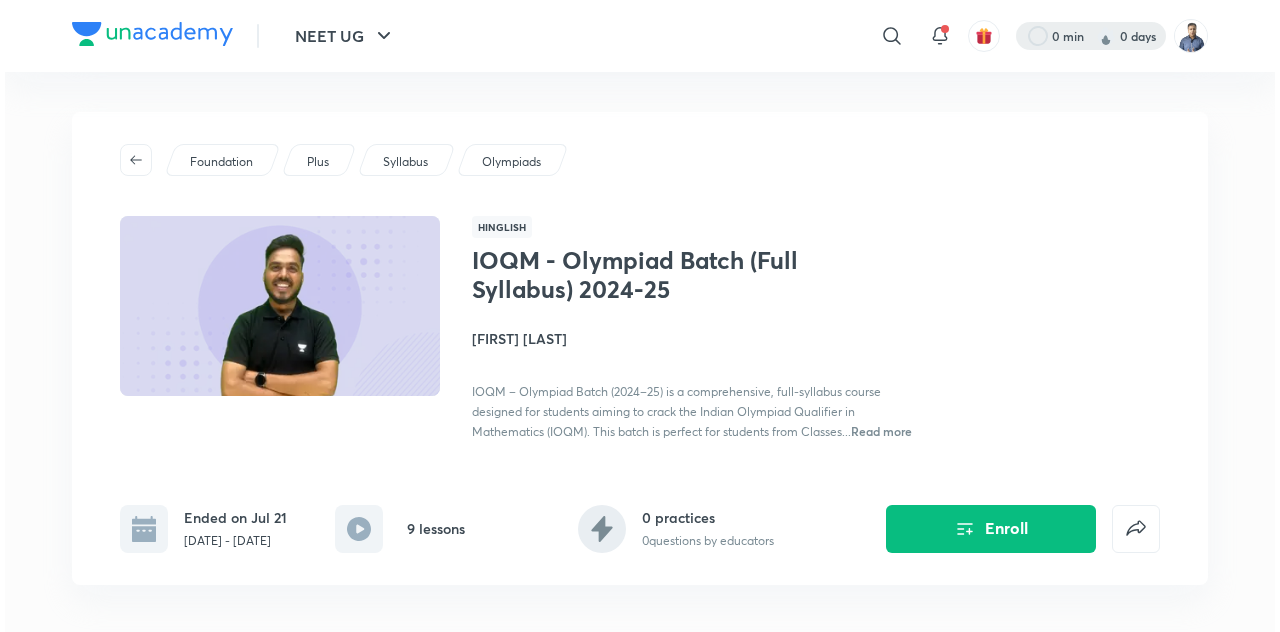 scroll, scrollTop: 0, scrollLeft: 0, axis: both 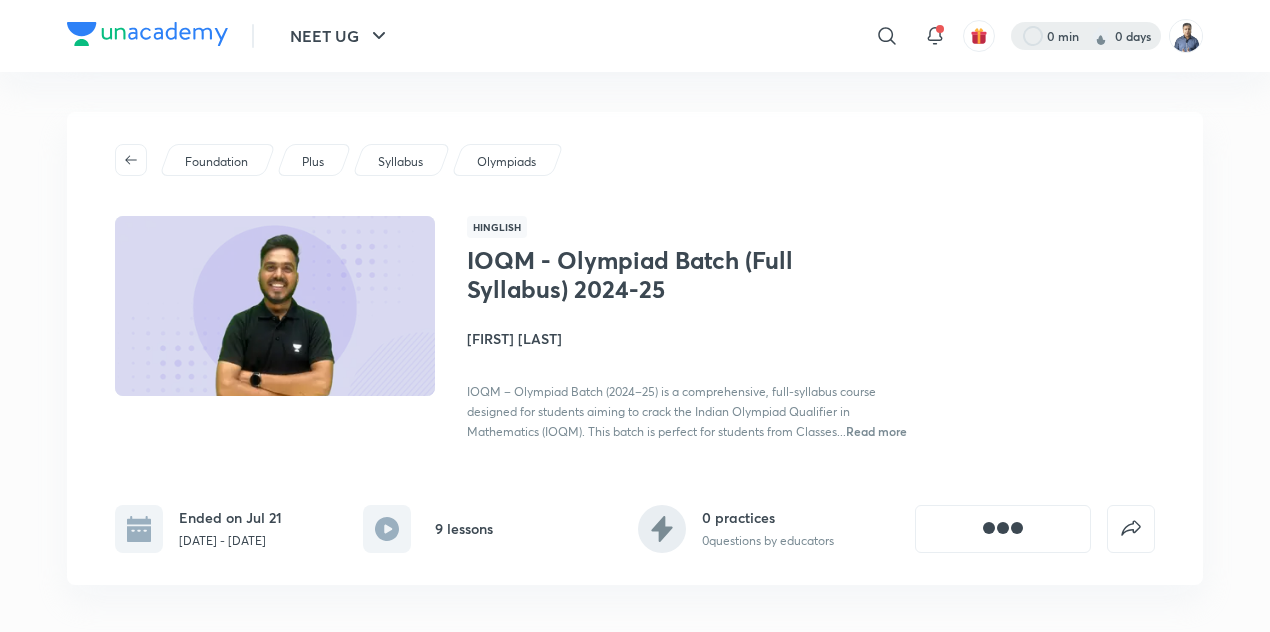 click at bounding box center [1086, 36] 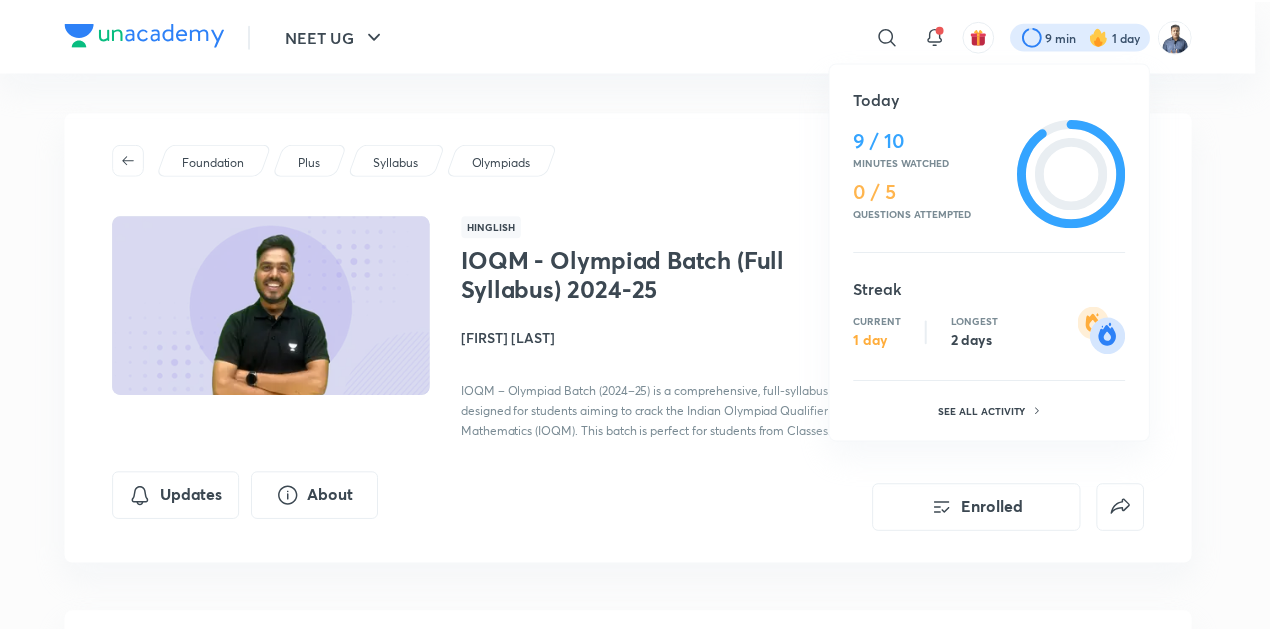 scroll, scrollTop: 0, scrollLeft: 0, axis: both 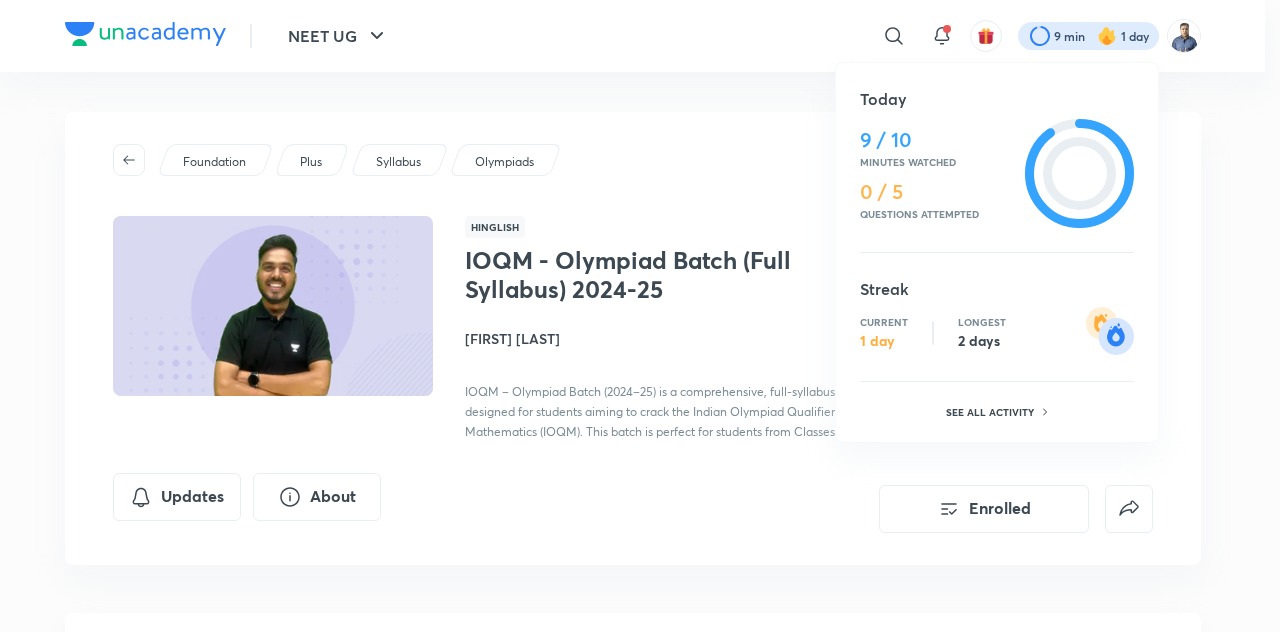 click at bounding box center (640, 316) 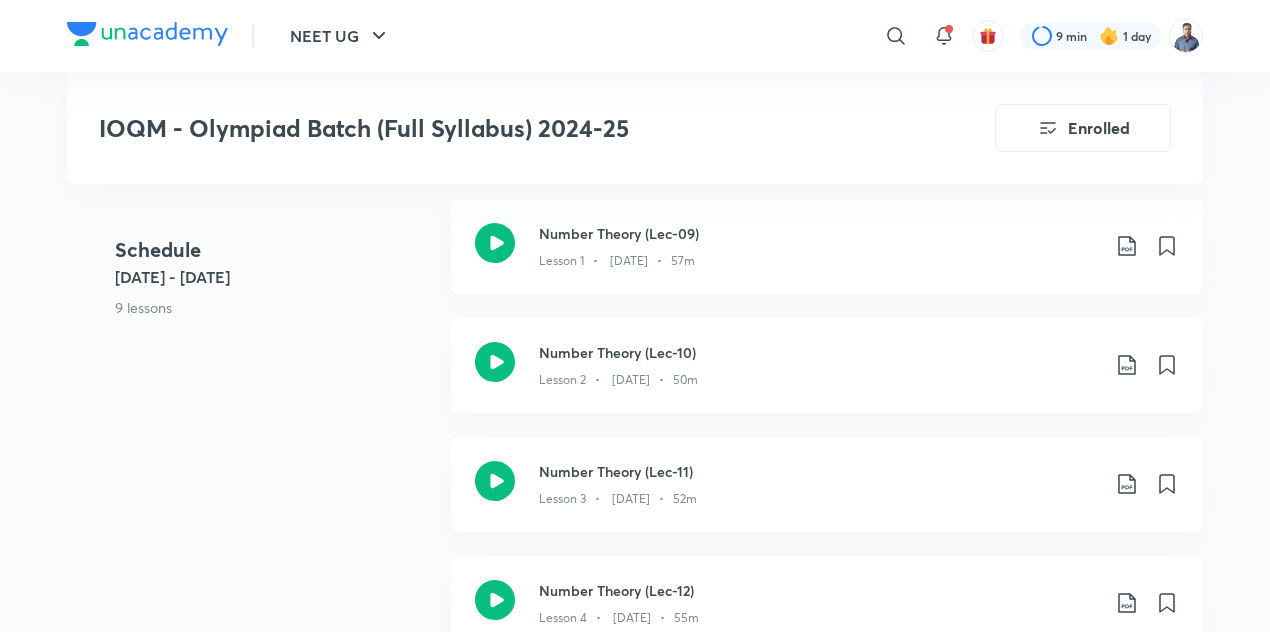 scroll, scrollTop: 830, scrollLeft: 0, axis: vertical 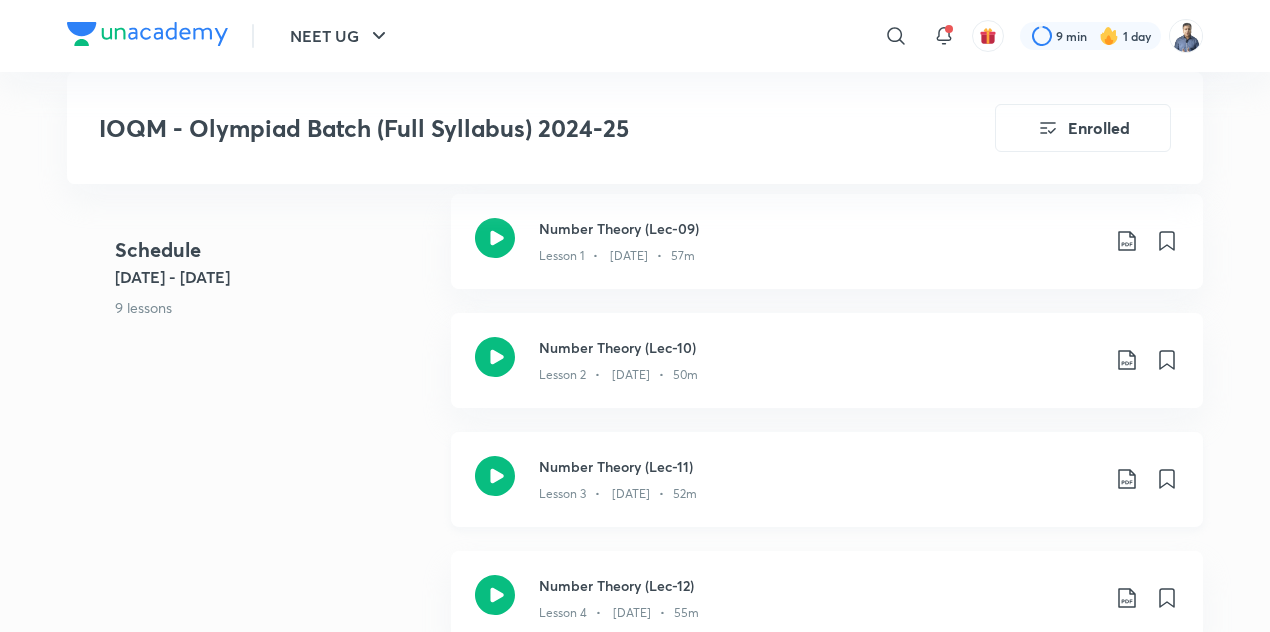 click 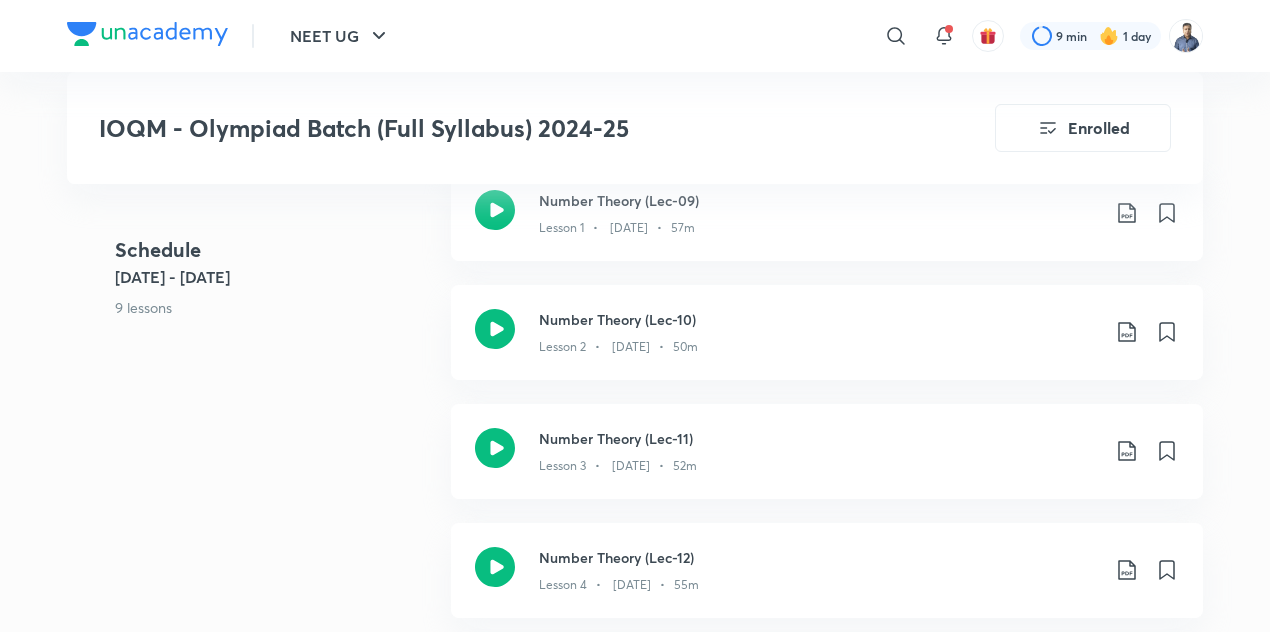 scroll, scrollTop: 850, scrollLeft: 0, axis: vertical 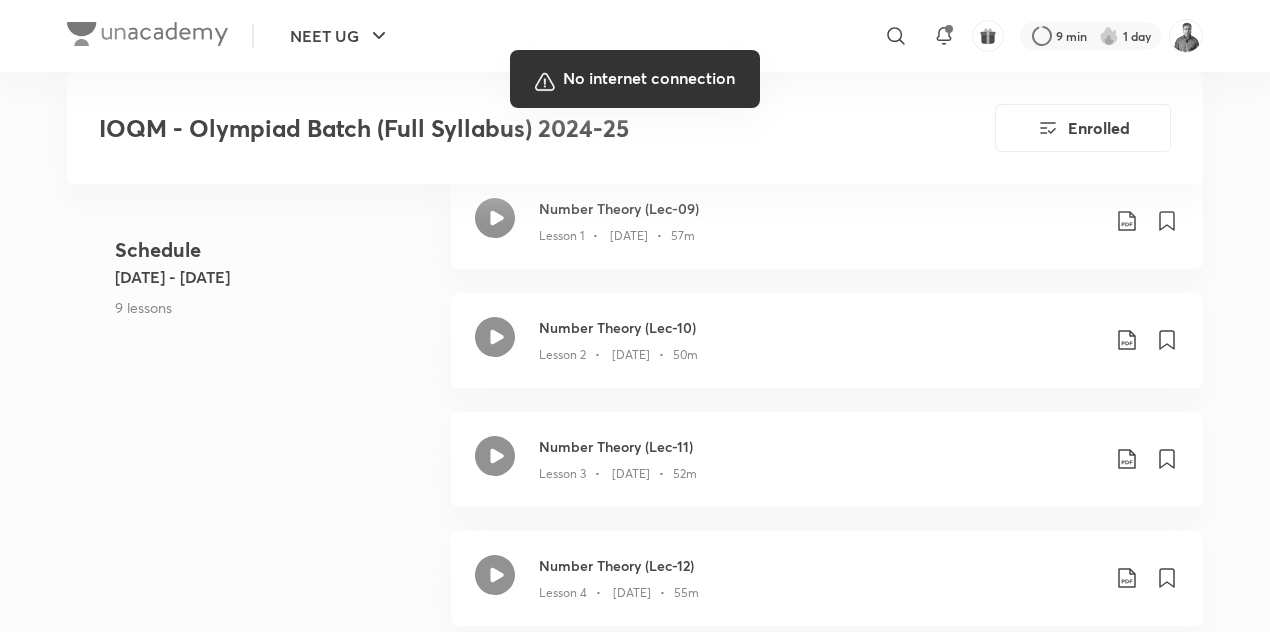 click at bounding box center [635, 316] 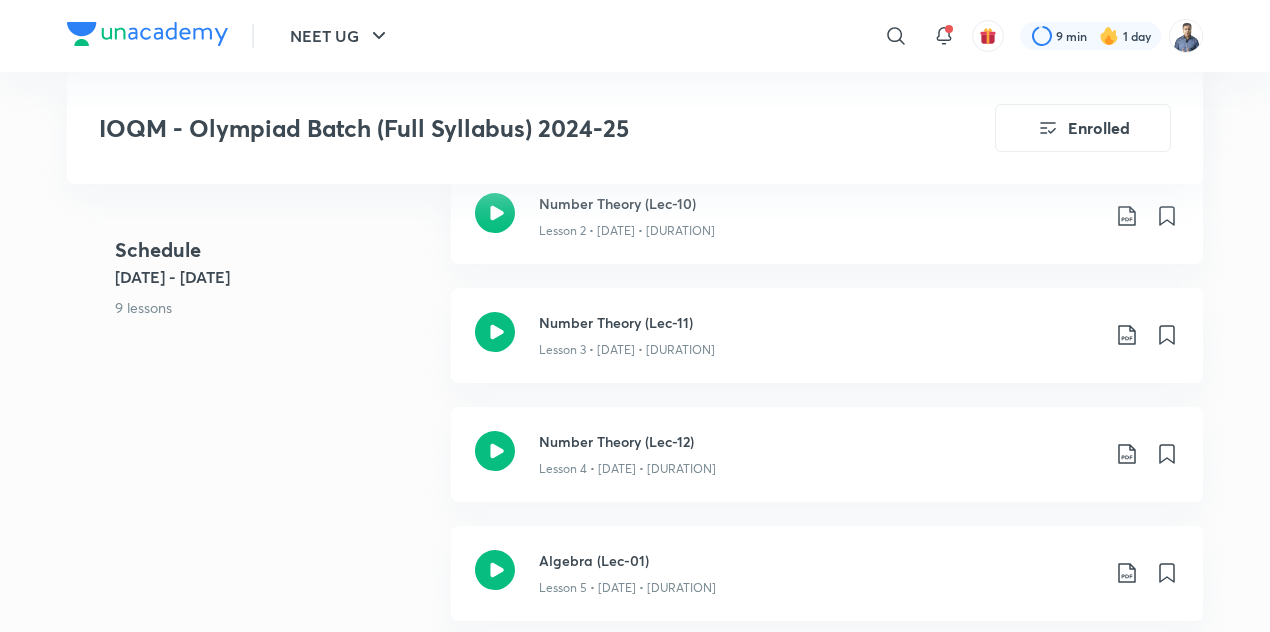 scroll, scrollTop: 974, scrollLeft: 0, axis: vertical 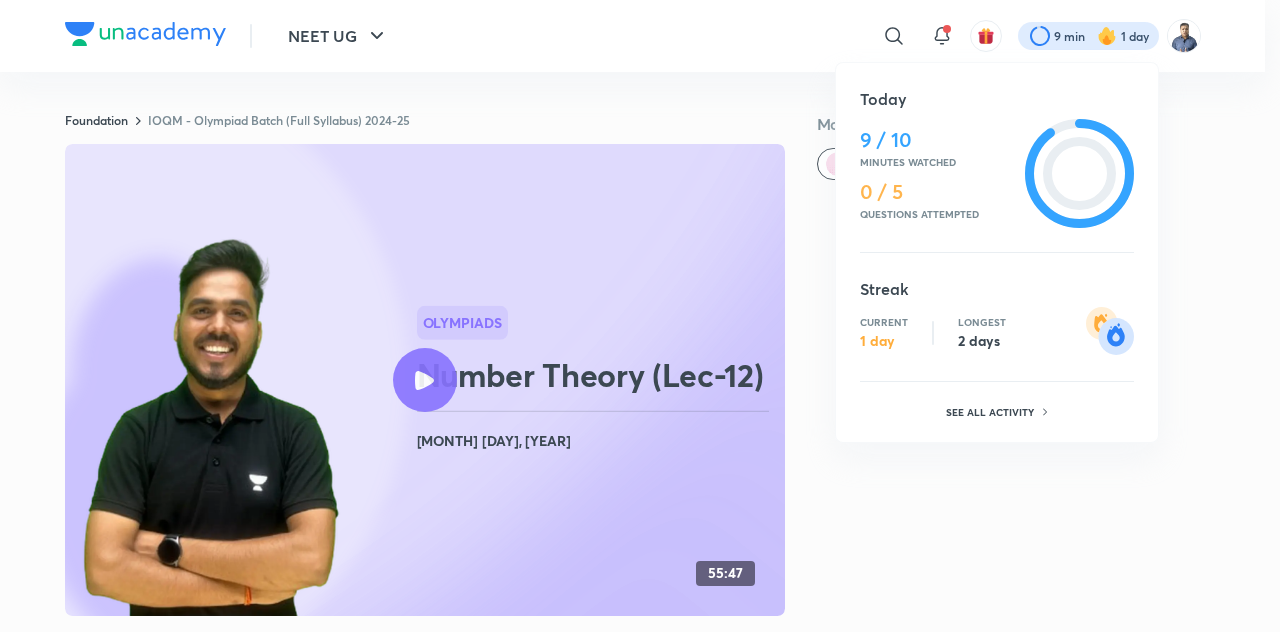 click at bounding box center (640, 316) 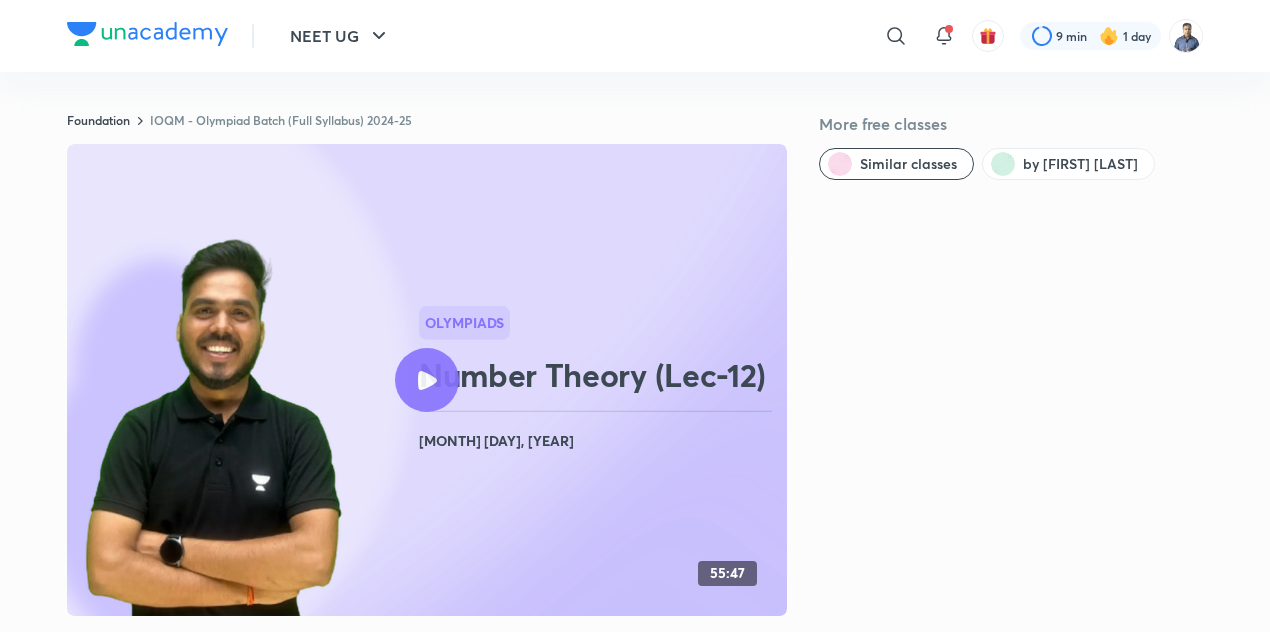 click at bounding box center [147, 34] 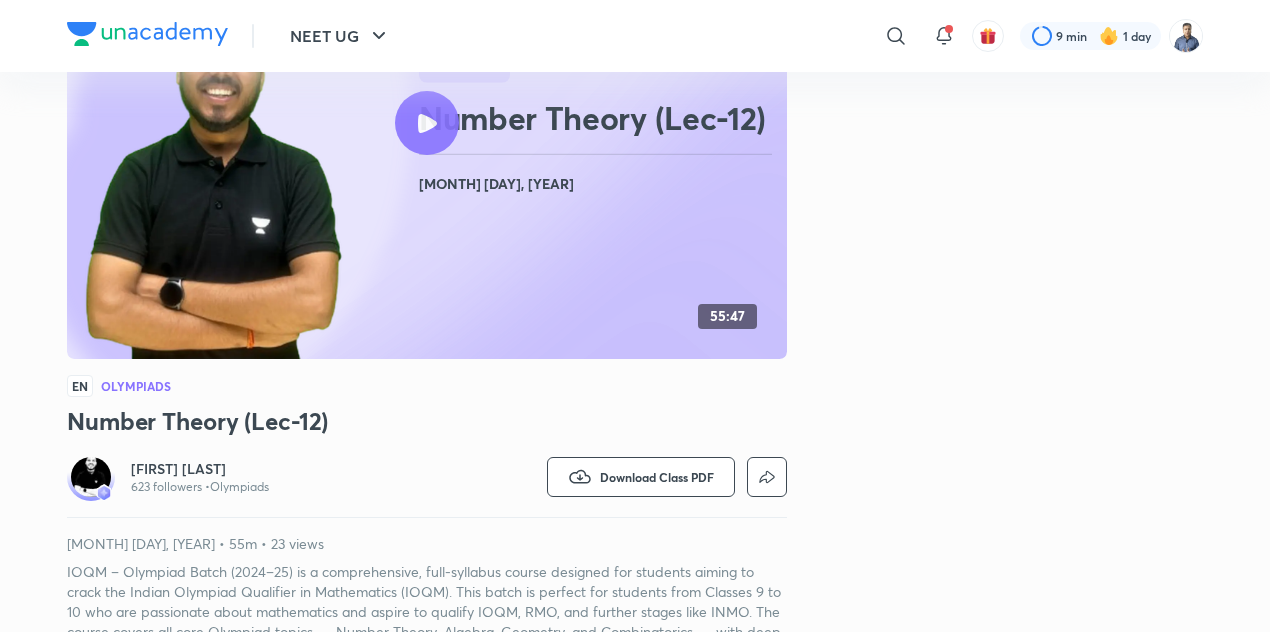scroll, scrollTop: 0, scrollLeft: 0, axis: both 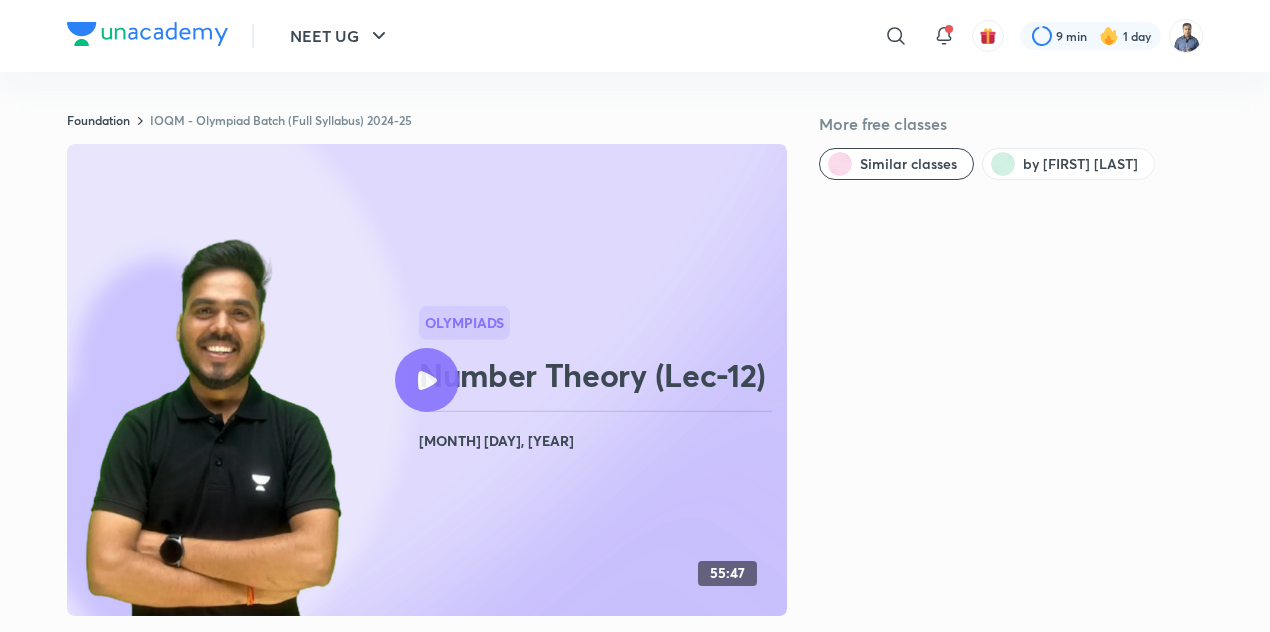 click at bounding box center [147, 34] 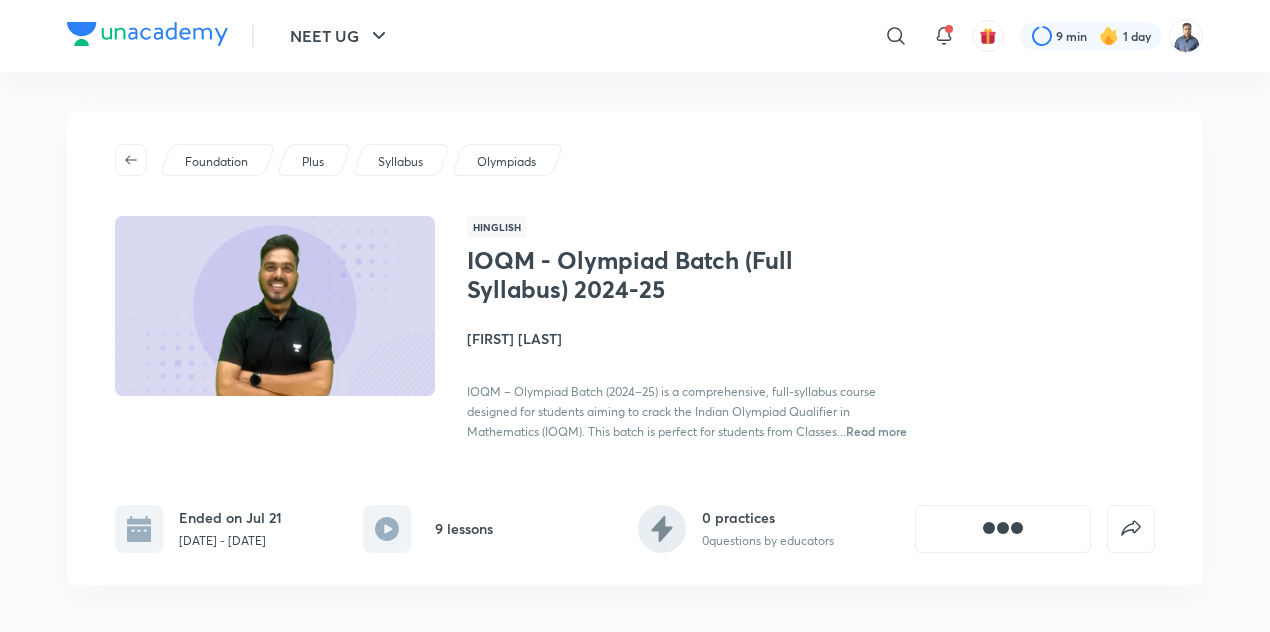 scroll, scrollTop: 2, scrollLeft: 0, axis: vertical 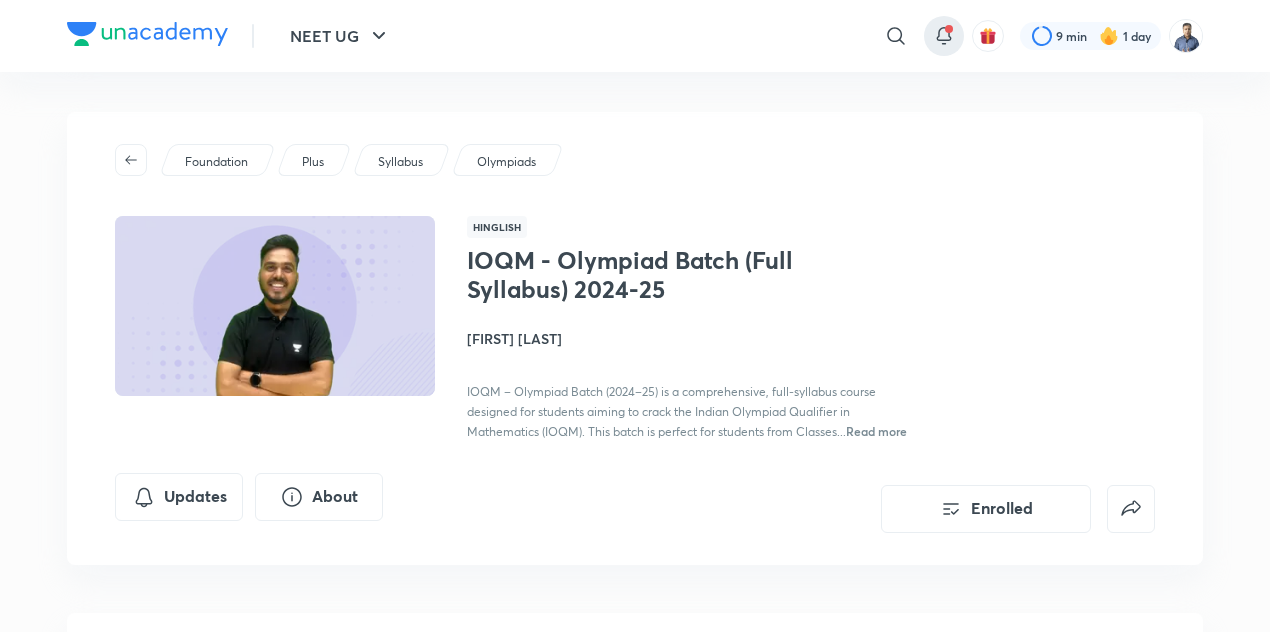 click 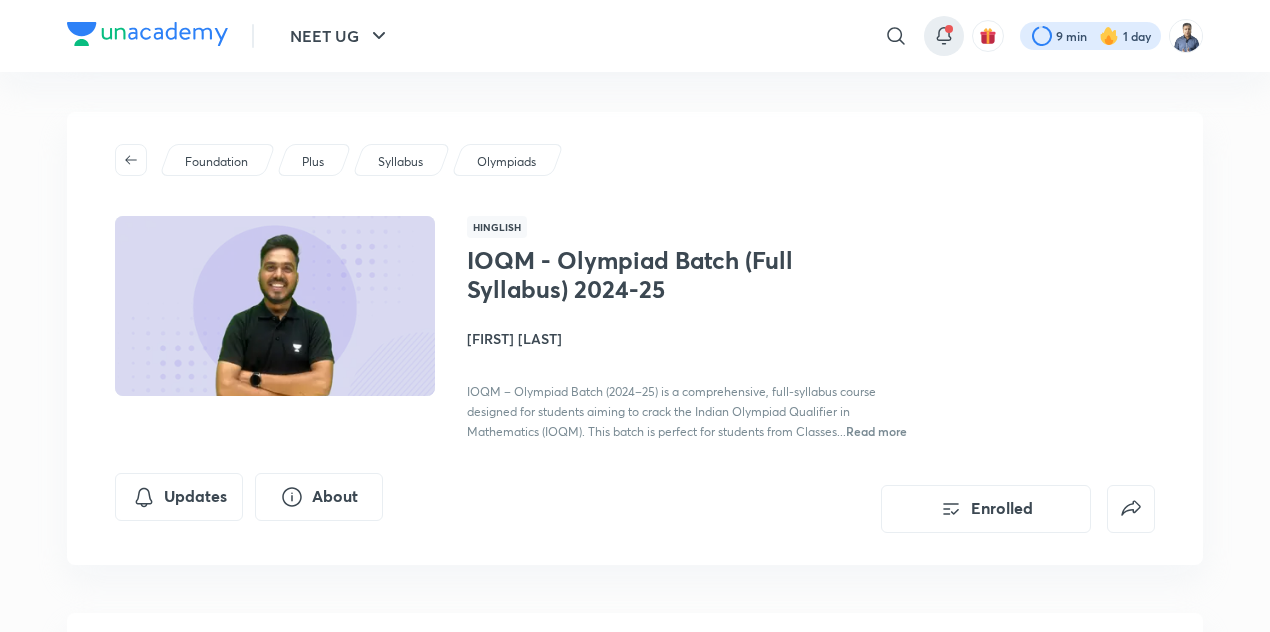 click at bounding box center (1090, 36) 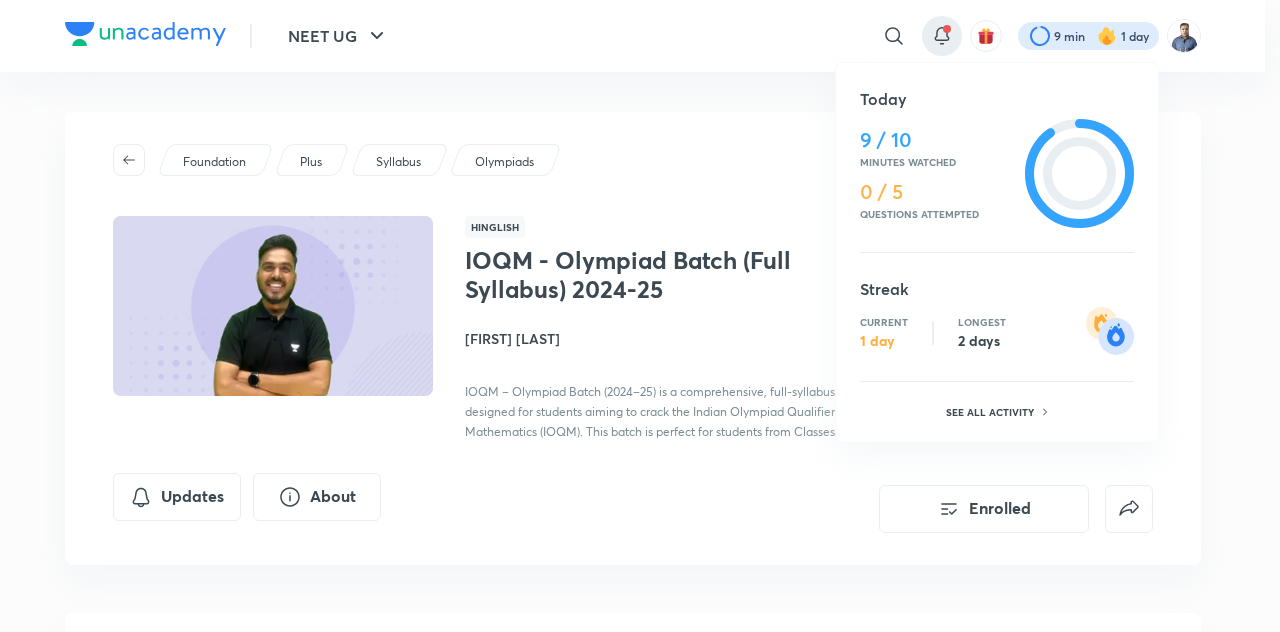 click at bounding box center [640, 316] 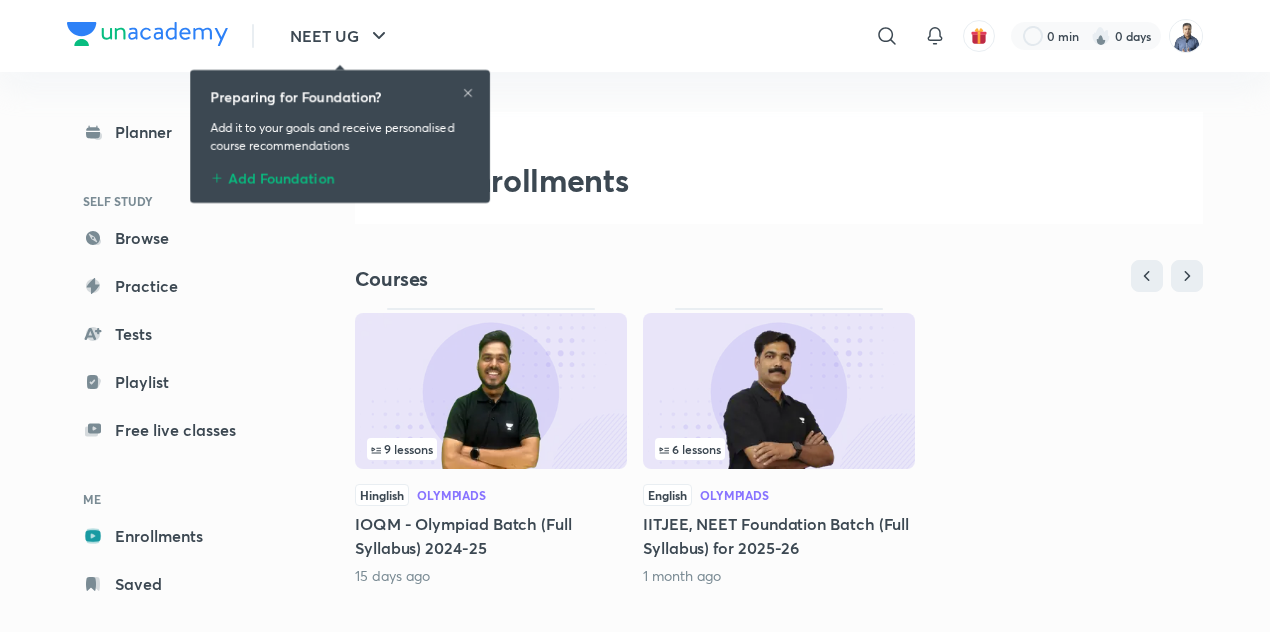scroll, scrollTop: 0, scrollLeft: 0, axis: both 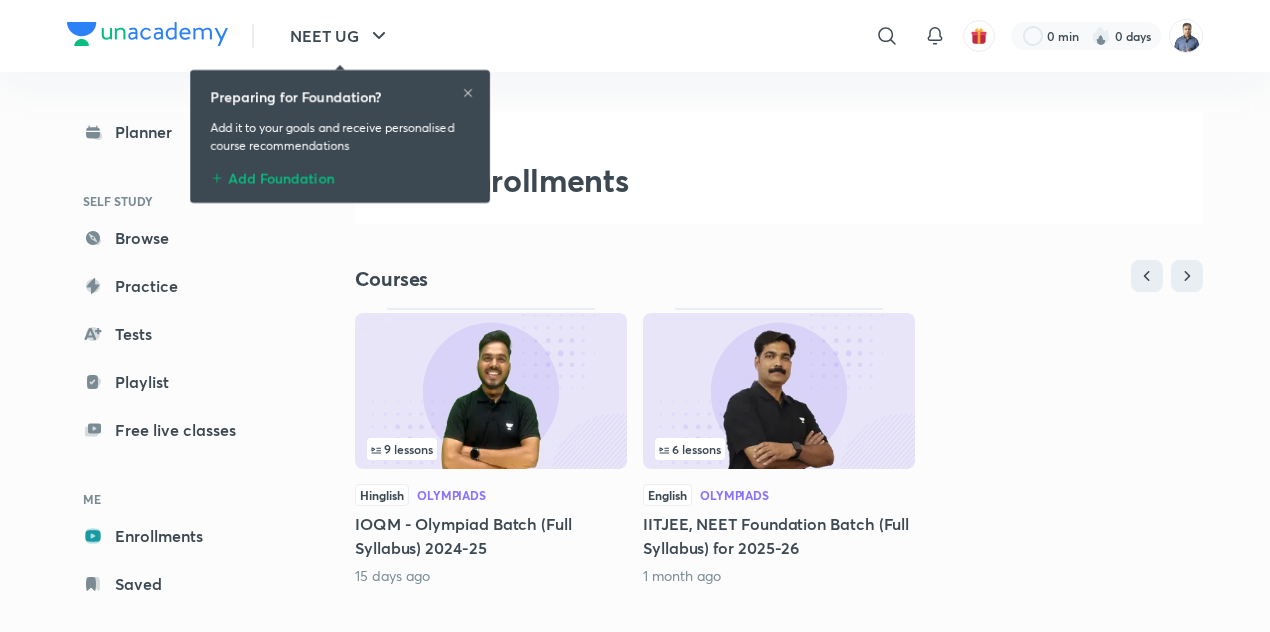 click on "Add Foundation" at bounding box center [340, 175] 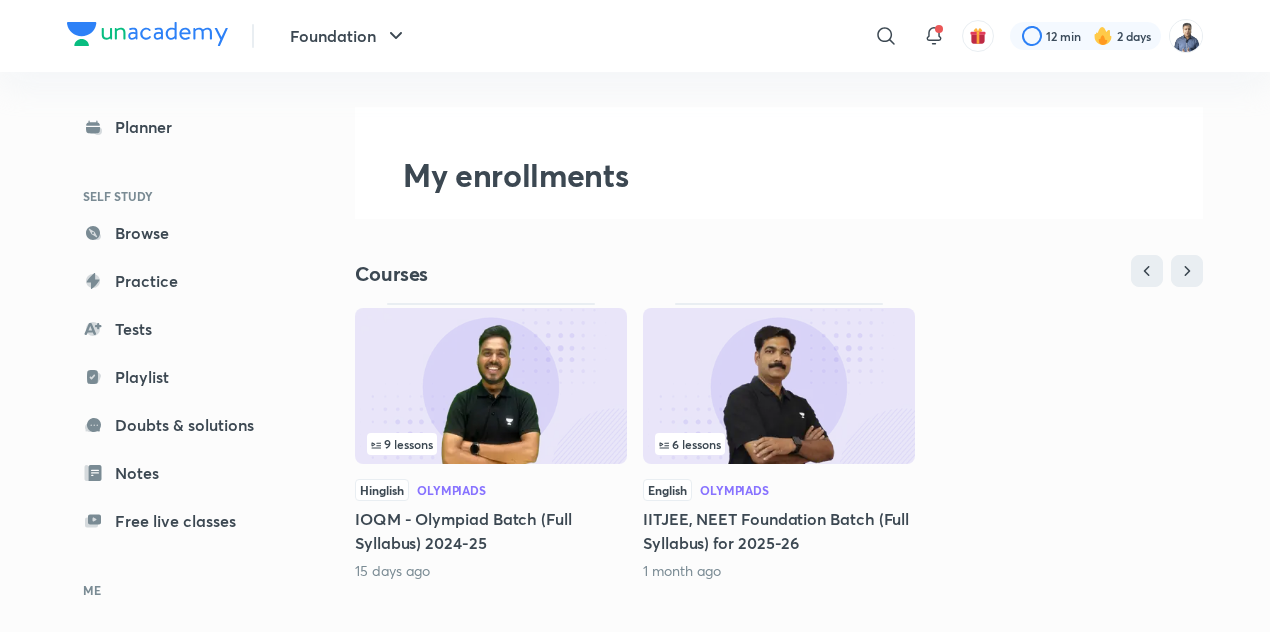 scroll, scrollTop: 0, scrollLeft: 0, axis: both 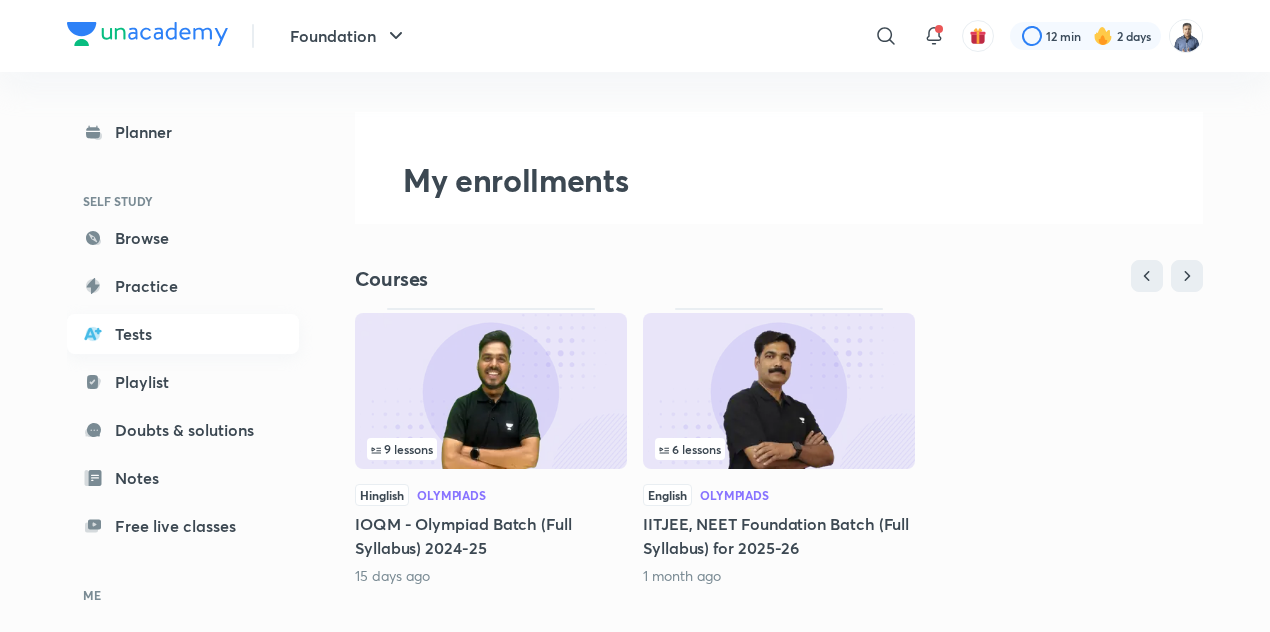 click on "Tests" at bounding box center (183, 334) 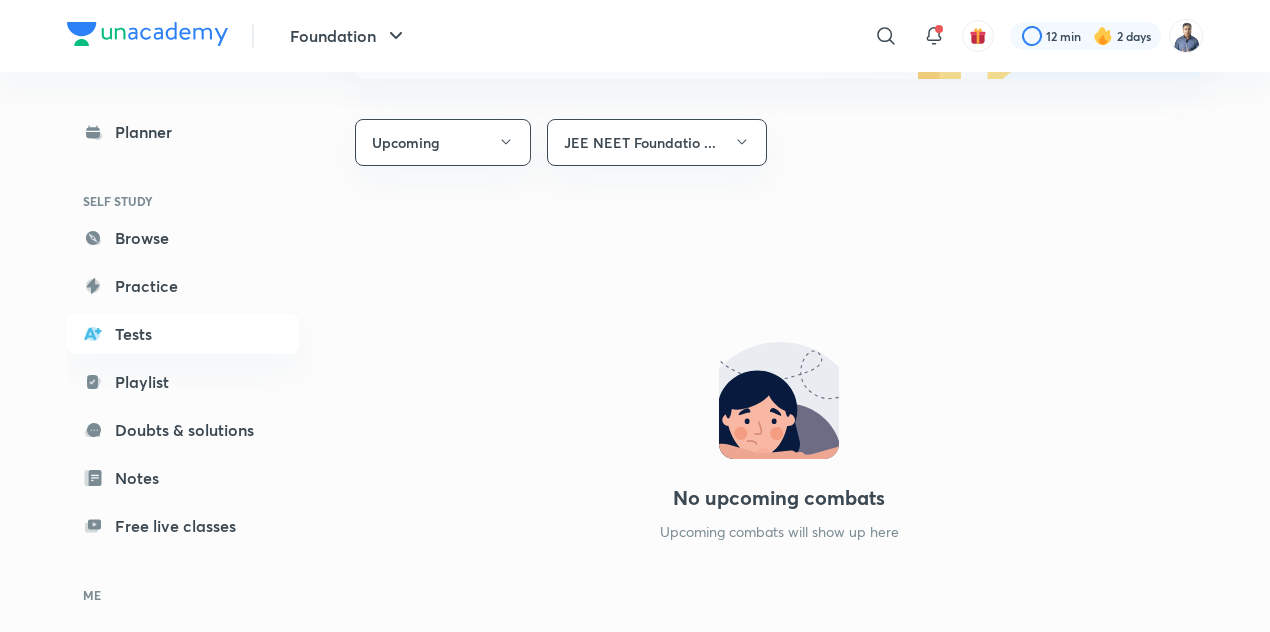 scroll, scrollTop: 1288, scrollLeft: 0, axis: vertical 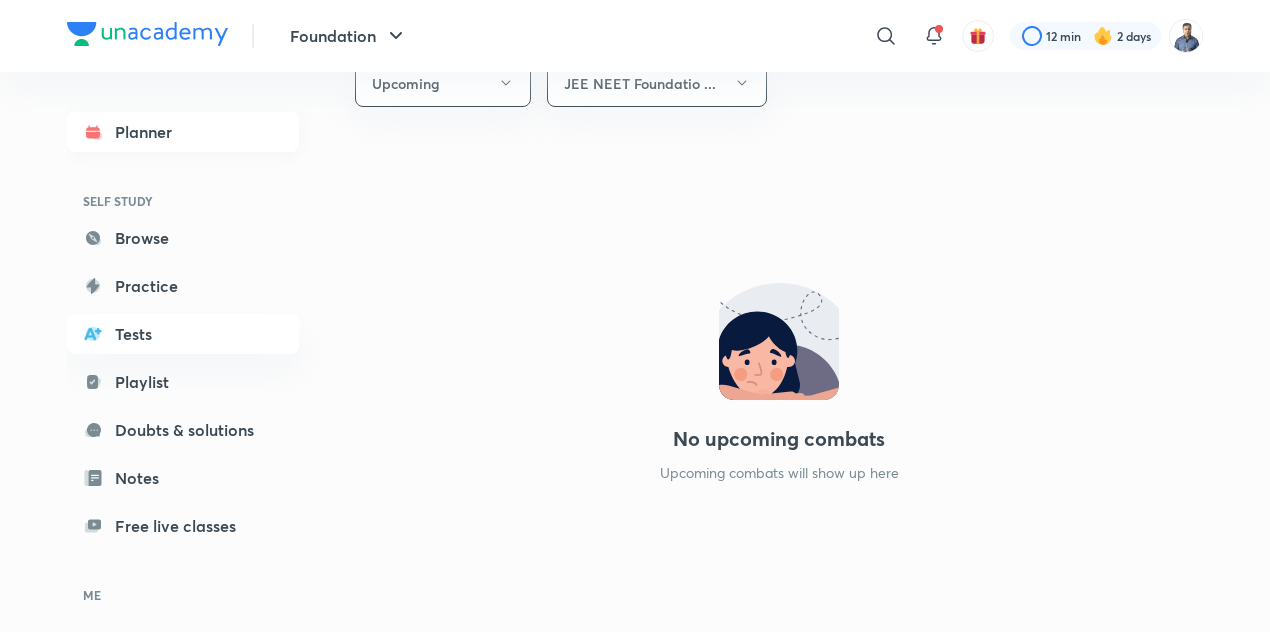 click on "Planner" at bounding box center (183, 132) 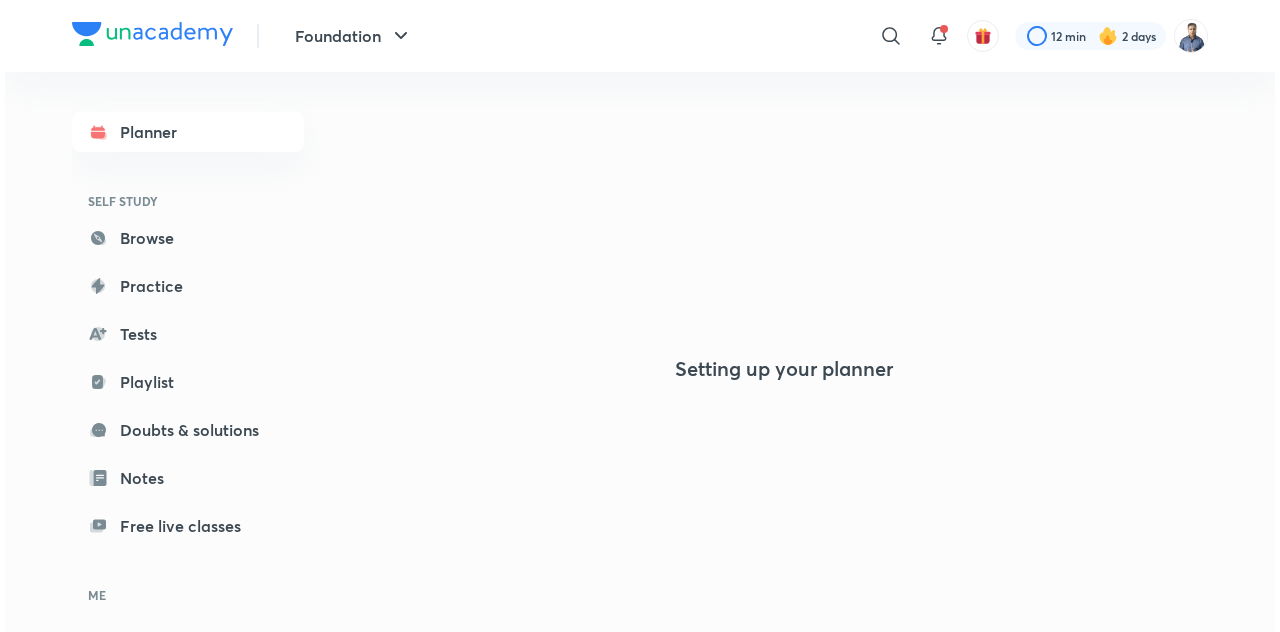 scroll, scrollTop: 0, scrollLeft: 0, axis: both 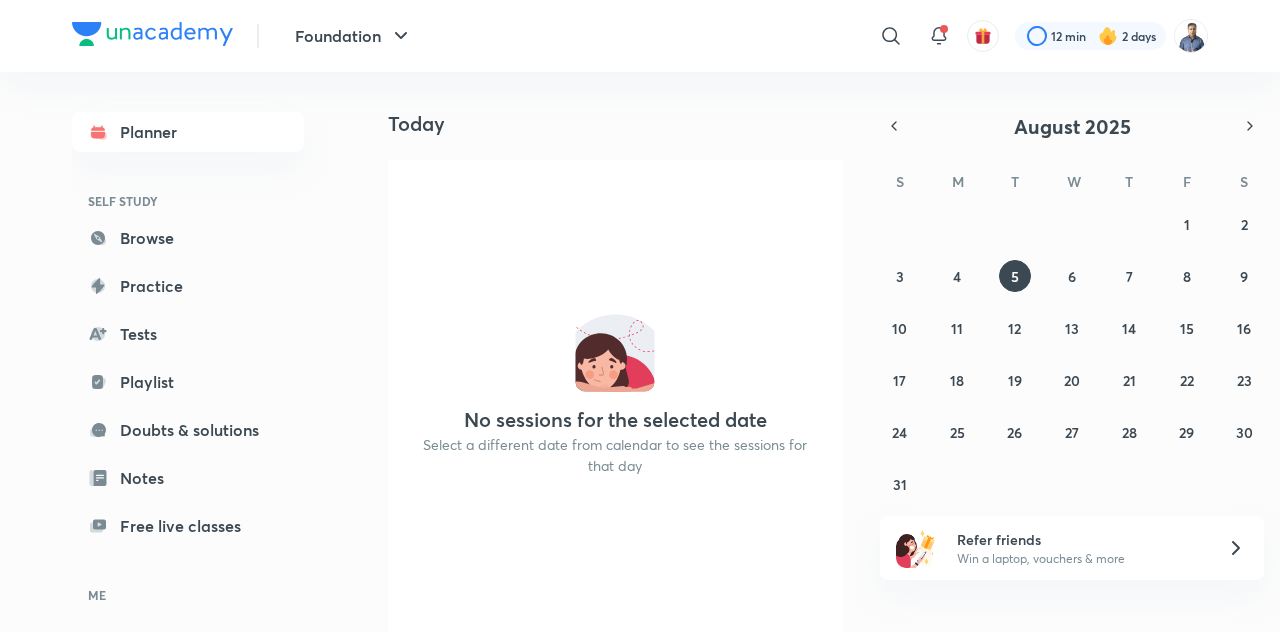 click on "27 28 29 30 31 1 2 3 4 5 6 7 8 9 10 11 12 13 14 15 16 17 18 19 20 21 22 23 24 25 26 27 28 29 30 31 1 2 3 4 5 6" at bounding box center (1072, 354) 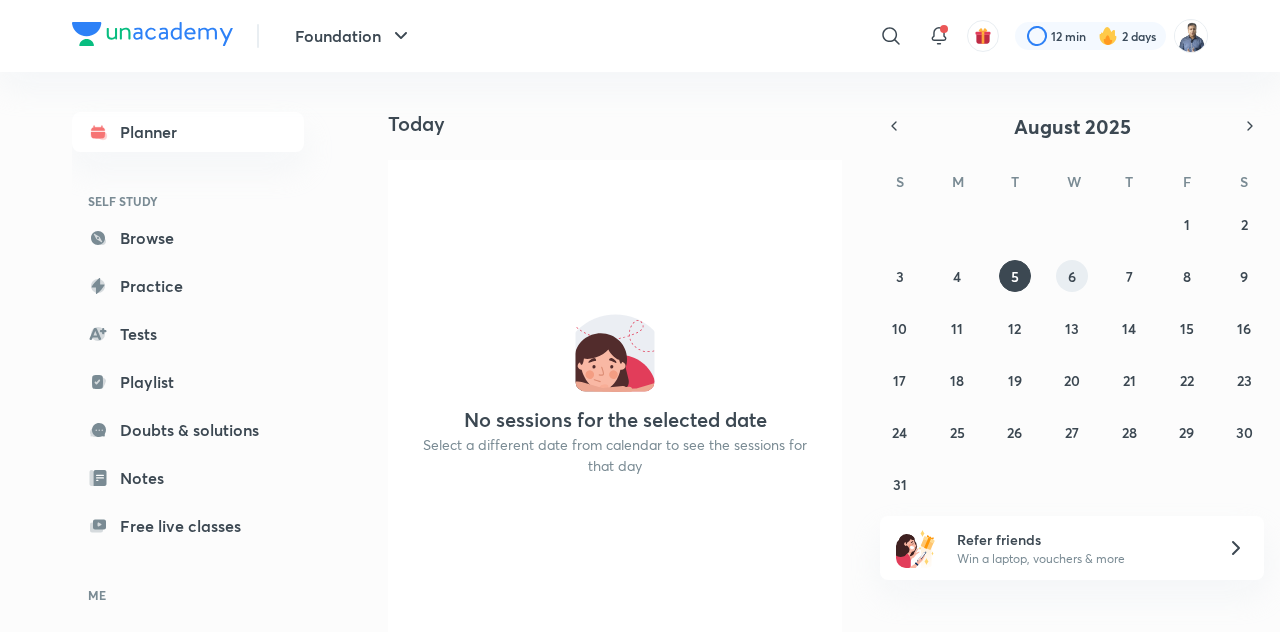 click on "27 28 29 30 31 1 2 3 4 5 6 7 8 9 10 11 12 13 14 15 16 17 18 19 20 21 22 23 24 25 26 27 28 29 30 31 1 2 3 4 5 6" at bounding box center (1072, 354) 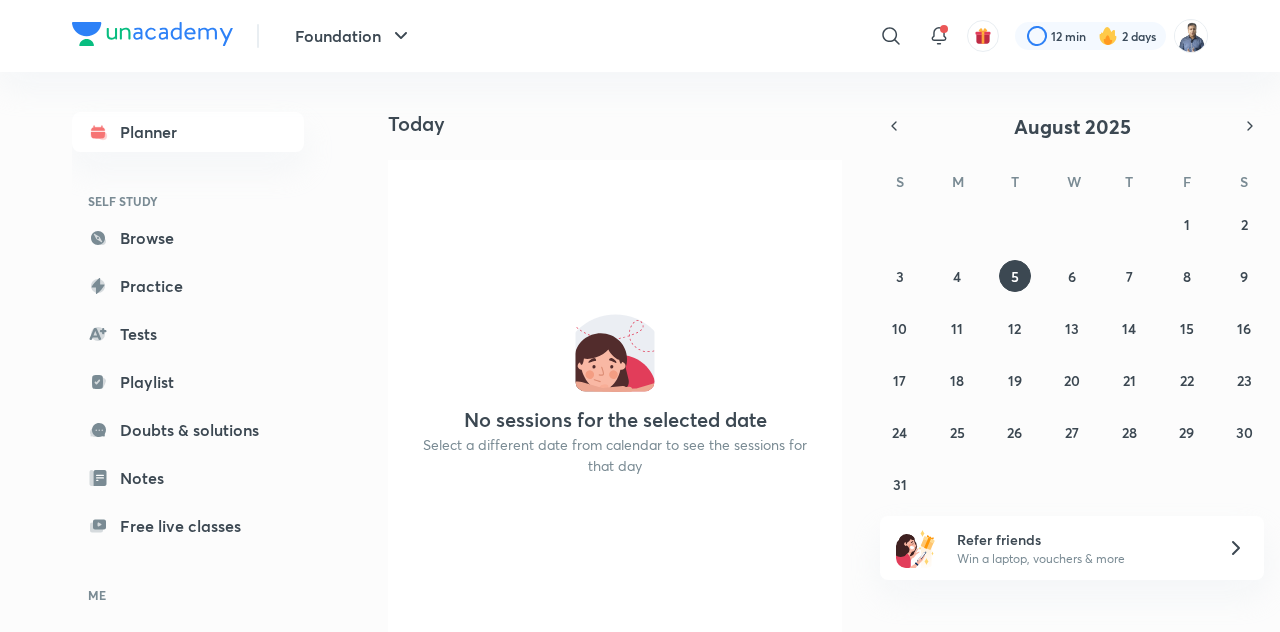 click on "27 28 29 30 31 1 2 3 4 5 6 7 8 9 10 11 12 13 14 15 16 17 18 19 20 21 22 23 24 25 26 27 28 29 30 31 1 2 3 4 5 6" at bounding box center (1072, 354) 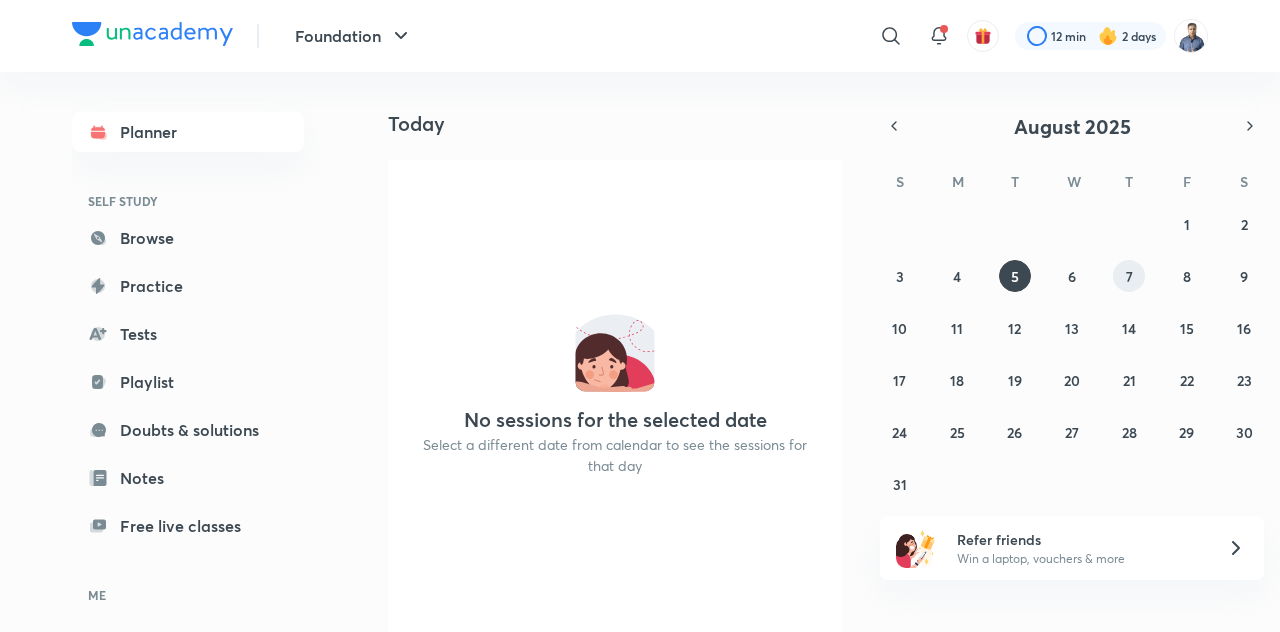 click on "7" at bounding box center [1129, 276] 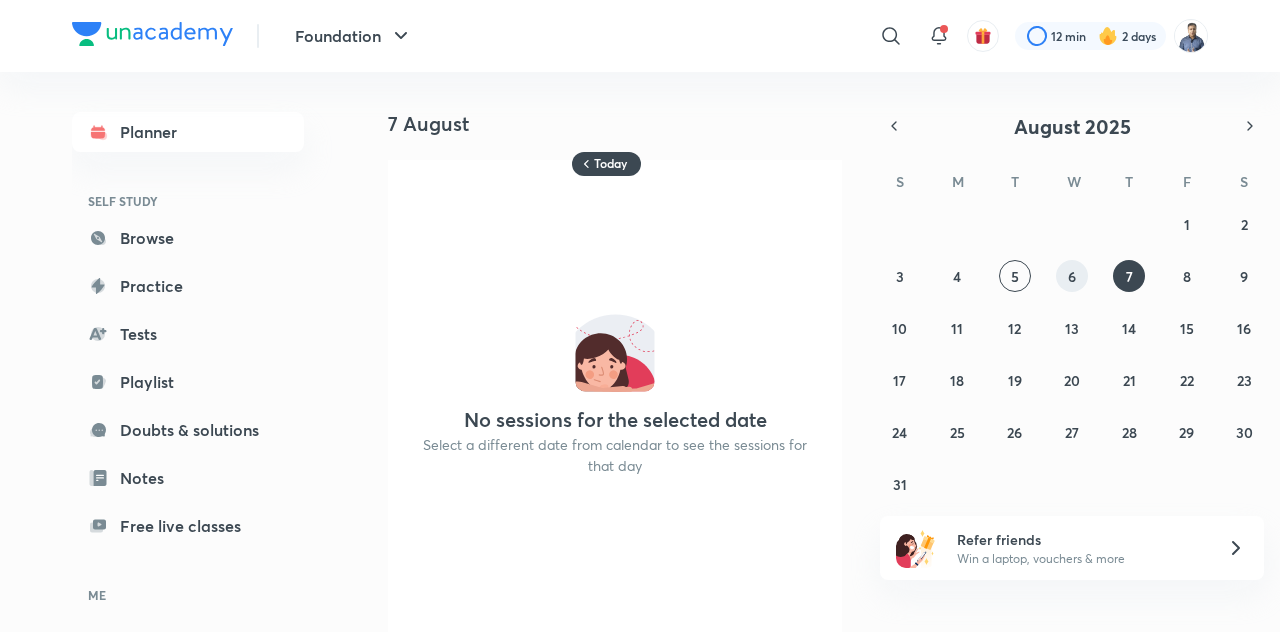 click on "6" at bounding box center (1072, 276) 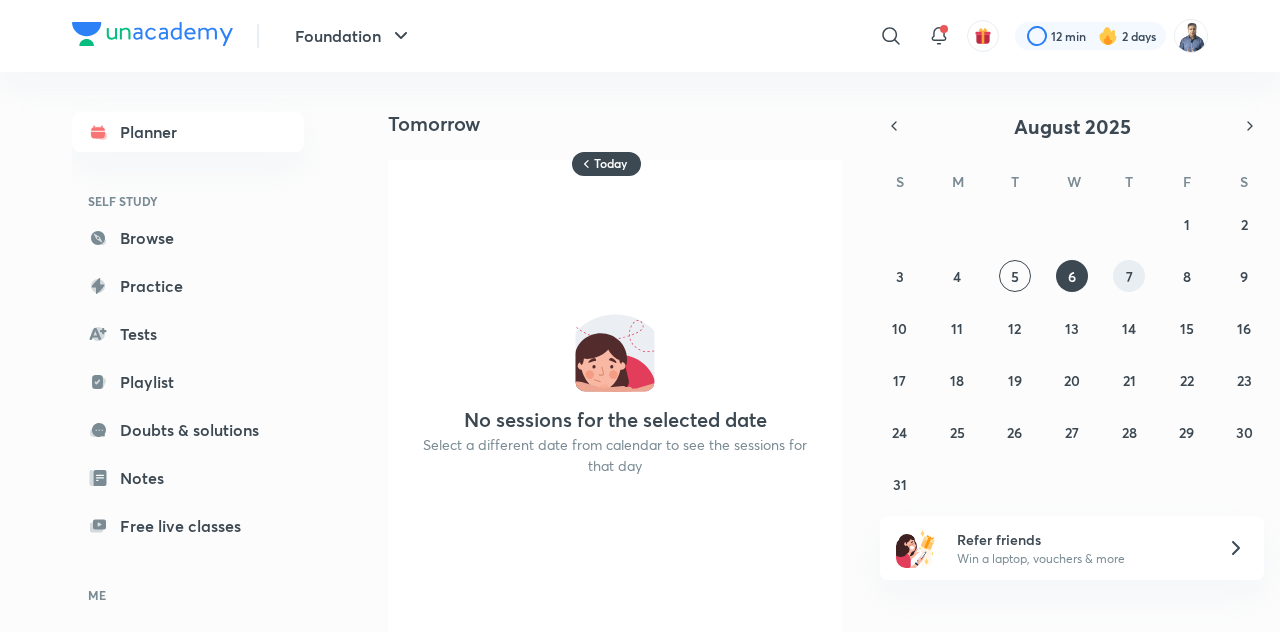 click on "7" at bounding box center (1129, 276) 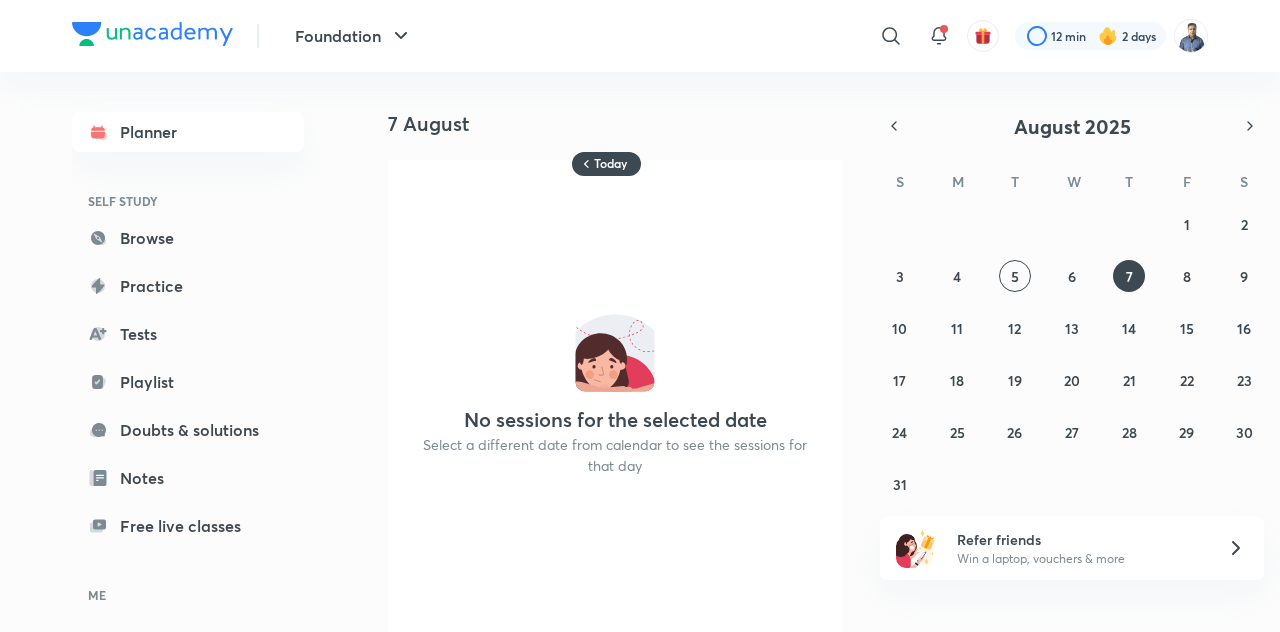 click on "27 28 29 30 31 1 2 3 4 5 6 7 8 9 10 11 12 13 14 15 16 17 18 19 20 21 22 23 24 25 26 27 28 29 30 31 1 2 3 4 5 6" at bounding box center [1072, 354] 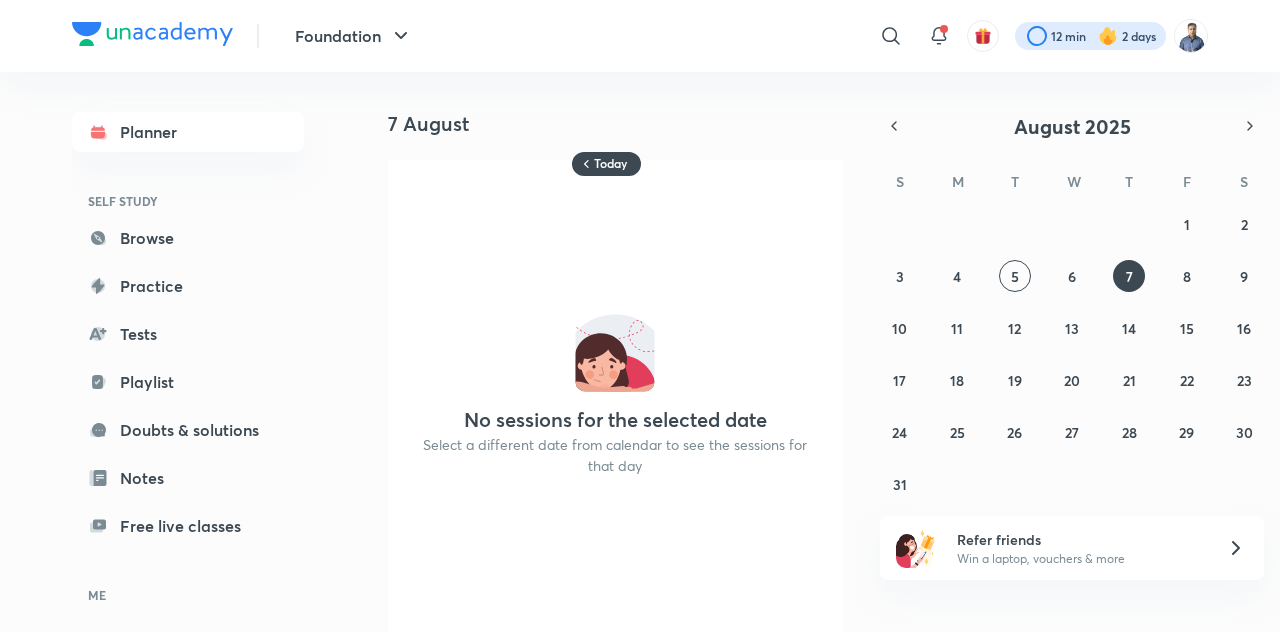 click at bounding box center [1090, 36] 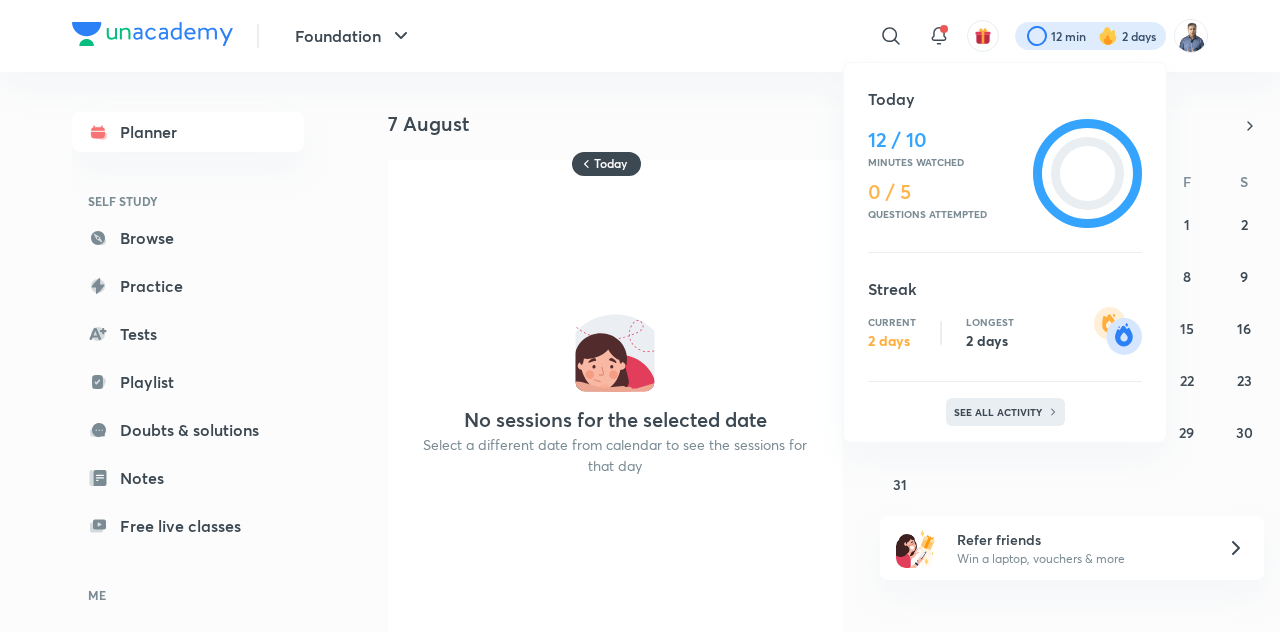 click 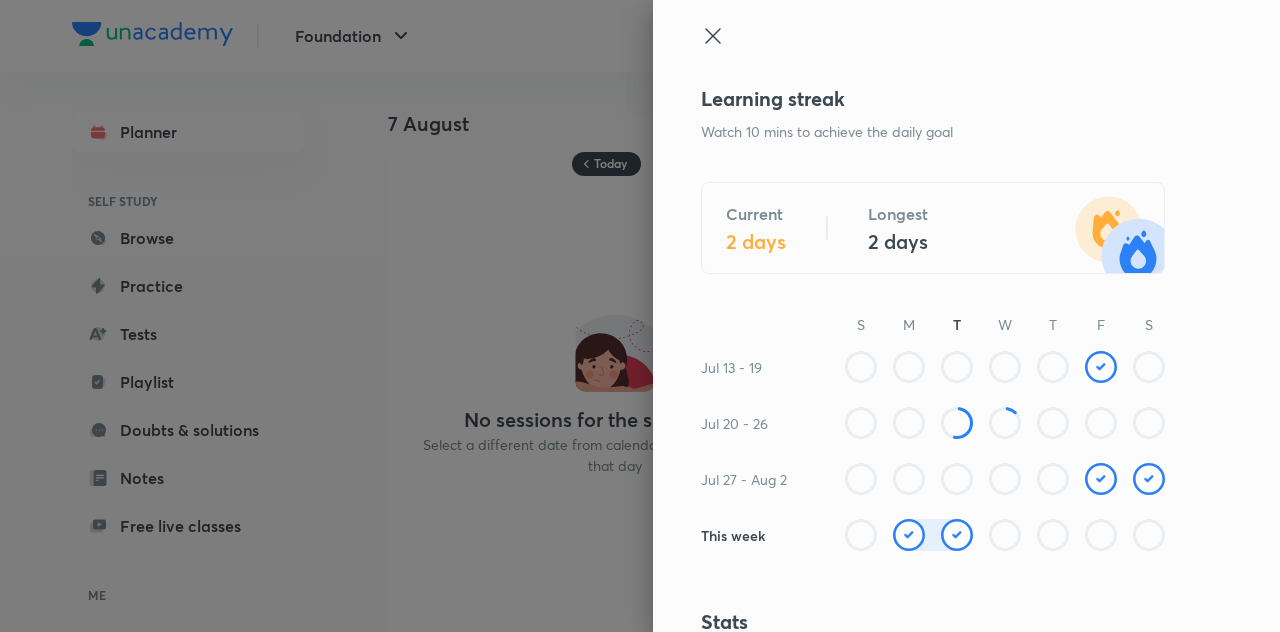 scroll, scrollTop: 115, scrollLeft: 0, axis: vertical 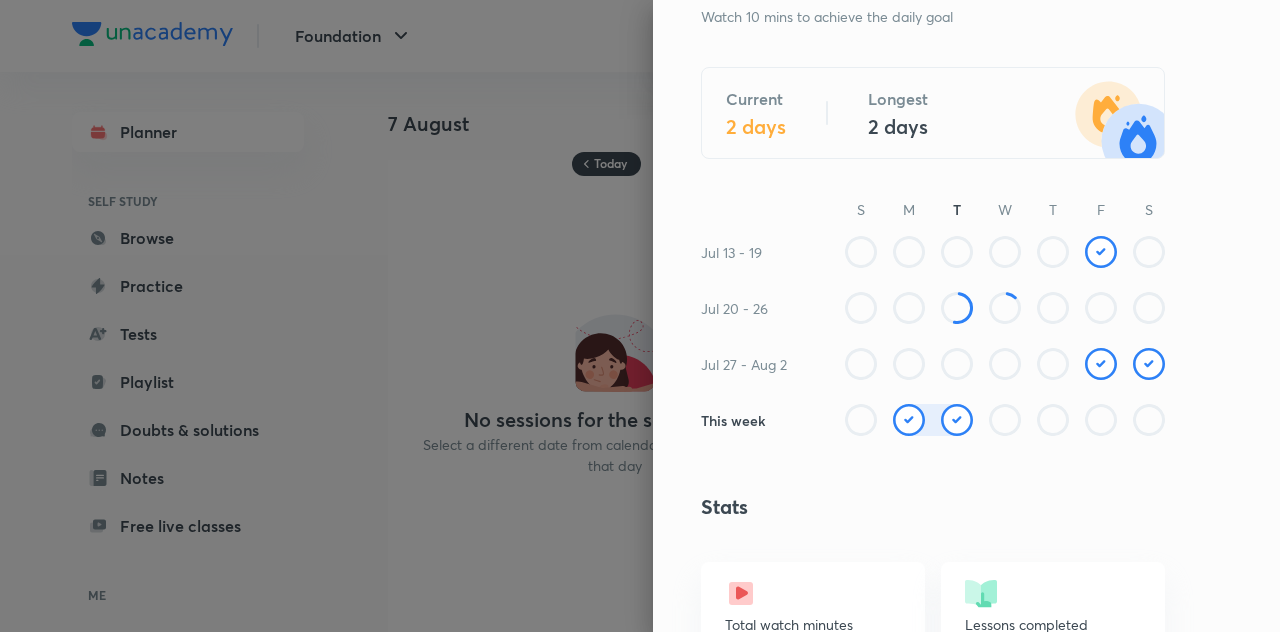 click at bounding box center [909, 420] 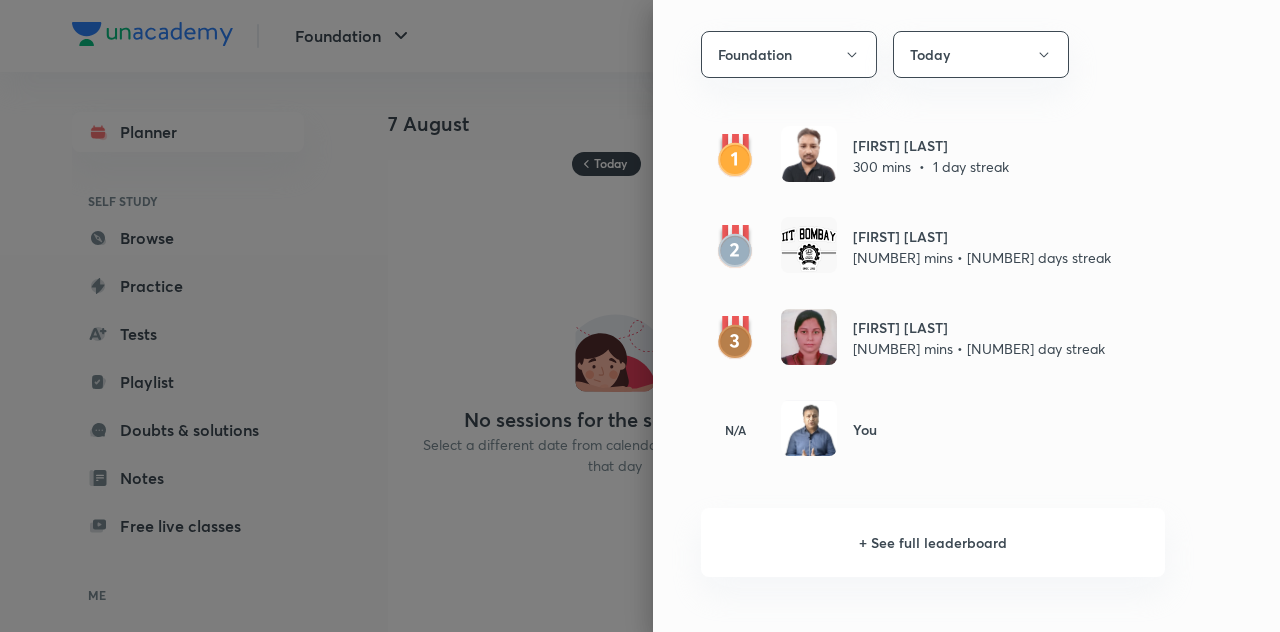 scroll, scrollTop: 1190, scrollLeft: 0, axis: vertical 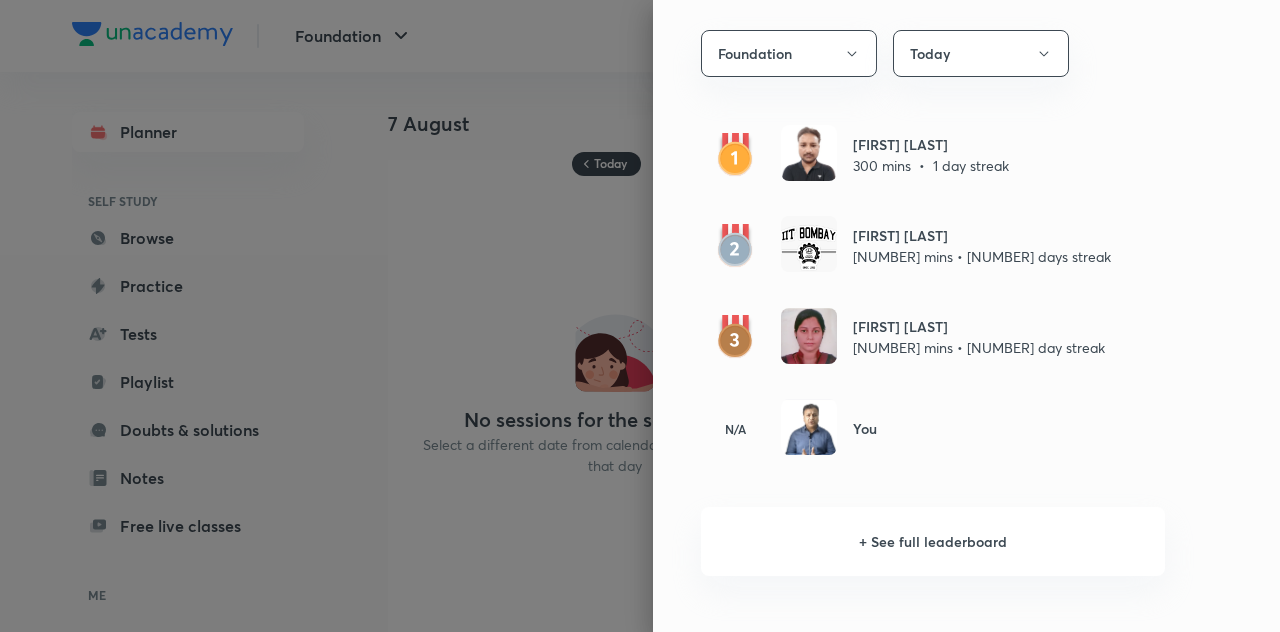 click on "+ See full leaderboard" at bounding box center [933, 541] 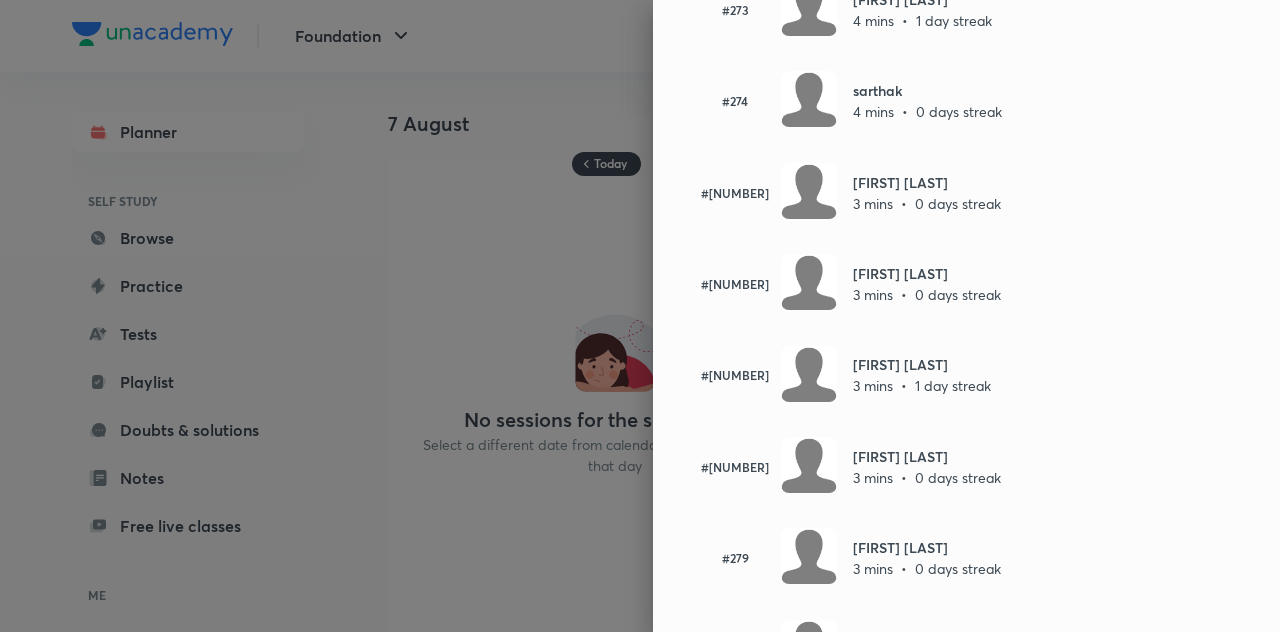 scroll, scrollTop: 25157, scrollLeft: 0, axis: vertical 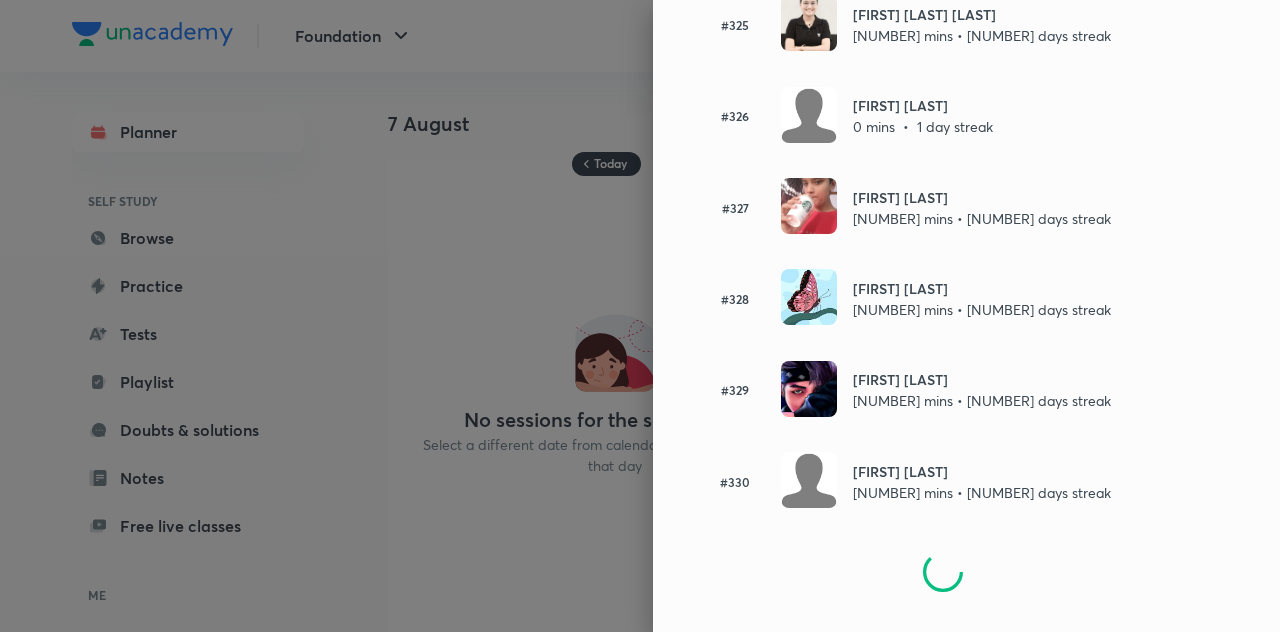 click at bounding box center [640, 316] 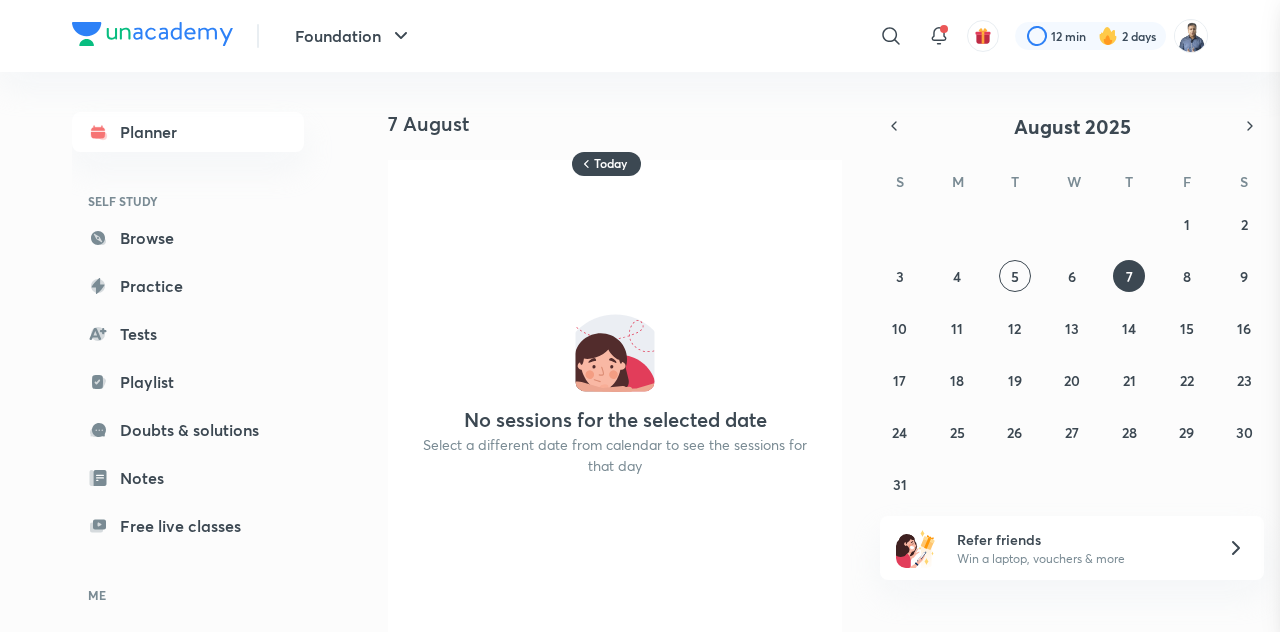 scroll, scrollTop: 2003, scrollLeft: 0, axis: vertical 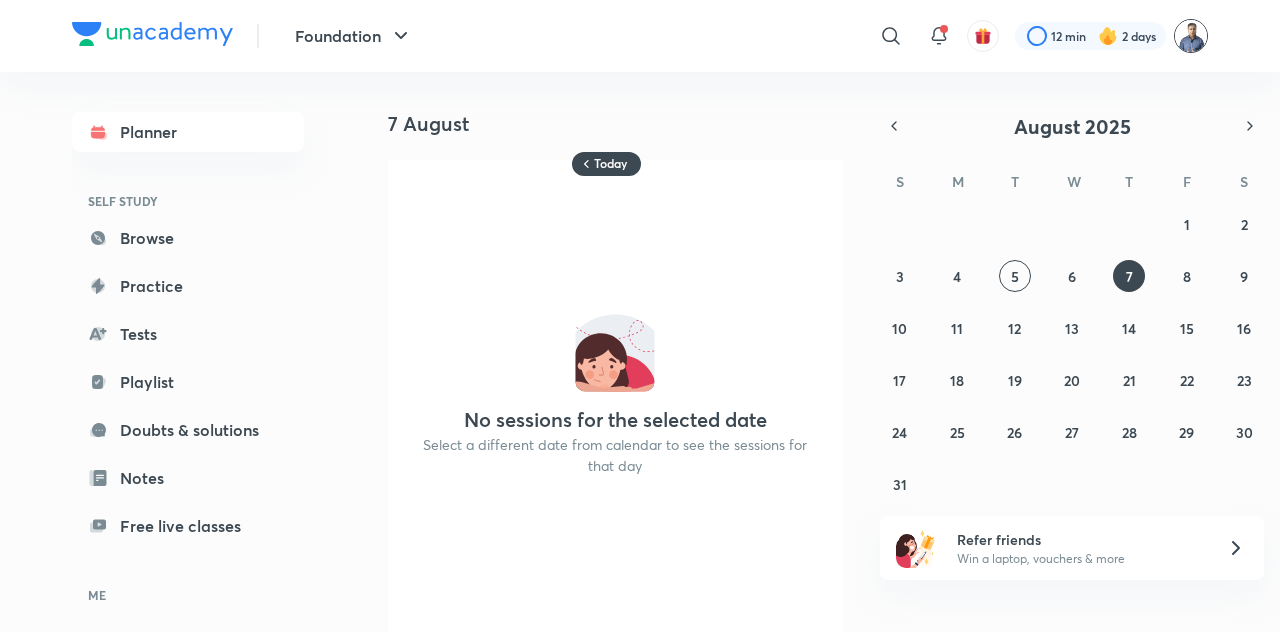 click at bounding box center (1191, 36) 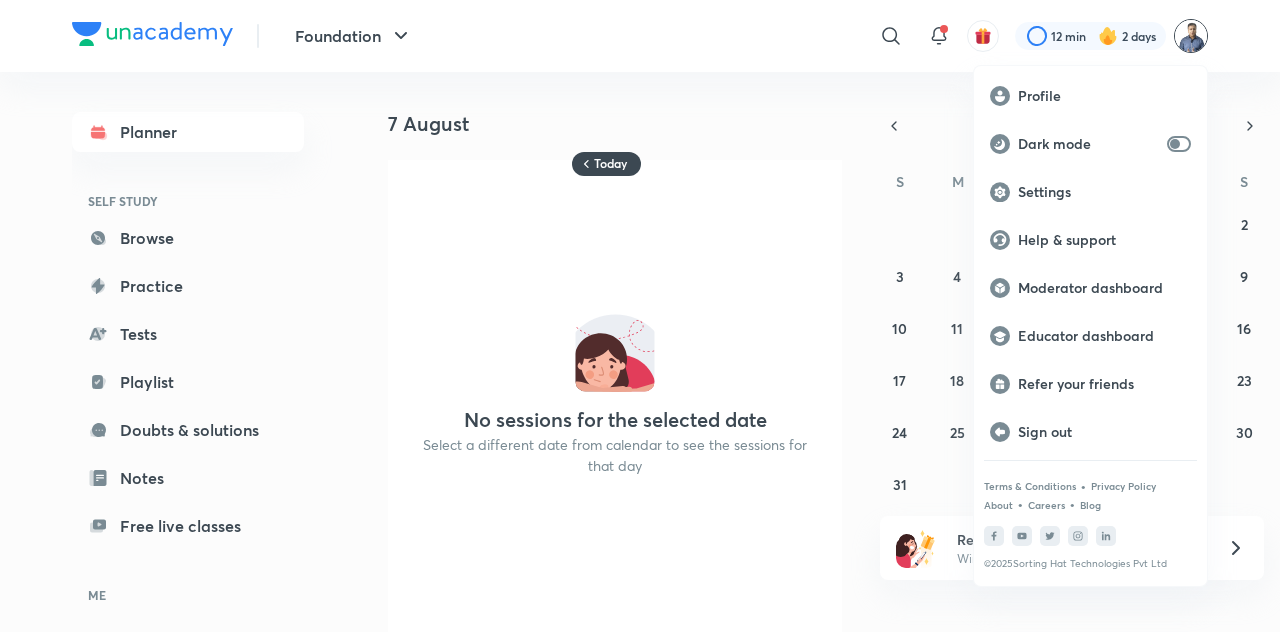 click at bounding box center [640, 316] 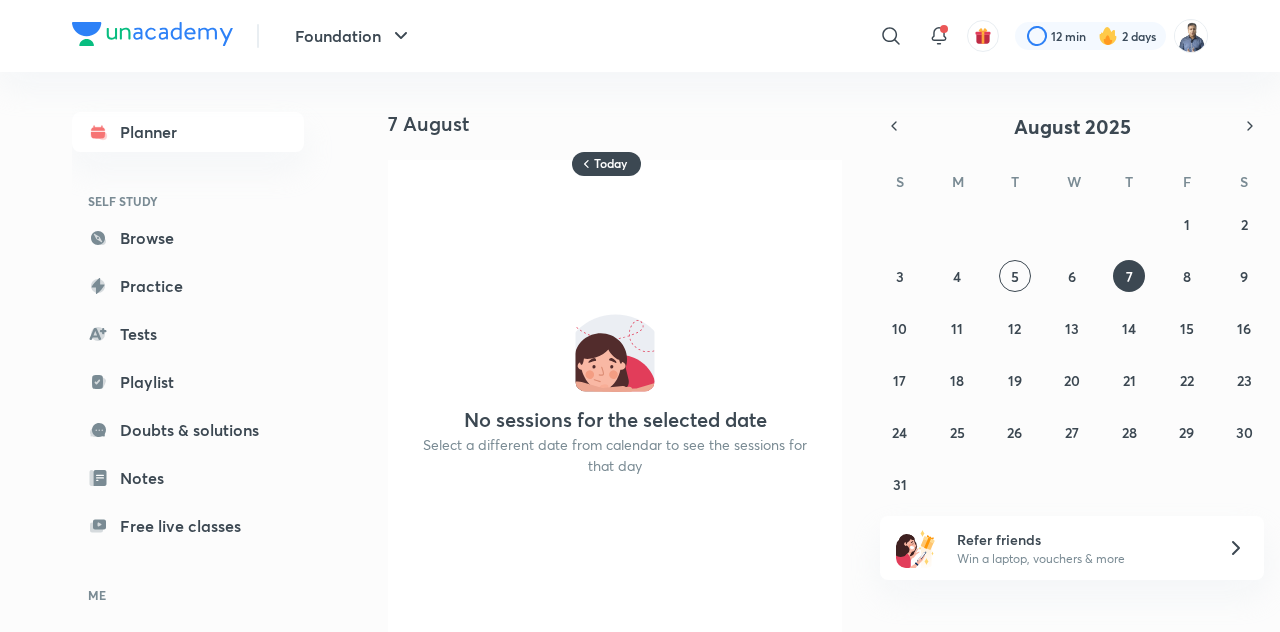 click on "12 min 2 days" at bounding box center [1103, 36] 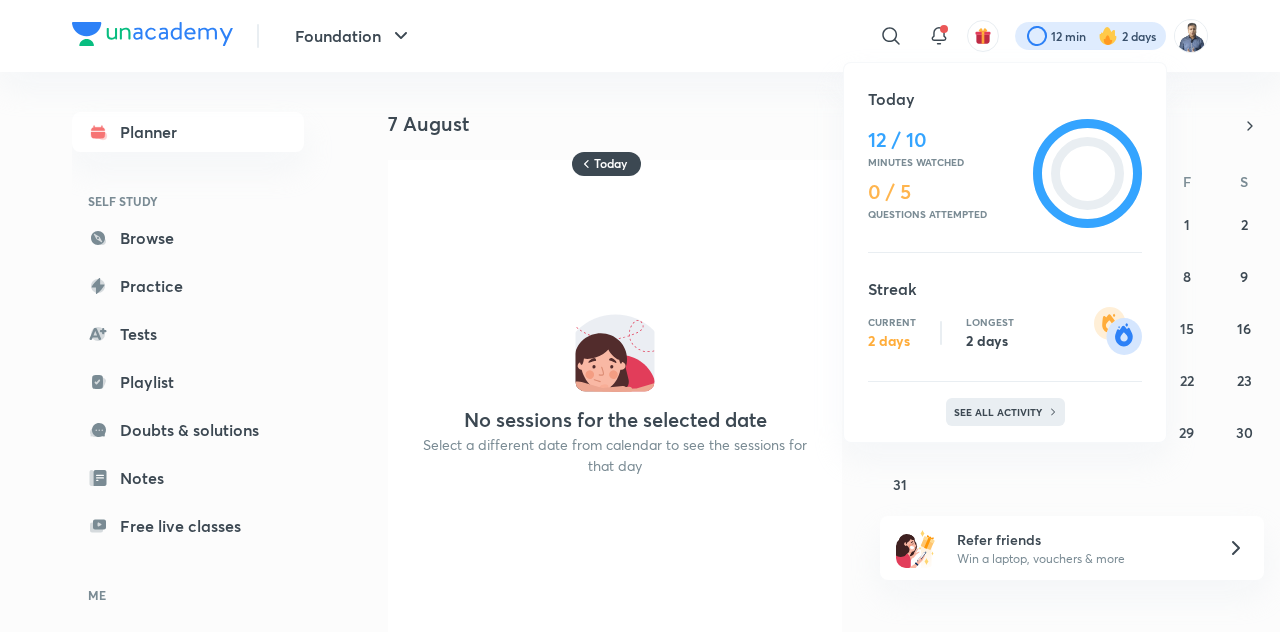 click on "See all activity" at bounding box center (1000, 412) 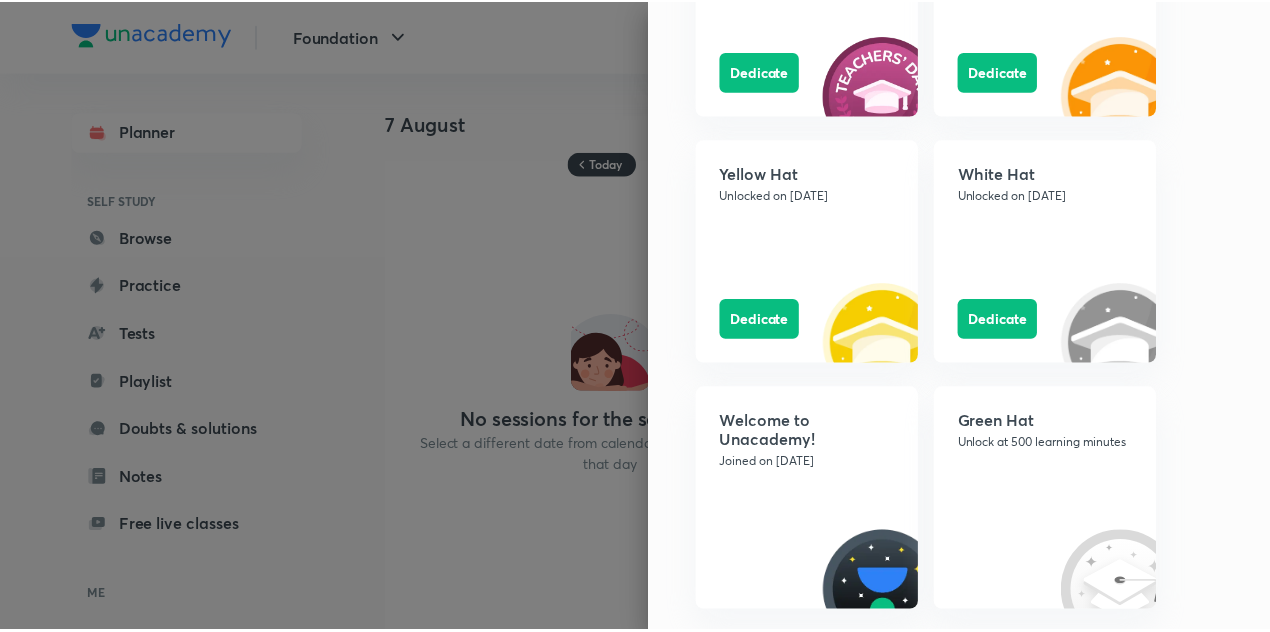 scroll, scrollTop: 2000, scrollLeft: 0, axis: vertical 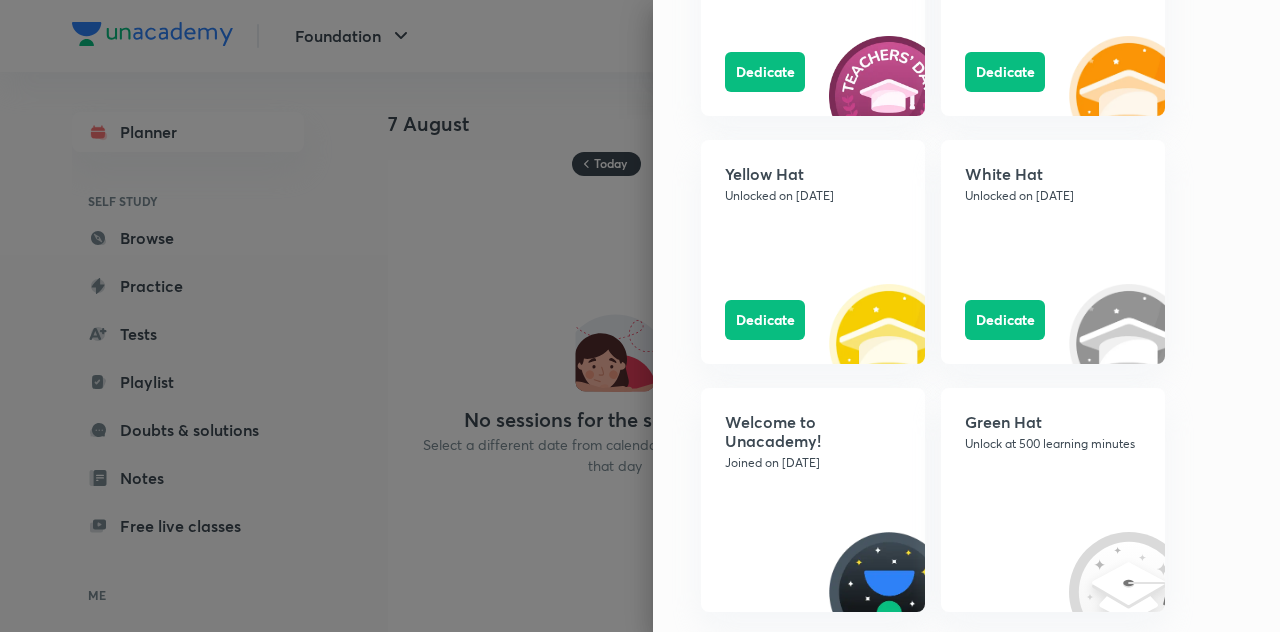 click at bounding box center (640, 316) 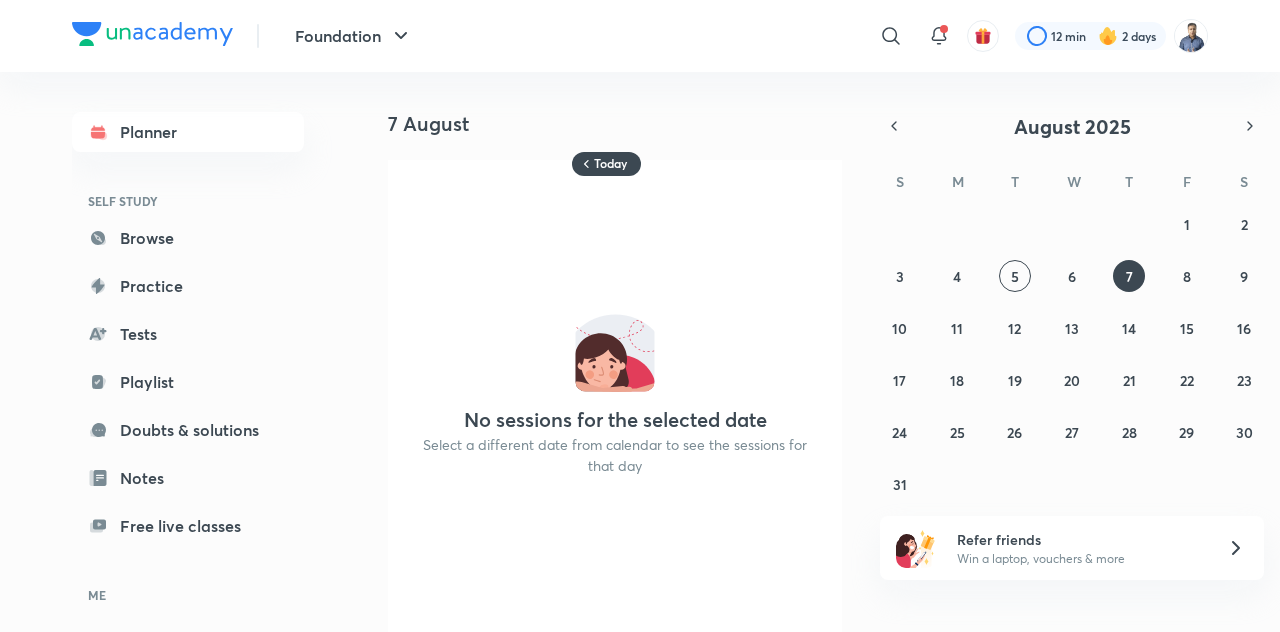 click on "Planner SELF STUDY Browse Practice Tests Playlist Doubts & solutions Notes Free live classes ME Enrollments Saved" at bounding box center (188, 406) 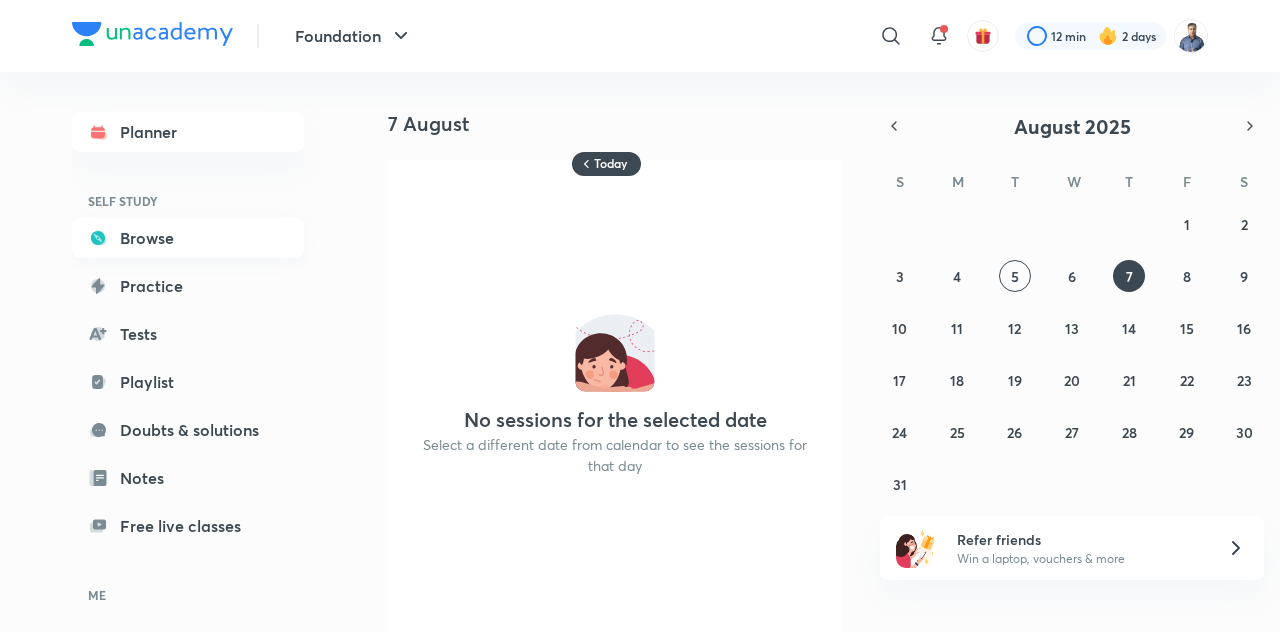 click on "Browse" at bounding box center [188, 238] 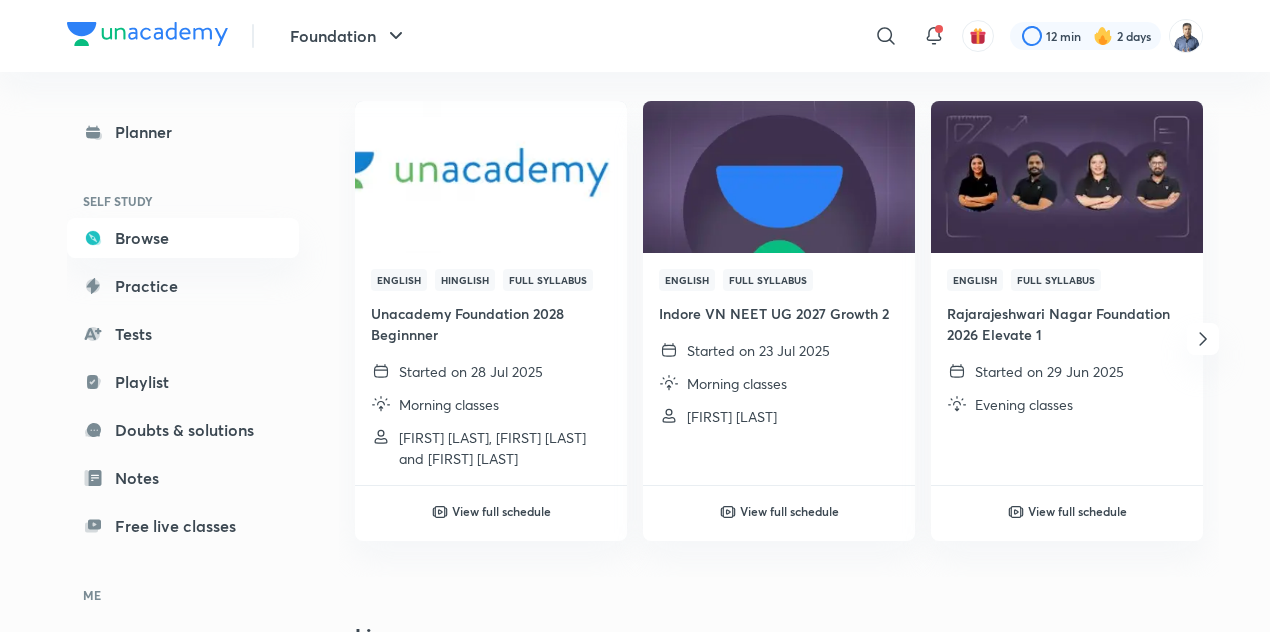 scroll, scrollTop: 691, scrollLeft: 0, axis: vertical 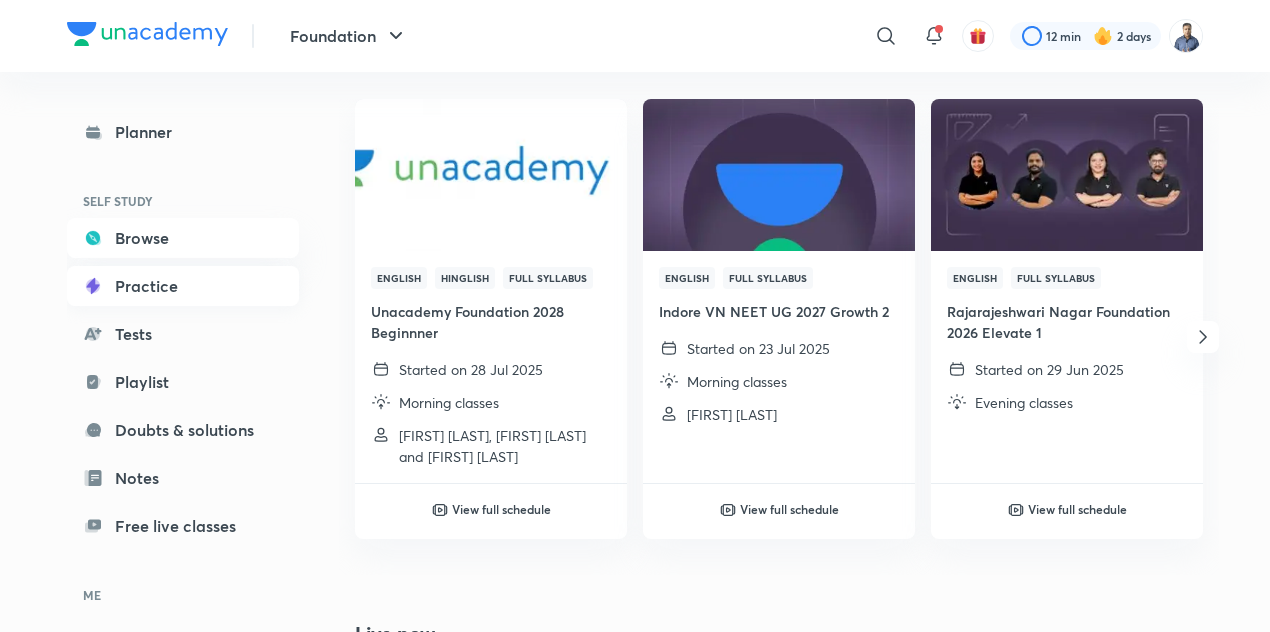 click on "Practice" at bounding box center (183, 286) 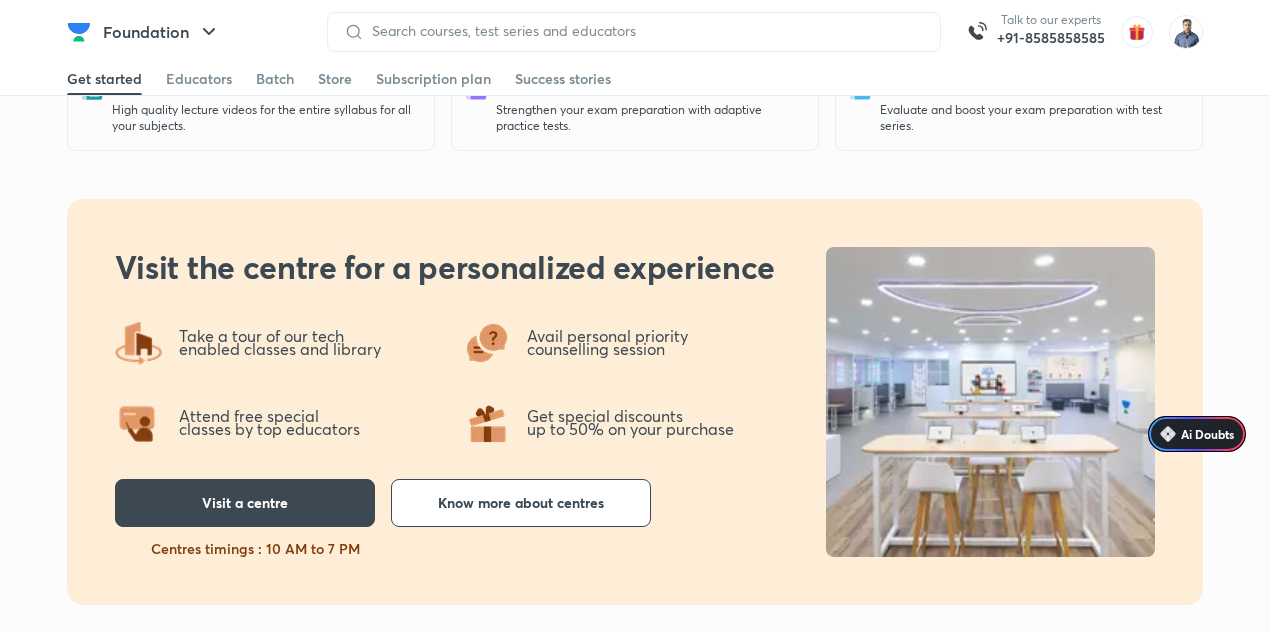 scroll, scrollTop: 0, scrollLeft: 0, axis: both 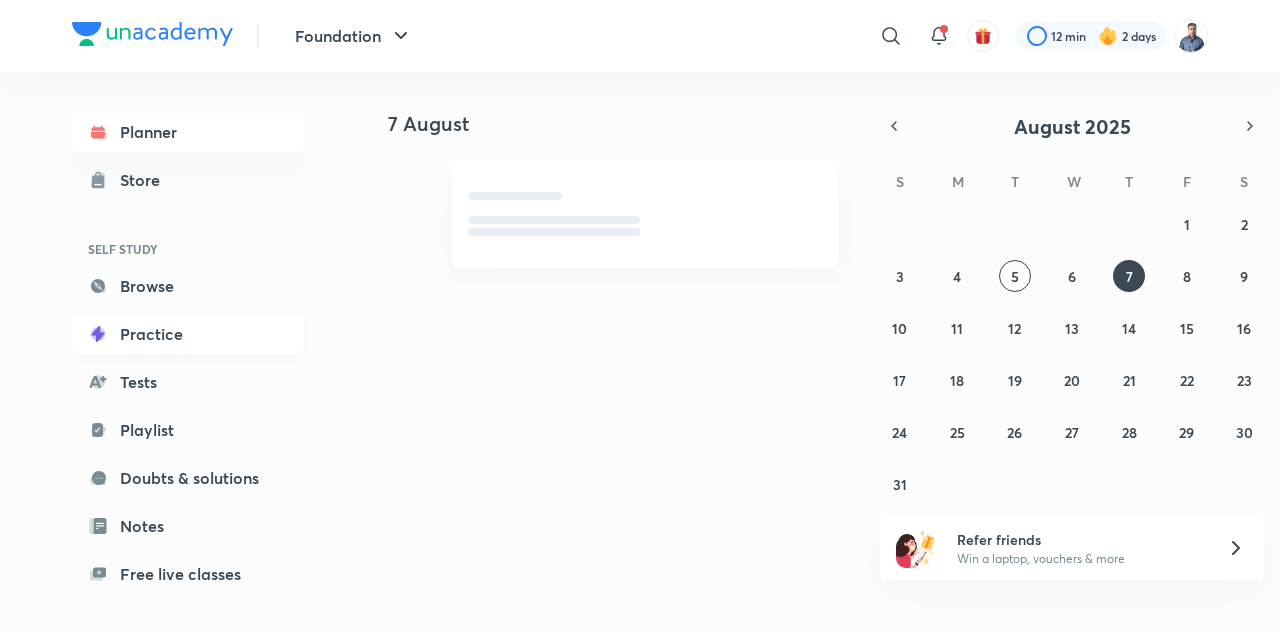 click on "Practice" at bounding box center (188, 334) 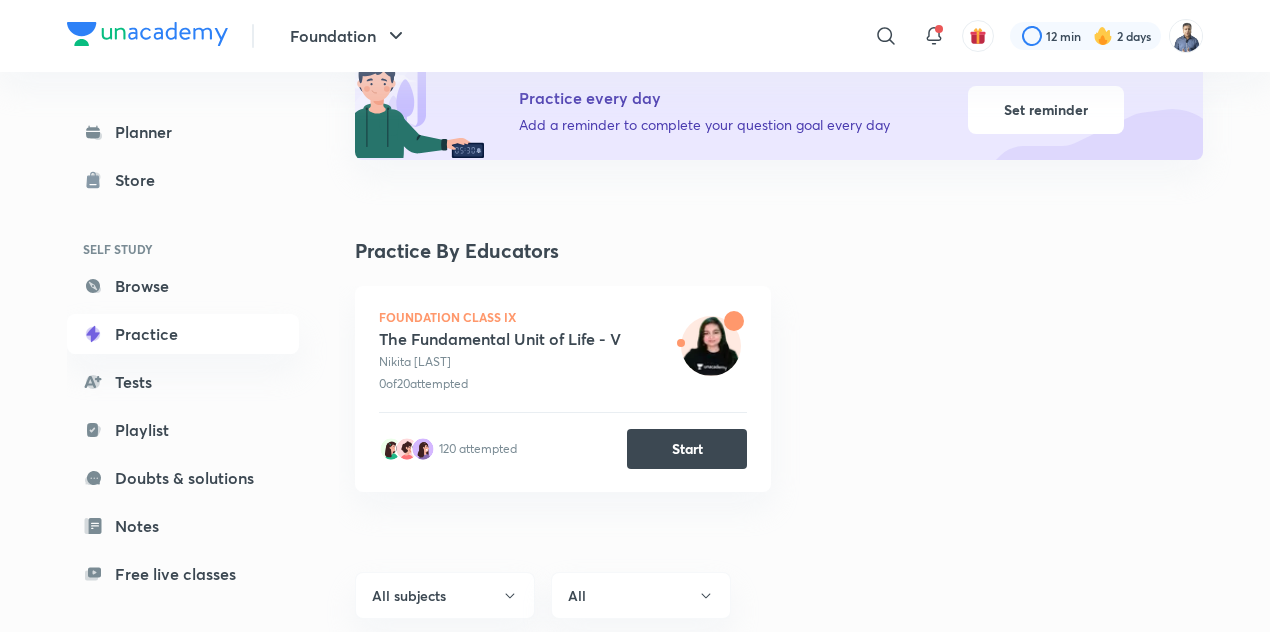scroll, scrollTop: 280, scrollLeft: 0, axis: vertical 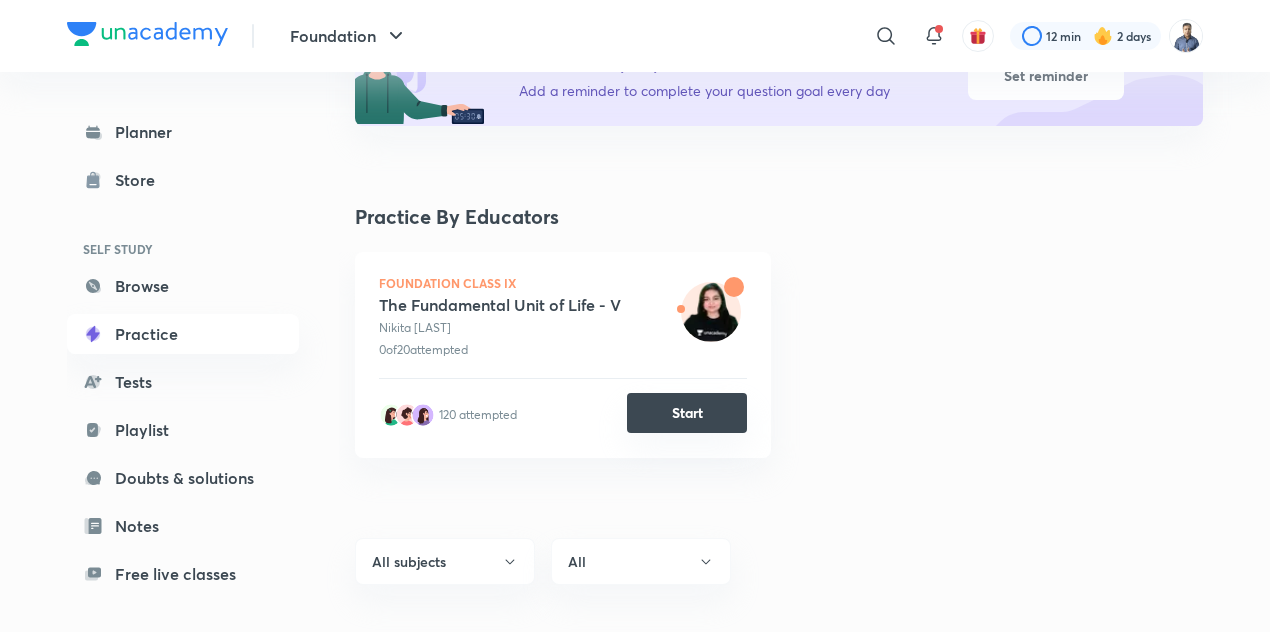 click on "Start" at bounding box center [687, 413] 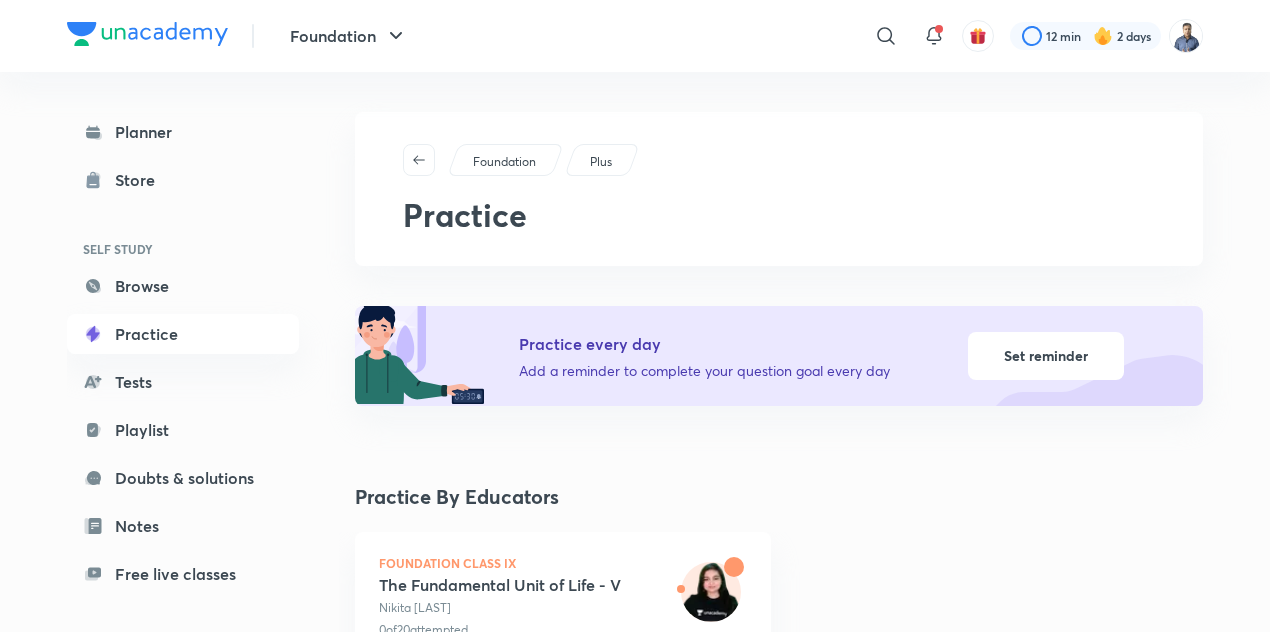 scroll, scrollTop: 122, scrollLeft: 0, axis: vertical 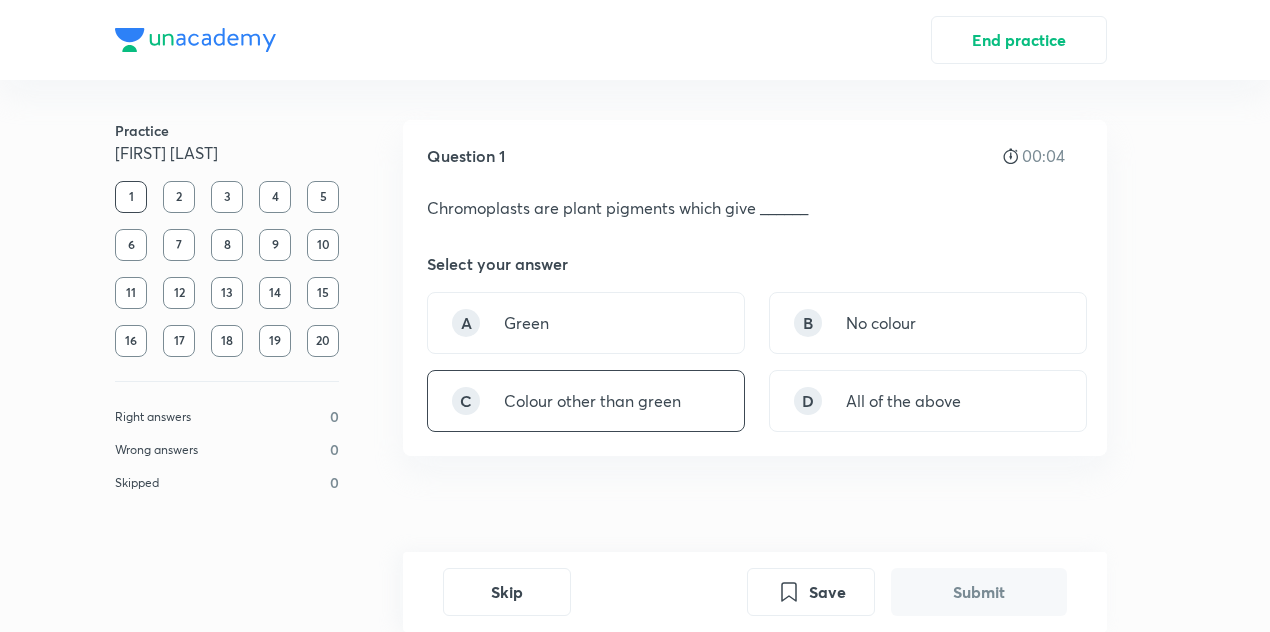 click on "C Colour other than green" at bounding box center (586, 401) 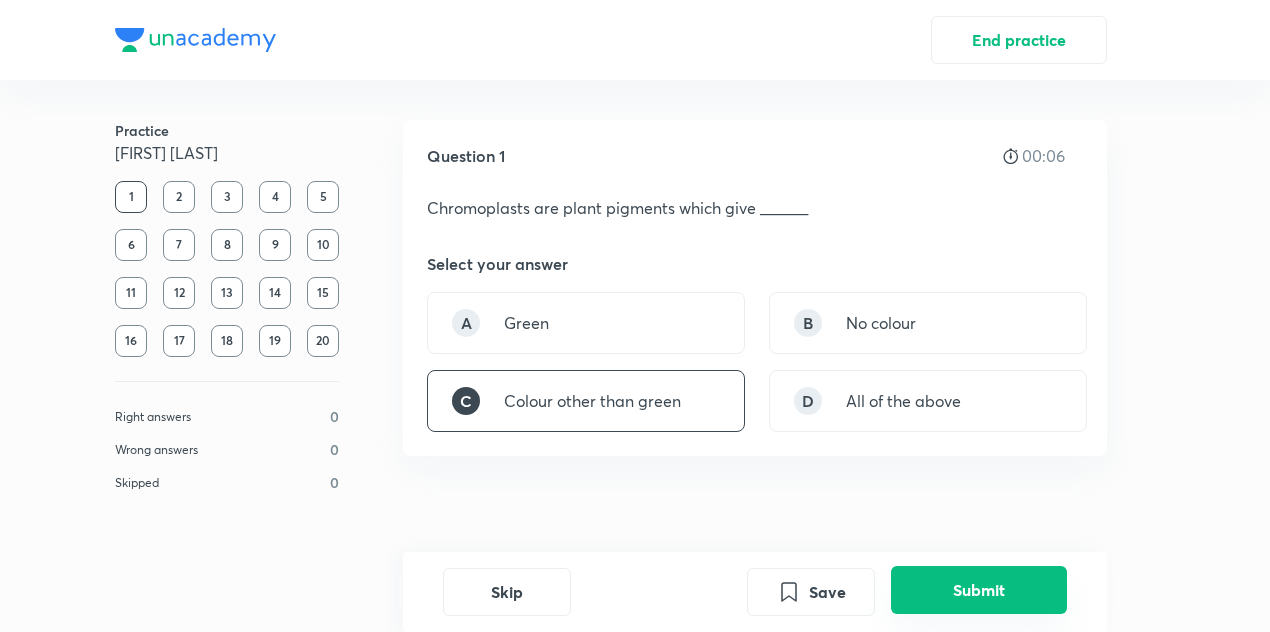 click on "Submit" at bounding box center (979, 590) 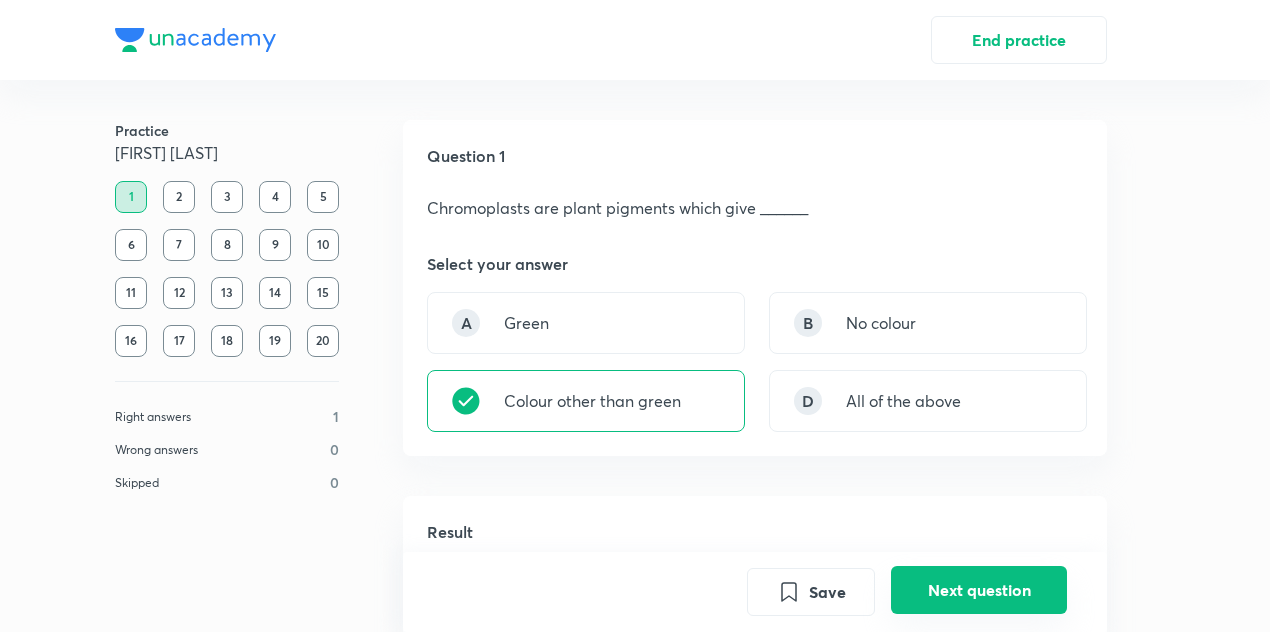 scroll, scrollTop: 475, scrollLeft: 0, axis: vertical 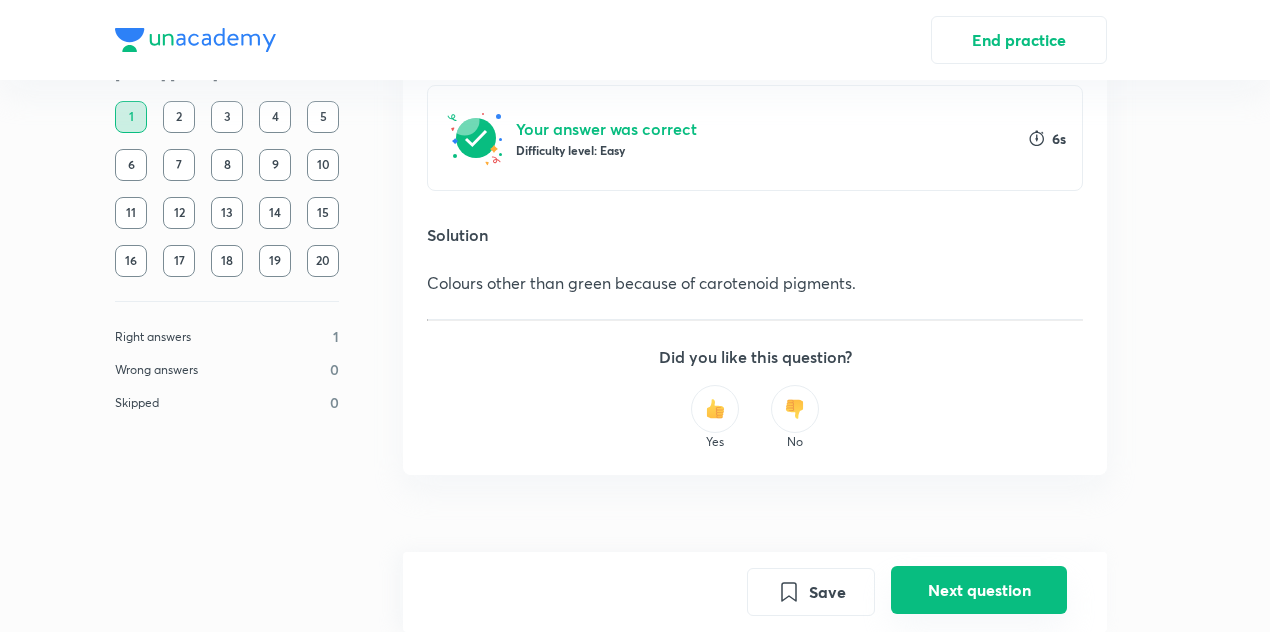 click on "Next question" at bounding box center [979, 590] 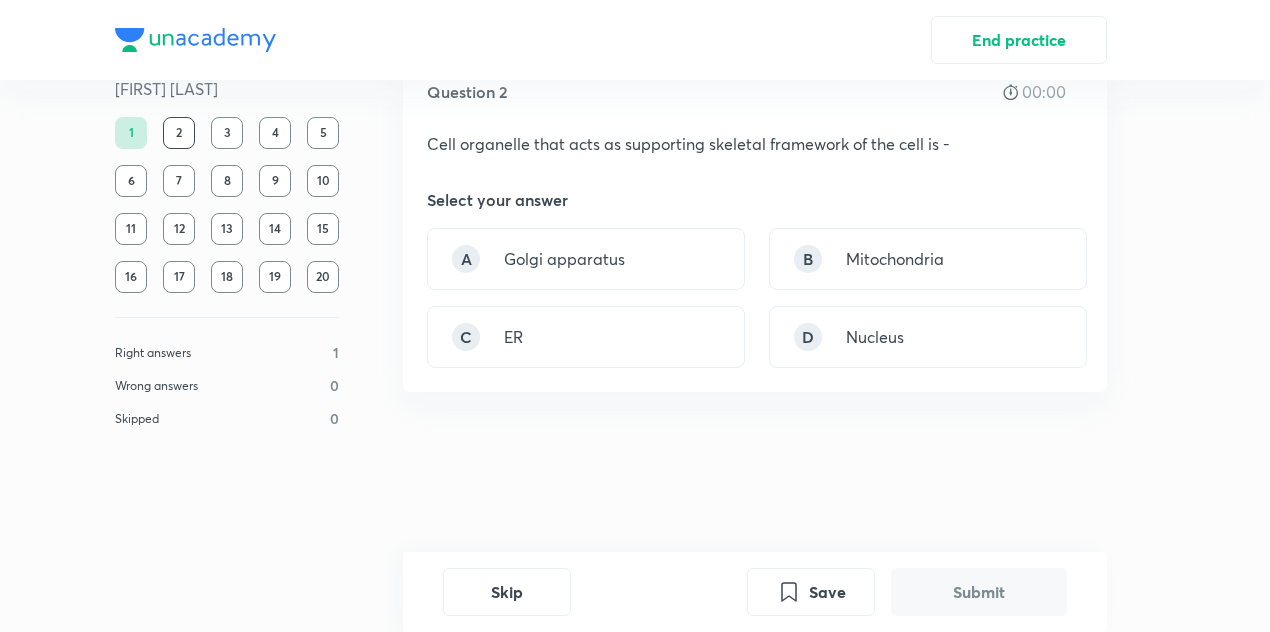 scroll, scrollTop: 0, scrollLeft: 0, axis: both 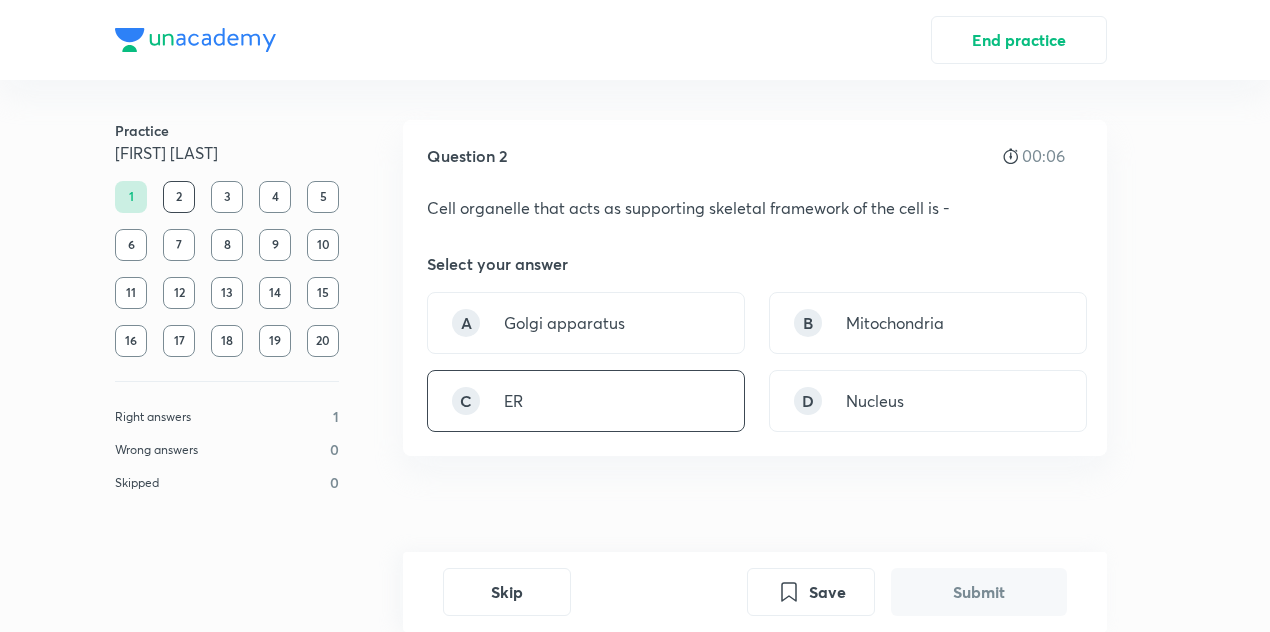 click on "C  ER" at bounding box center [586, 401] 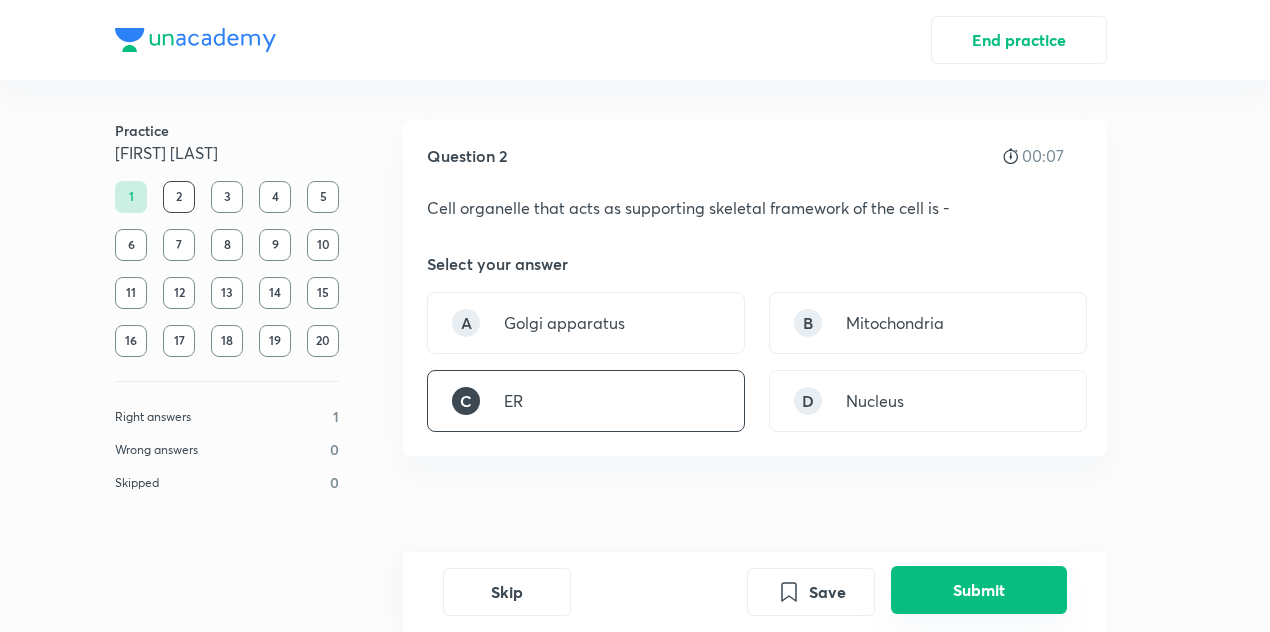 click on "Submit" at bounding box center (979, 590) 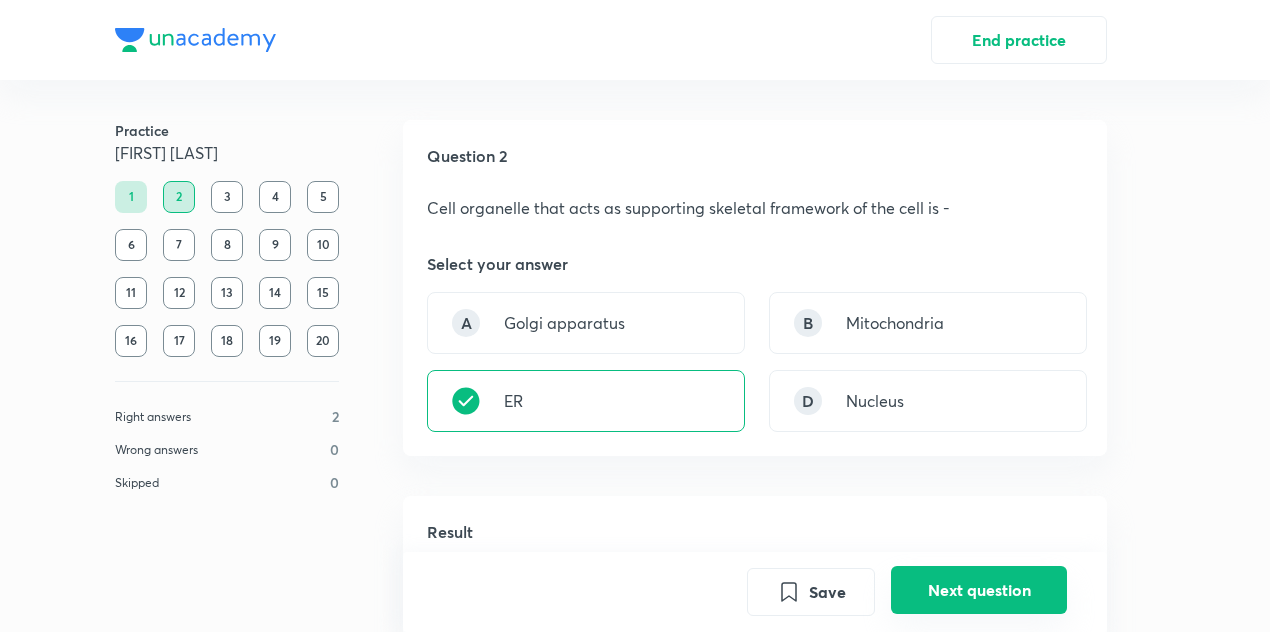 scroll, scrollTop: 494, scrollLeft: 0, axis: vertical 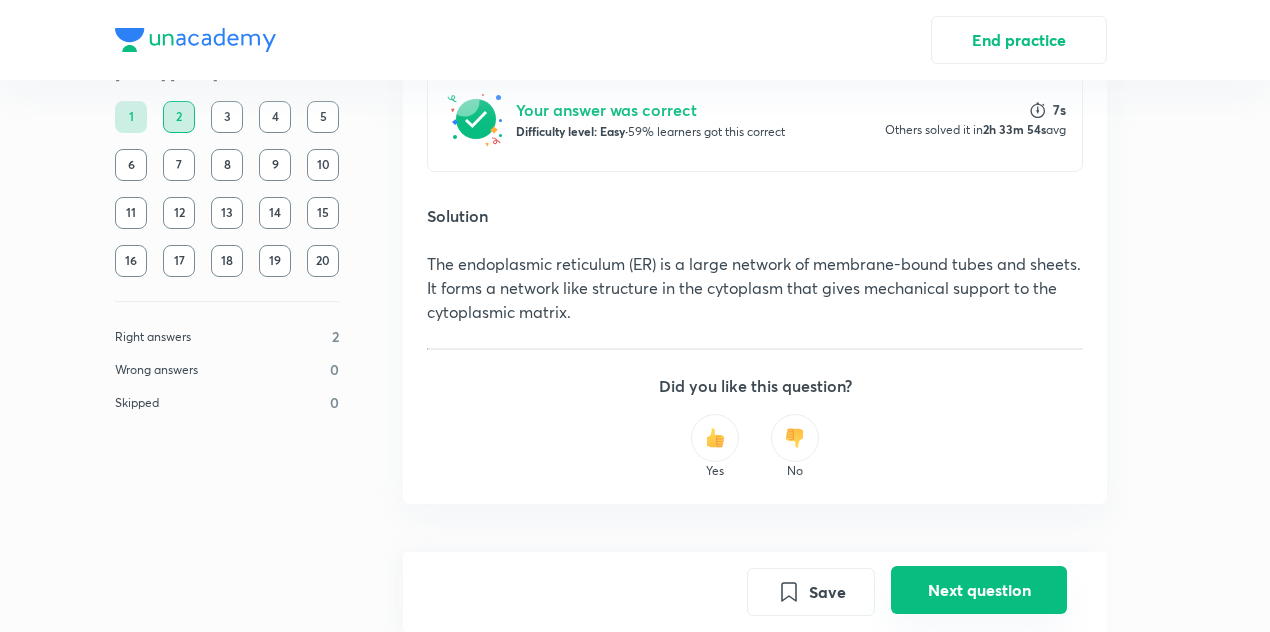 click on "Next question" at bounding box center (979, 590) 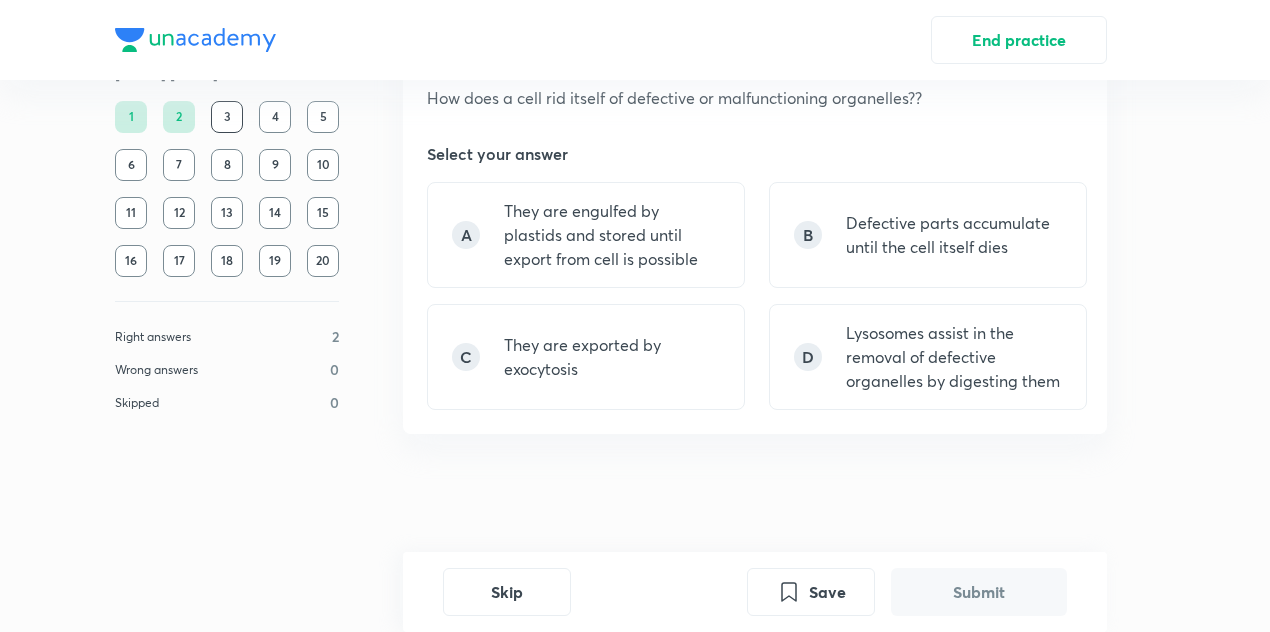scroll, scrollTop: 99, scrollLeft: 0, axis: vertical 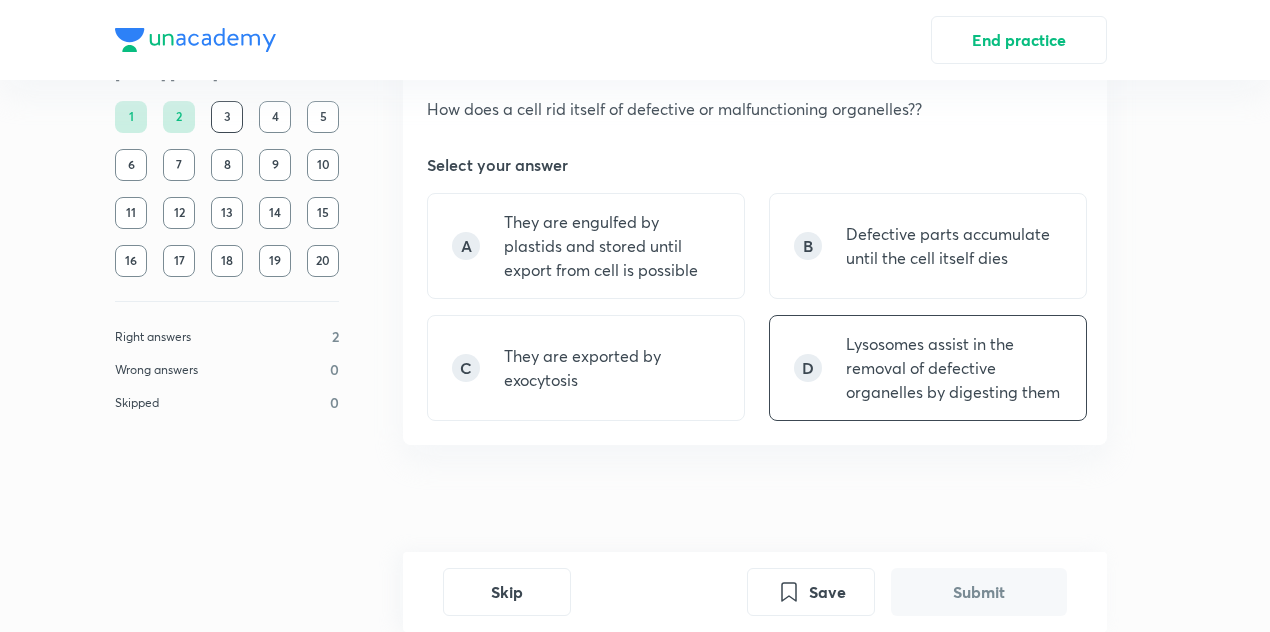click on "Lysosomes assist in the removal of defective organelles by digesting them" at bounding box center (954, 368) 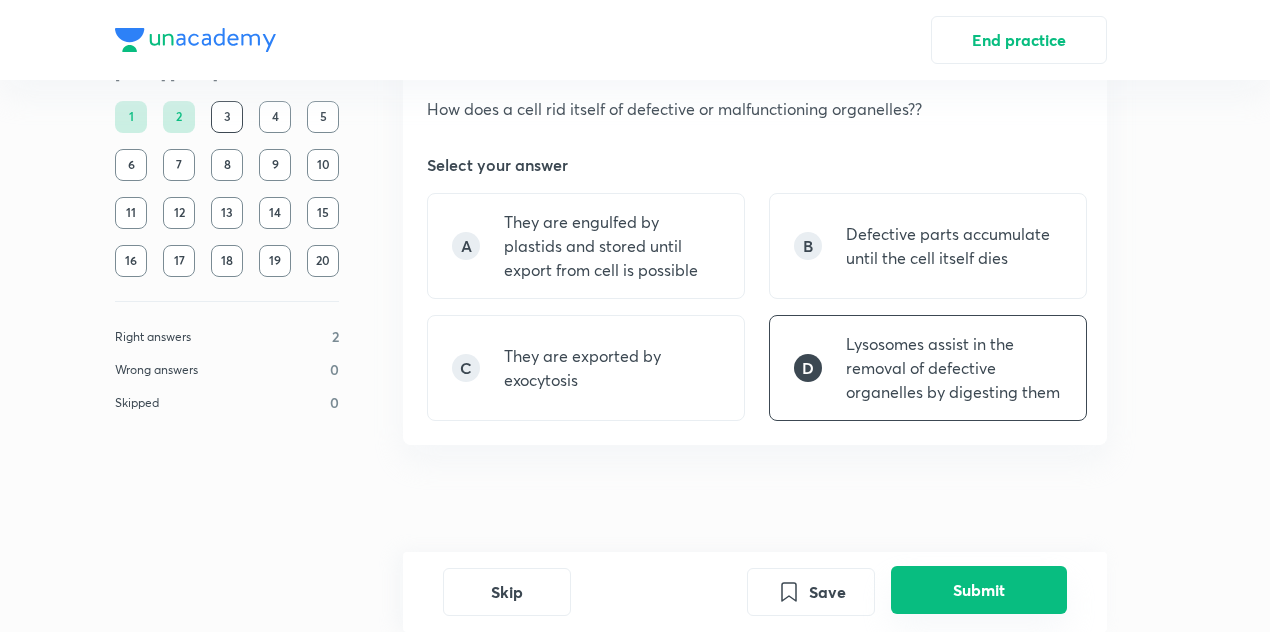 click on "Submit" at bounding box center [979, 590] 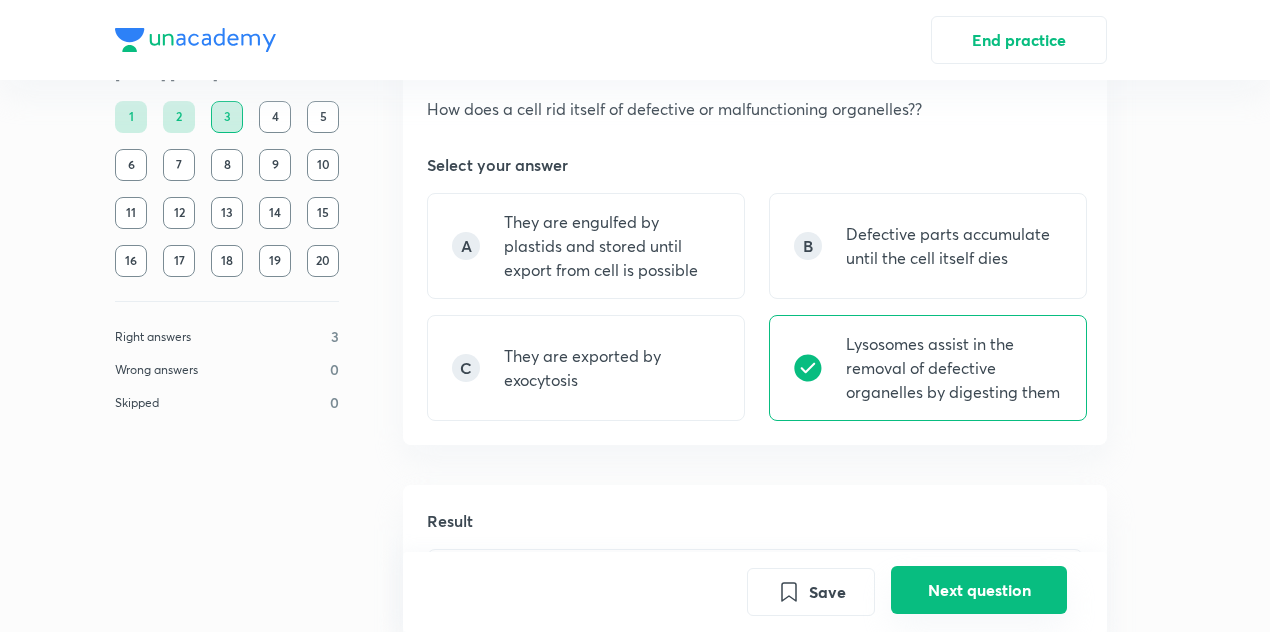 scroll, scrollTop: 582, scrollLeft: 0, axis: vertical 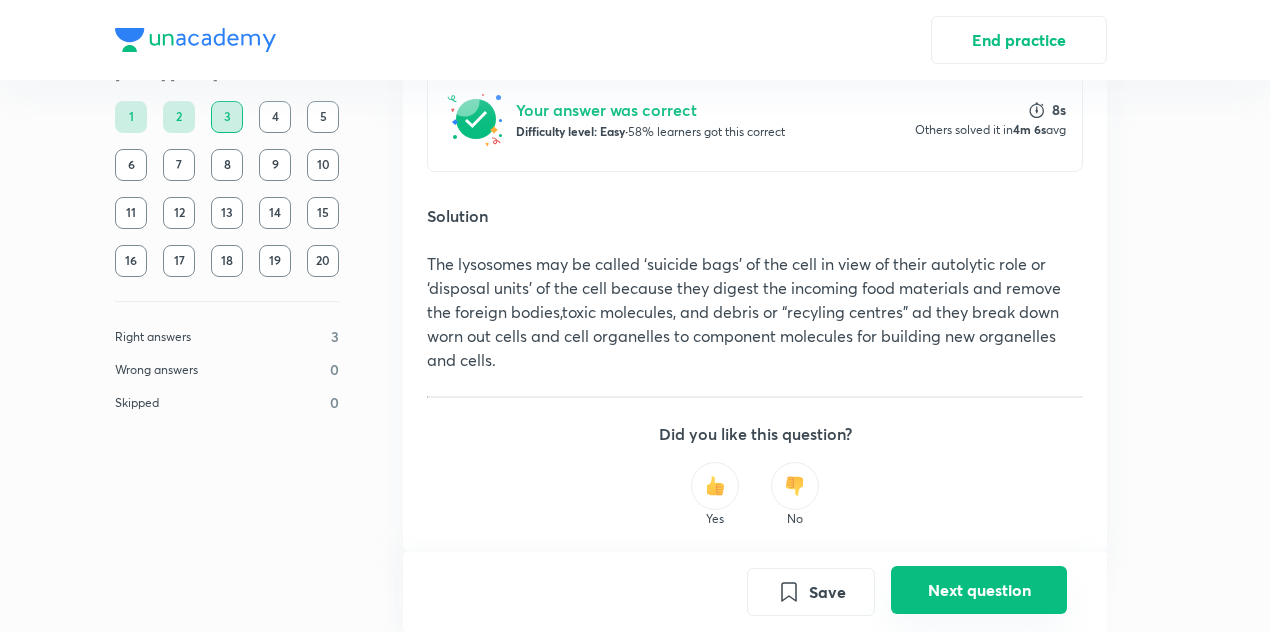 click on "Next question" at bounding box center [979, 590] 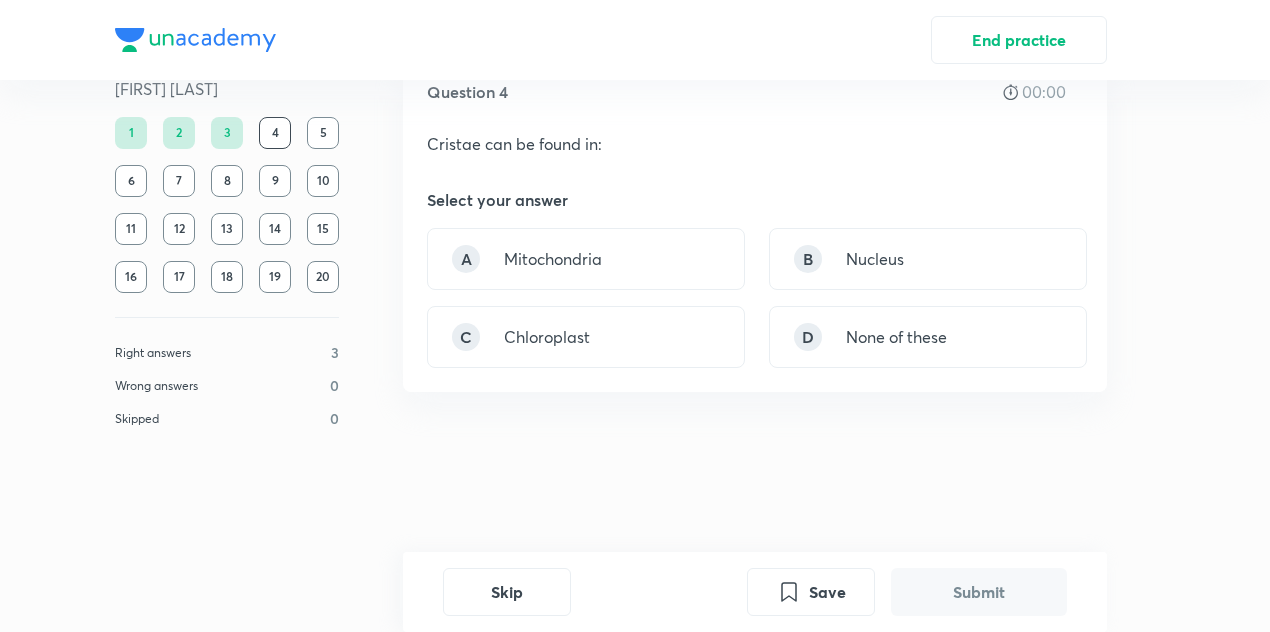 scroll, scrollTop: 0, scrollLeft: 0, axis: both 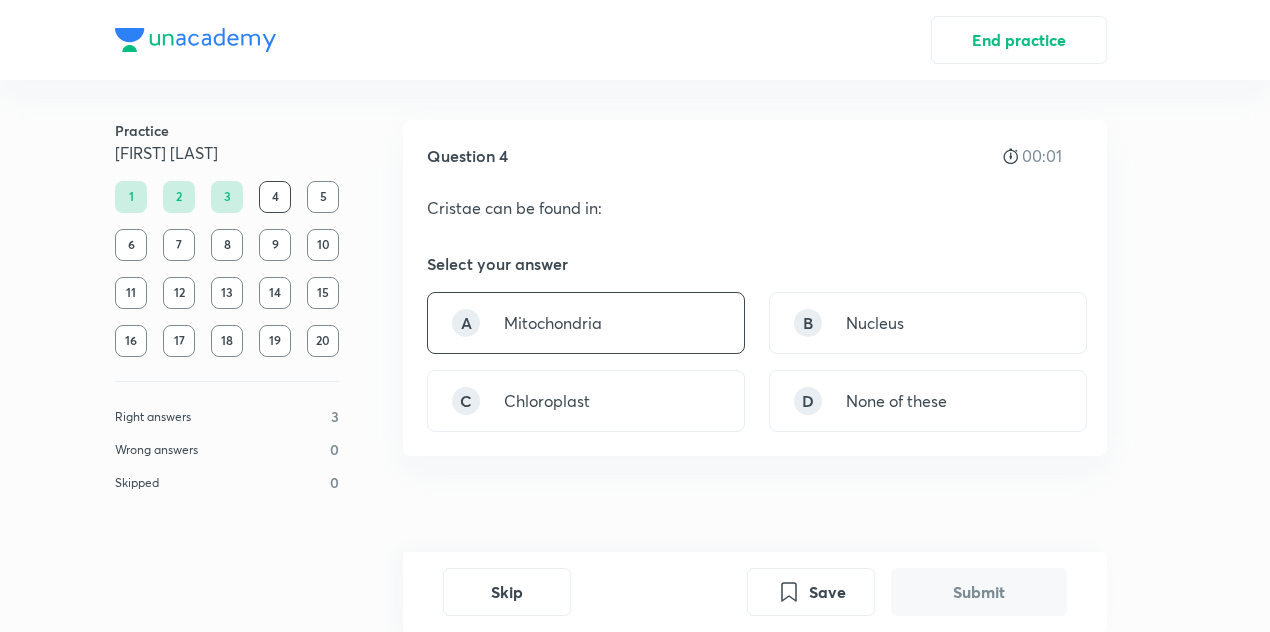 click on "A Mitochondria" at bounding box center (586, 323) 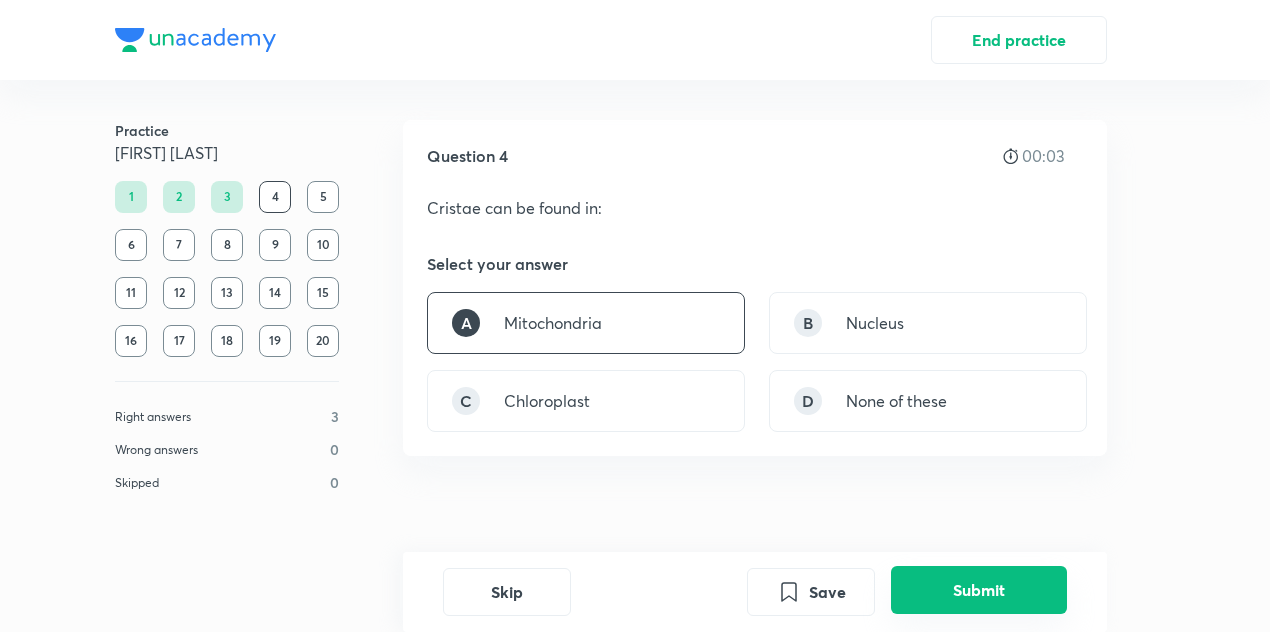 click on "Submit" at bounding box center [979, 590] 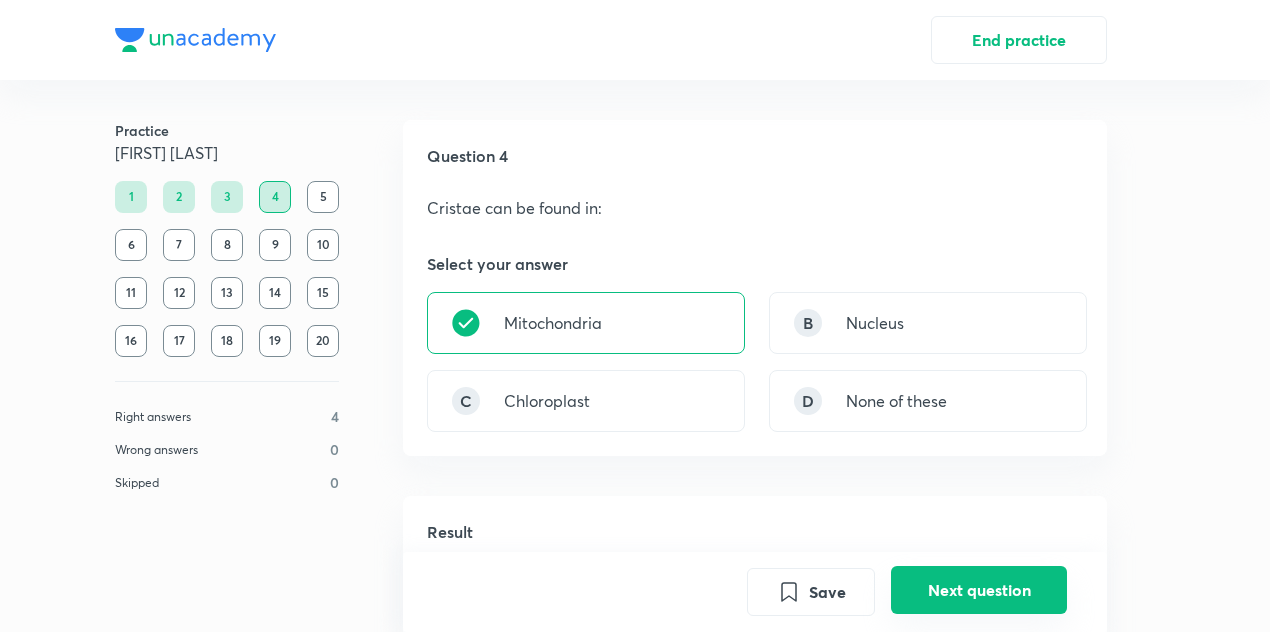 scroll, scrollTop: 494, scrollLeft: 0, axis: vertical 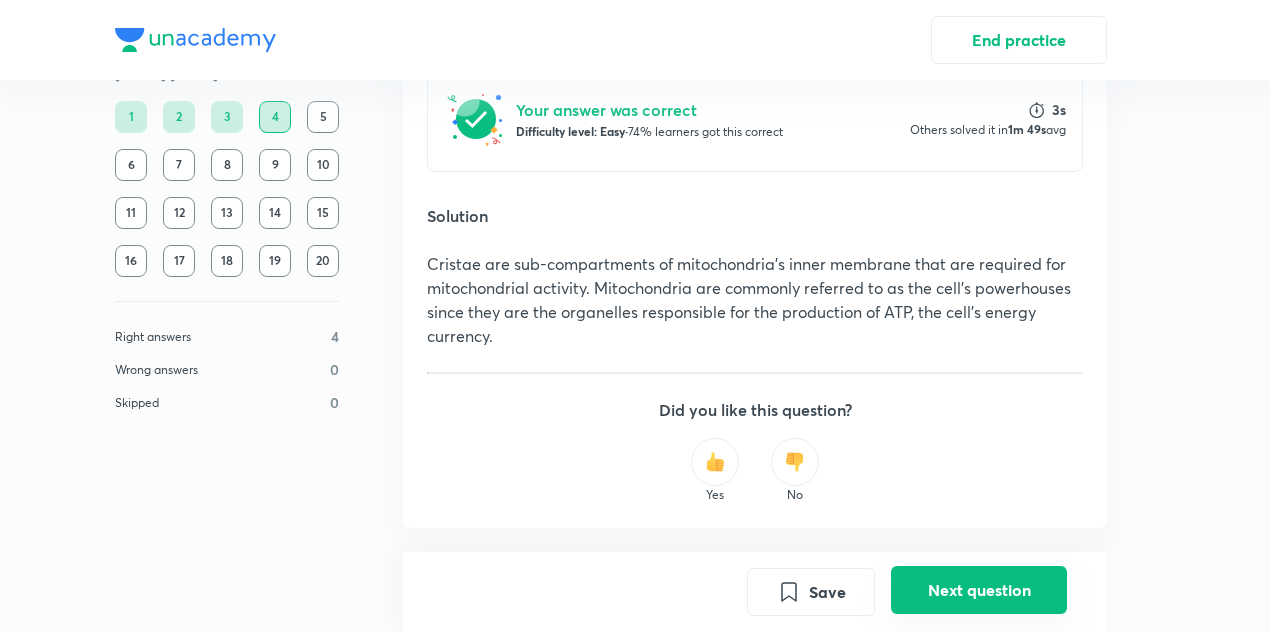 click on "Next question" at bounding box center (979, 590) 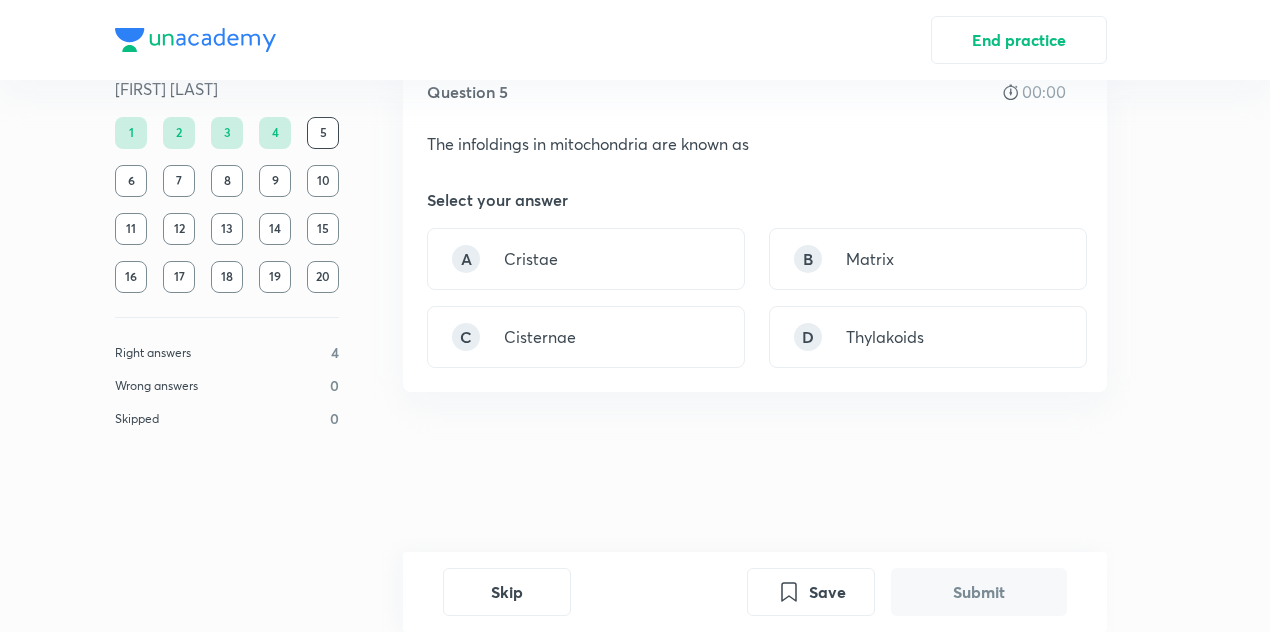 scroll, scrollTop: 0, scrollLeft: 0, axis: both 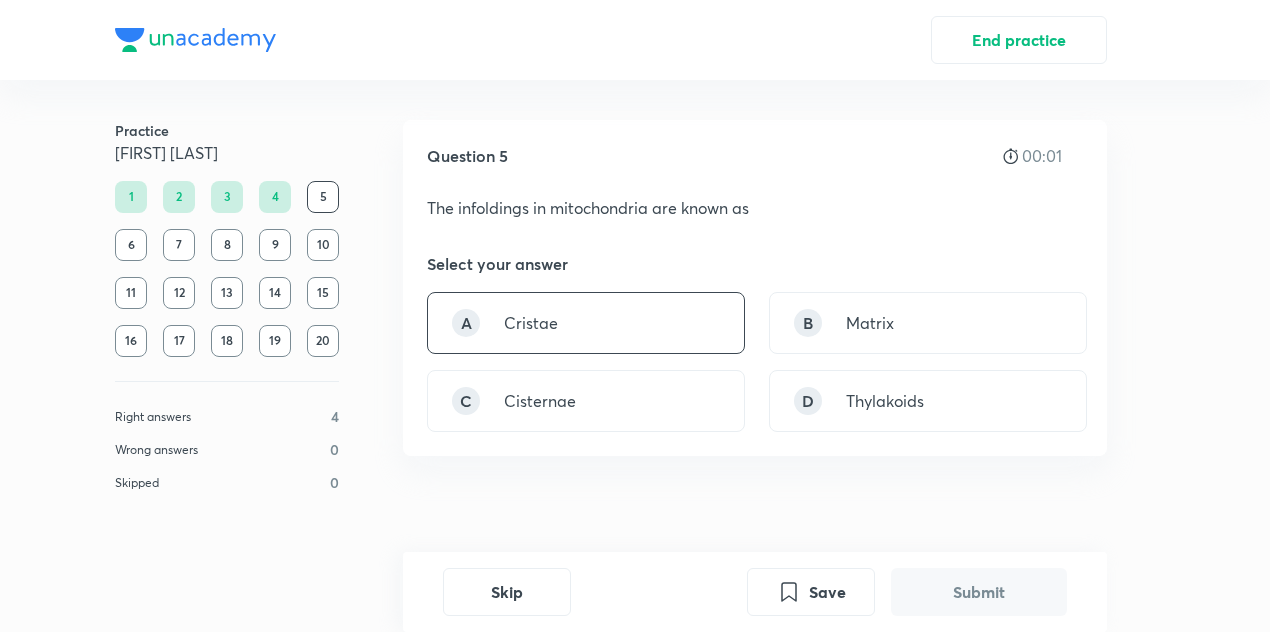 click on "A Cristae" at bounding box center [586, 323] 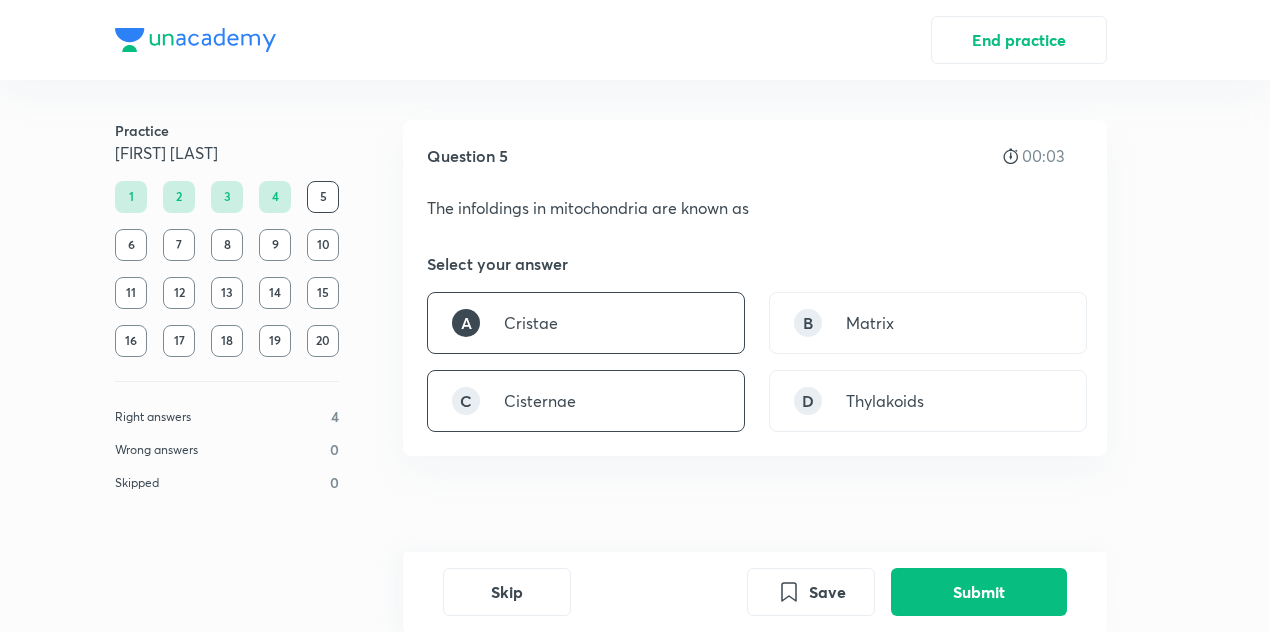 click on "C Cisternae" at bounding box center (586, 401) 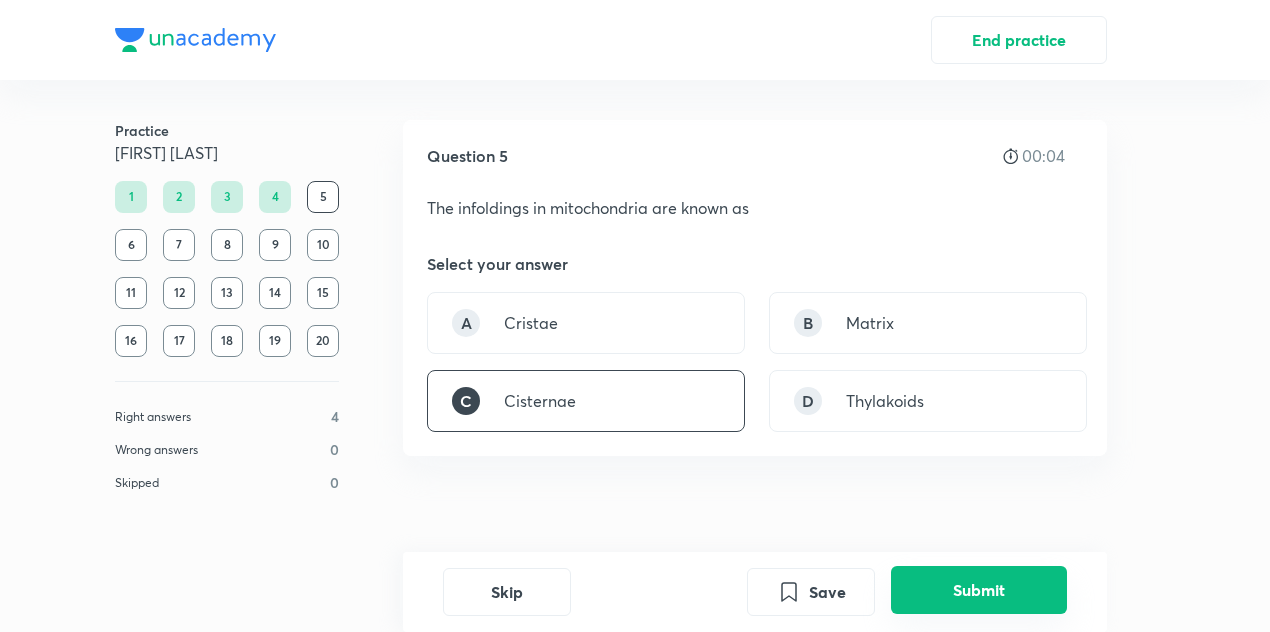 click on "Submit" at bounding box center (979, 590) 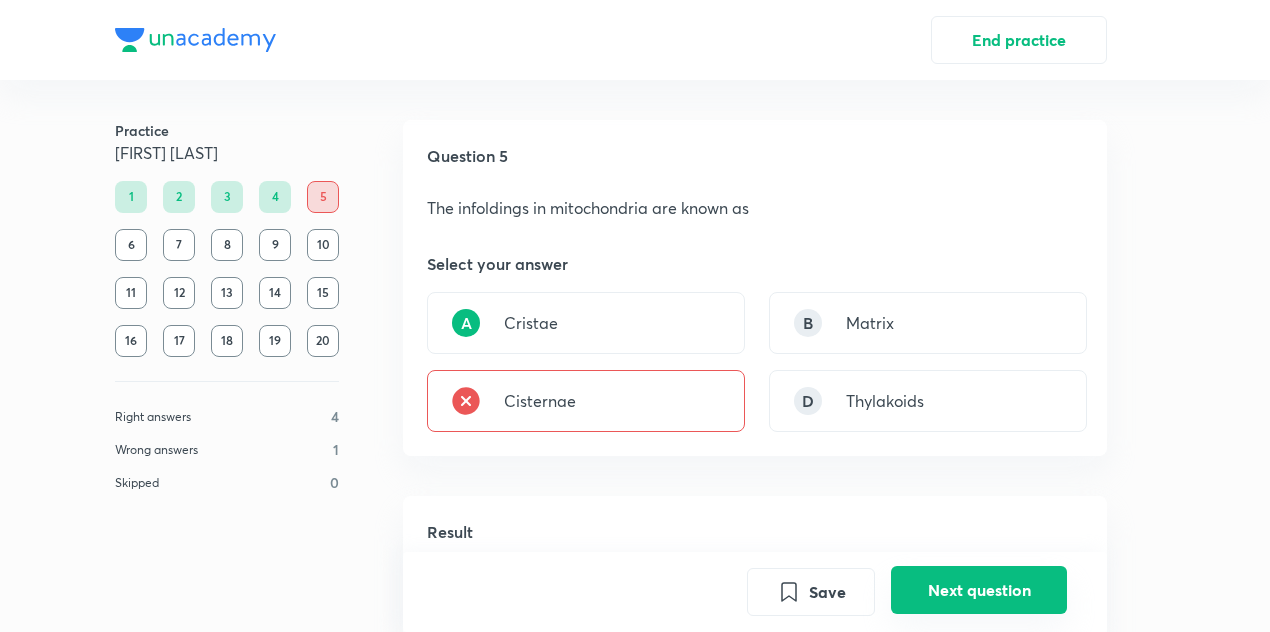 scroll, scrollTop: 494, scrollLeft: 0, axis: vertical 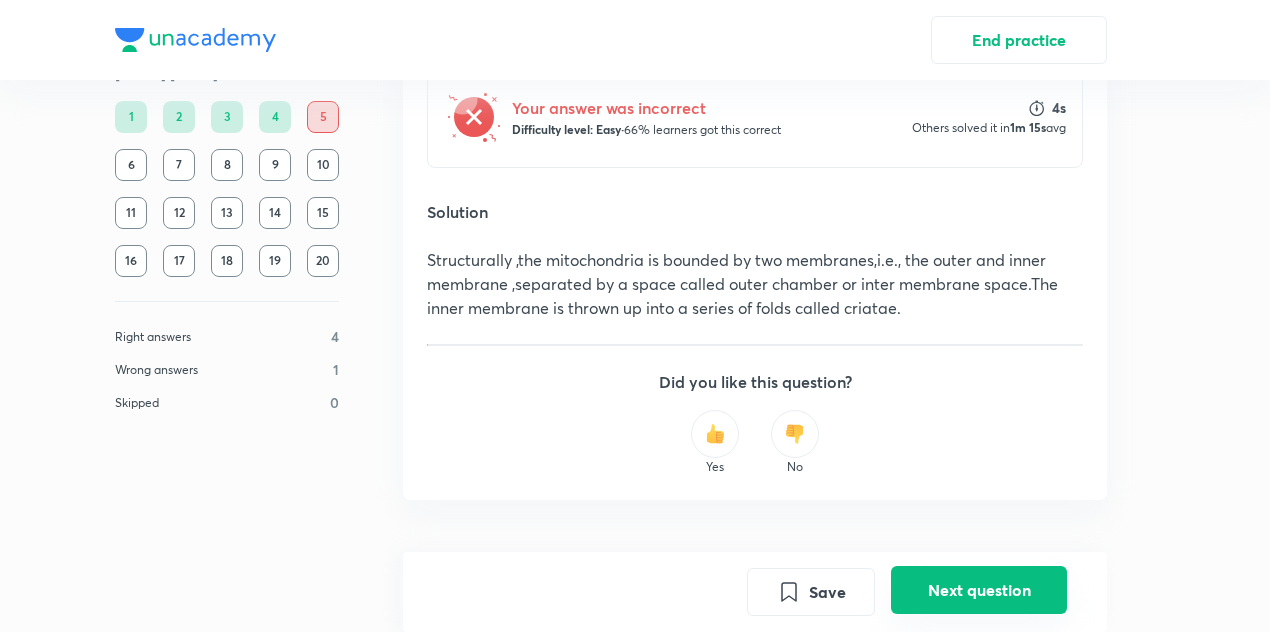 click on "Next question" at bounding box center (979, 590) 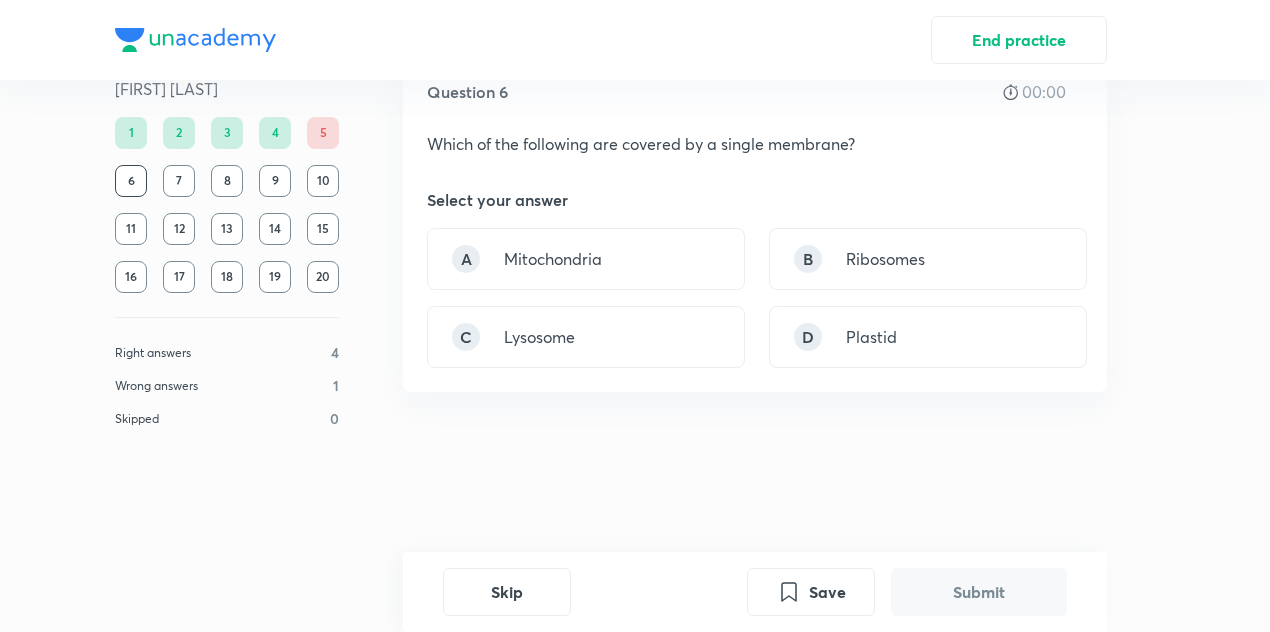 scroll, scrollTop: 0, scrollLeft: 0, axis: both 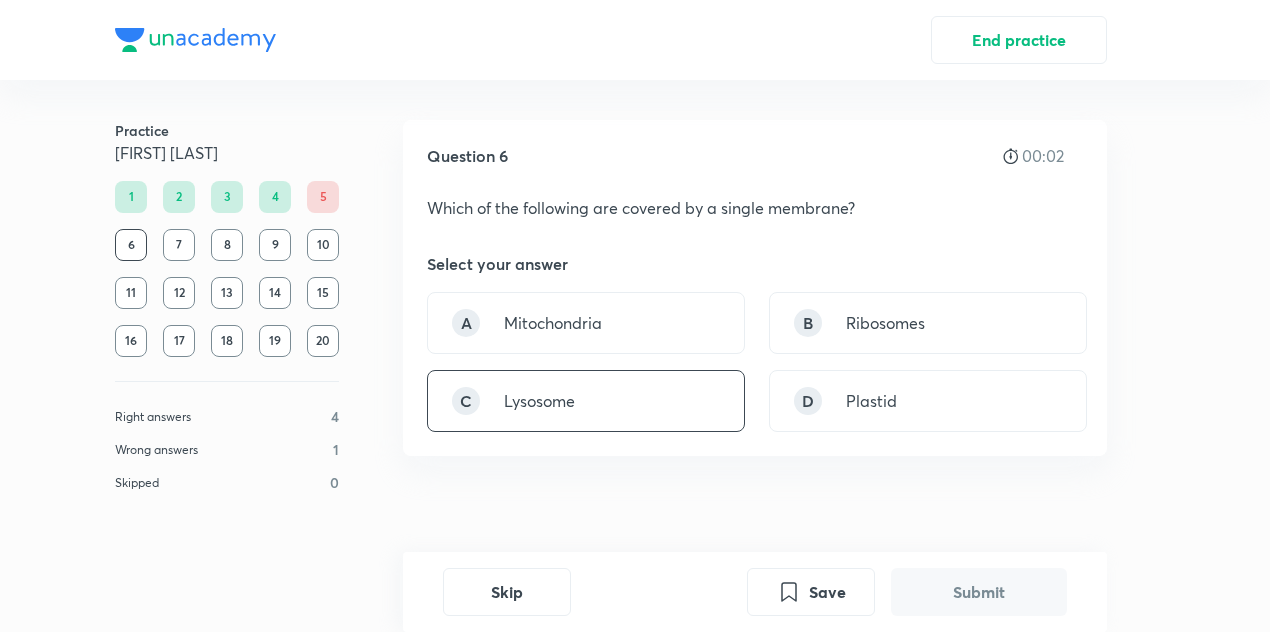click on "C Lysosome" at bounding box center (586, 401) 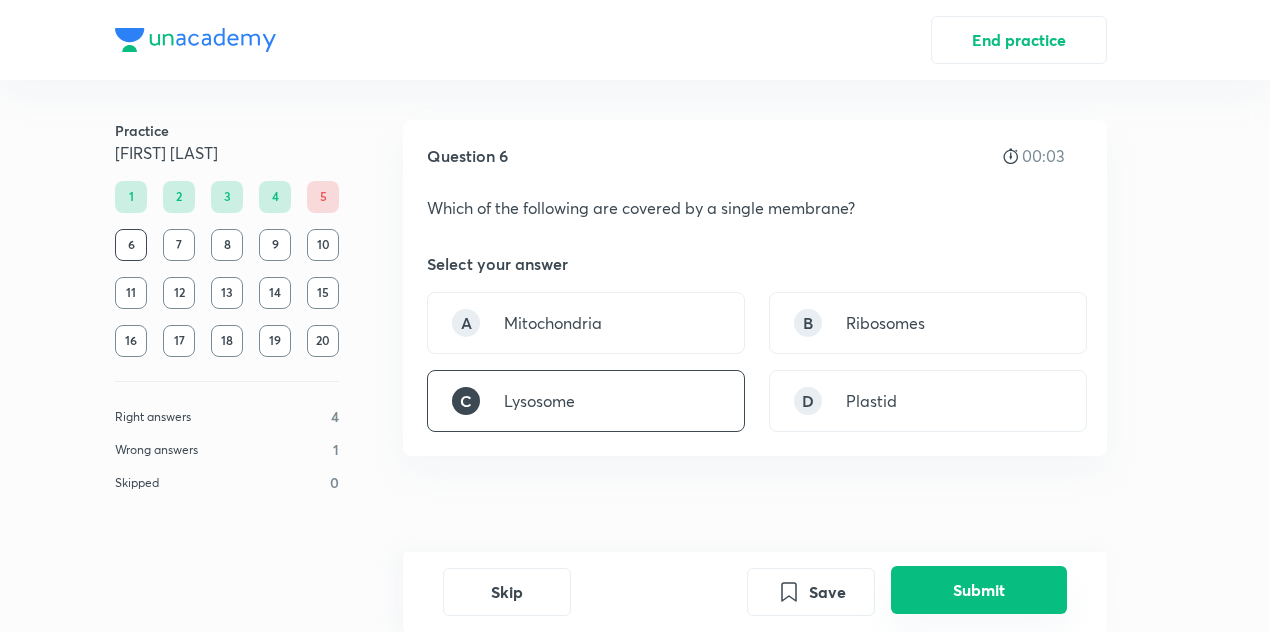 click on "Submit" at bounding box center (979, 590) 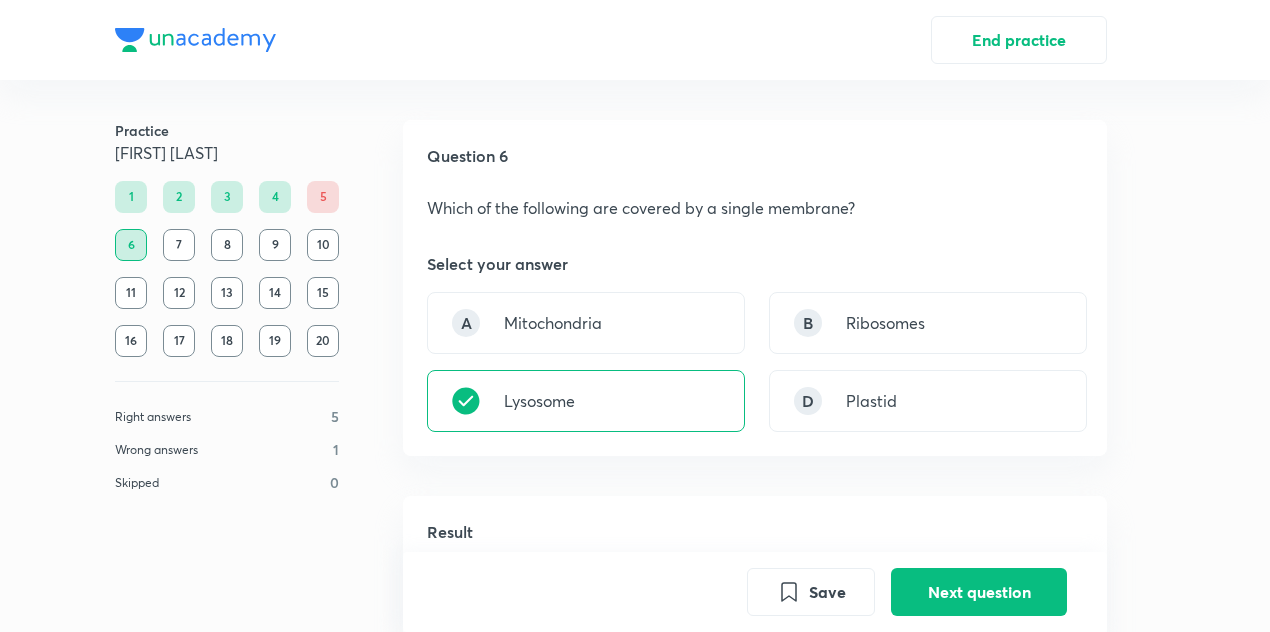 scroll, scrollTop: 453, scrollLeft: 0, axis: vertical 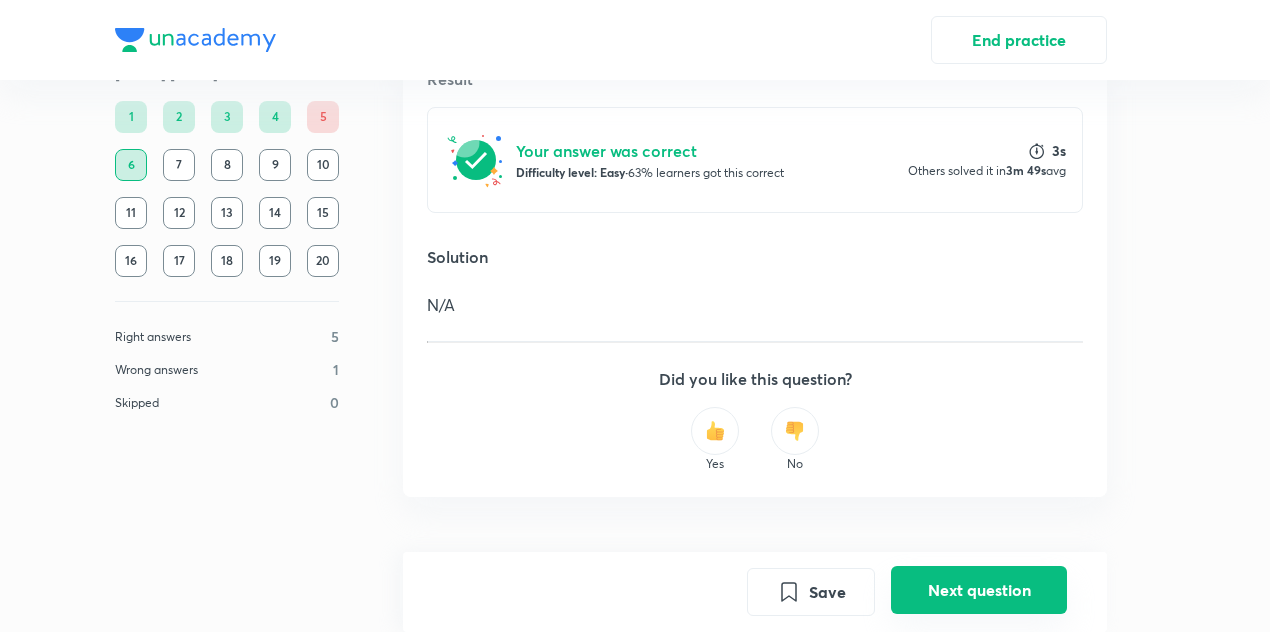 click on "Next question" at bounding box center (979, 590) 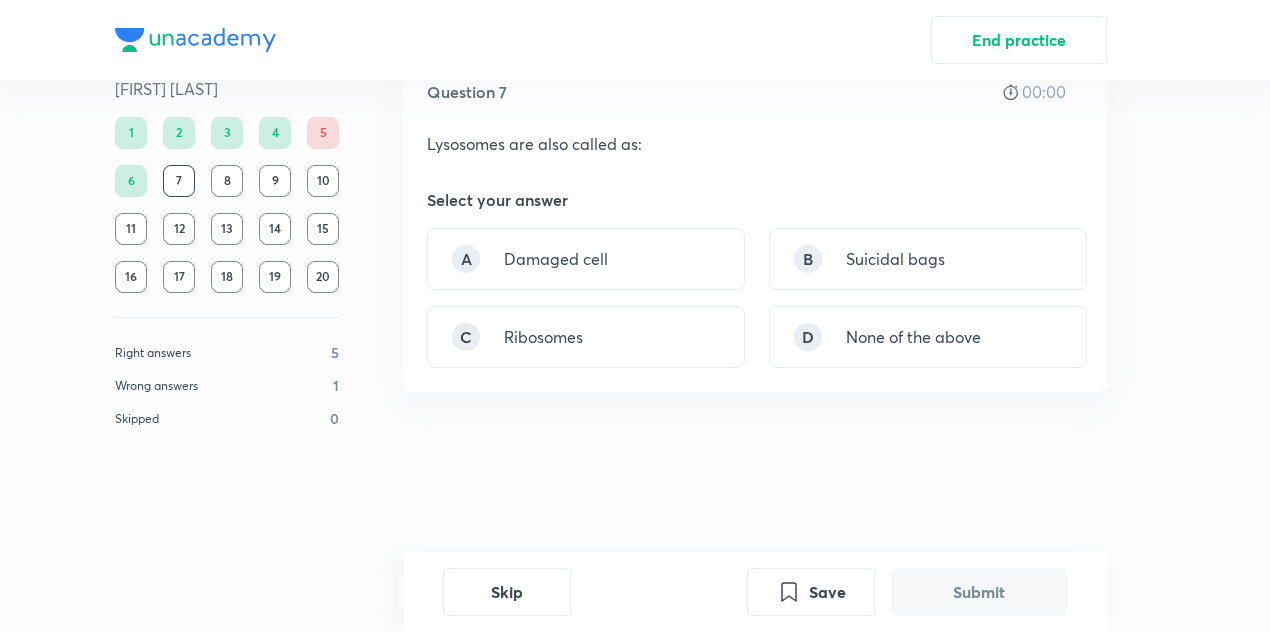 scroll, scrollTop: 0, scrollLeft: 0, axis: both 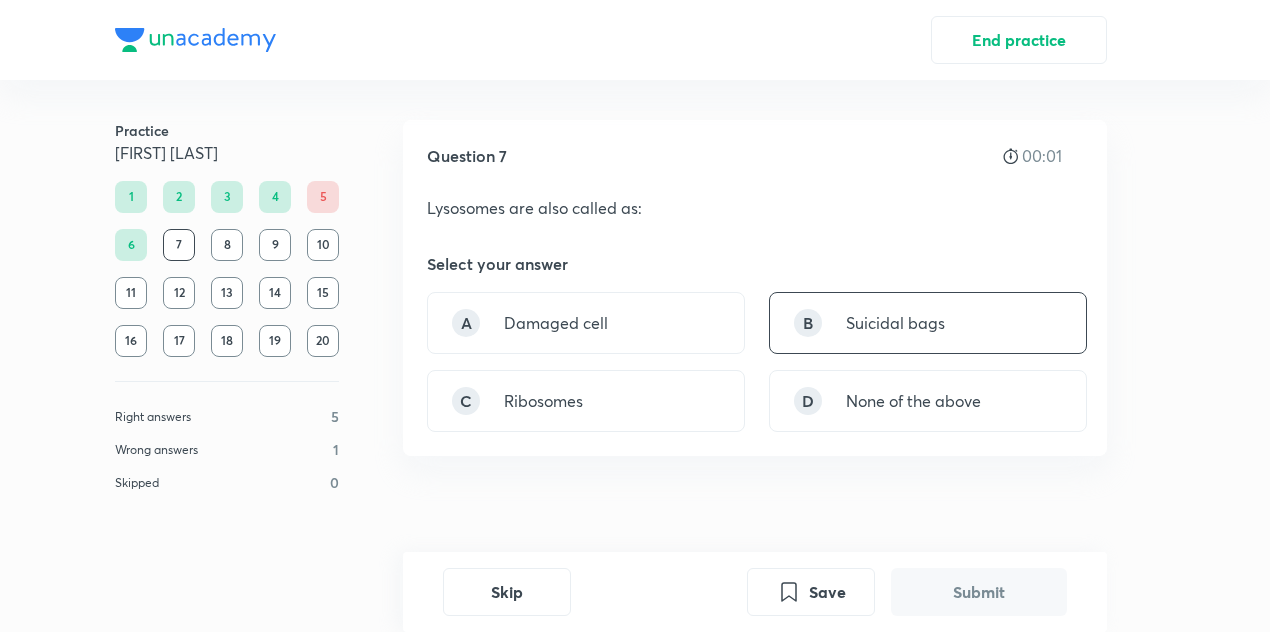click on "B Suicidal bags" at bounding box center [928, 323] 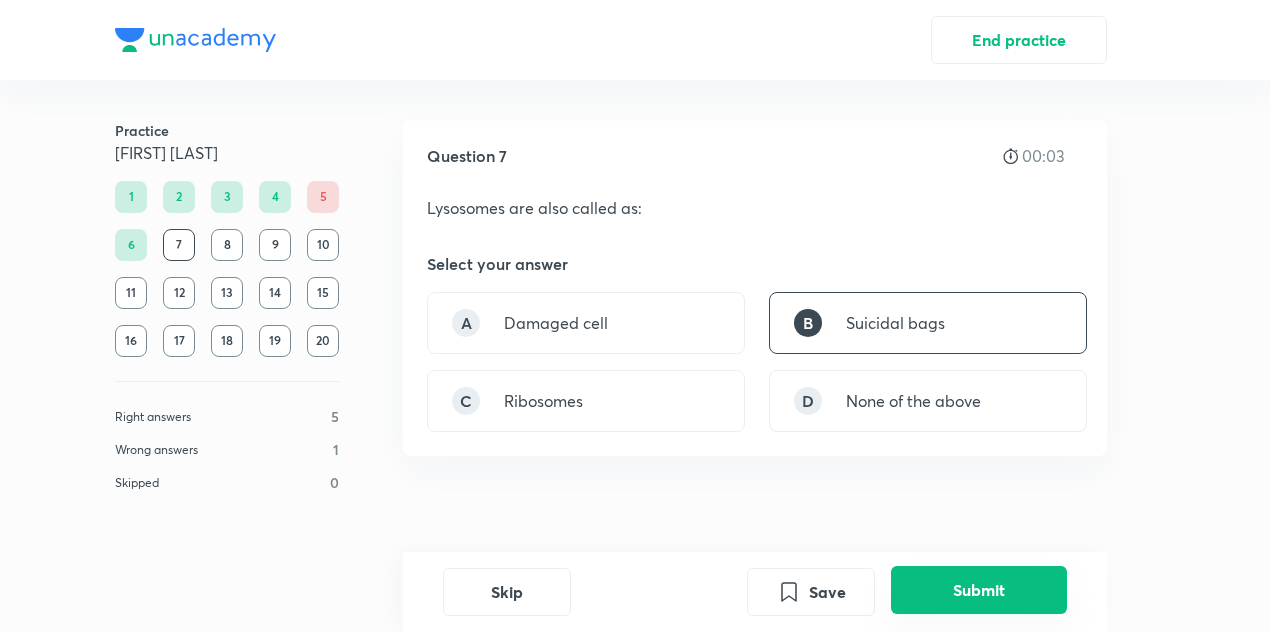 click on "Submit" at bounding box center (979, 590) 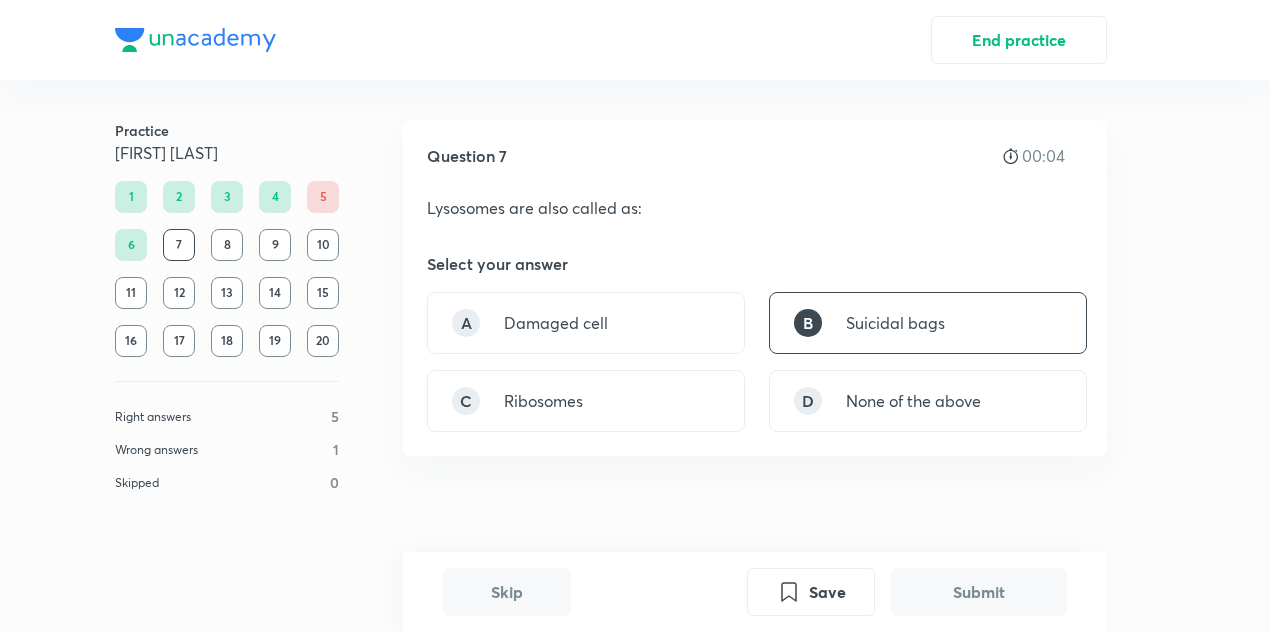 scroll, scrollTop: 494, scrollLeft: 0, axis: vertical 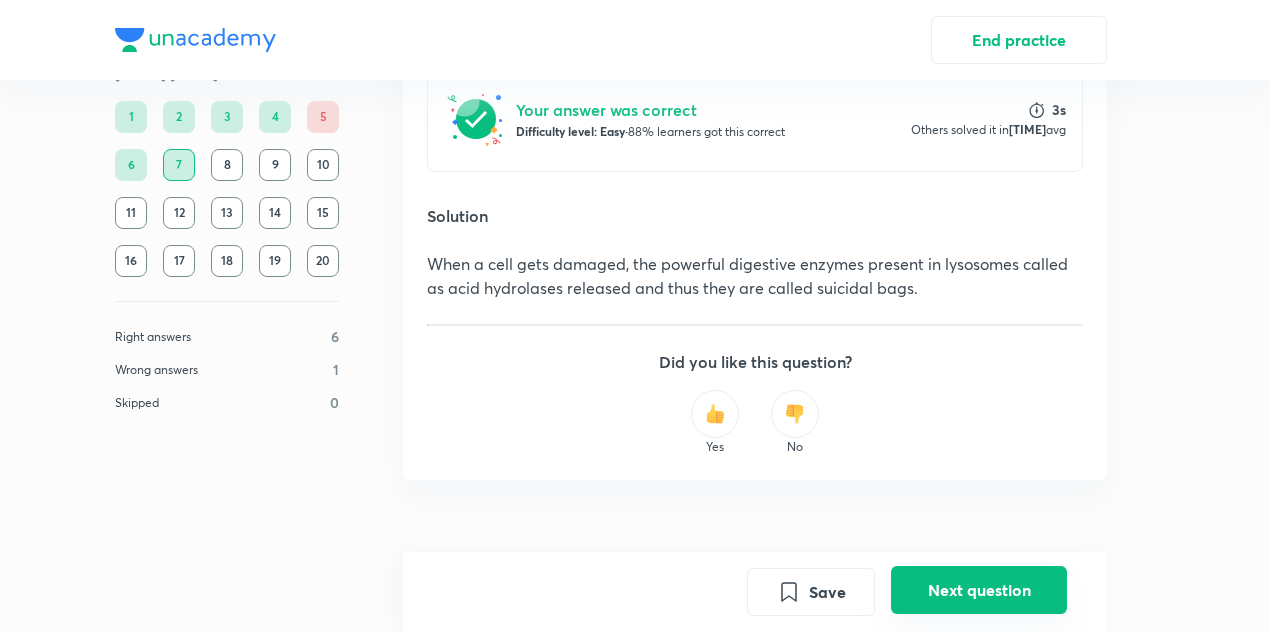 click on "Next question" at bounding box center (979, 590) 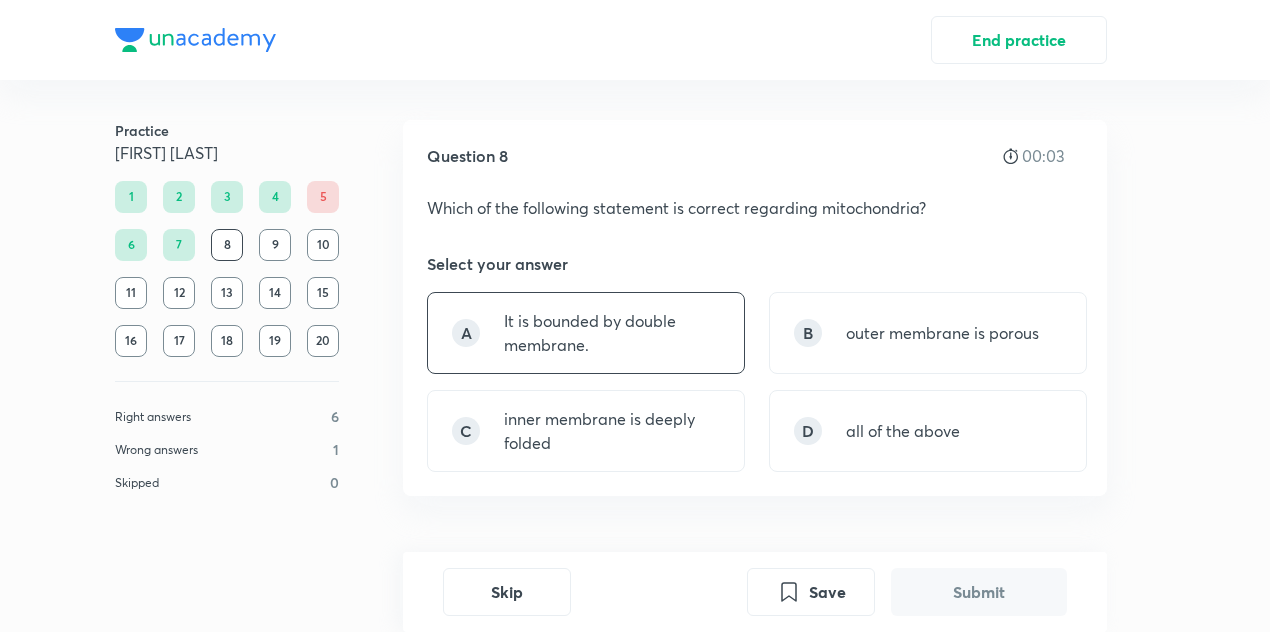 click on "It is bounded by double membrane." at bounding box center (612, 333) 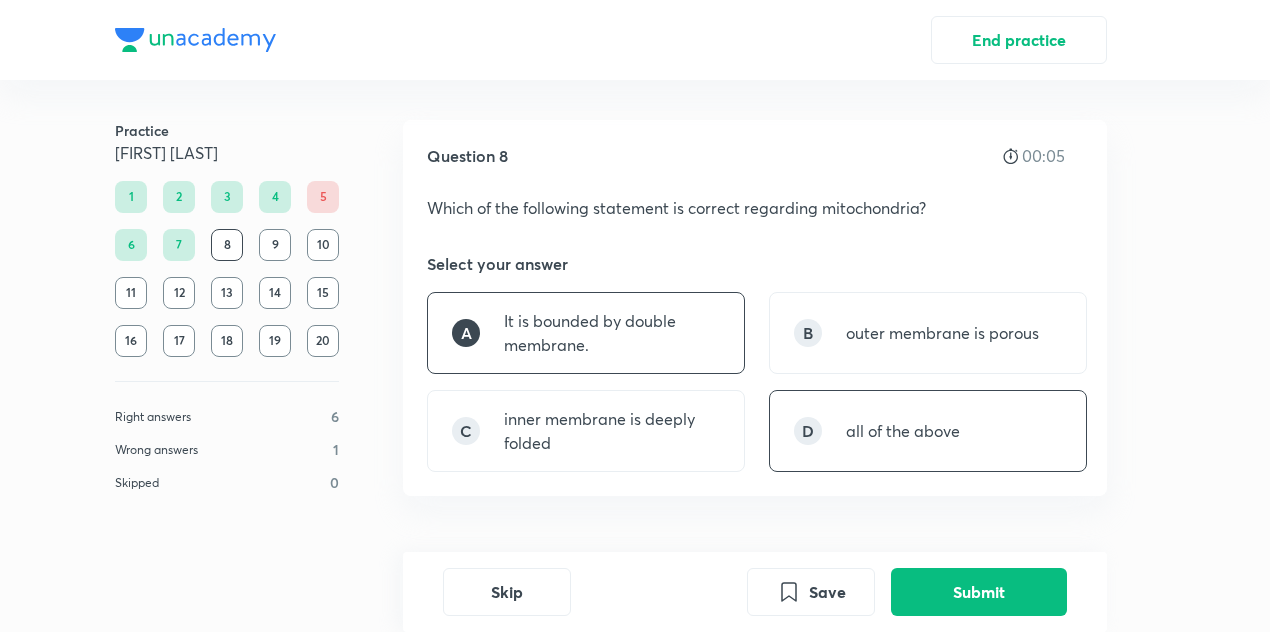 click on "D all of the above" at bounding box center [928, 431] 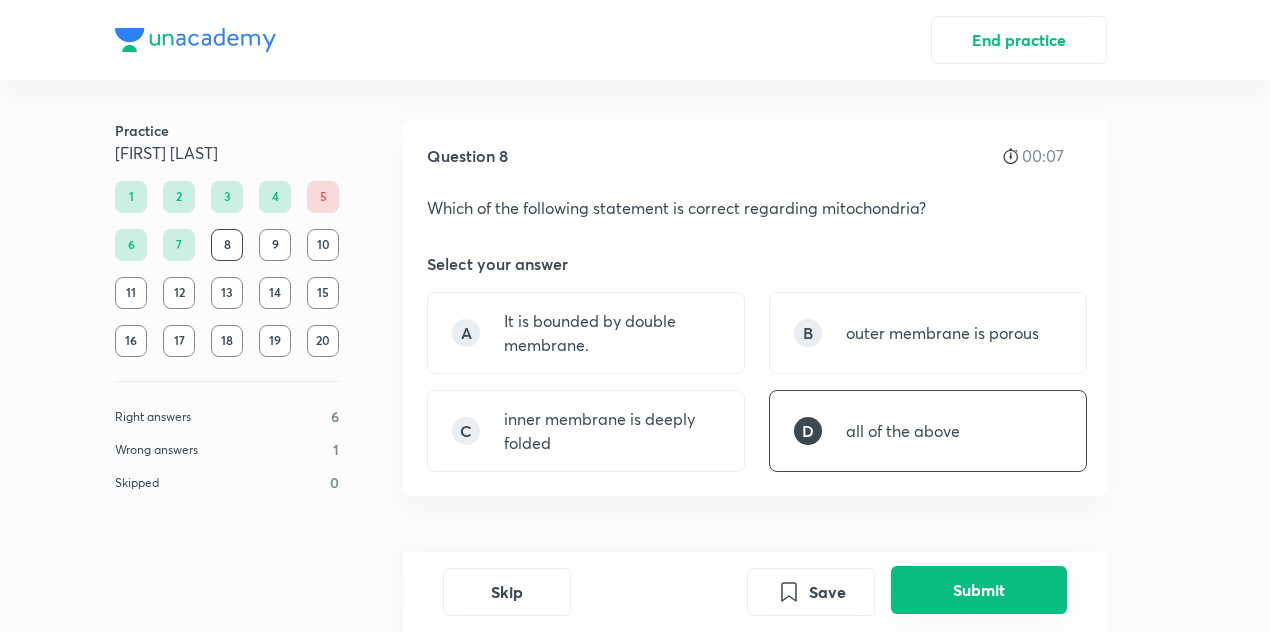 click on "Submit" at bounding box center [979, 590] 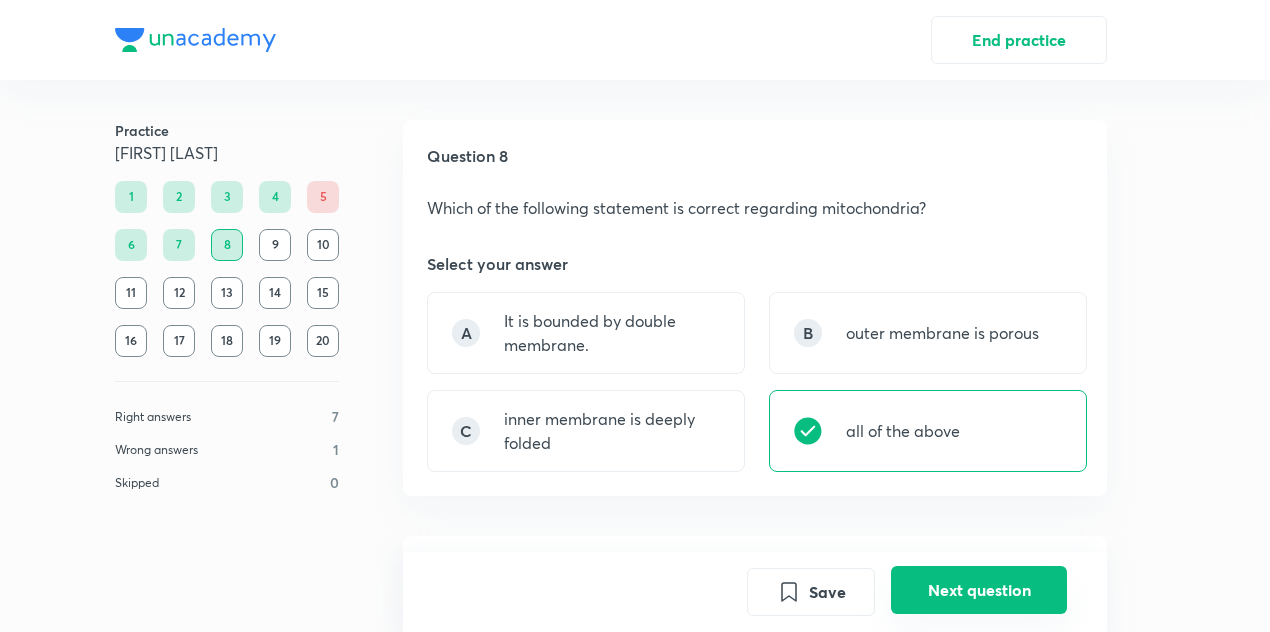 scroll, scrollTop: 534, scrollLeft: 0, axis: vertical 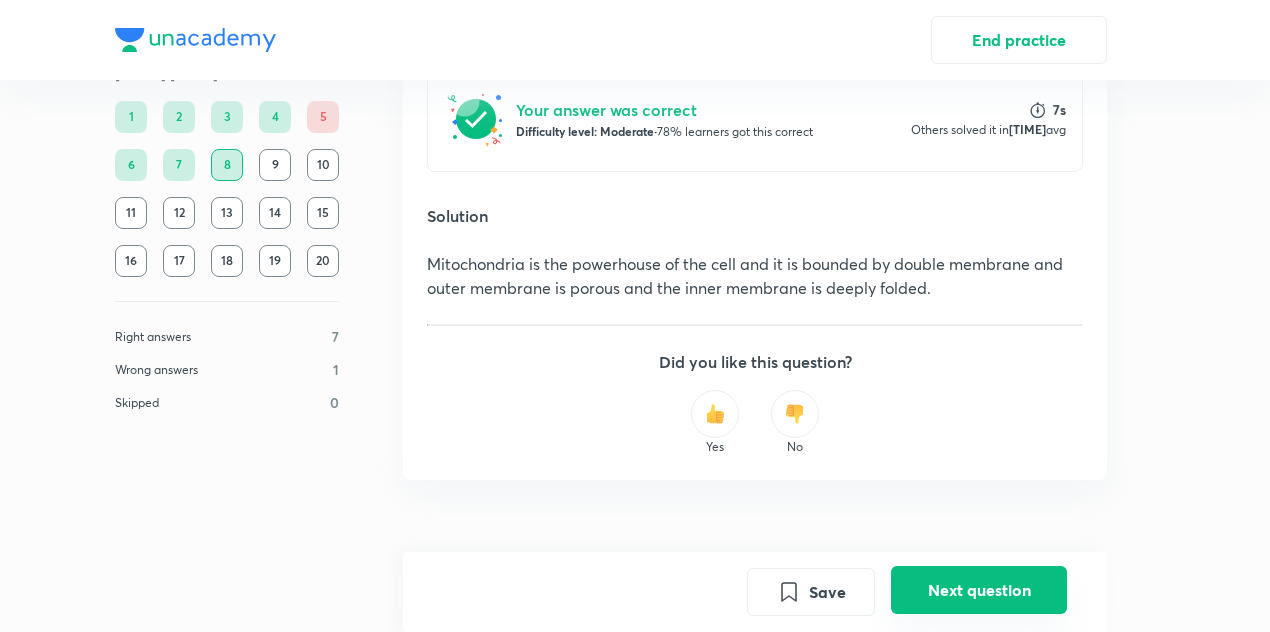 click on "Next question" at bounding box center [979, 590] 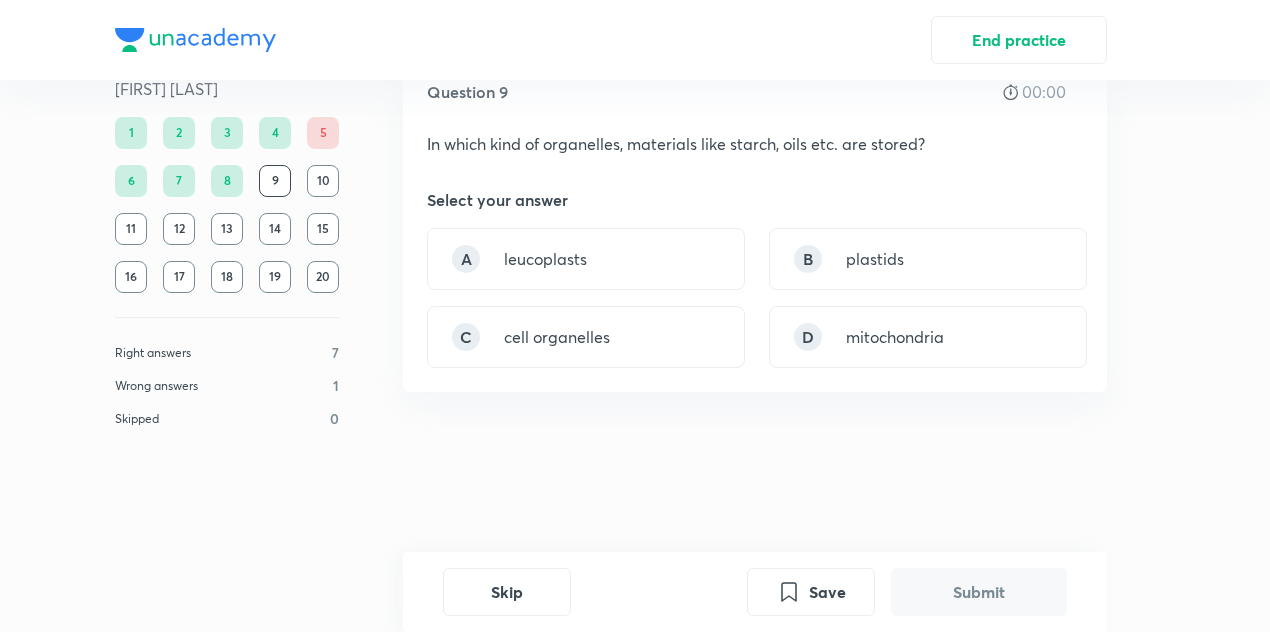 scroll, scrollTop: 0, scrollLeft: 0, axis: both 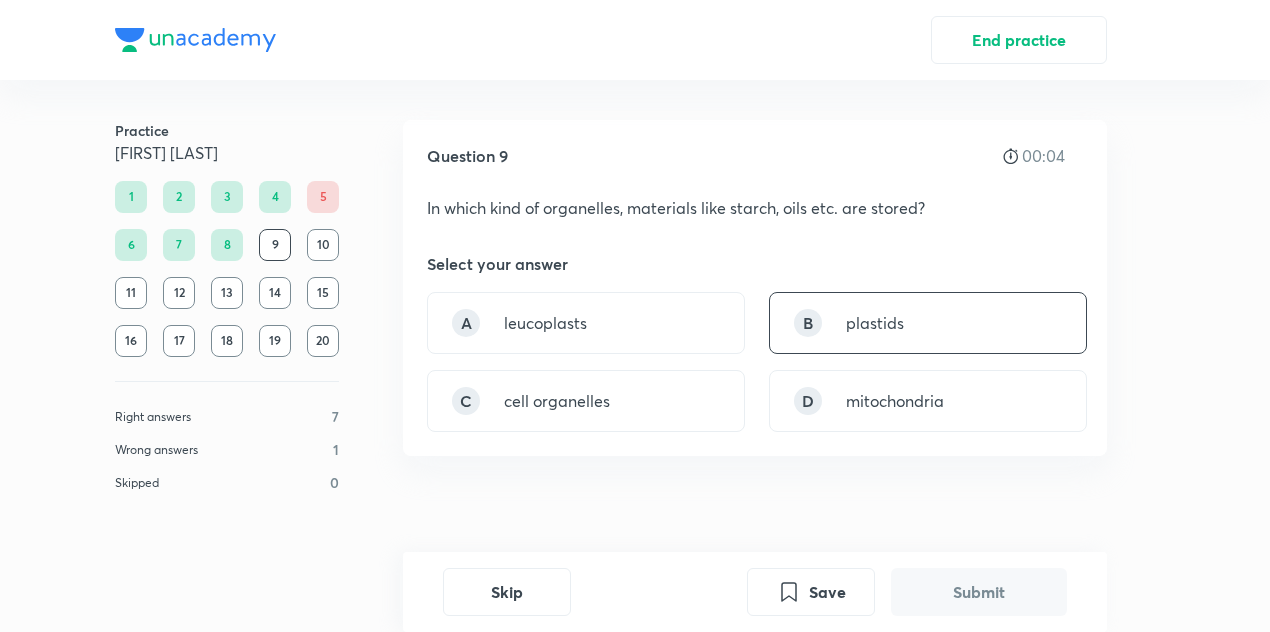 click on "B plastids" at bounding box center (928, 323) 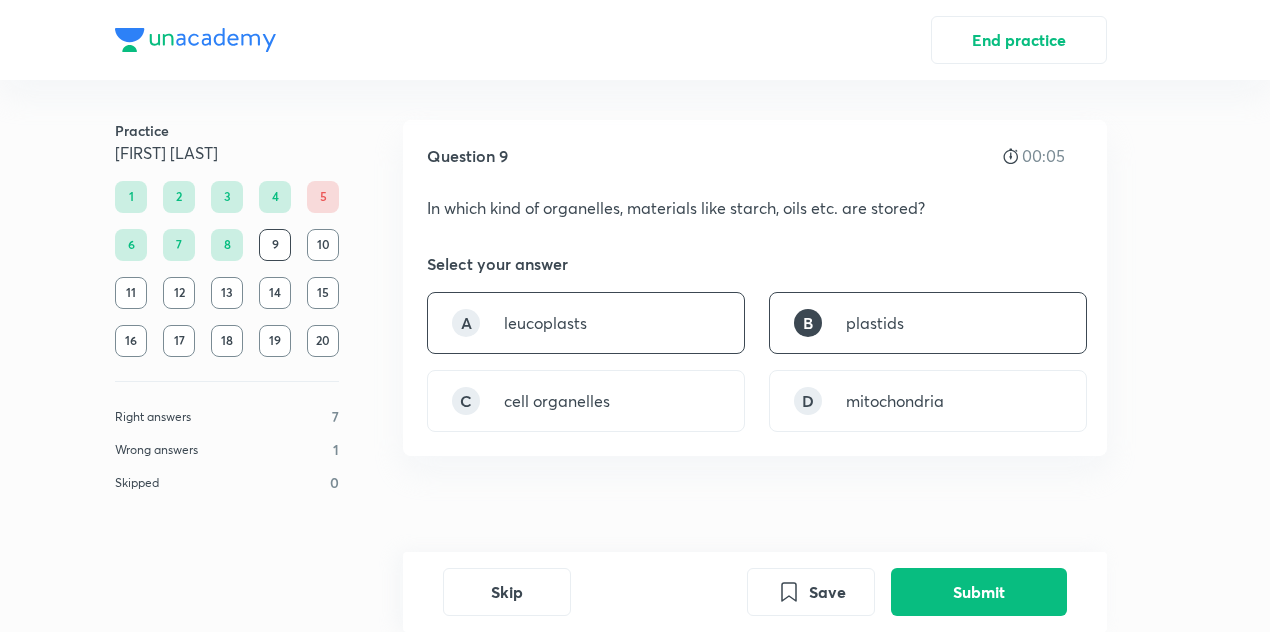 click on "A leucoplasts" at bounding box center [586, 323] 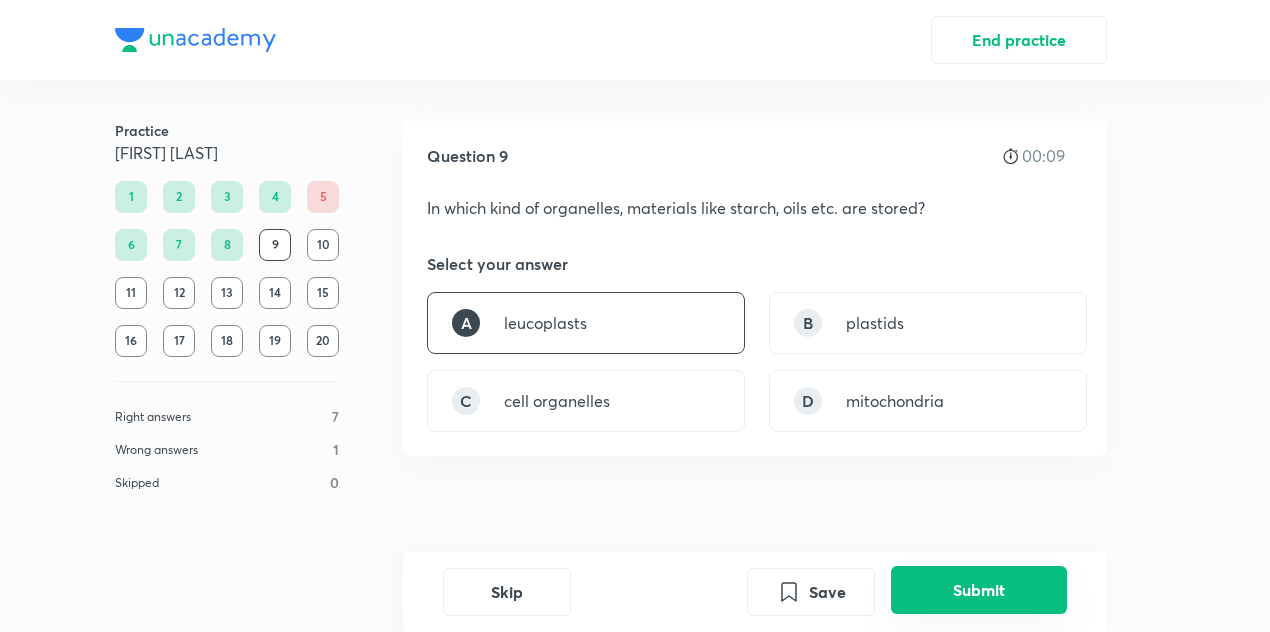 click on "Submit" at bounding box center [979, 590] 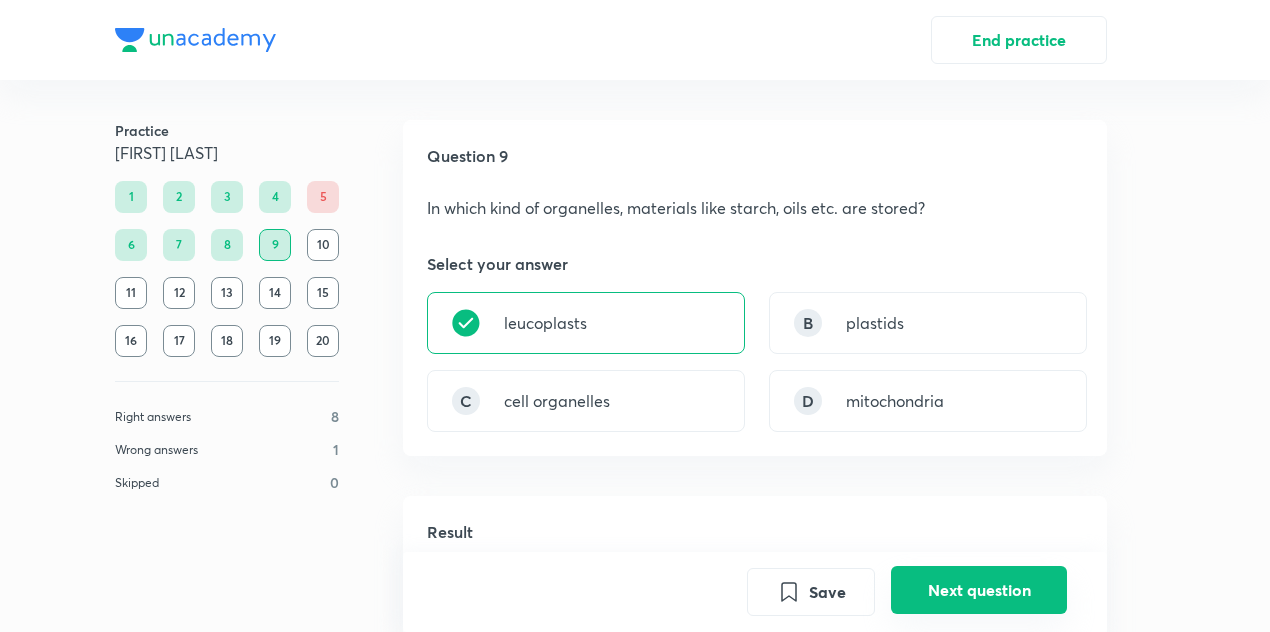 scroll, scrollTop: 494, scrollLeft: 0, axis: vertical 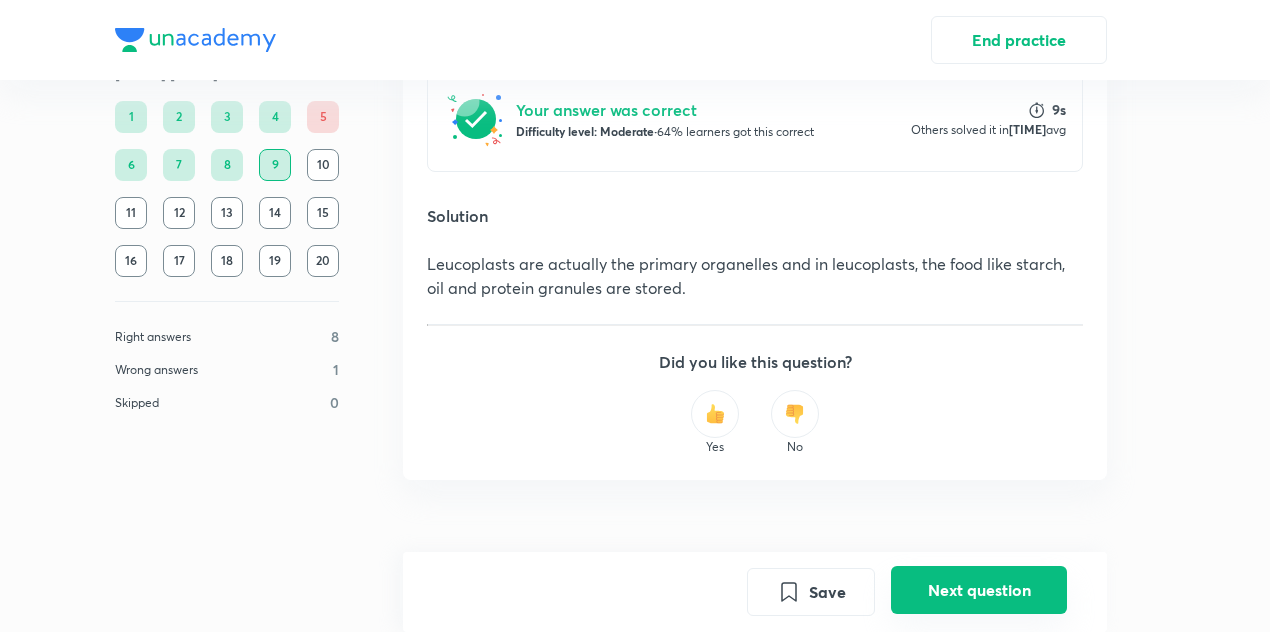 drag, startPoint x: 966, startPoint y: 579, endPoint x: 1027, endPoint y: 582, distance: 61.073727 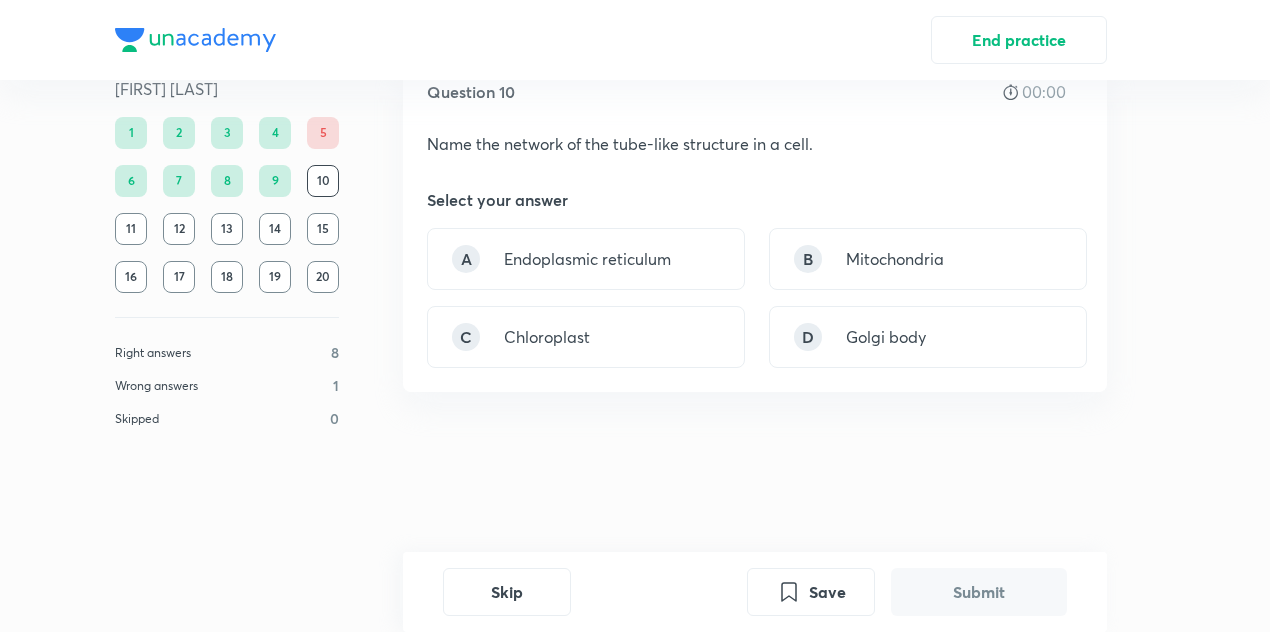 scroll, scrollTop: 0, scrollLeft: 0, axis: both 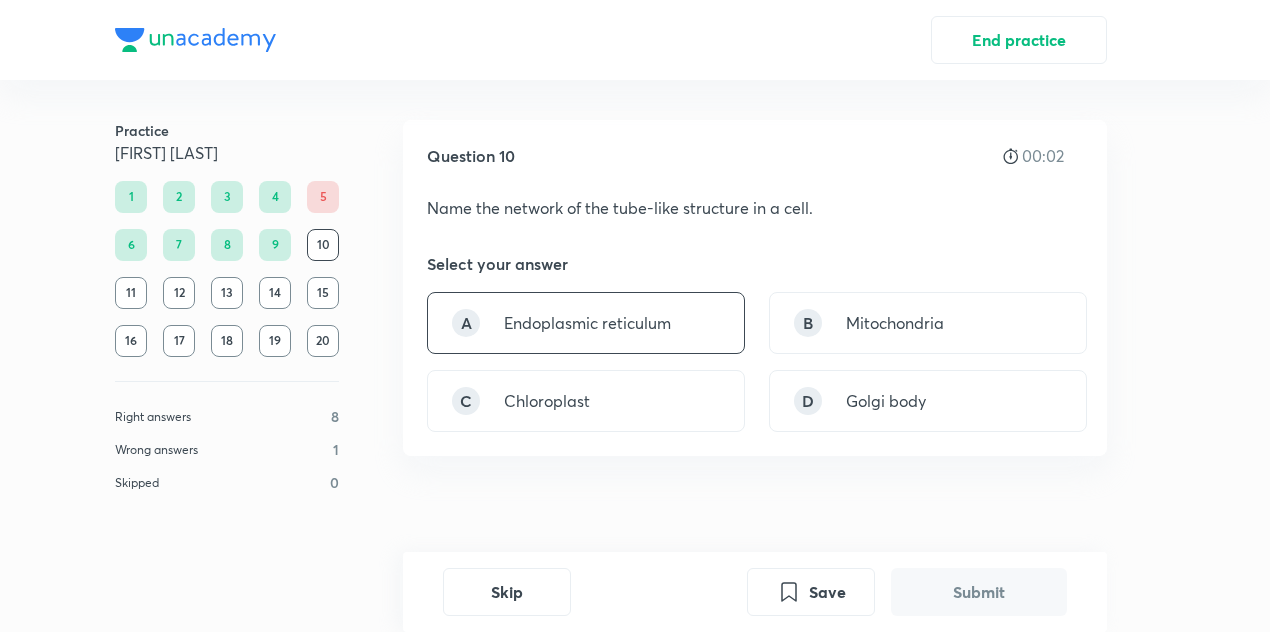 click on "A Endoplasmic reticulum" at bounding box center [586, 323] 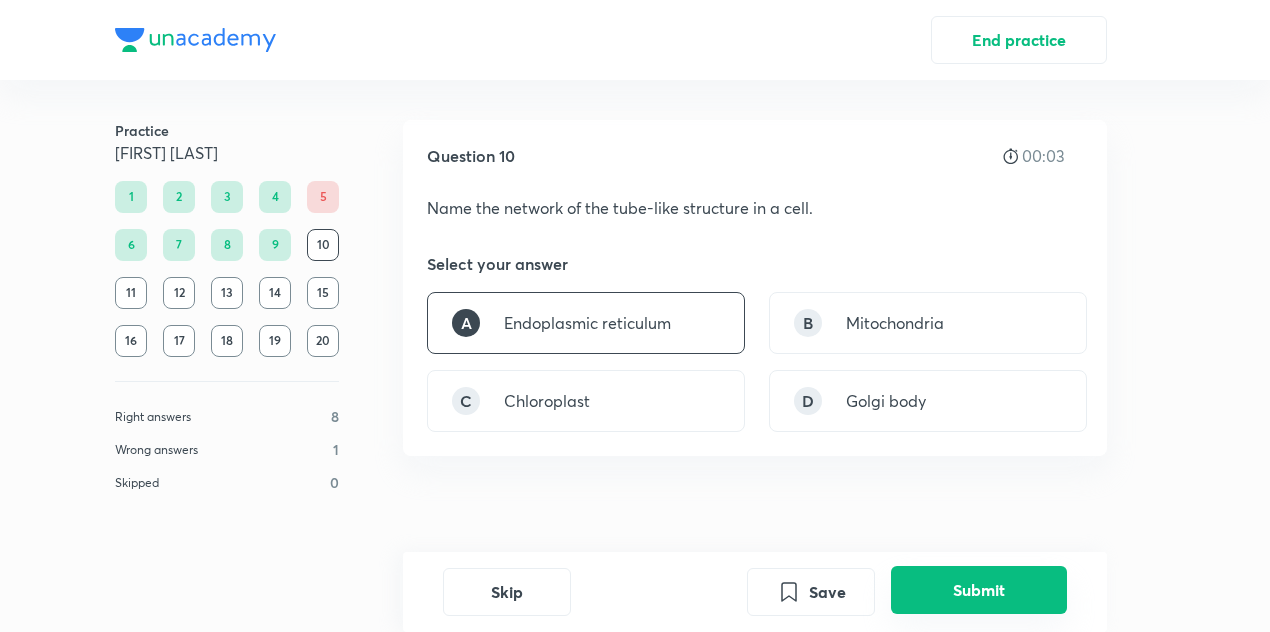 click on "Submit" at bounding box center [979, 590] 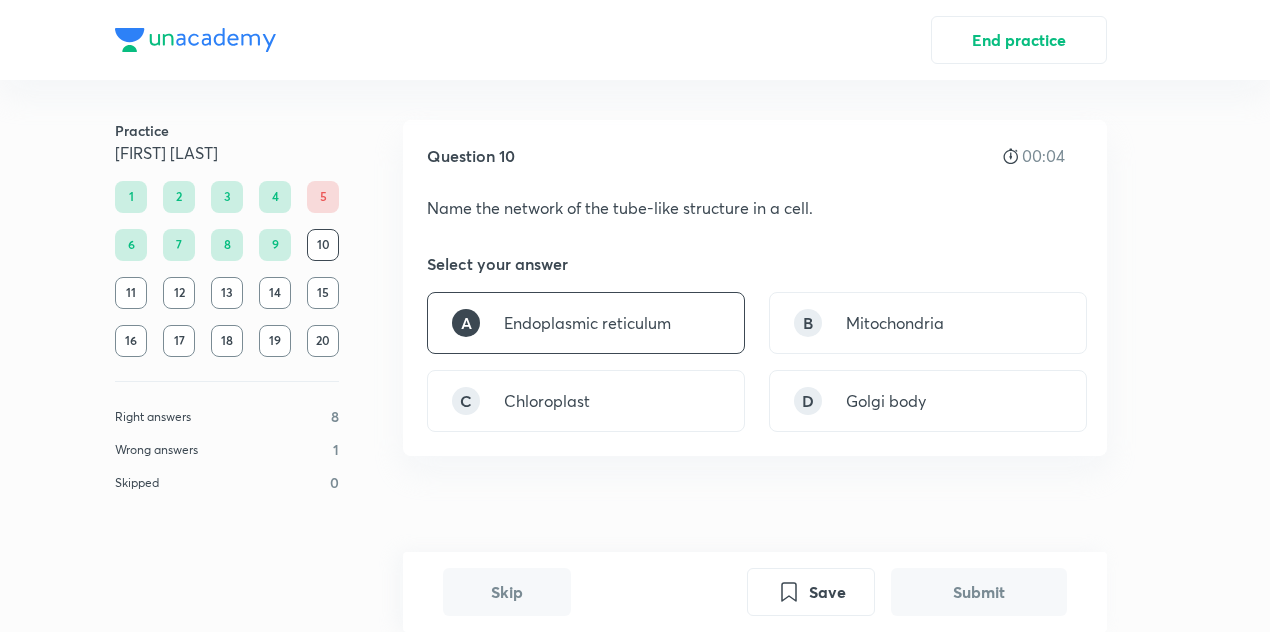 scroll, scrollTop: 453, scrollLeft: 0, axis: vertical 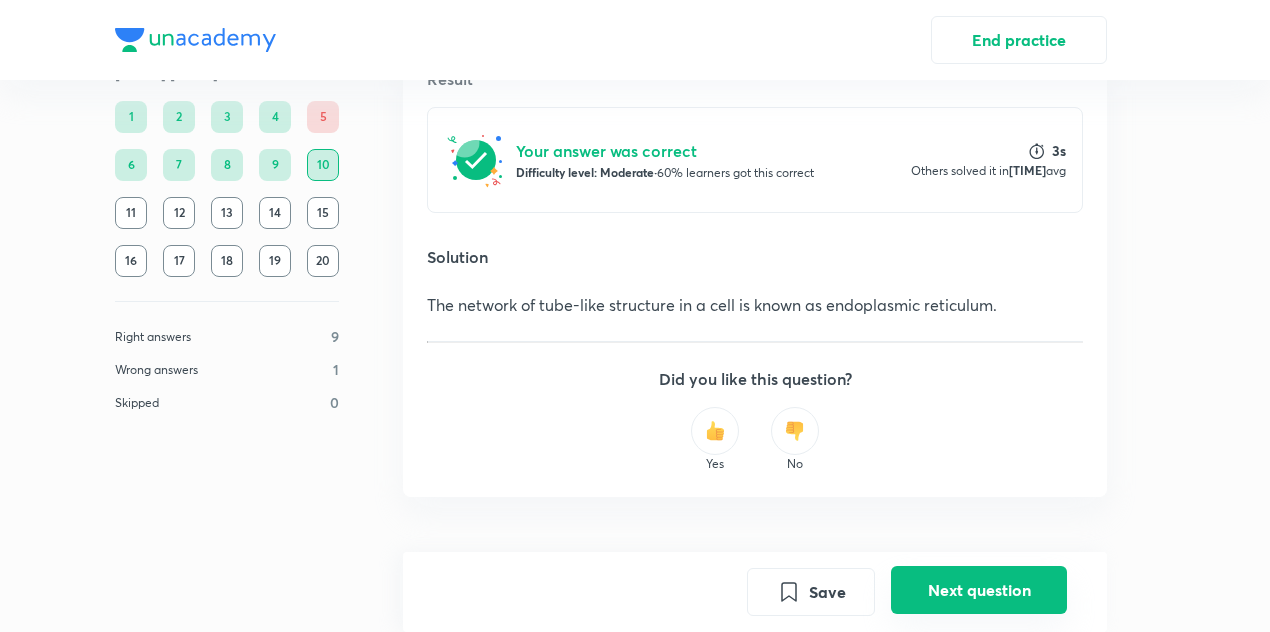 click on "Next question" at bounding box center (979, 590) 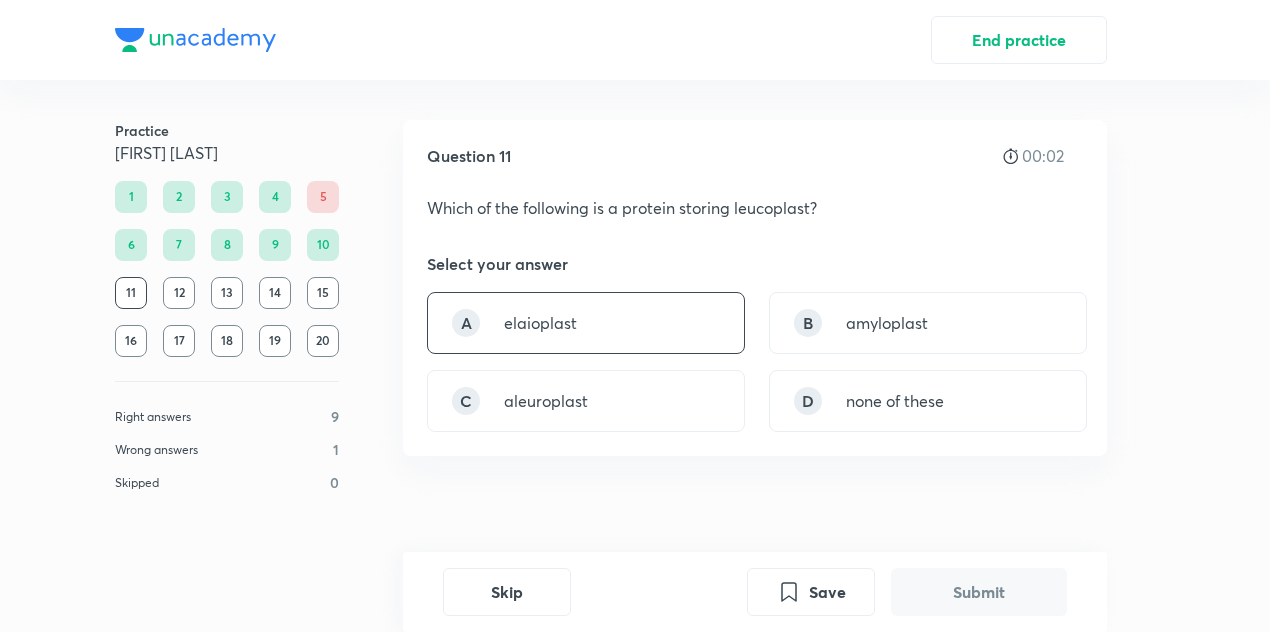 click on "A elaioplast" at bounding box center (586, 323) 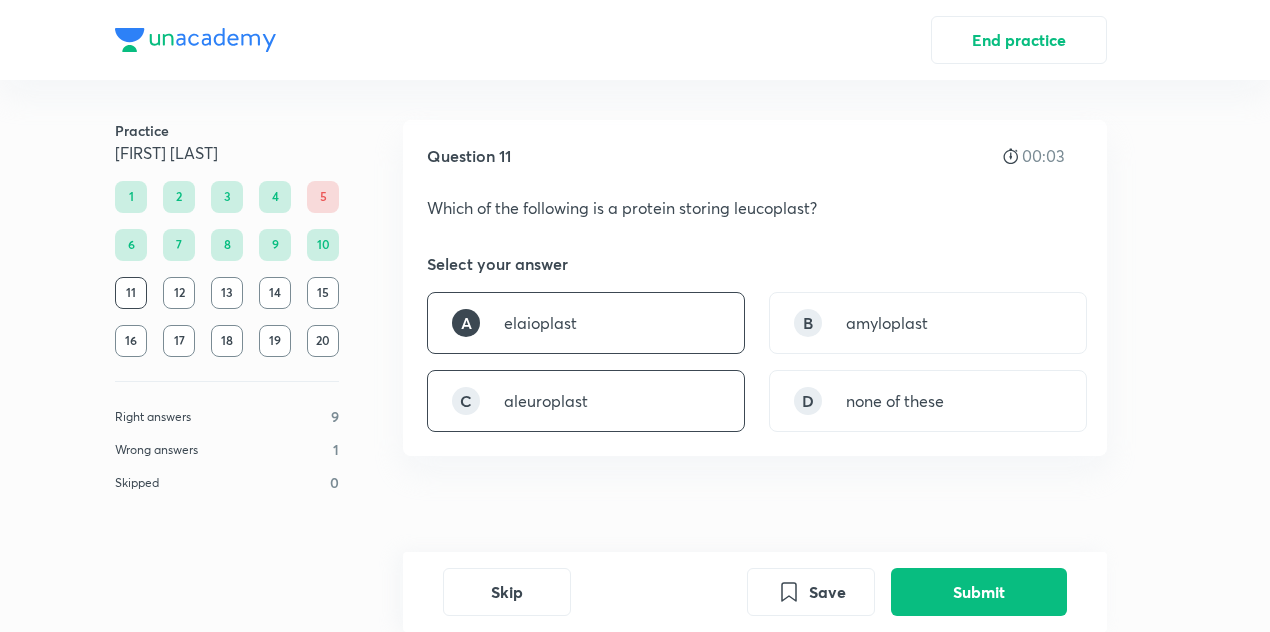 click on "C aleuroplast" at bounding box center (586, 401) 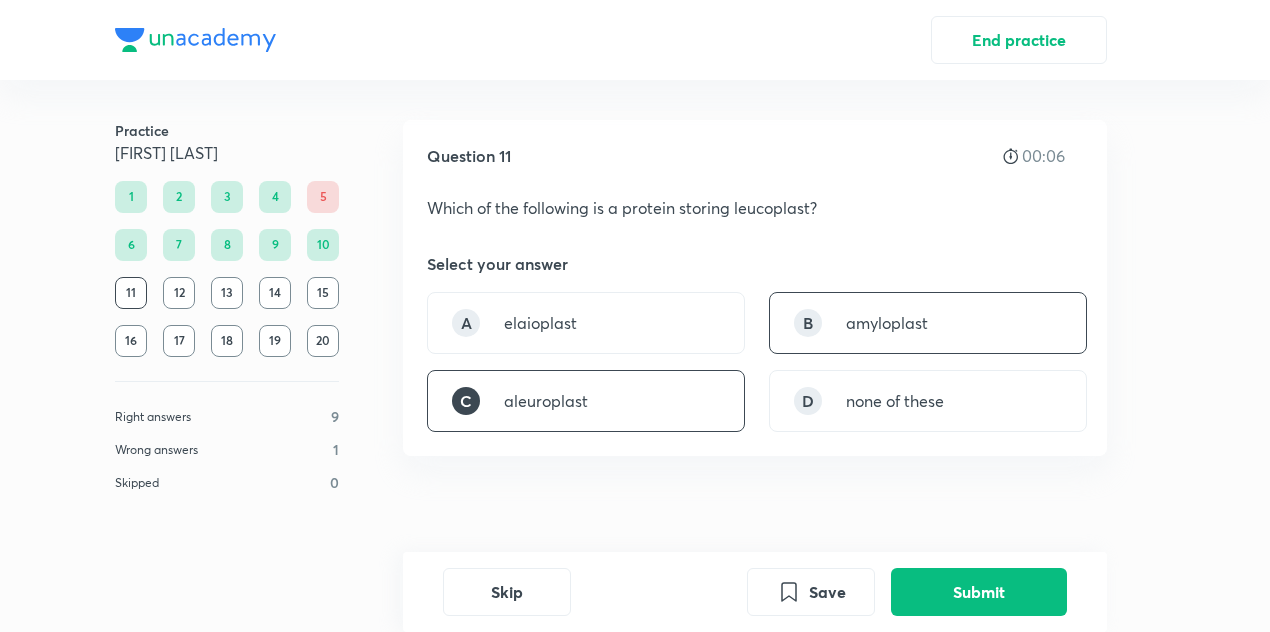 click on "B amyloplast" at bounding box center [928, 323] 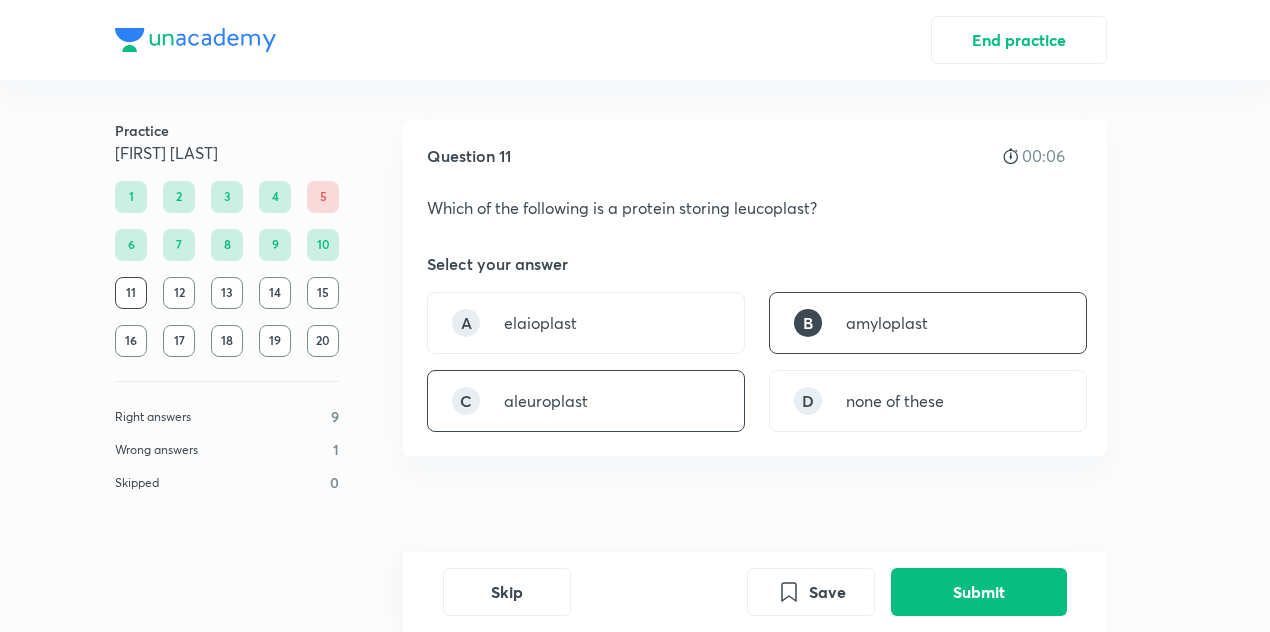 click on "C aleuroplast" at bounding box center (586, 401) 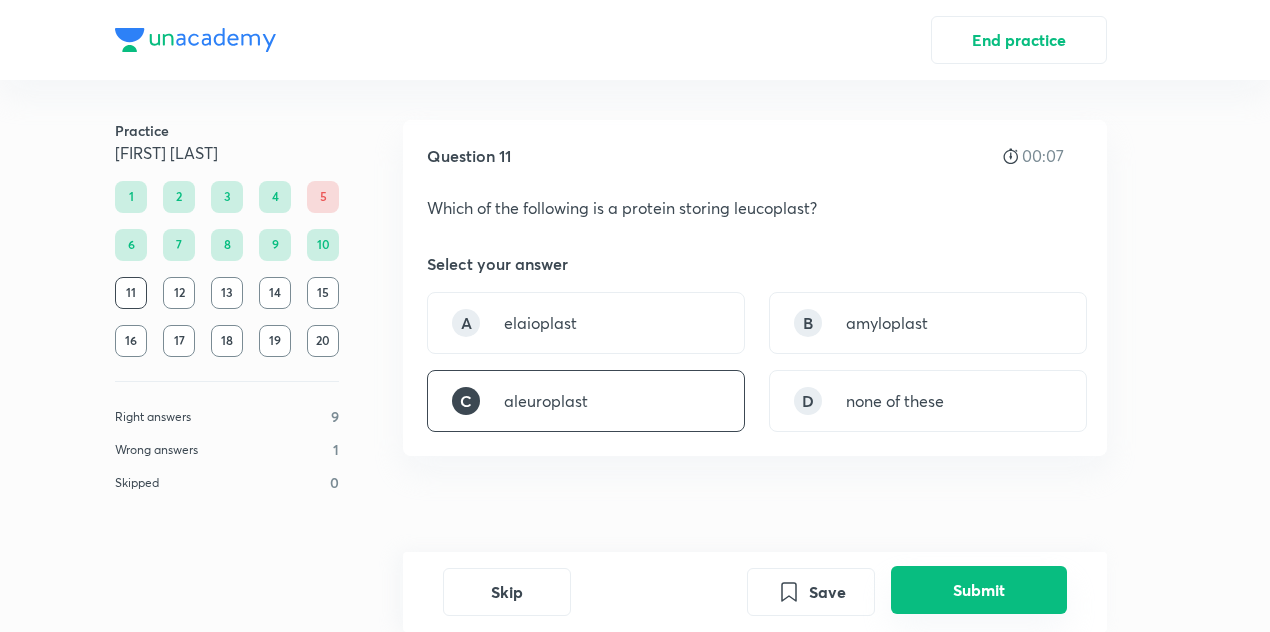 click on "Submit" at bounding box center [979, 590] 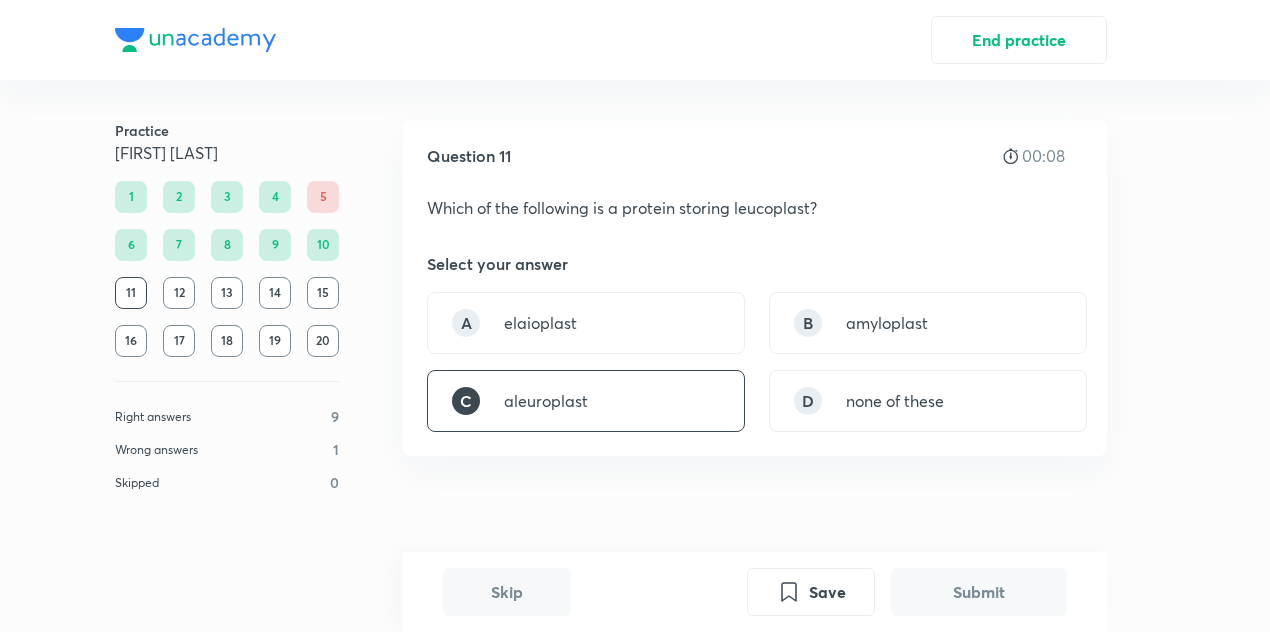scroll, scrollTop: 494, scrollLeft: 0, axis: vertical 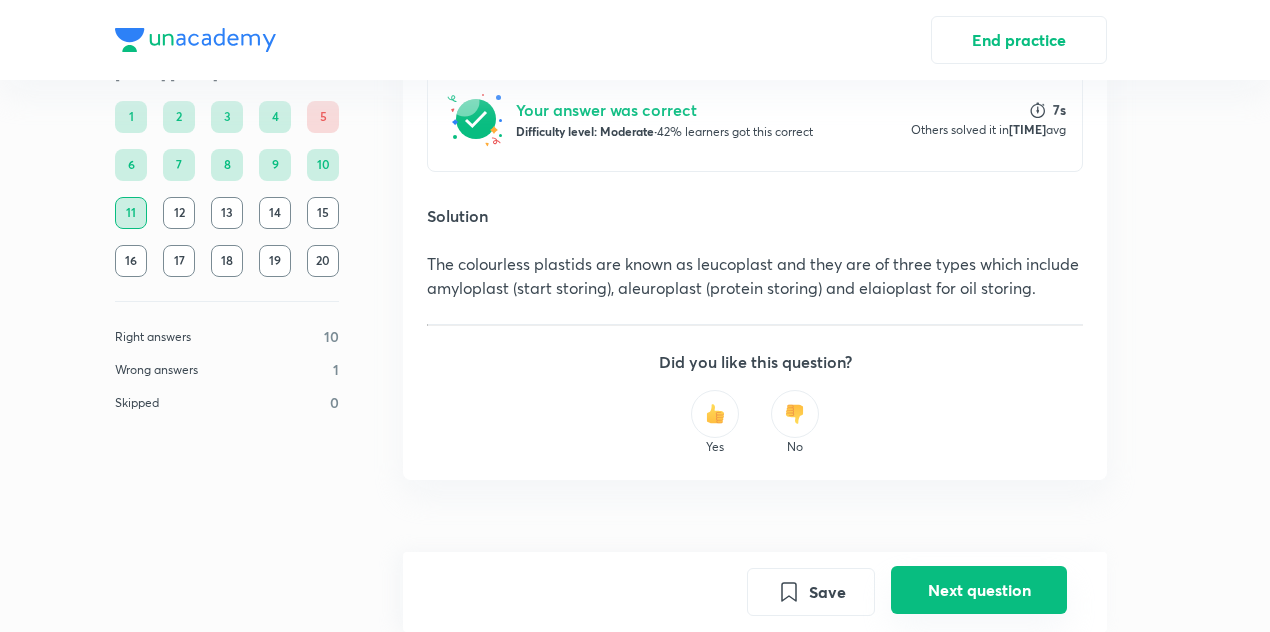 click on "Next question" at bounding box center (979, 590) 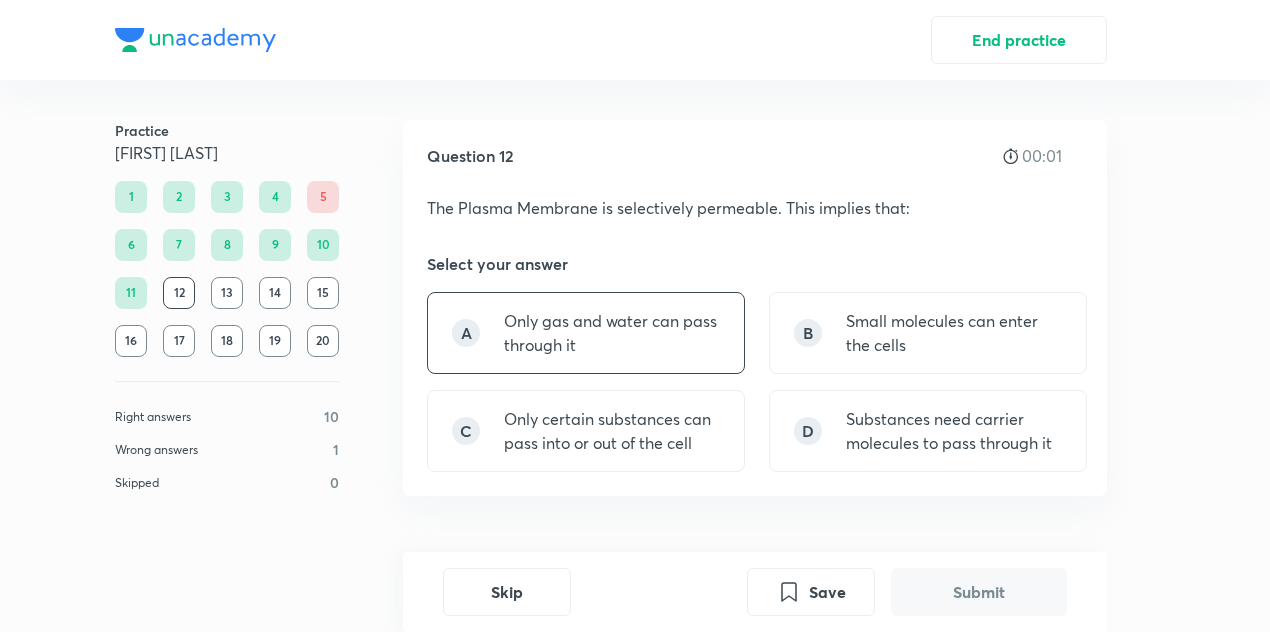 click on "Only gas and water can pass through it" at bounding box center (612, 333) 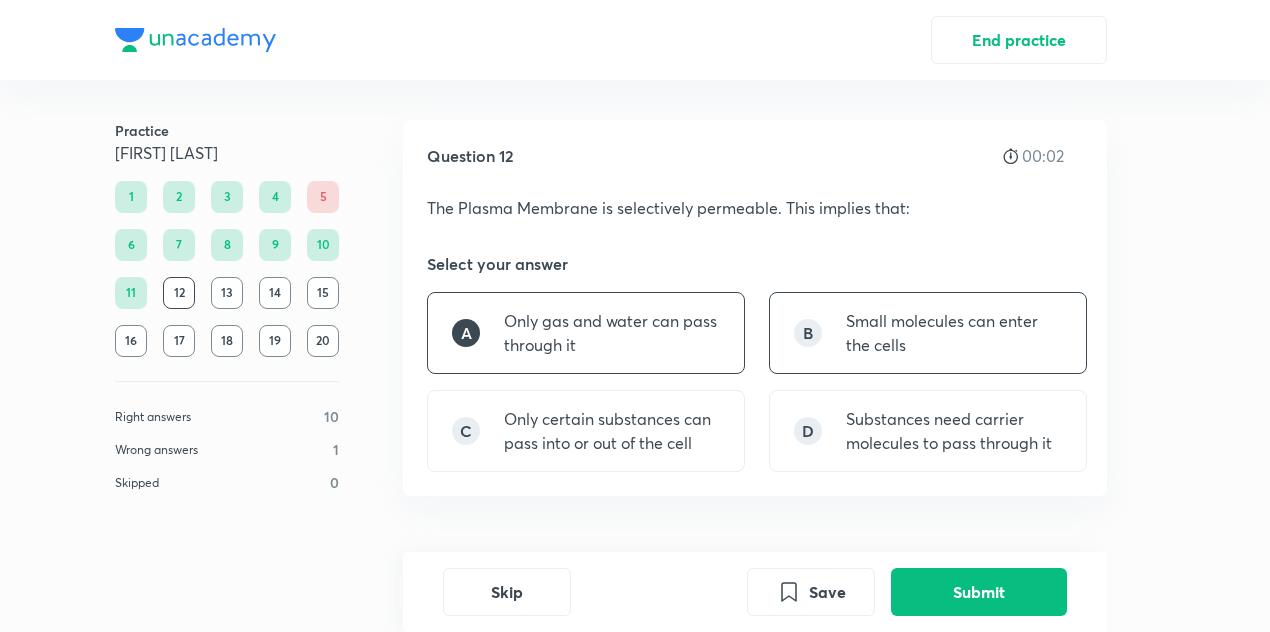 click on "B Small molecules can enter the cells" at bounding box center (928, 333) 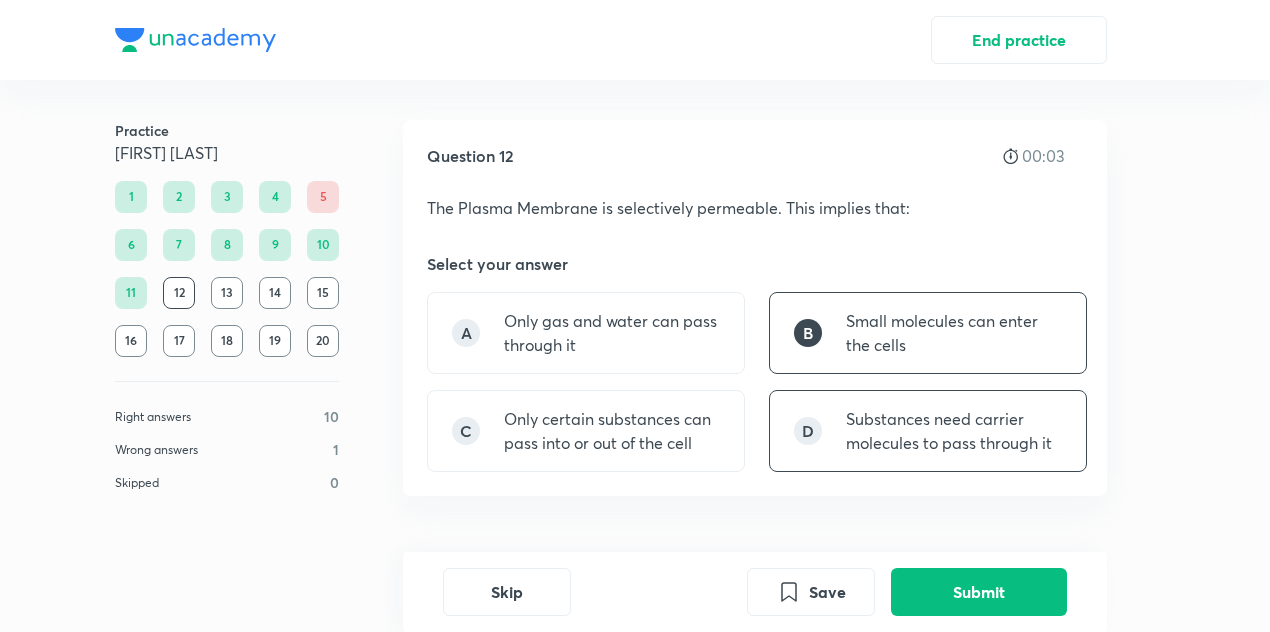 click on "D Substances need carrier molecules to pass through it" at bounding box center (928, 431) 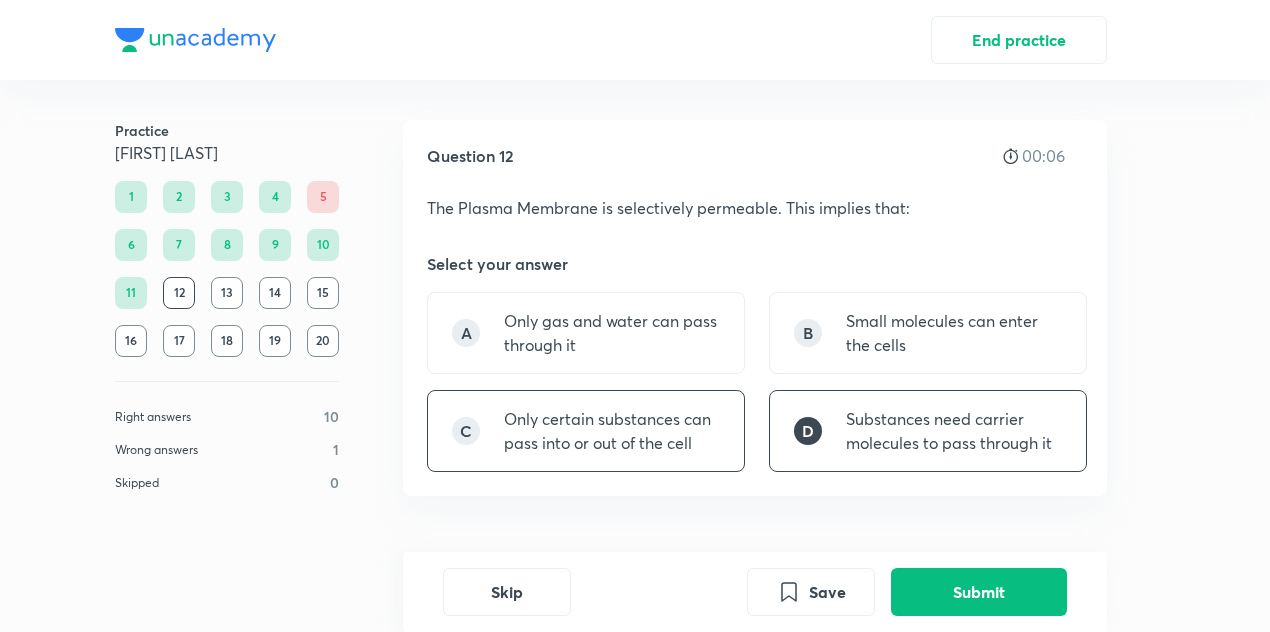 click on "Only certain substances can pass into or out of the cell" at bounding box center [612, 431] 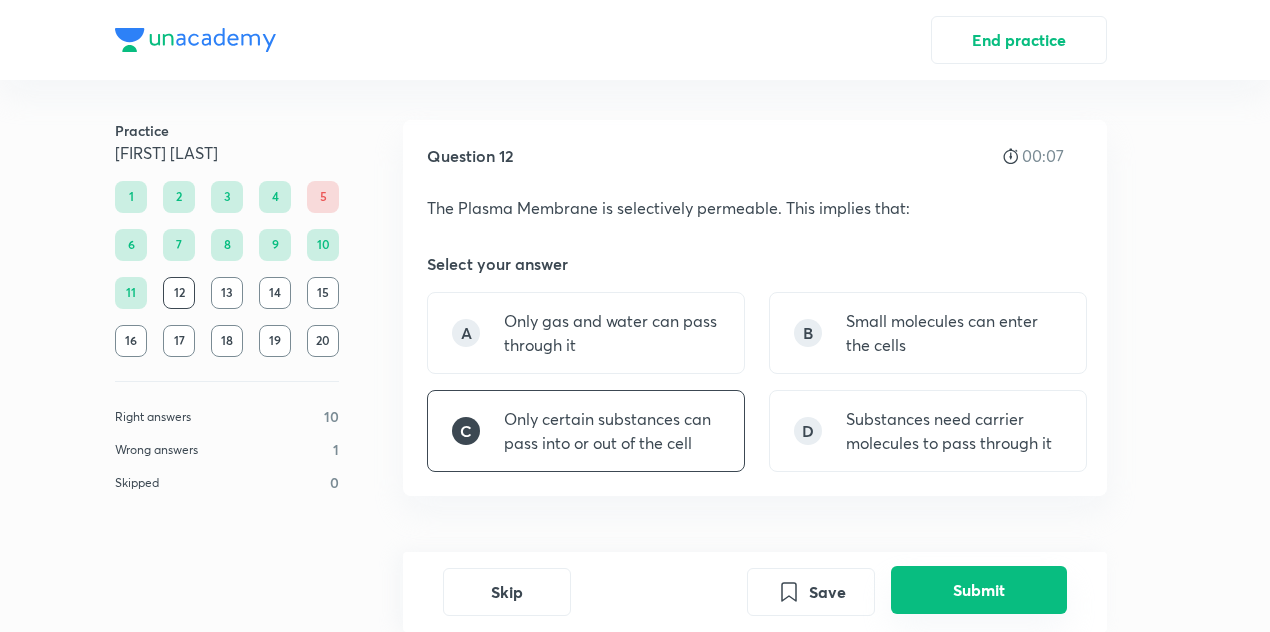 click on "Submit" at bounding box center (979, 590) 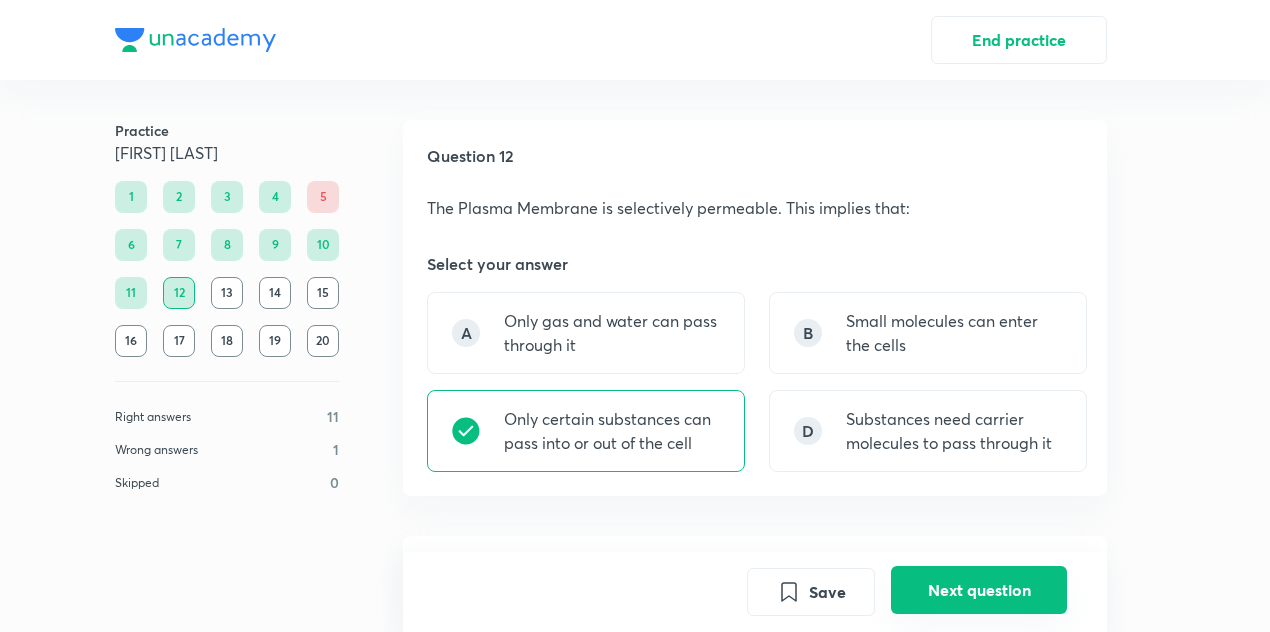 scroll, scrollTop: 534, scrollLeft: 0, axis: vertical 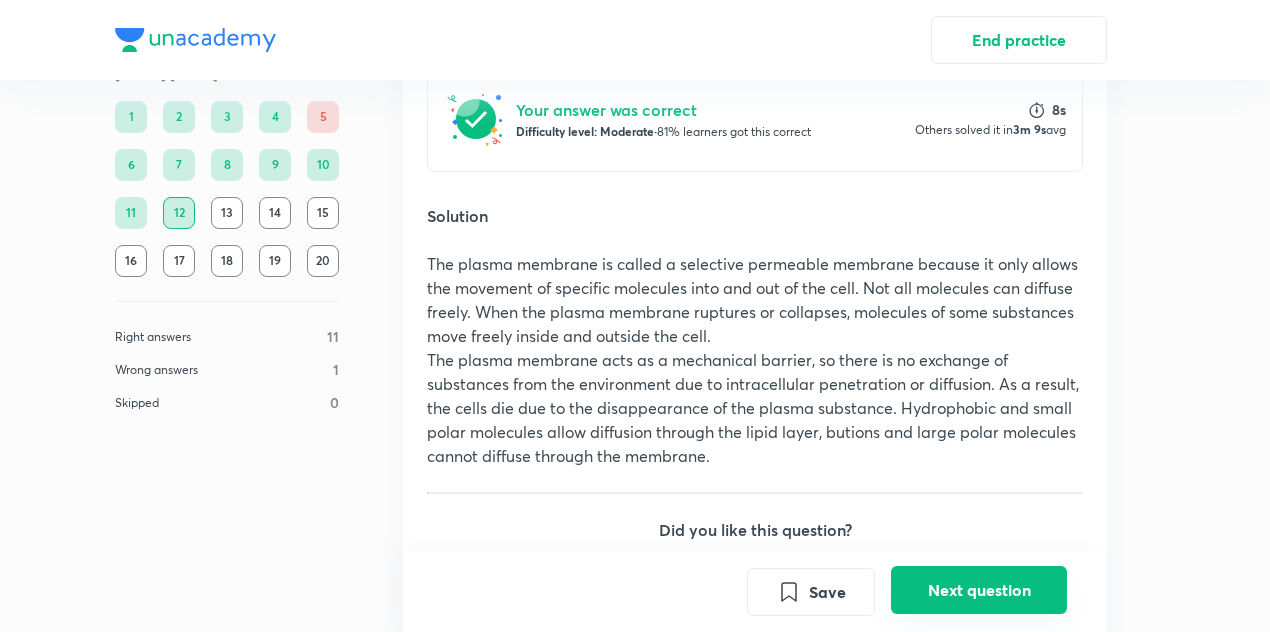 click on "Next question" at bounding box center (979, 590) 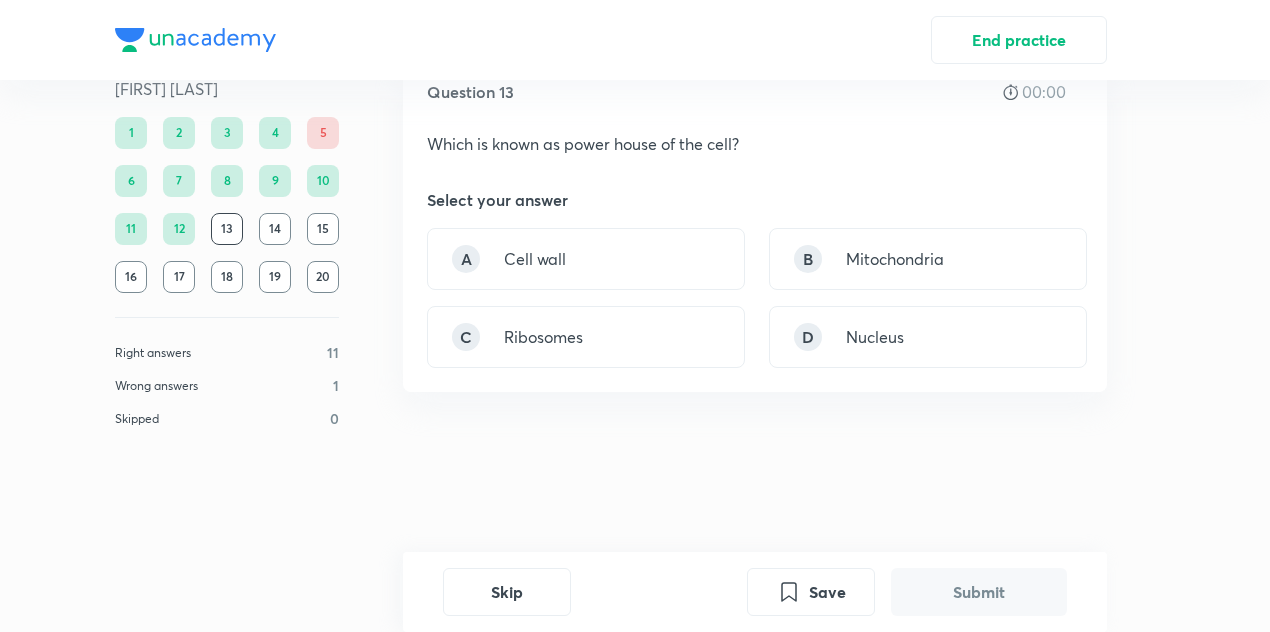 scroll, scrollTop: 0, scrollLeft: 0, axis: both 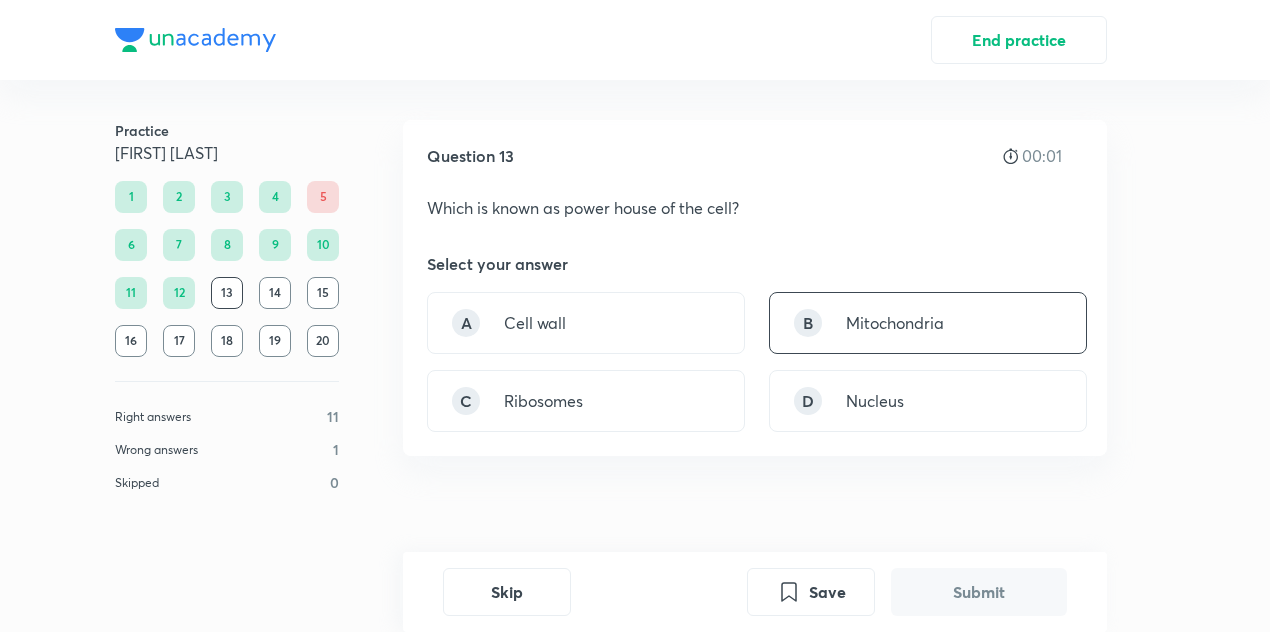 click on "B Mitochondria" at bounding box center (928, 323) 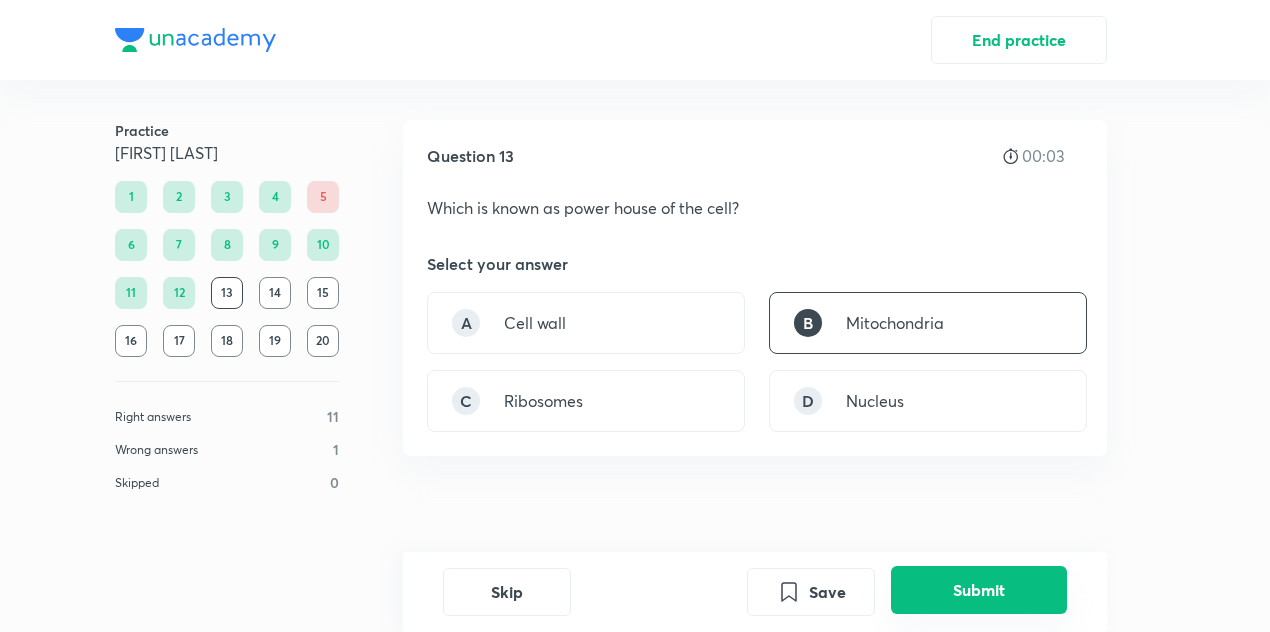 click on "Submit" at bounding box center [979, 590] 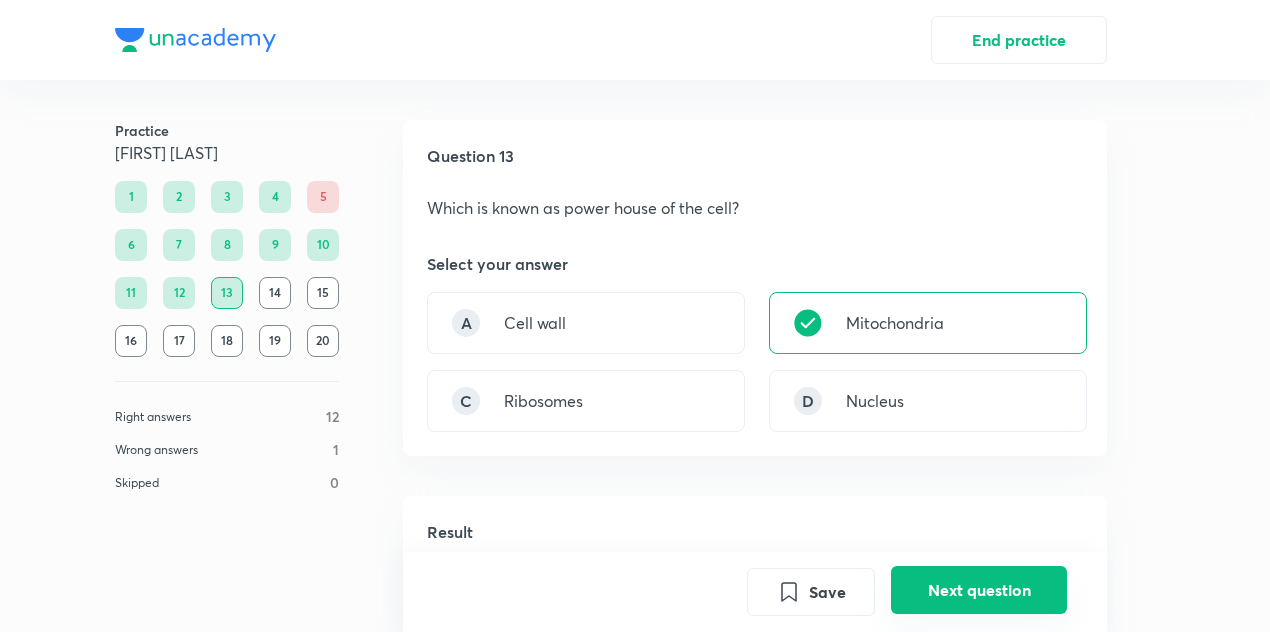 scroll, scrollTop: 494, scrollLeft: 0, axis: vertical 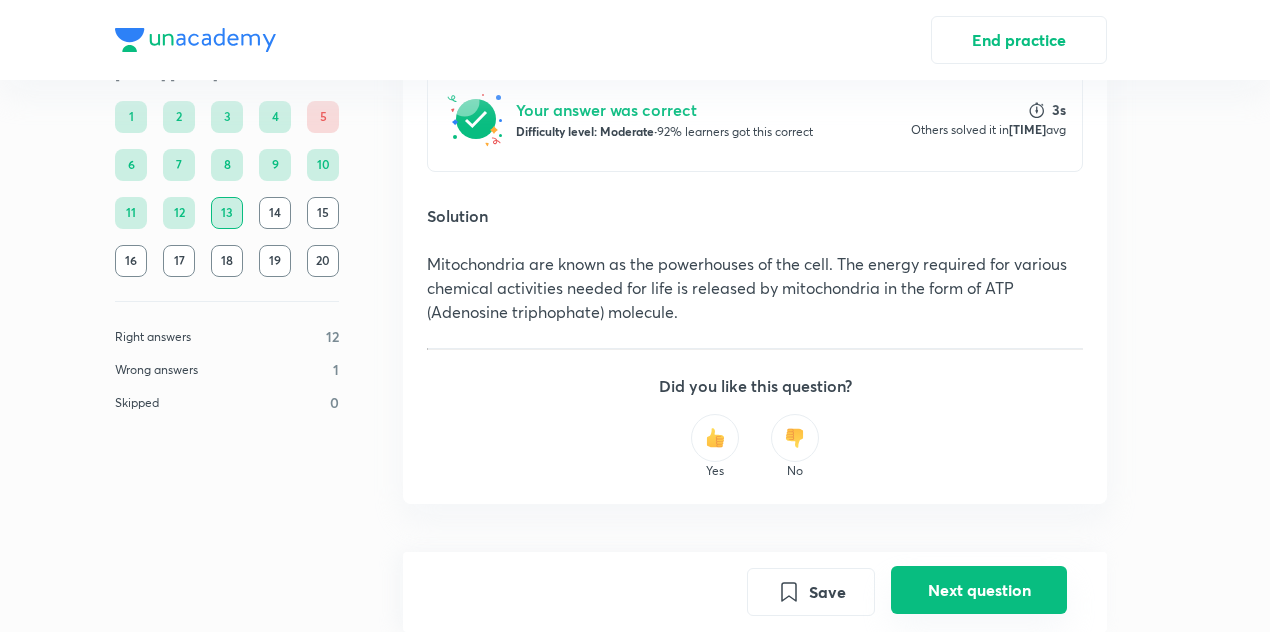 click on "Next question" at bounding box center [979, 590] 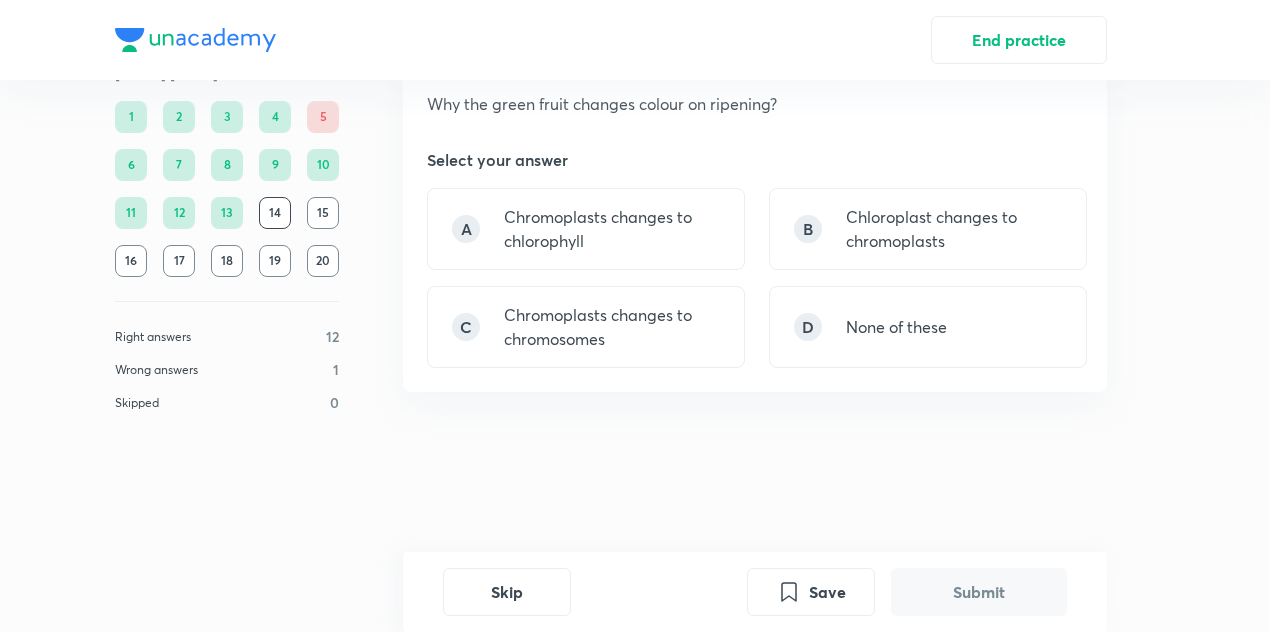 scroll, scrollTop: 0, scrollLeft: 0, axis: both 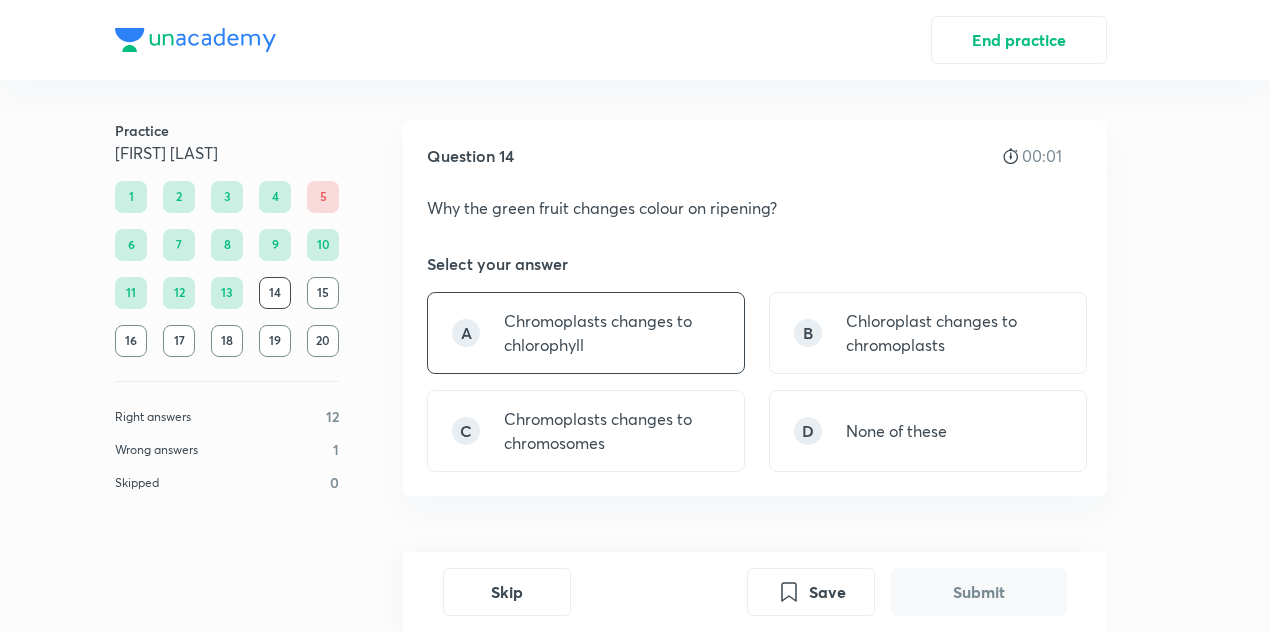 click on "Chromoplasts changes to chlorophyll" at bounding box center (612, 333) 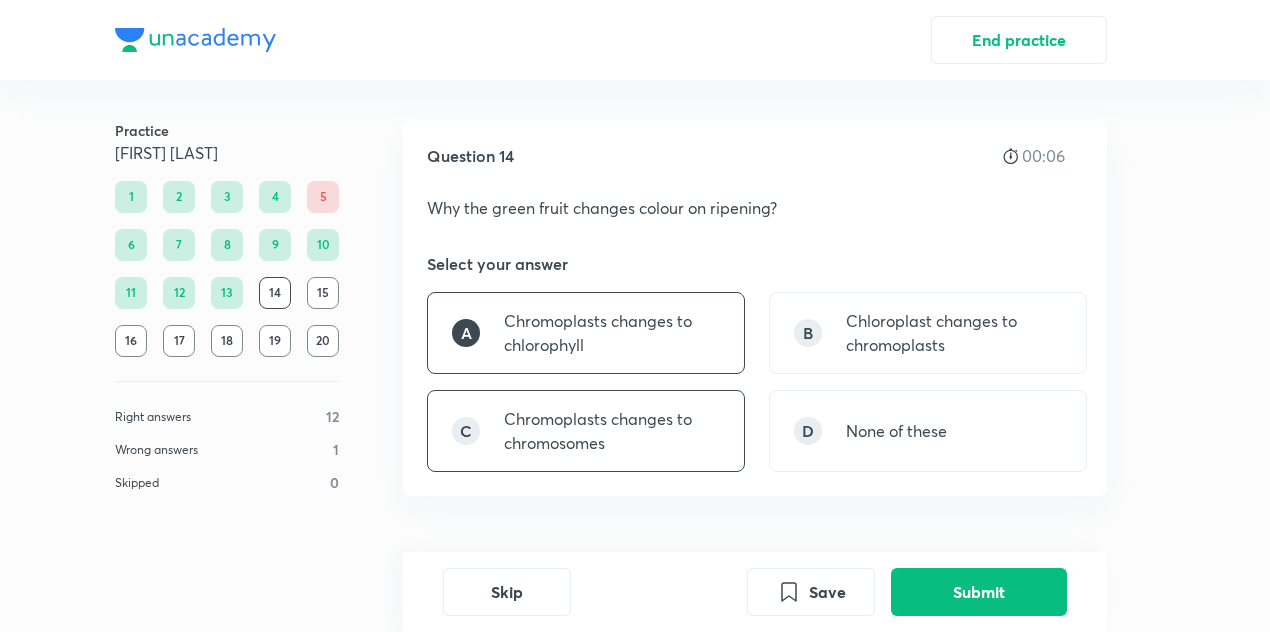 click on "Chromoplasts changes to chromosomes" at bounding box center [612, 431] 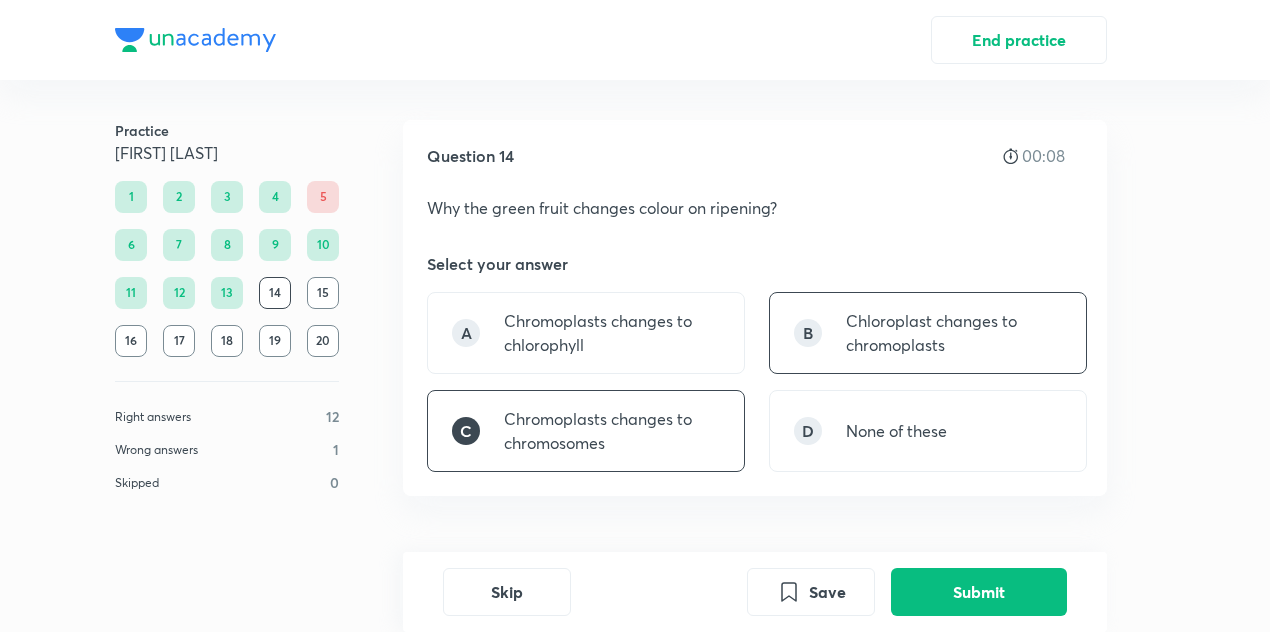 click on "Chloroplast changes to chromoplasts" at bounding box center [954, 333] 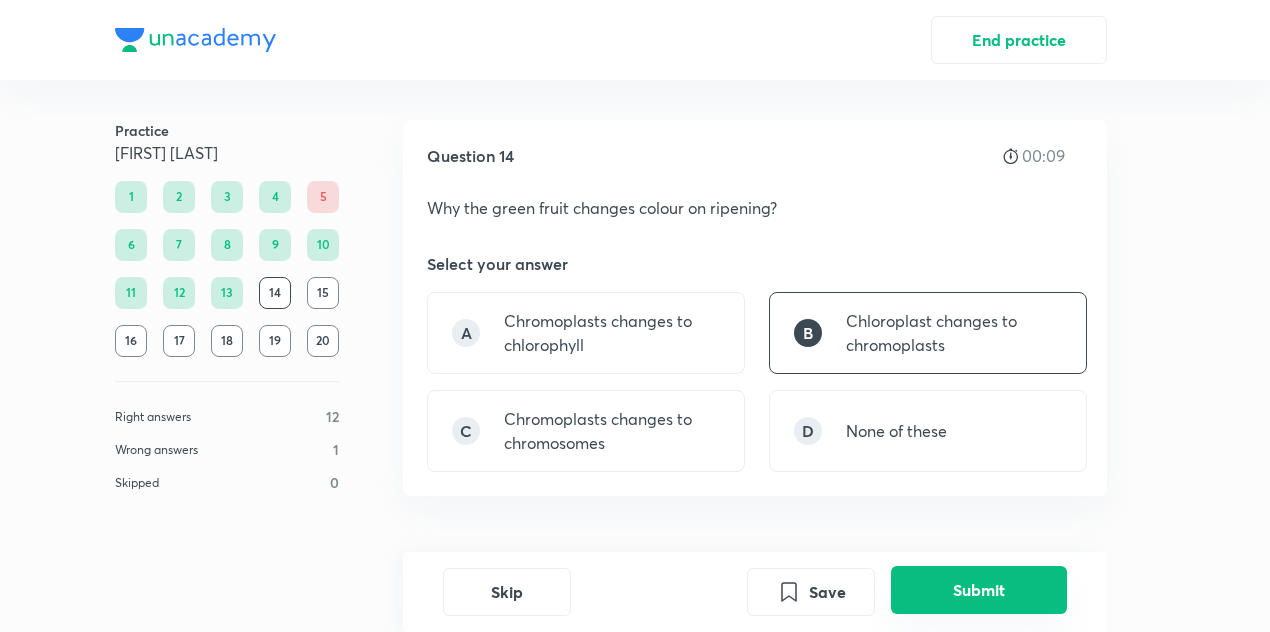 click on "Submit" at bounding box center [979, 590] 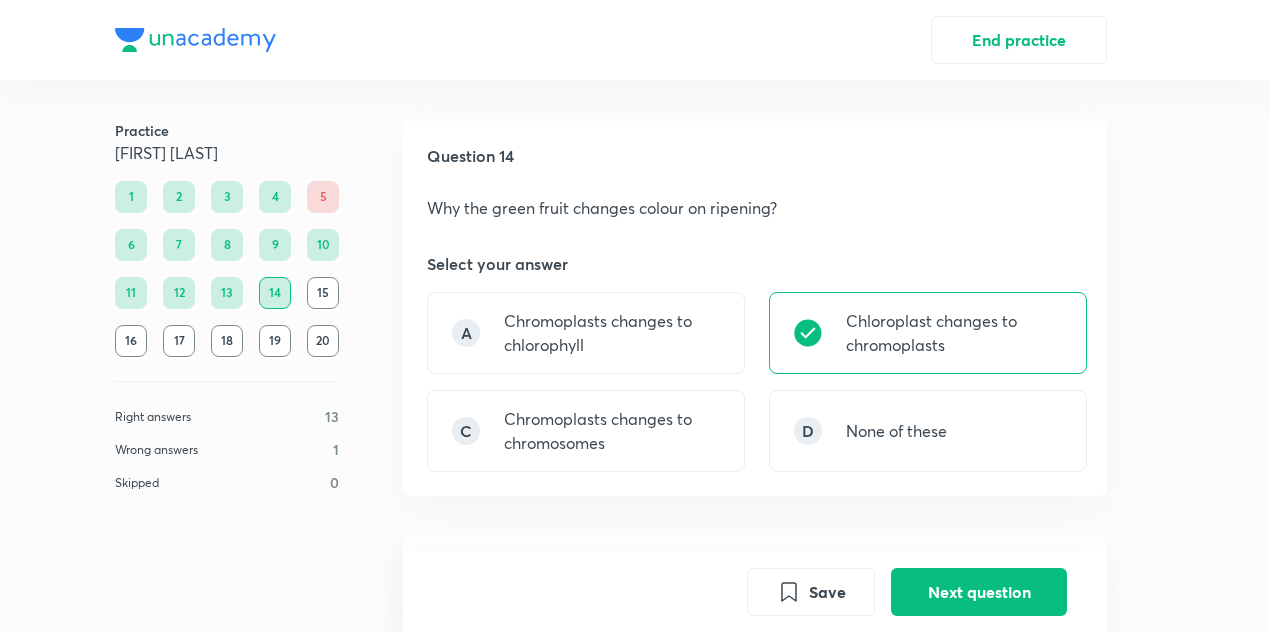 scroll, scrollTop: 534, scrollLeft: 0, axis: vertical 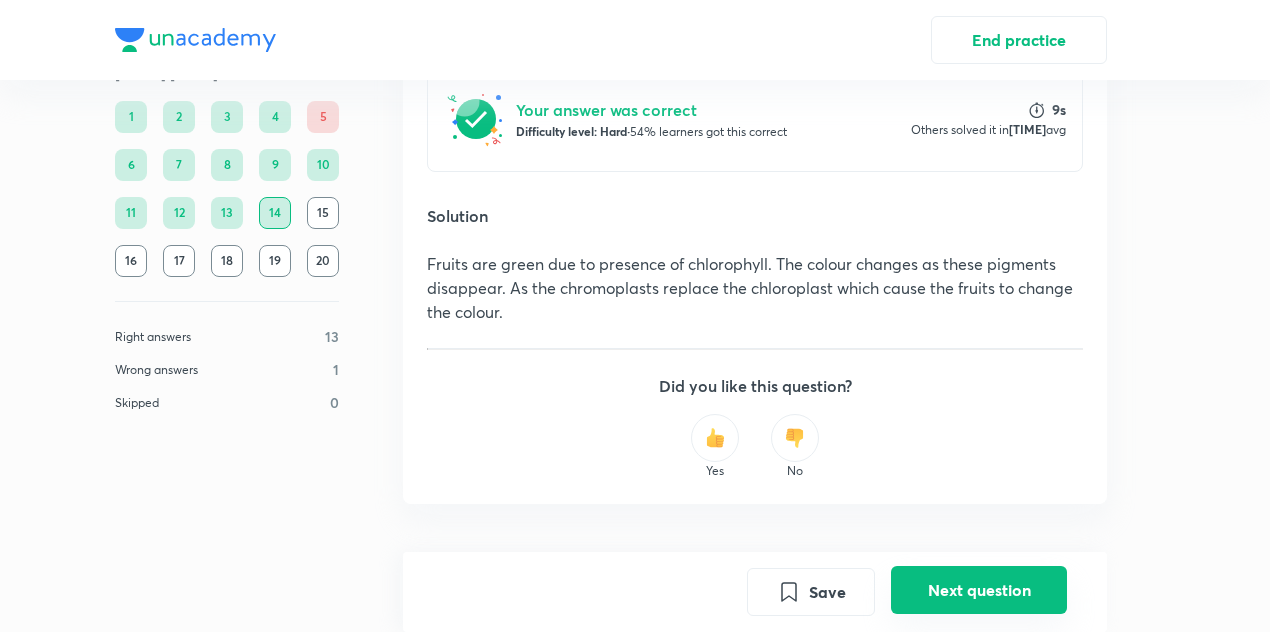 click on "Next question" at bounding box center (979, 590) 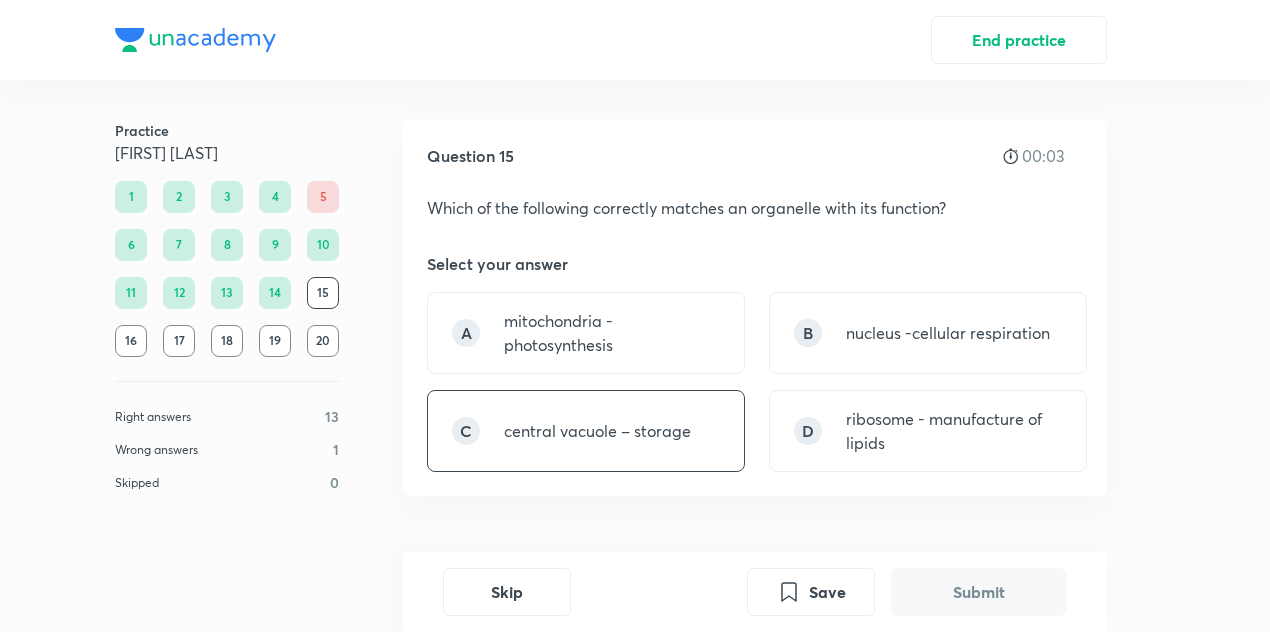click on "central vacuole – storage" at bounding box center [597, 431] 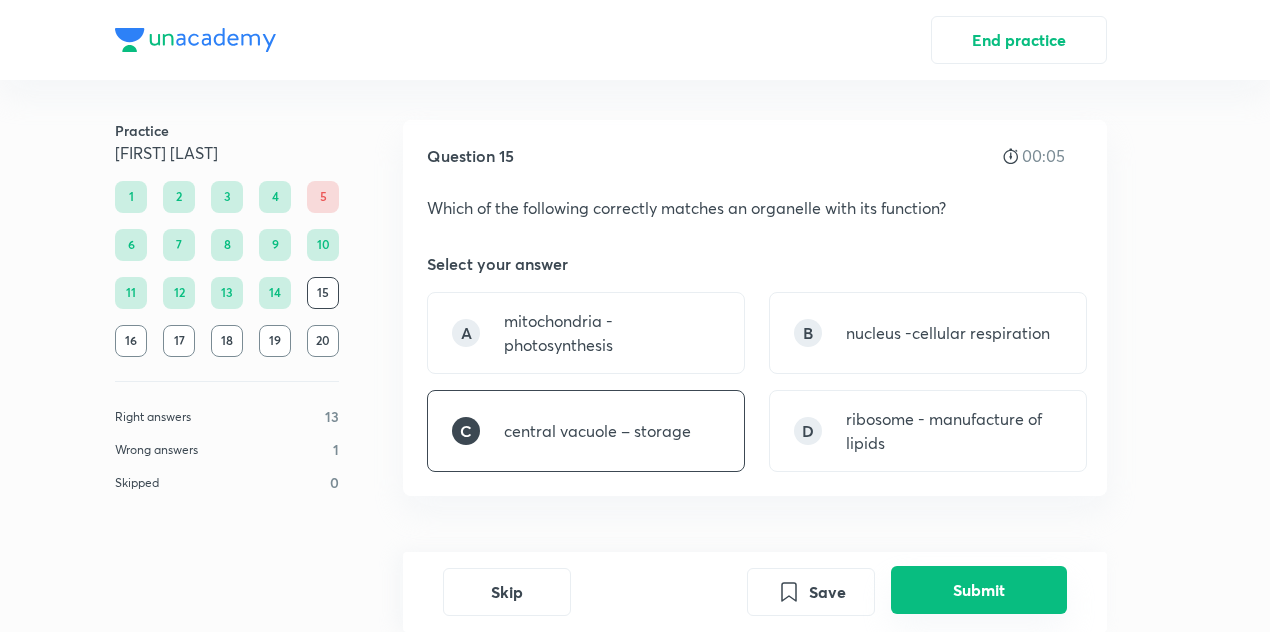 click on "Submit" at bounding box center [979, 590] 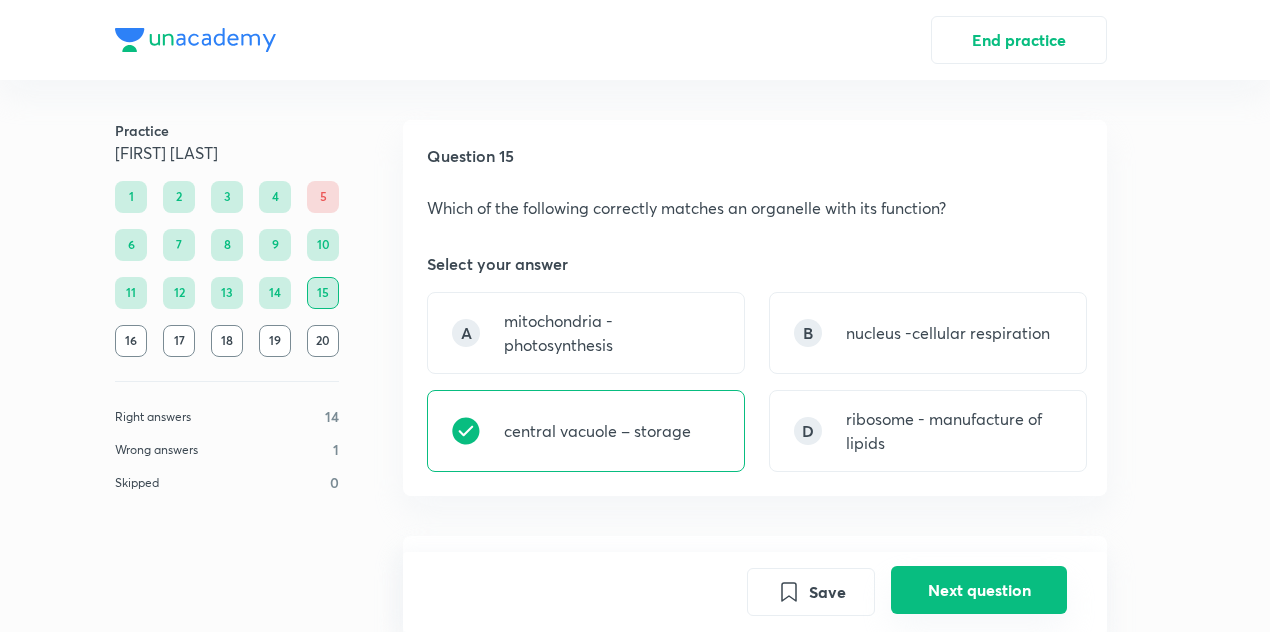 scroll, scrollTop: 534, scrollLeft: 0, axis: vertical 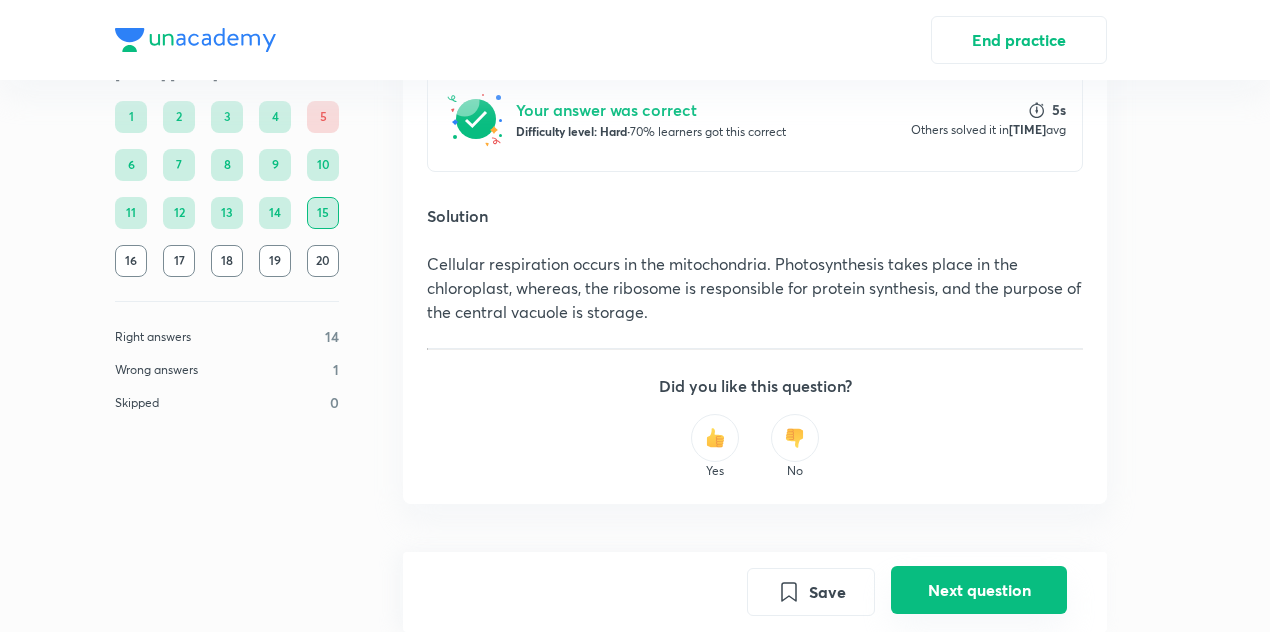 click on "Next question" at bounding box center [979, 590] 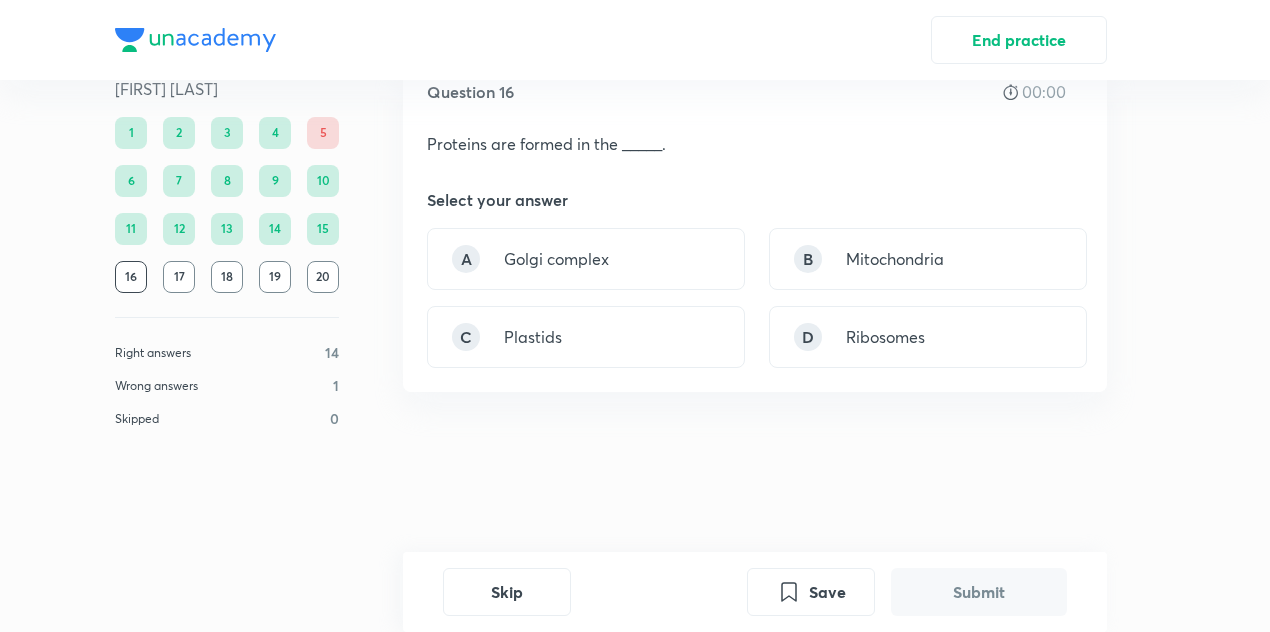 scroll, scrollTop: 0, scrollLeft: 0, axis: both 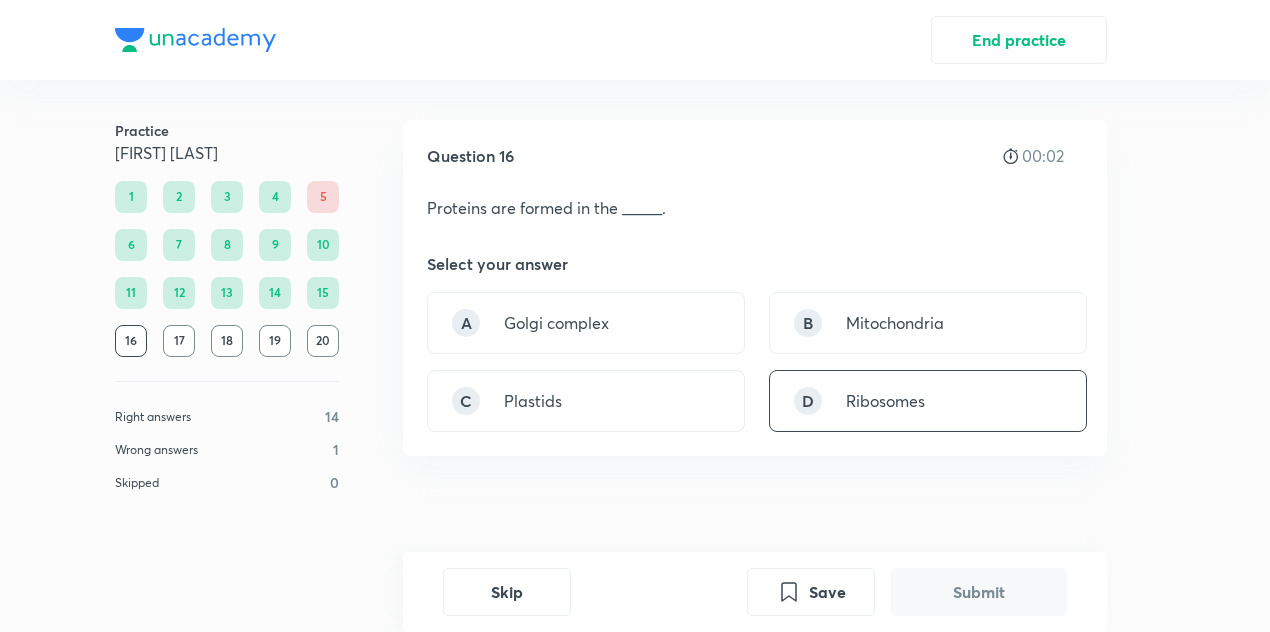 click on "Ribosomes" at bounding box center [885, 401] 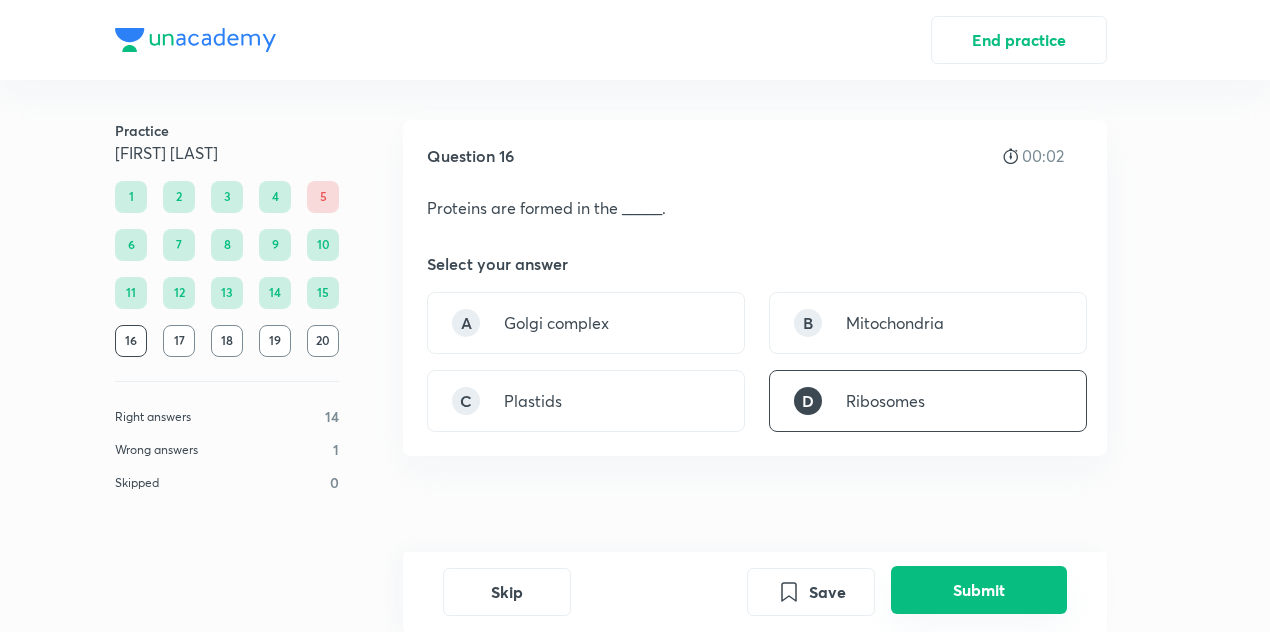 click on "Submit" at bounding box center (979, 590) 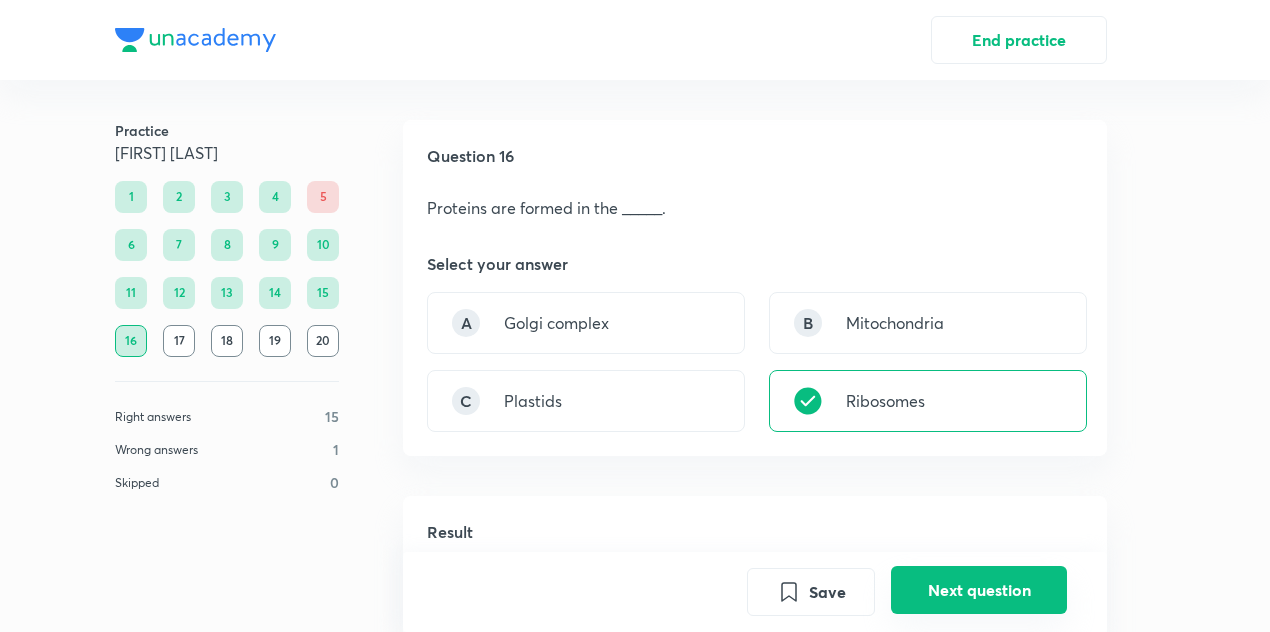 scroll, scrollTop: 494, scrollLeft: 0, axis: vertical 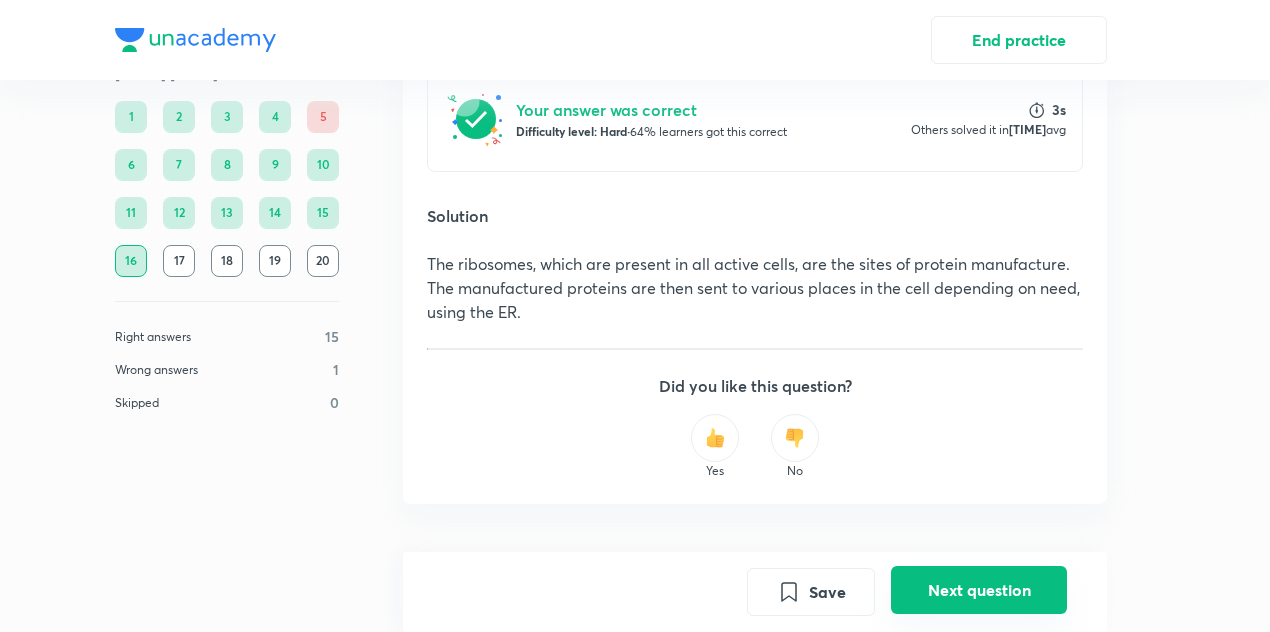 click on "Next question" at bounding box center (979, 590) 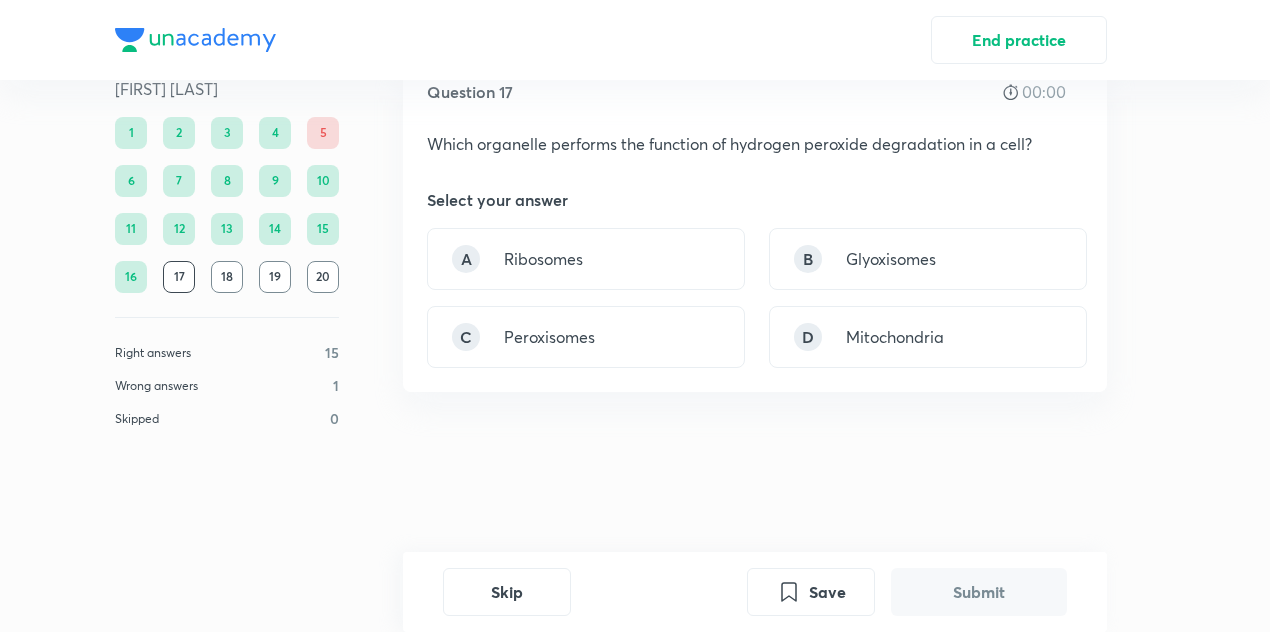 scroll, scrollTop: 0, scrollLeft: 0, axis: both 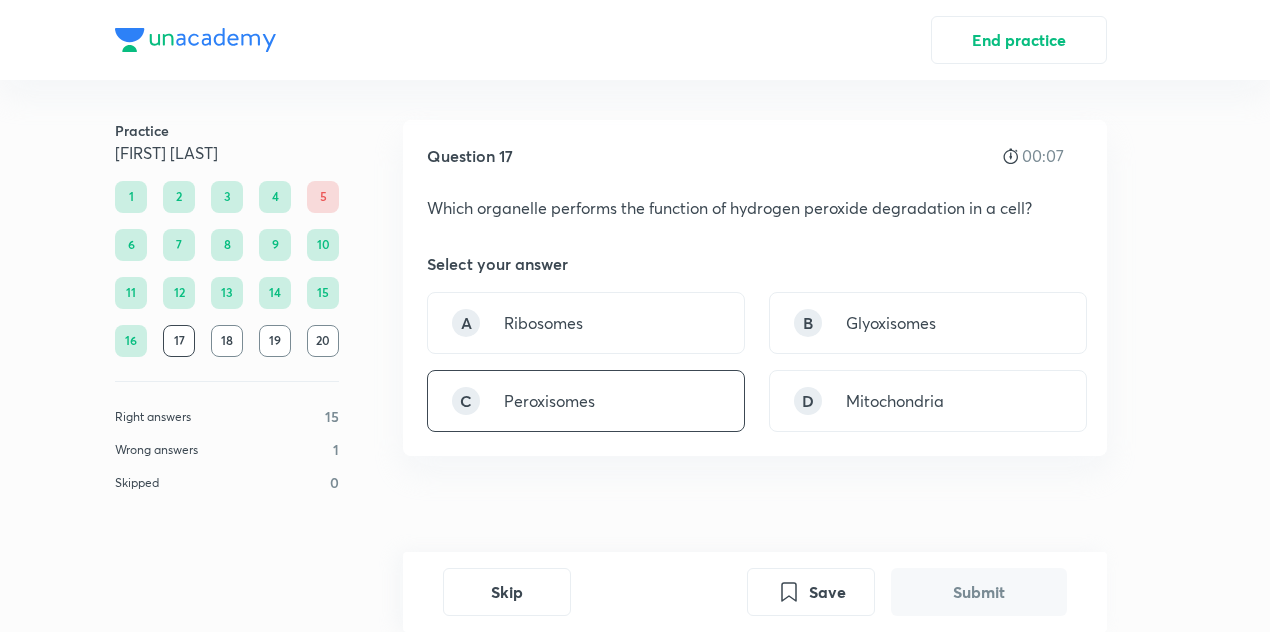click on "C Peroxisomes" at bounding box center [586, 401] 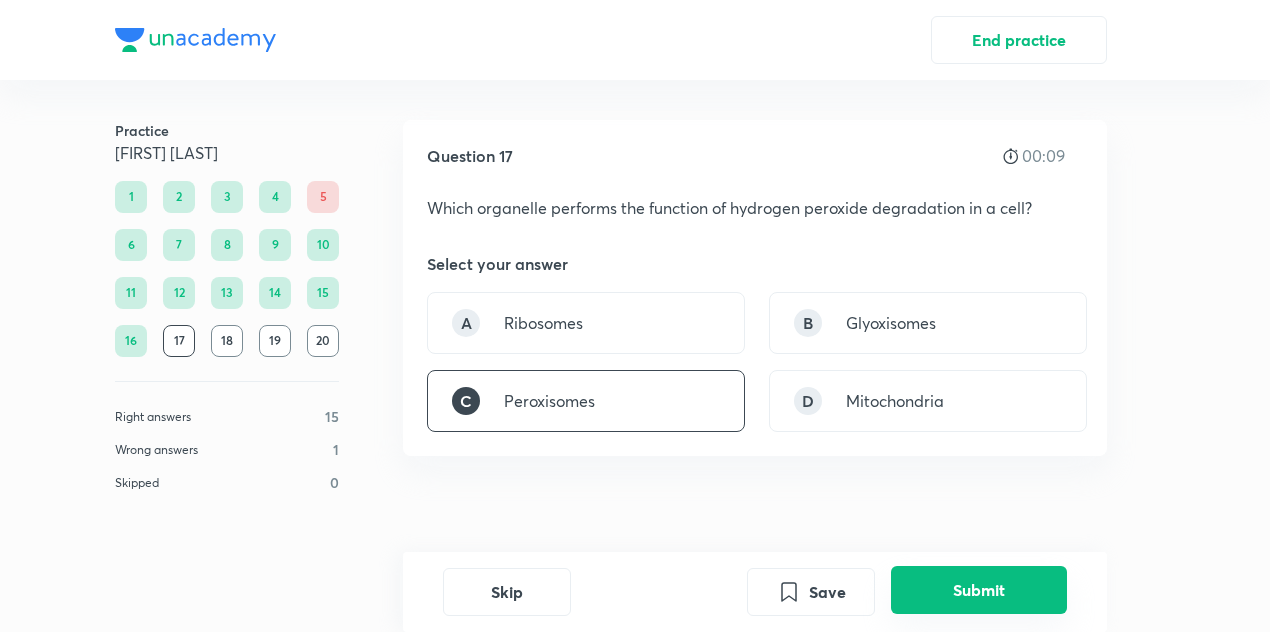 click on "Submit" at bounding box center (979, 590) 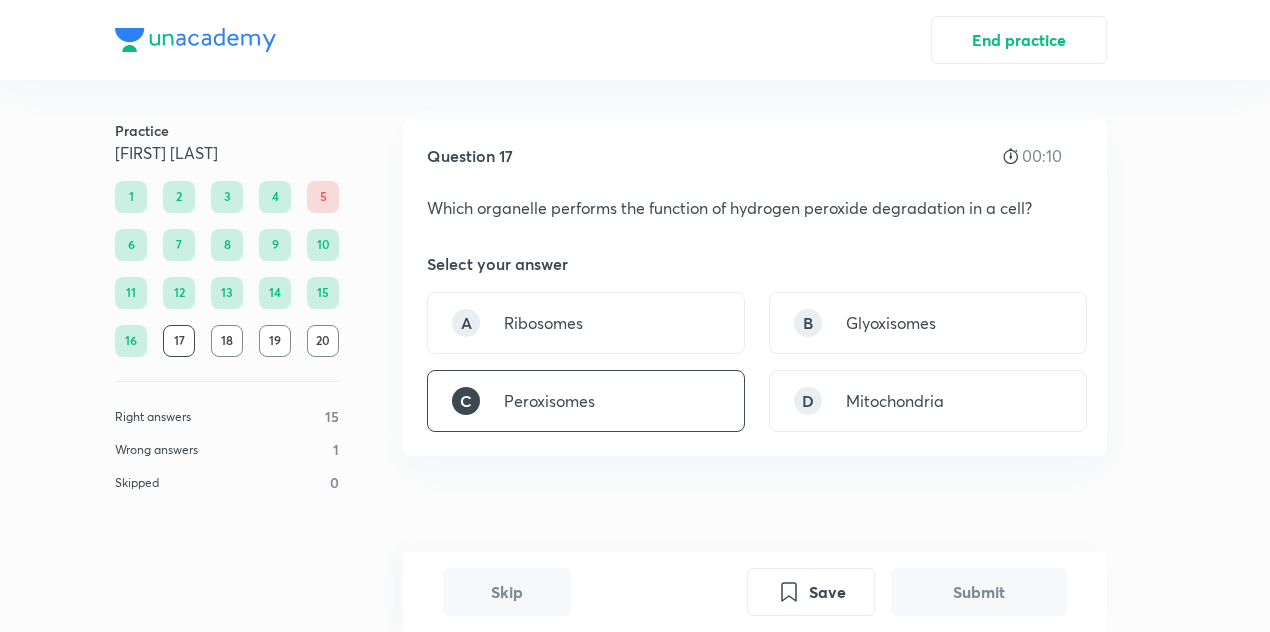 scroll, scrollTop: 494, scrollLeft: 0, axis: vertical 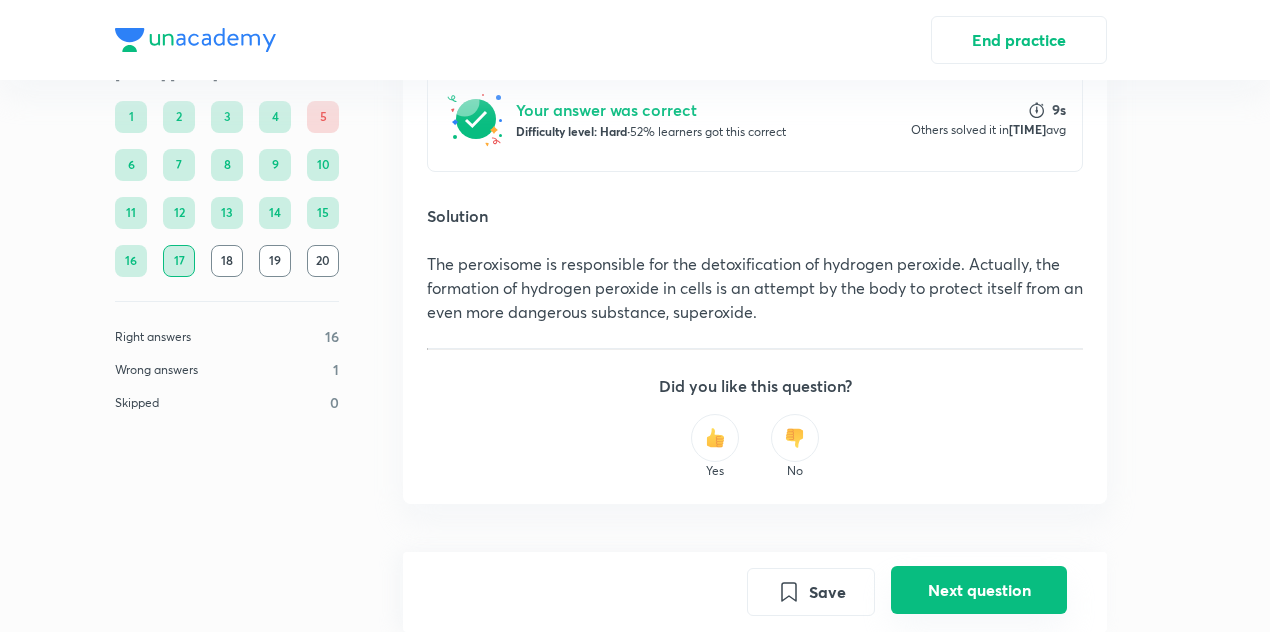 click on "Next question" at bounding box center [979, 590] 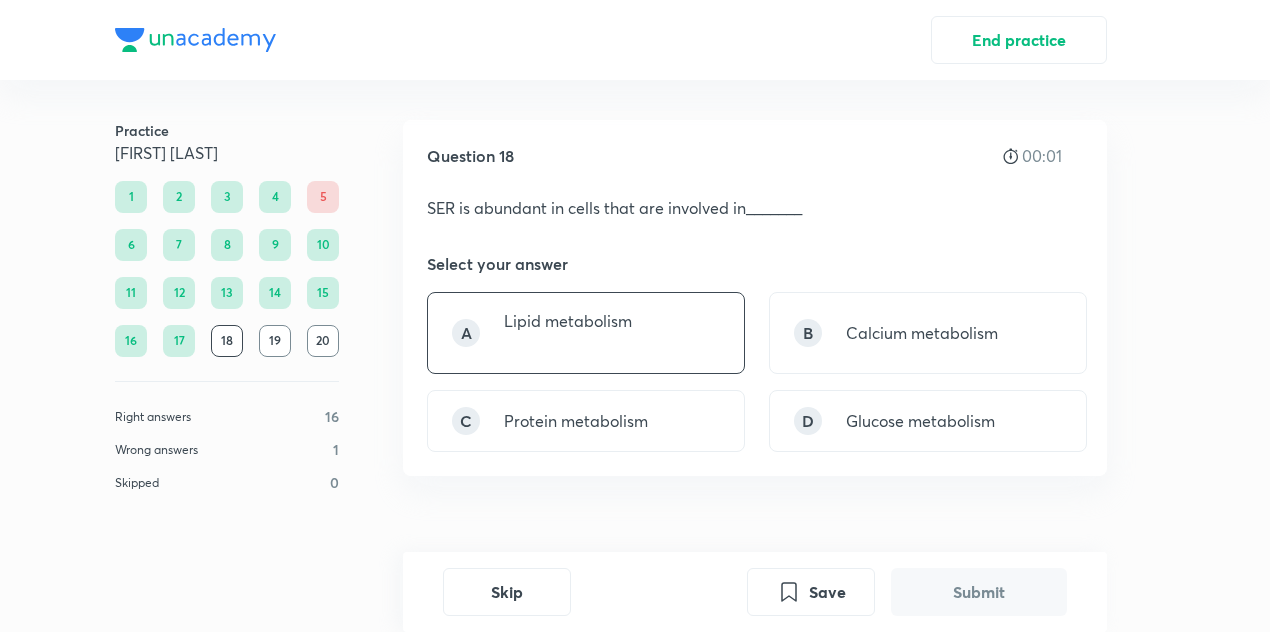 click at bounding box center [568, 345] 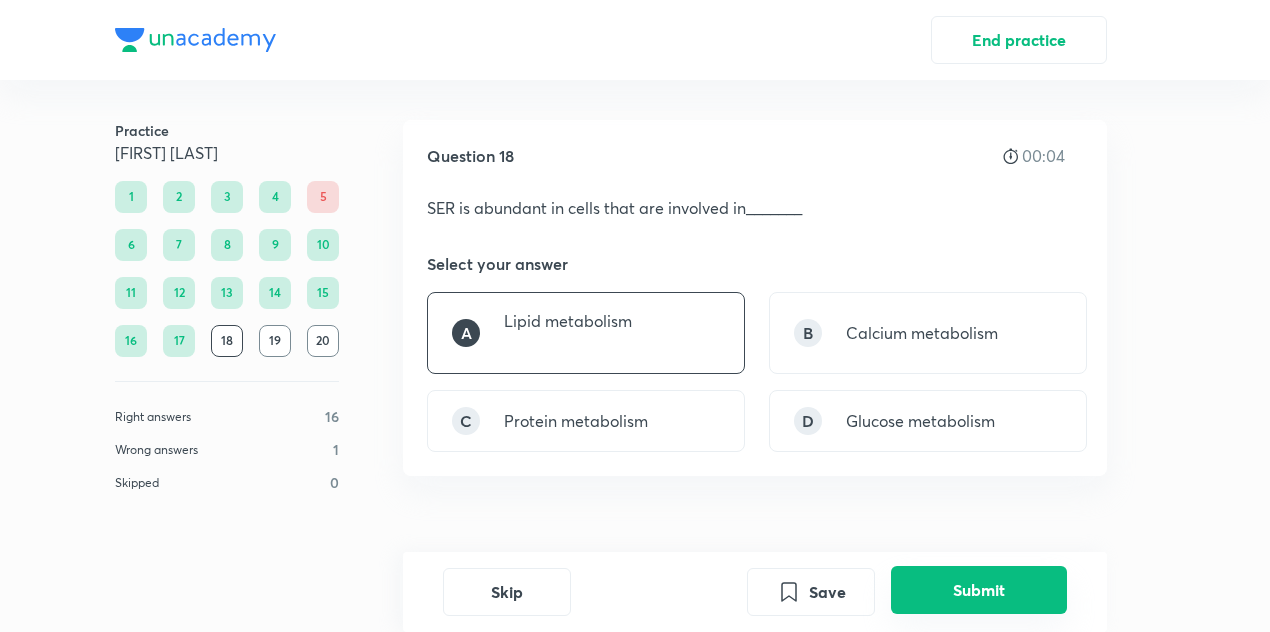 click on "Submit" at bounding box center [979, 590] 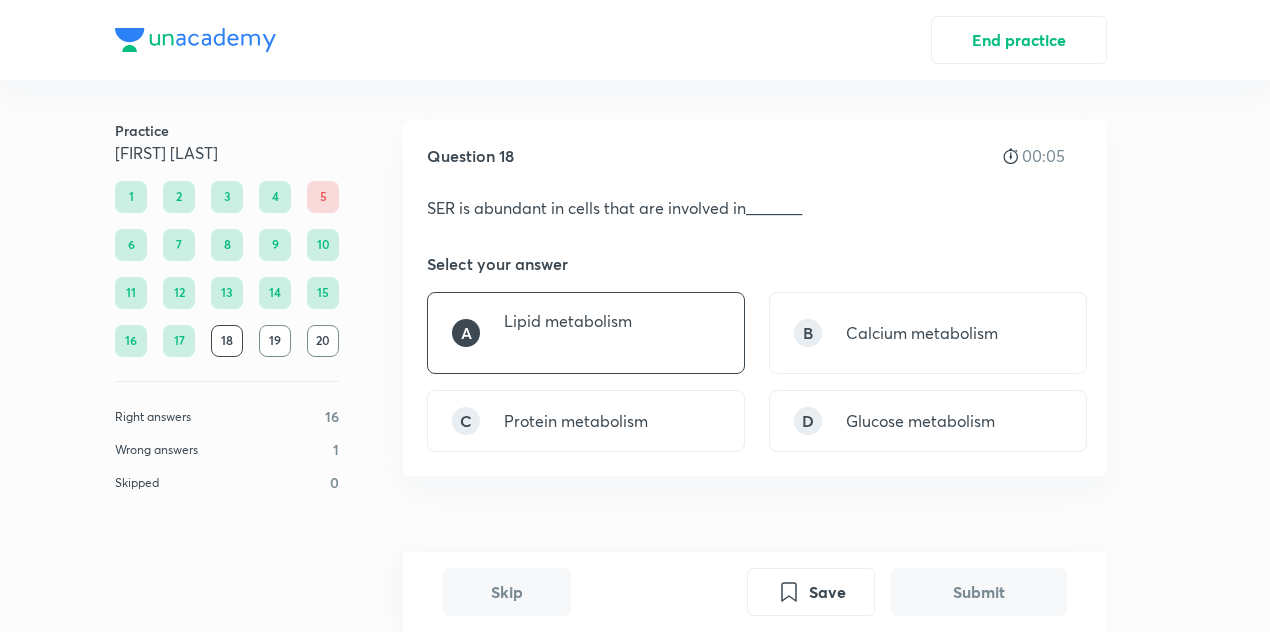 scroll, scrollTop: 514, scrollLeft: 0, axis: vertical 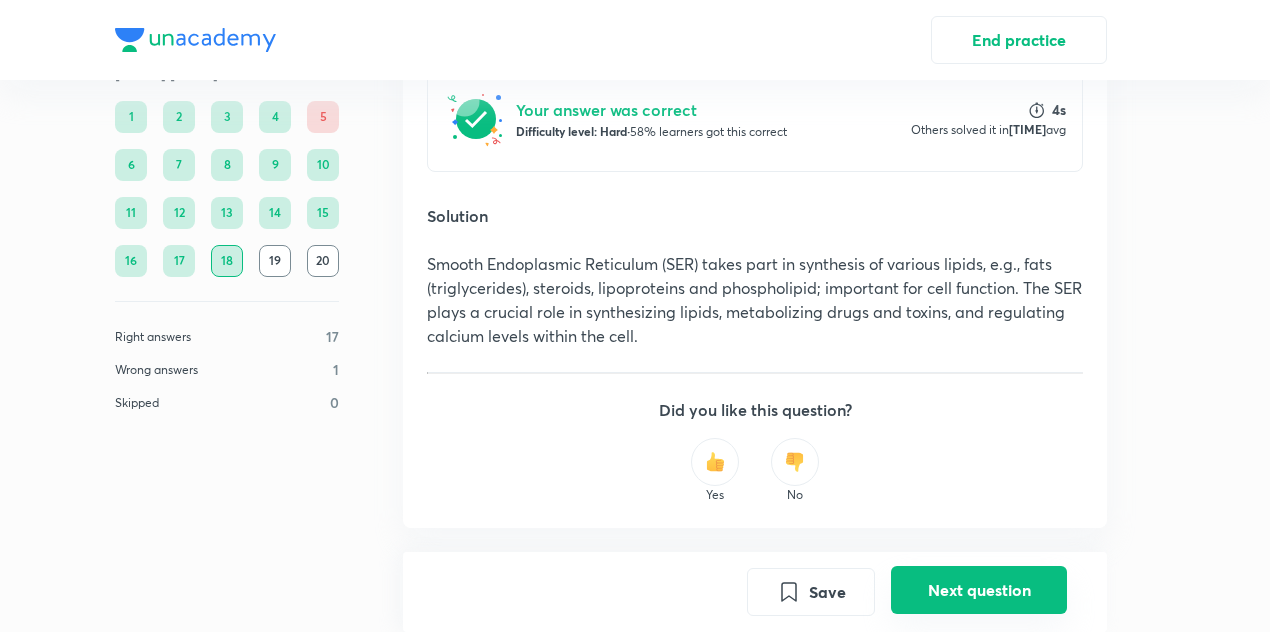 click on "Next question" at bounding box center [979, 590] 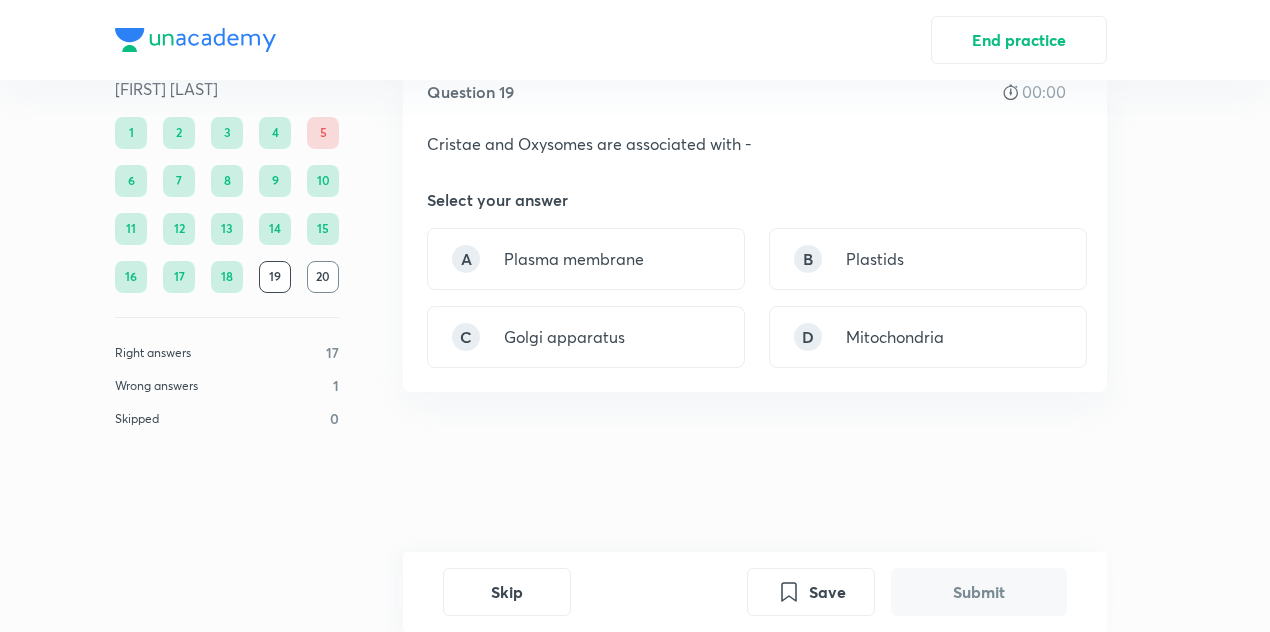 scroll, scrollTop: 0, scrollLeft: 0, axis: both 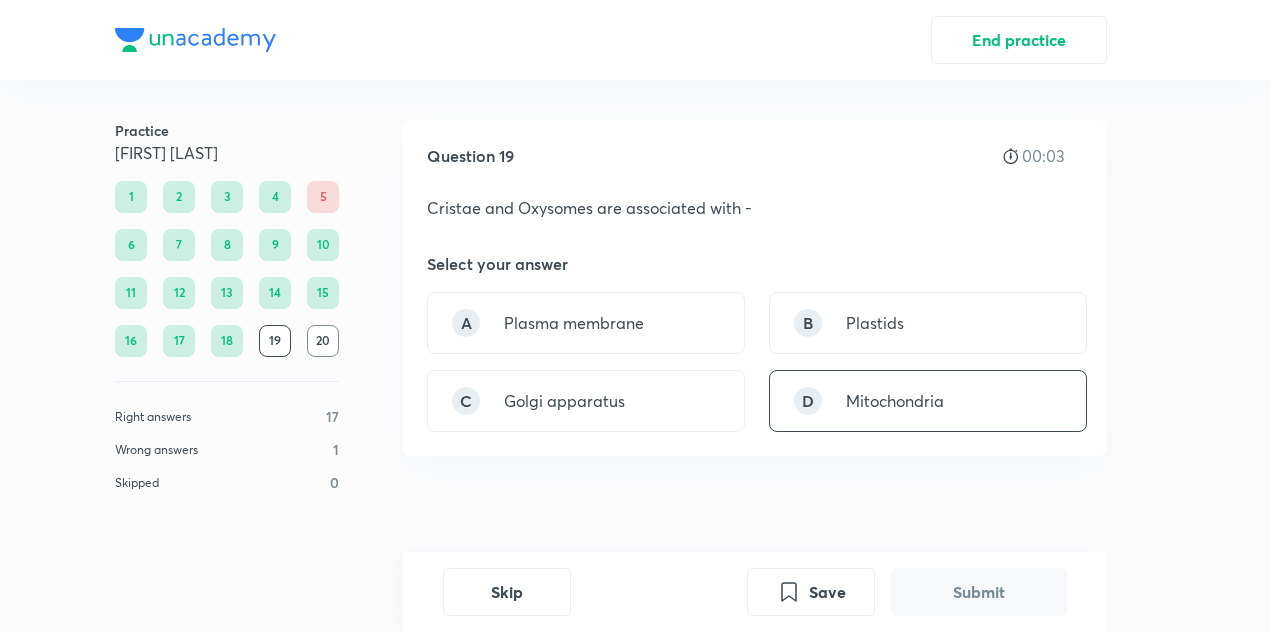 click on "Mitochondria" at bounding box center (895, 401) 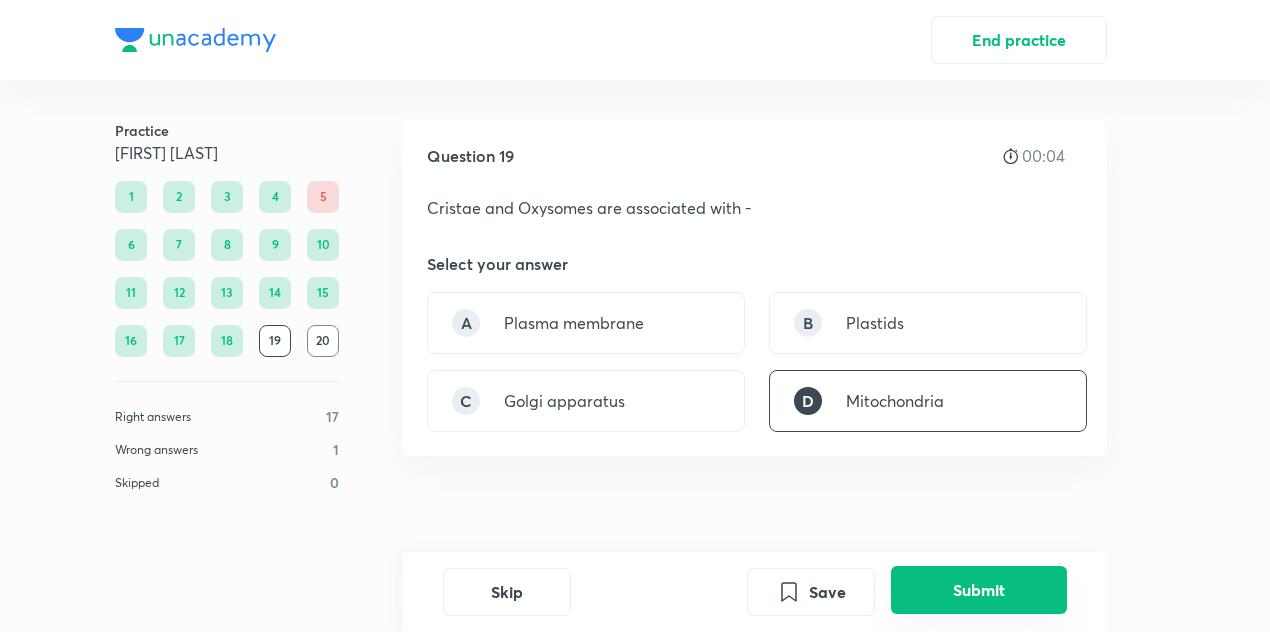 click on "Submit" at bounding box center (979, 590) 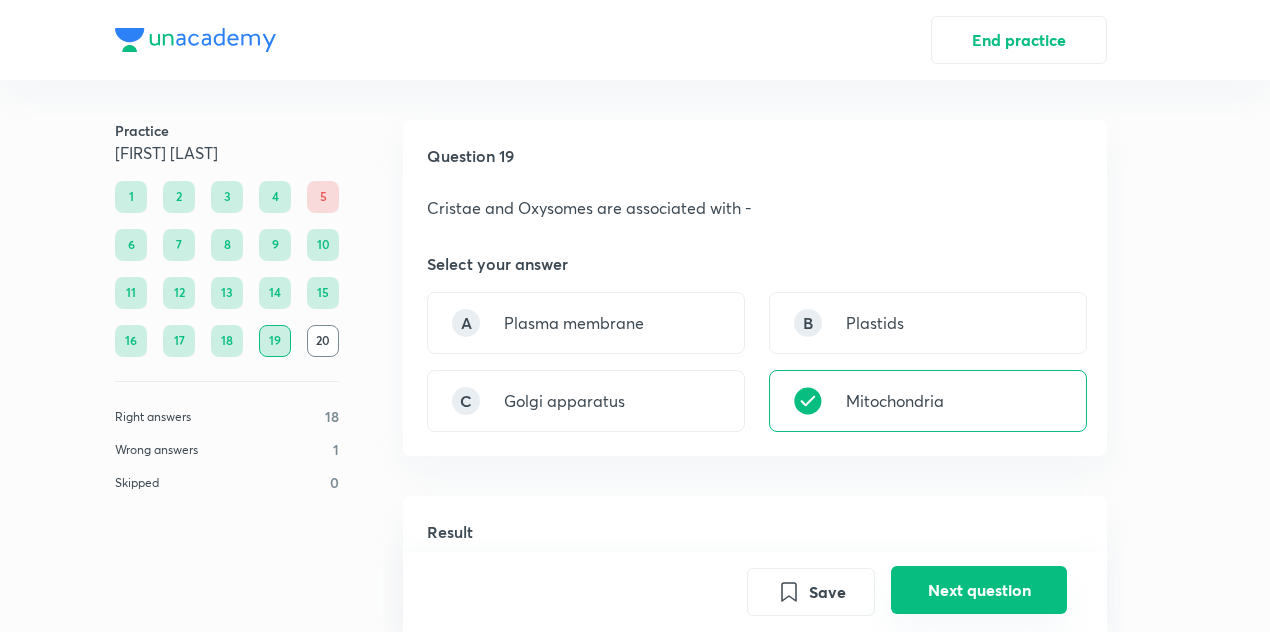 scroll, scrollTop: 477, scrollLeft: 0, axis: vertical 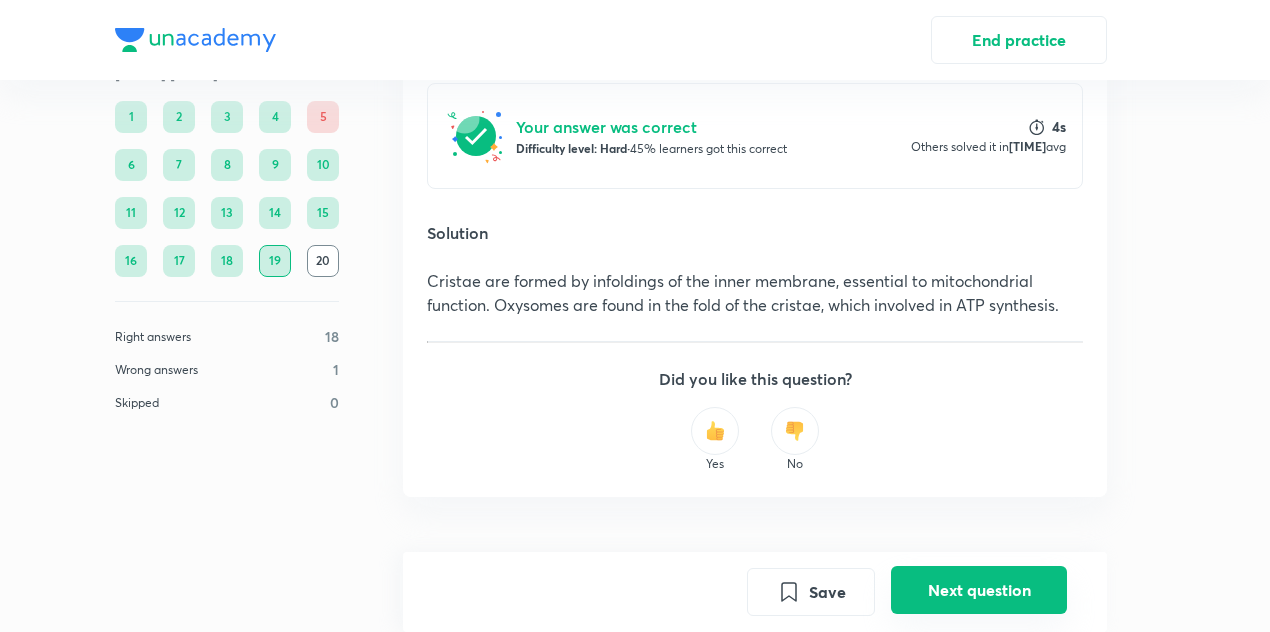click on "Next question" at bounding box center (979, 590) 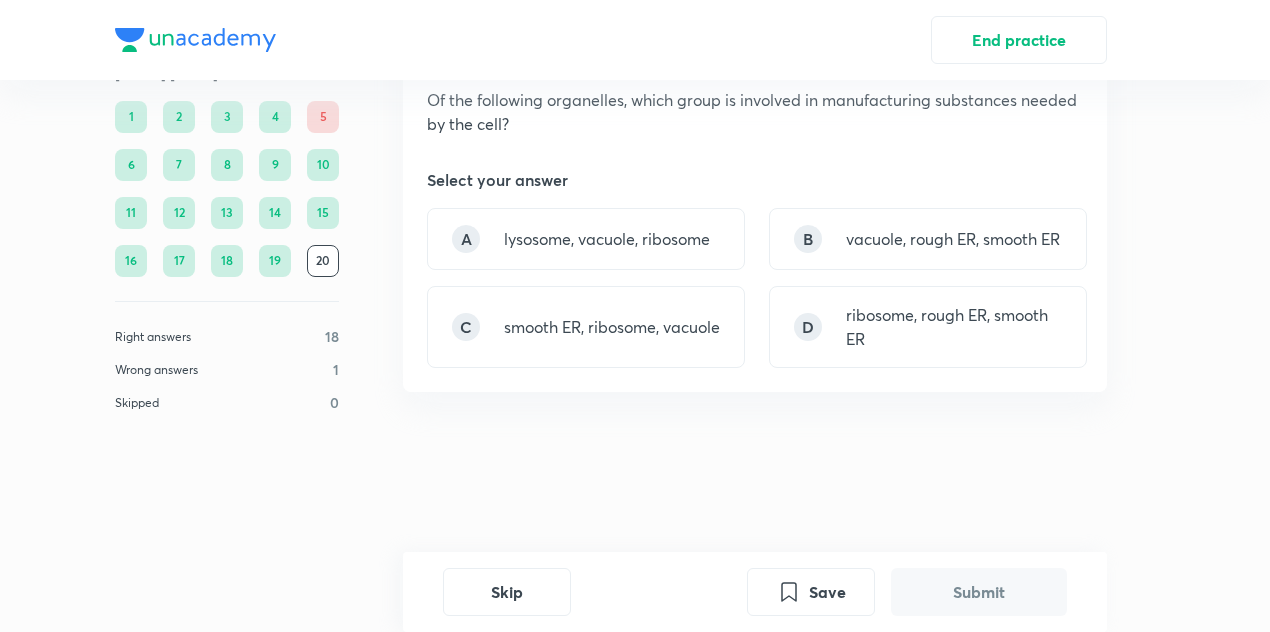 scroll, scrollTop: 0, scrollLeft: 0, axis: both 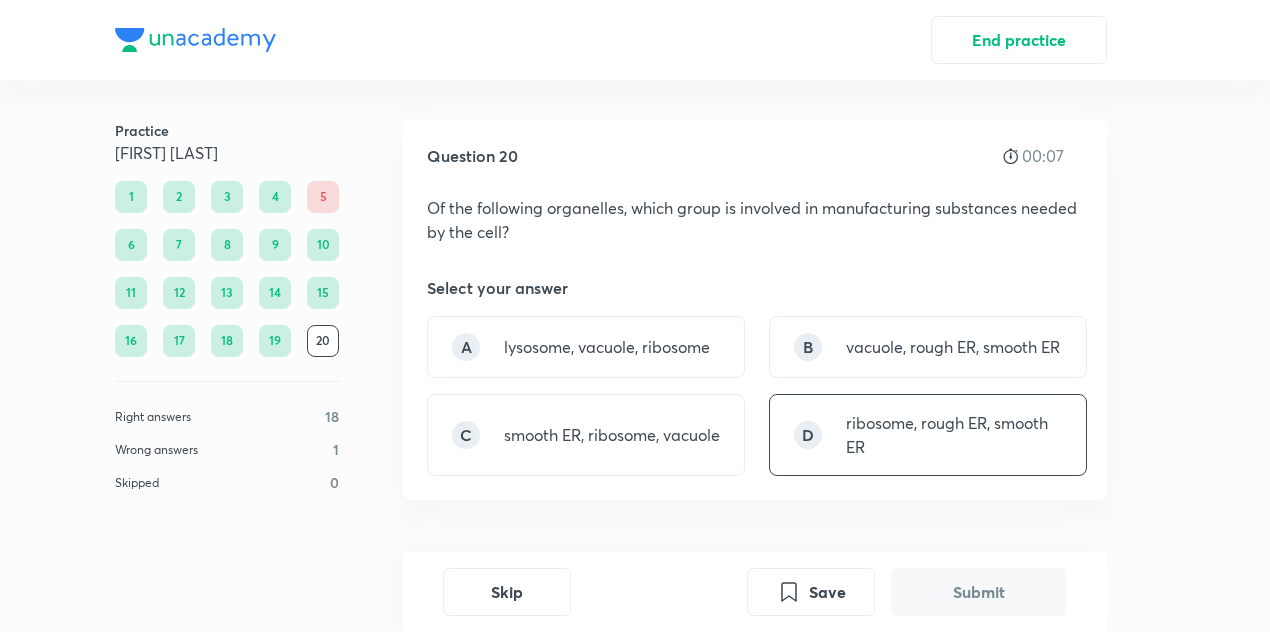 click on "D ribosome, rough ER, smooth ER" at bounding box center (928, 435) 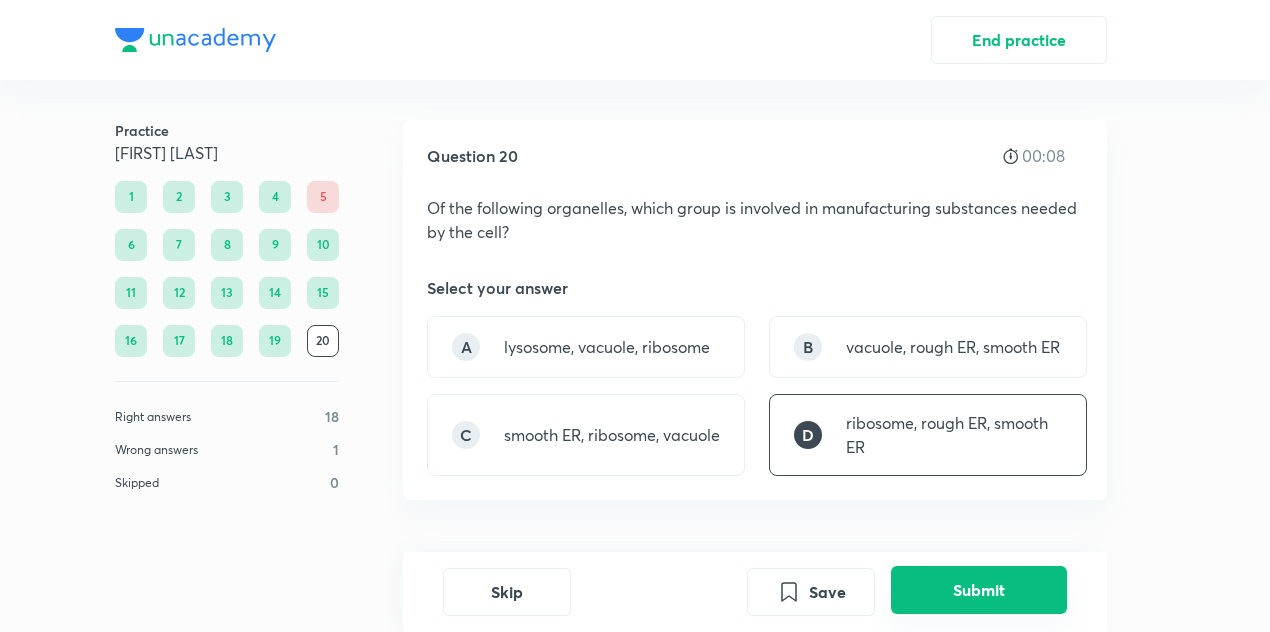 click on "Submit" at bounding box center [979, 590] 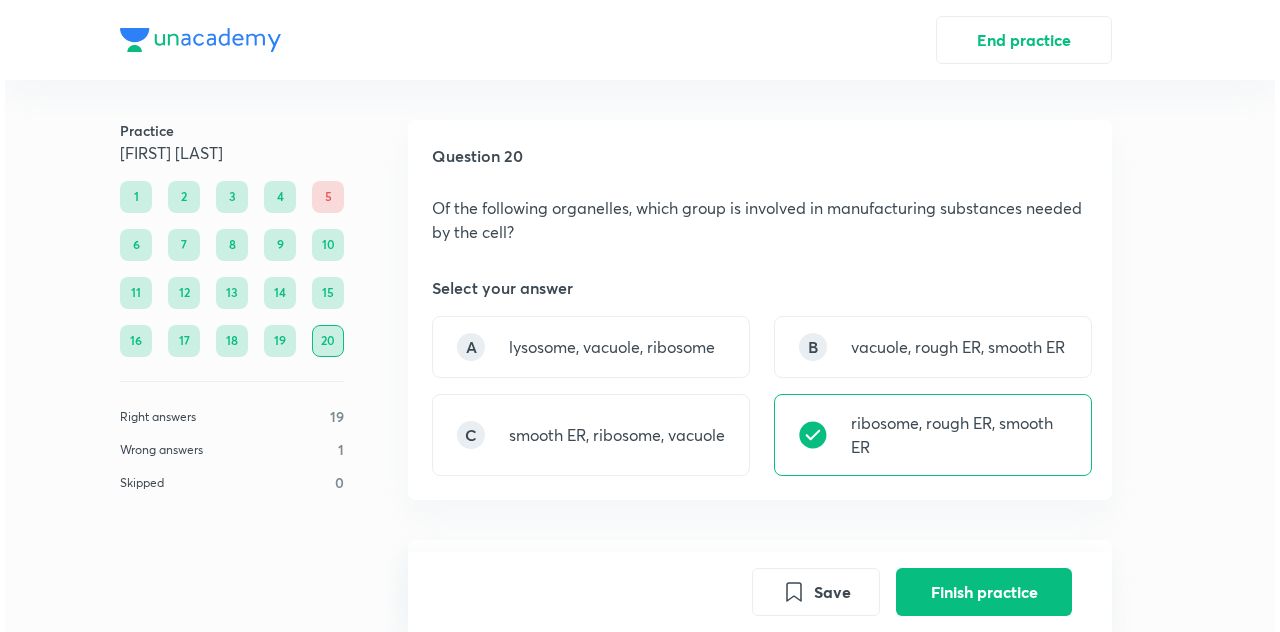 scroll, scrollTop: 558, scrollLeft: 0, axis: vertical 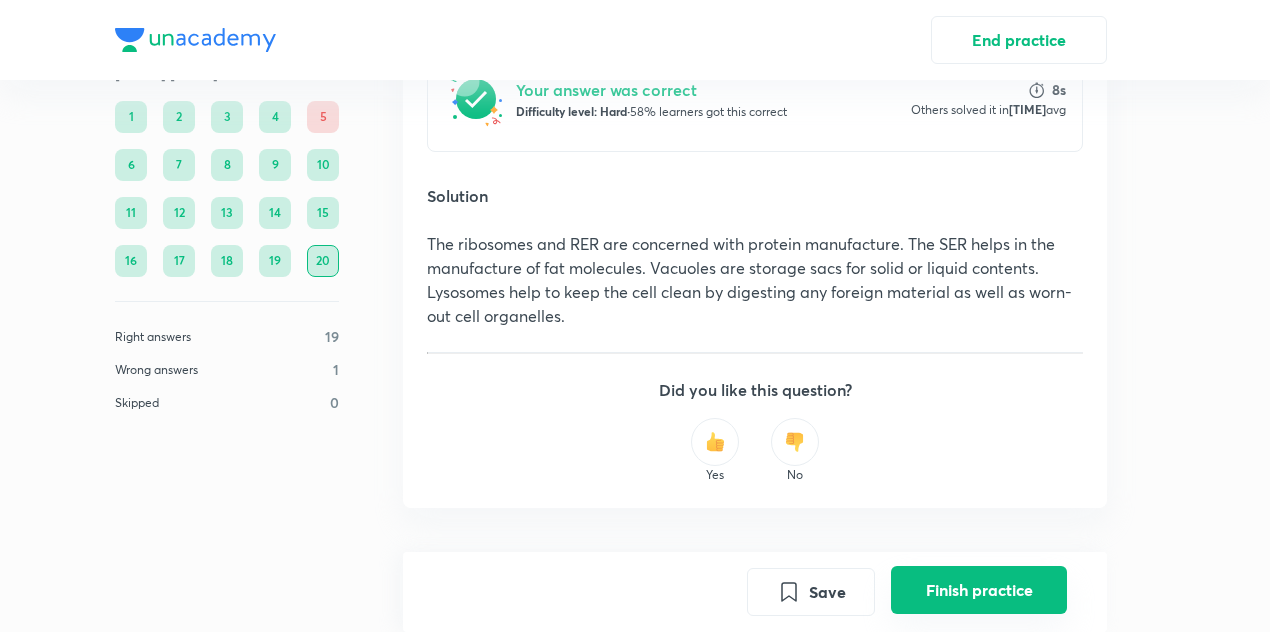 click on "Finish practice" at bounding box center [979, 590] 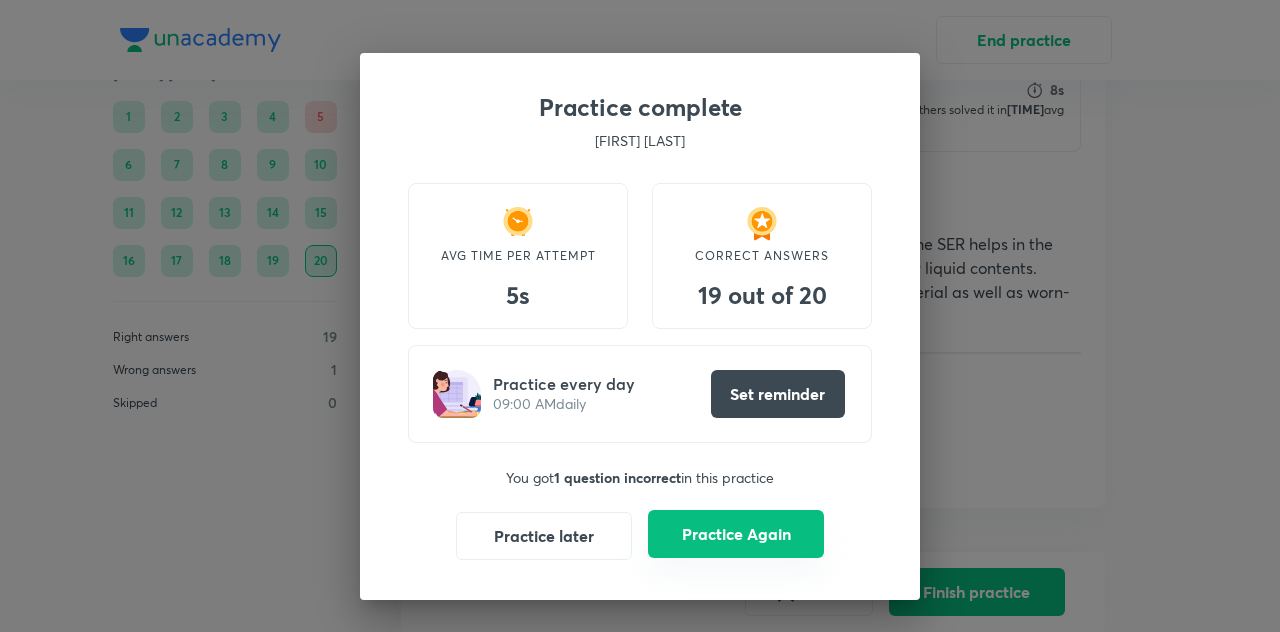click on "Practice Again" at bounding box center [736, 534] 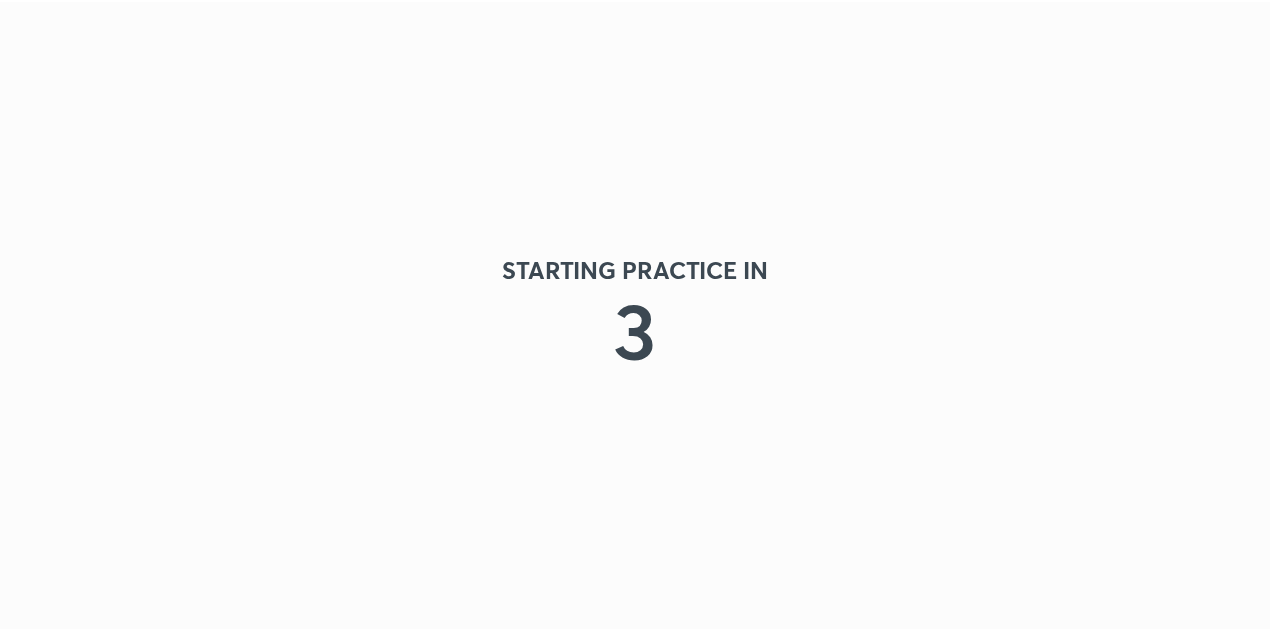 scroll, scrollTop: 0, scrollLeft: 0, axis: both 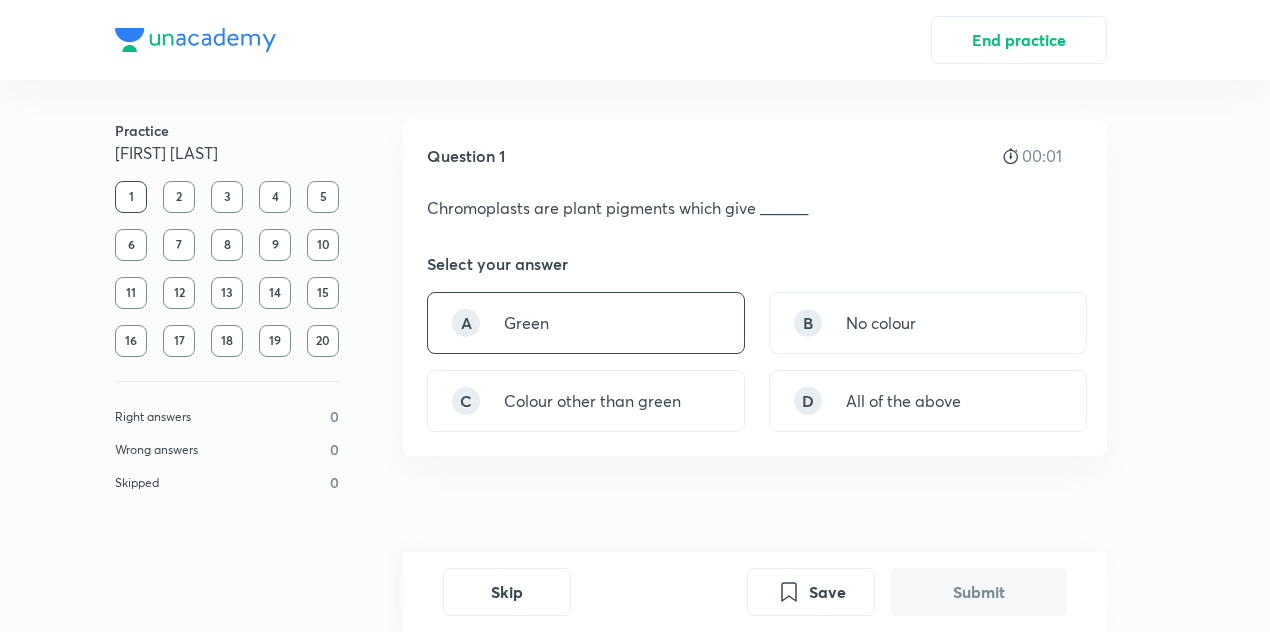 click on "A Green" at bounding box center (586, 323) 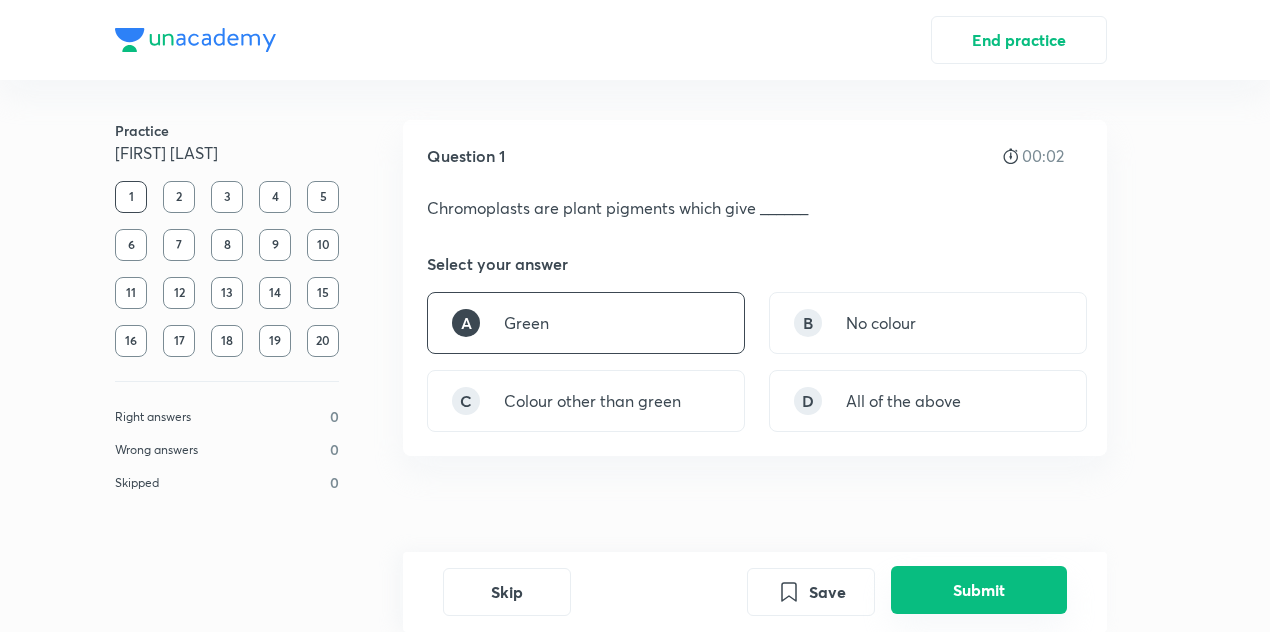 click on "Submit" at bounding box center [979, 590] 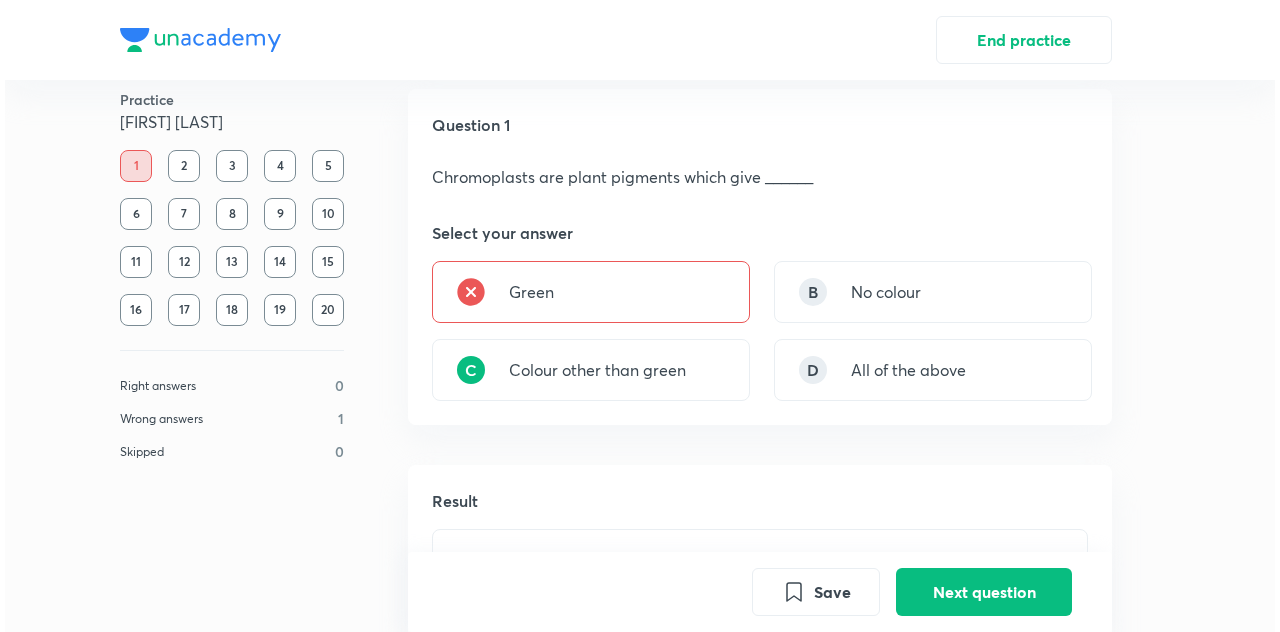 scroll, scrollTop: 0, scrollLeft: 0, axis: both 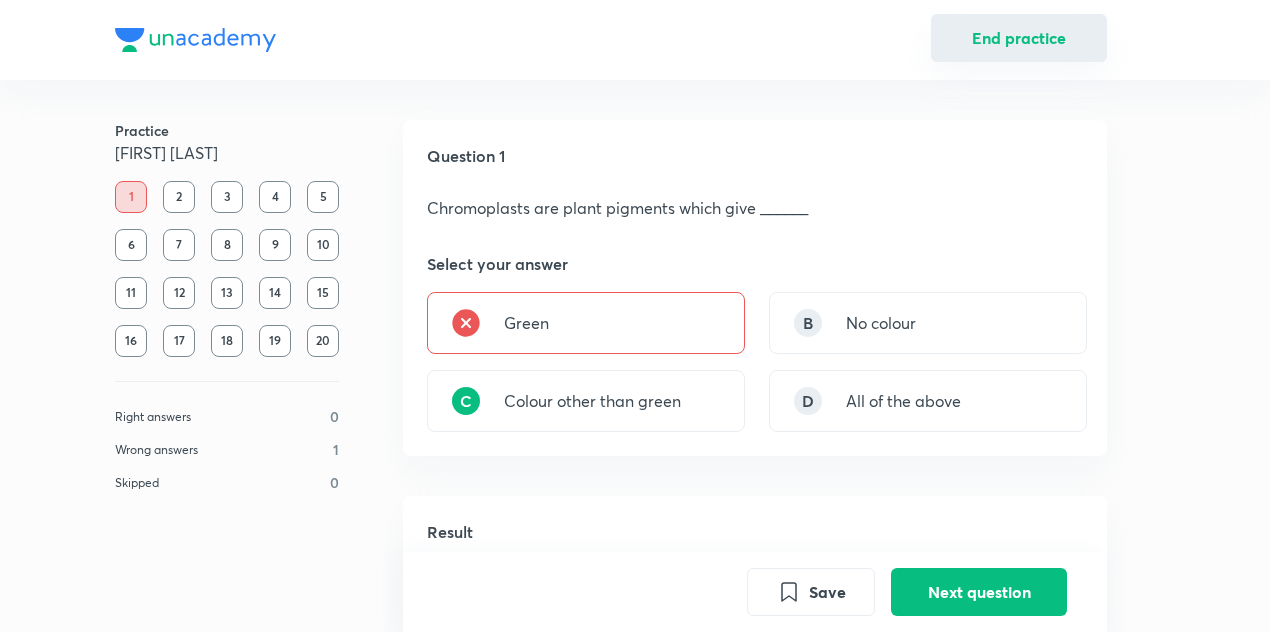 click on "End practice" at bounding box center [1019, 38] 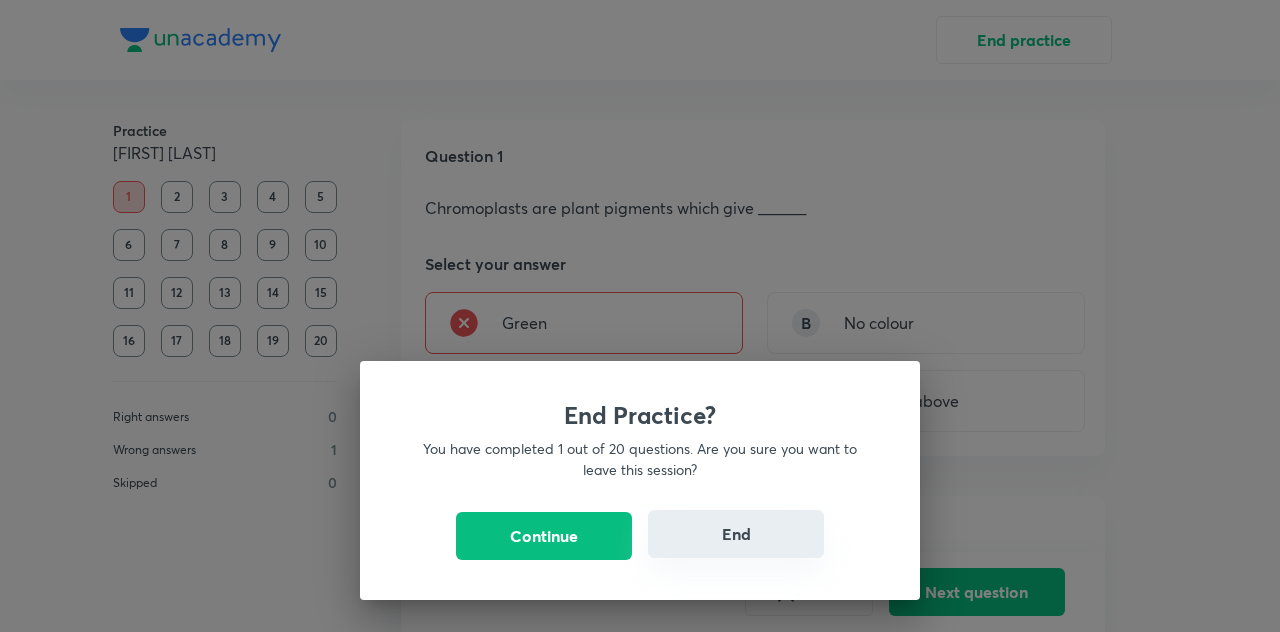 click on "End" at bounding box center [736, 534] 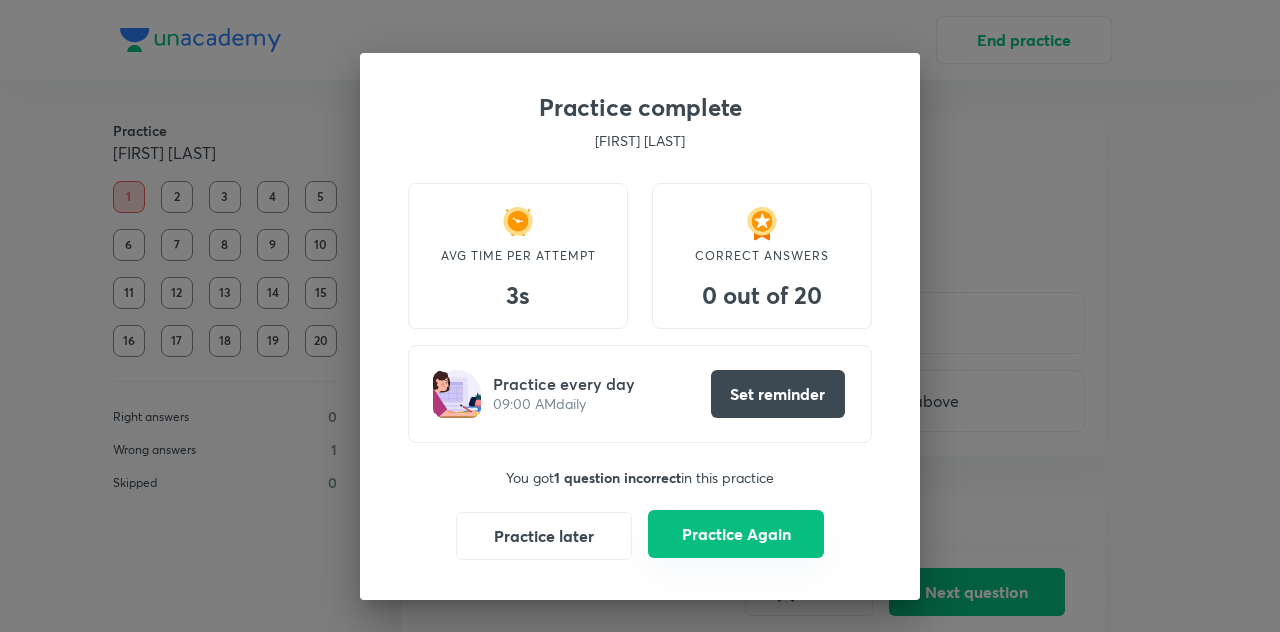 click on "Practice Again" at bounding box center (736, 534) 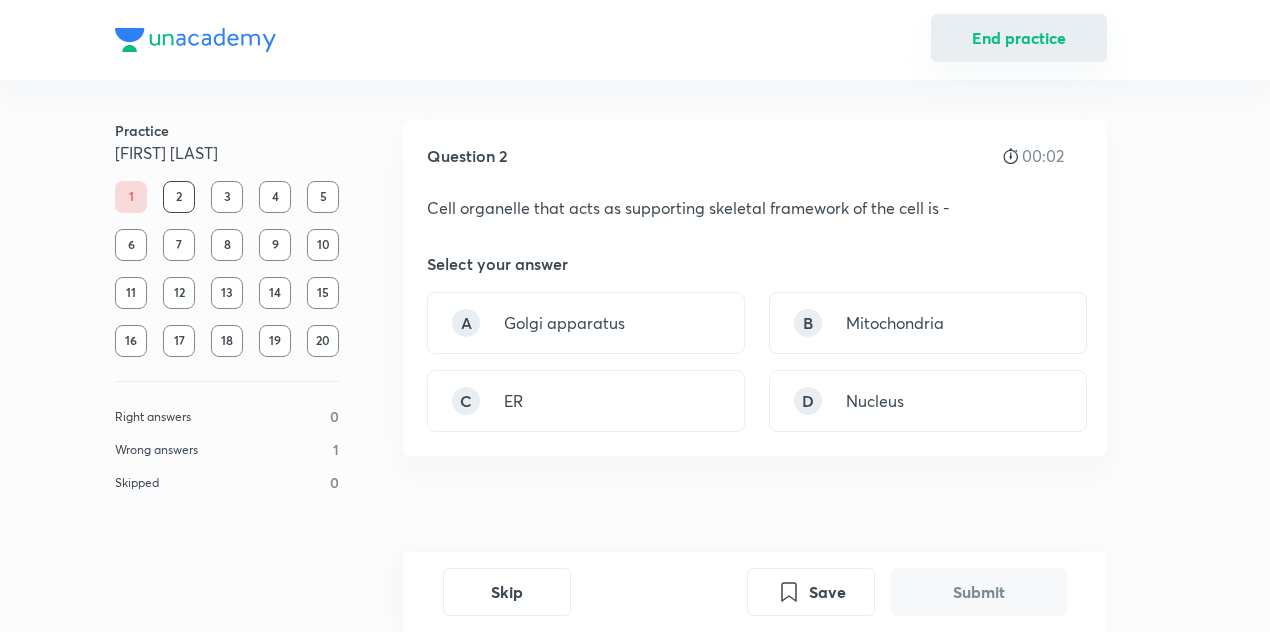 click on "End practice" at bounding box center (1019, 38) 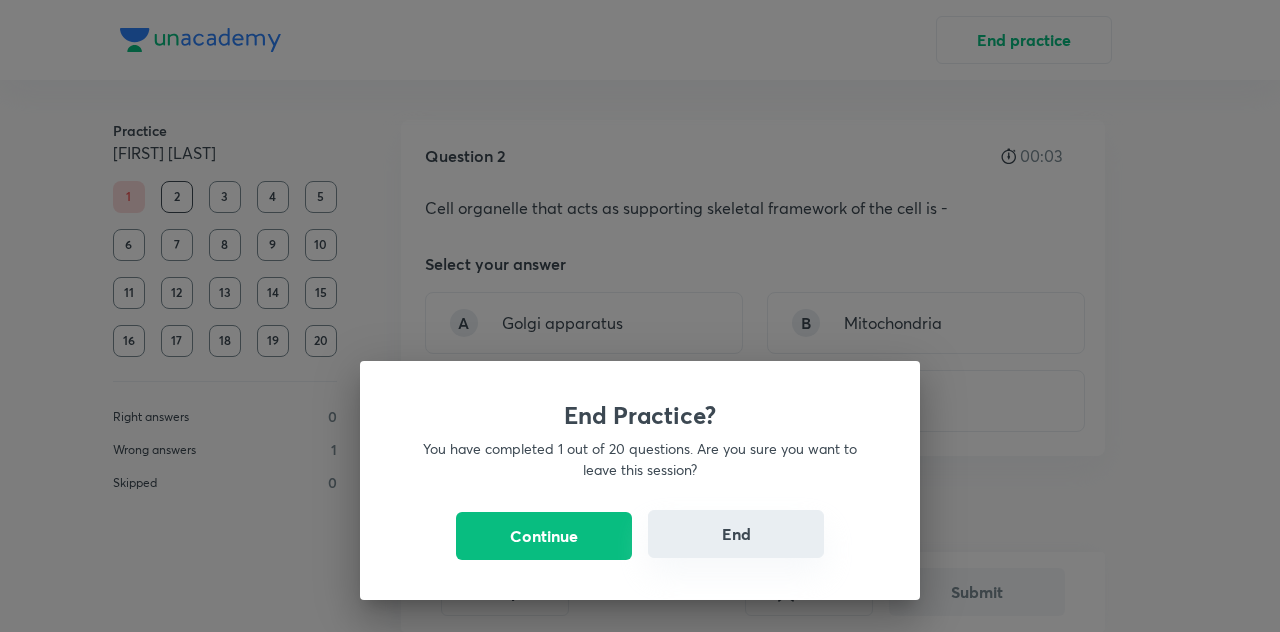 click on "End" at bounding box center [736, 534] 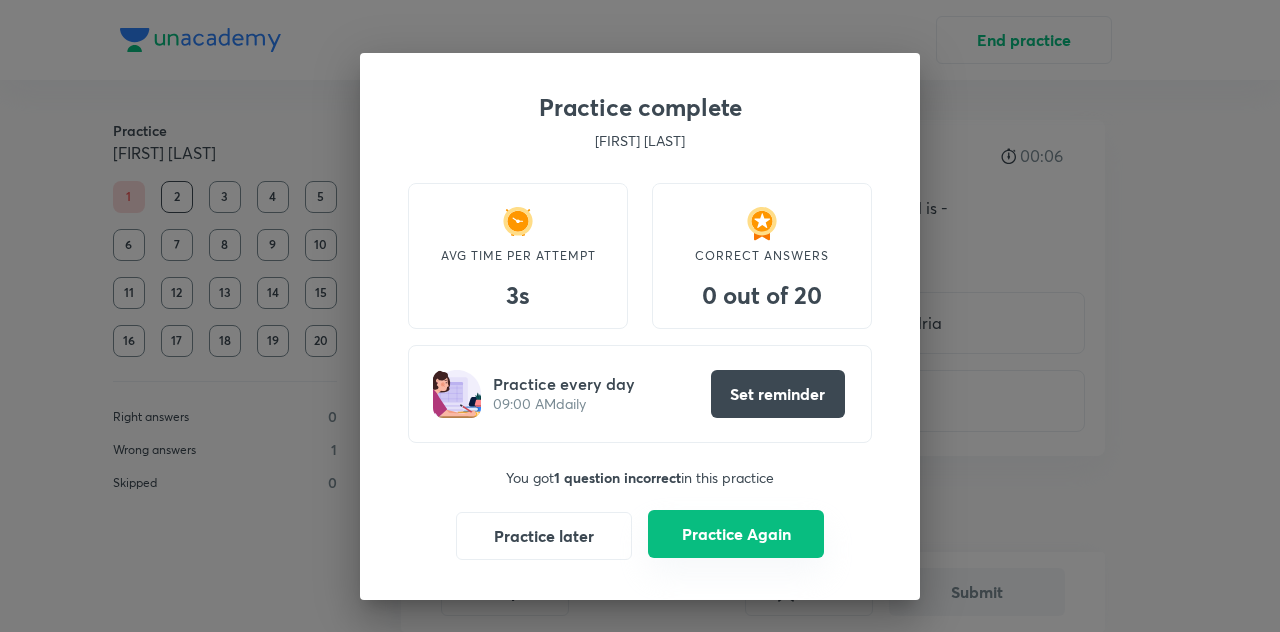 click on "Practice Again" at bounding box center (736, 534) 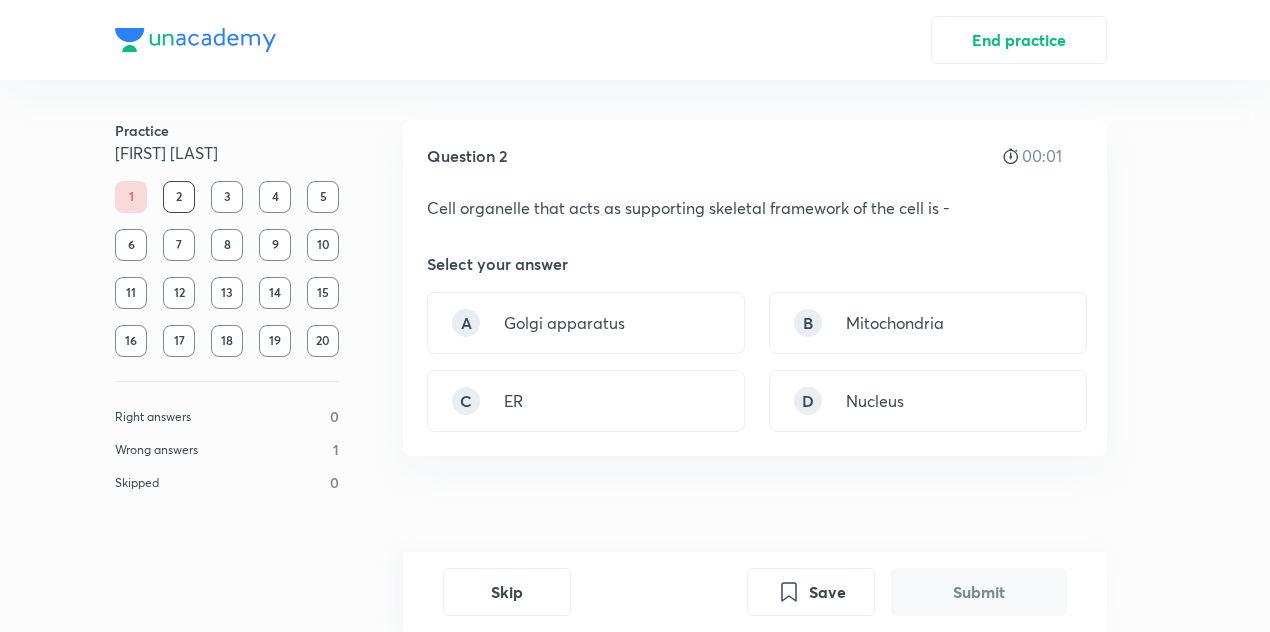 click on "1" at bounding box center (131, 197) 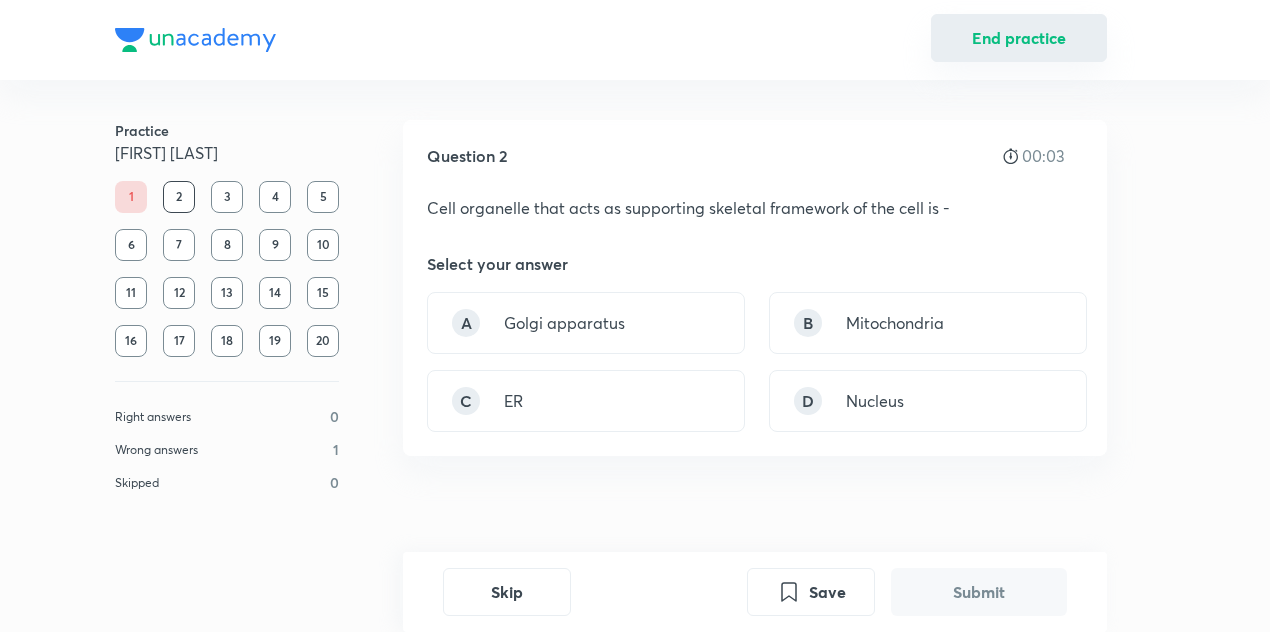 click on "End practice" at bounding box center (1019, 38) 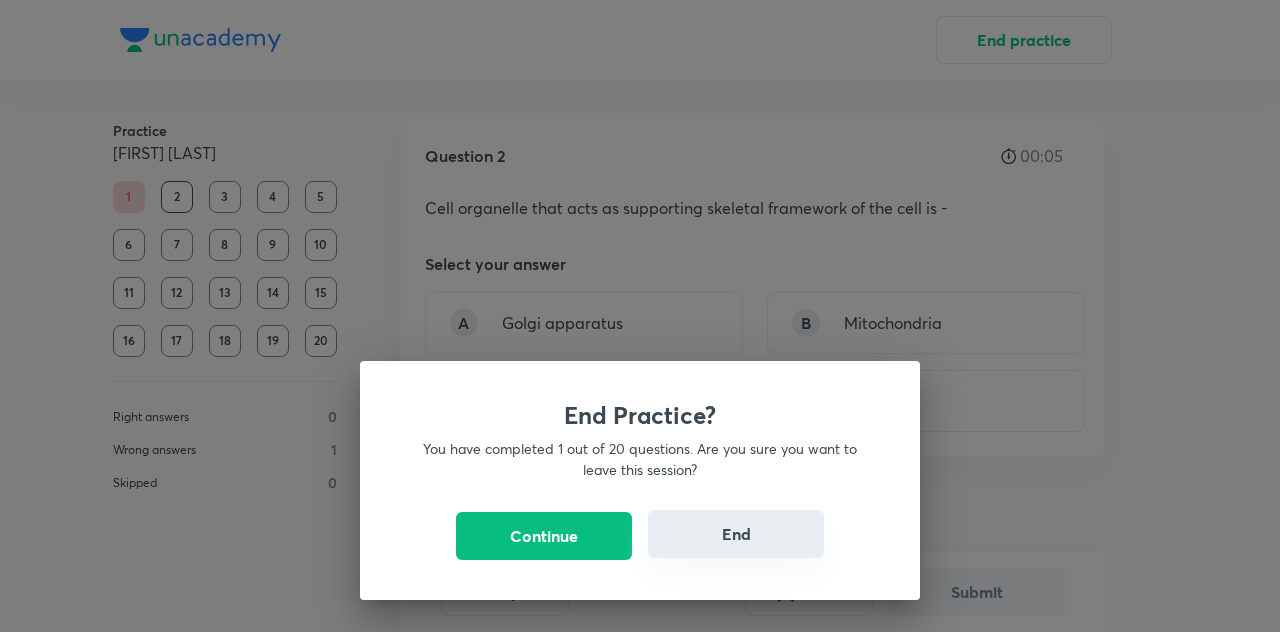 click on "End" at bounding box center [736, 534] 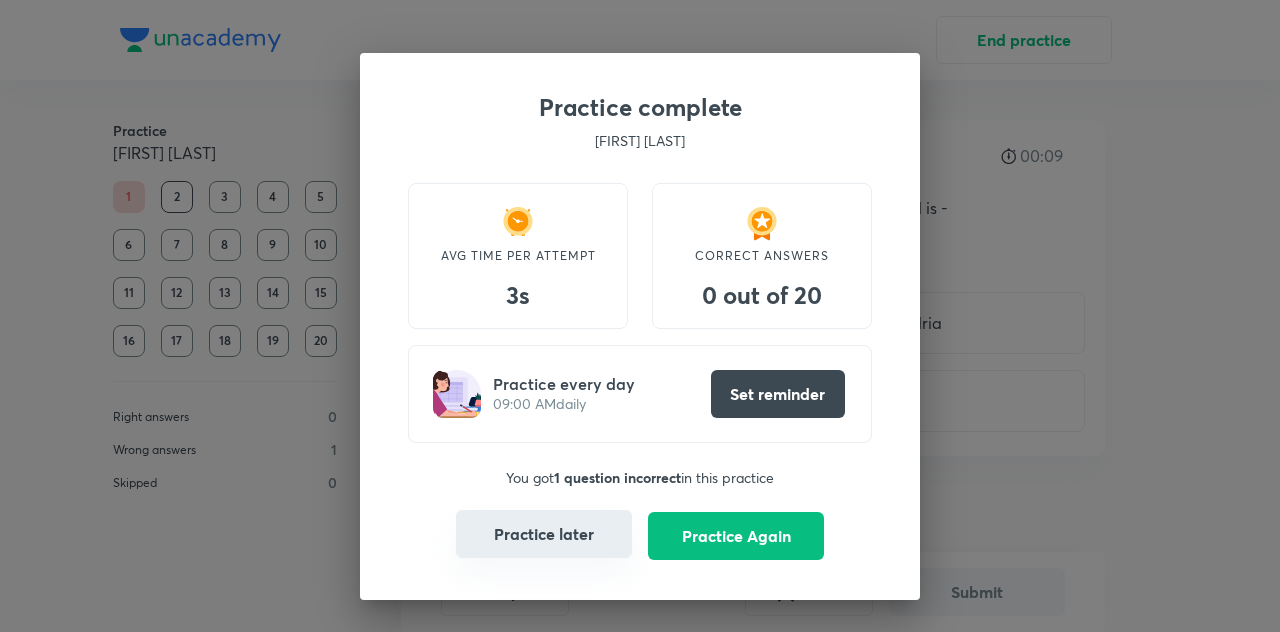 click on "Practice later" at bounding box center [544, 534] 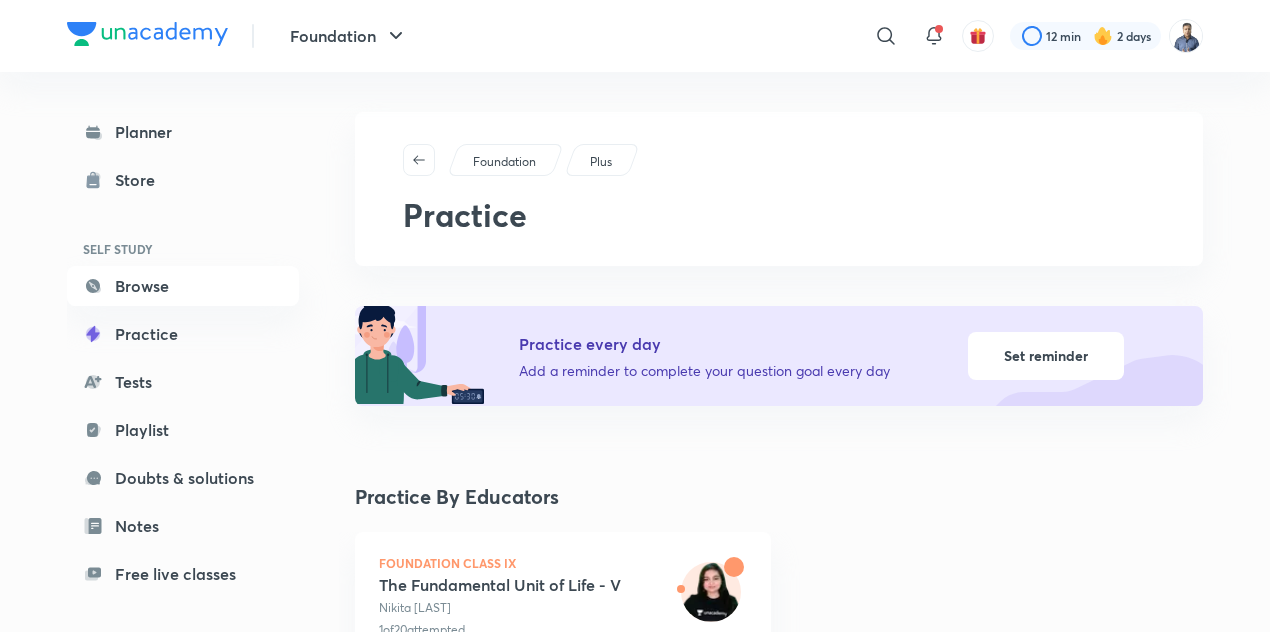 scroll, scrollTop: 192, scrollLeft: 0, axis: vertical 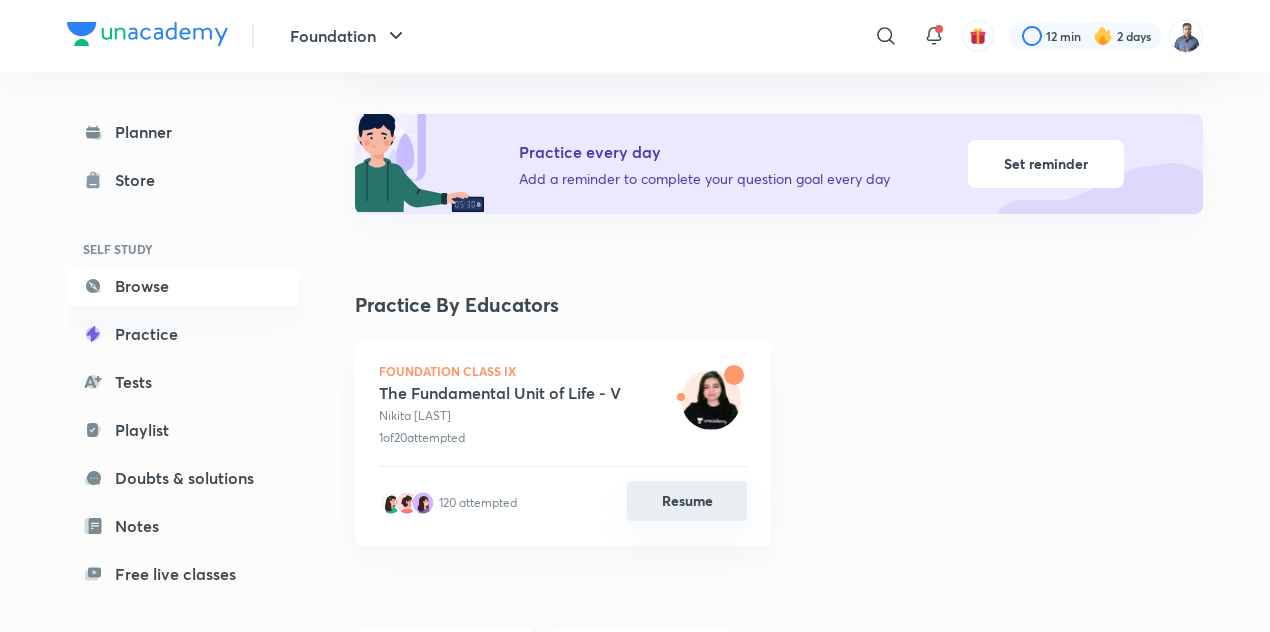 click on "Resume" at bounding box center [687, 501] 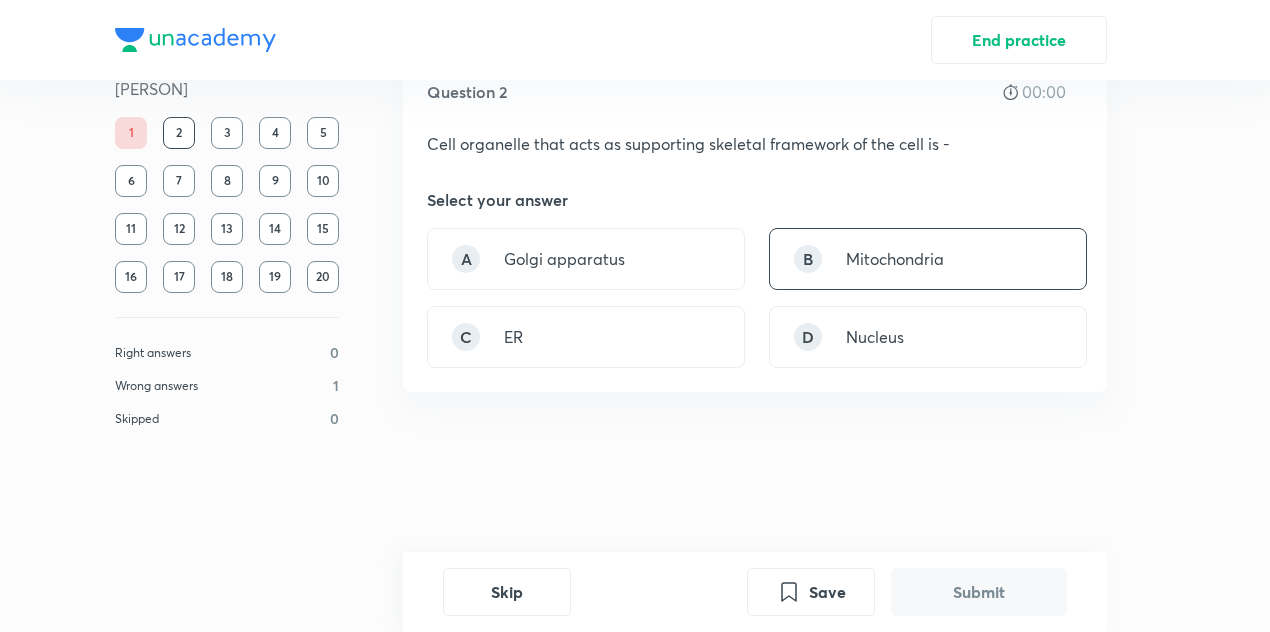 scroll, scrollTop: 0, scrollLeft: 0, axis: both 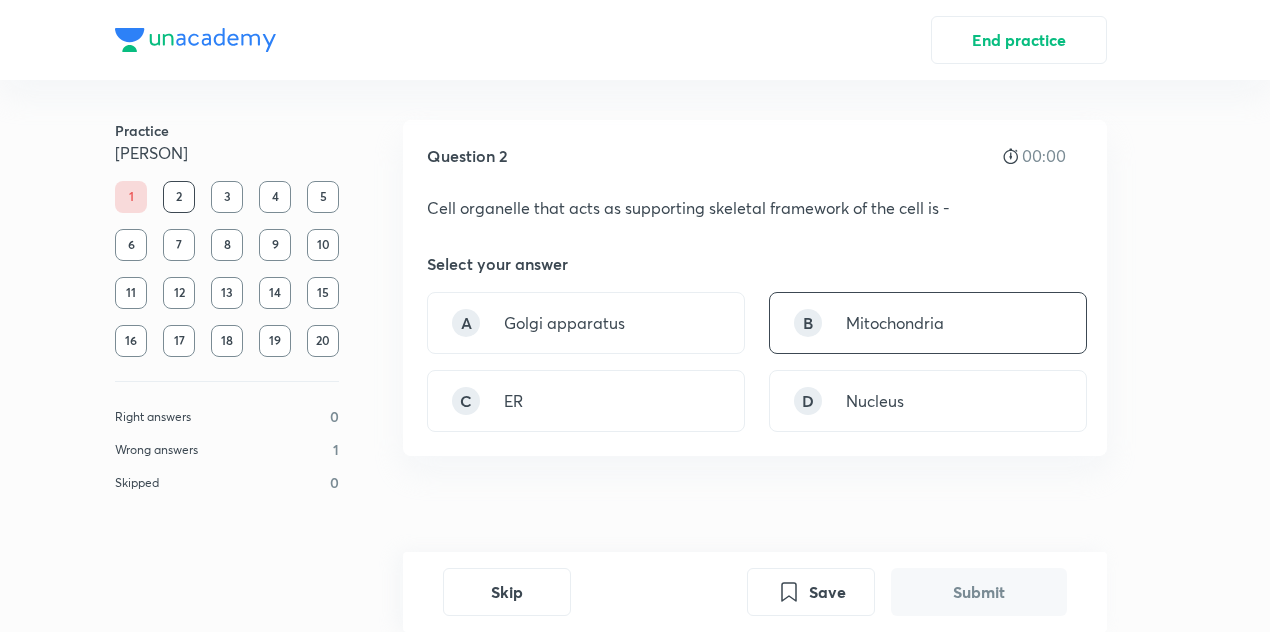 click on "B Mitochondria" at bounding box center [928, 323] 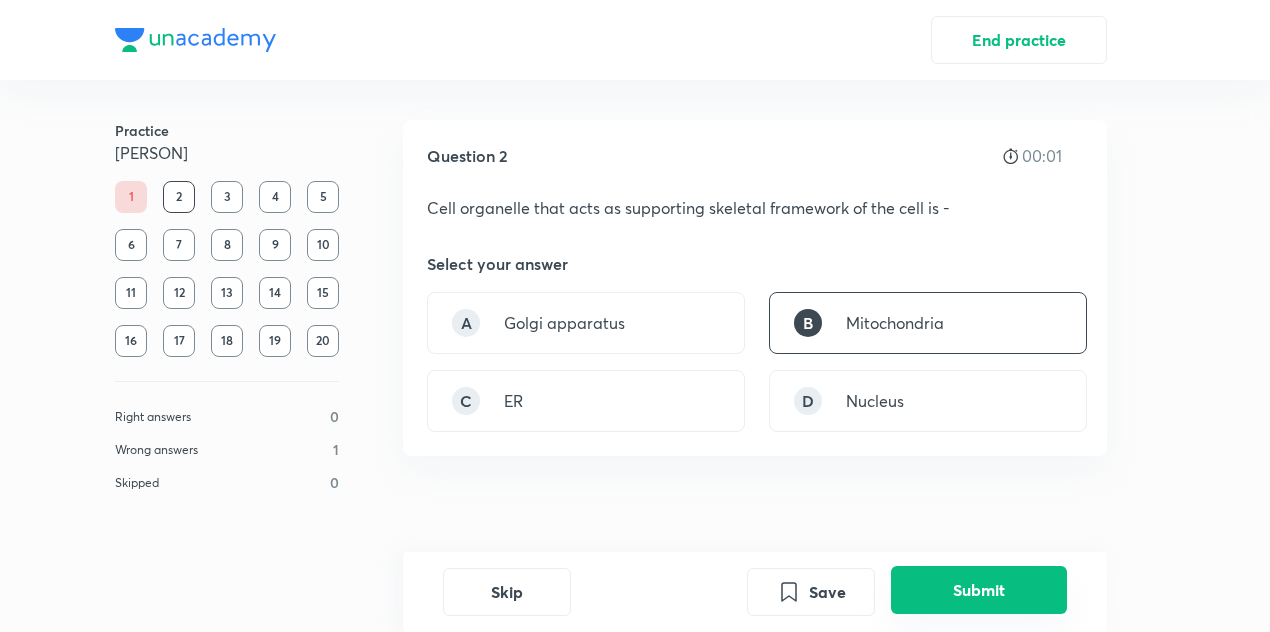 click on "Submit" at bounding box center (979, 590) 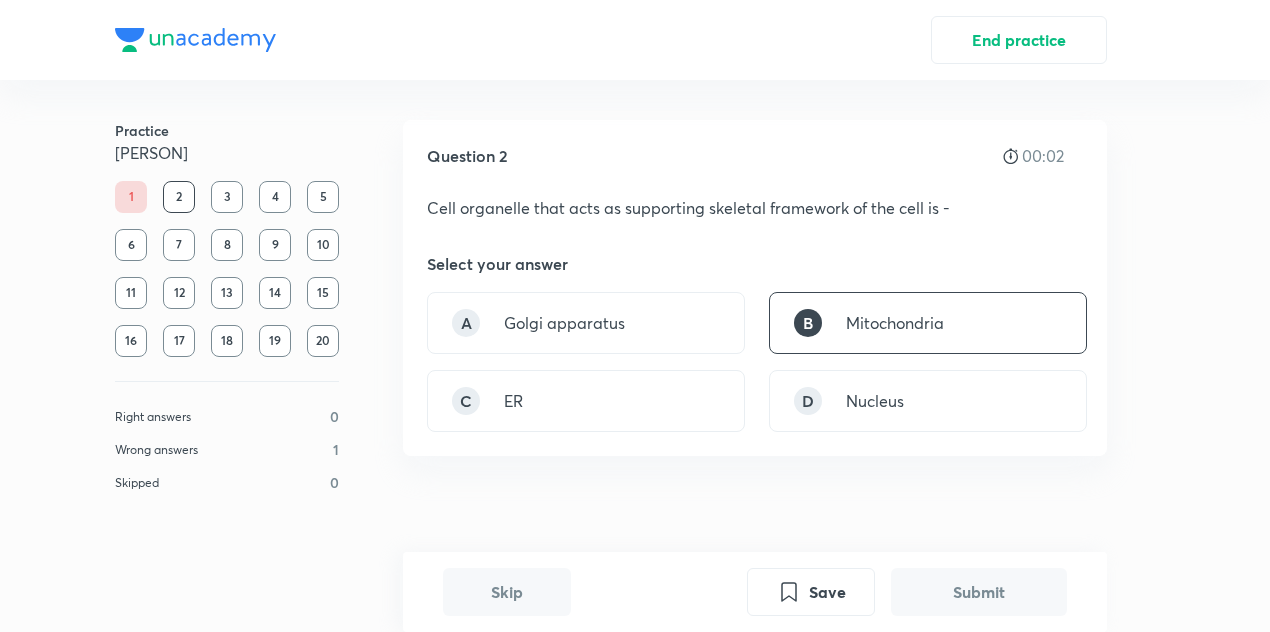 click on "Skip" at bounding box center [507, 592] 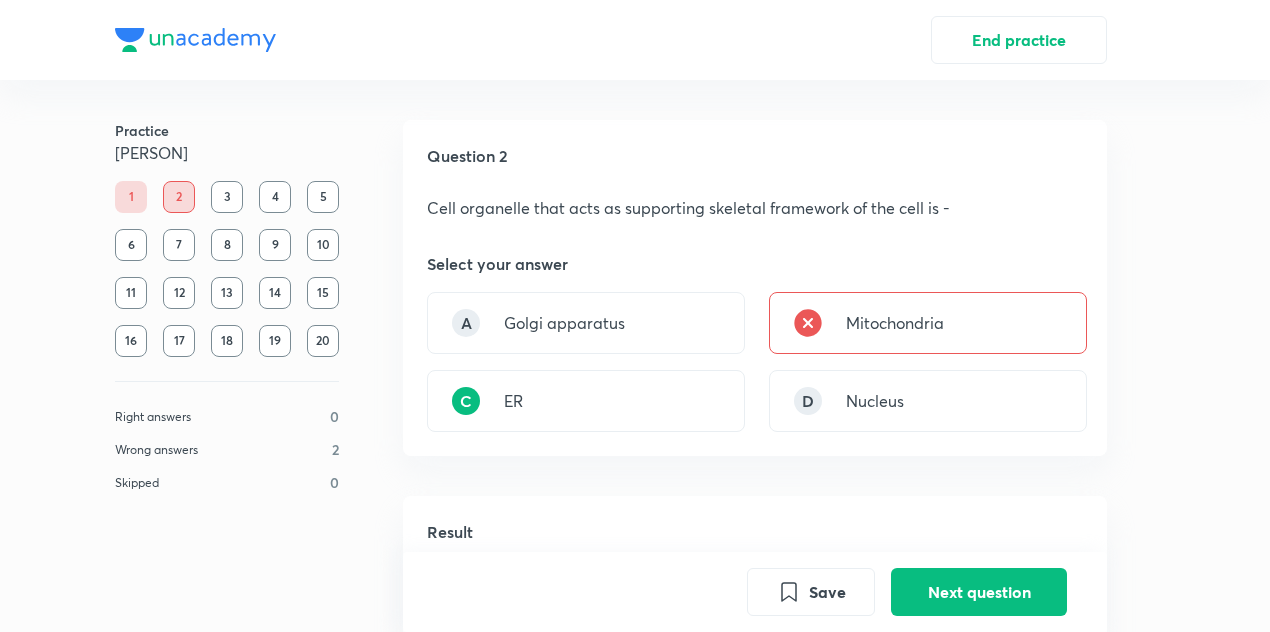 scroll, scrollTop: 494, scrollLeft: 0, axis: vertical 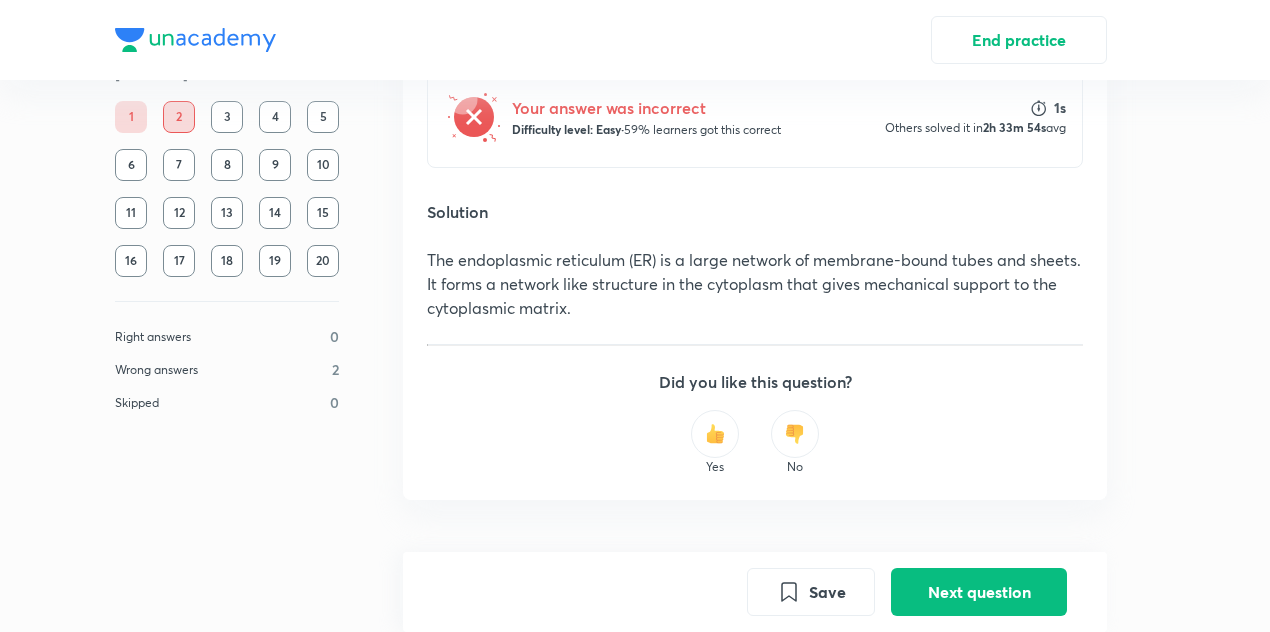 click on "Save Next question" at bounding box center [755, 592] 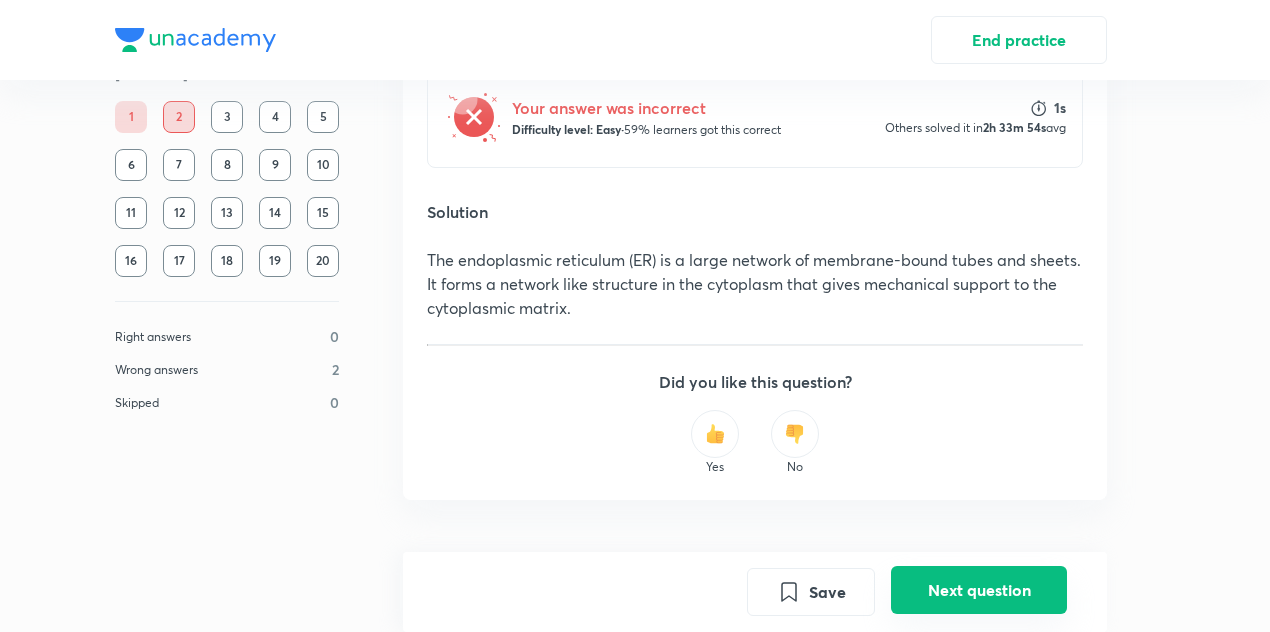 click on "Next question" at bounding box center (979, 590) 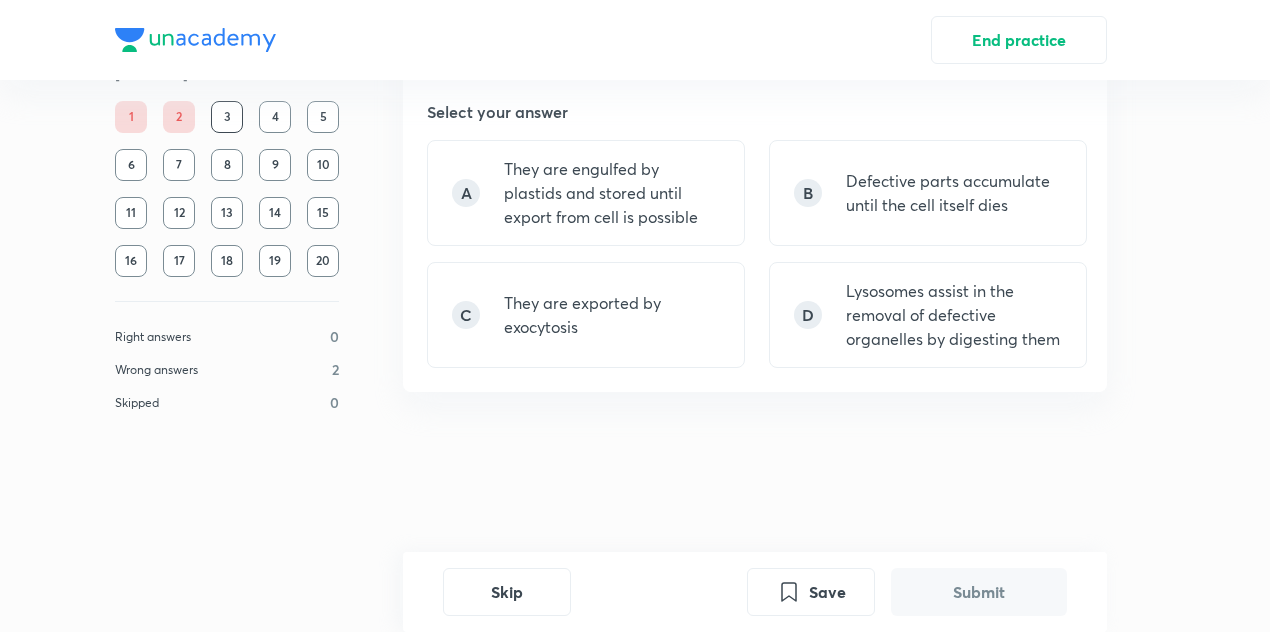 scroll, scrollTop: 0, scrollLeft: 0, axis: both 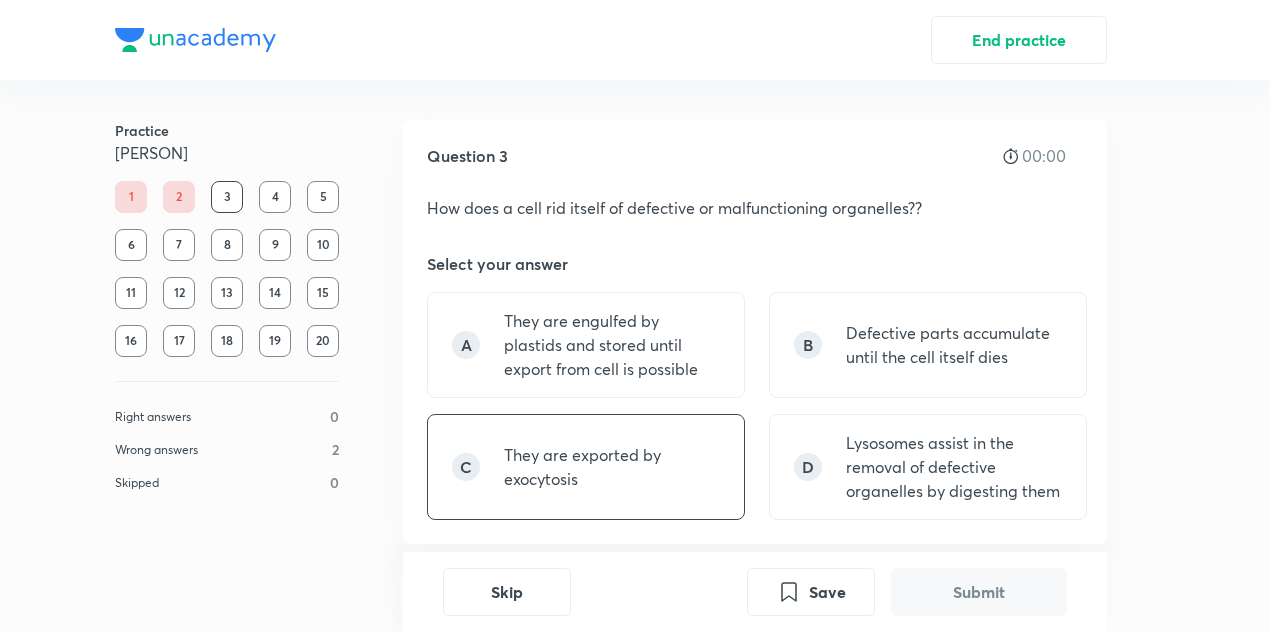 click on "C They are exported by exocytosis" at bounding box center (586, 467) 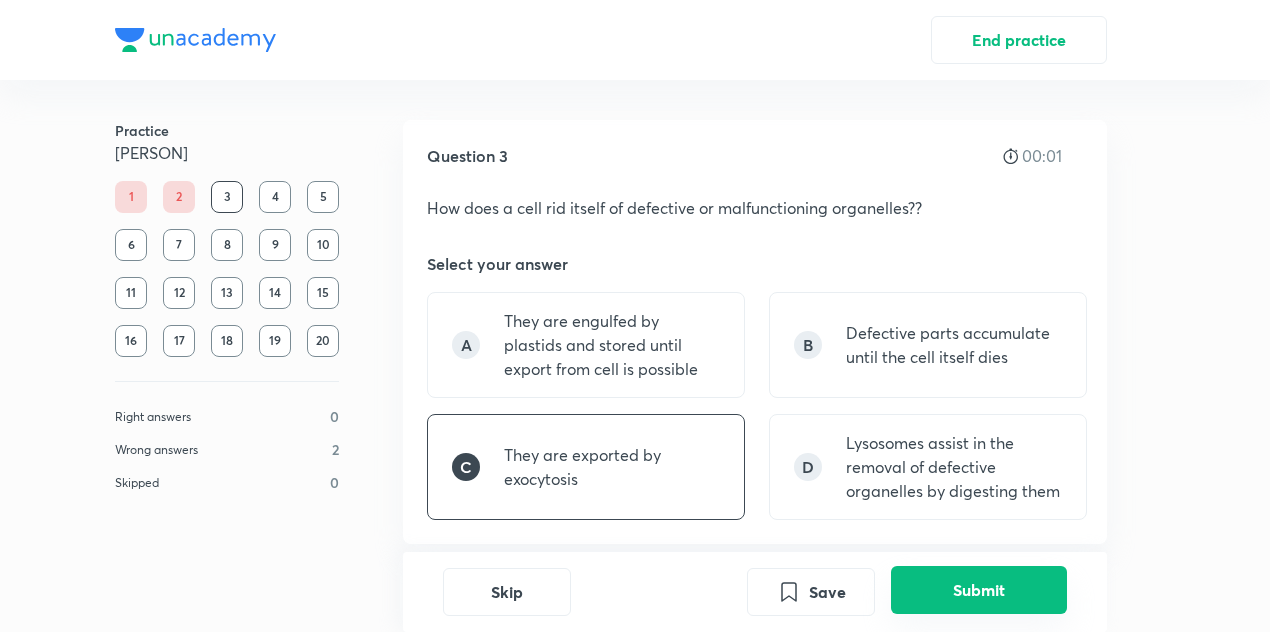 click on "Submit" at bounding box center (979, 590) 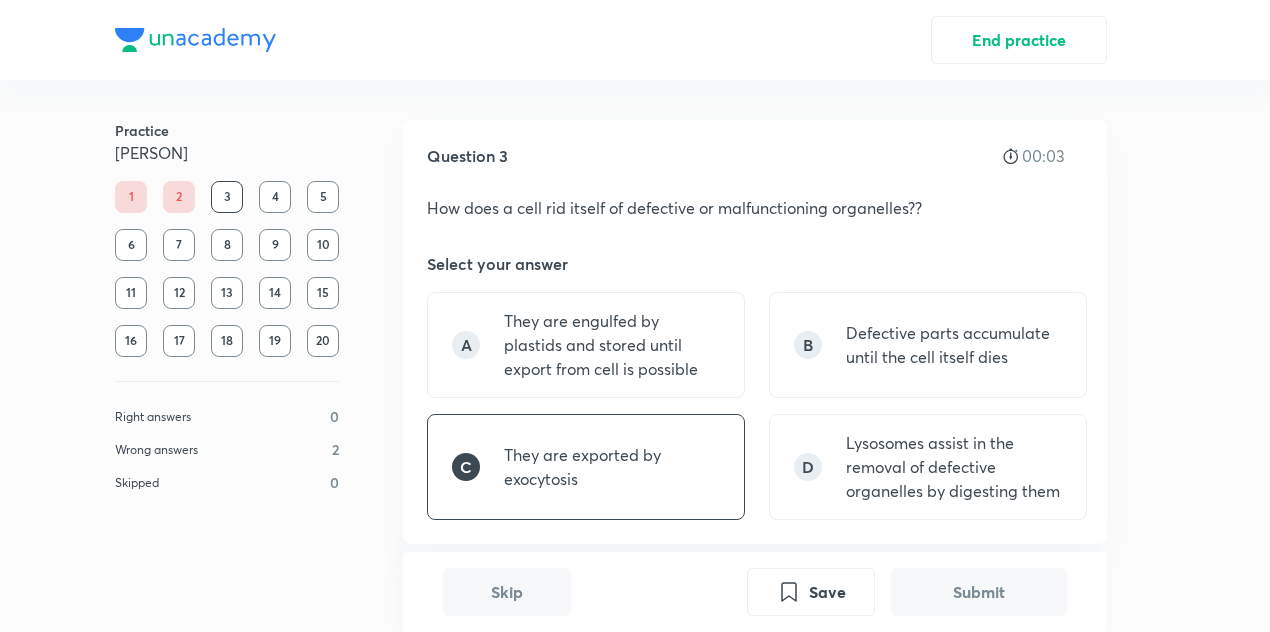 scroll, scrollTop: 582, scrollLeft: 0, axis: vertical 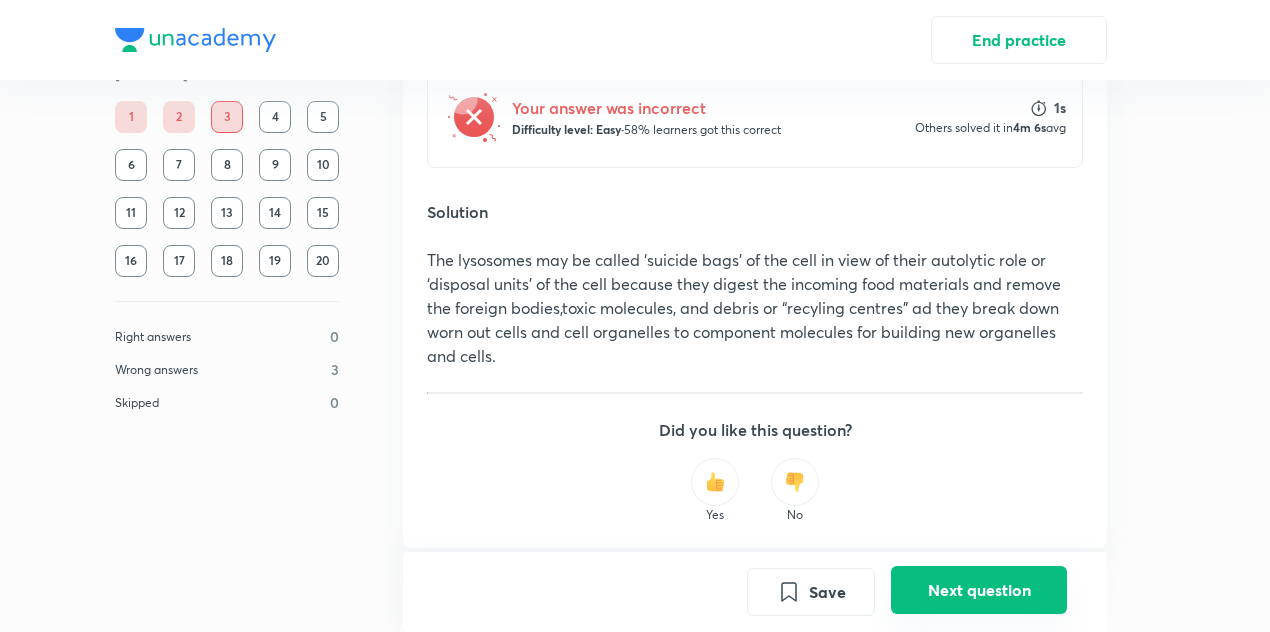click on "Next question" at bounding box center (979, 590) 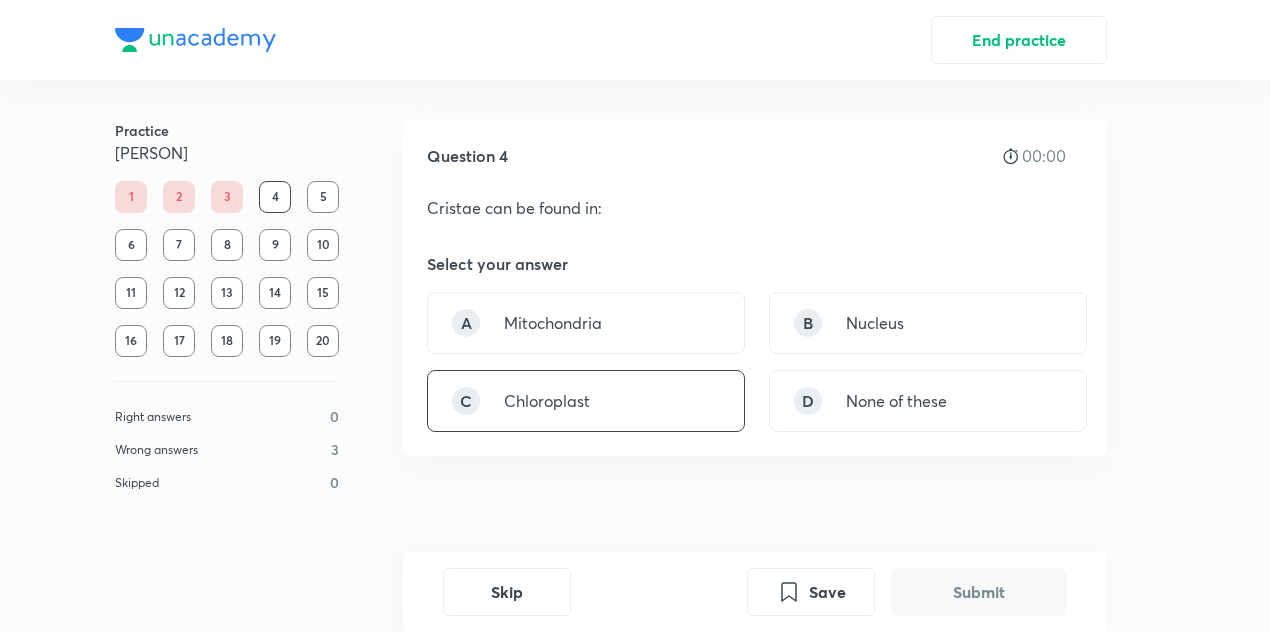 click on "C Chloroplast" at bounding box center (586, 401) 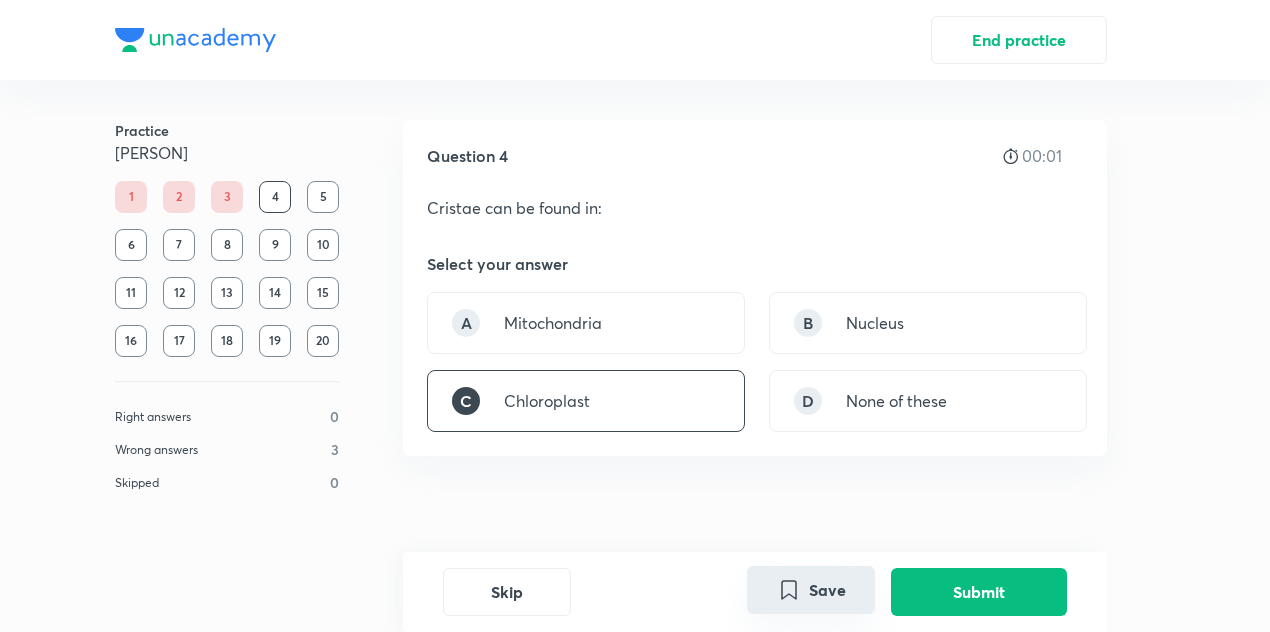 click on "Save" at bounding box center (811, 590) 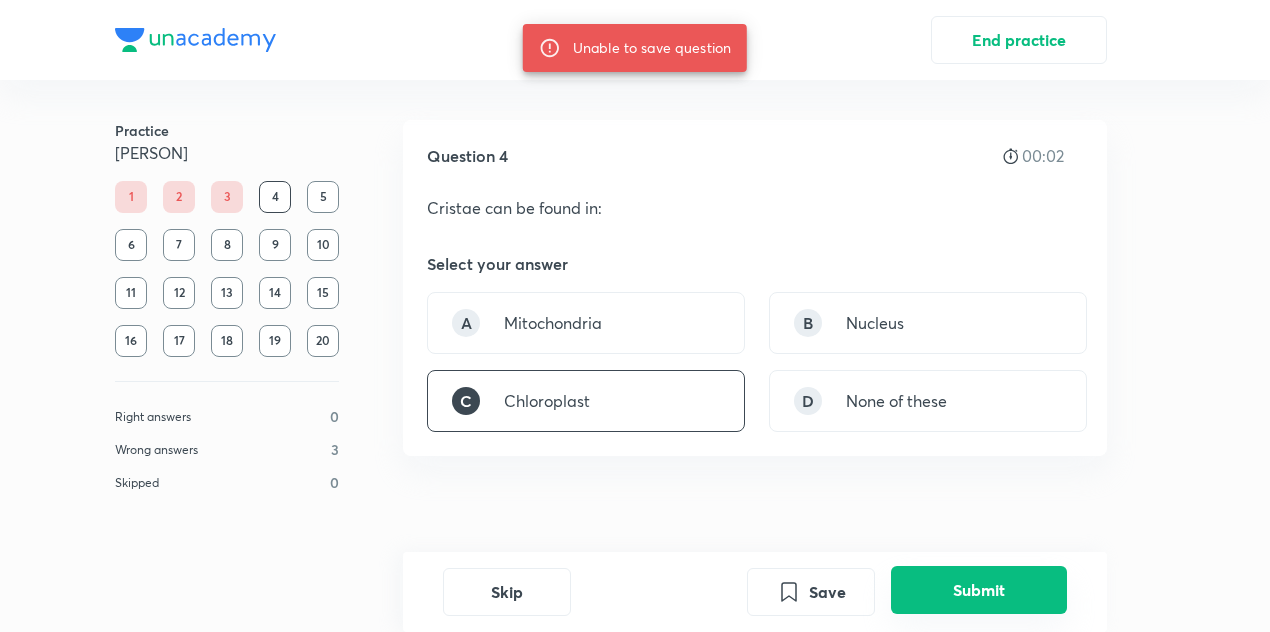 click on "Submit" at bounding box center (979, 590) 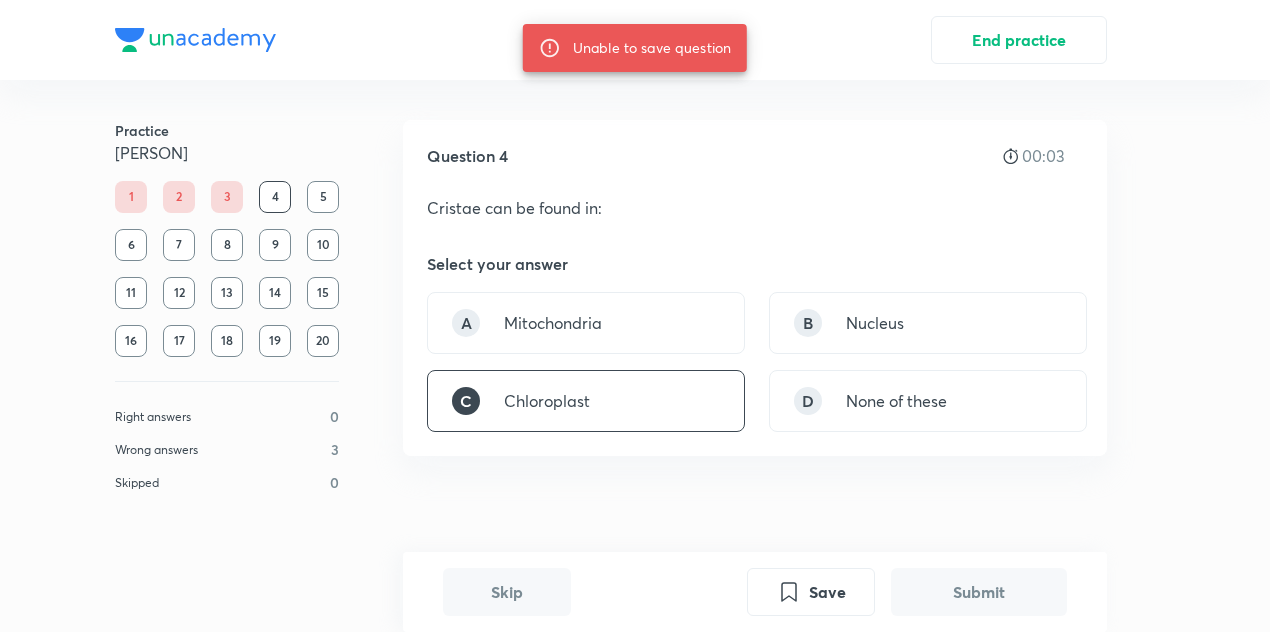 click on "Submit" at bounding box center (979, 592) 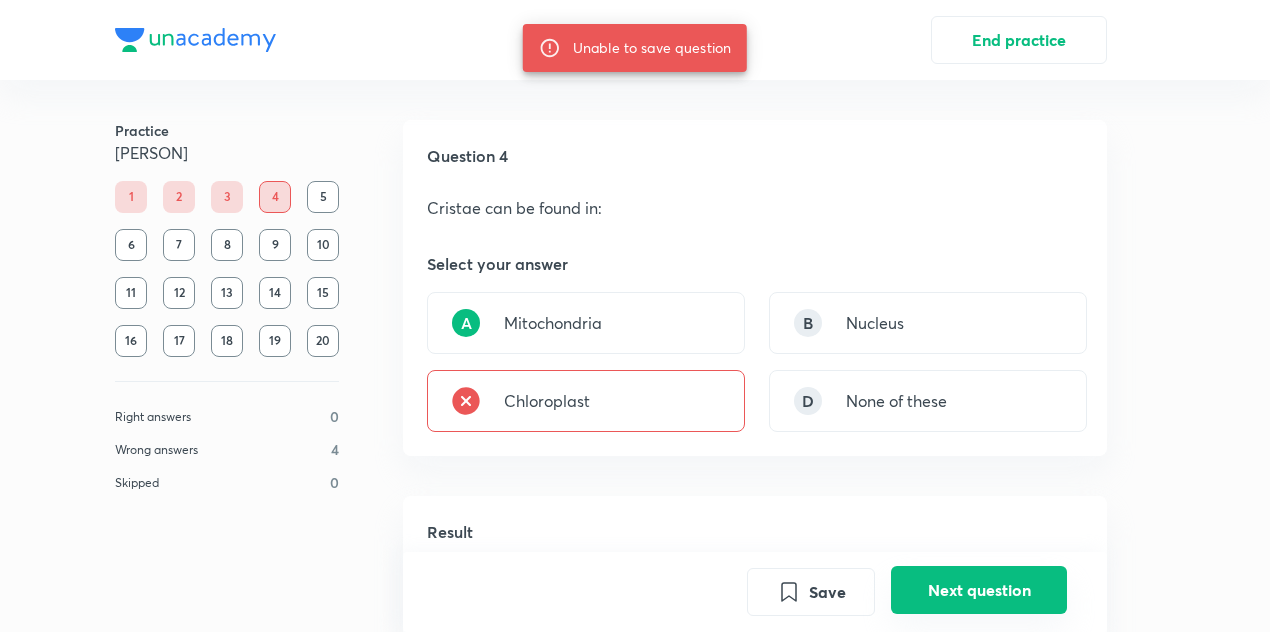 scroll, scrollTop: 494, scrollLeft: 0, axis: vertical 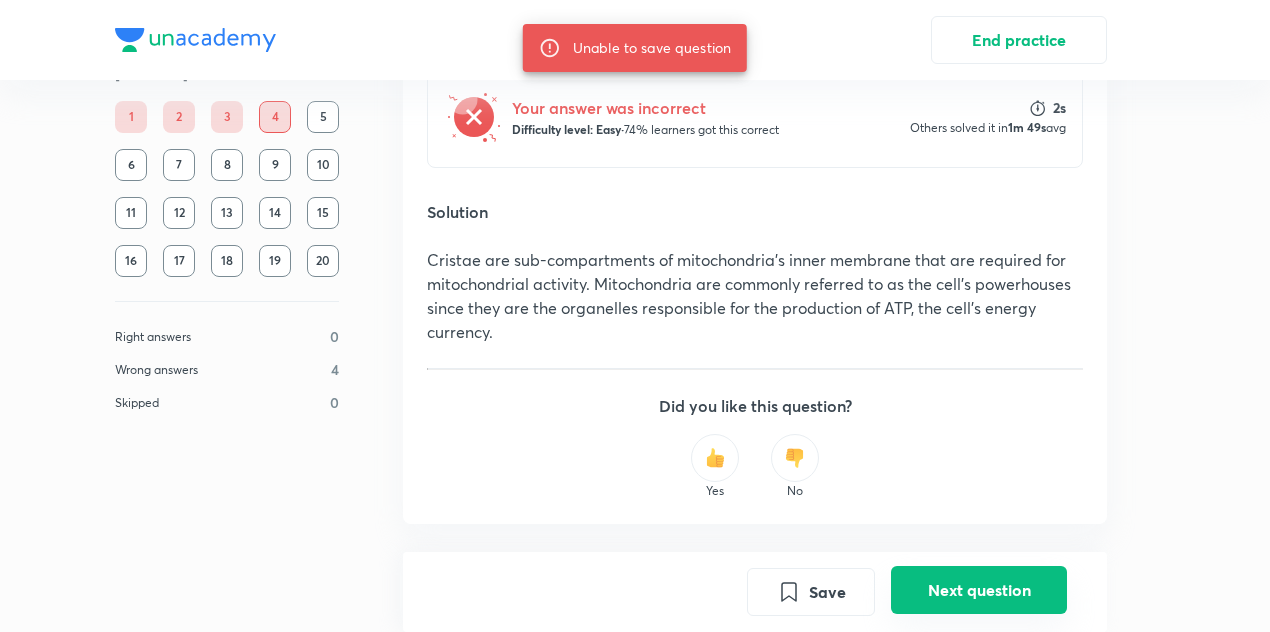 click on "Next question" at bounding box center [979, 590] 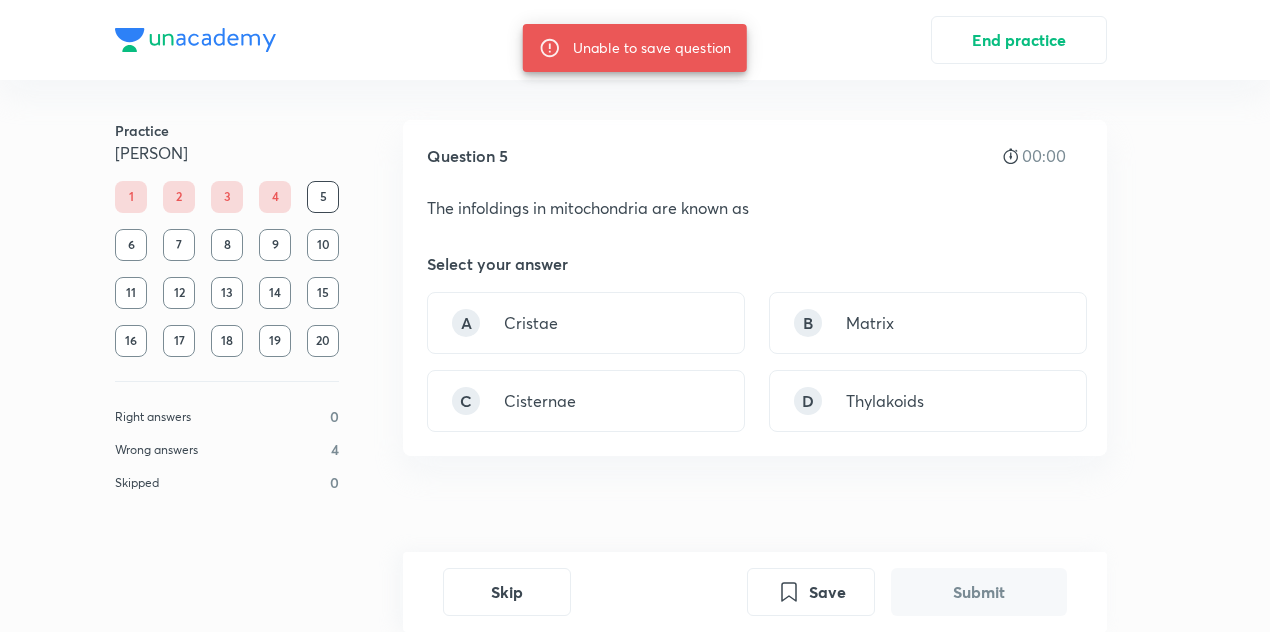 click on "A Cristae B Matrix C Cisternae D Thylakoids" at bounding box center (755, 362) 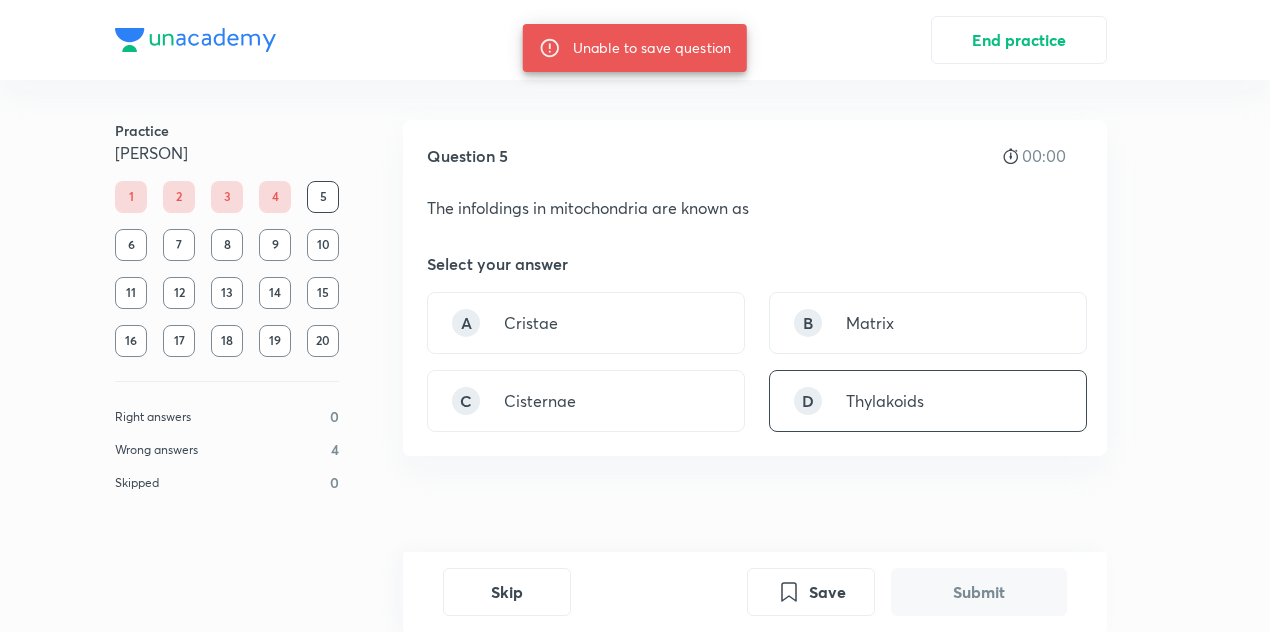 click on "D Thylakoids" at bounding box center [928, 401] 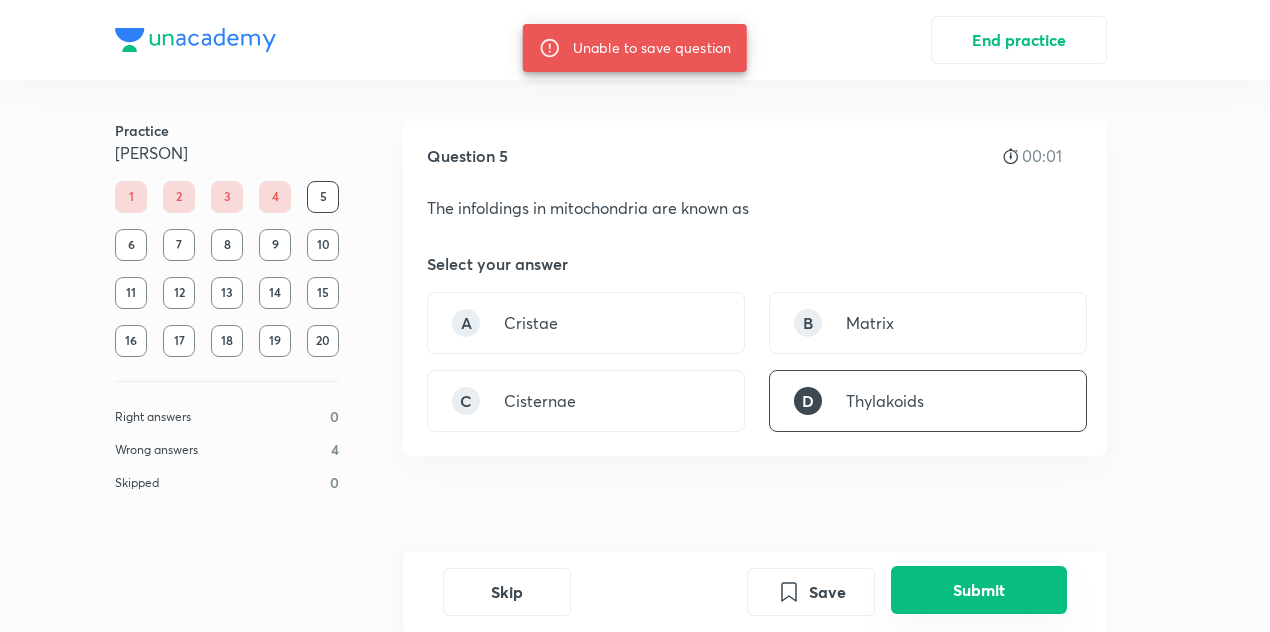 click on "Submit" at bounding box center [979, 590] 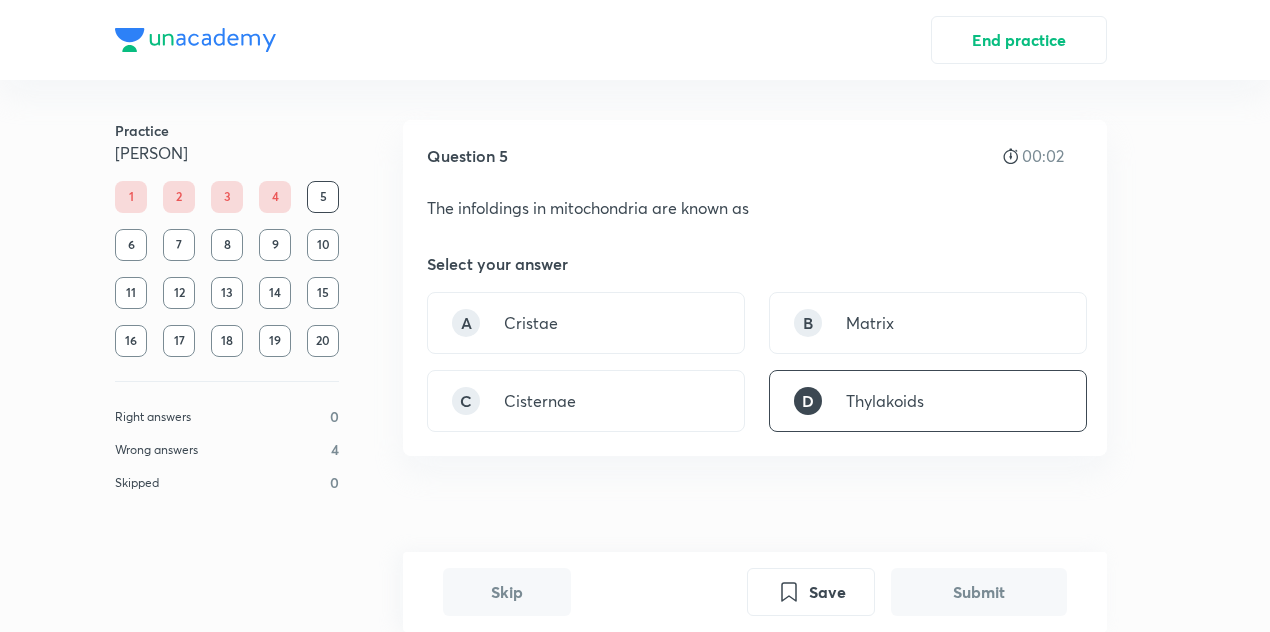 click on "A Cristae B Matrix C Cisternae D Thylakoids" at bounding box center (755, 362) 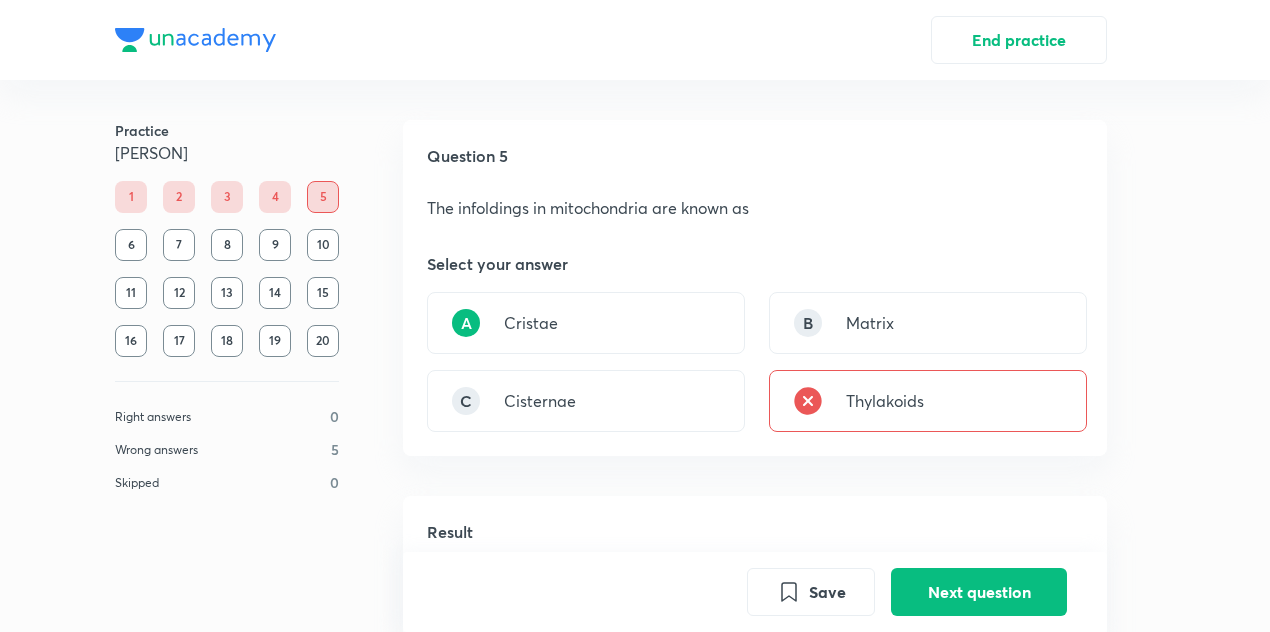 scroll, scrollTop: 494, scrollLeft: 0, axis: vertical 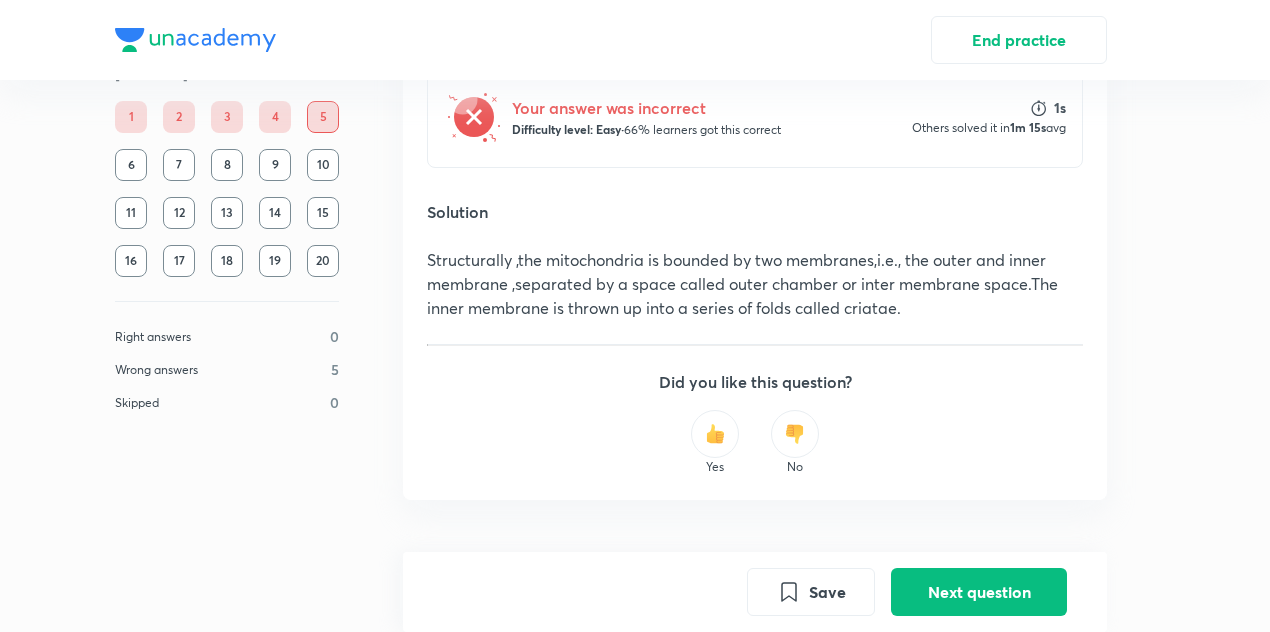 click on "Save Next question" at bounding box center (755, 592) 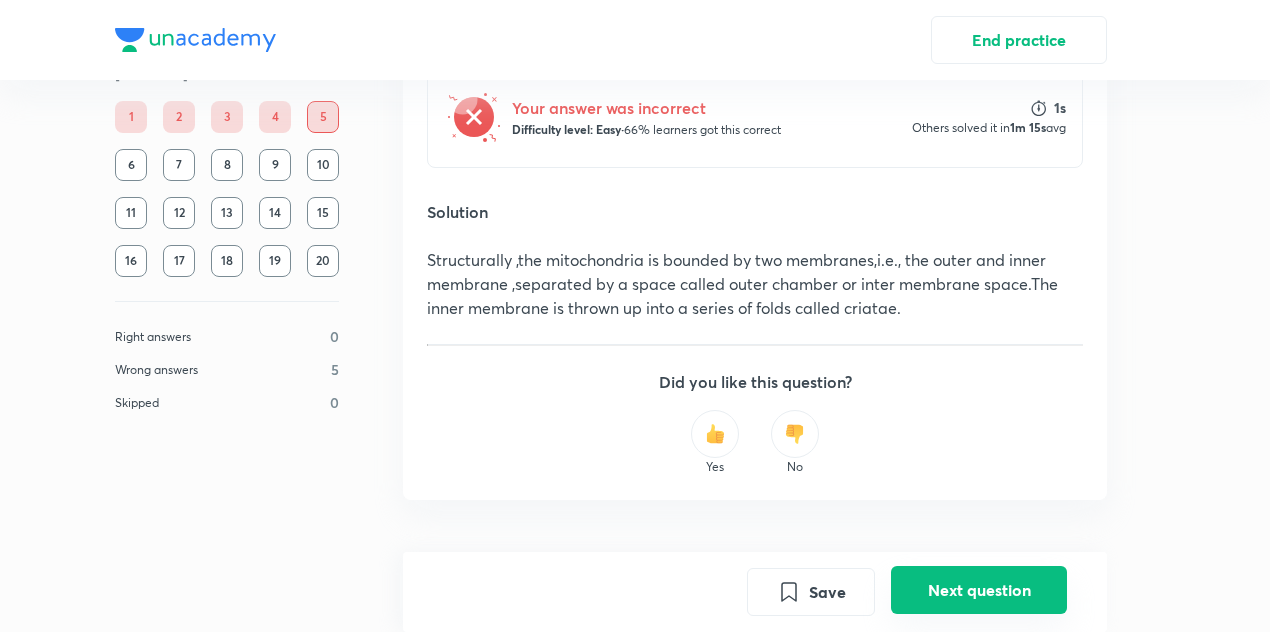 click on "Next question" at bounding box center (979, 590) 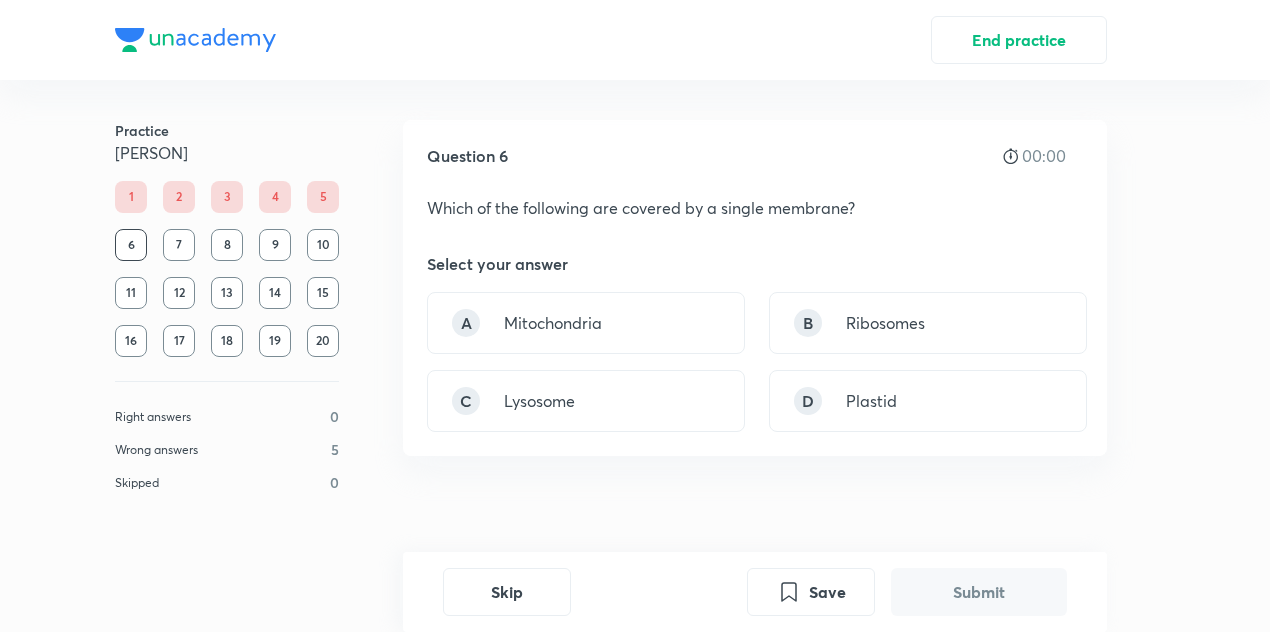click on "Question 6 00:00 Which of the following are covered by a single membrane? Select your answer A Mitochondria B Ribosomes C Lysosome D Plastid" at bounding box center [755, 288] 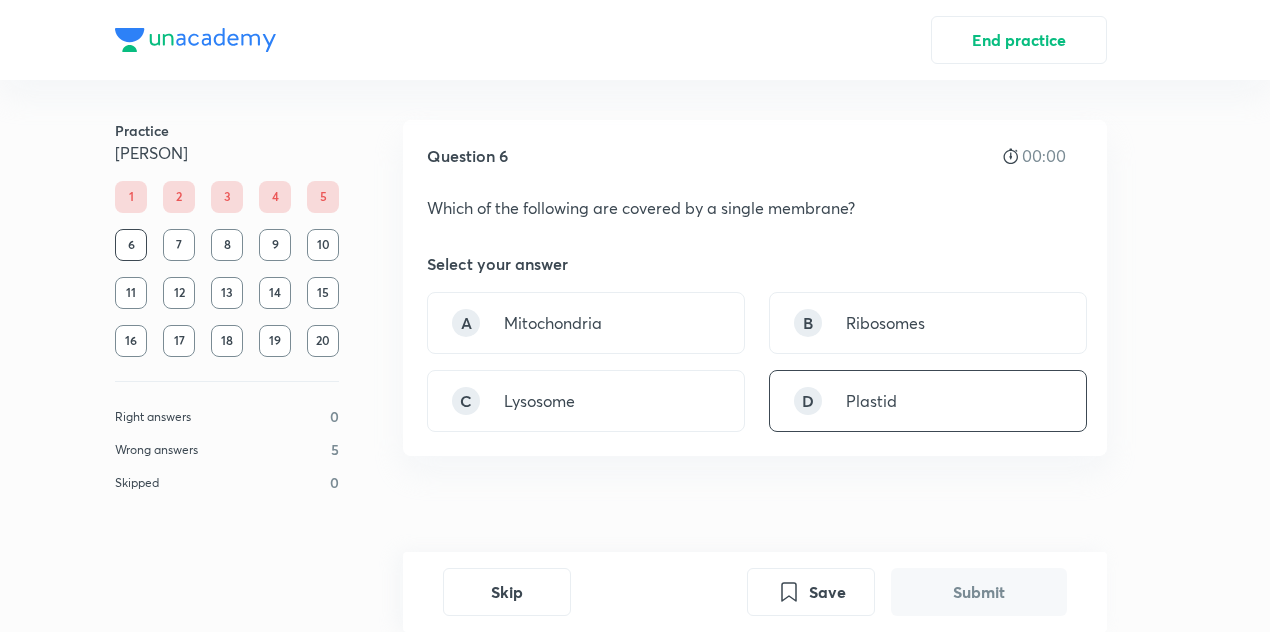 click on "D Plastid" at bounding box center [928, 401] 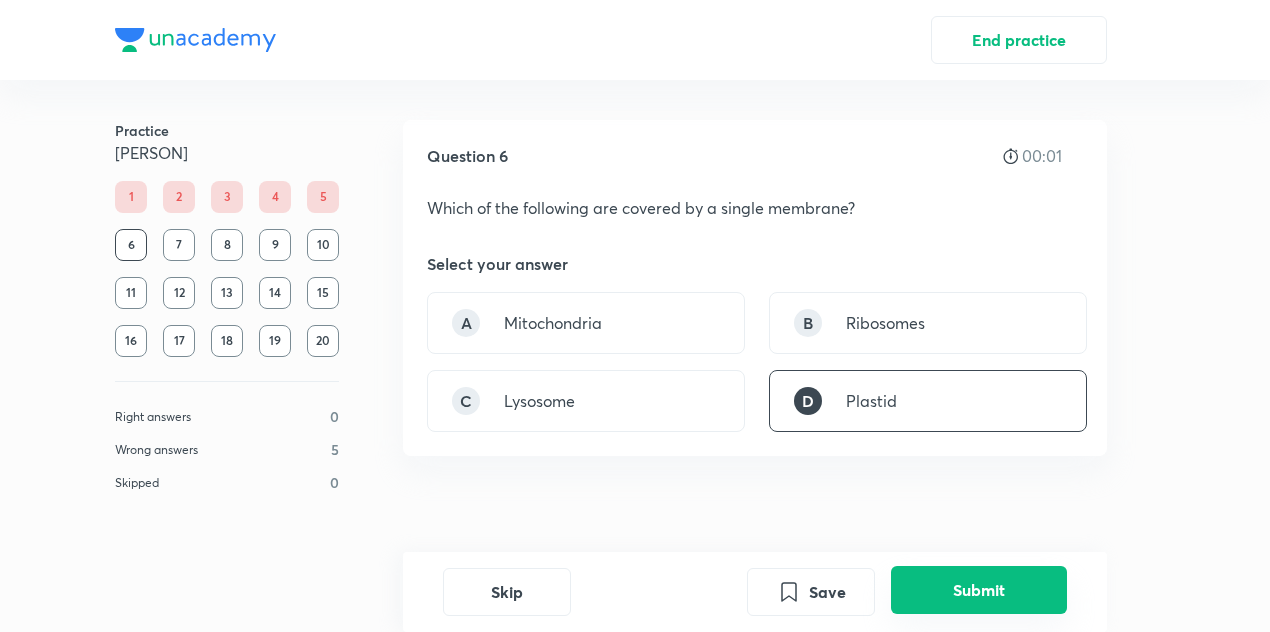 click on "Submit" at bounding box center [979, 590] 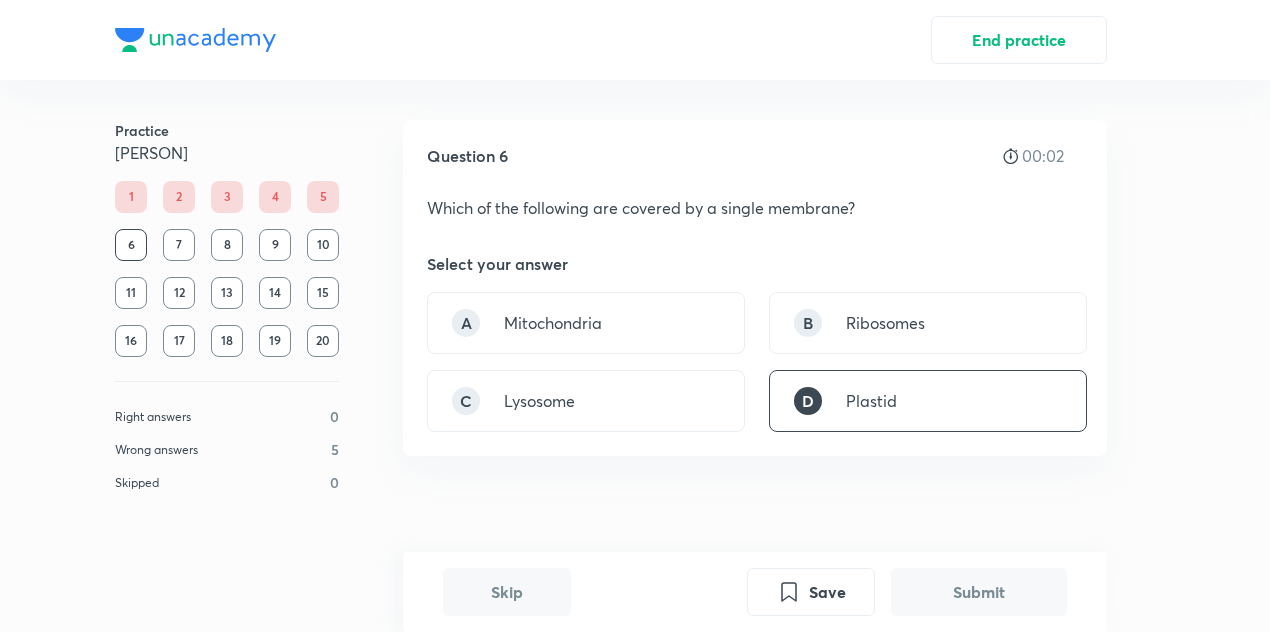 scroll, scrollTop: 471, scrollLeft: 0, axis: vertical 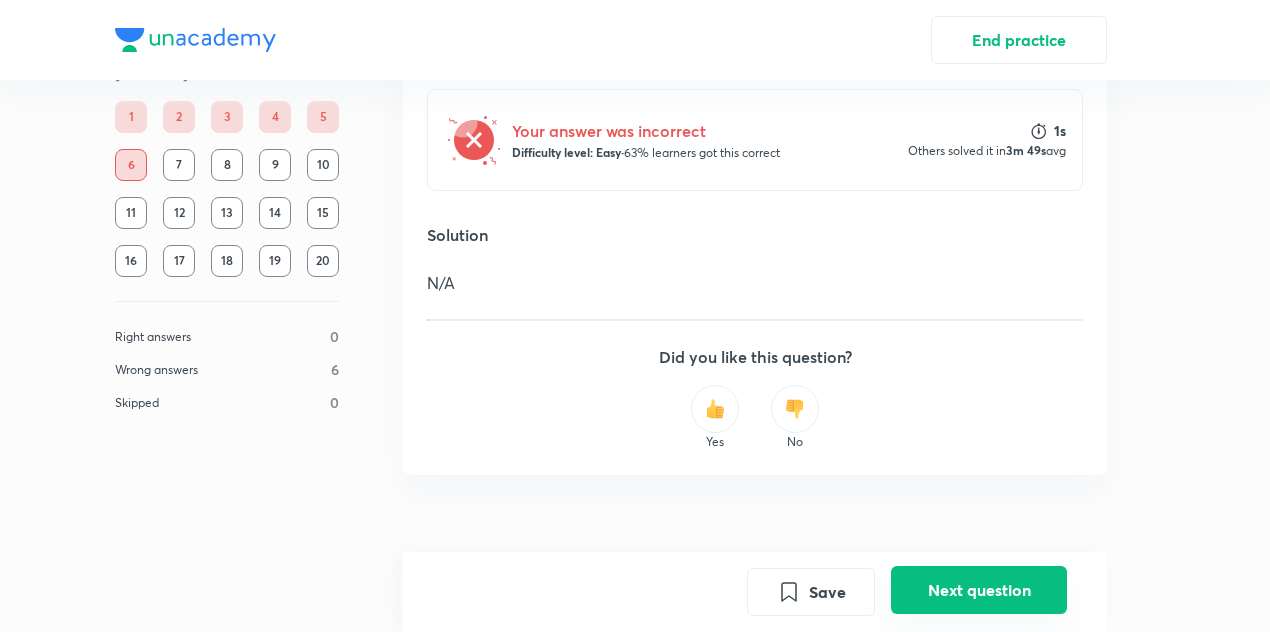 click on "Next question" at bounding box center (979, 590) 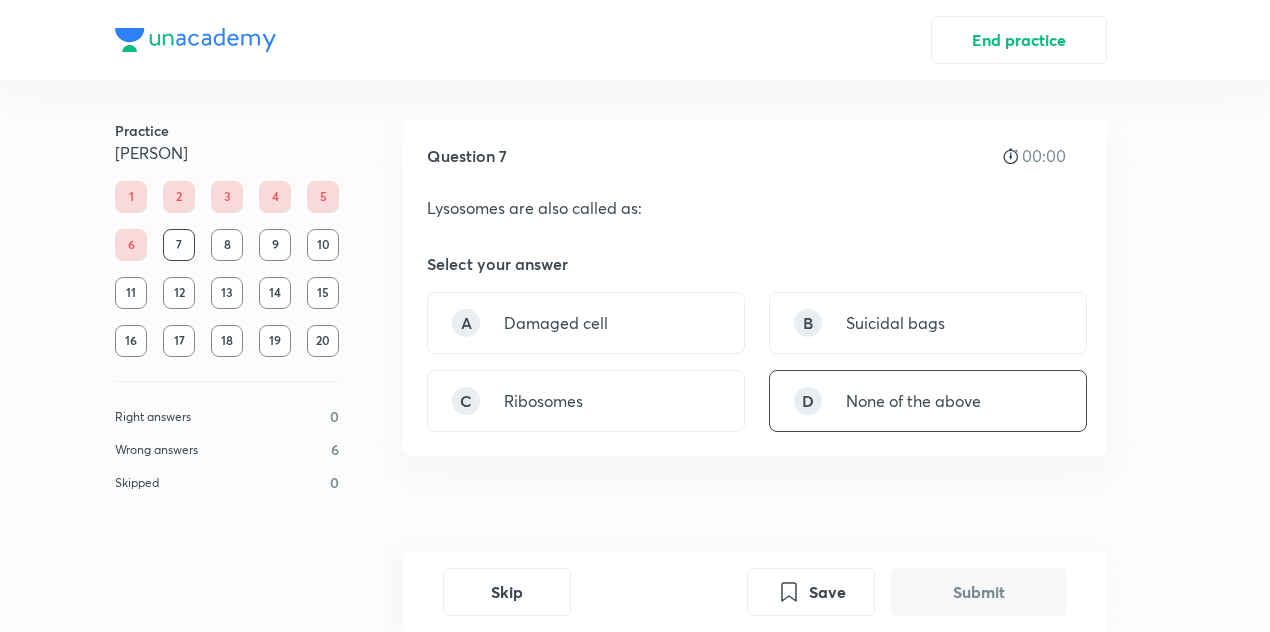 click on "D None of the above" at bounding box center (928, 401) 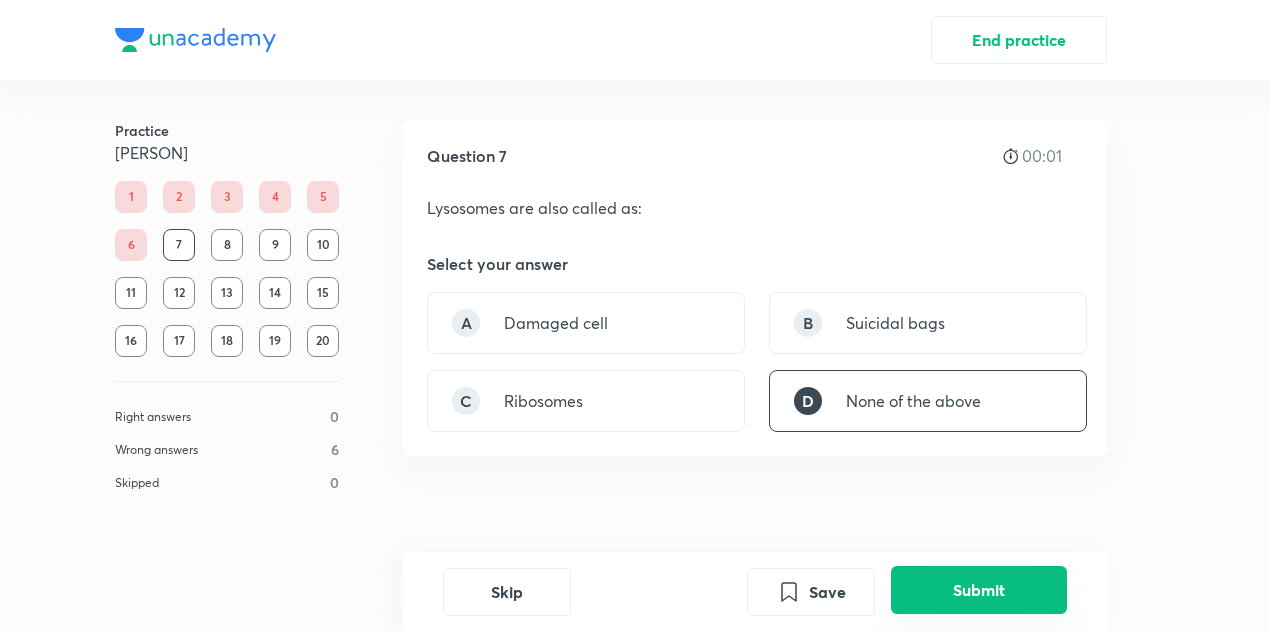 click on "Submit" at bounding box center (979, 590) 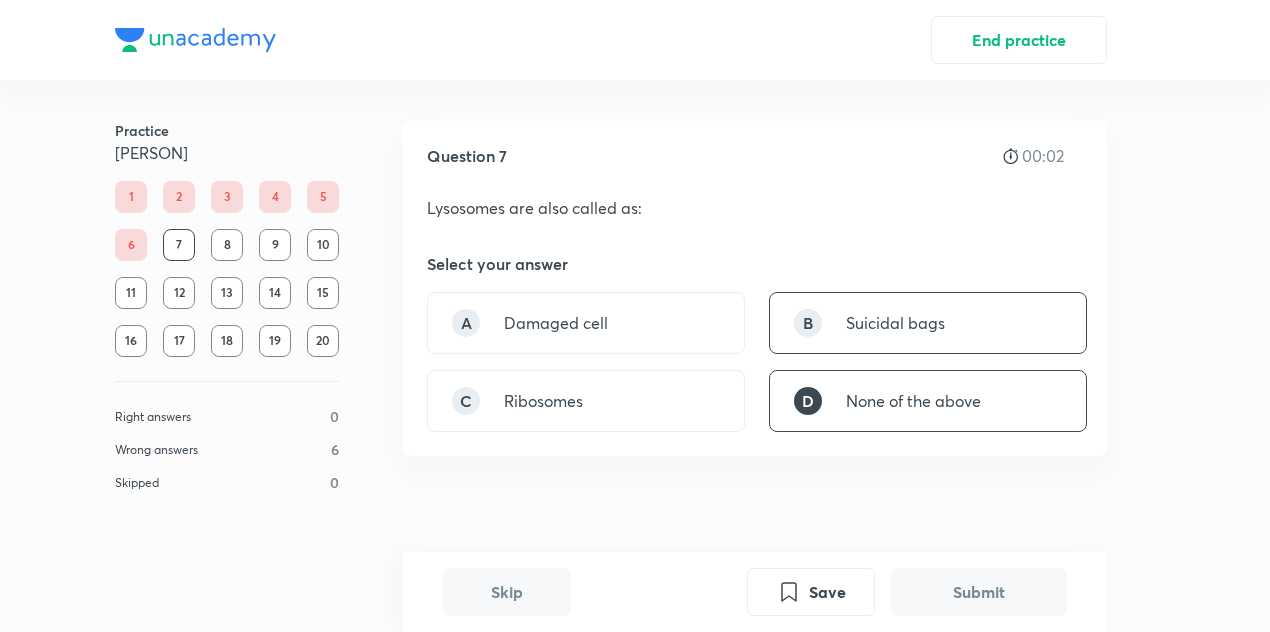 click on "B Suicidal bags" at bounding box center (928, 323) 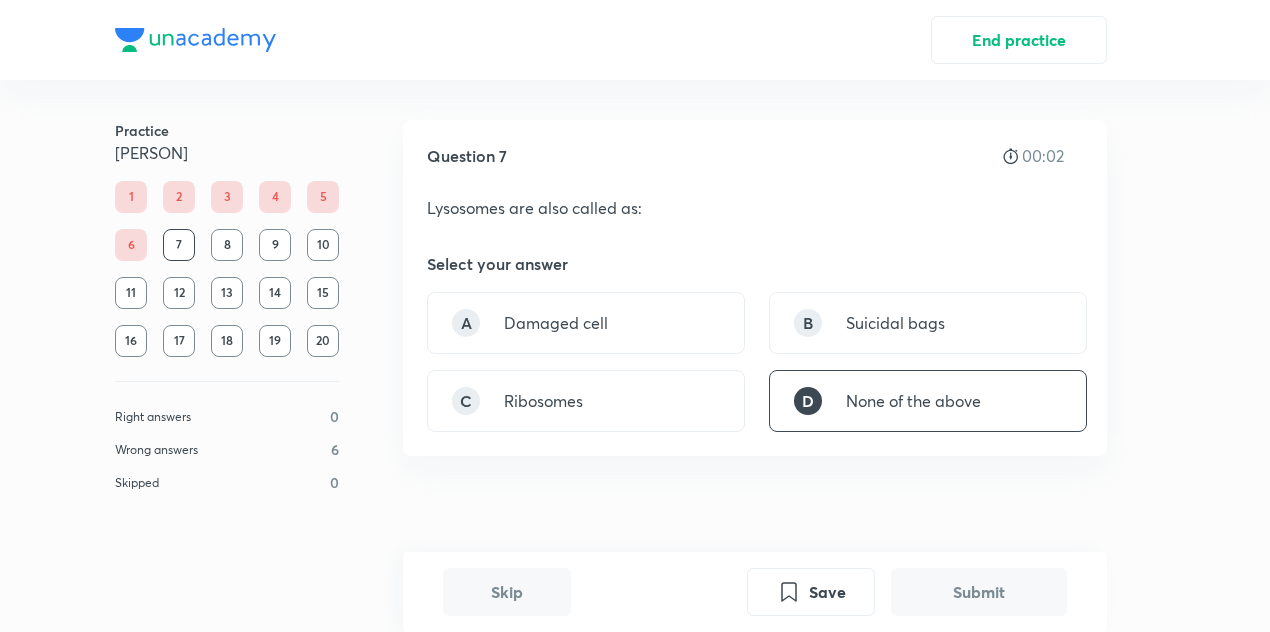 click on "Question 7 00:02 Lysosomes are also called as: Select your answer A Damaged cell B Suicidal bags C Ribosomes D None of the above" at bounding box center [755, 348] 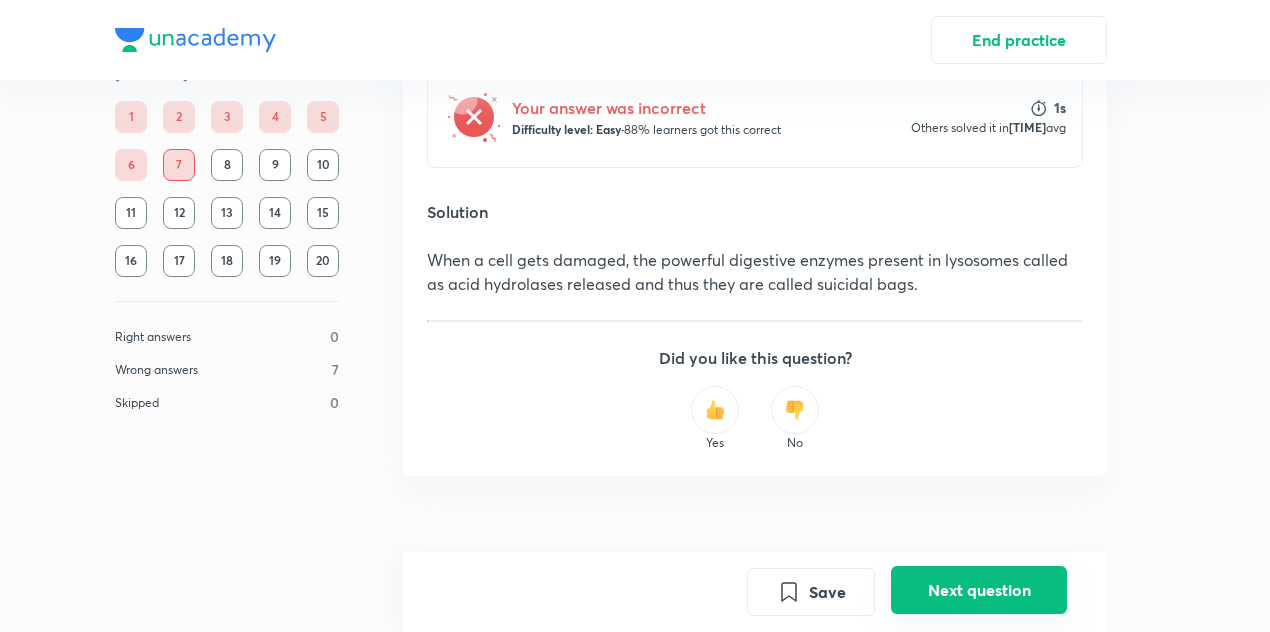click on "Next question" at bounding box center [979, 590] 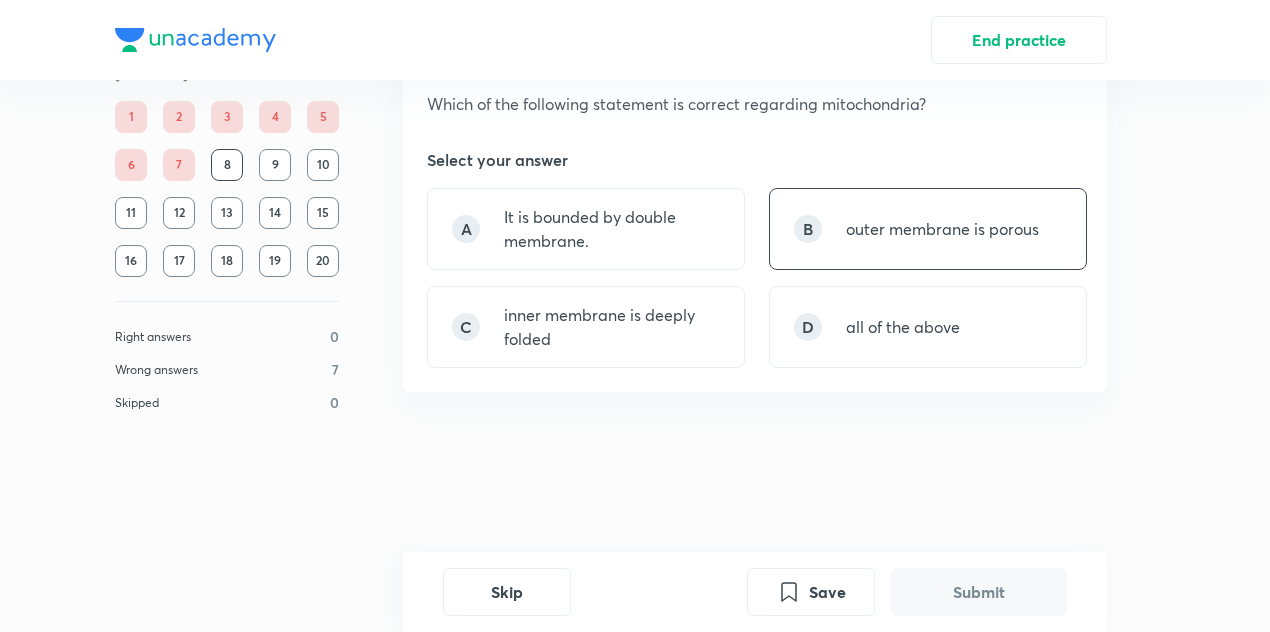 scroll, scrollTop: 0, scrollLeft: 0, axis: both 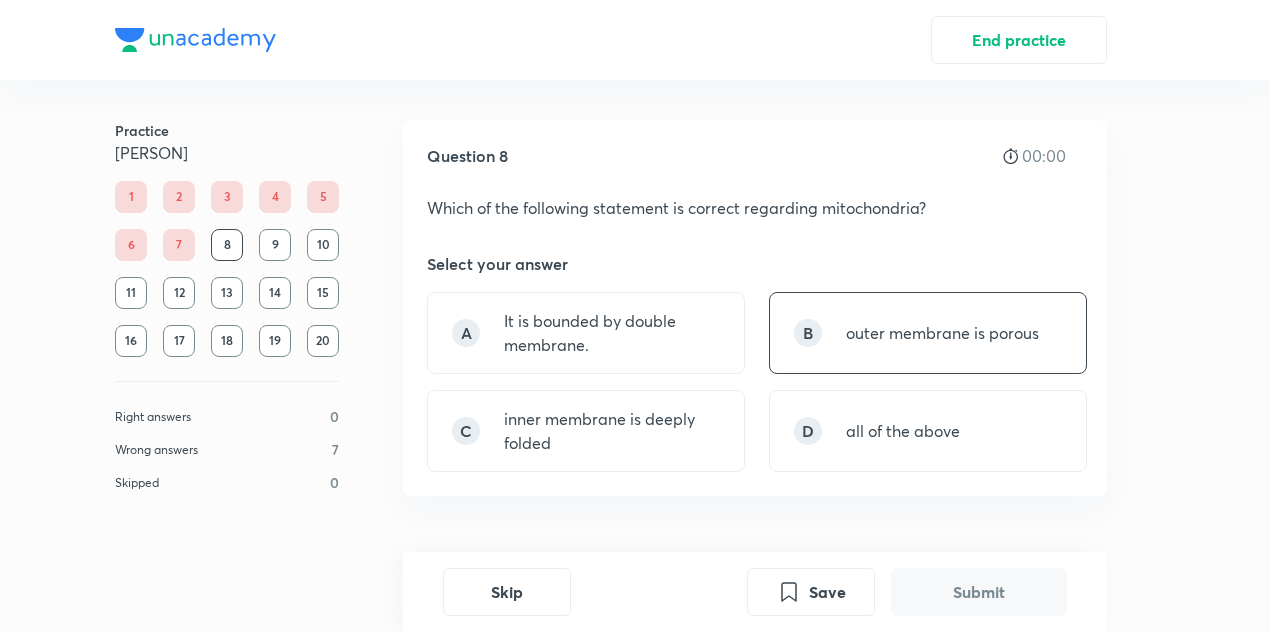click on "B outer membrane is porous" at bounding box center [928, 333] 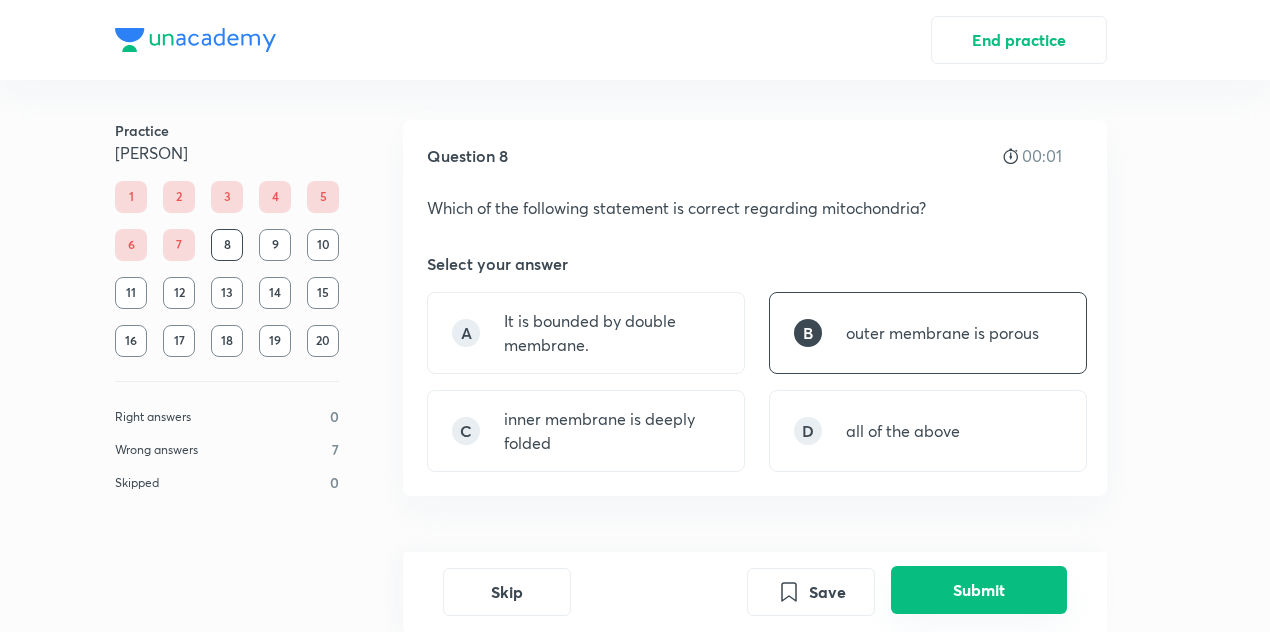 click on "Submit" at bounding box center (979, 590) 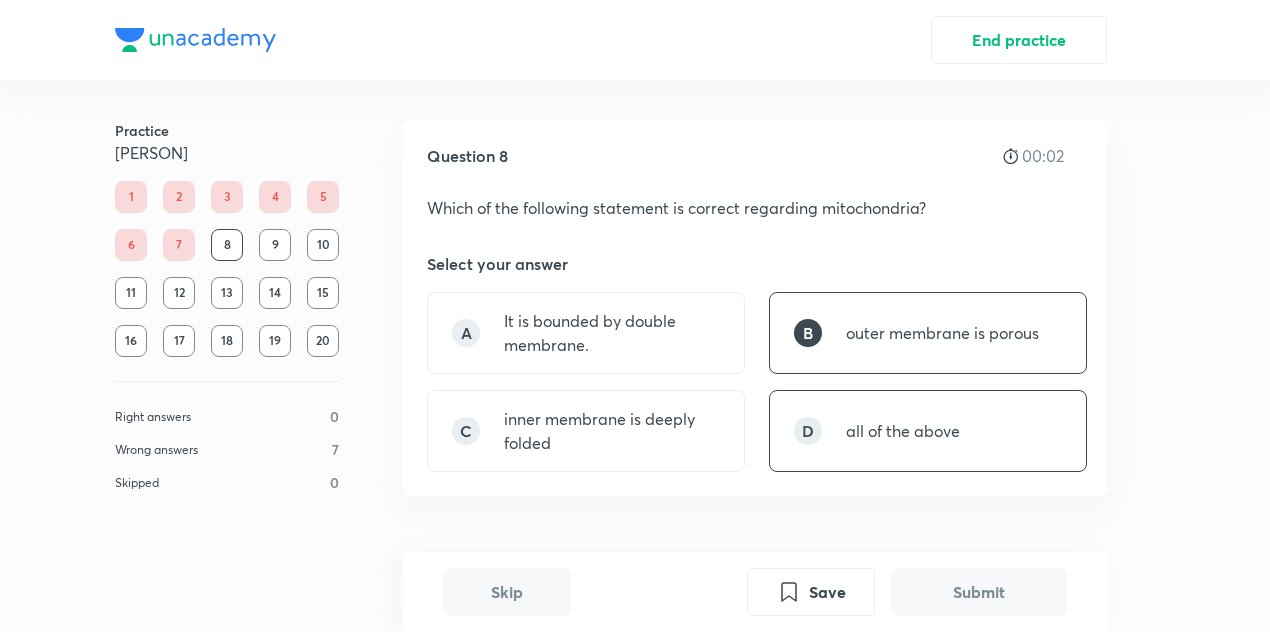 click on "D all of the above" at bounding box center [928, 431] 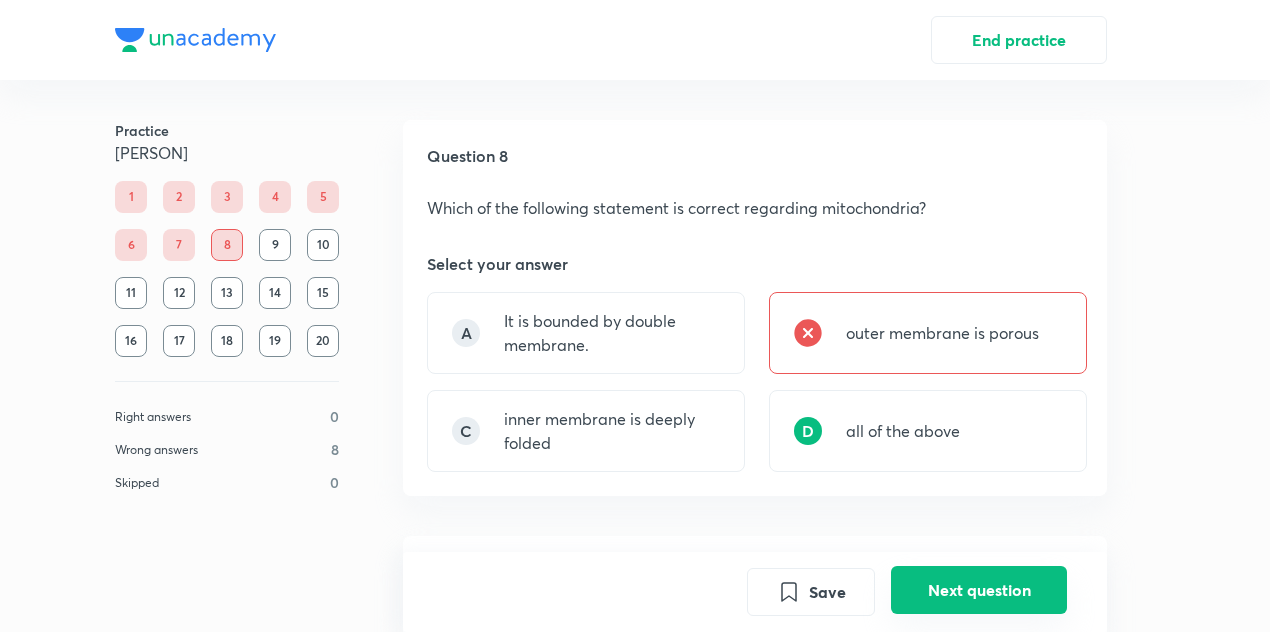 scroll, scrollTop: 534, scrollLeft: 0, axis: vertical 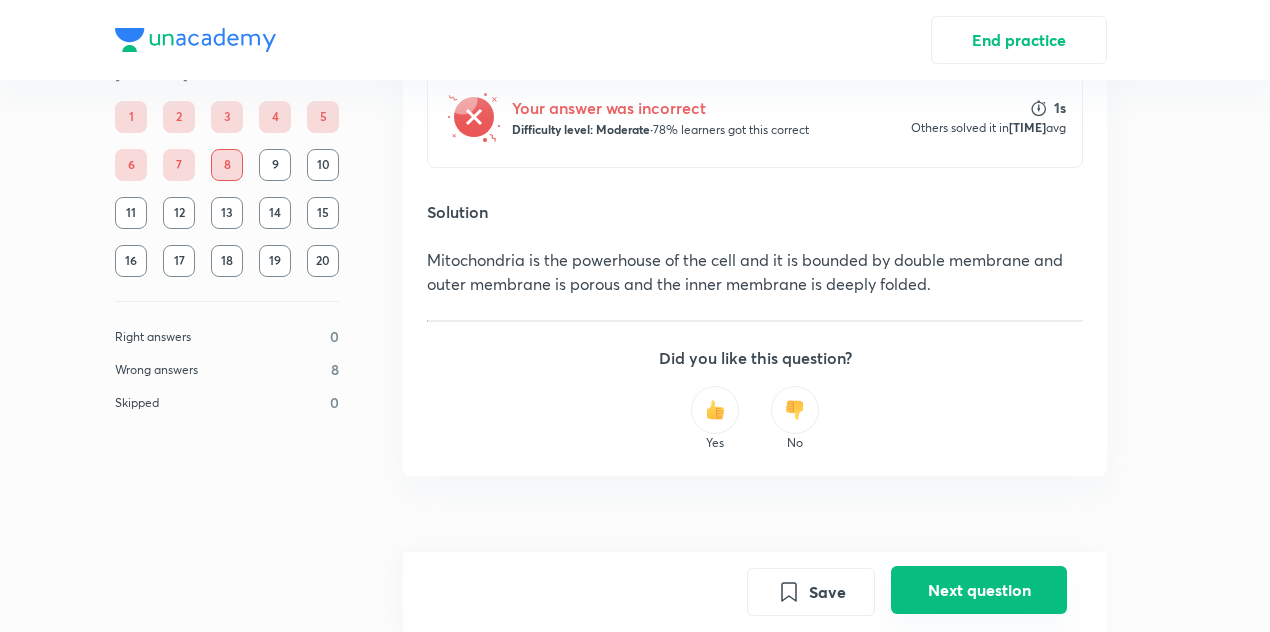 click on "Next question" at bounding box center (979, 590) 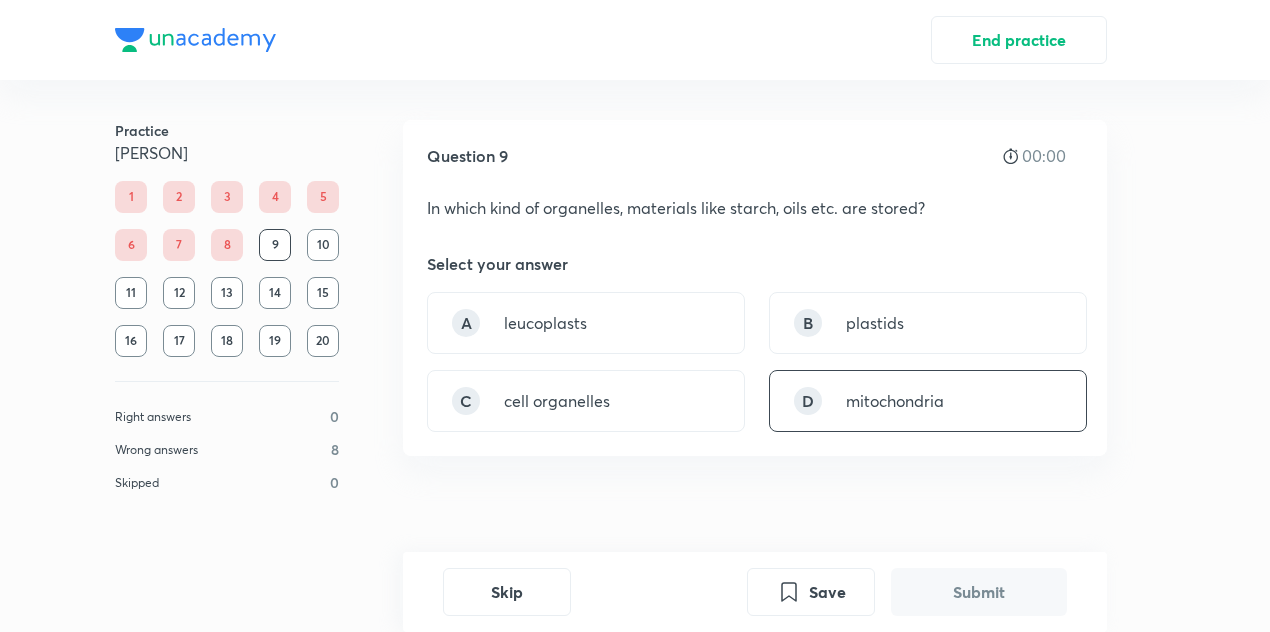 click on "D mitochondria" at bounding box center [928, 401] 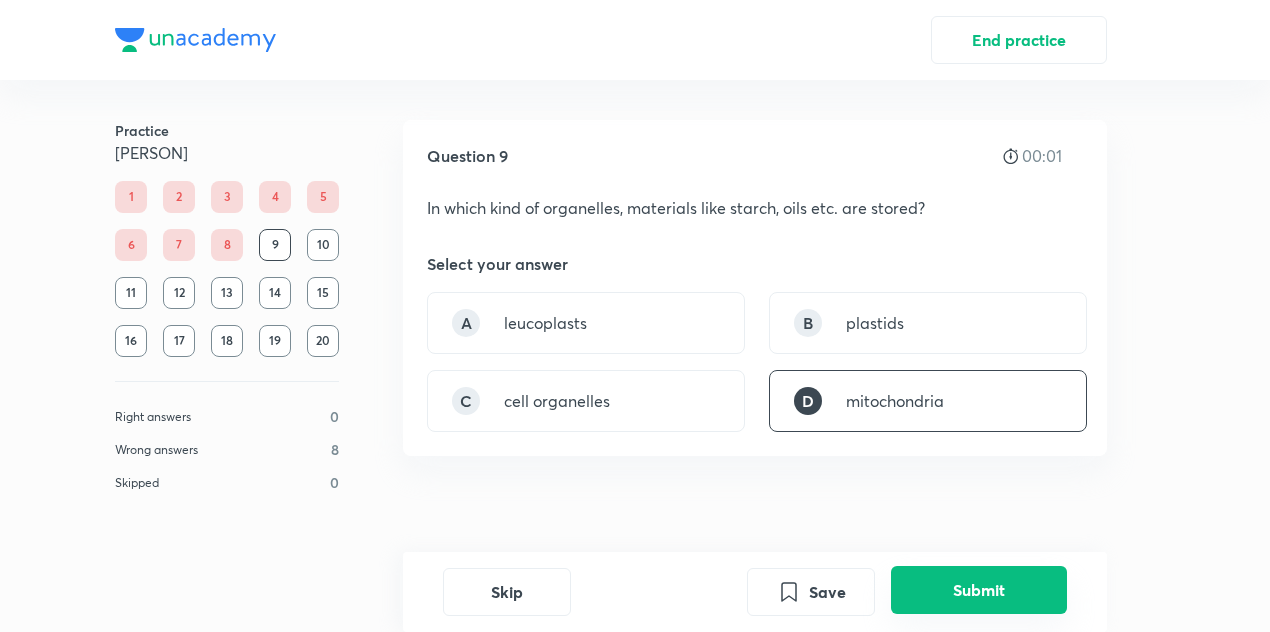 click on "Submit" at bounding box center (979, 590) 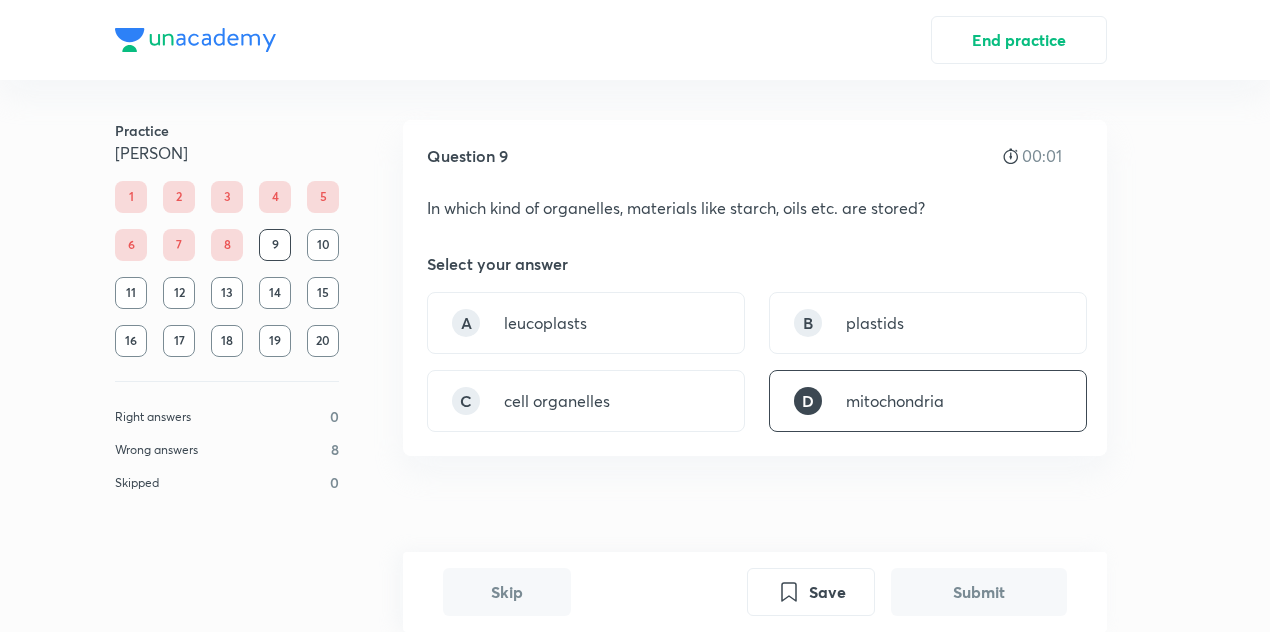 click on "D mitochondria" at bounding box center [928, 401] 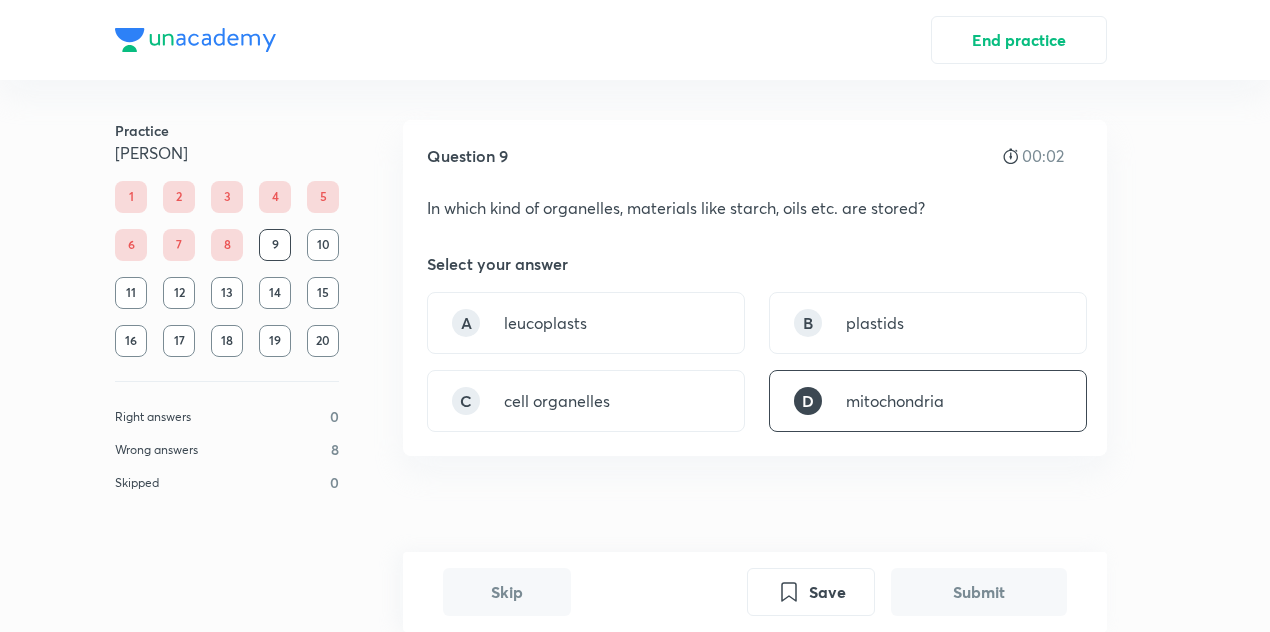 click on "Submit" at bounding box center (979, 592) 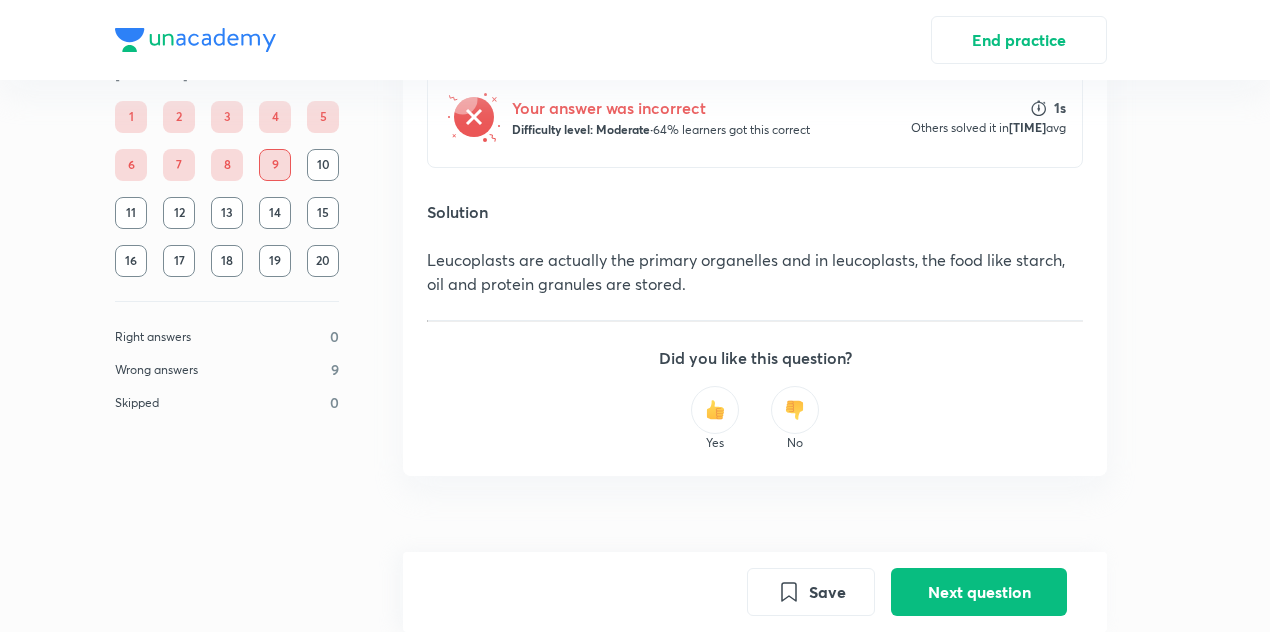 click on "Result Your answer was incorrect Difficulty level: Moderate  ·   64% learners got this correct  1s  Others solved it in  2h 4m 25s  avg Solution Leucoplasts are actually the primary organelles and in leucoplasts, the food like starch, oil and protein granules are stored. Did you like this question? Yes No" at bounding box center [755, 239] 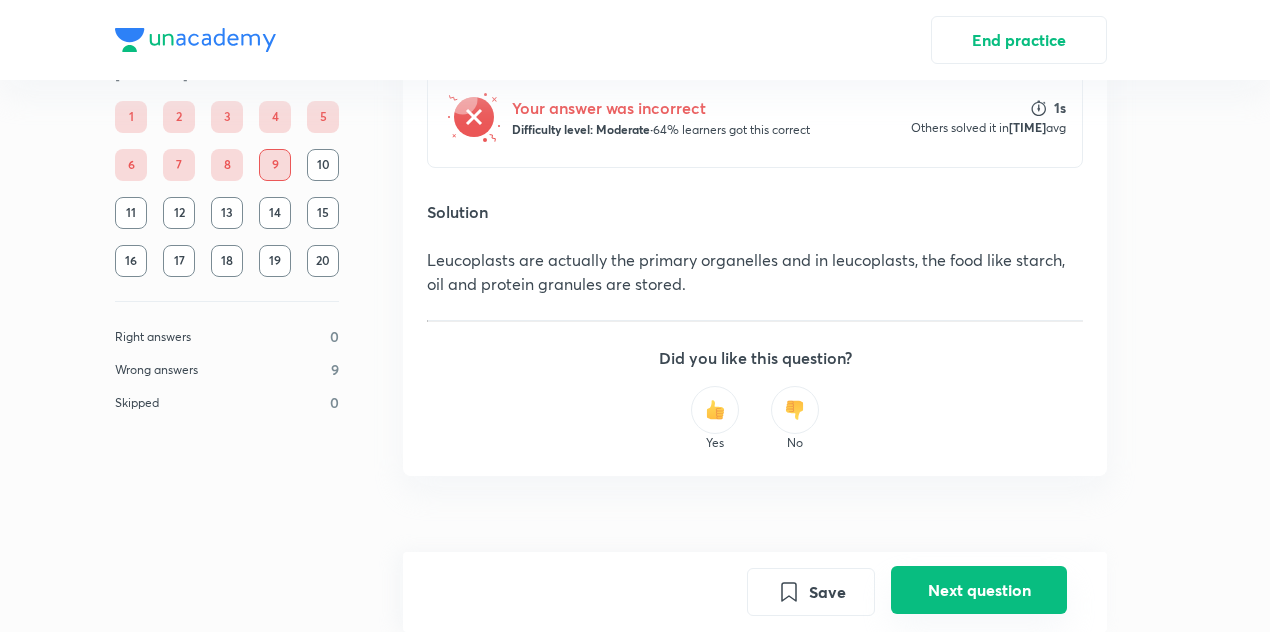 click on "Next question" at bounding box center [979, 590] 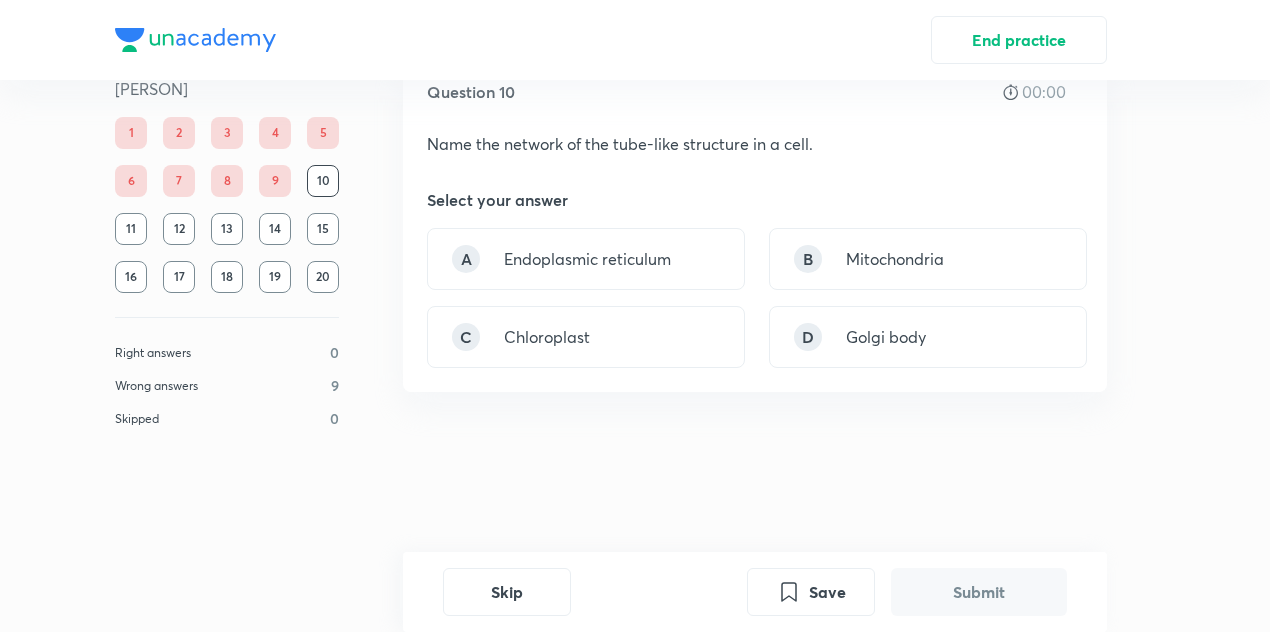 scroll, scrollTop: 0, scrollLeft: 0, axis: both 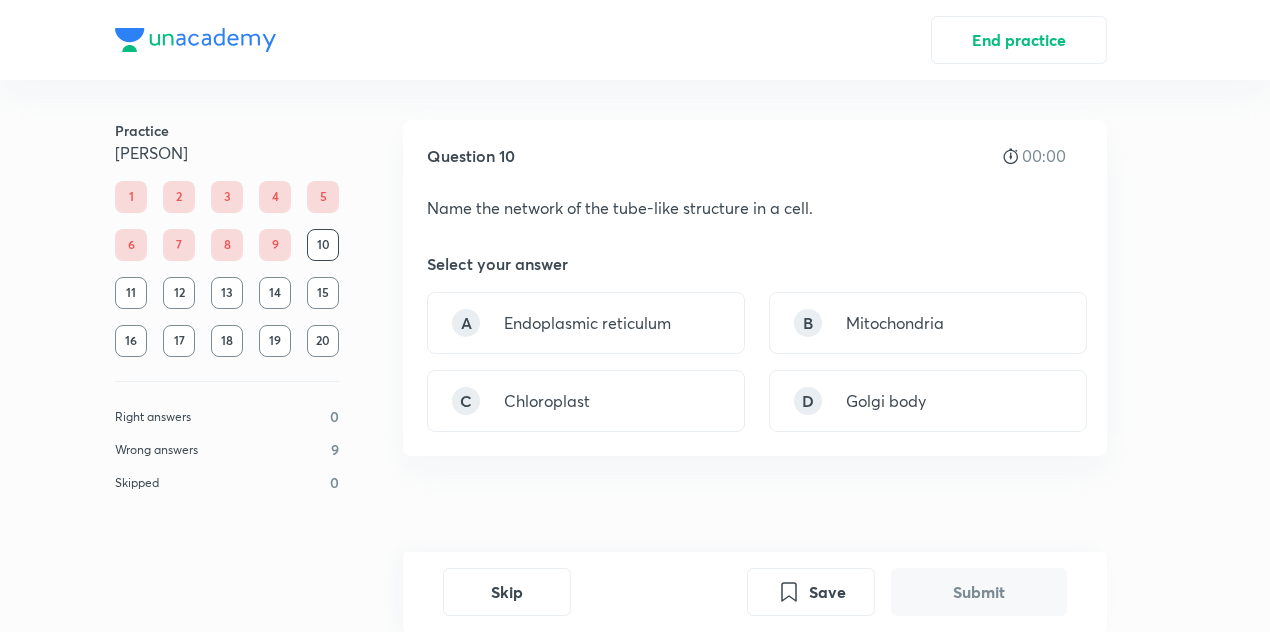 click on "Question 10 00:00 Name the network of the tube-like structure in a cell. Select your answer A Endoplasmic reticulum B Mitochondria C Chloroplast D Golgi body" at bounding box center [755, 348] 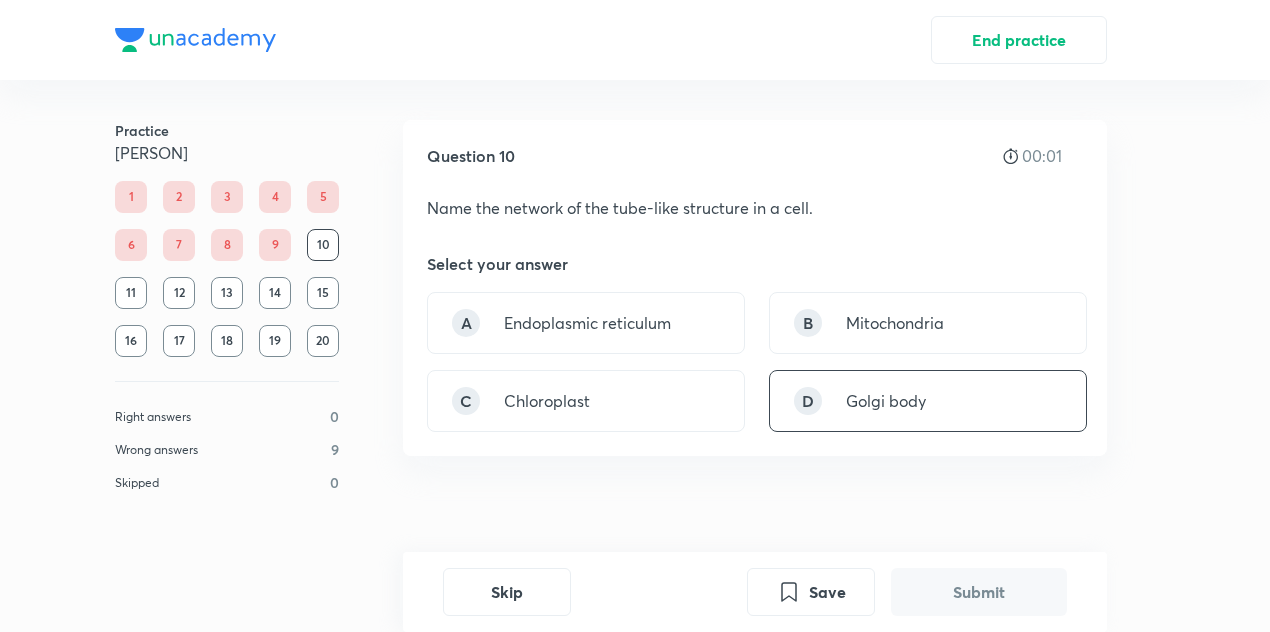 click on "D Golgi body" at bounding box center (928, 401) 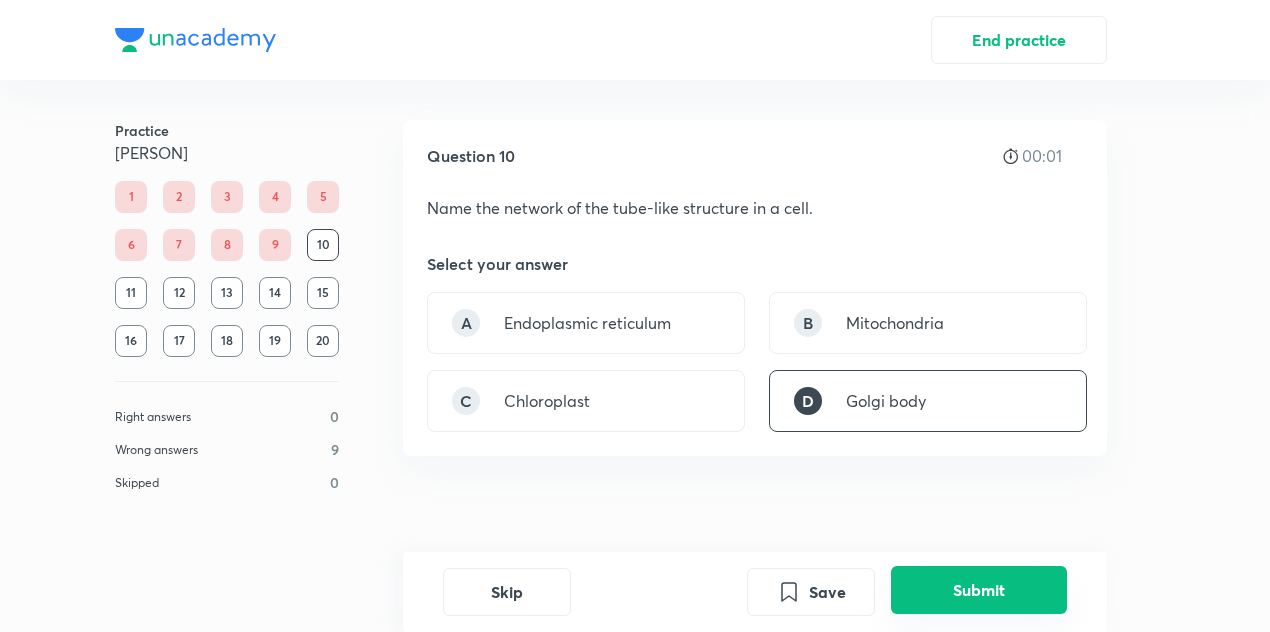 click on "Submit" at bounding box center (979, 590) 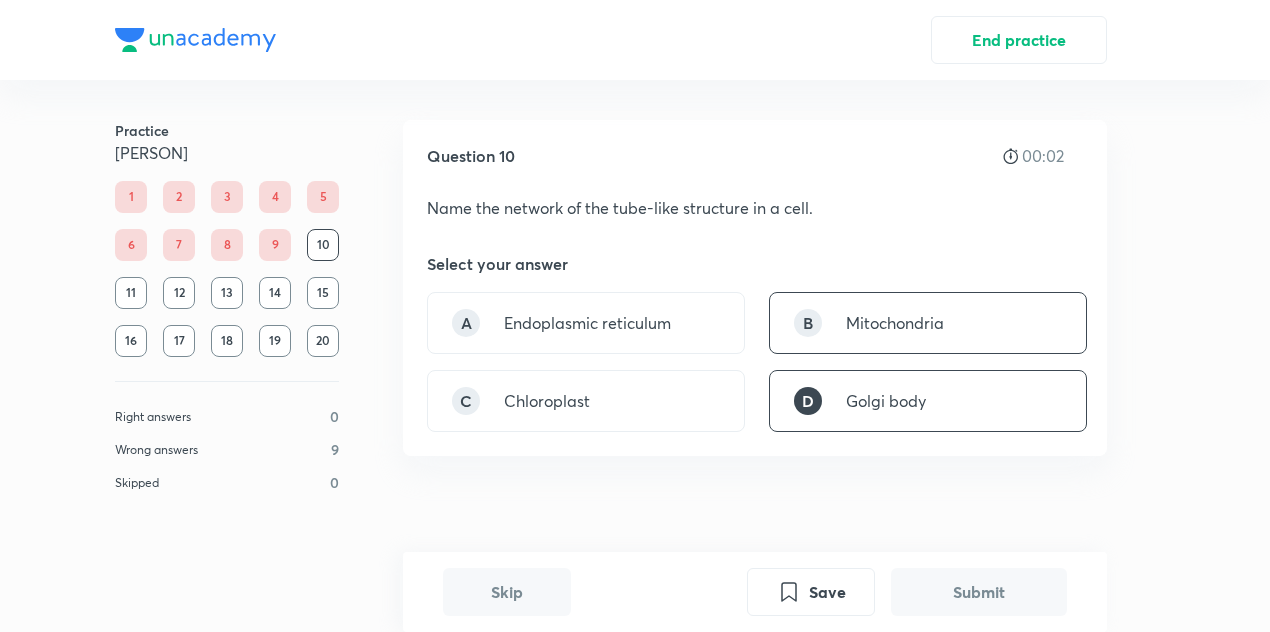 click on "Mitochondria" at bounding box center [895, 323] 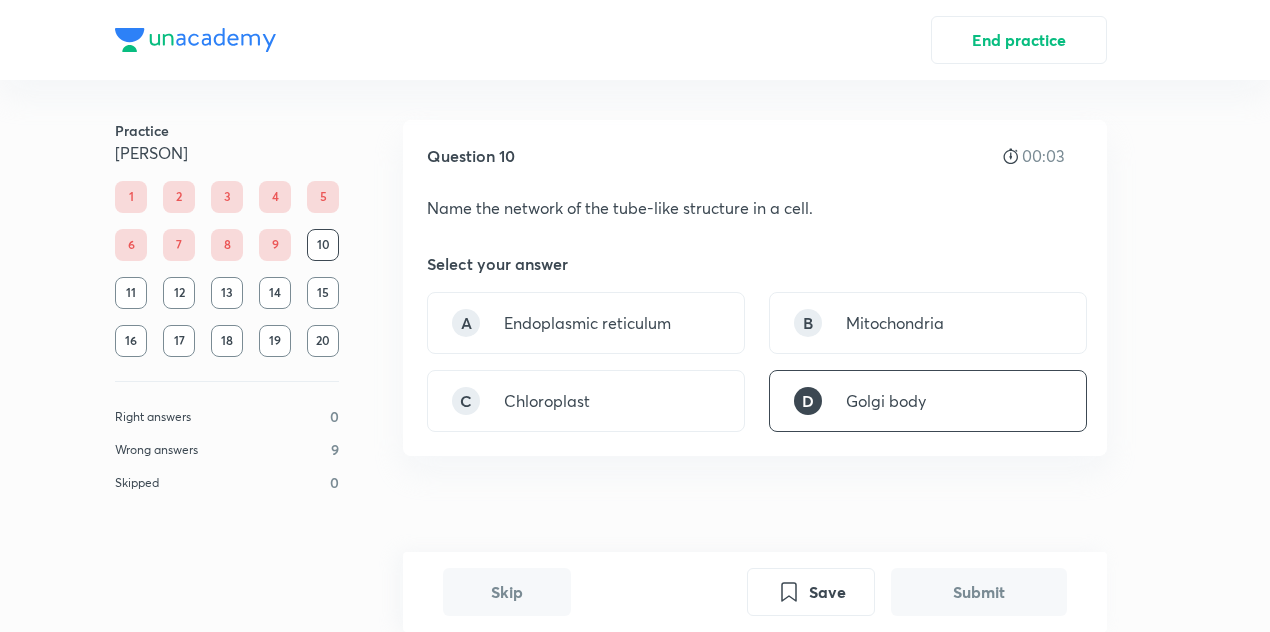click on "Question 10 00:03 Name the network of the tube-like structure in a cell. Select your answer A Endoplasmic reticulum B Mitochondria C Chloroplast D Golgi body" at bounding box center (755, 348) 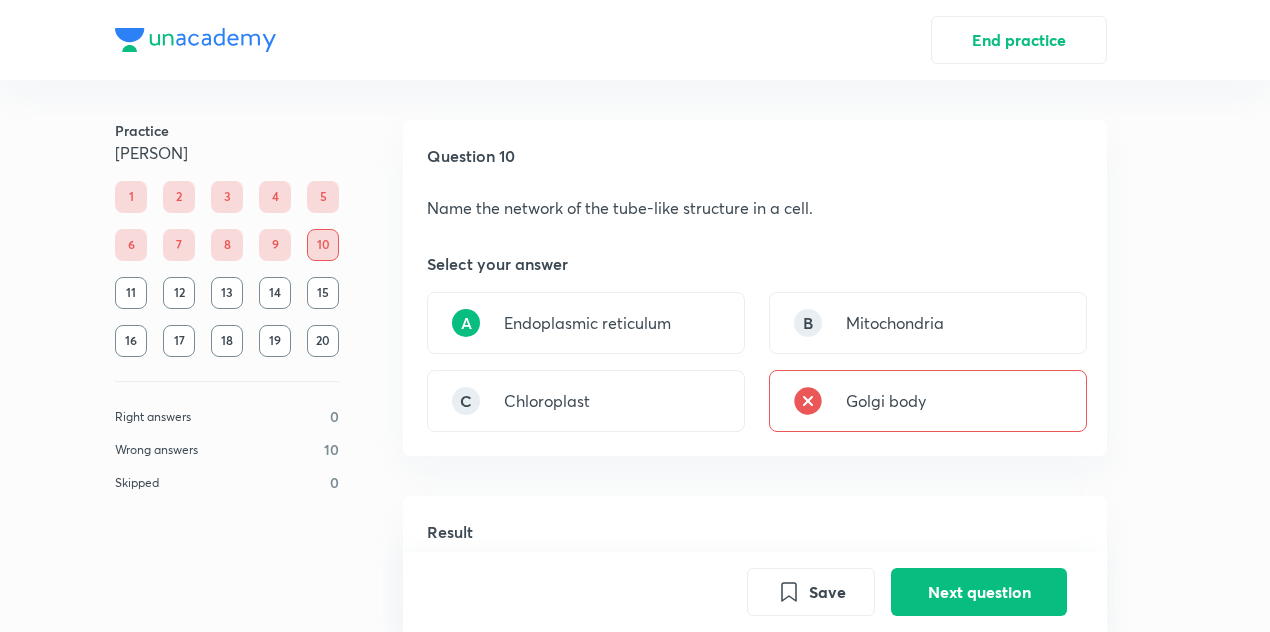 scroll, scrollTop: 471, scrollLeft: 0, axis: vertical 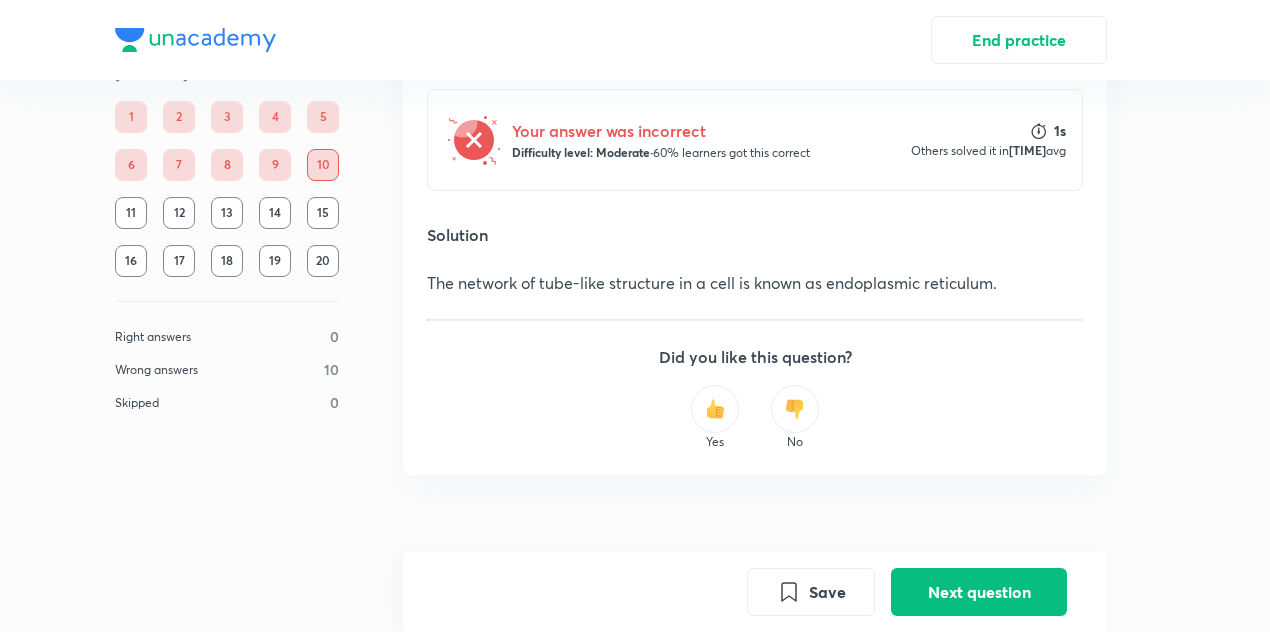 click on "The network of tube-like structure in a cell is known as endoplasmic reticulum." at bounding box center (755, 283) 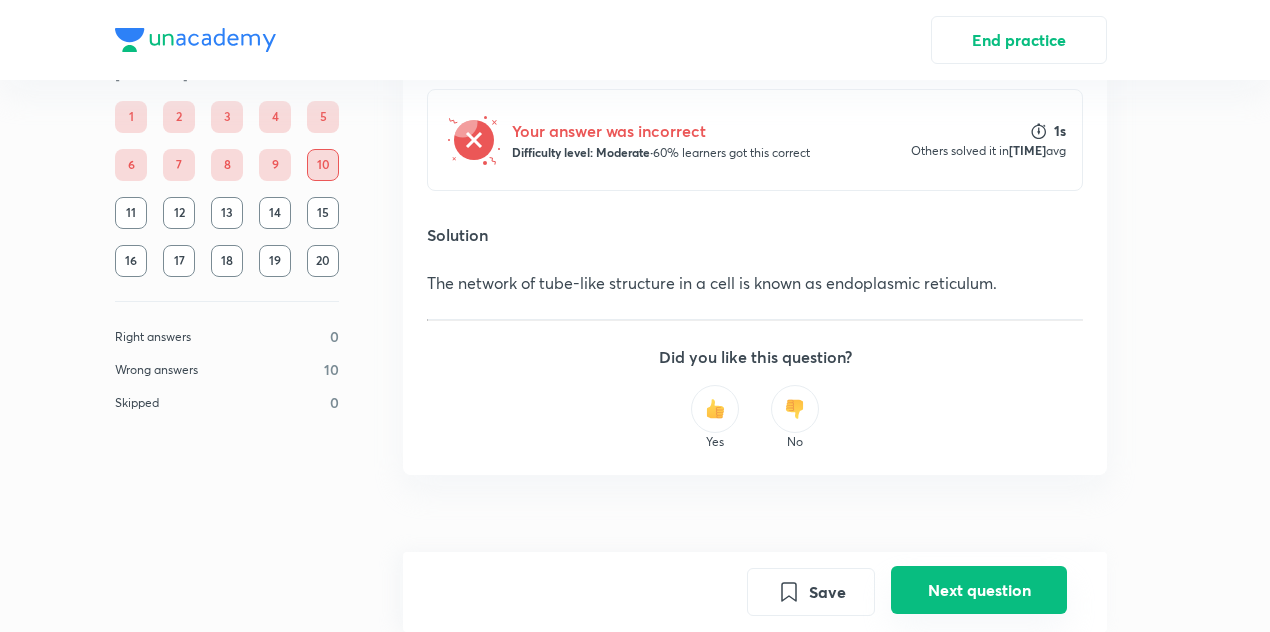 click on "Next question" at bounding box center (979, 590) 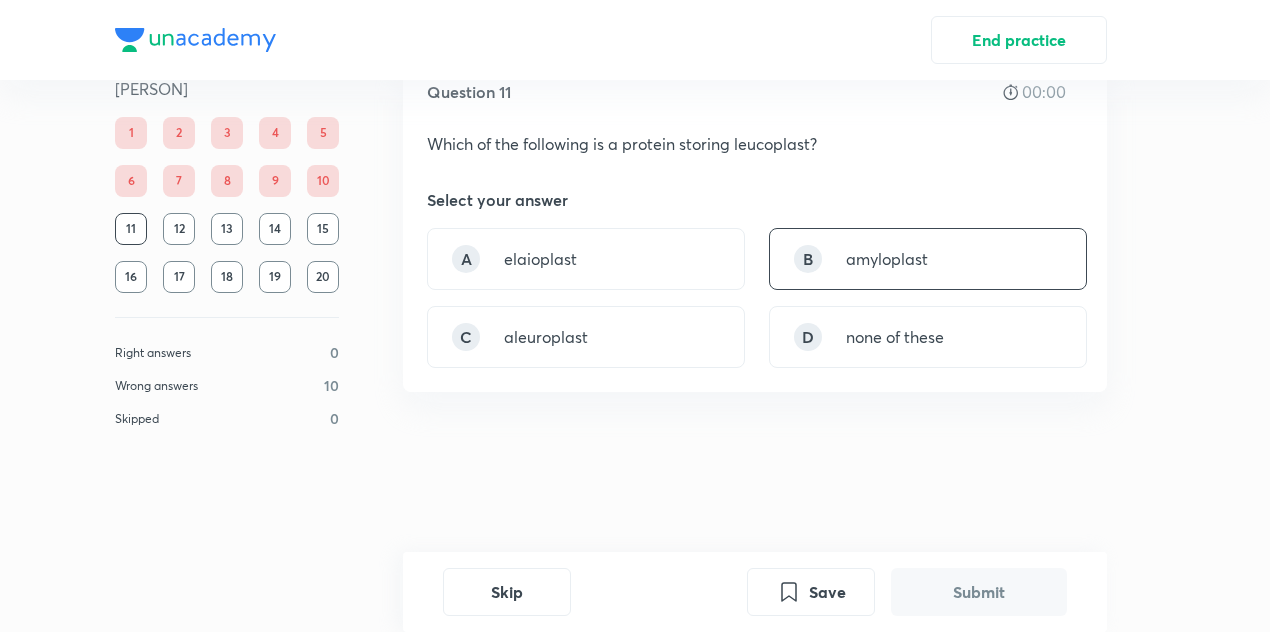 scroll, scrollTop: 0, scrollLeft: 0, axis: both 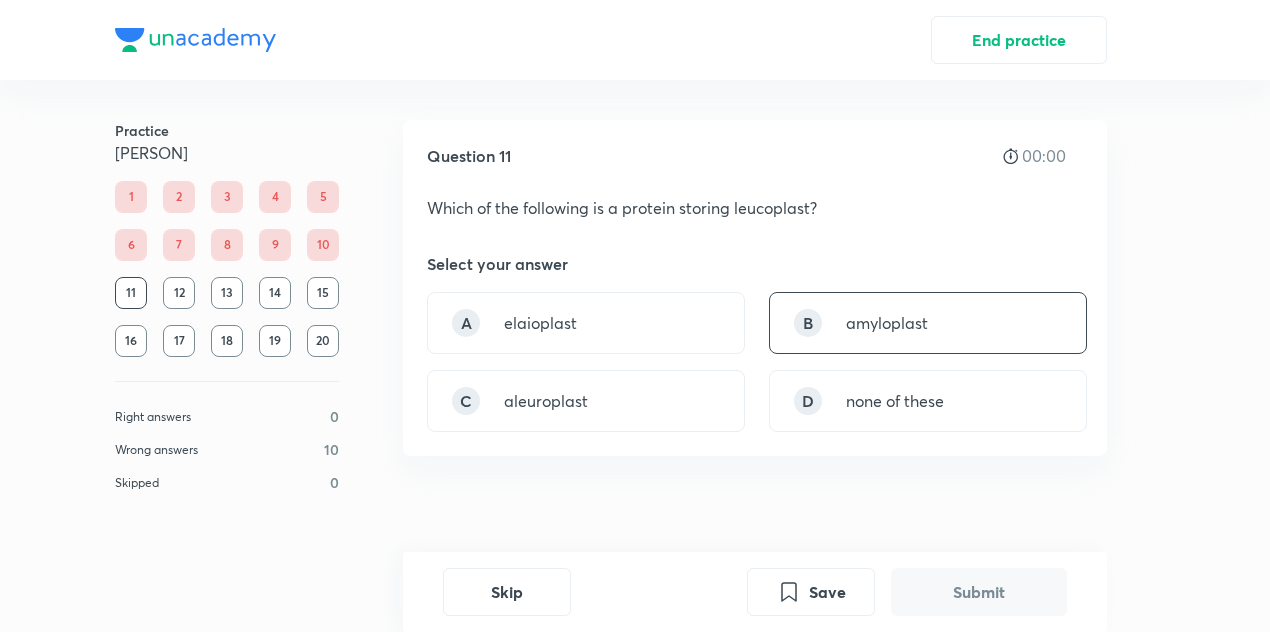 click on "amyloplast" at bounding box center (887, 323) 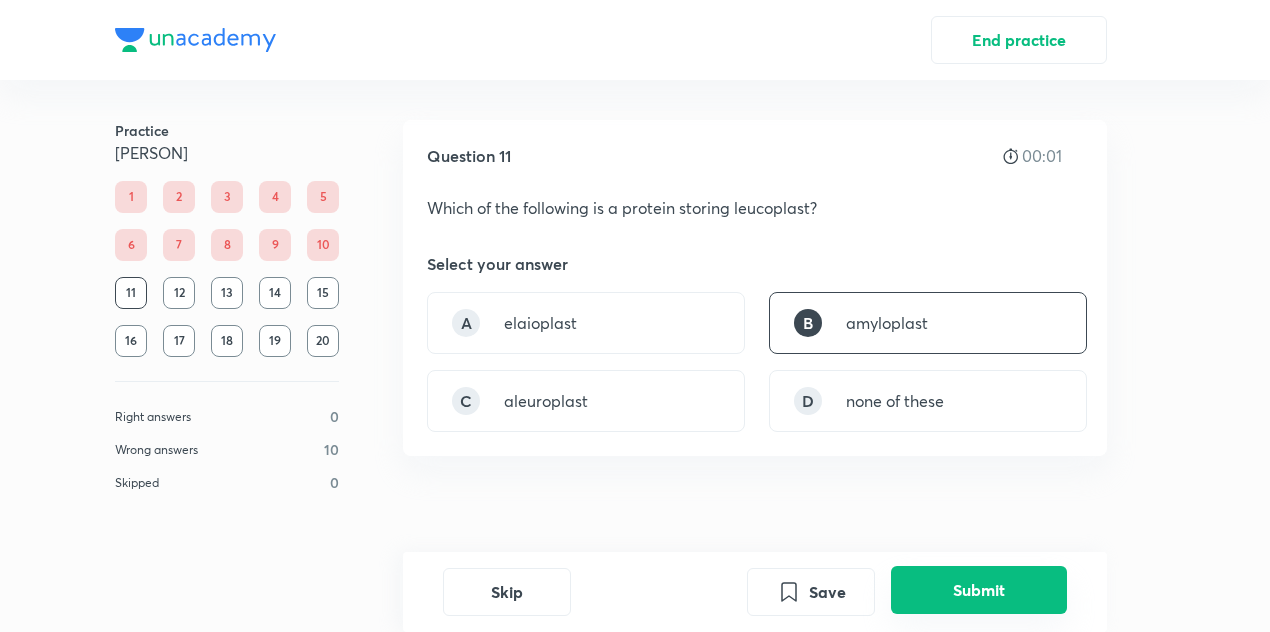 click on "Submit" at bounding box center [979, 590] 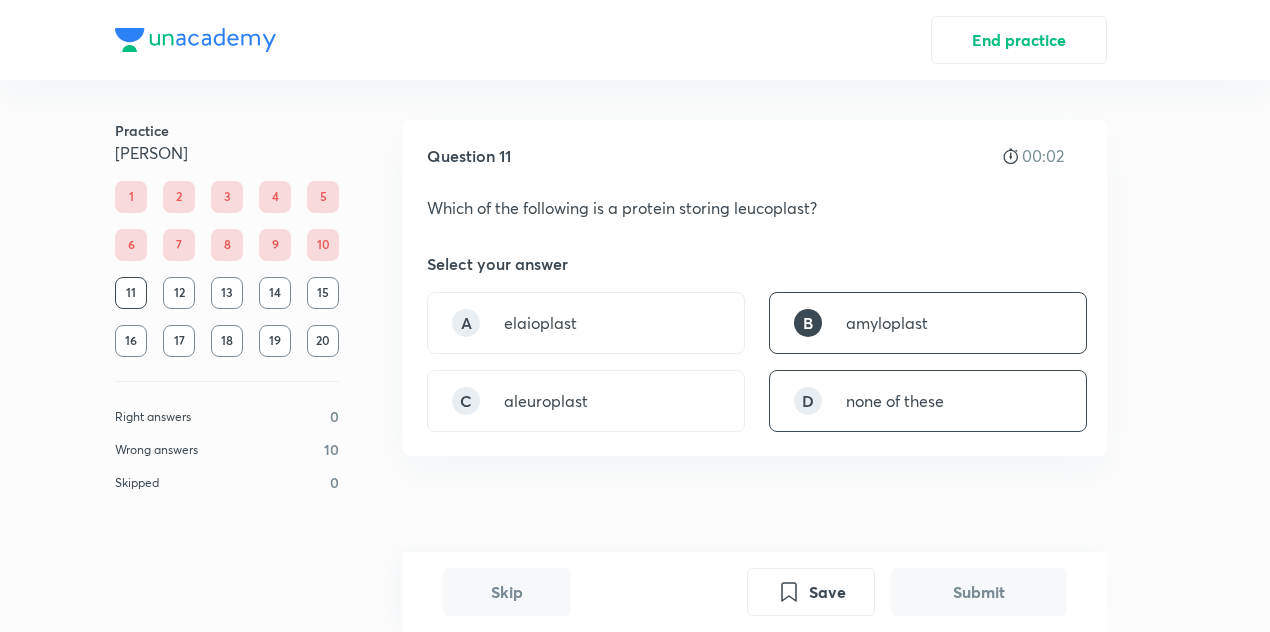 click on "D none of these" at bounding box center [928, 401] 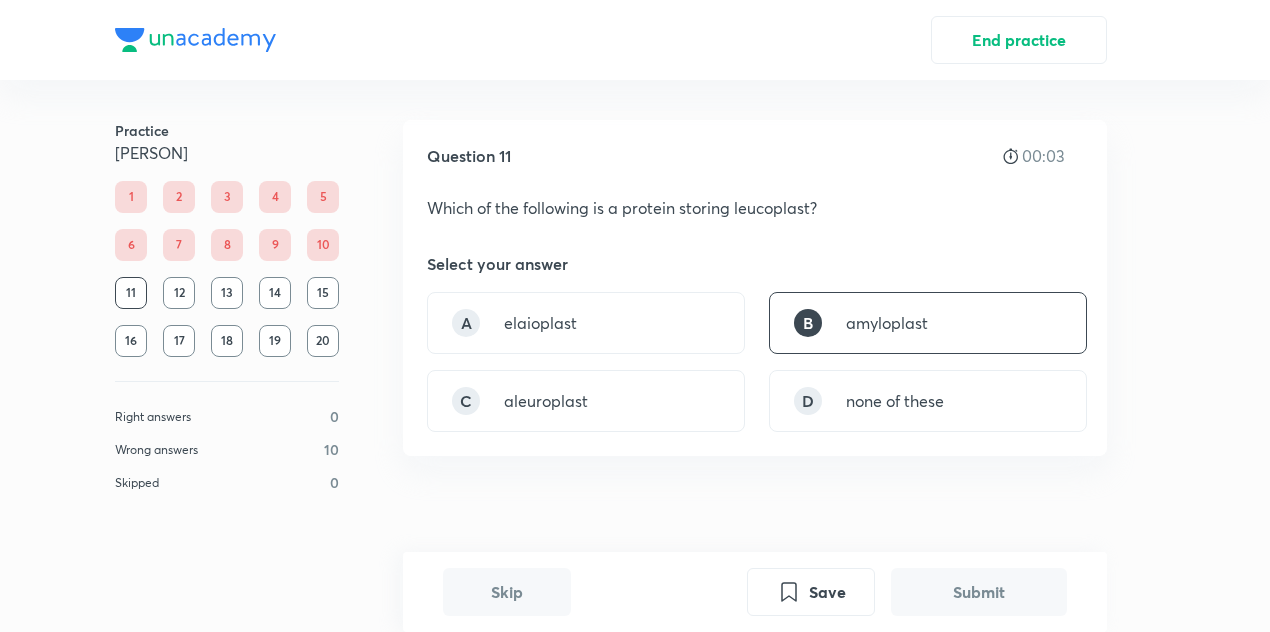 scroll, scrollTop: 494, scrollLeft: 0, axis: vertical 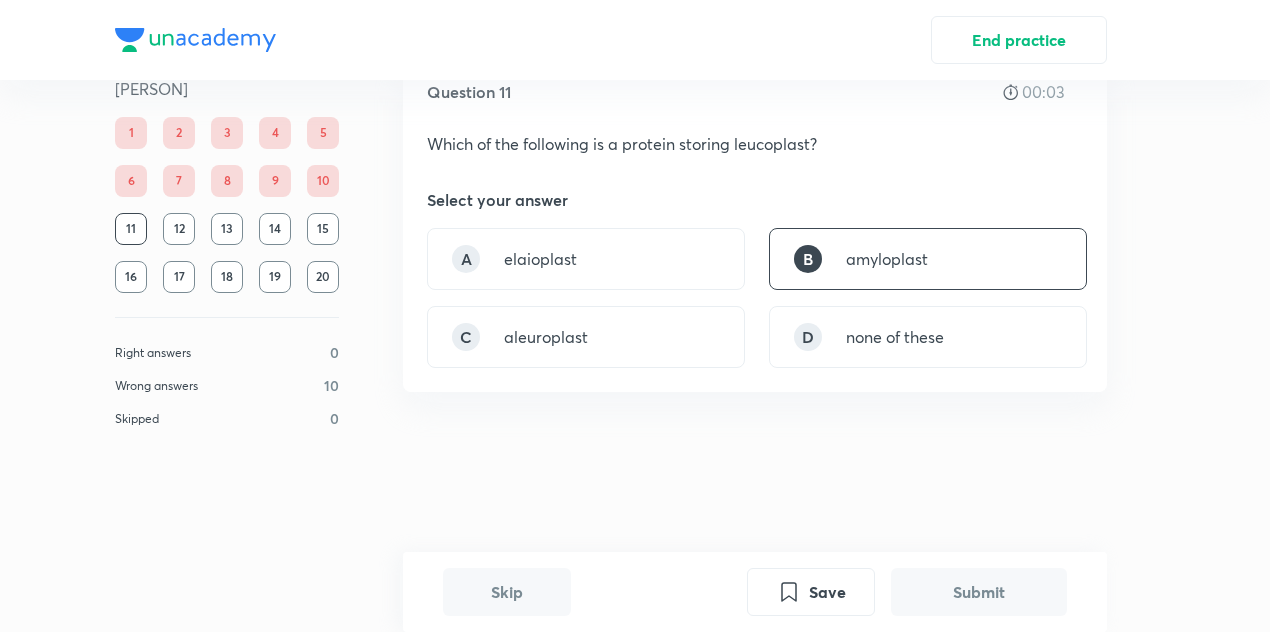 click on "Skip Save Submit" at bounding box center [755, 592] 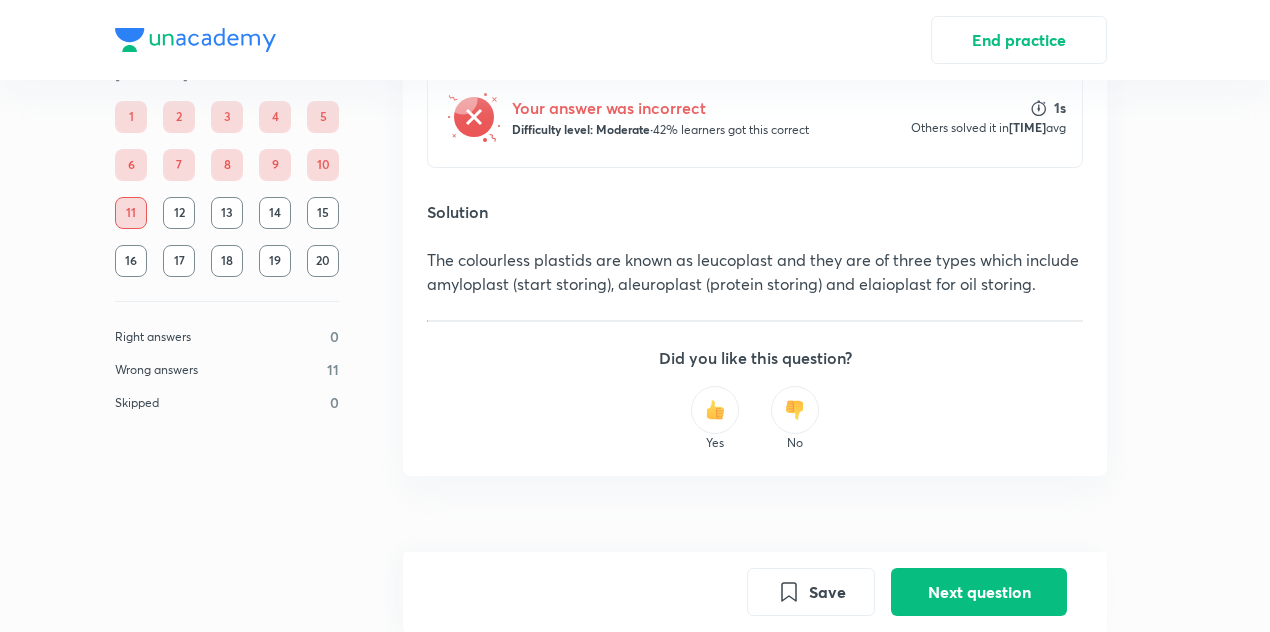 click on "Yes No" at bounding box center (755, 419) 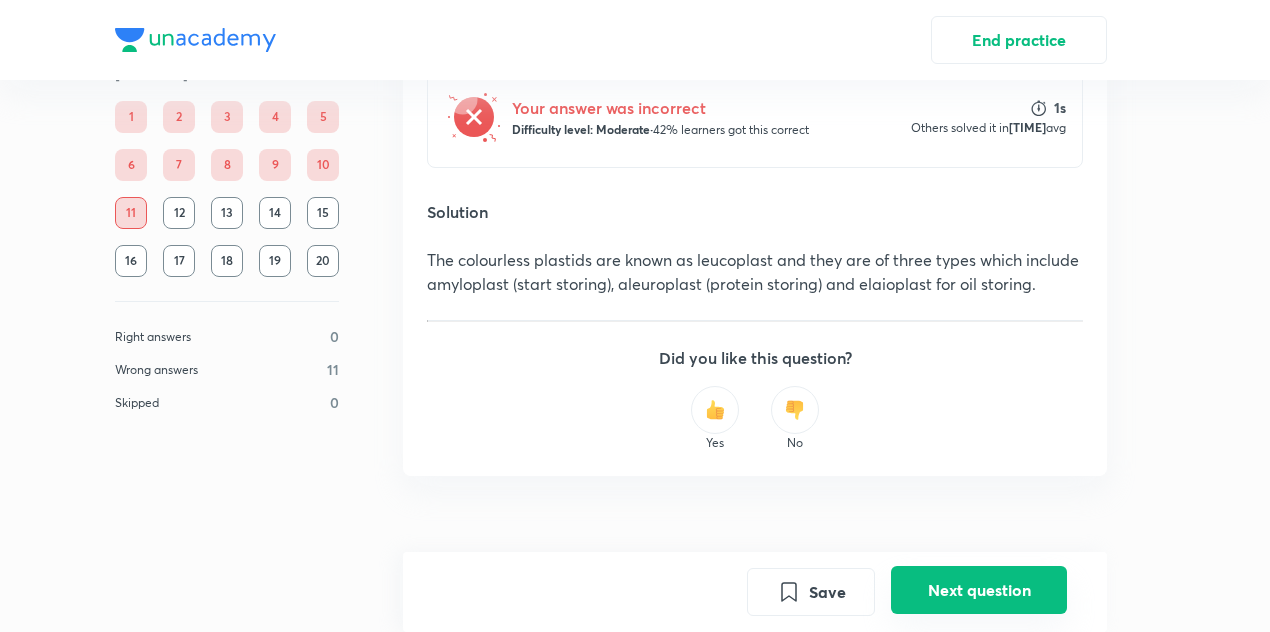 click on "Next question" at bounding box center [979, 590] 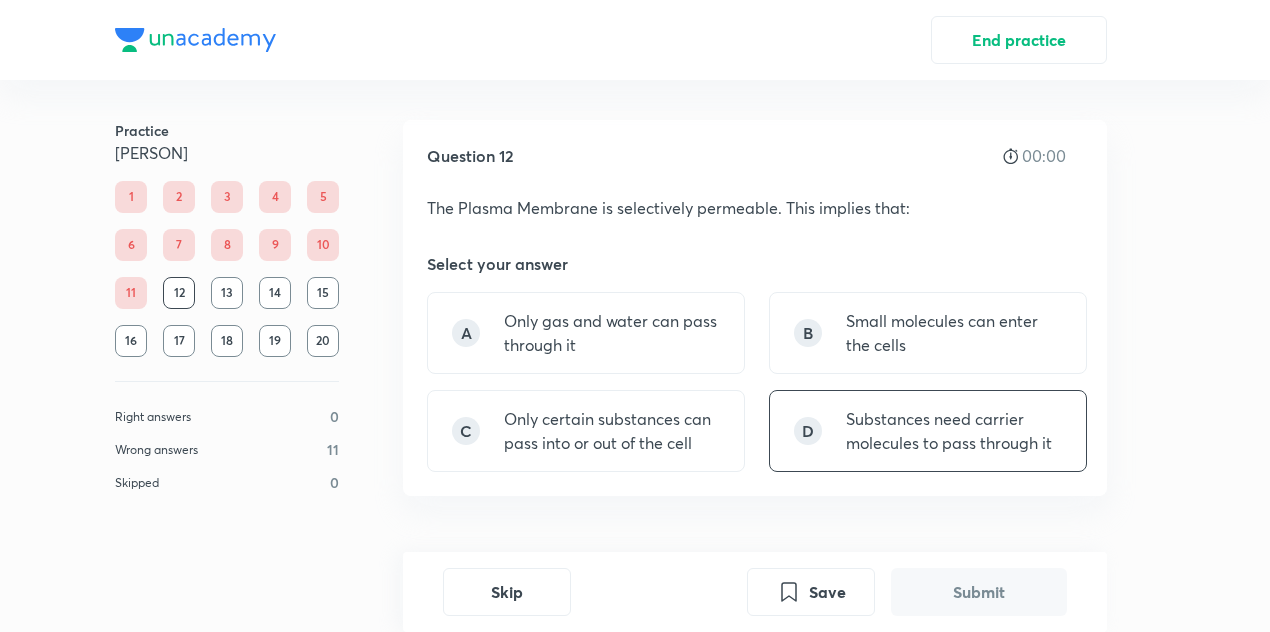 click on "Substances need carrier molecules to pass through it" at bounding box center [954, 431] 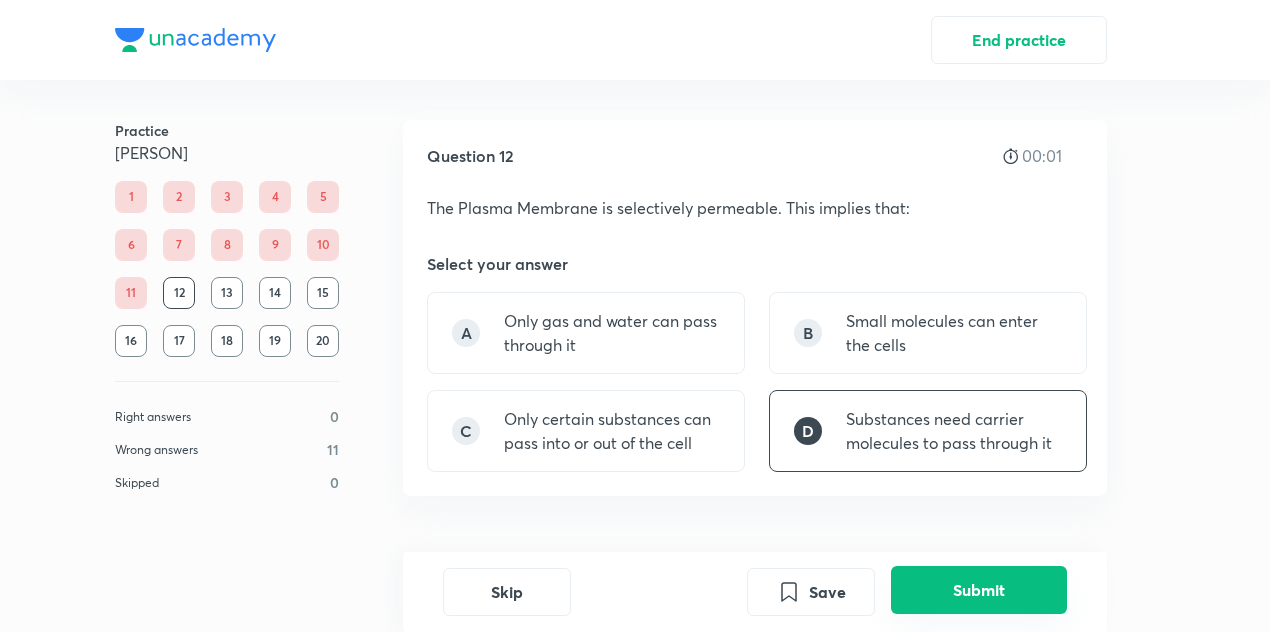 click on "Submit" at bounding box center [979, 590] 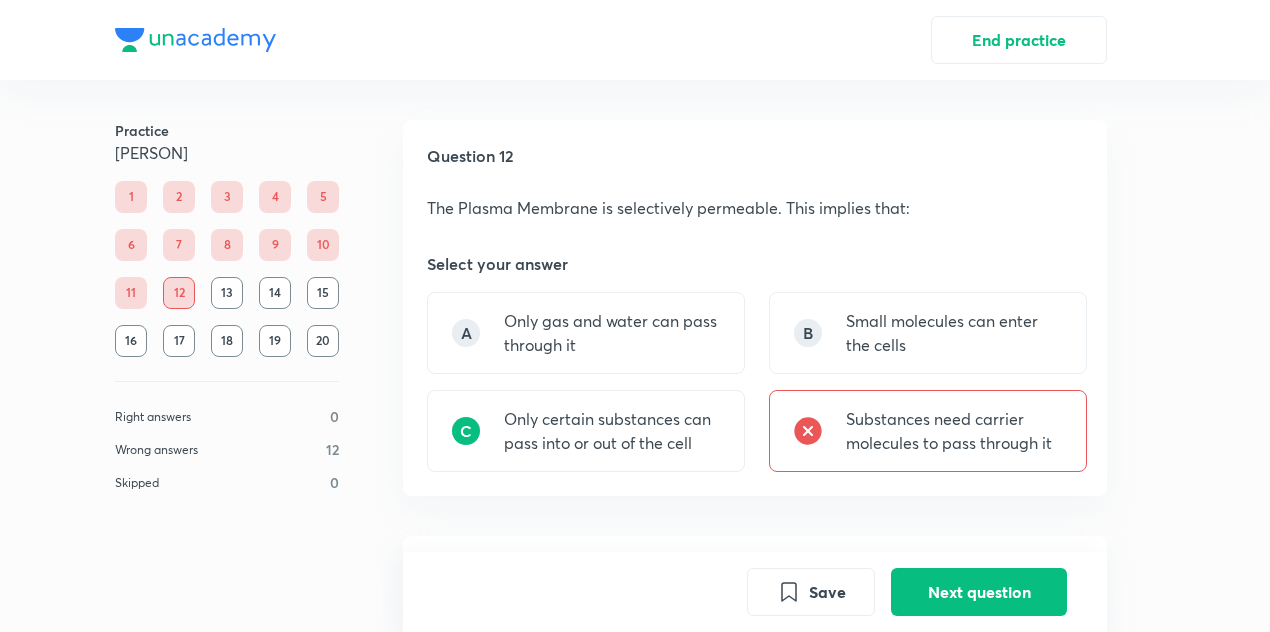 scroll, scrollTop: 534, scrollLeft: 0, axis: vertical 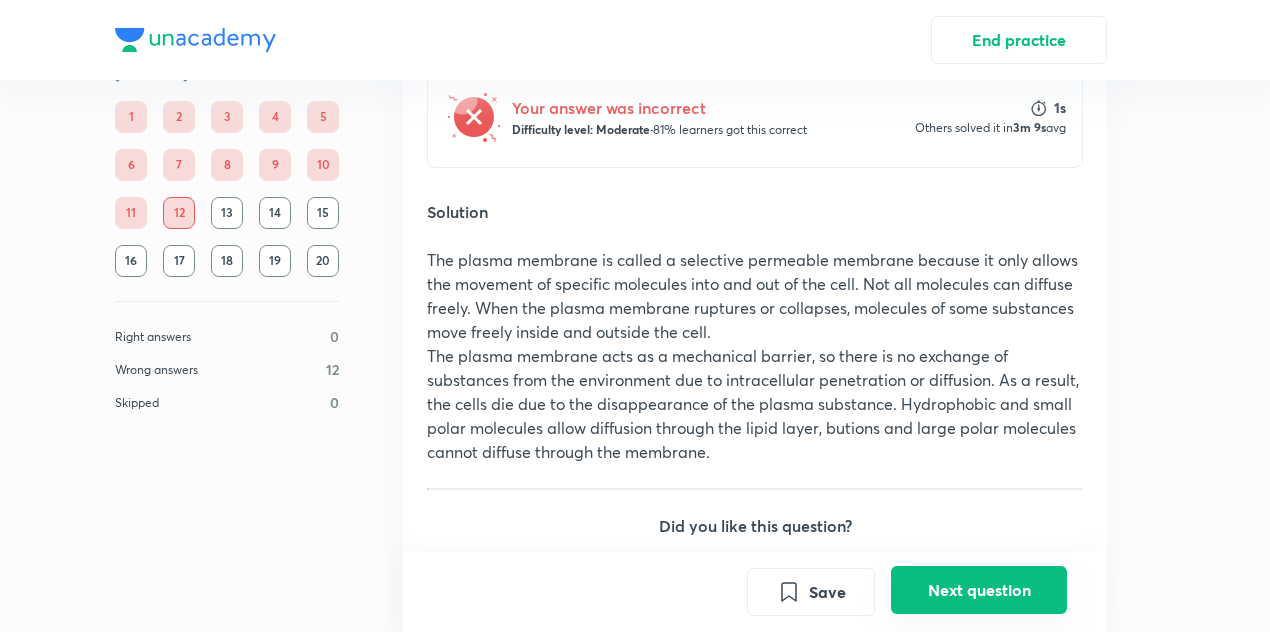 click on "Next question" at bounding box center [979, 590] 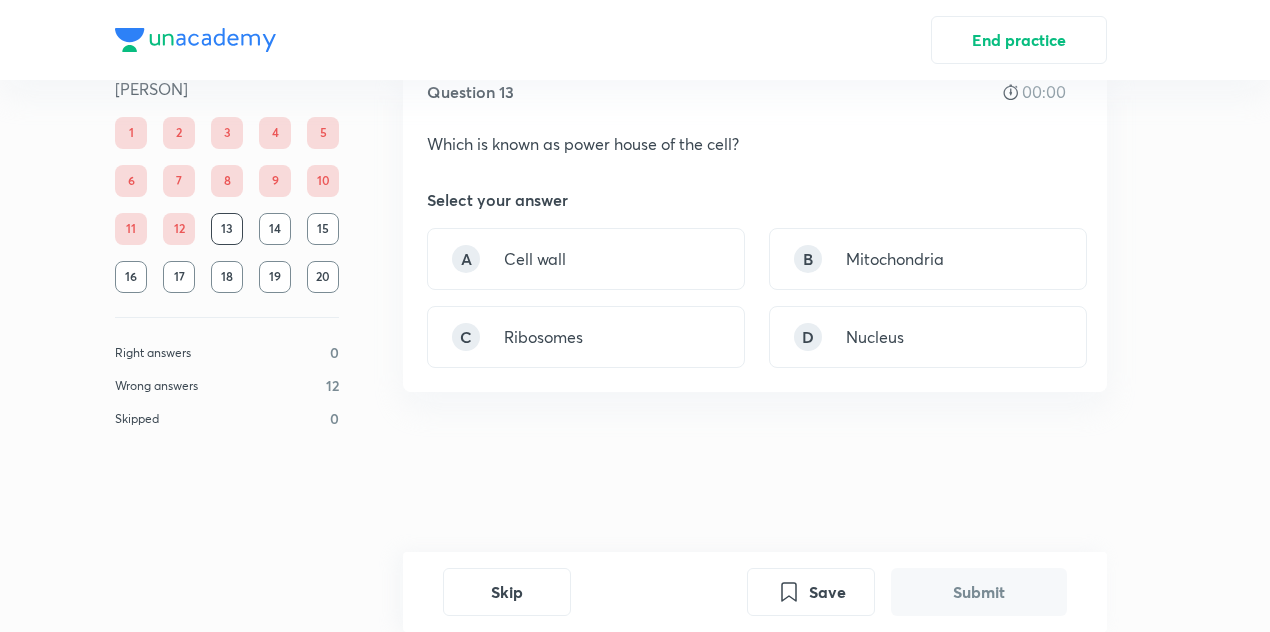 scroll, scrollTop: 0, scrollLeft: 0, axis: both 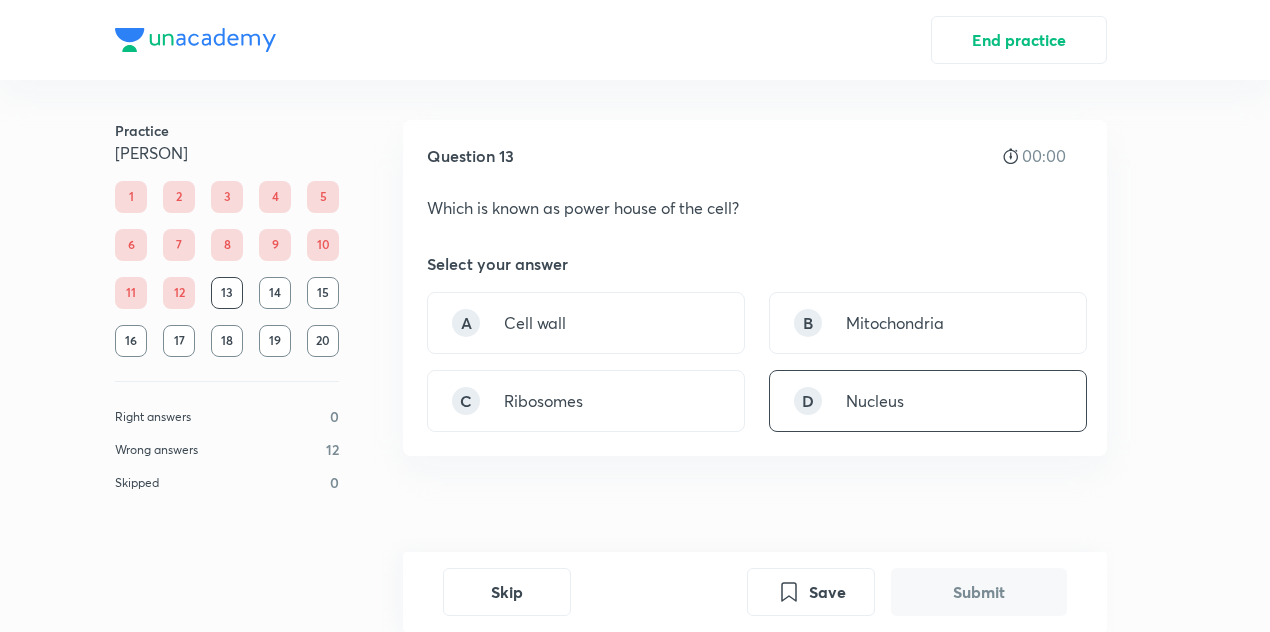 click on "D Nucleus" at bounding box center [928, 401] 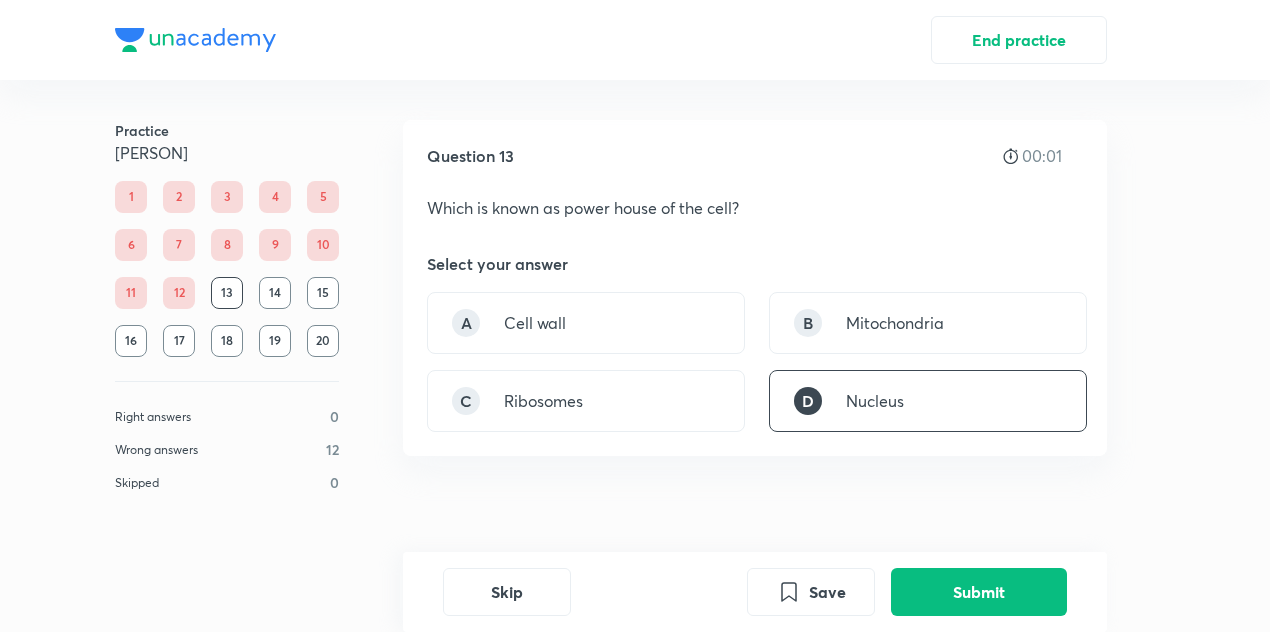 click on "Save Submit" at bounding box center (907, 592) 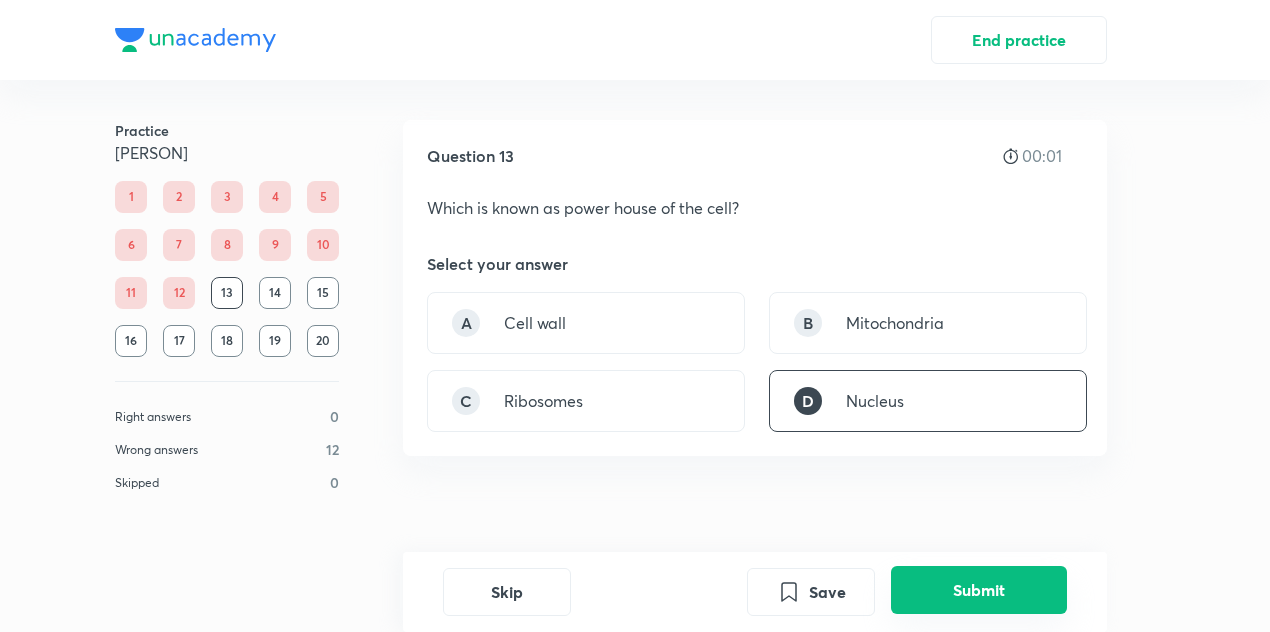 click on "Submit" at bounding box center (979, 590) 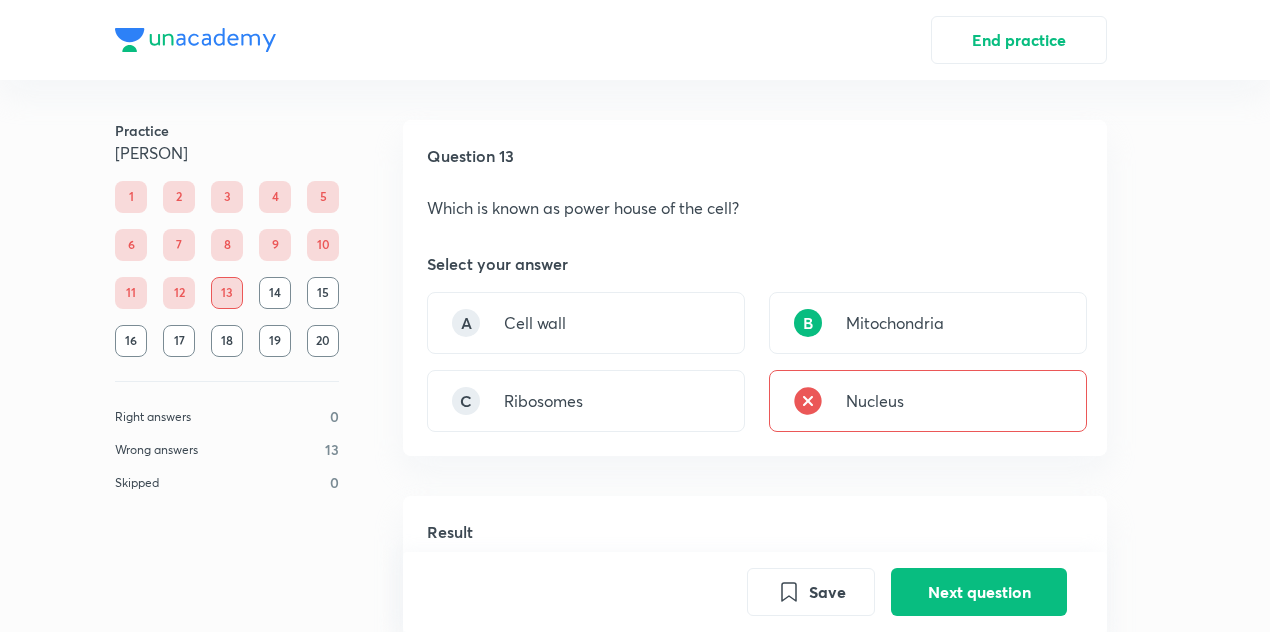 scroll, scrollTop: 494, scrollLeft: 0, axis: vertical 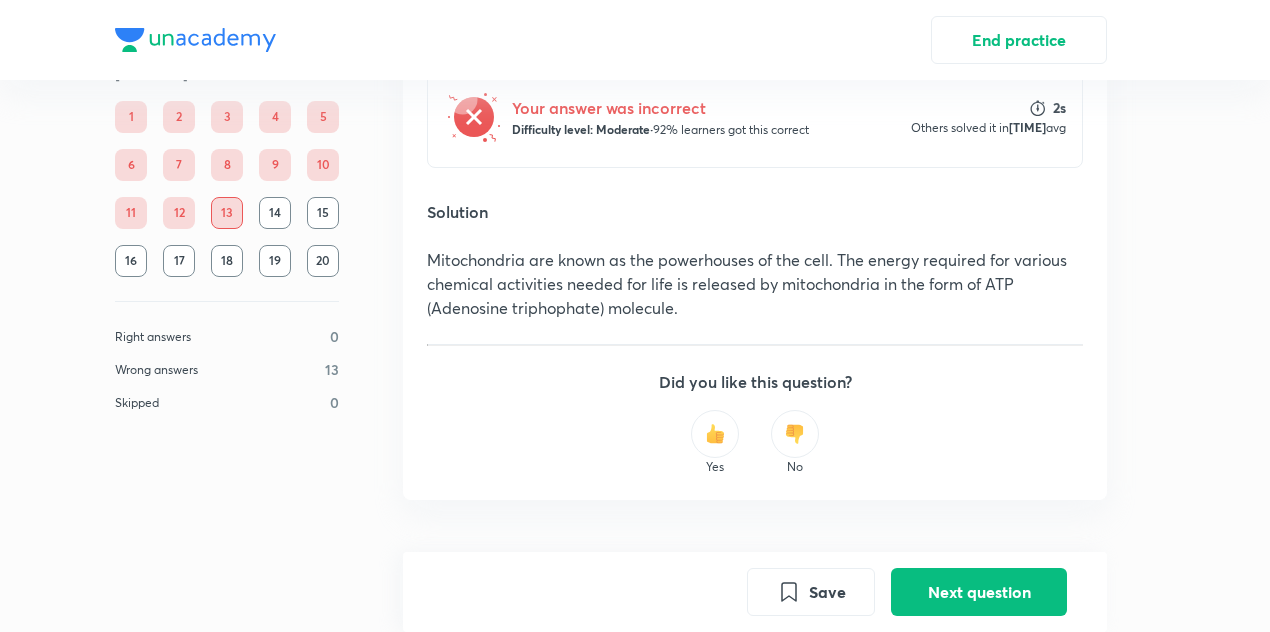 click on "Yes No" at bounding box center [755, 443] 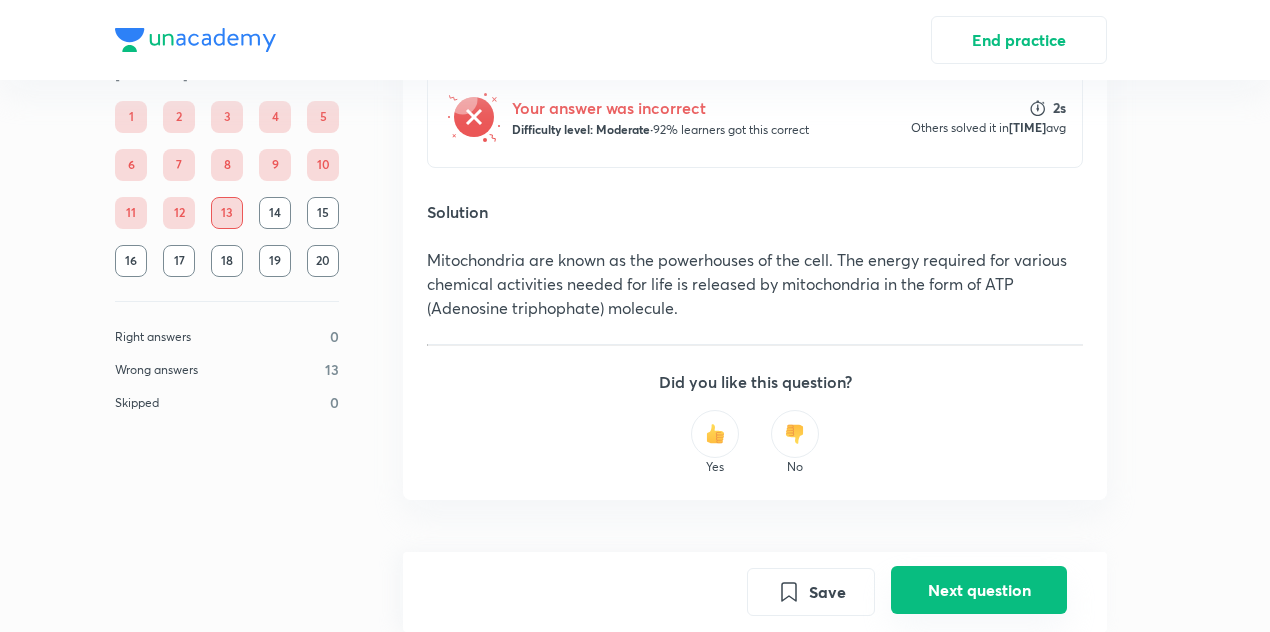 click on "Next question" at bounding box center (979, 590) 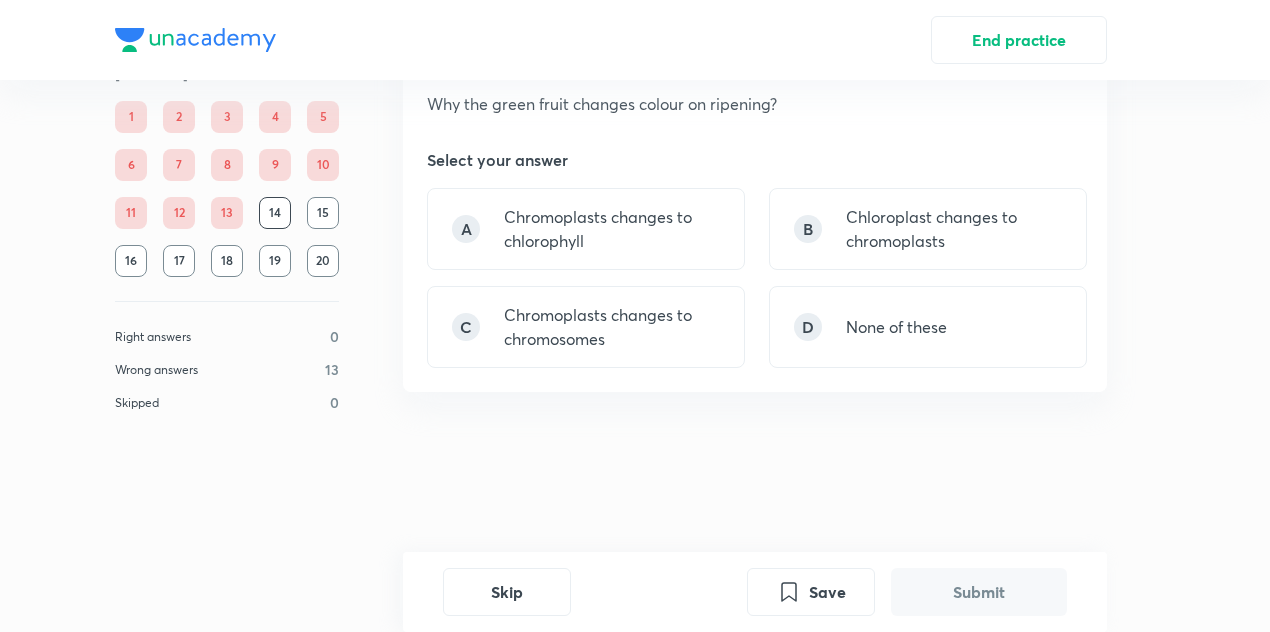scroll, scrollTop: 0, scrollLeft: 0, axis: both 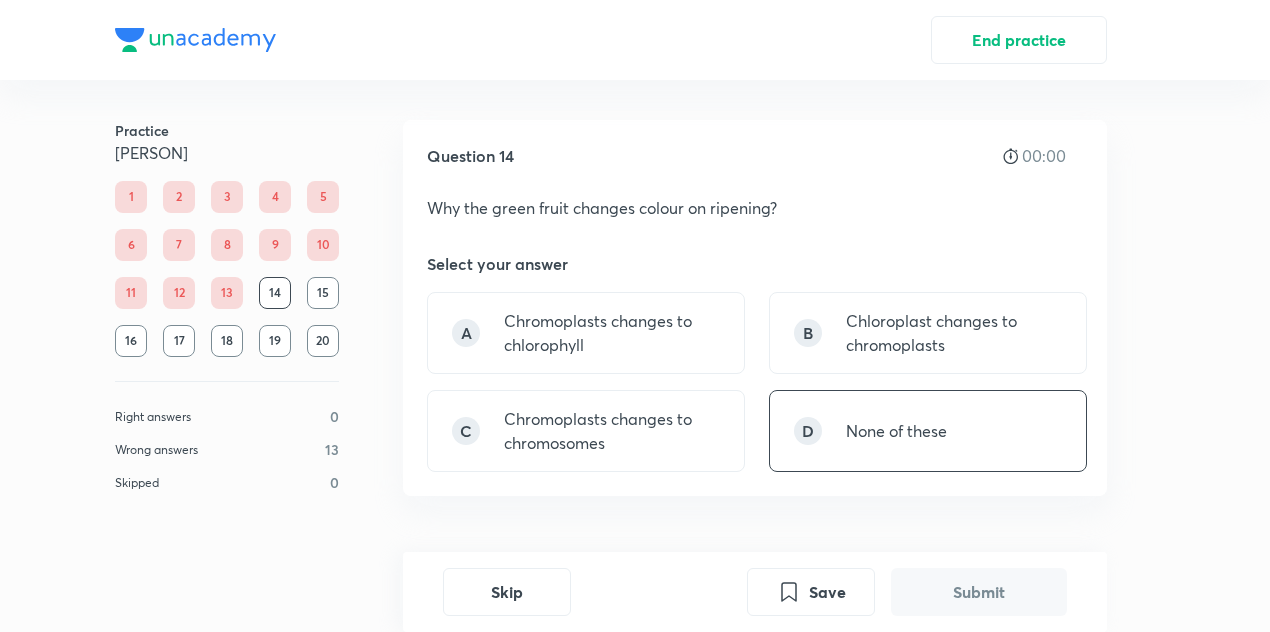 click on "D None of these" at bounding box center (928, 431) 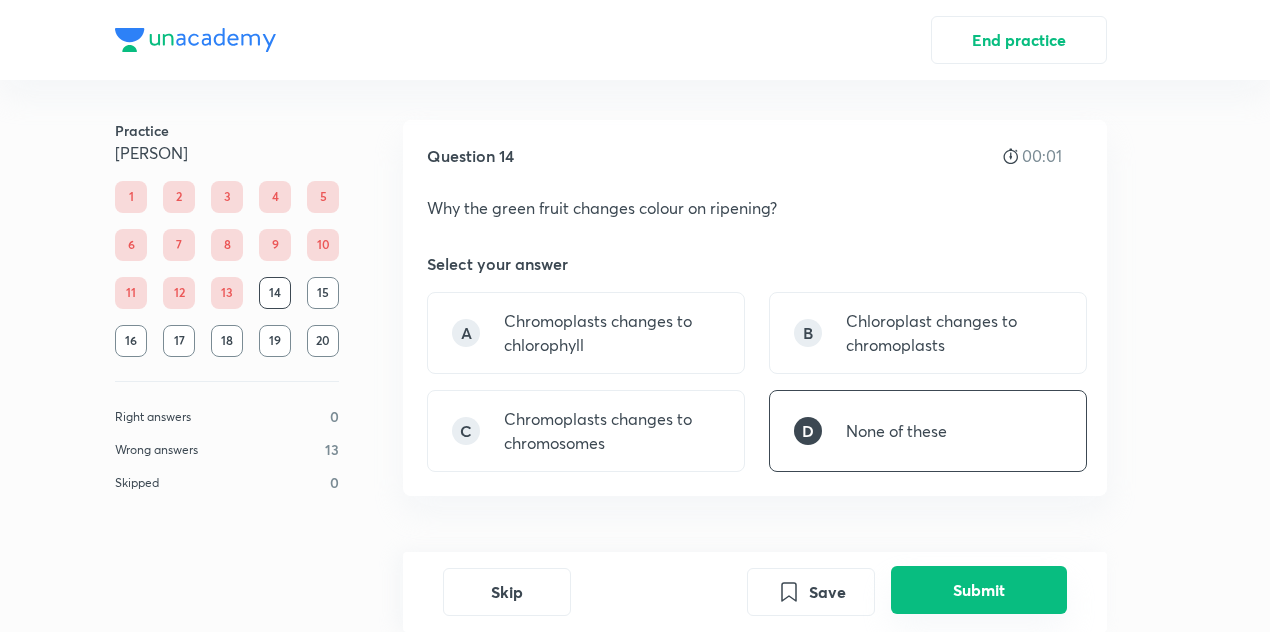 click on "Submit" at bounding box center (979, 590) 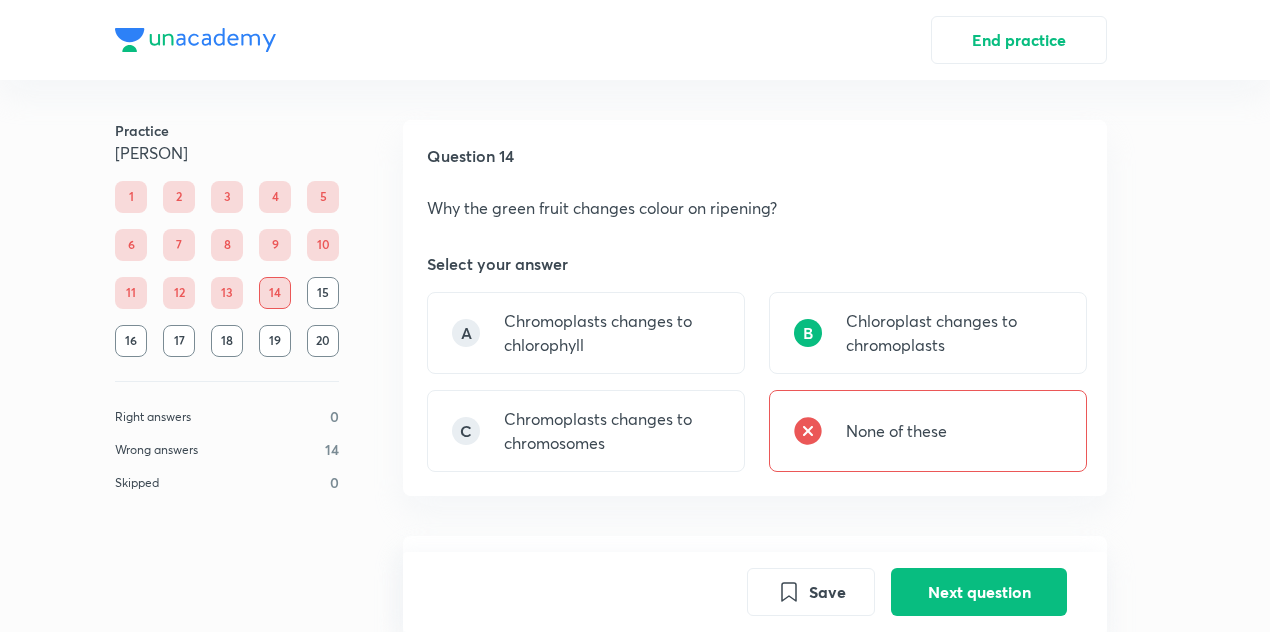 scroll, scrollTop: 534, scrollLeft: 0, axis: vertical 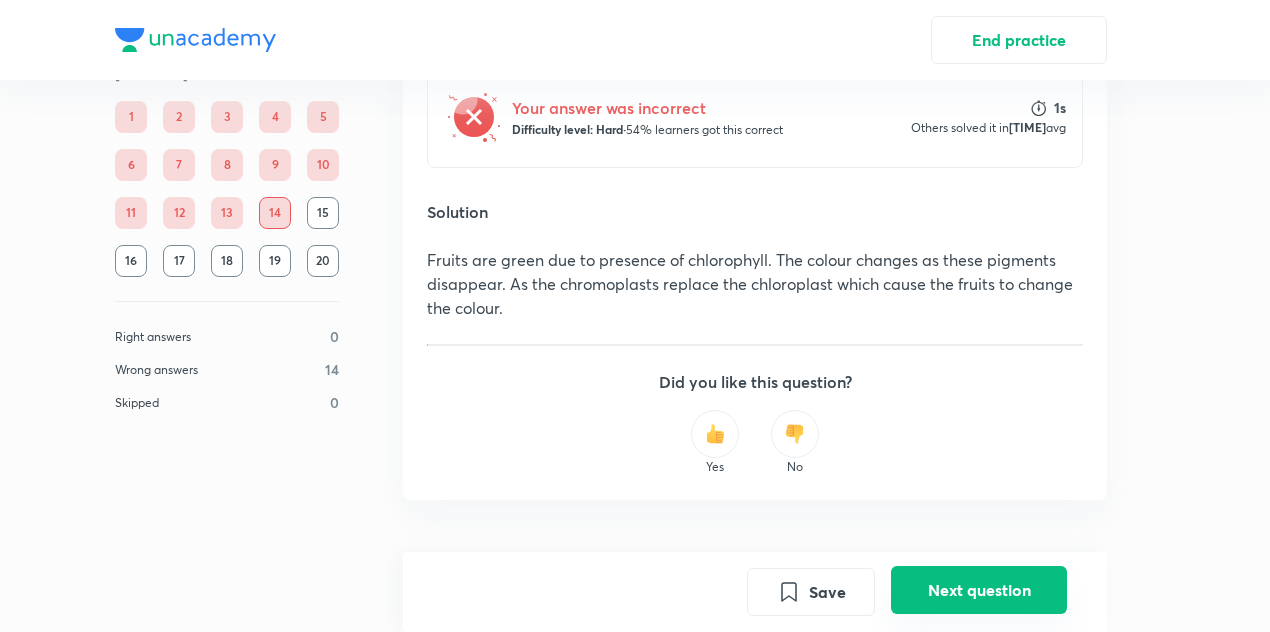 click on "Next question" at bounding box center (979, 590) 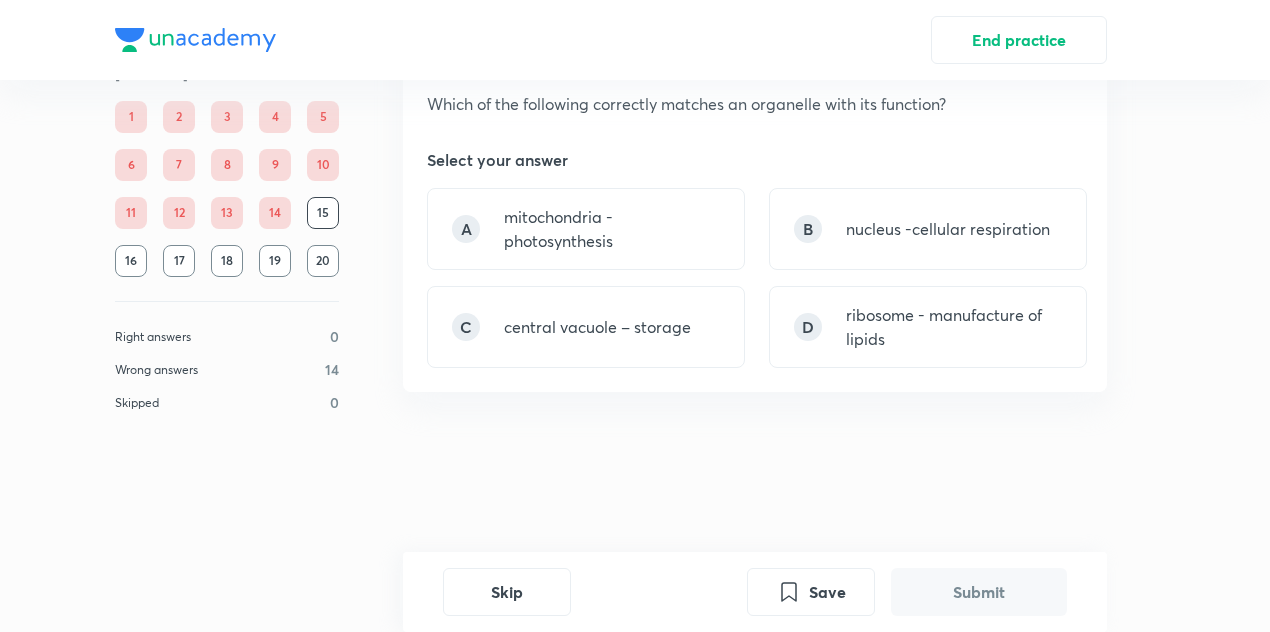 scroll, scrollTop: 0, scrollLeft: 0, axis: both 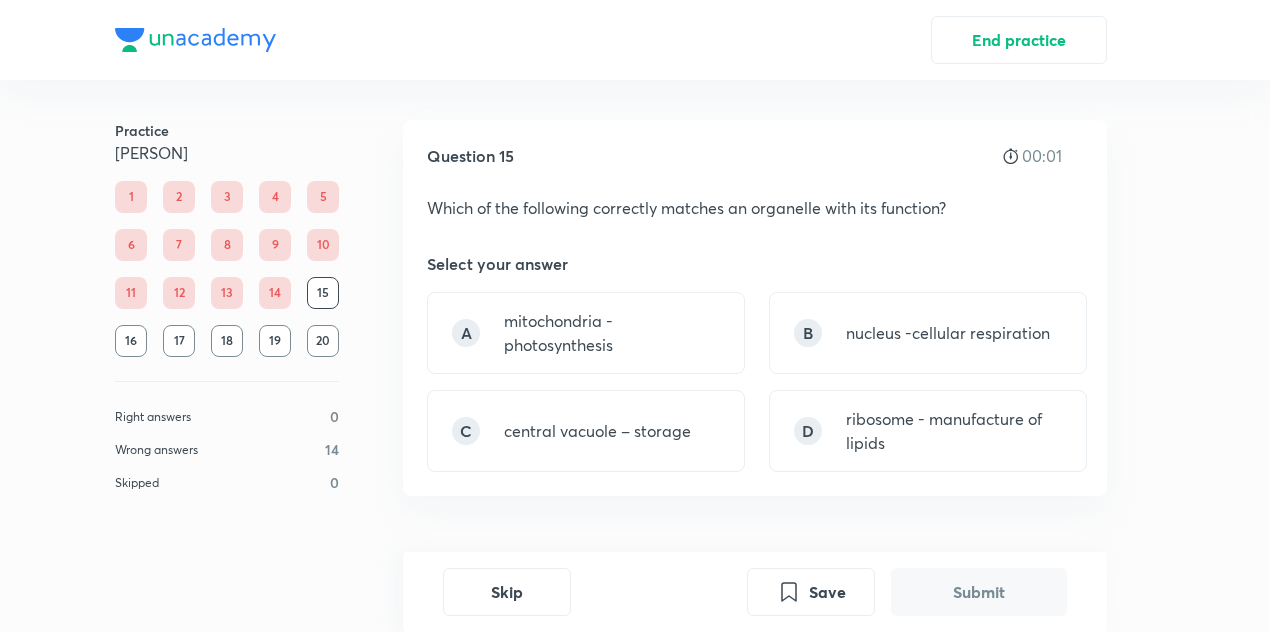 click on "5" at bounding box center (323, 197) 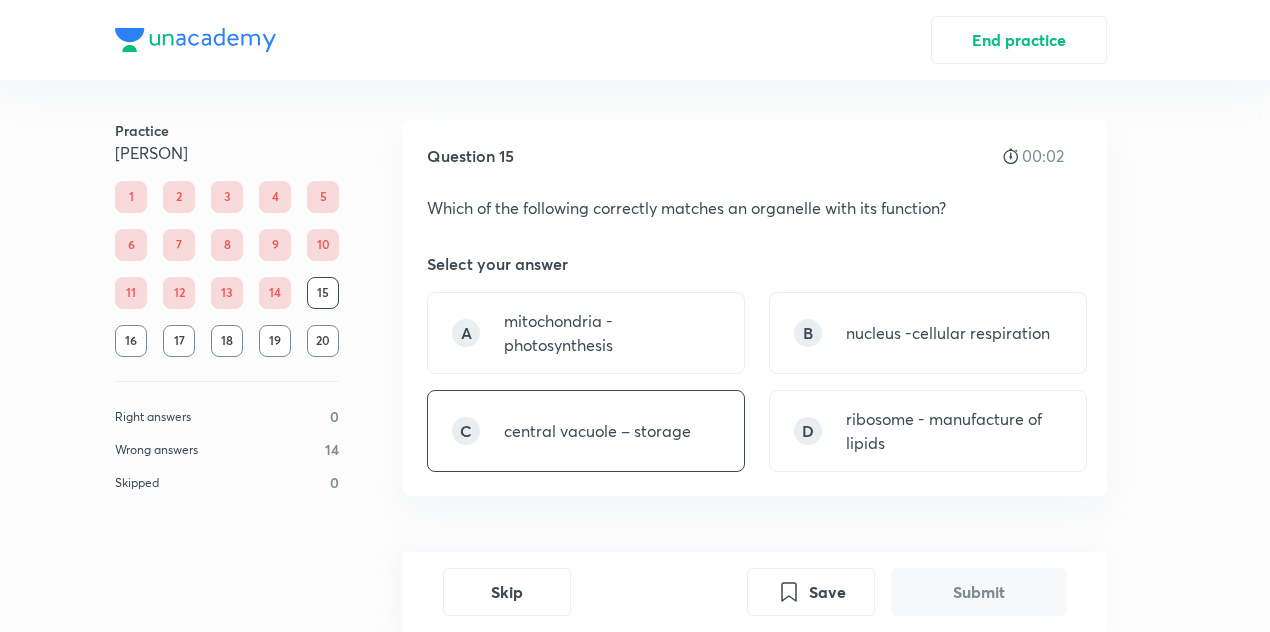 click on "C central vacuole – storage" at bounding box center (586, 431) 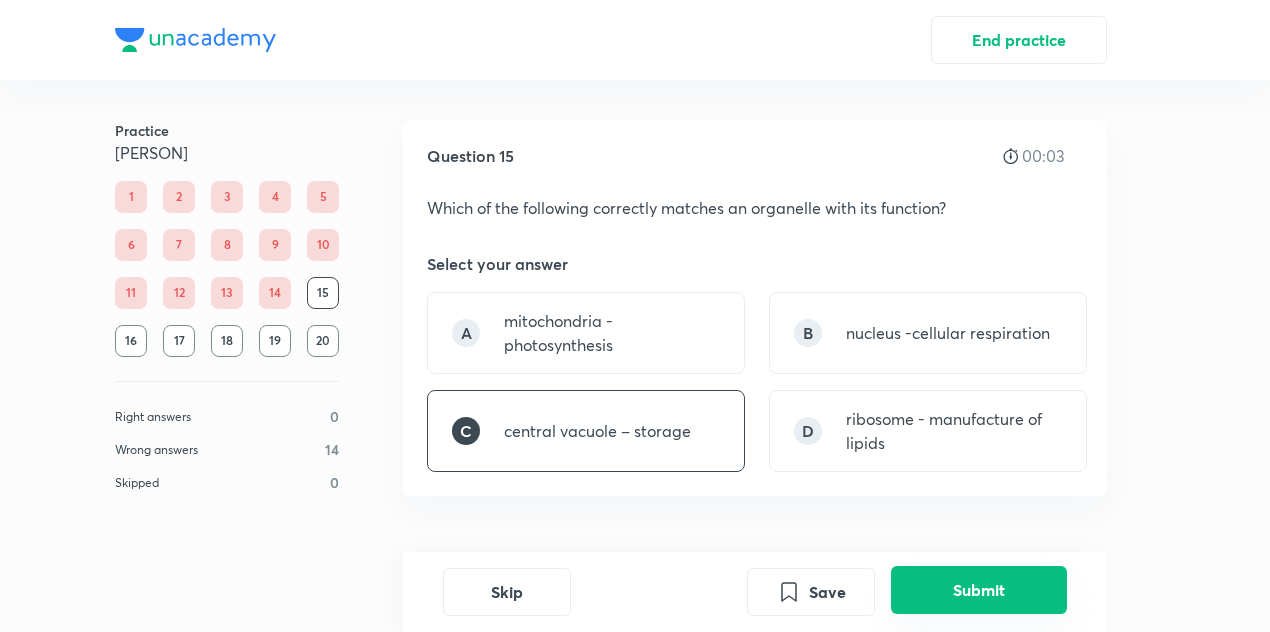 click on "Submit" at bounding box center [979, 590] 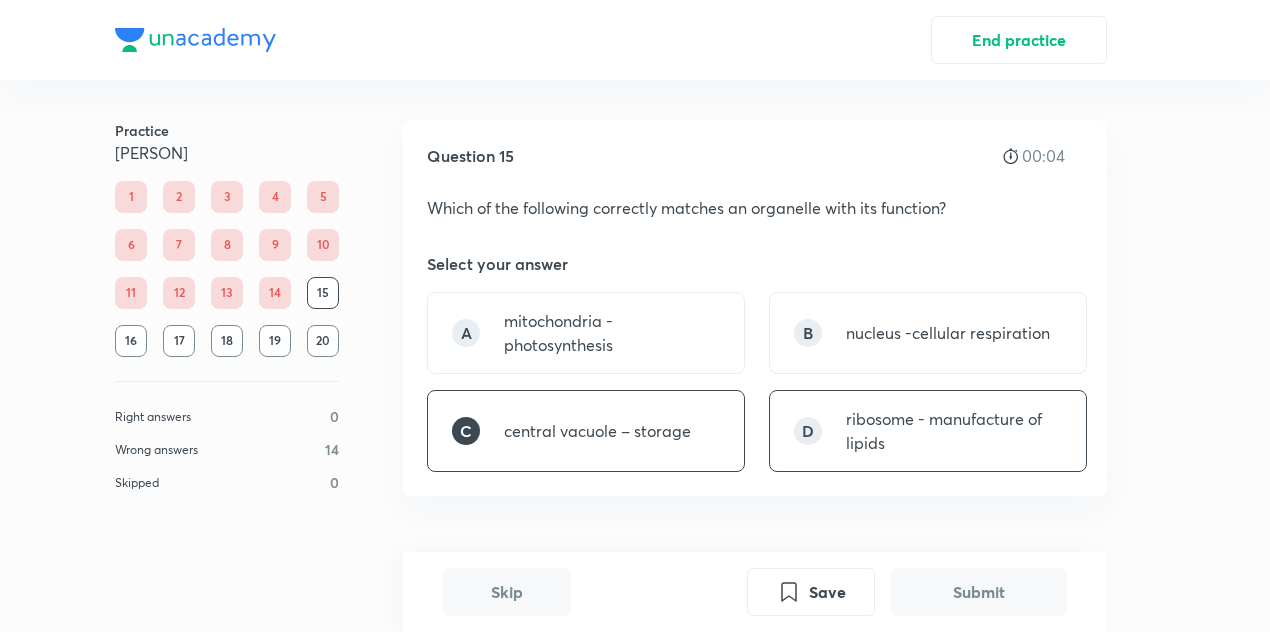 scroll, scrollTop: 534, scrollLeft: 0, axis: vertical 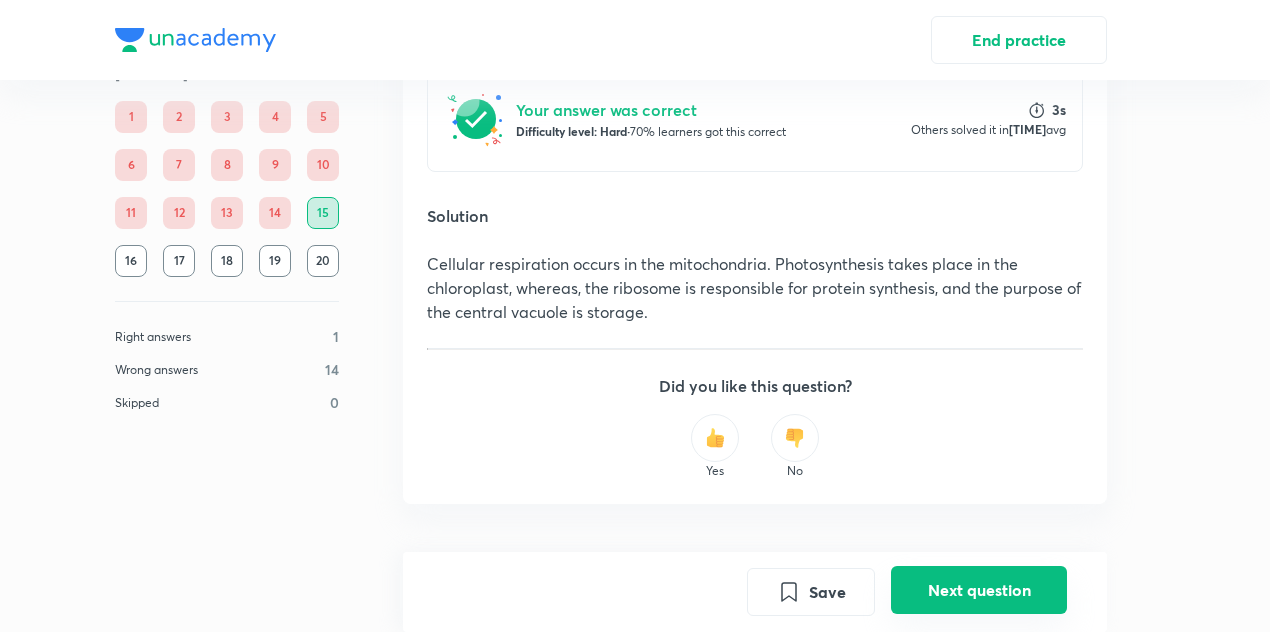click on "Next question" at bounding box center (979, 590) 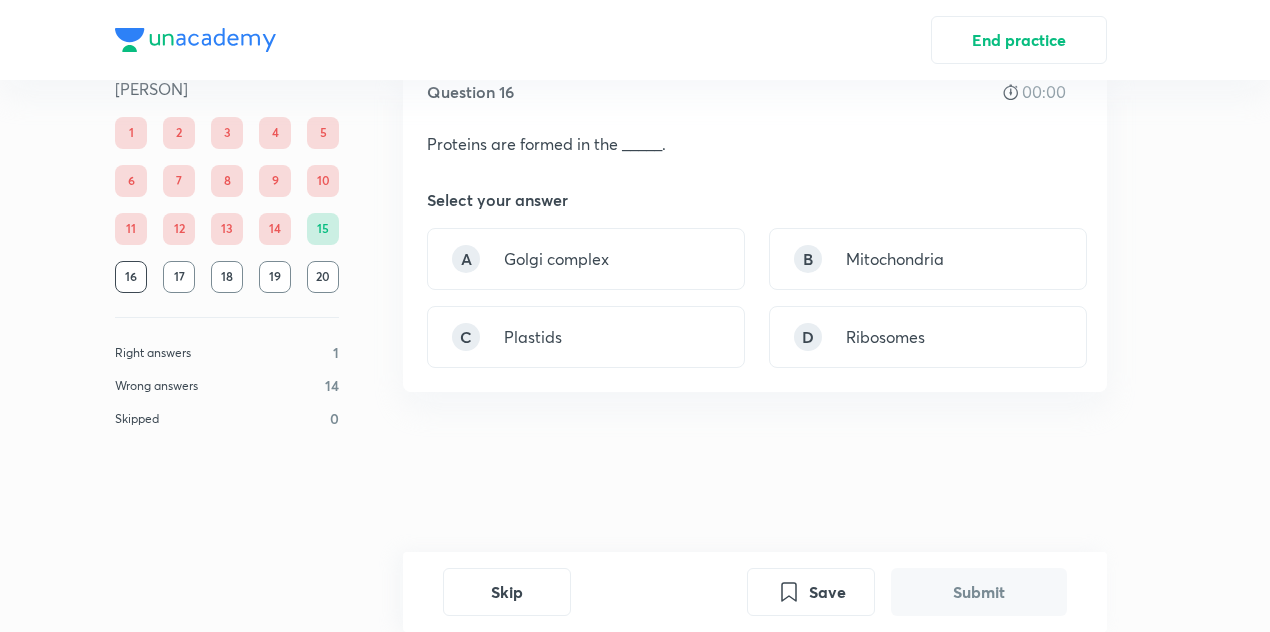scroll, scrollTop: 0, scrollLeft: 0, axis: both 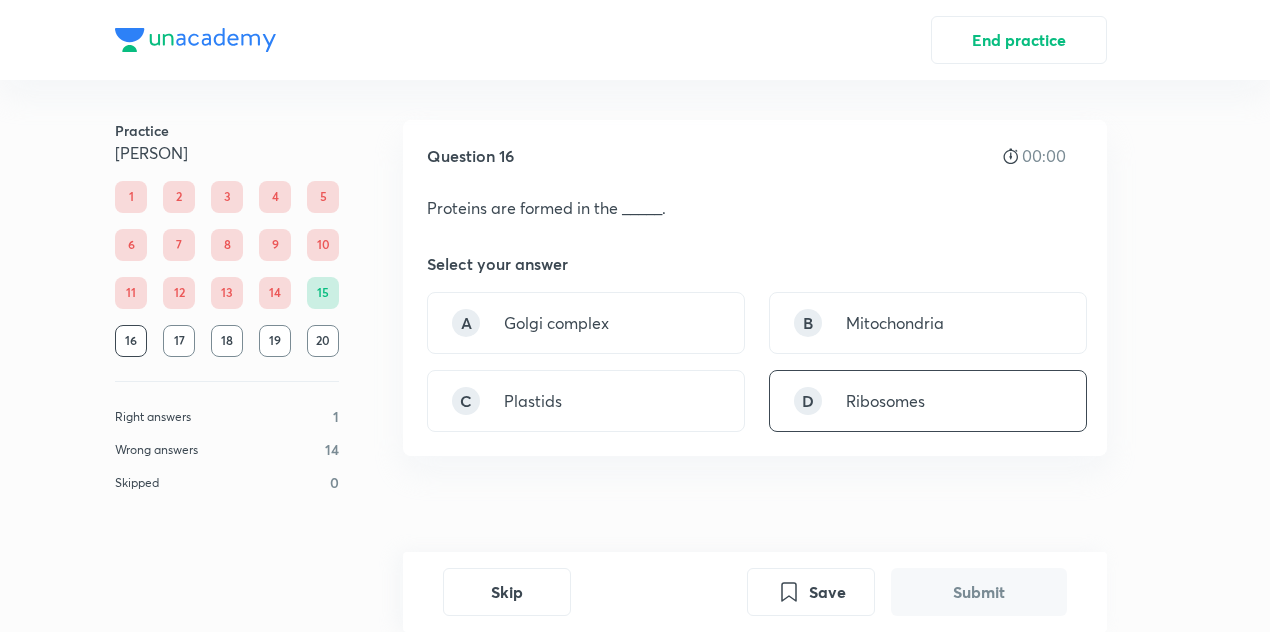 click on "Ribosomes" at bounding box center (885, 401) 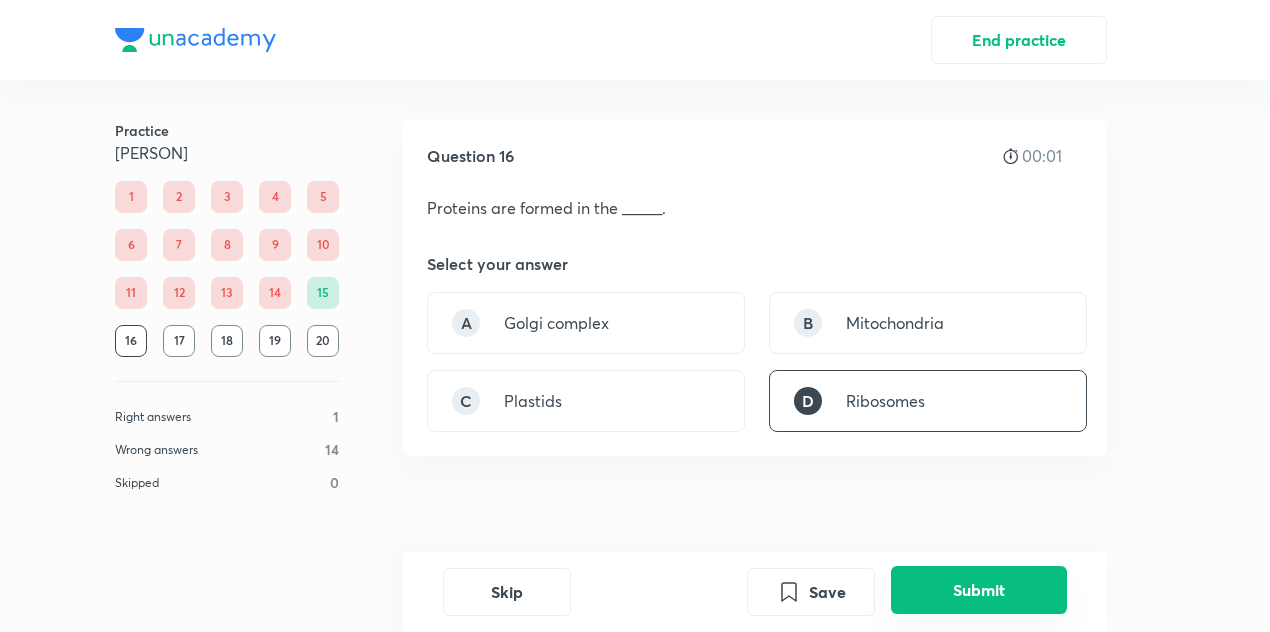 click on "Submit" at bounding box center (979, 590) 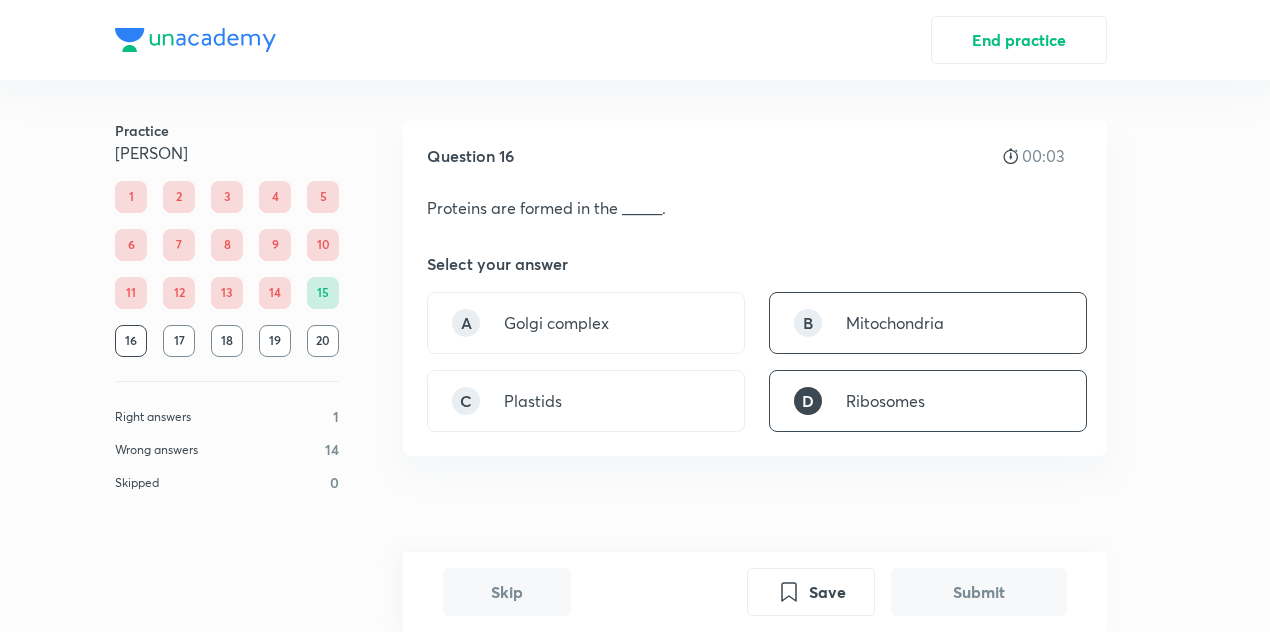 scroll, scrollTop: 494, scrollLeft: 0, axis: vertical 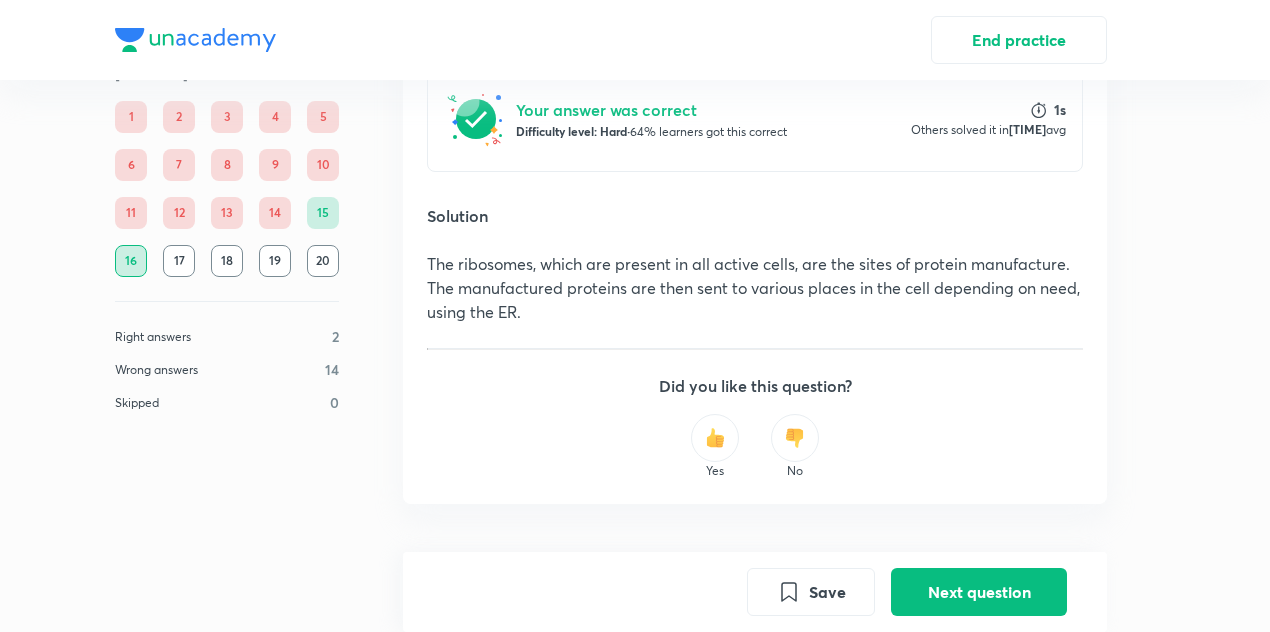 click on "Result Your answer was correct Difficulty level: Hard  ·   64% learners got this correct  1s  Others solved it in  1h 41m 15s  avg Solution The ribosomes, which are present in all active cells, are the sites of protein manufacture. The manufactured proteins are then sent to various places in the cell depending on need, using the ER. Did you like this question? Yes No" at bounding box center [755, 253] 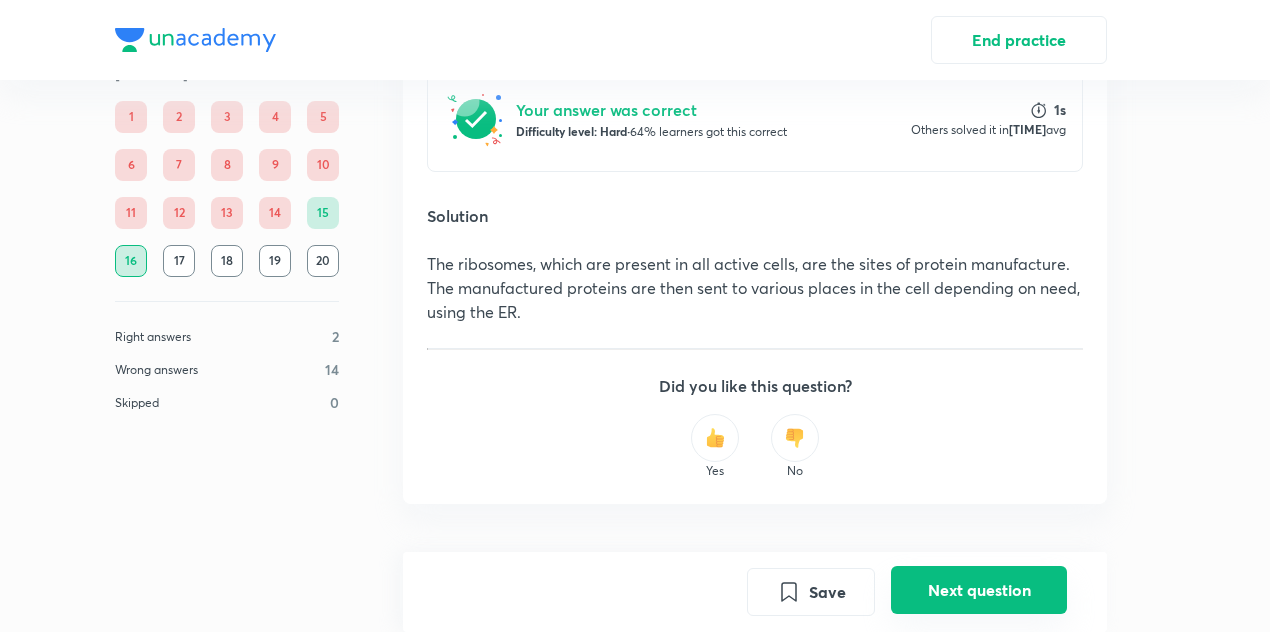click on "Next question" at bounding box center (979, 590) 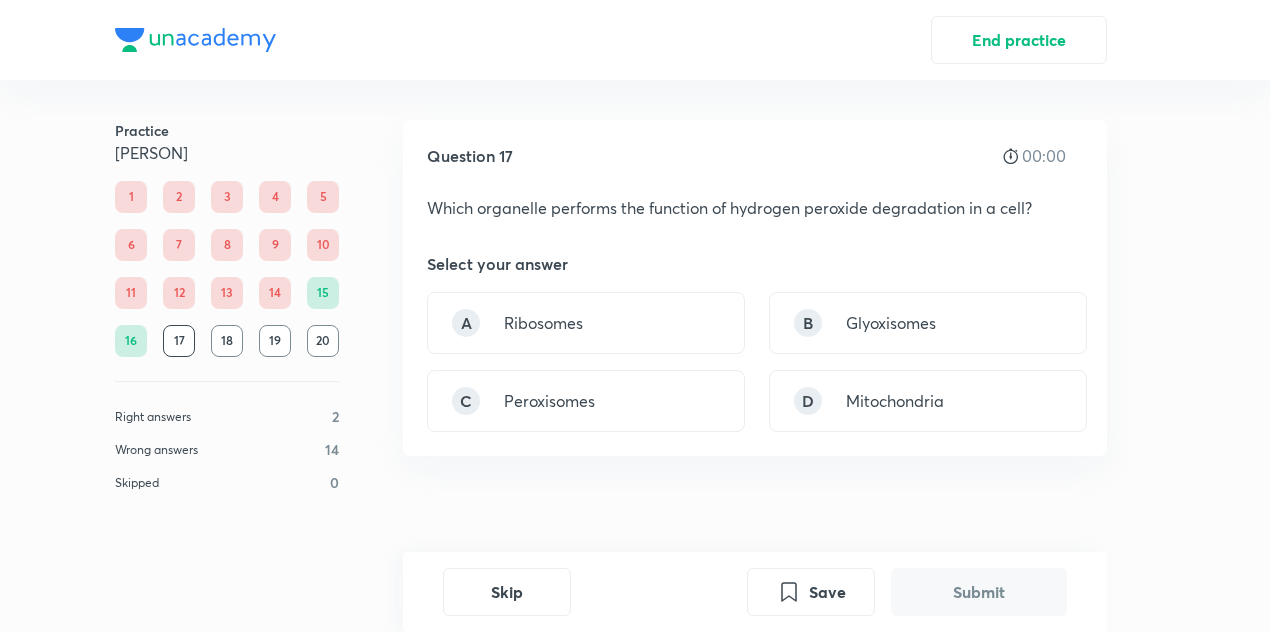 click on "A Ribosomes    B Glyoxisomes C Peroxisomes   D Mitochondria" at bounding box center [755, 362] 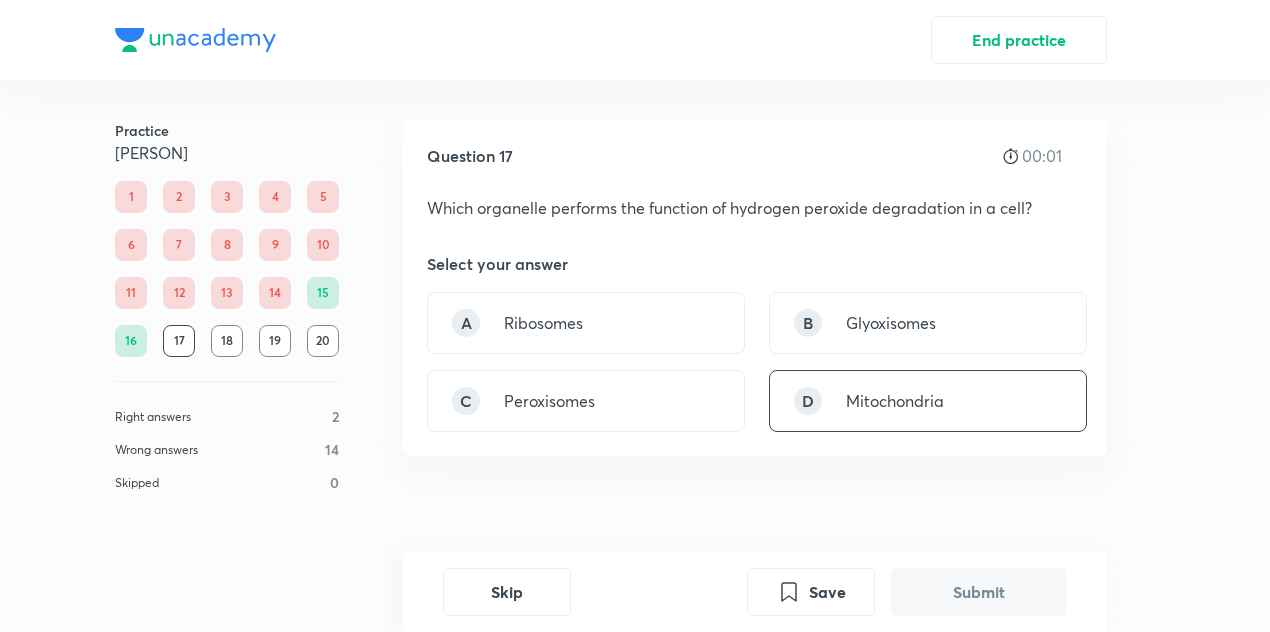 click on "Mitochondria" at bounding box center [895, 401] 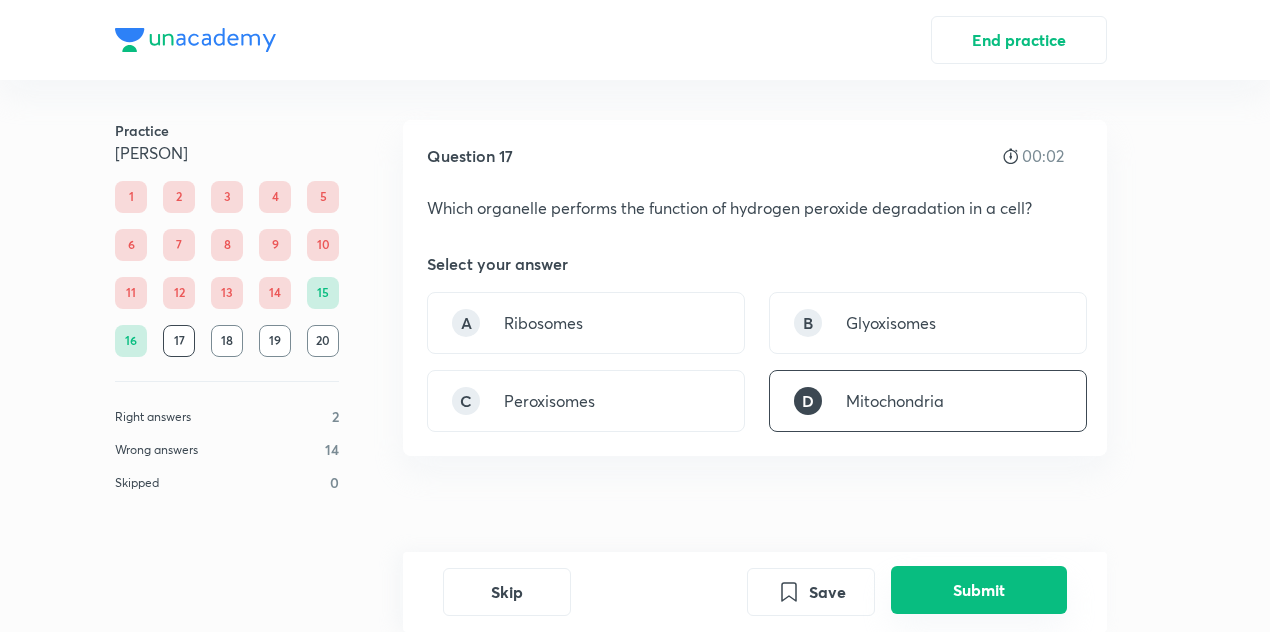 click on "Submit" at bounding box center [979, 590] 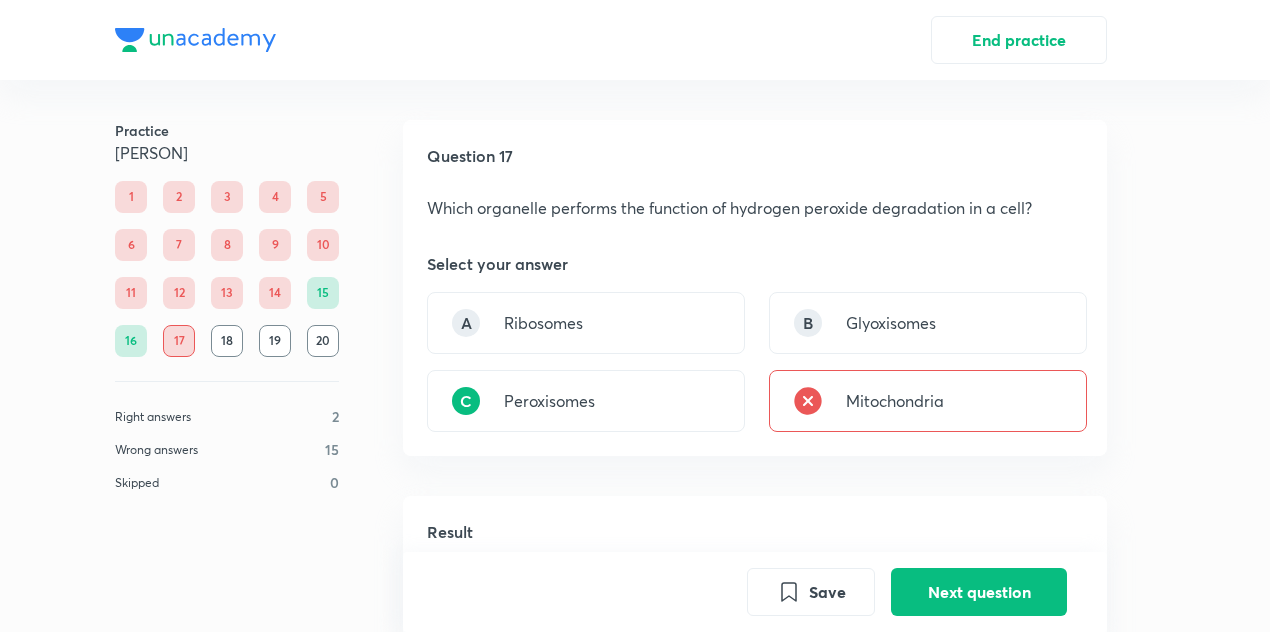 scroll, scrollTop: 494, scrollLeft: 0, axis: vertical 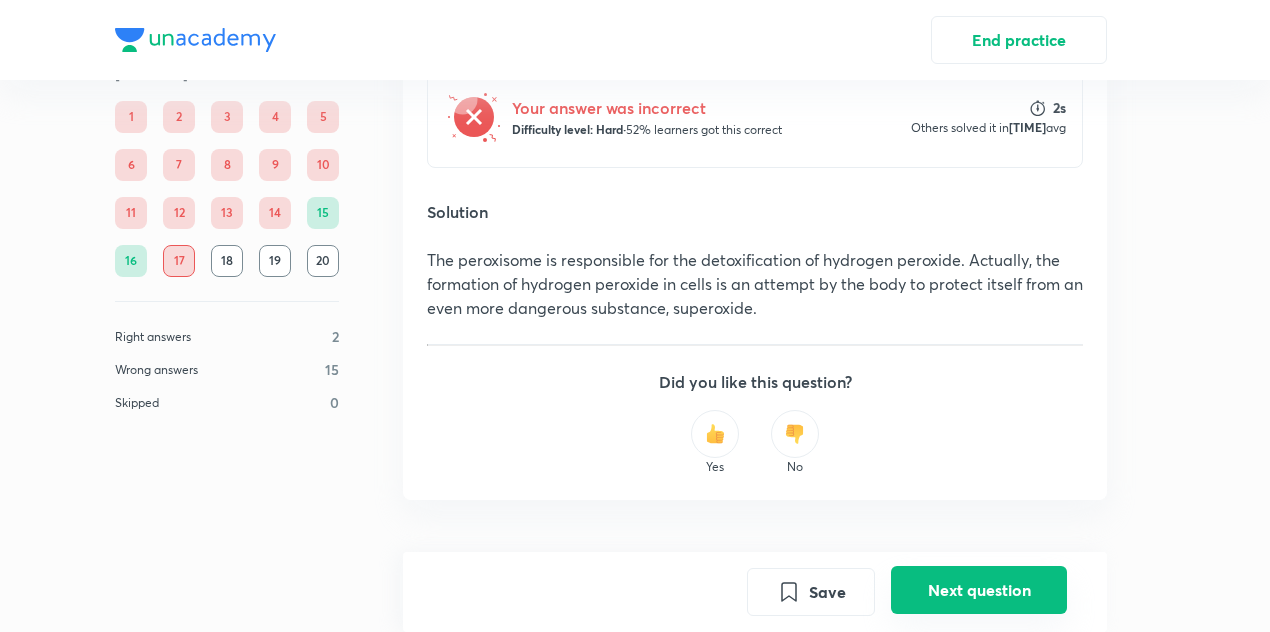 click on "Next question" at bounding box center [979, 590] 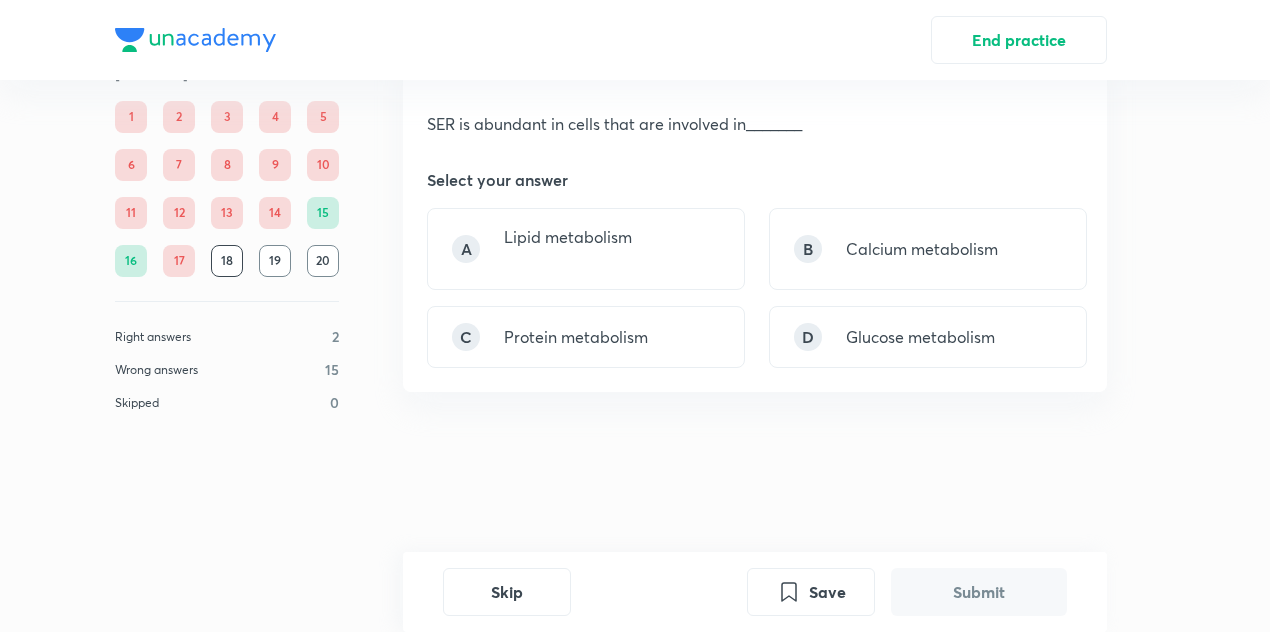 scroll, scrollTop: 0, scrollLeft: 0, axis: both 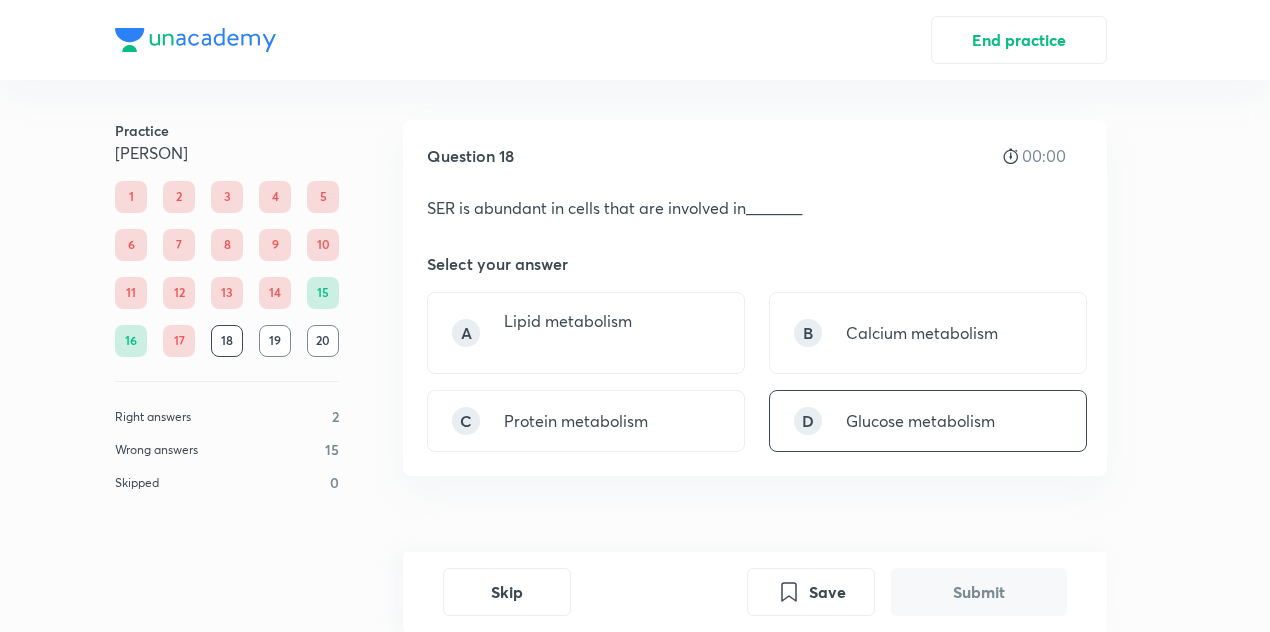 click on "D Glucose metabolism" at bounding box center (928, 421) 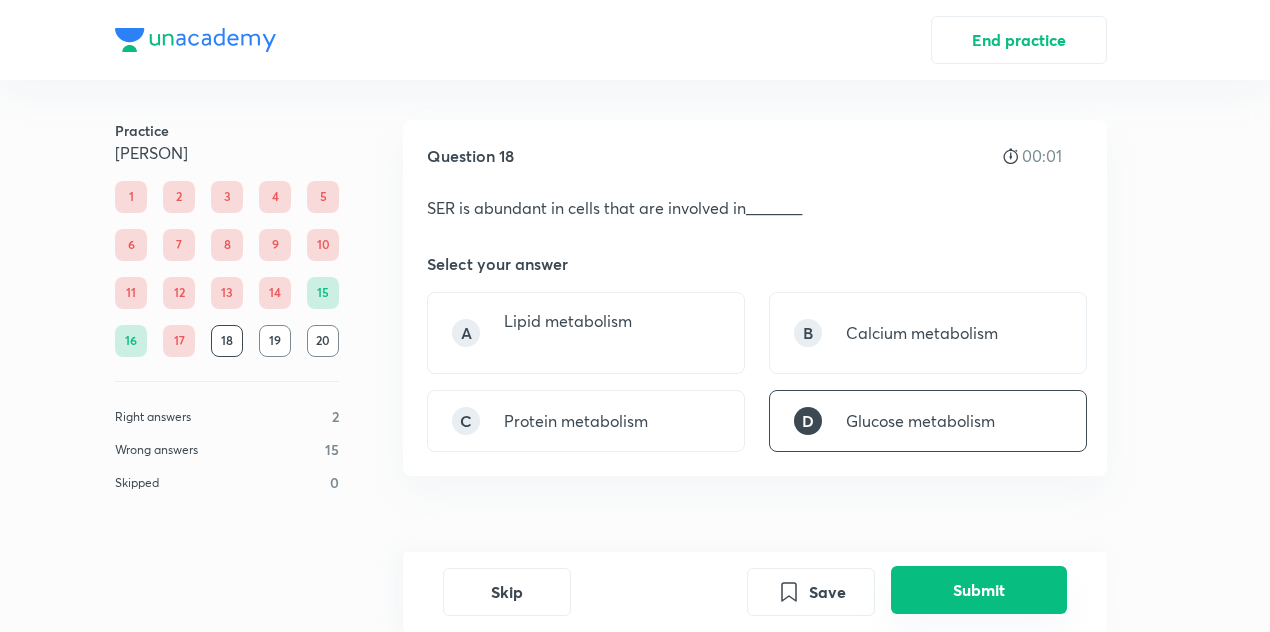 click on "Submit" at bounding box center [979, 590] 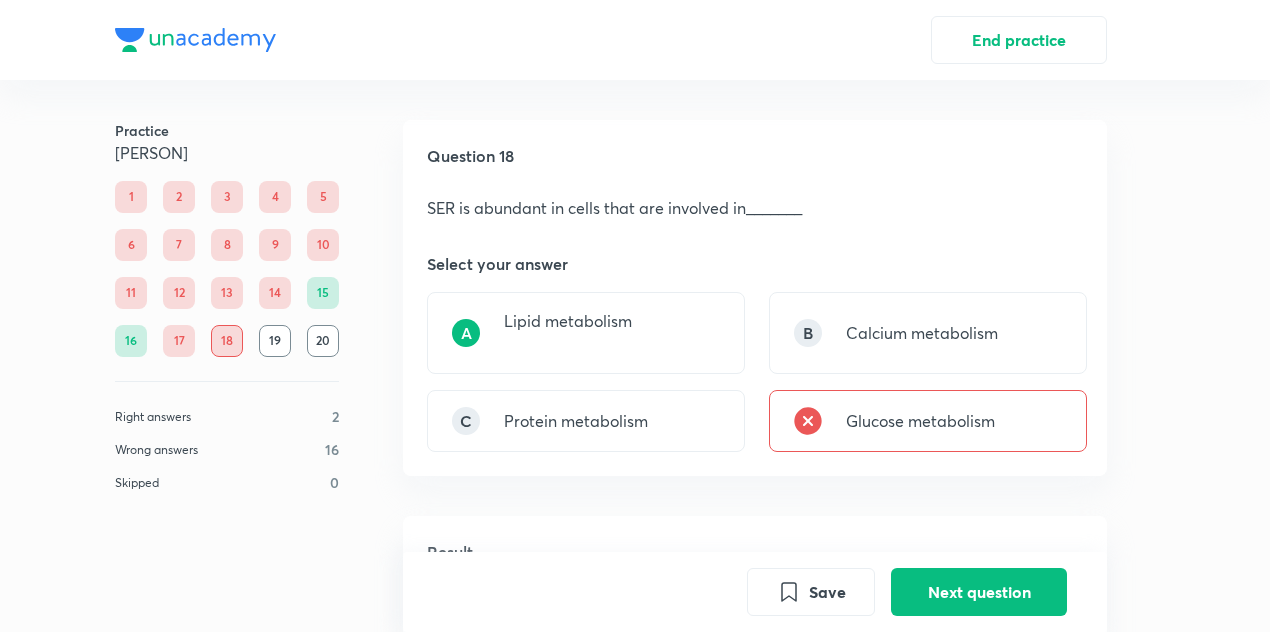scroll, scrollTop: 514, scrollLeft: 0, axis: vertical 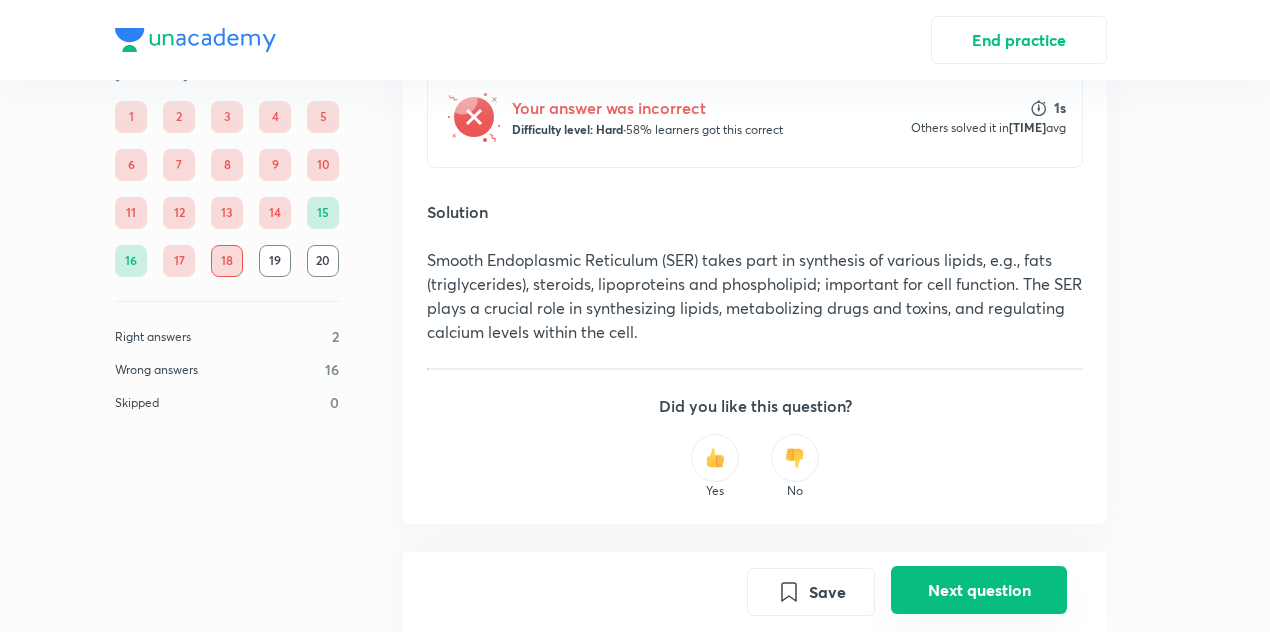 click on "Next question" at bounding box center [979, 590] 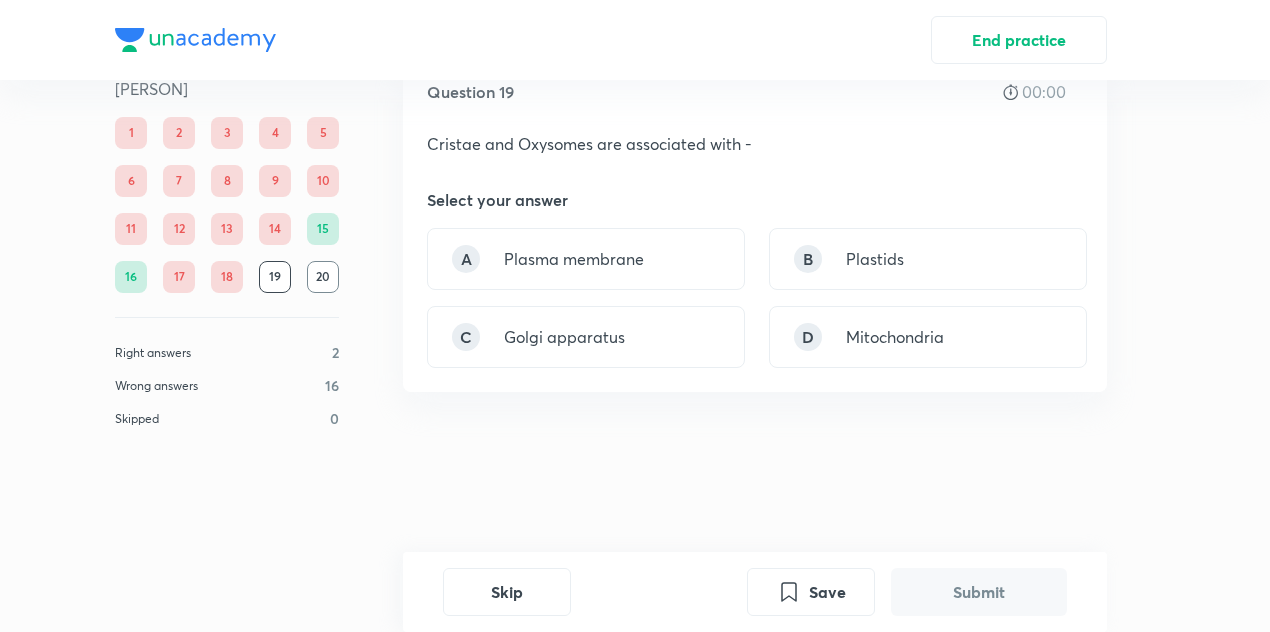 scroll, scrollTop: 0, scrollLeft: 0, axis: both 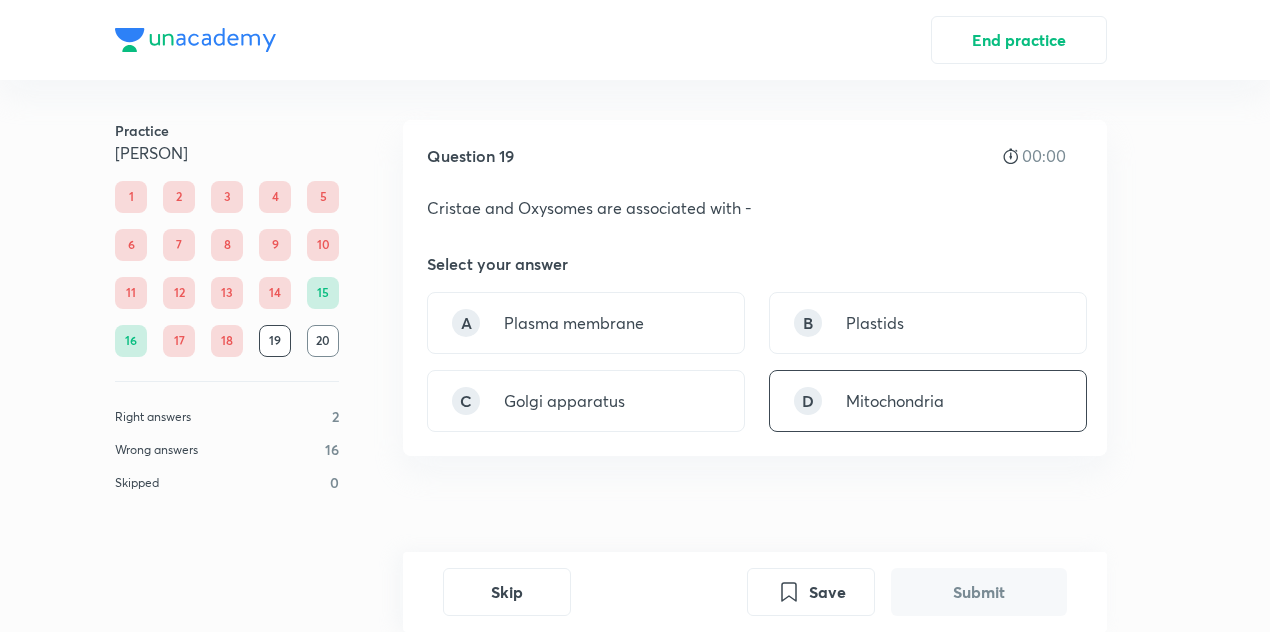 click on "D Mitochondria" at bounding box center [928, 401] 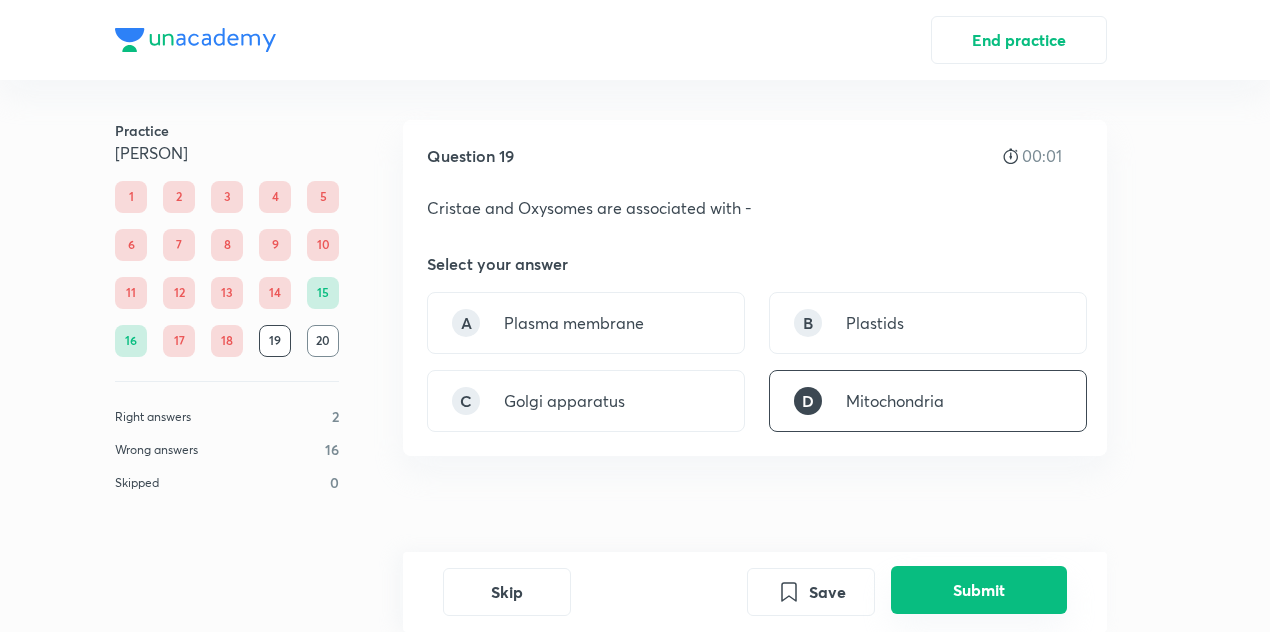 click on "Submit" at bounding box center (979, 590) 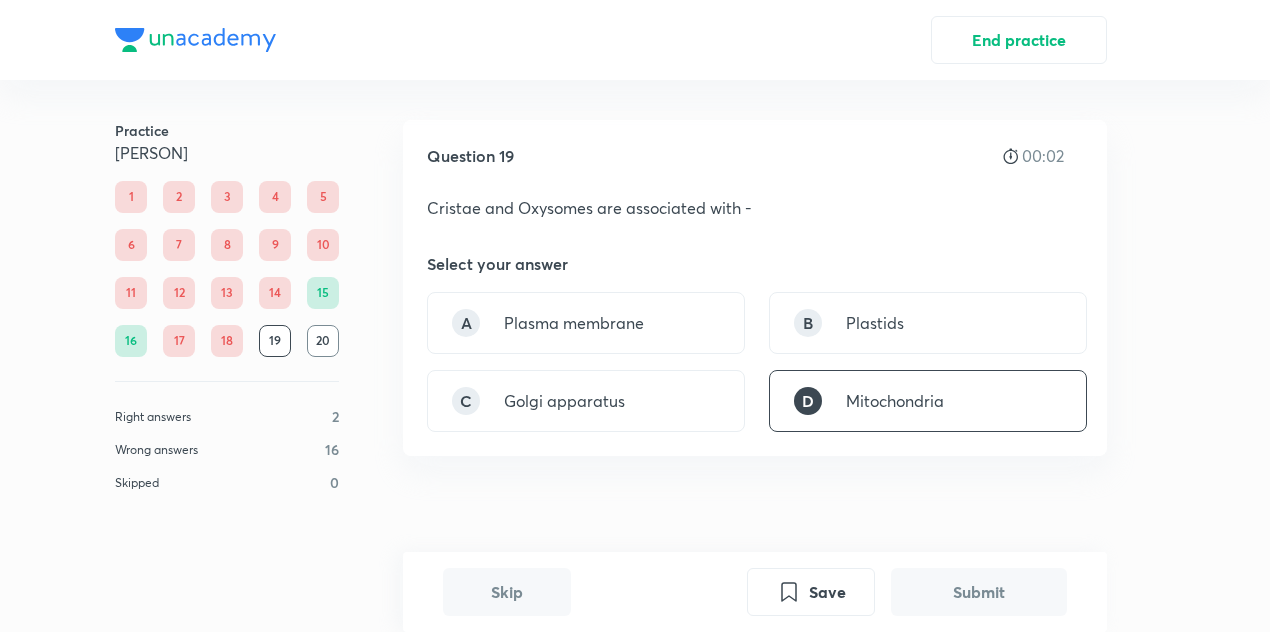 scroll, scrollTop: 494, scrollLeft: 0, axis: vertical 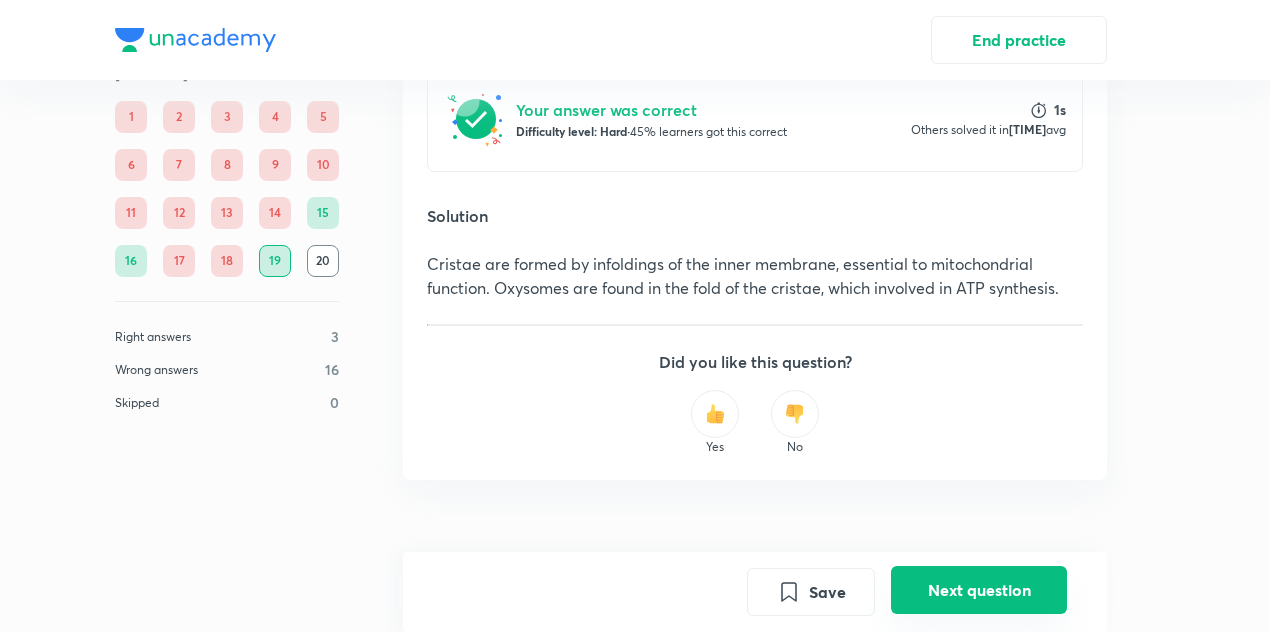 click on "Next question" at bounding box center (979, 590) 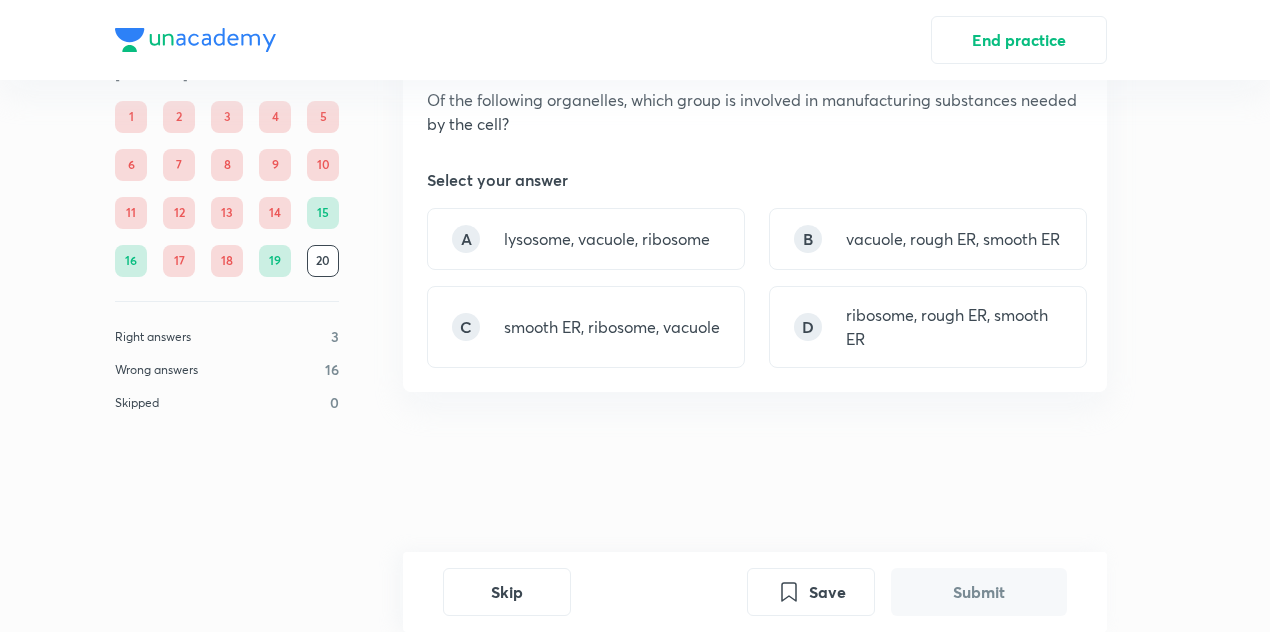 scroll, scrollTop: 0, scrollLeft: 0, axis: both 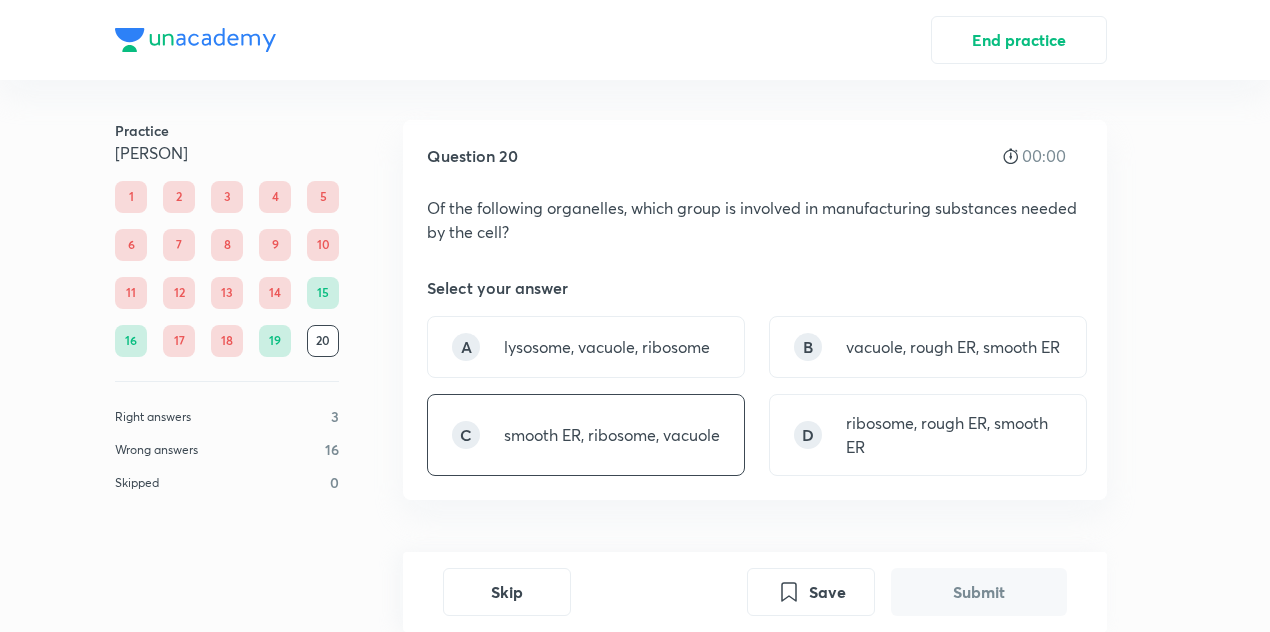 click on "smooth ER, ribosome, vacuole" at bounding box center [612, 435] 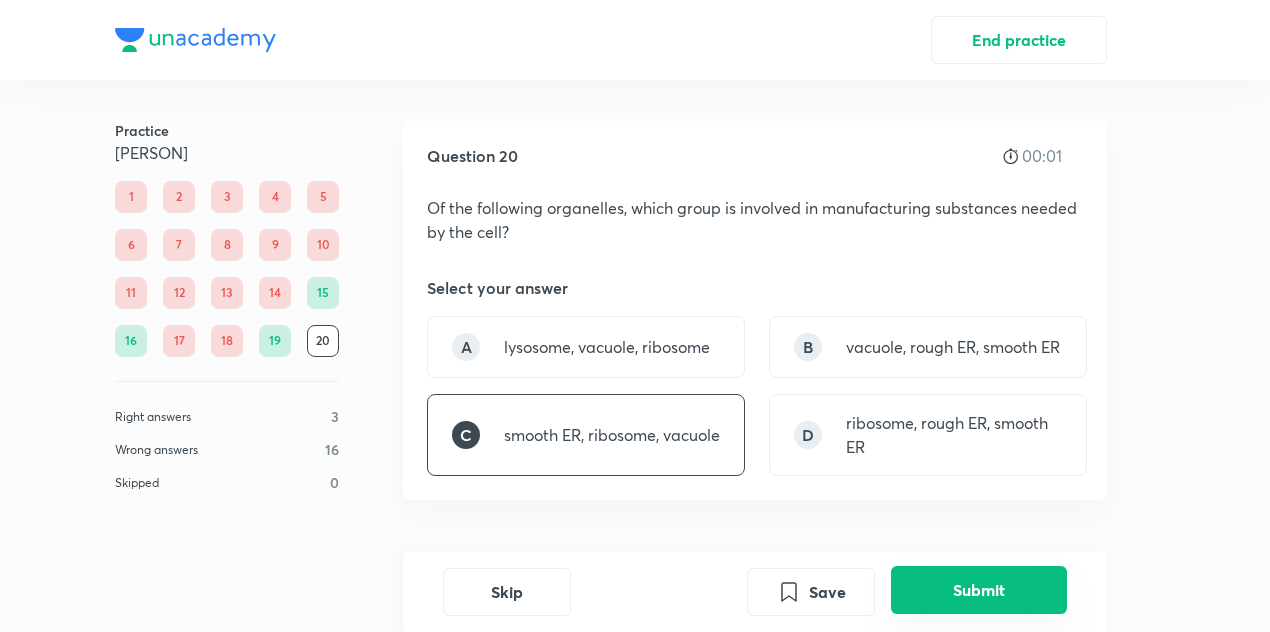 click on "Submit" at bounding box center [979, 590] 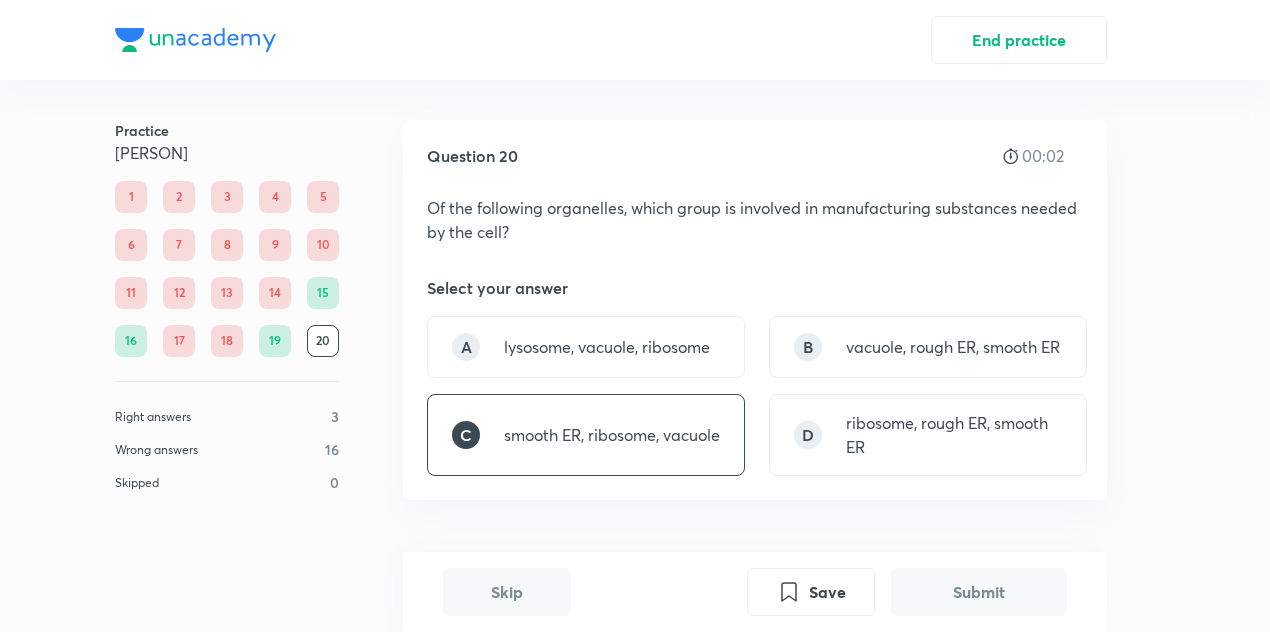 click on "Submit" at bounding box center (979, 592) 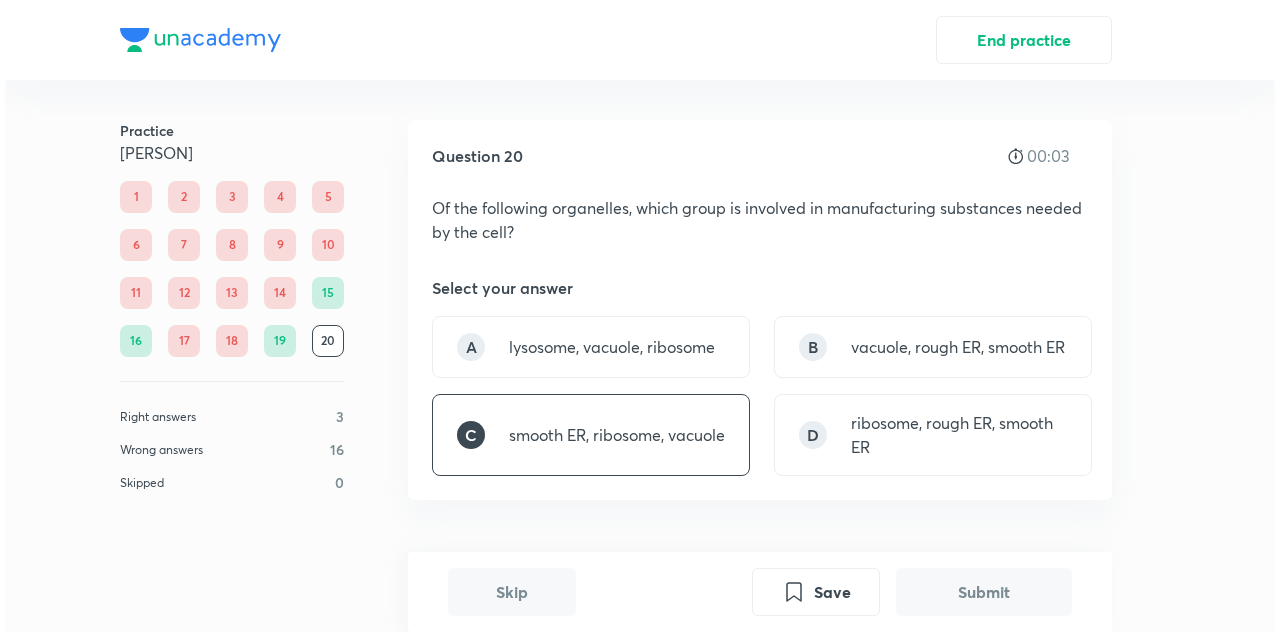scroll, scrollTop: 558, scrollLeft: 0, axis: vertical 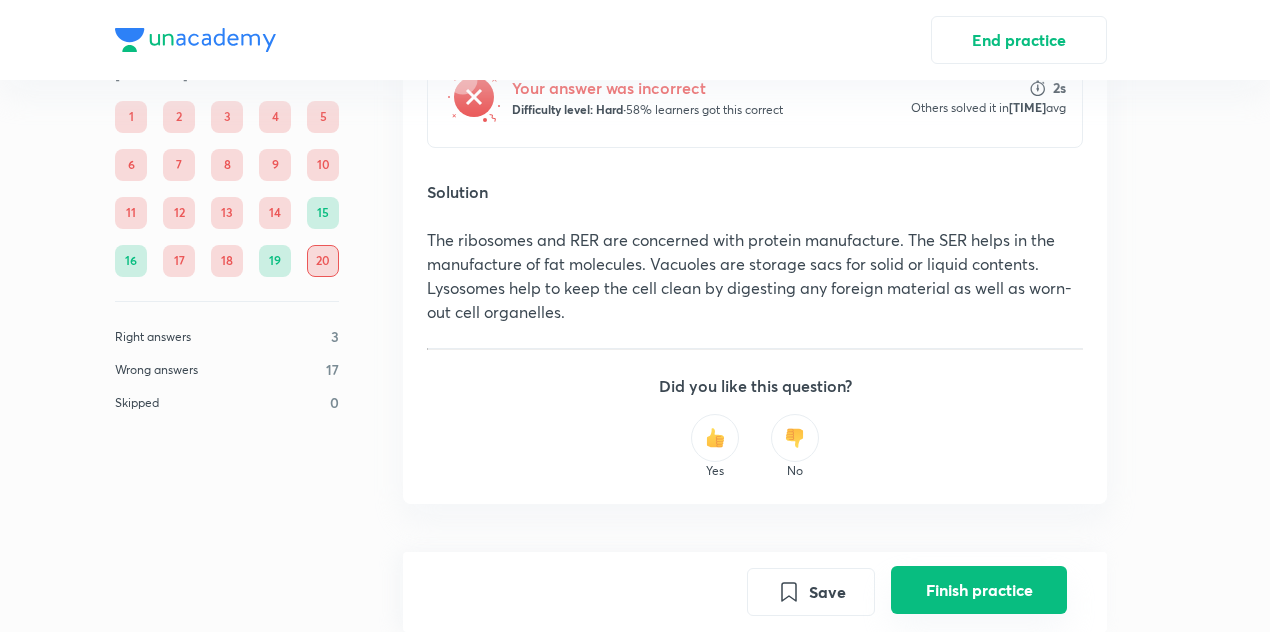 click on "Finish practice" at bounding box center [979, 590] 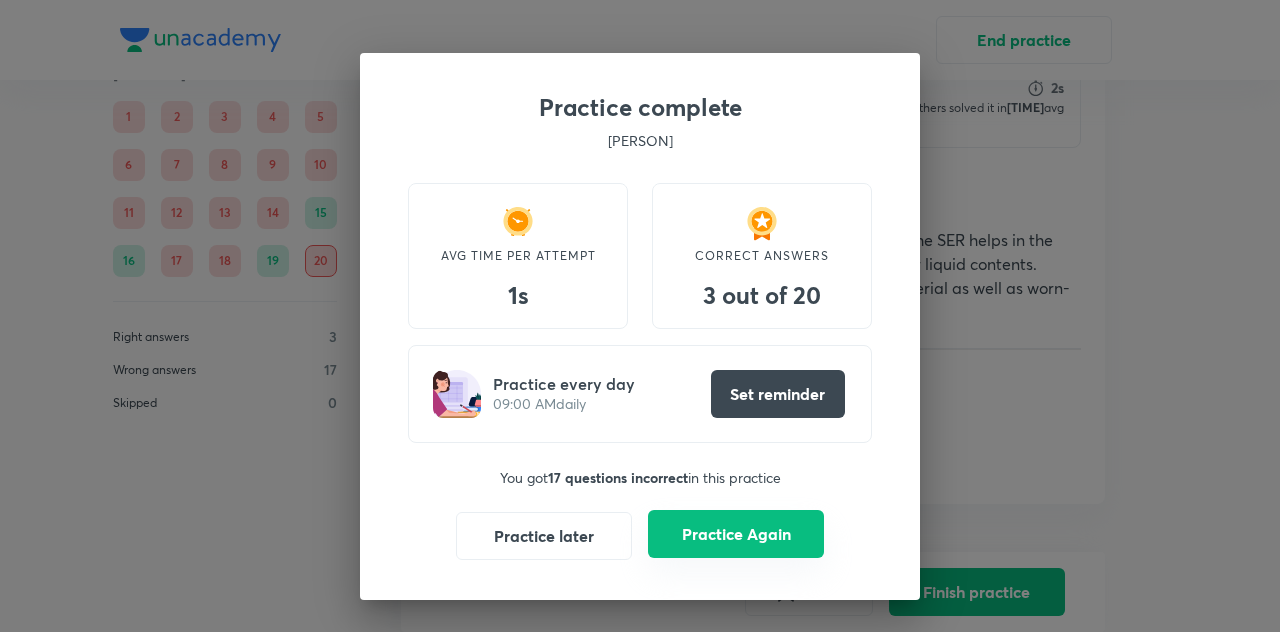 click on "Practice Again" at bounding box center (736, 534) 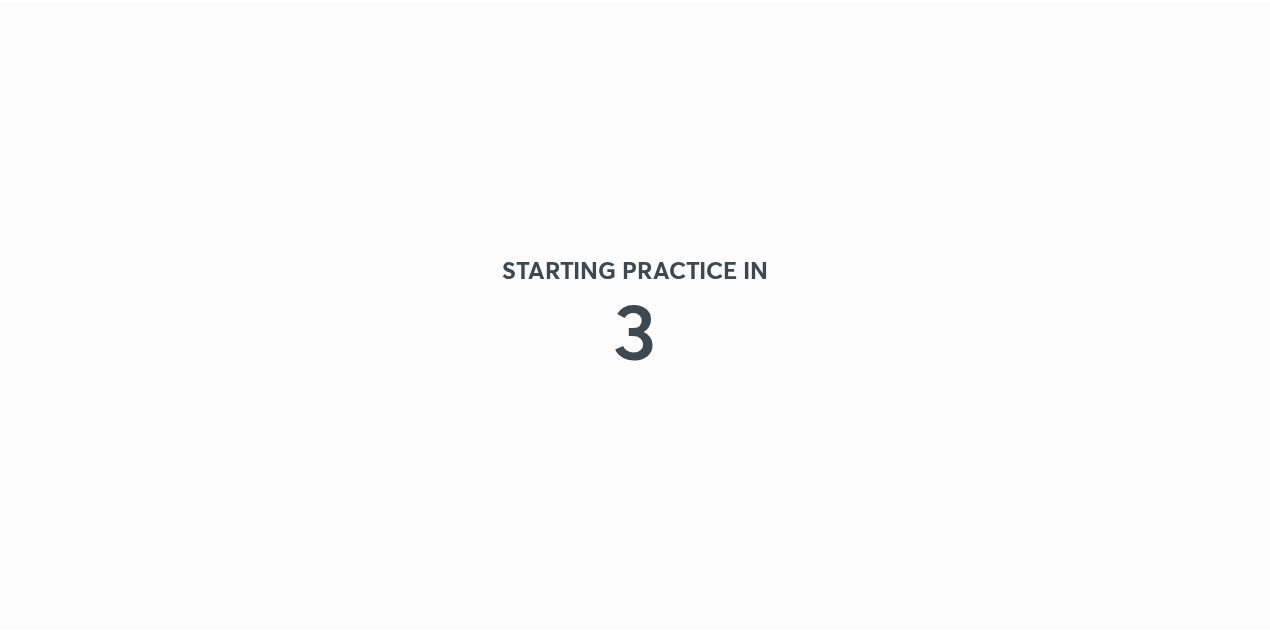 scroll, scrollTop: 0, scrollLeft: 0, axis: both 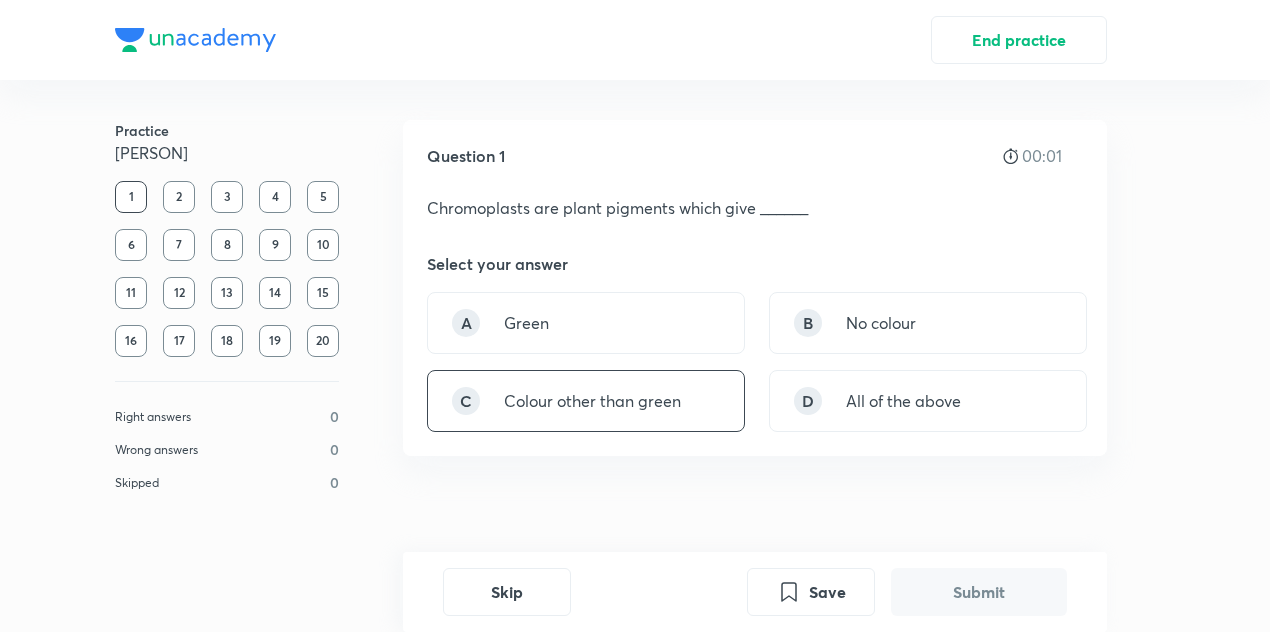 click on "C Colour other than green" at bounding box center [586, 401] 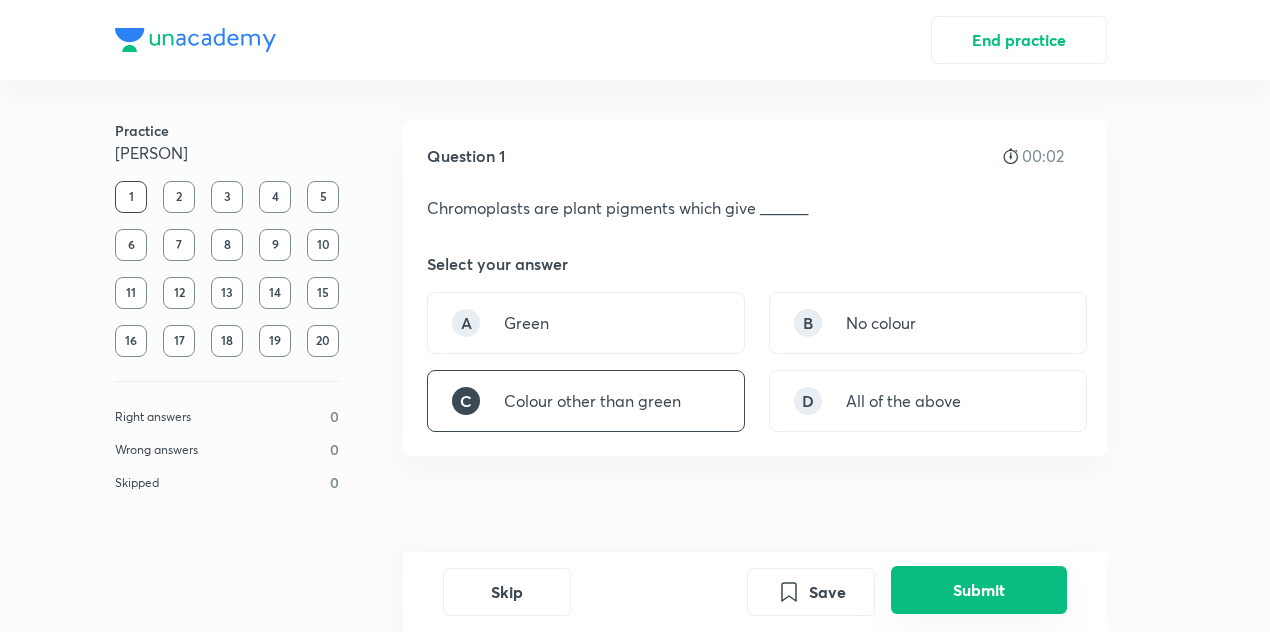 click on "Submit" at bounding box center [979, 590] 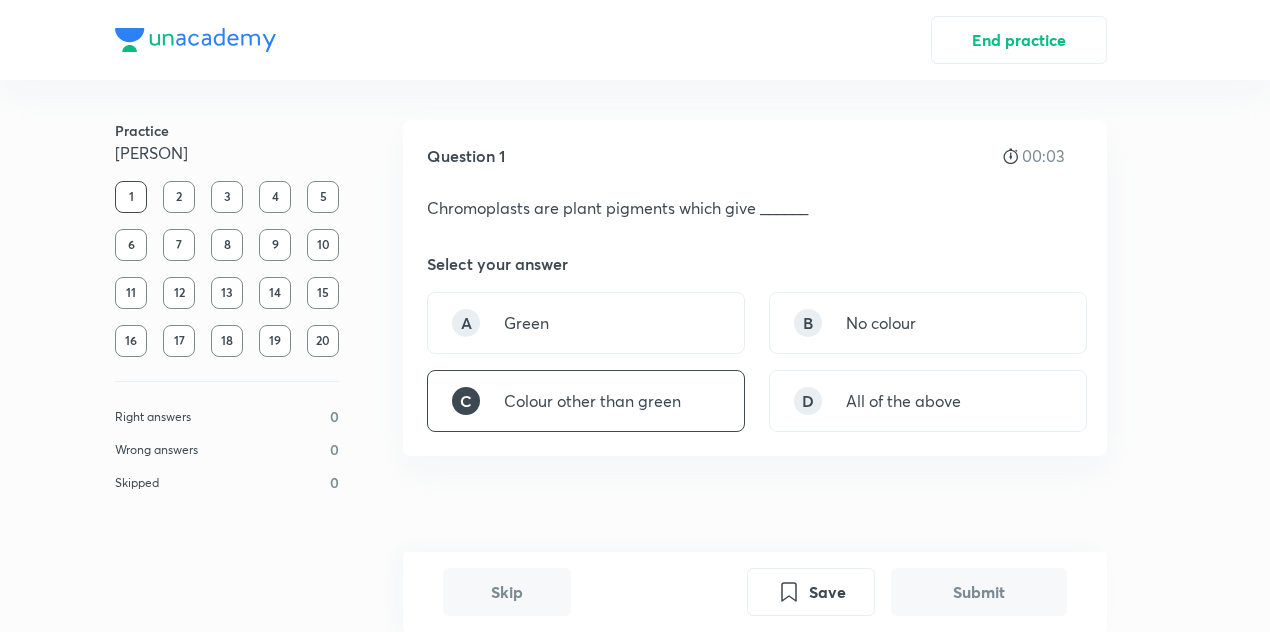 scroll, scrollTop: 475, scrollLeft: 0, axis: vertical 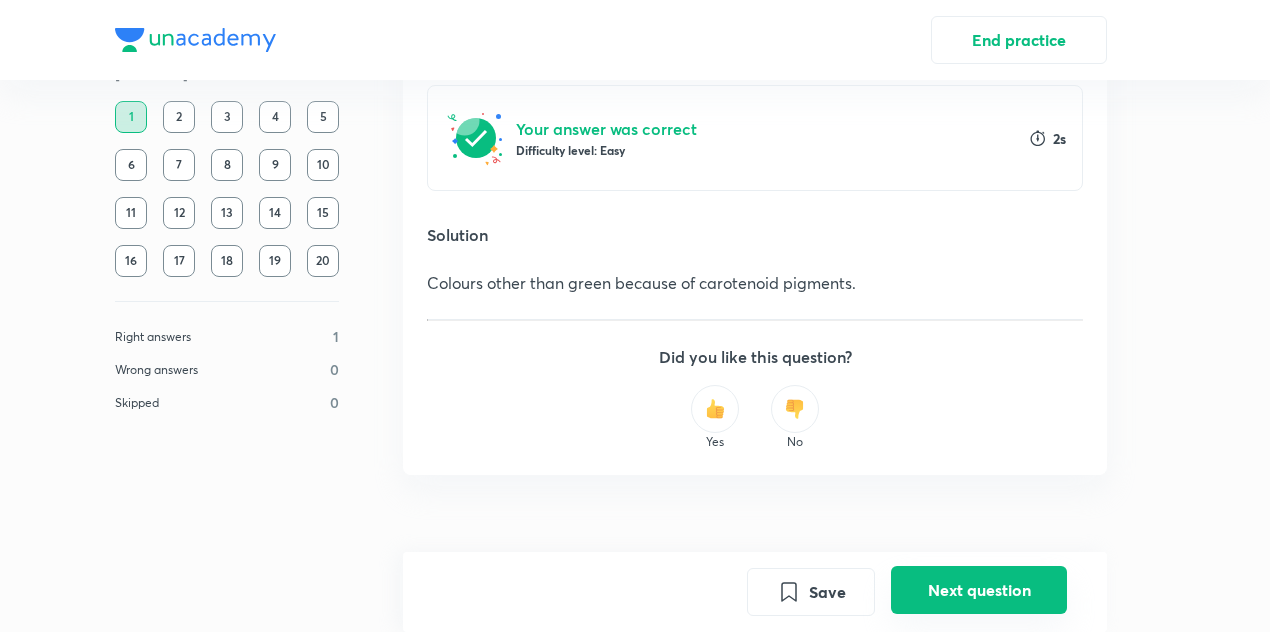click on "Next question" at bounding box center (979, 590) 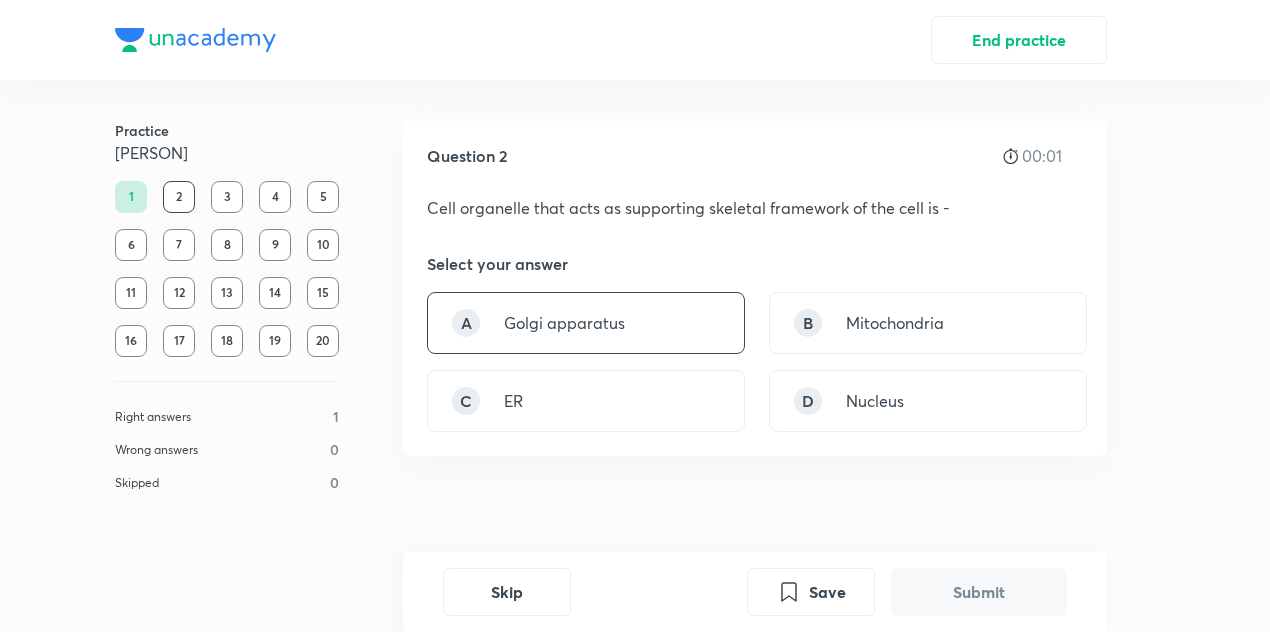 click on "A Golgi apparatus" at bounding box center [586, 323] 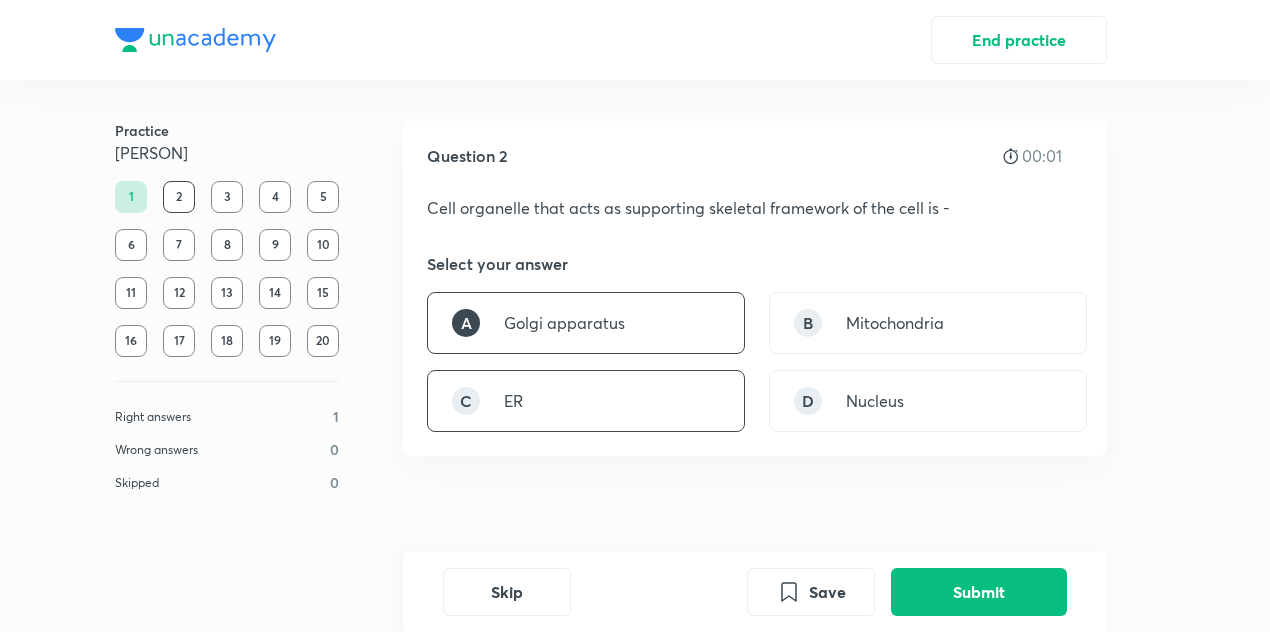 click on "C  ER" at bounding box center (586, 401) 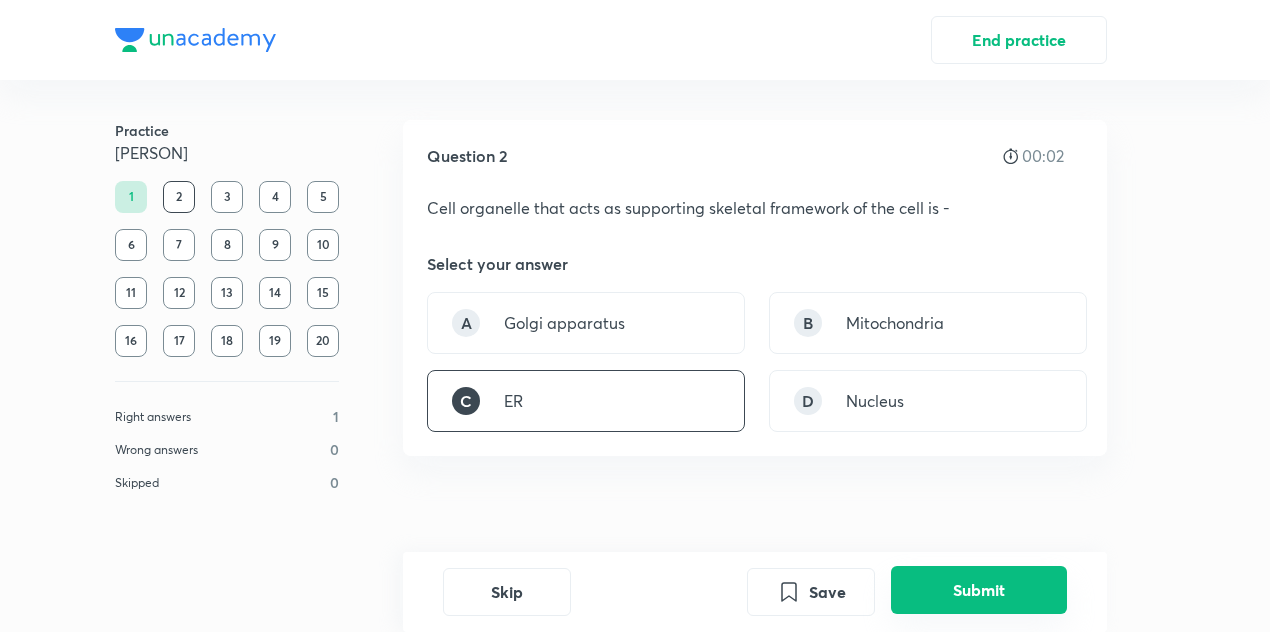 click on "Submit" at bounding box center (979, 590) 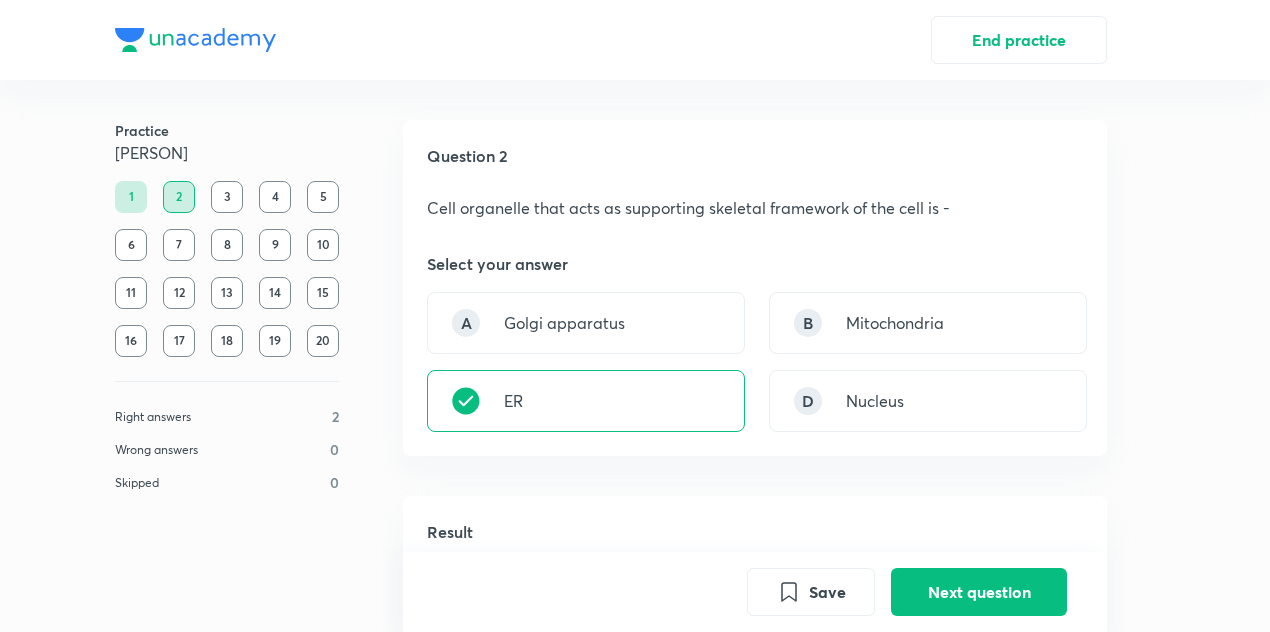 scroll, scrollTop: 494, scrollLeft: 0, axis: vertical 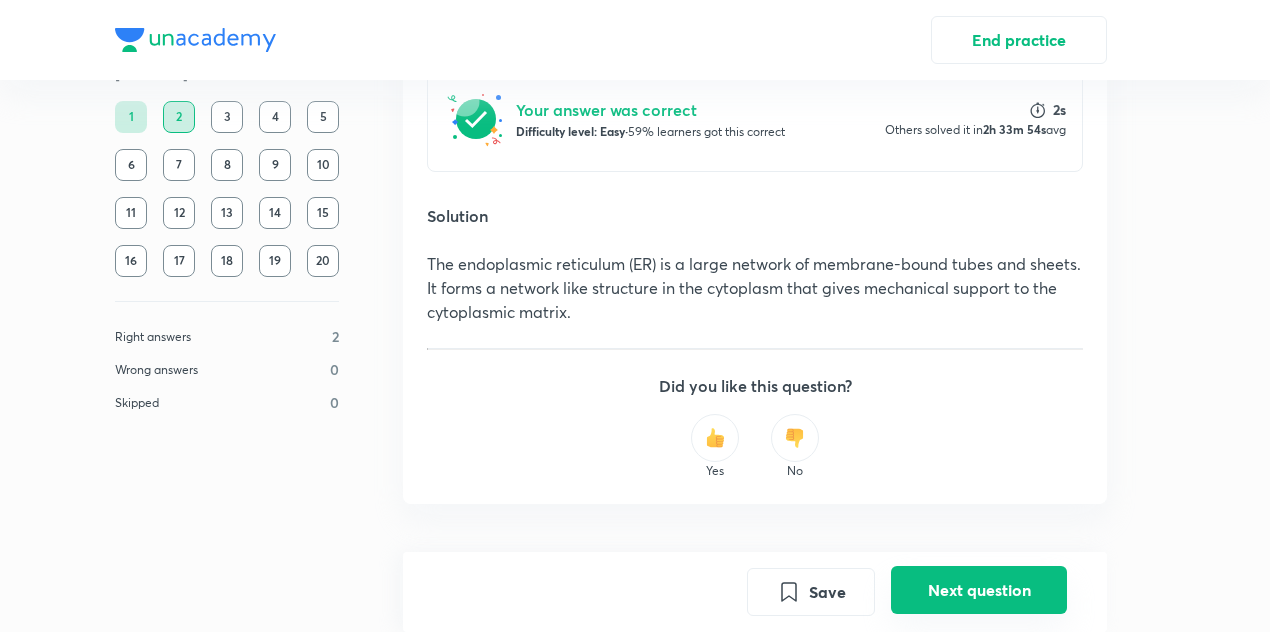 drag, startPoint x: 994, startPoint y: 602, endPoint x: 990, endPoint y: 591, distance: 11.7046995 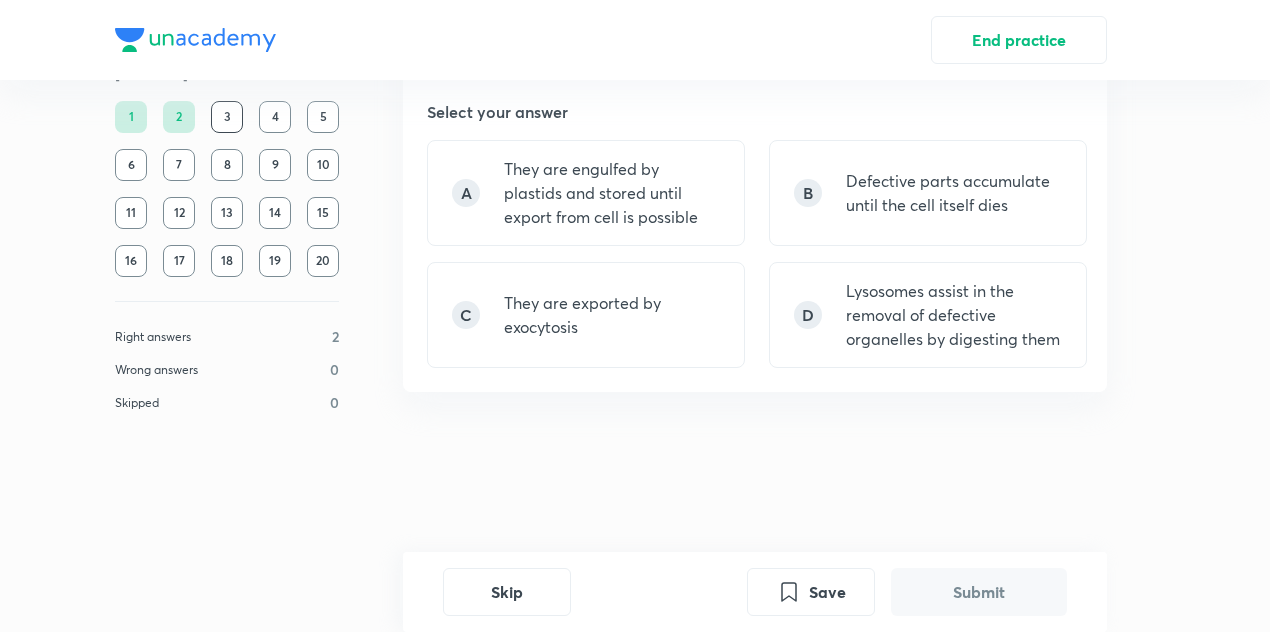 scroll, scrollTop: 0, scrollLeft: 0, axis: both 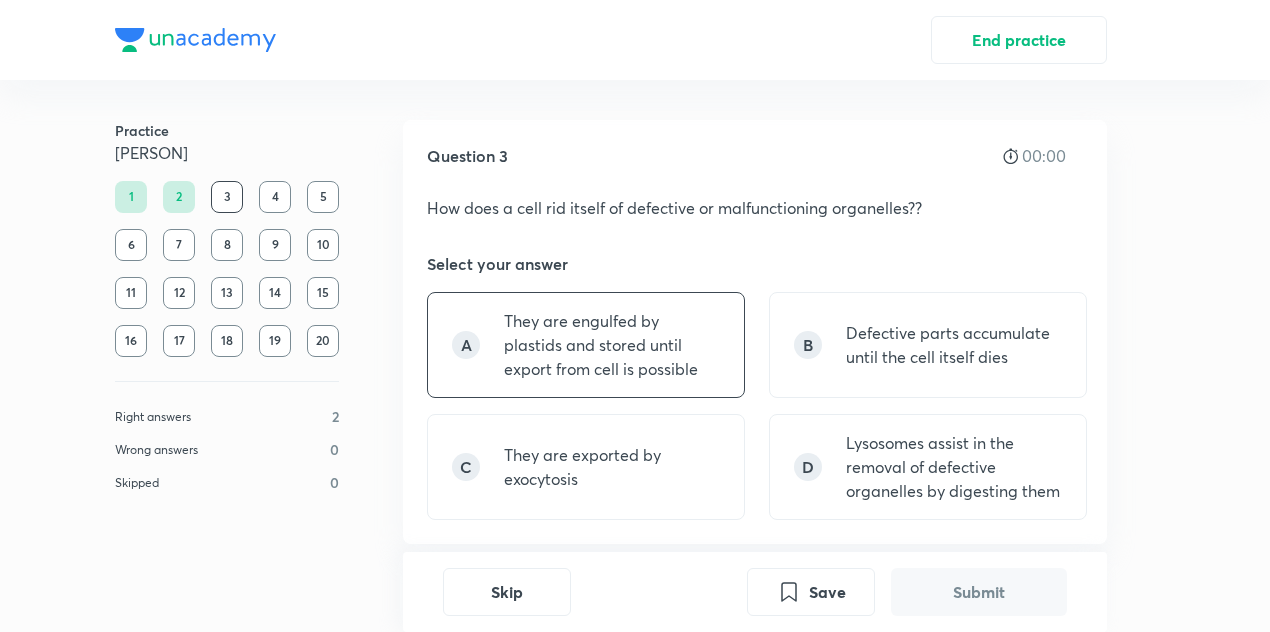 click on "They are engulfed by plastids and stored until export from cell is possible" at bounding box center (612, 345) 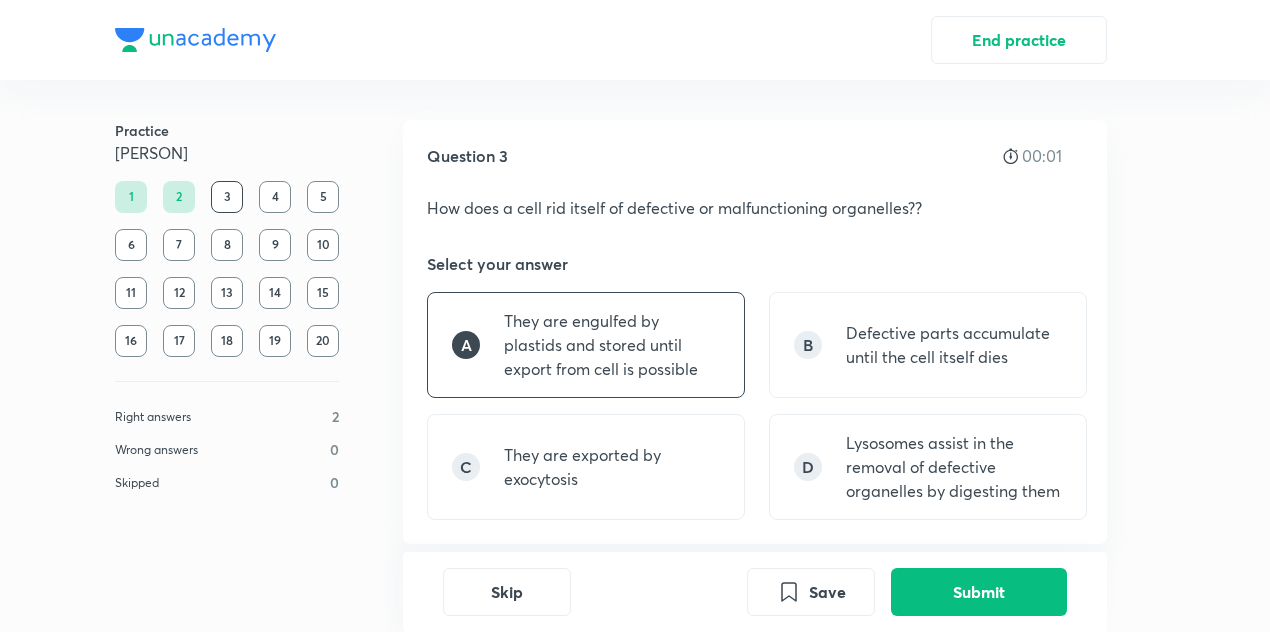 click on "A They are engulfed by plastids and stored until export from cell is possible B Defective parts accumulate until the cell itself dies C They are exported by exocytosis D Lysosomes assist in the removal of defective organelles by digesting them" at bounding box center (755, 406) 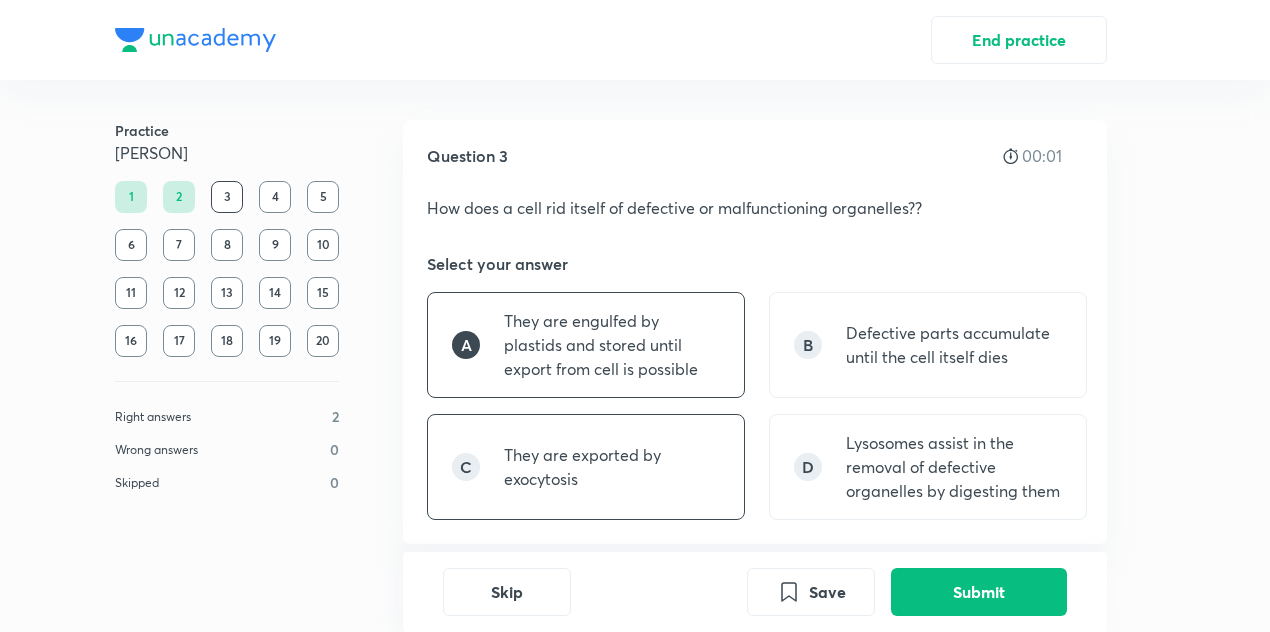 click on "C They are exported by exocytosis" at bounding box center [586, 467] 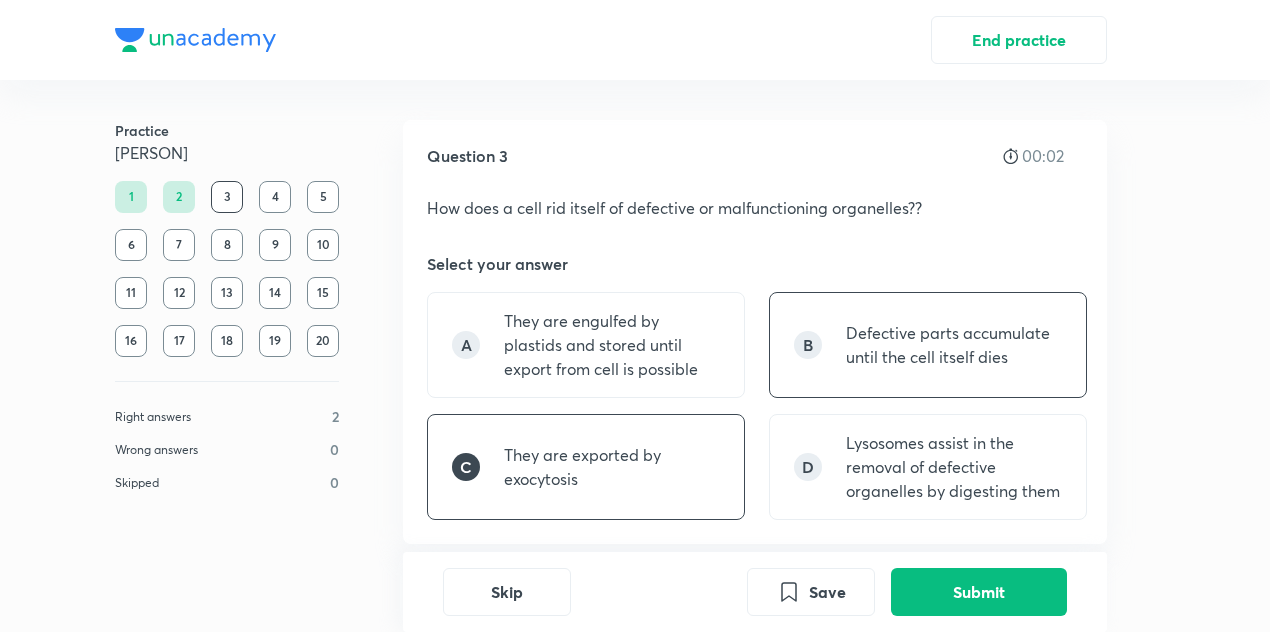 click on "Defective parts accumulate until the cell itself dies" at bounding box center [954, 345] 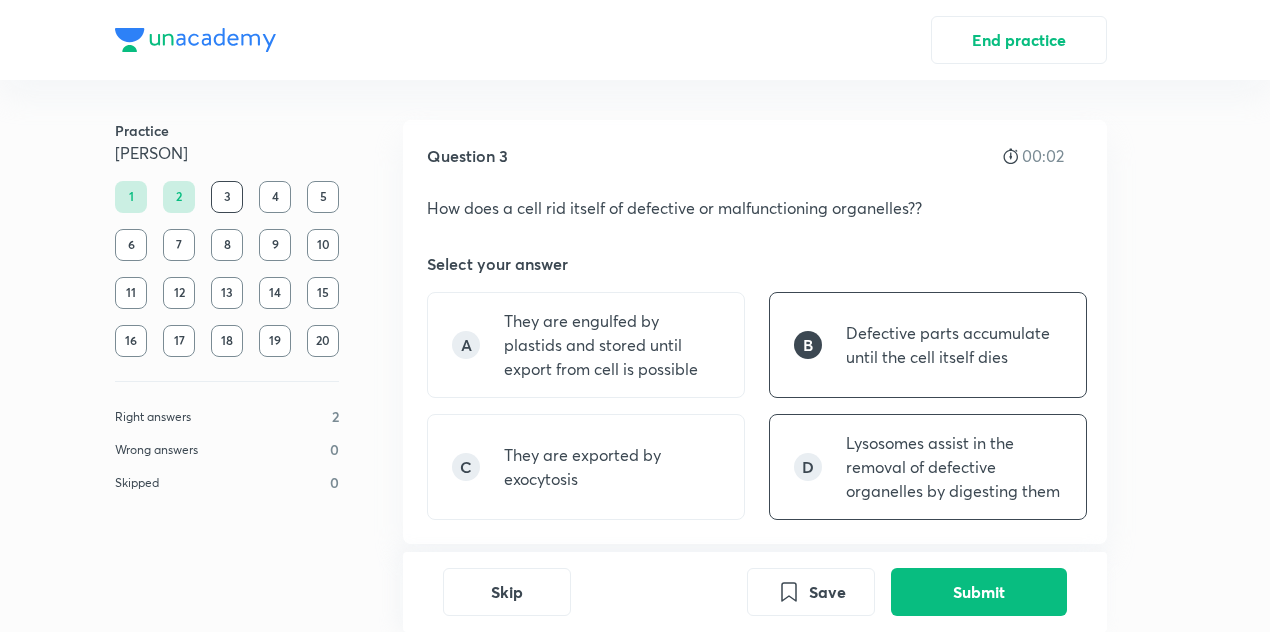 click on "Lysosomes assist in the removal of defective organelles by digesting them" at bounding box center [954, 467] 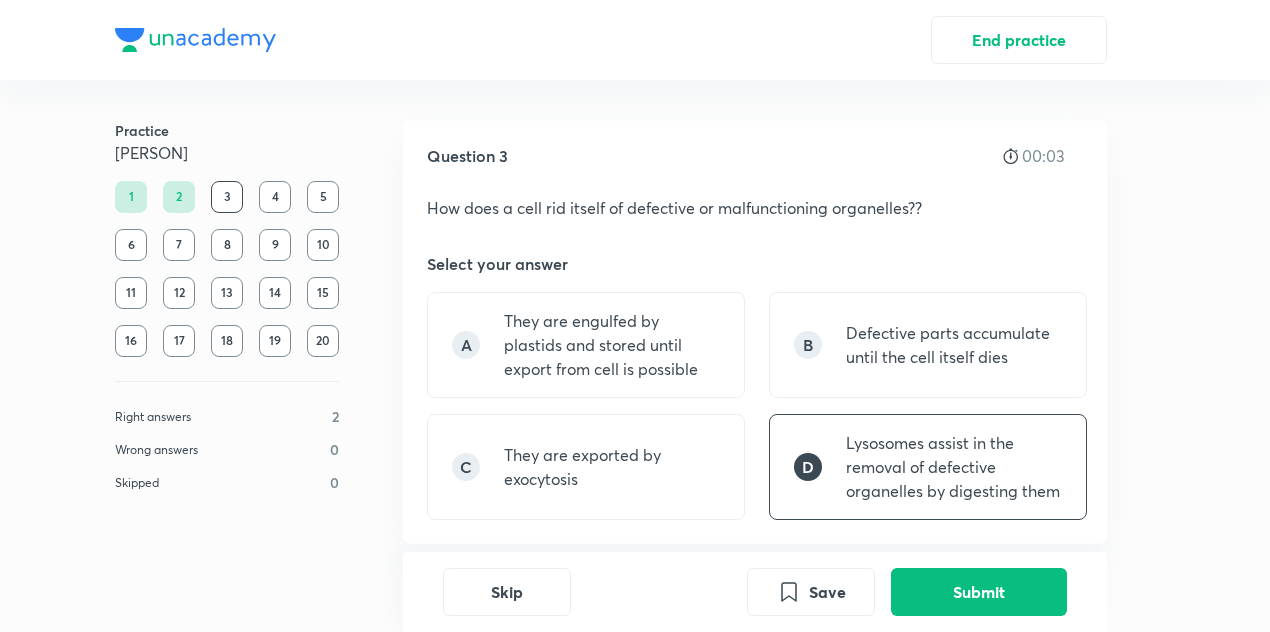 click on "Skip Save Submit" at bounding box center (755, 592) 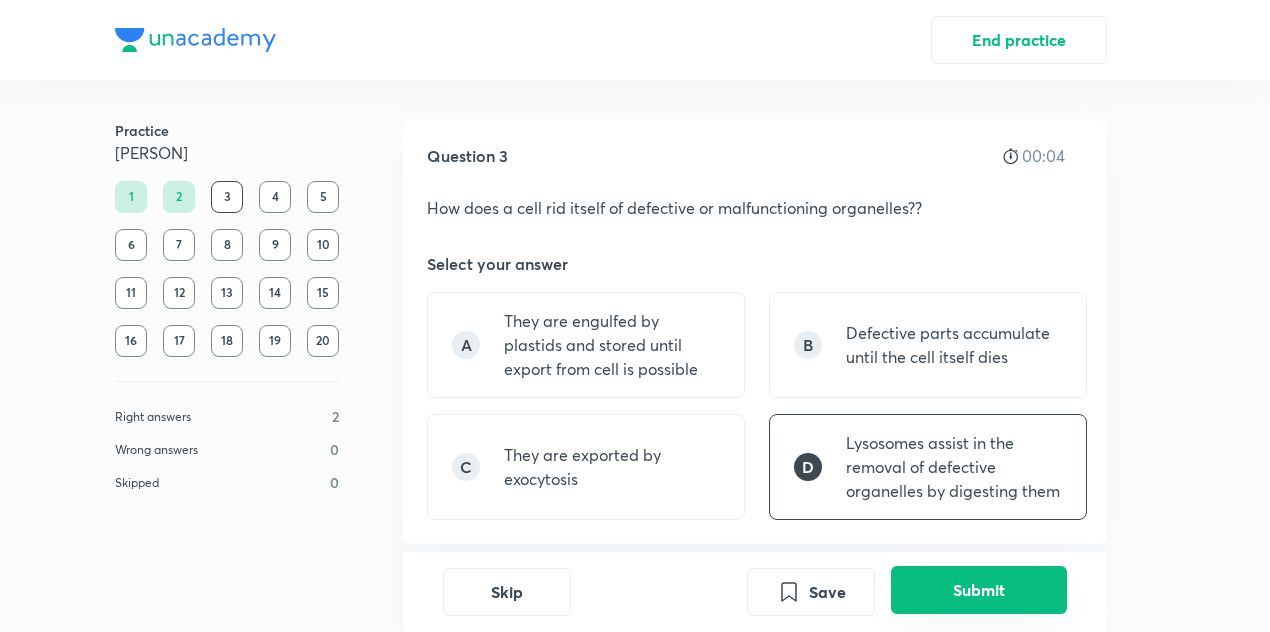 click on "Submit" at bounding box center (979, 590) 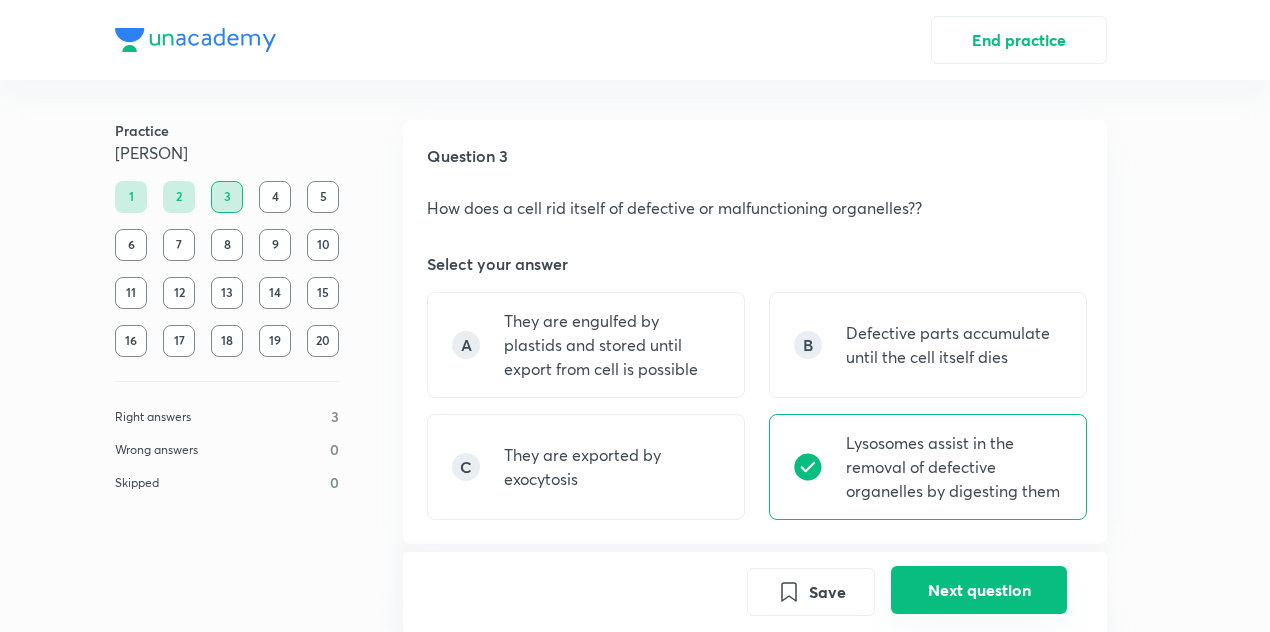 scroll, scrollTop: 582, scrollLeft: 0, axis: vertical 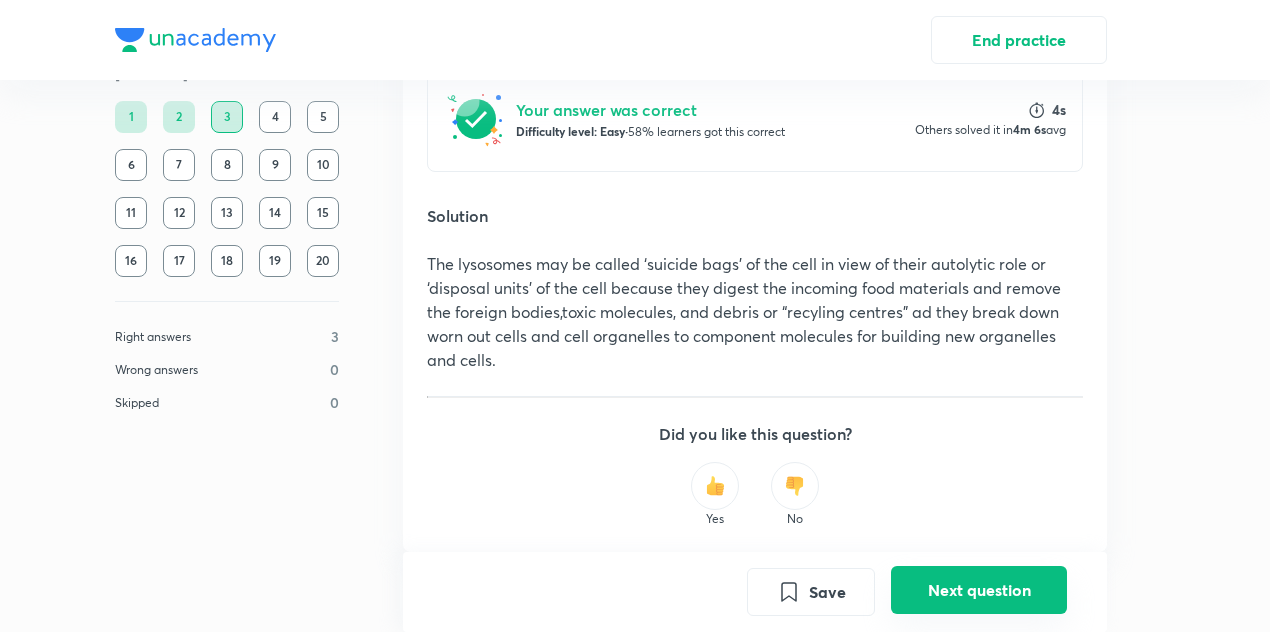 click on "Next question" at bounding box center [979, 590] 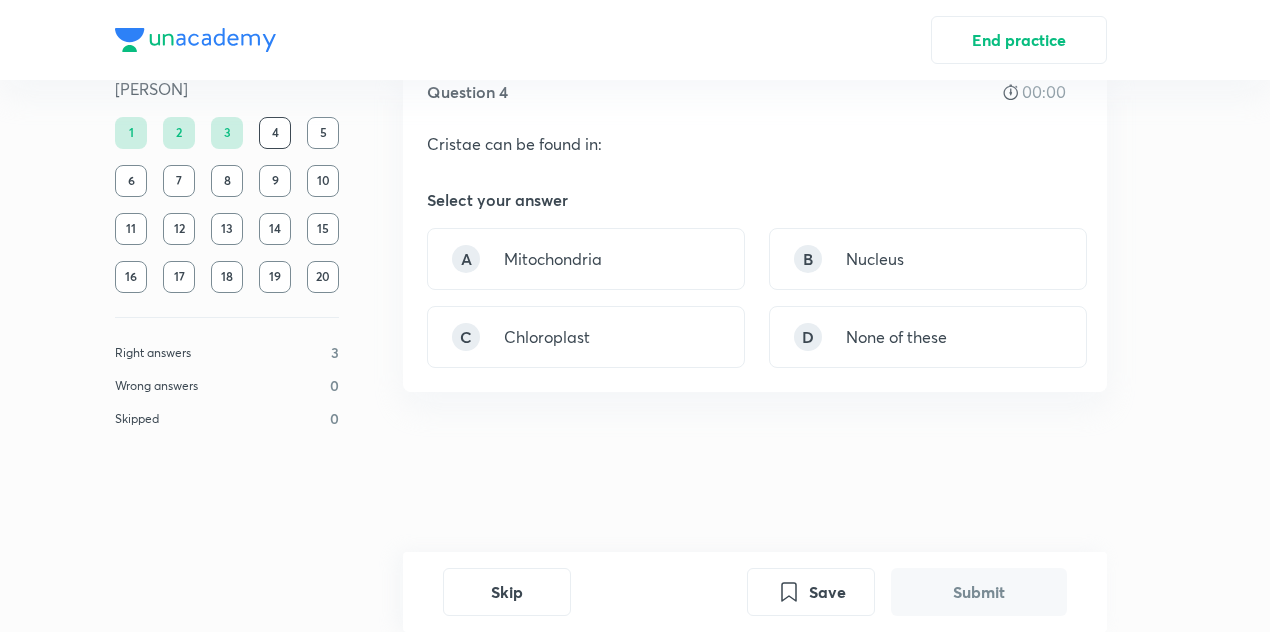 scroll, scrollTop: 0, scrollLeft: 0, axis: both 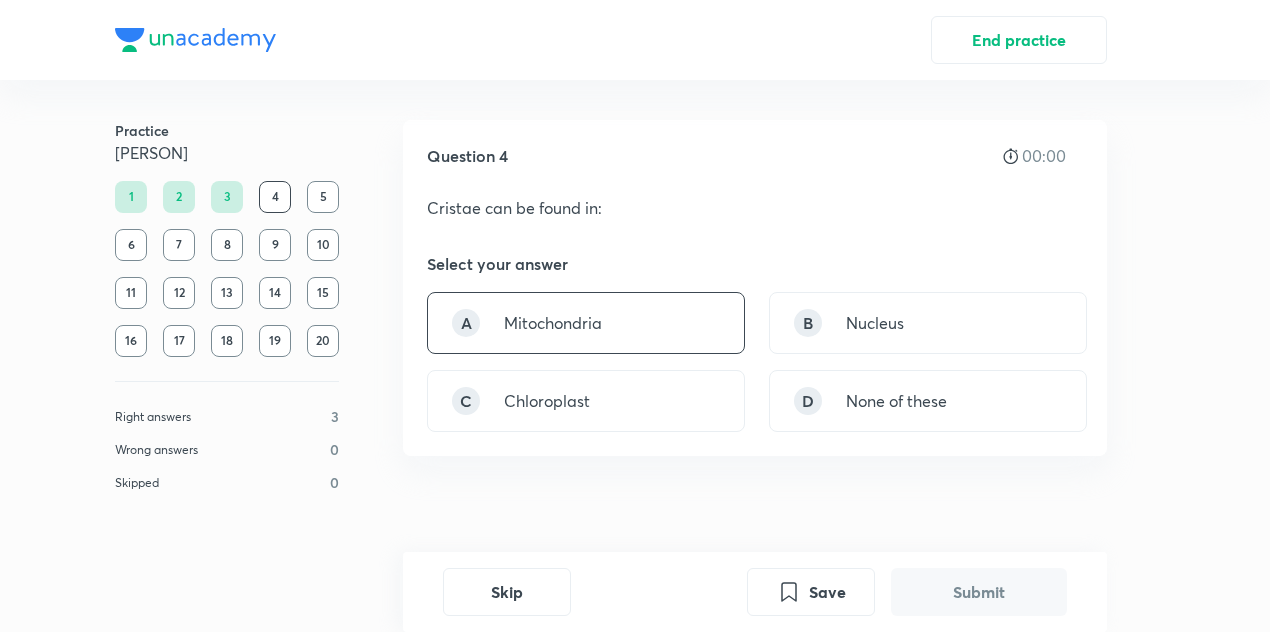 click on "A Mitochondria" at bounding box center (586, 323) 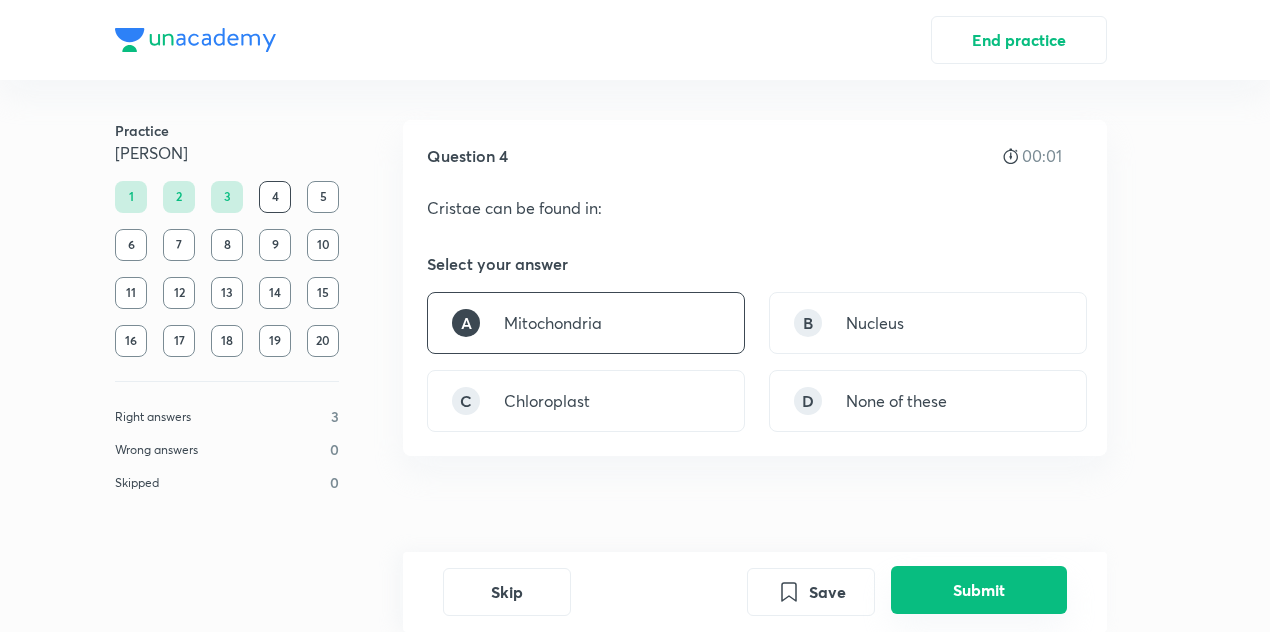 click on "Submit" at bounding box center [979, 590] 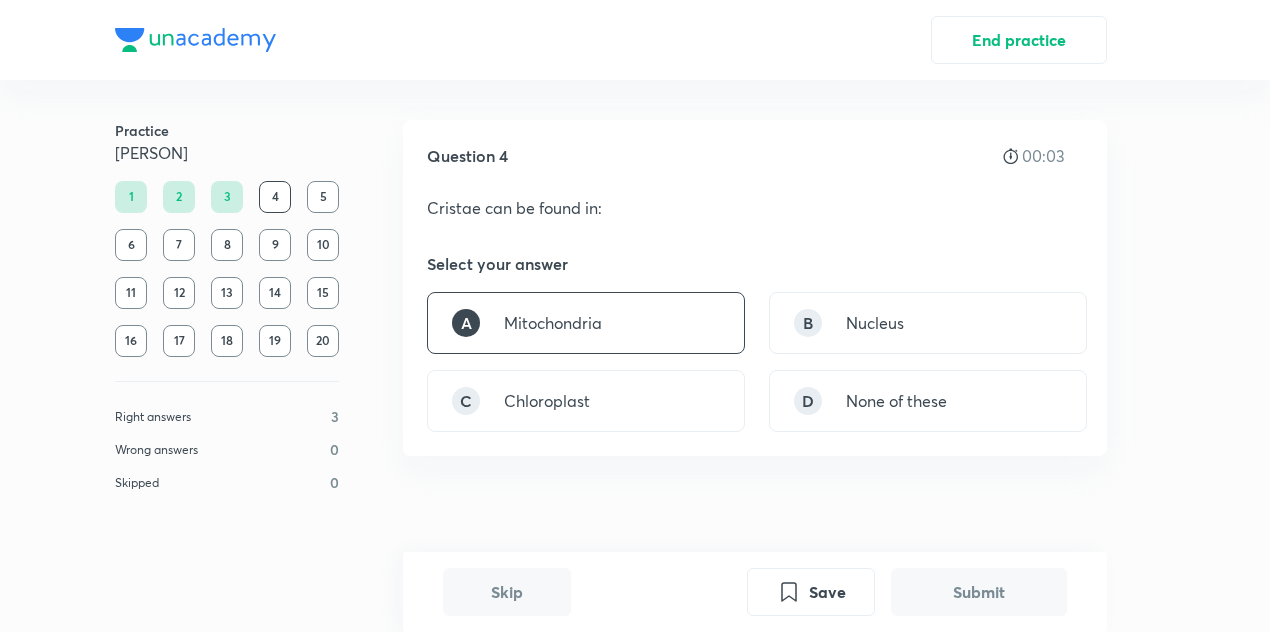 scroll, scrollTop: 494, scrollLeft: 0, axis: vertical 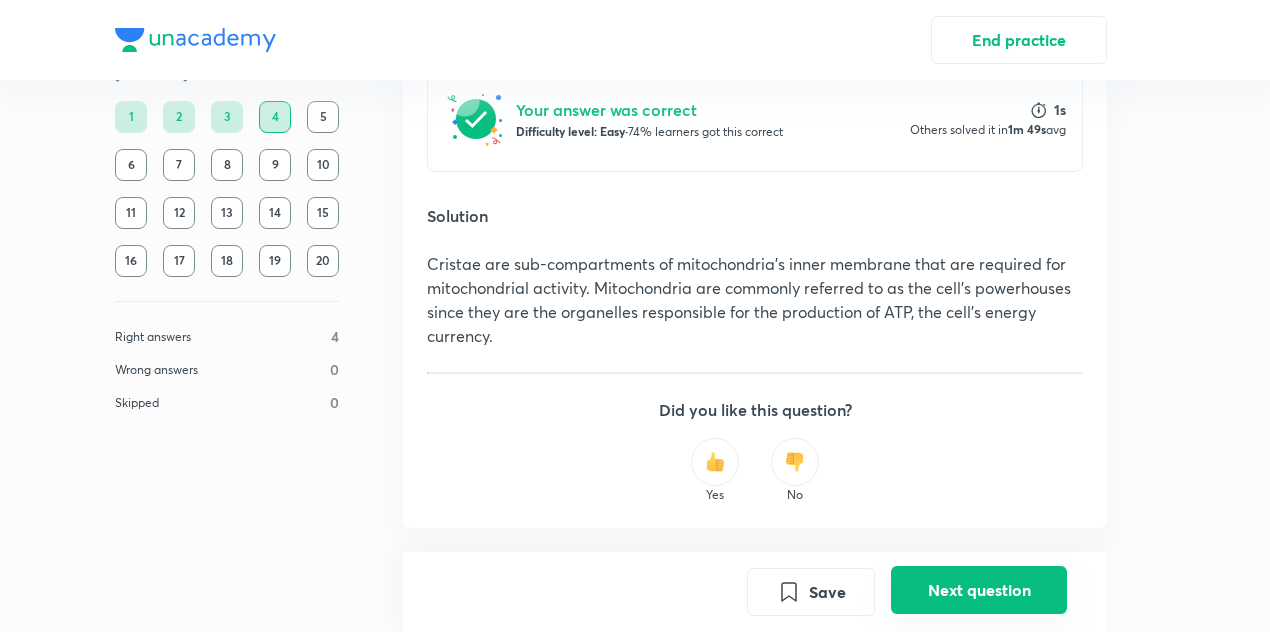 click on "Next question" at bounding box center (979, 590) 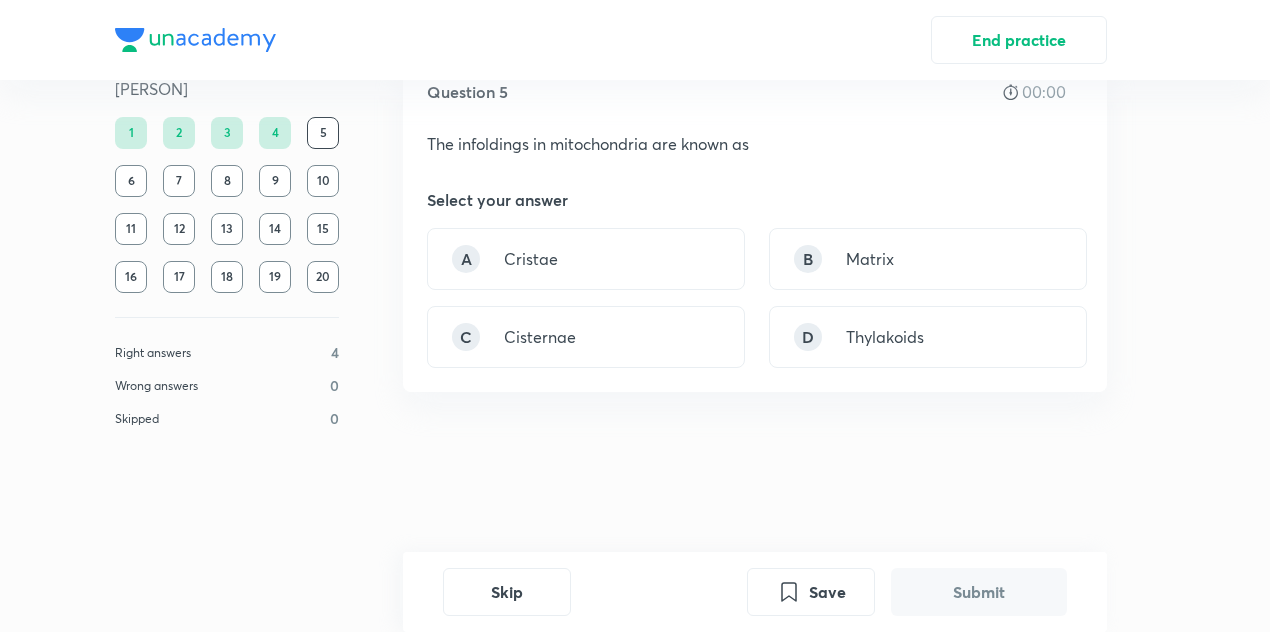 scroll, scrollTop: 0, scrollLeft: 0, axis: both 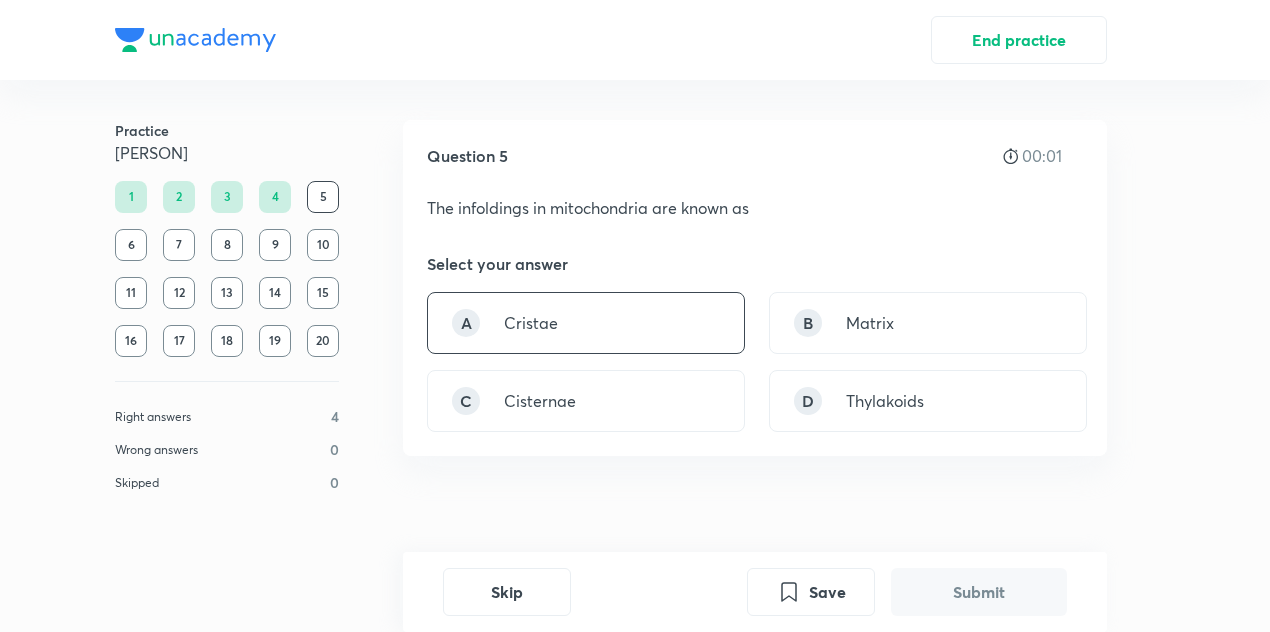 click on "A Cristae" at bounding box center (586, 323) 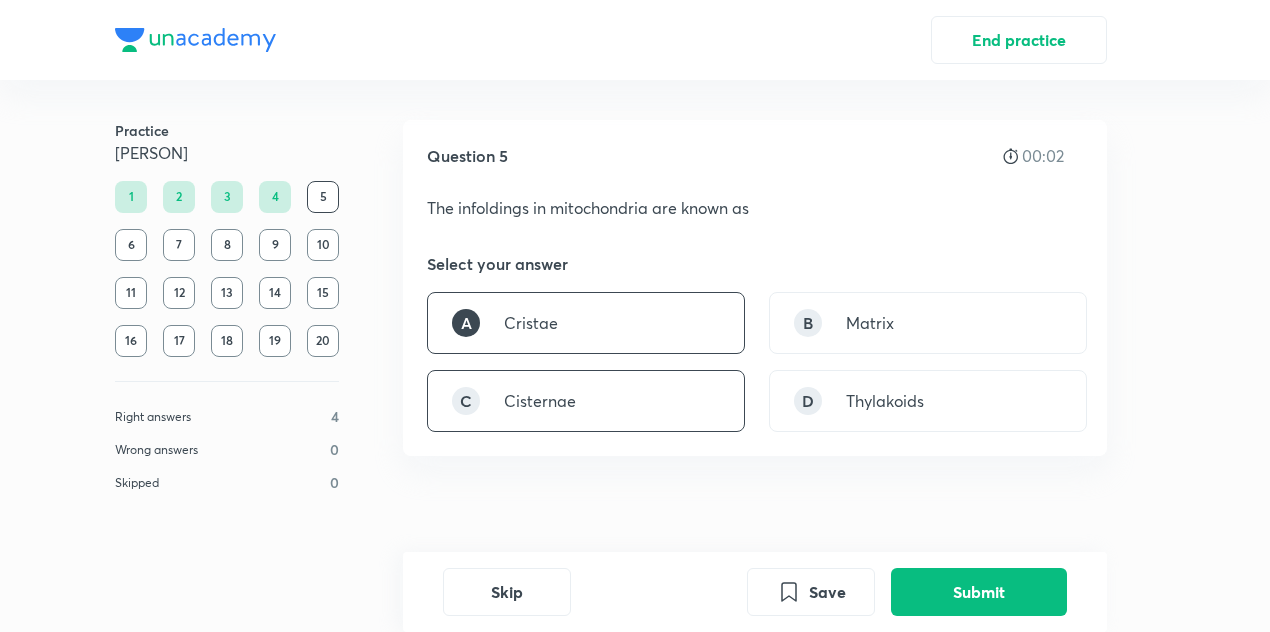 click on "C Cisternae" at bounding box center (586, 401) 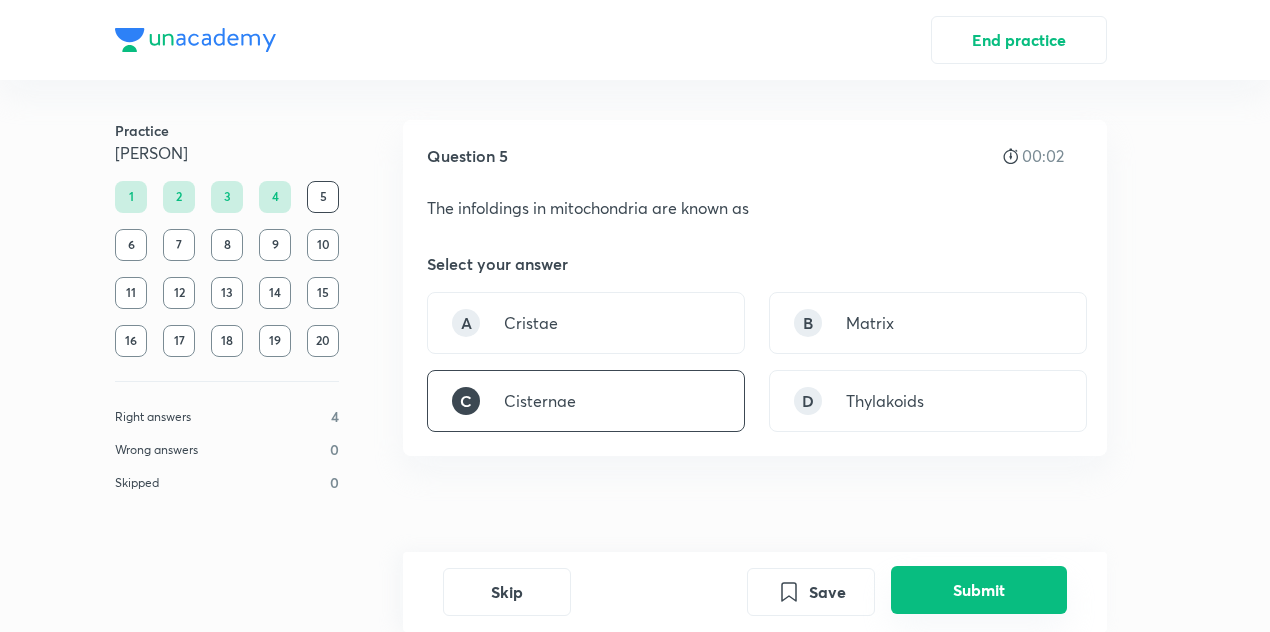 click on "Submit" at bounding box center (979, 590) 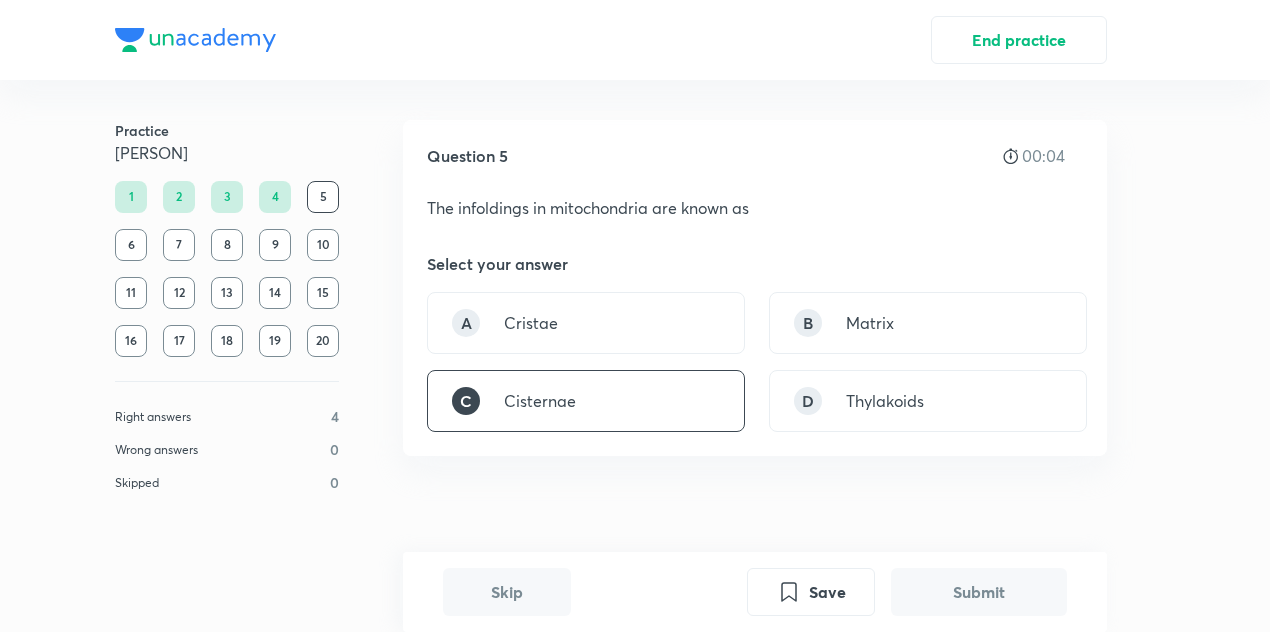 scroll, scrollTop: 494, scrollLeft: 0, axis: vertical 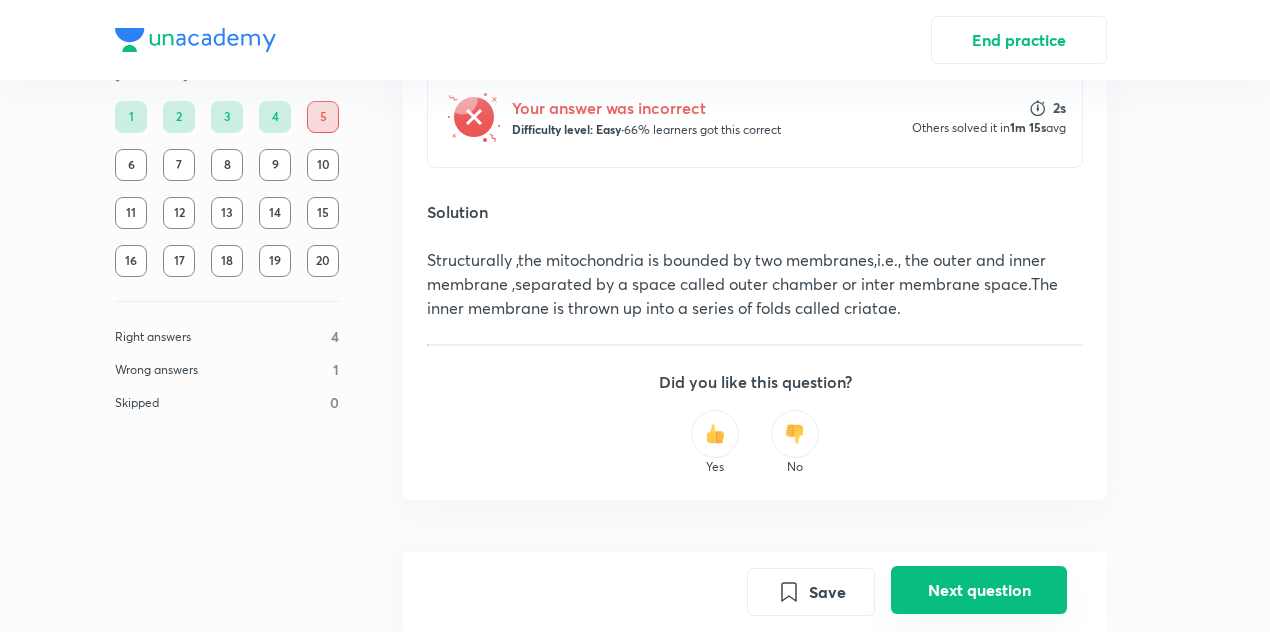 click on "Next question" at bounding box center [979, 590] 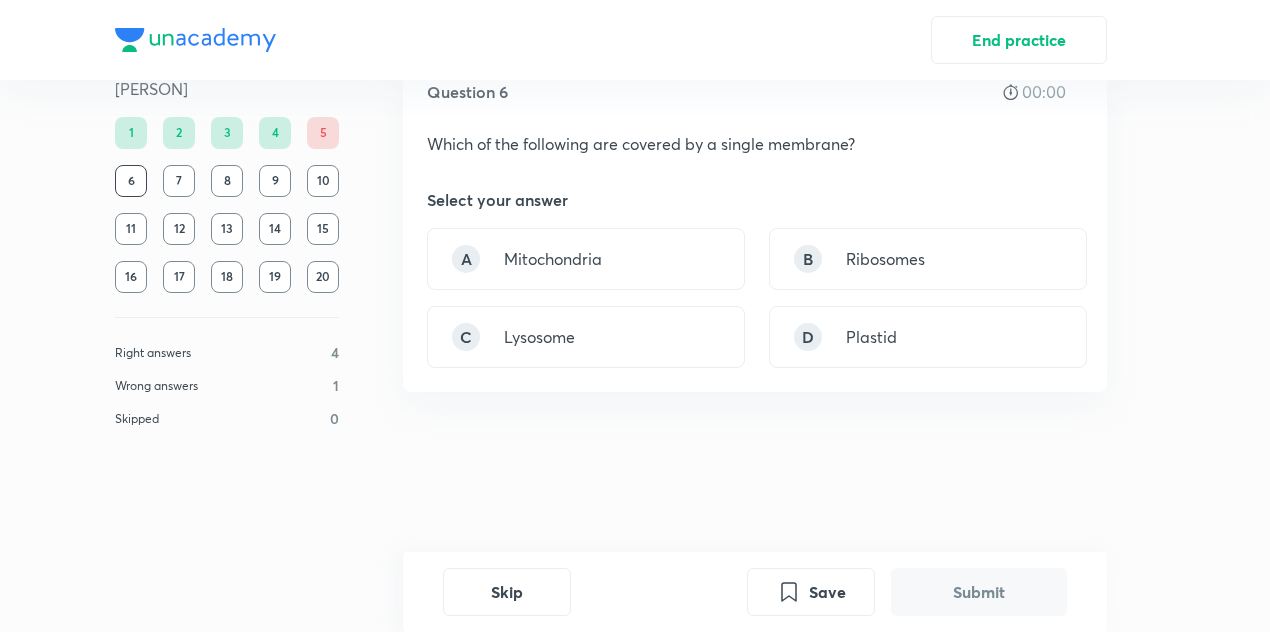 scroll, scrollTop: 0, scrollLeft: 0, axis: both 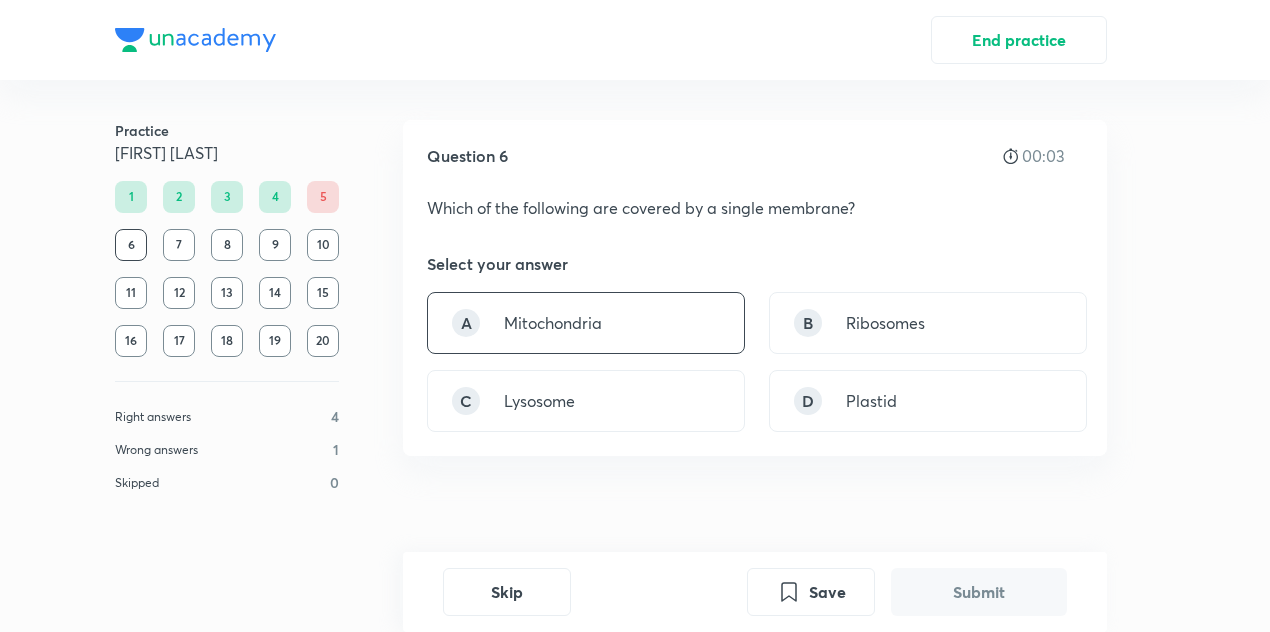 click on "A Mitochondria" at bounding box center (586, 323) 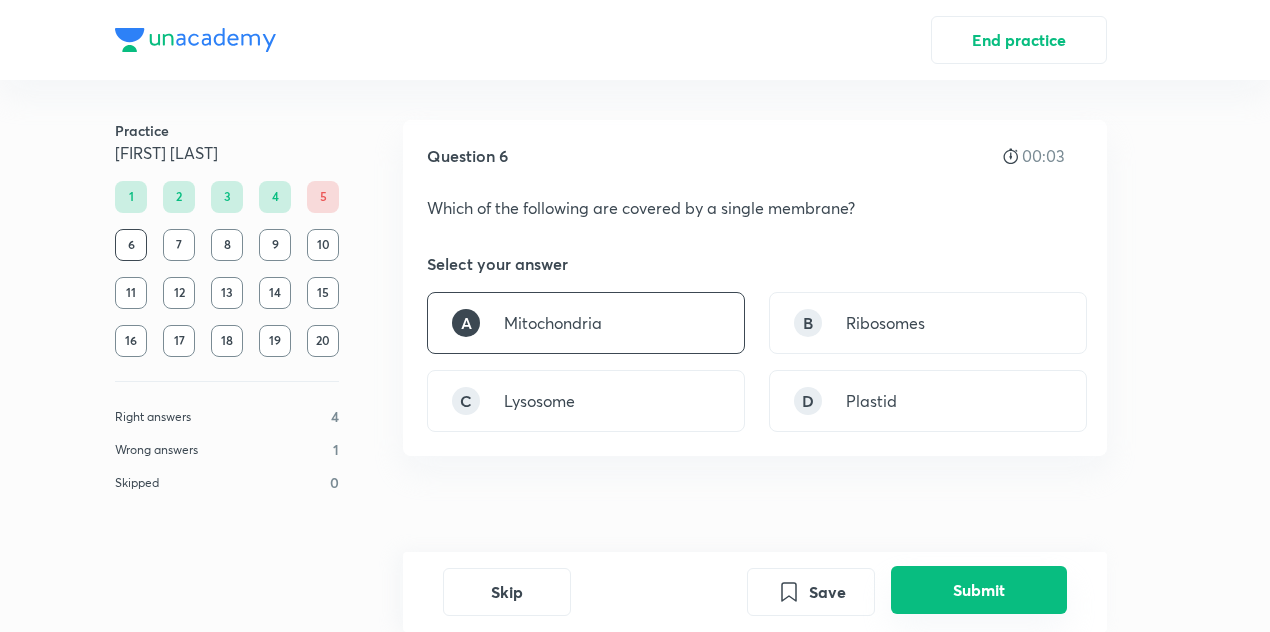click on "Submit" at bounding box center [979, 590] 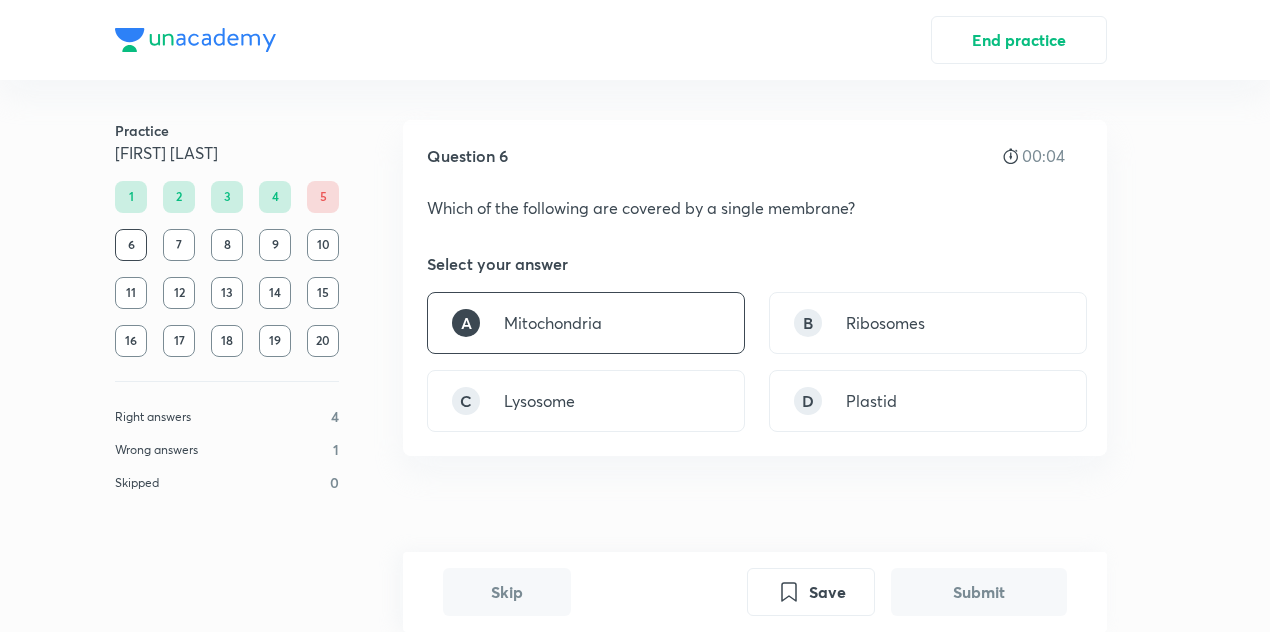 click on "A Mitochondria B Ribosomes C Lysosome D Plastid" at bounding box center [755, 362] 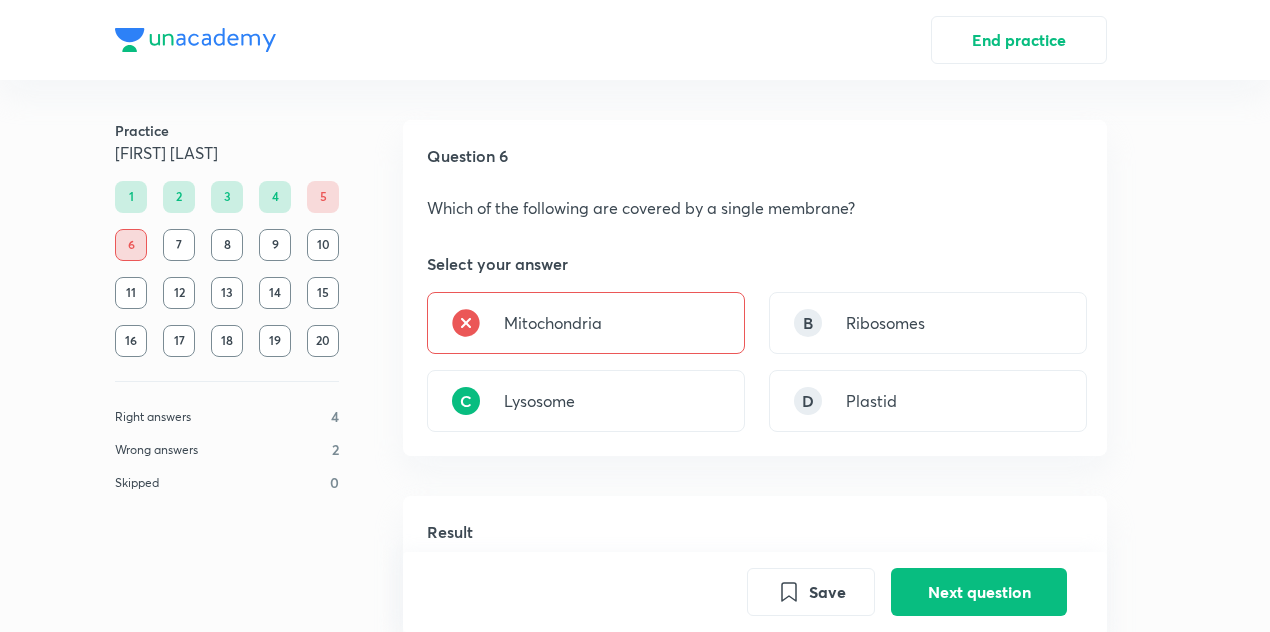scroll, scrollTop: 453, scrollLeft: 0, axis: vertical 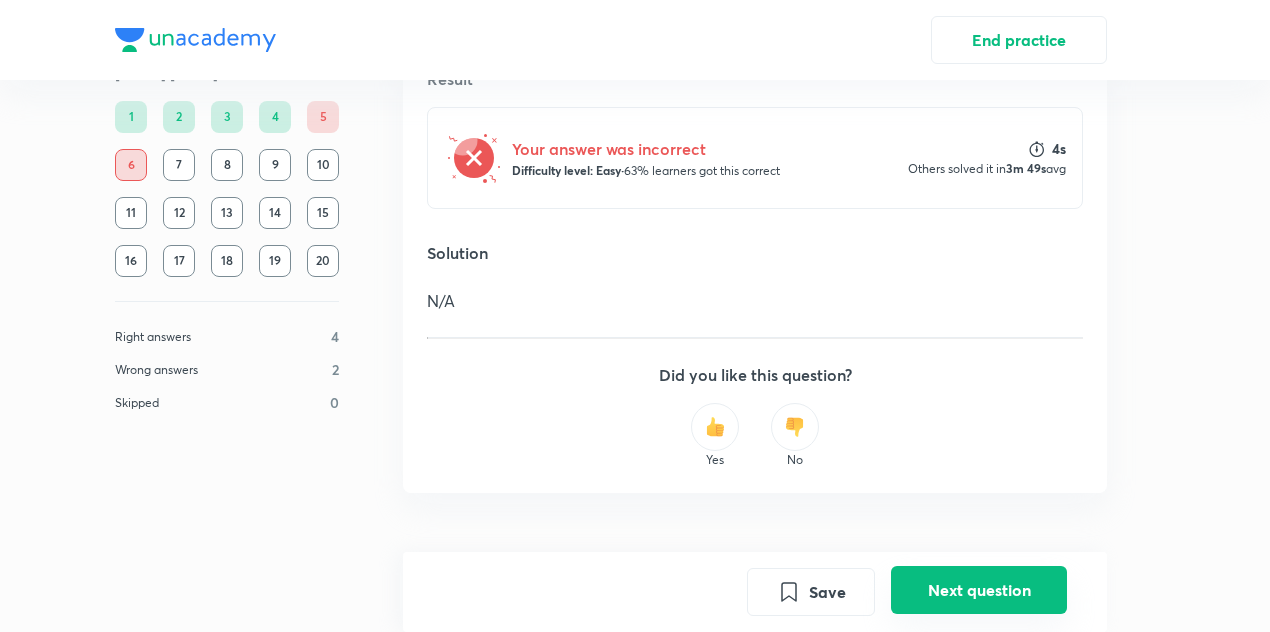click on "Next question" at bounding box center (979, 590) 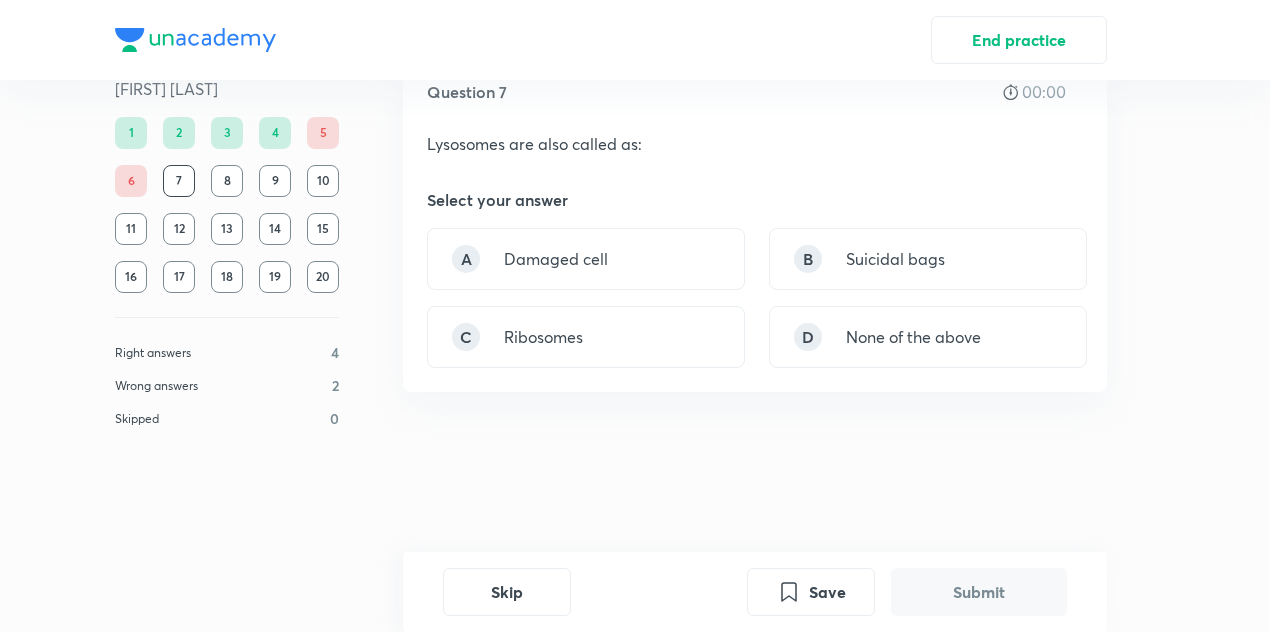 scroll, scrollTop: 0, scrollLeft: 0, axis: both 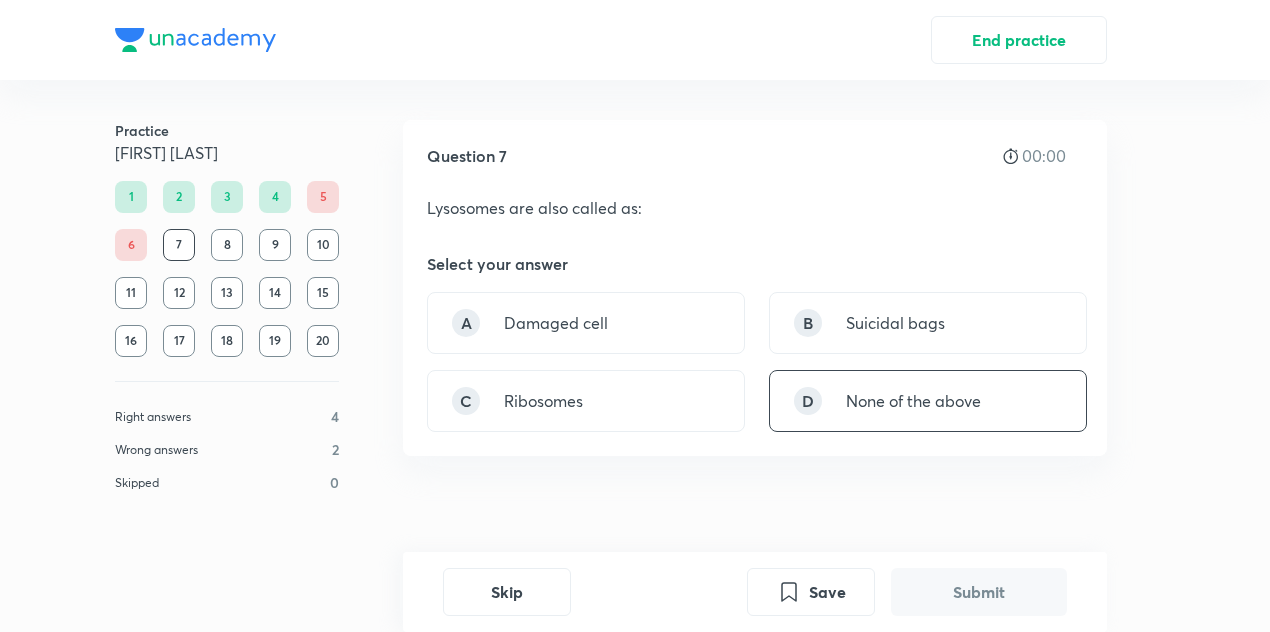 click on "D" at bounding box center [808, 401] 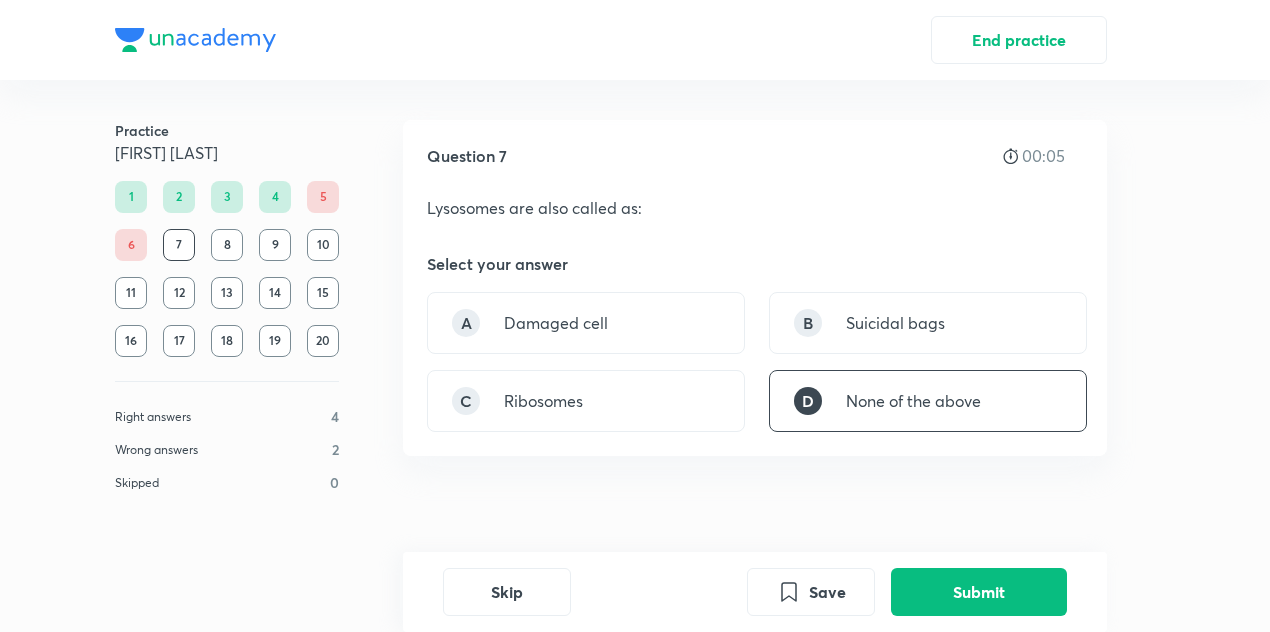 click on "None of the above" at bounding box center [913, 401] 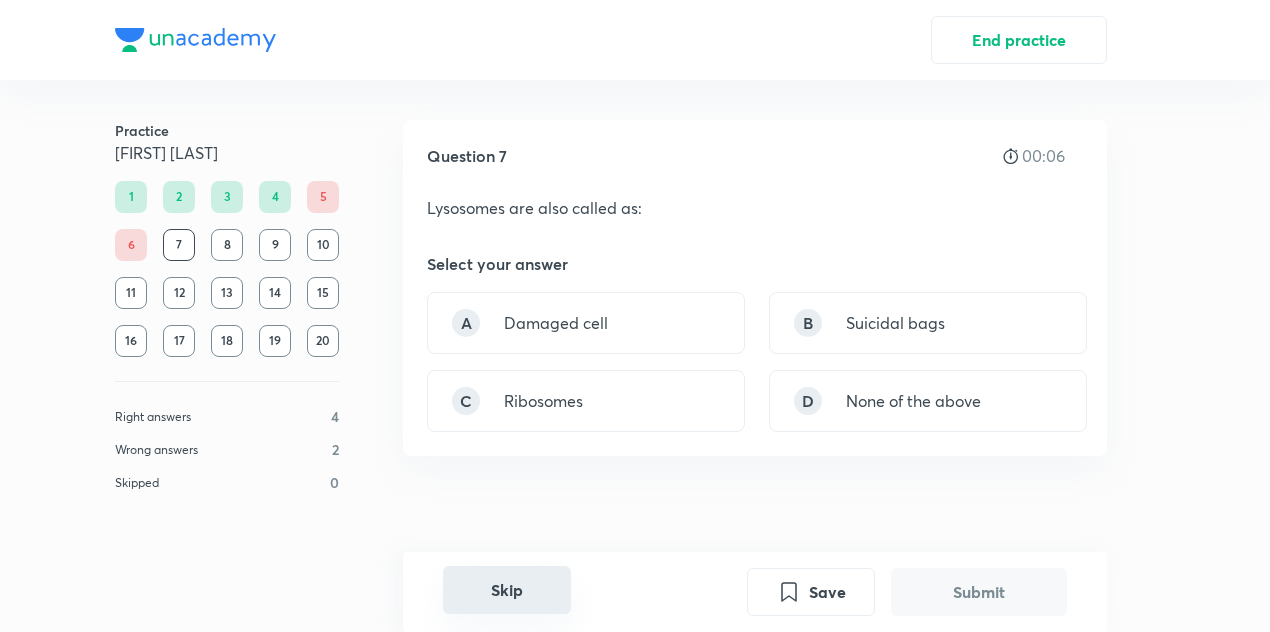 click on "Skip" at bounding box center [507, 590] 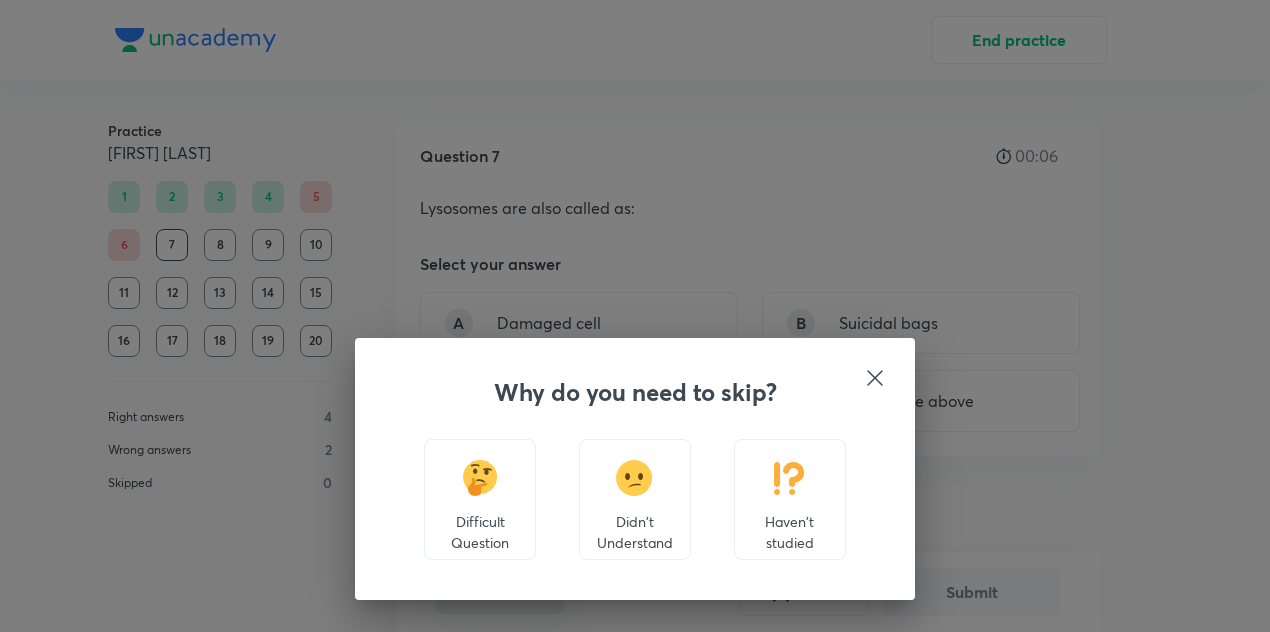 click on "Why do you need to skip? Difficult Question Didn't Understand Haven't studied" at bounding box center [635, 316] 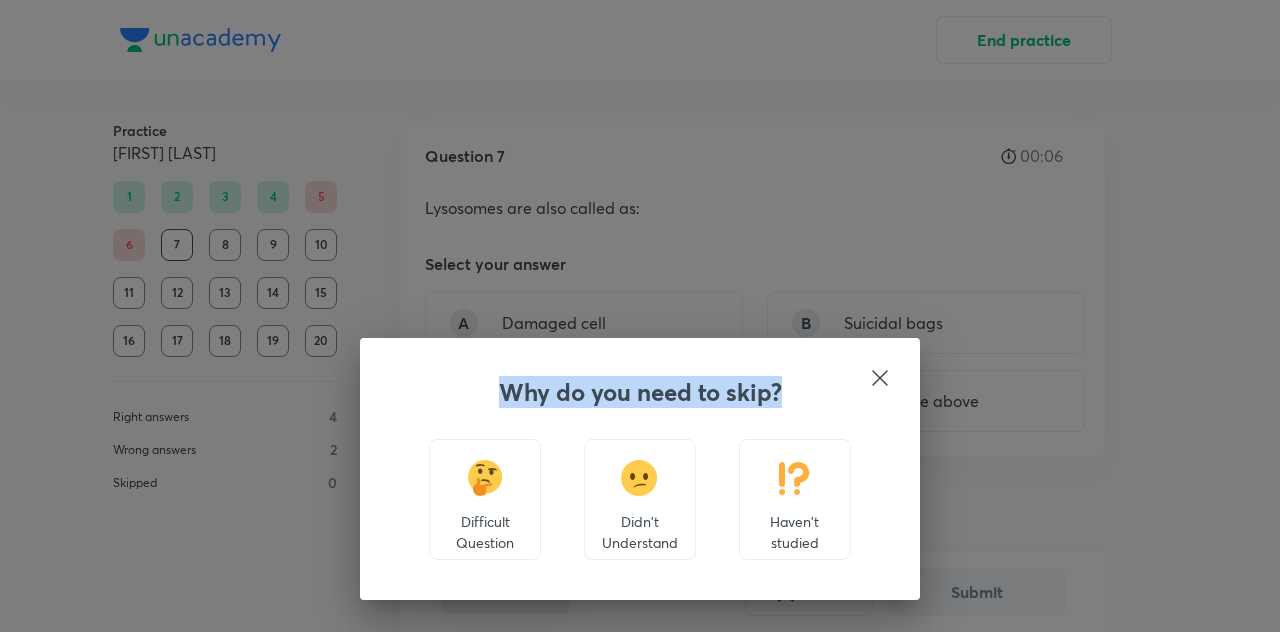 click on "Why do you need to skip? Difficult Question Didn't Understand Haven't studied" at bounding box center [640, 469] 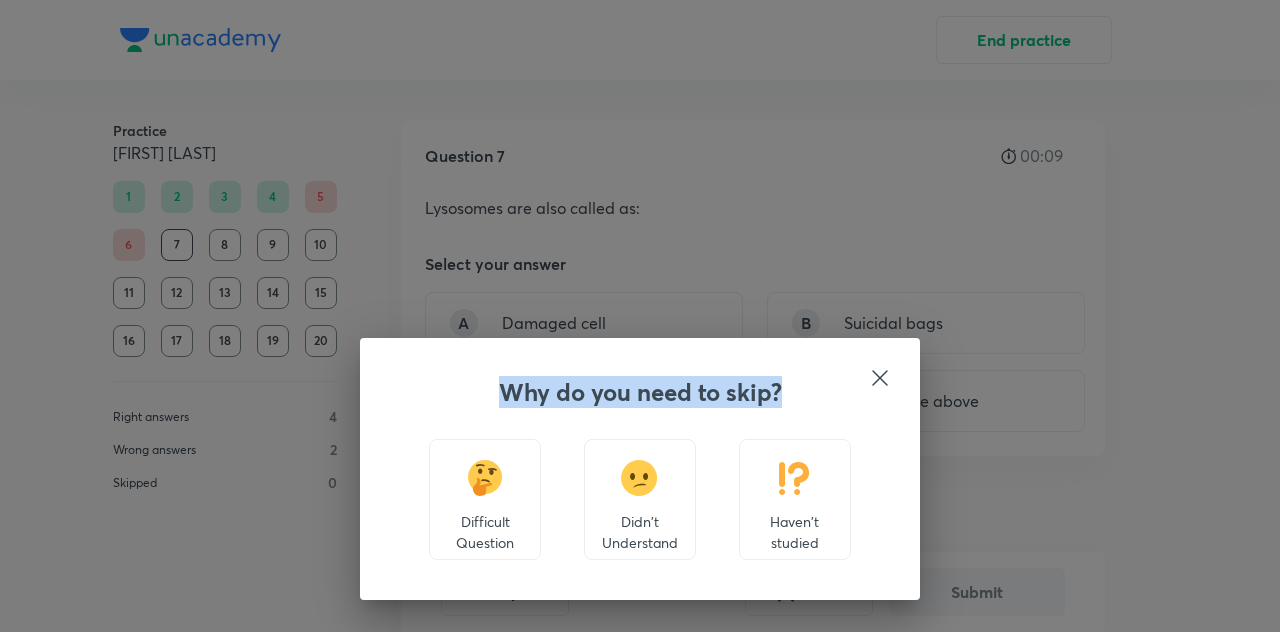click on "Why do you need to skip? Difficult Question Didn't Understand Haven't studied" at bounding box center (640, 469) 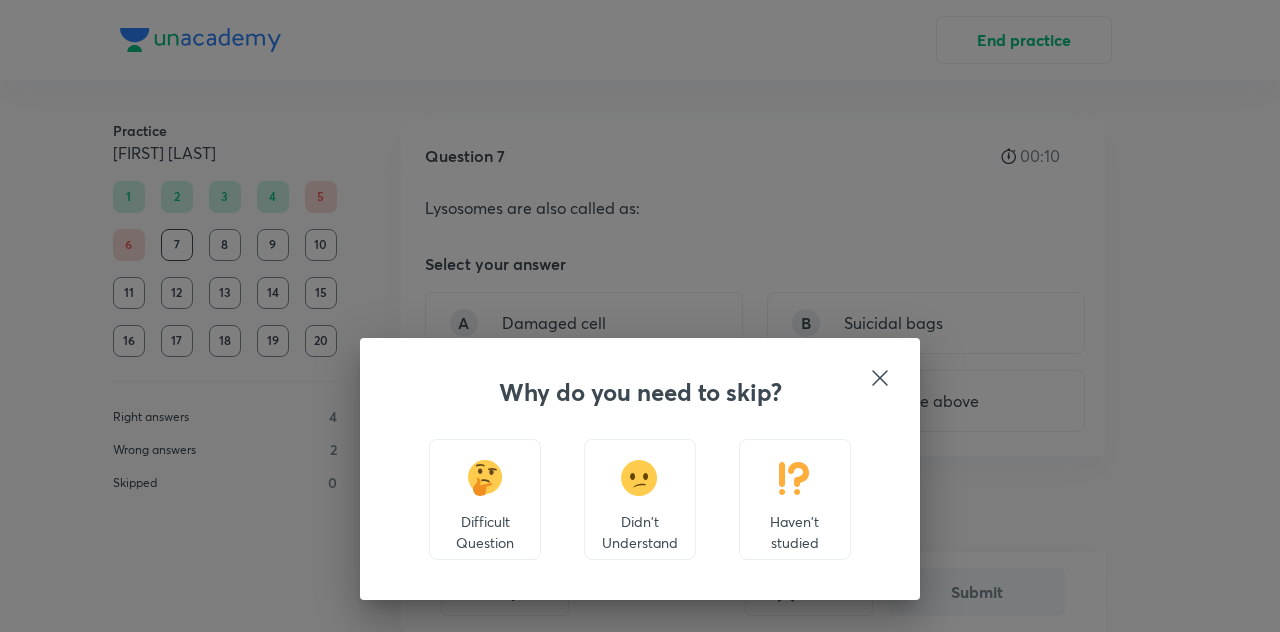 click on "Why do you need to skip? Difficult Question Didn't Understand Haven't studied" at bounding box center (640, 469) 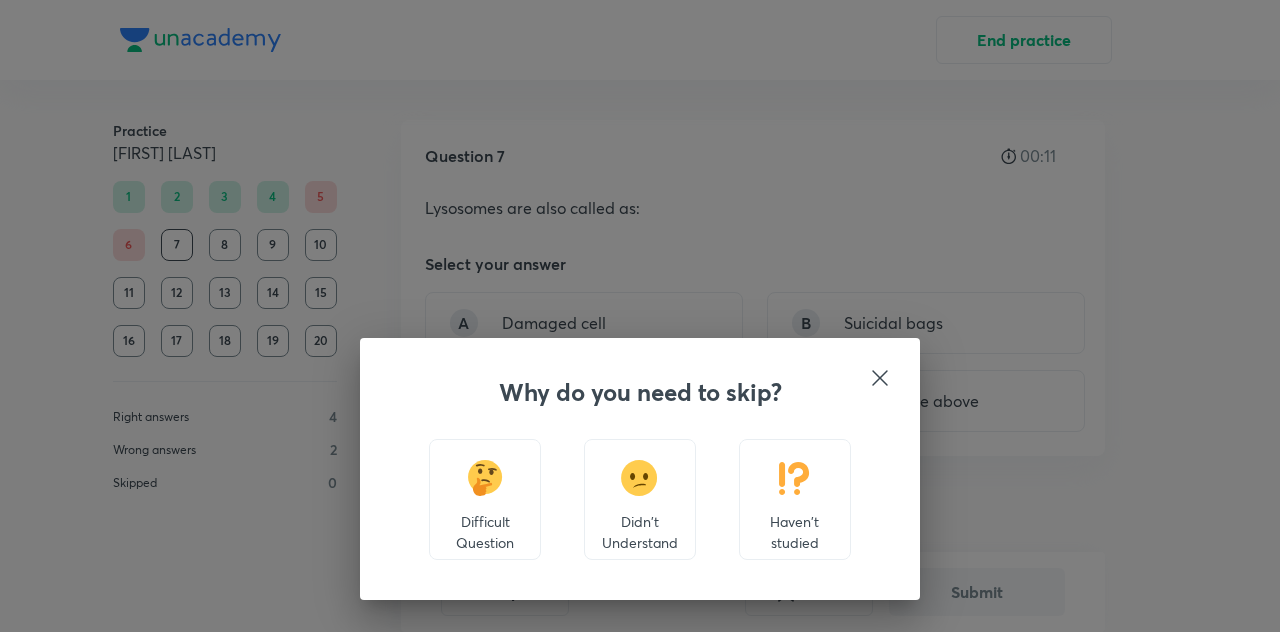 click 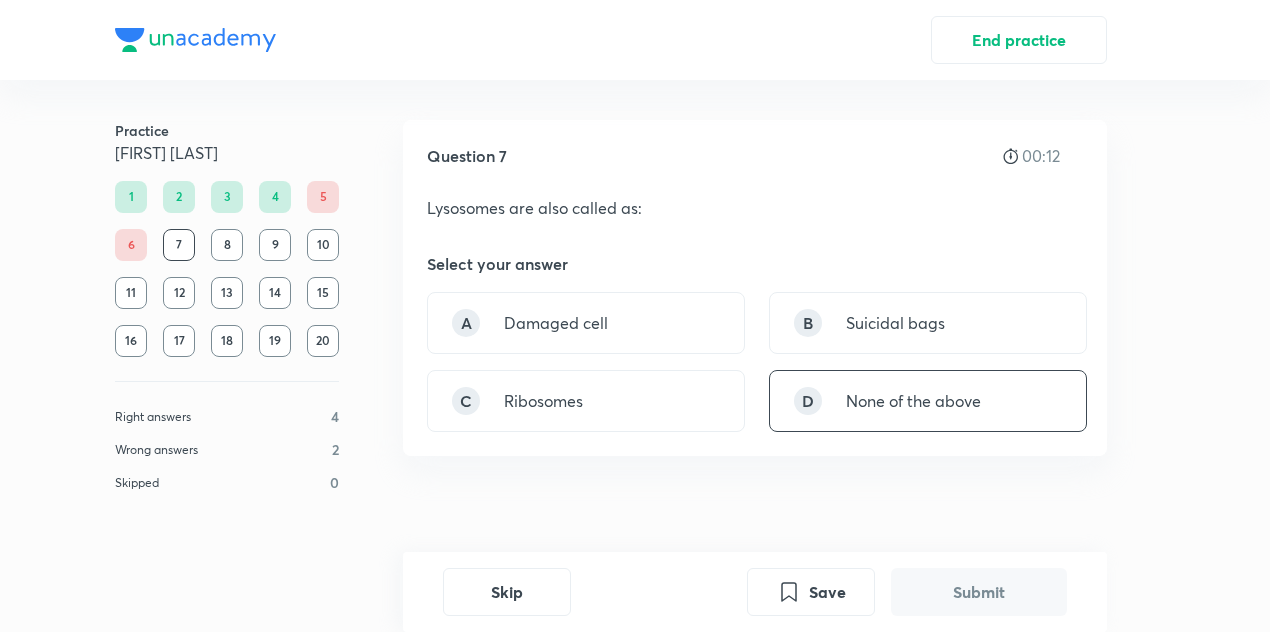 click on "None of the above" at bounding box center [913, 401] 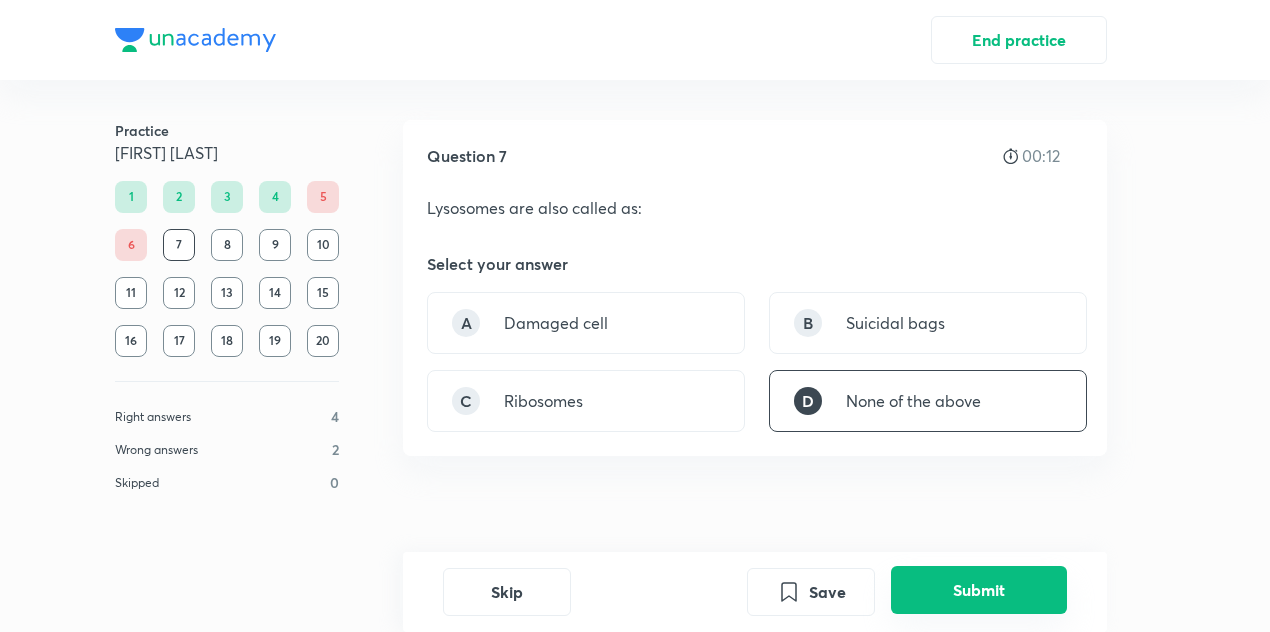 click on "Submit" at bounding box center [979, 590] 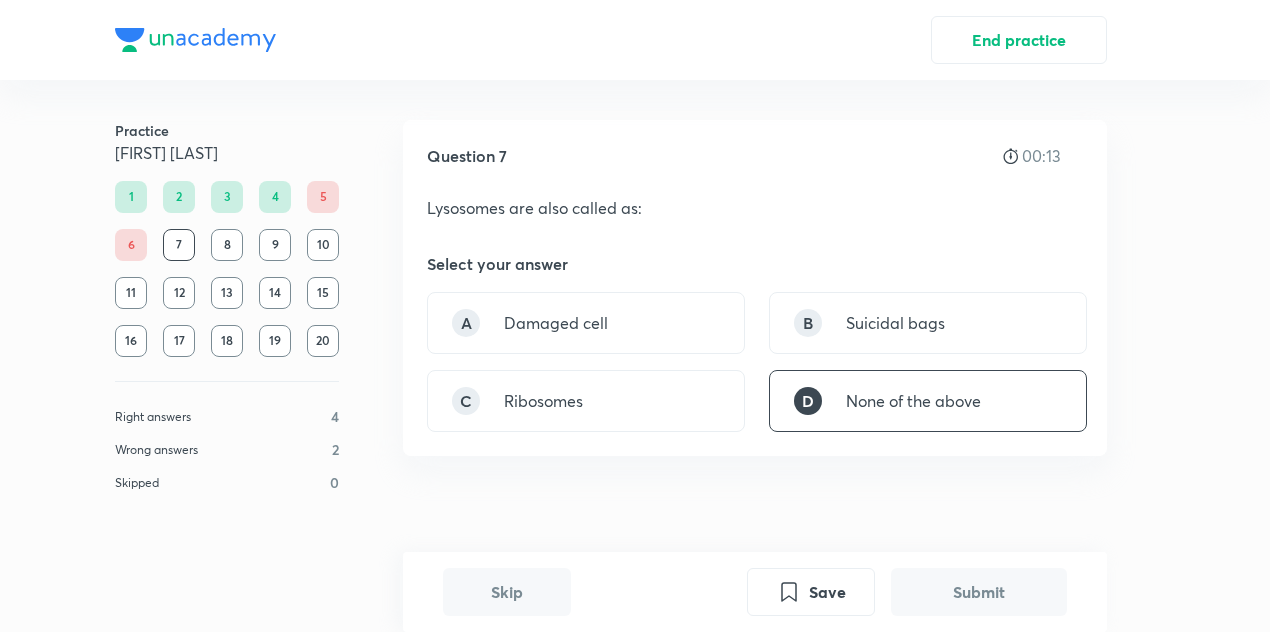 click on "D None of the above" at bounding box center (928, 401) 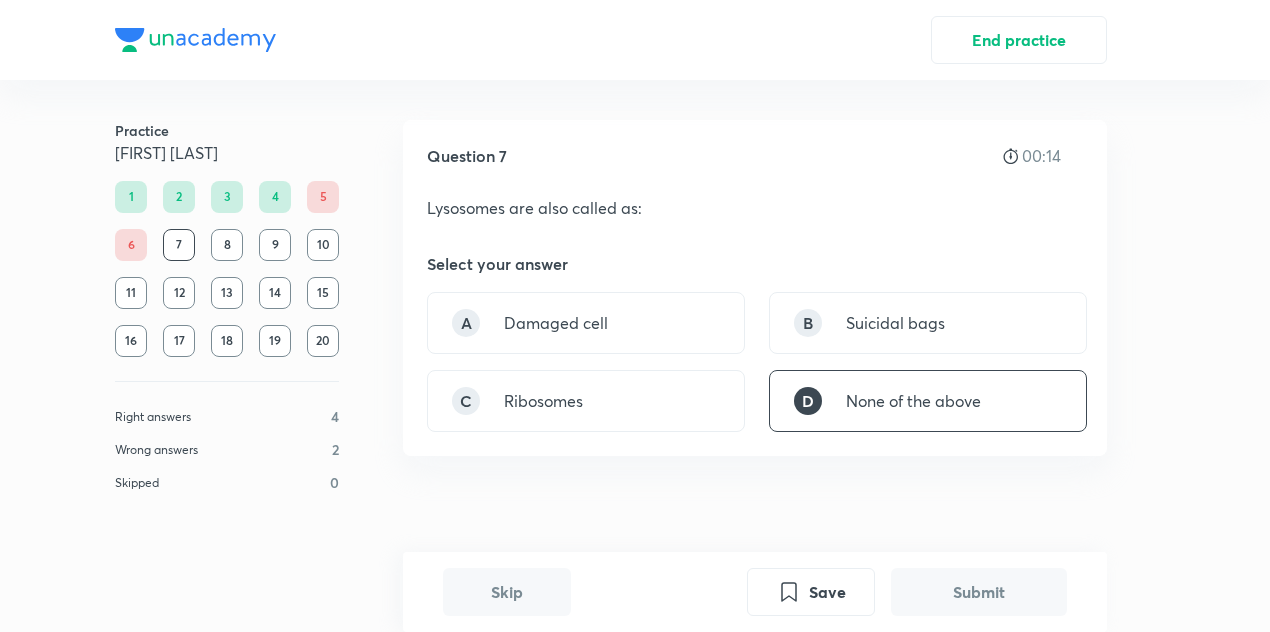 click on "Submit" at bounding box center (979, 592) 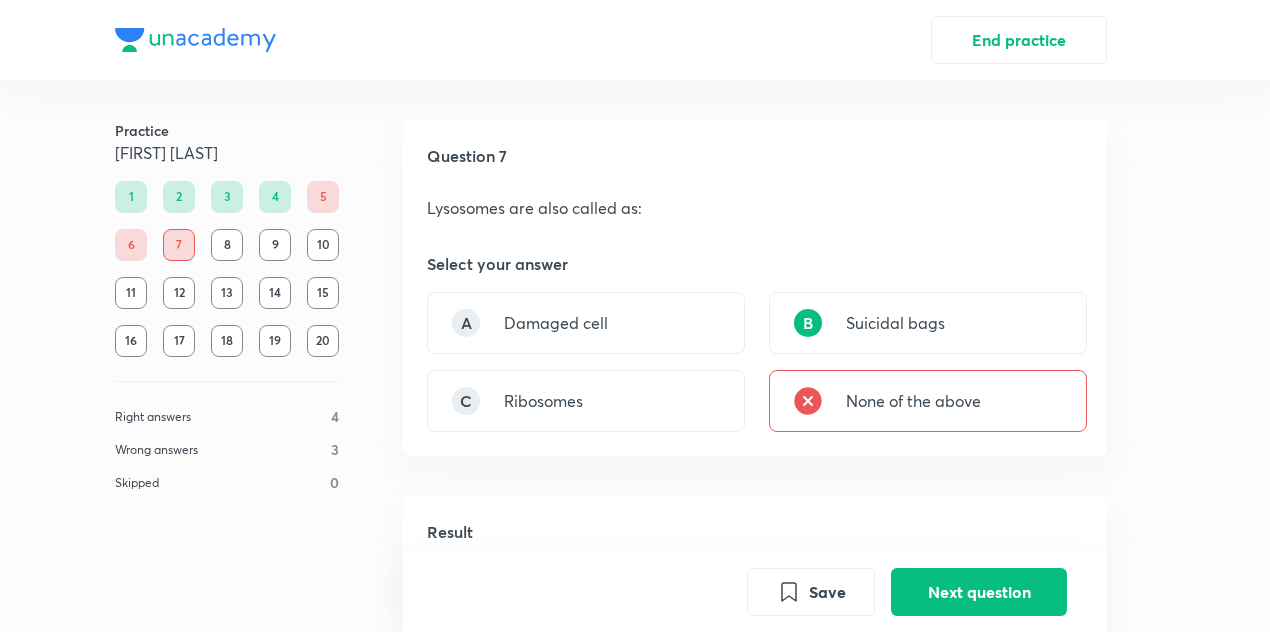 scroll, scrollTop: 494, scrollLeft: 0, axis: vertical 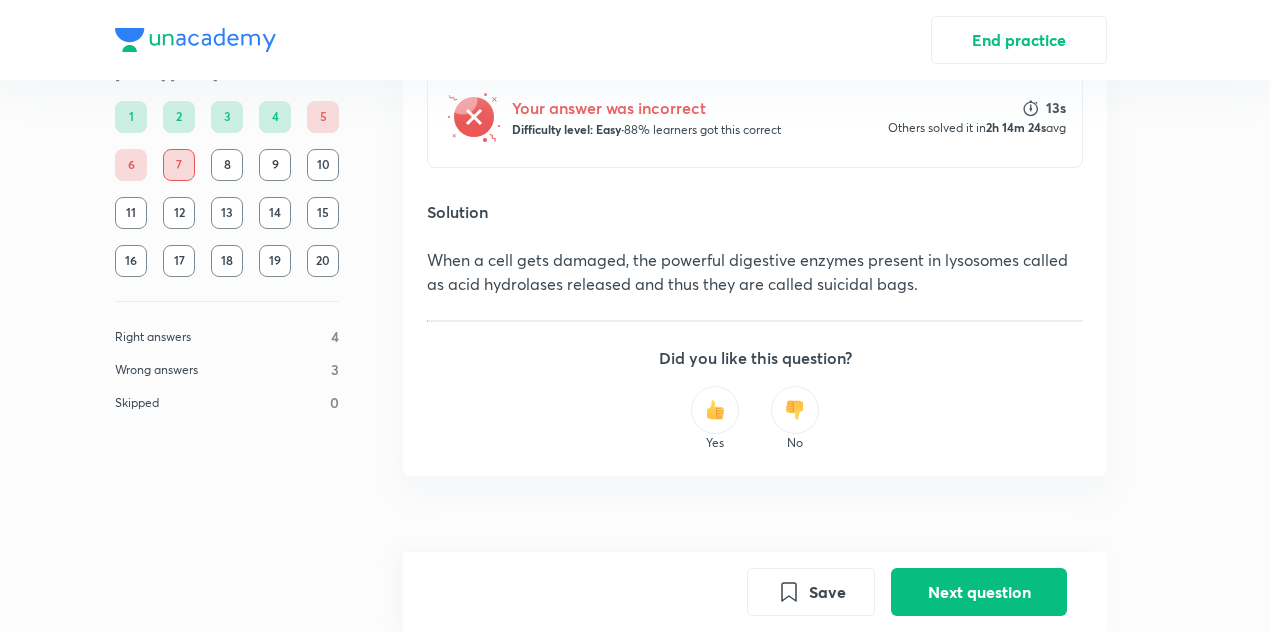 click on "Yes No" at bounding box center (755, 419) 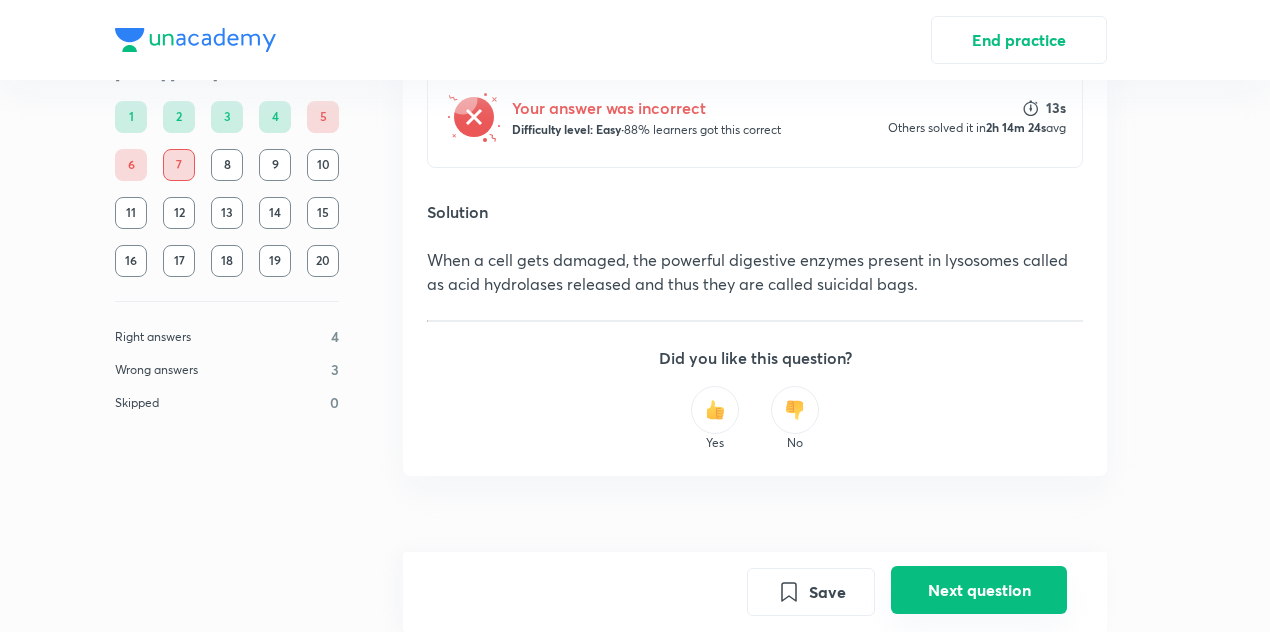 click on "Next question" at bounding box center (979, 590) 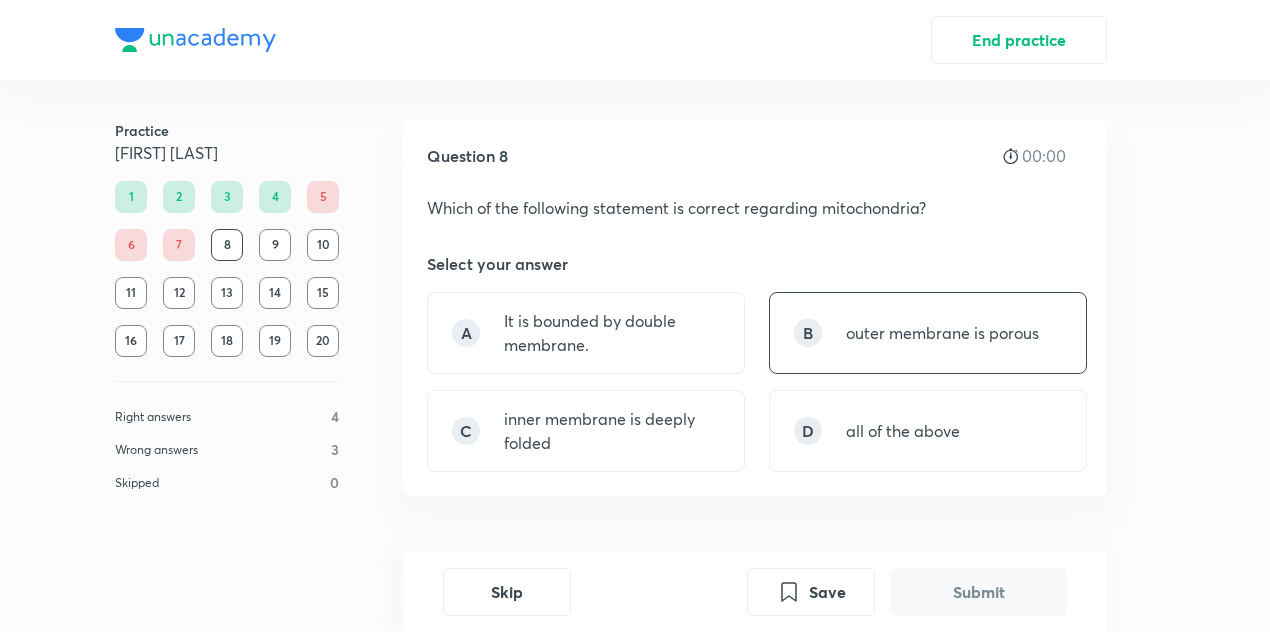 click on "B outer membrane is porous" at bounding box center [928, 333] 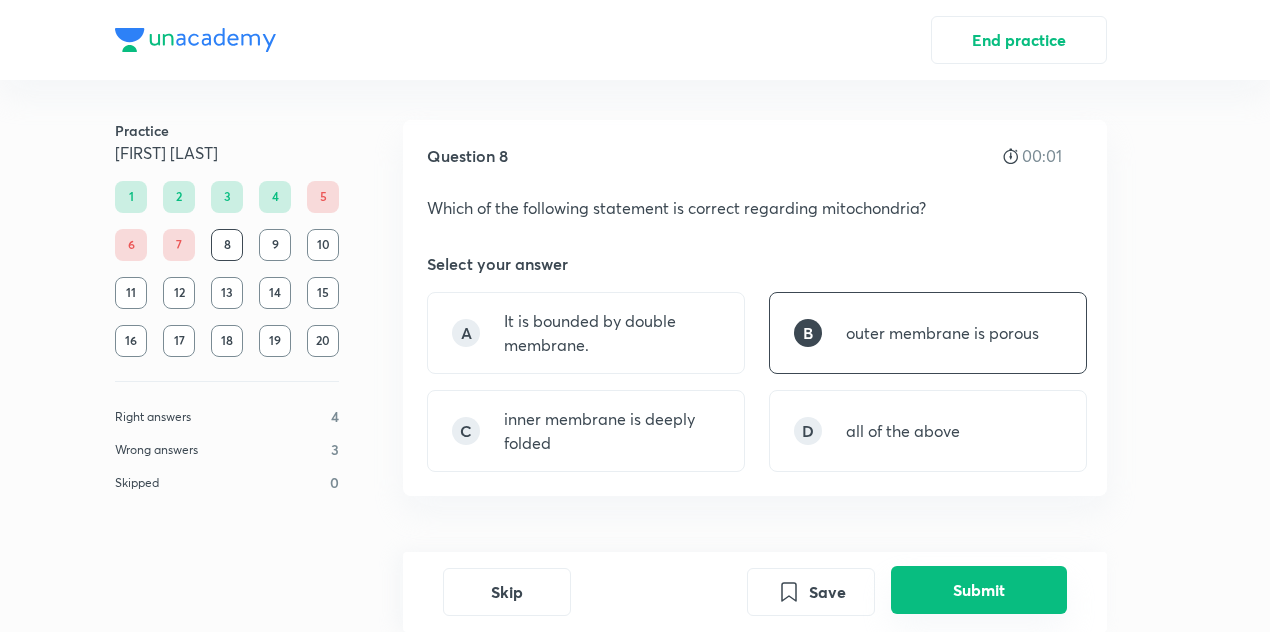 click on "Submit" at bounding box center [979, 590] 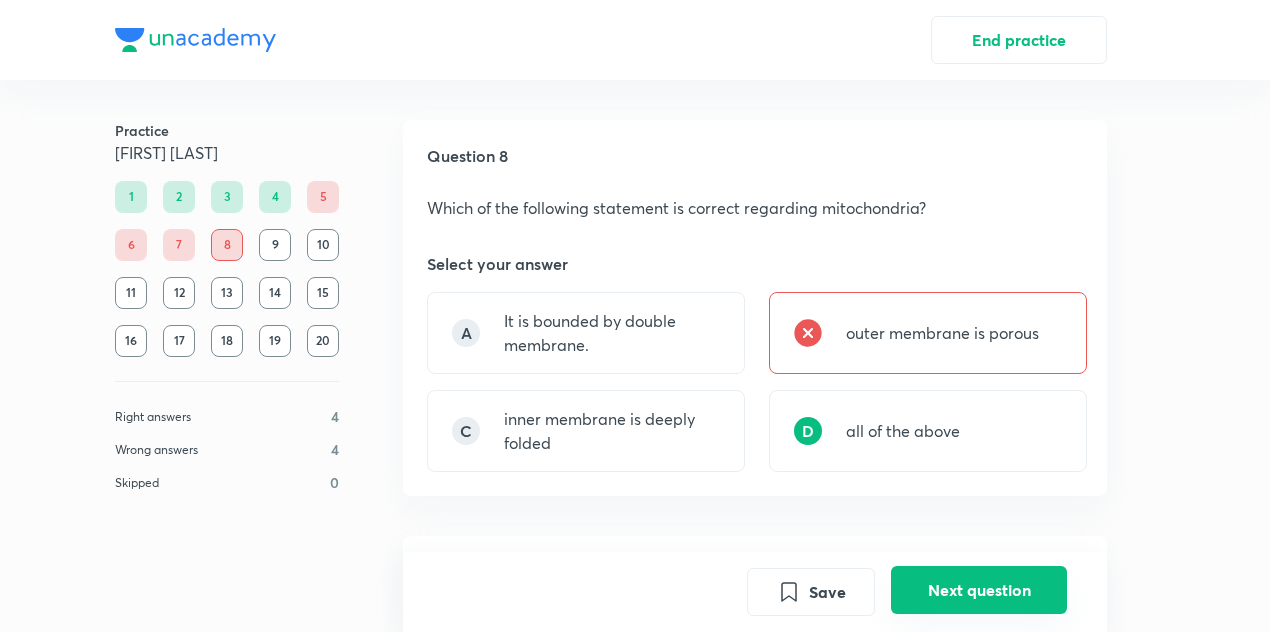 scroll, scrollTop: 534, scrollLeft: 0, axis: vertical 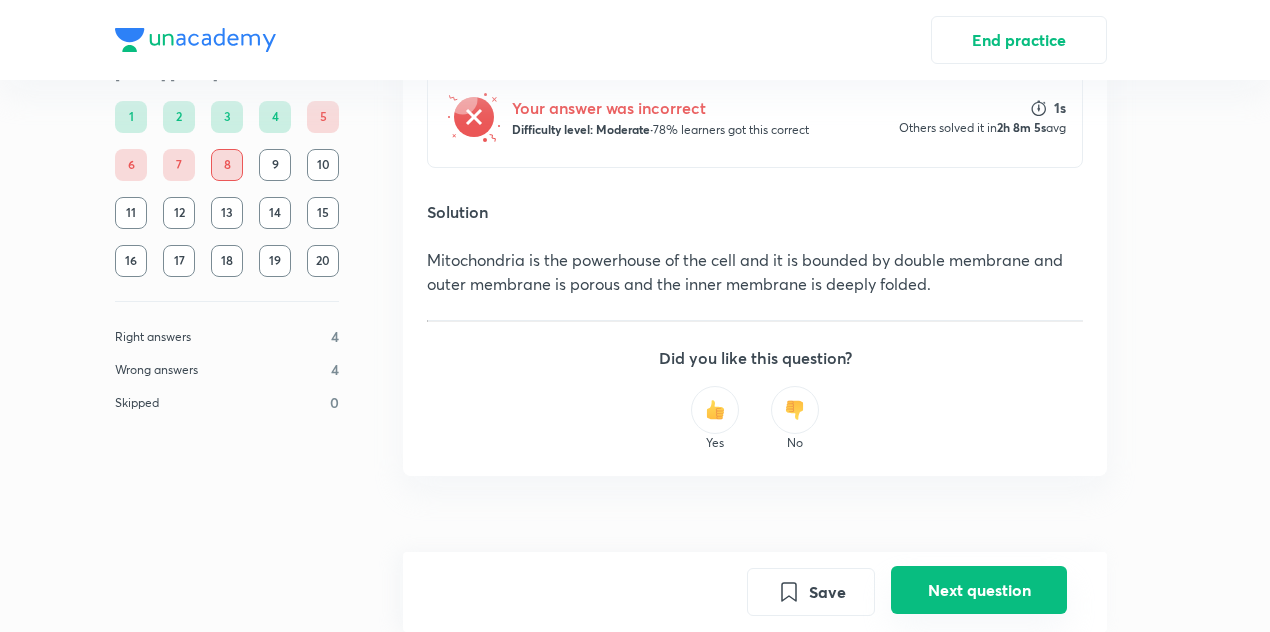 drag, startPoint x: 969, startPoint y: 585, endPoint x: 1066, endPoint y: 596, distance: 97.62172 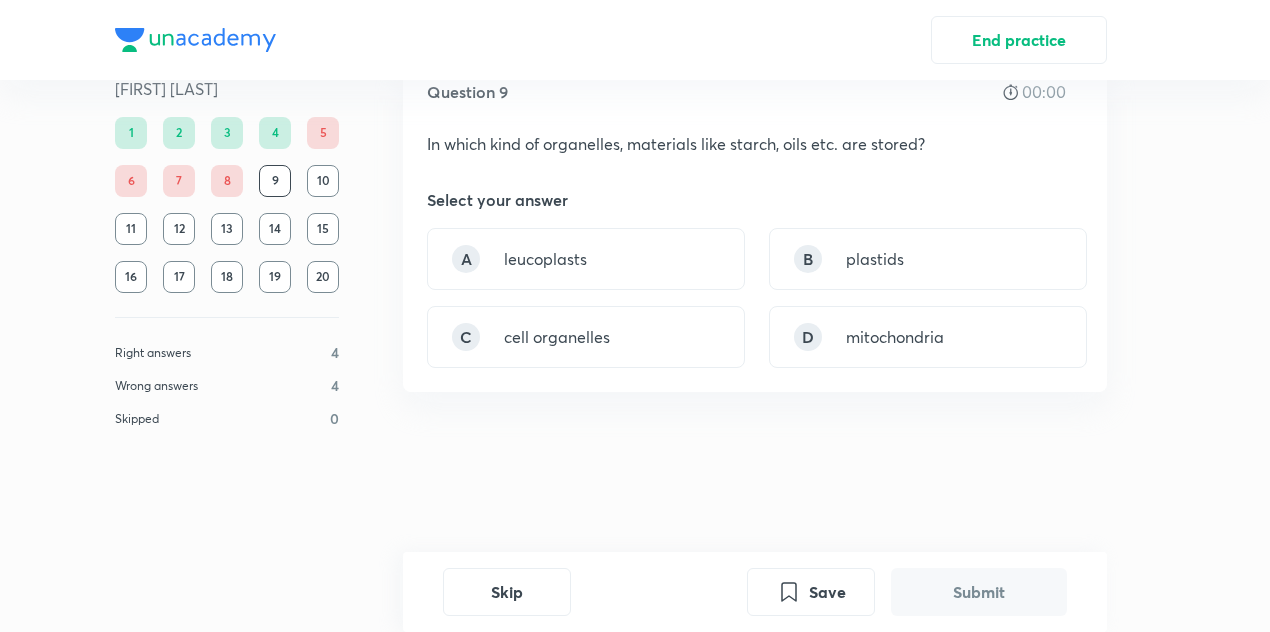 scroll, scrollTop: 0, scrollLeft: 0, axis: both 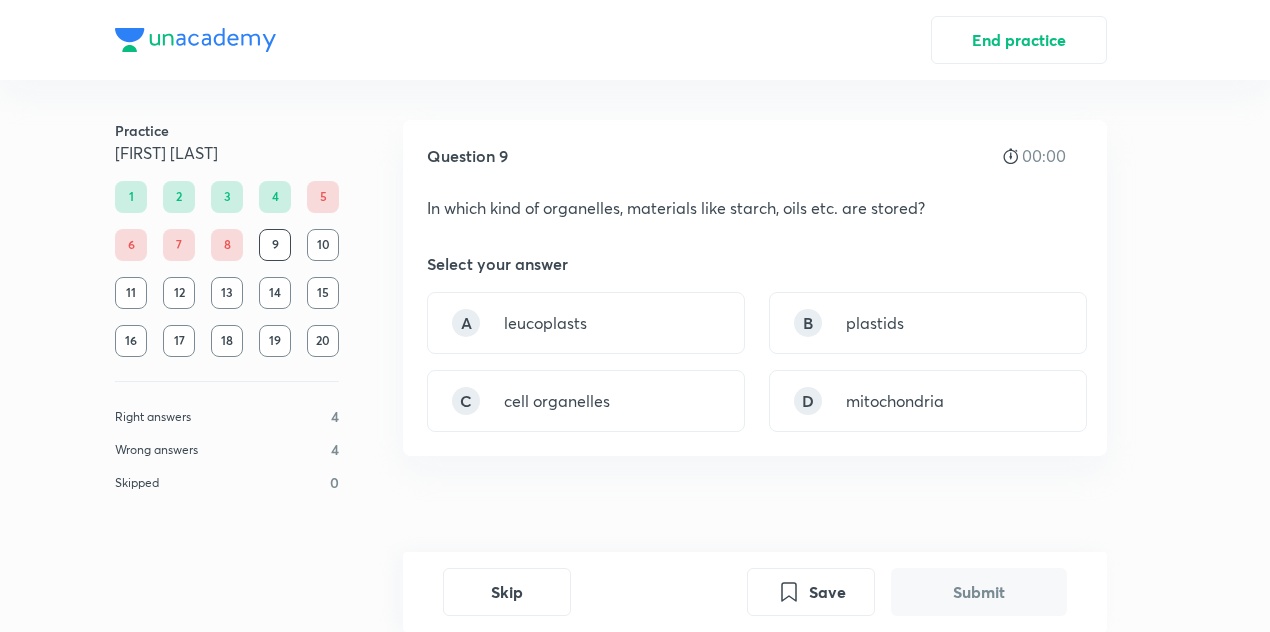 click on "Submit" at bounding box center [979, 592] 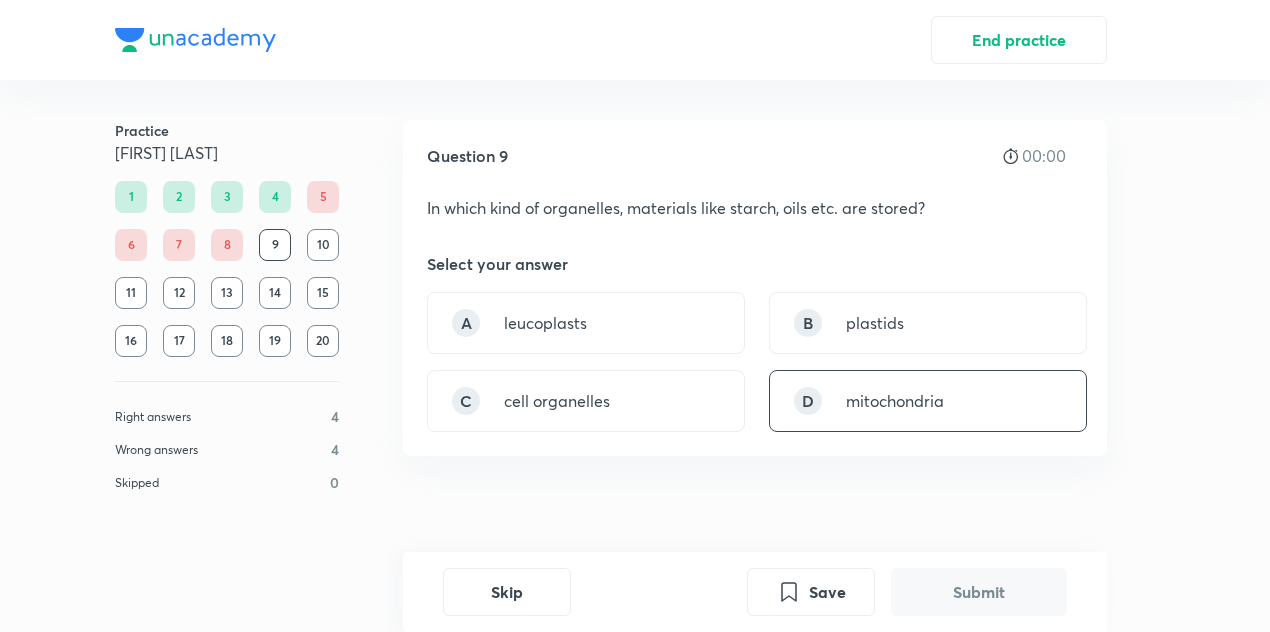 click on "mitochondria" at bounding box center (895, 401) 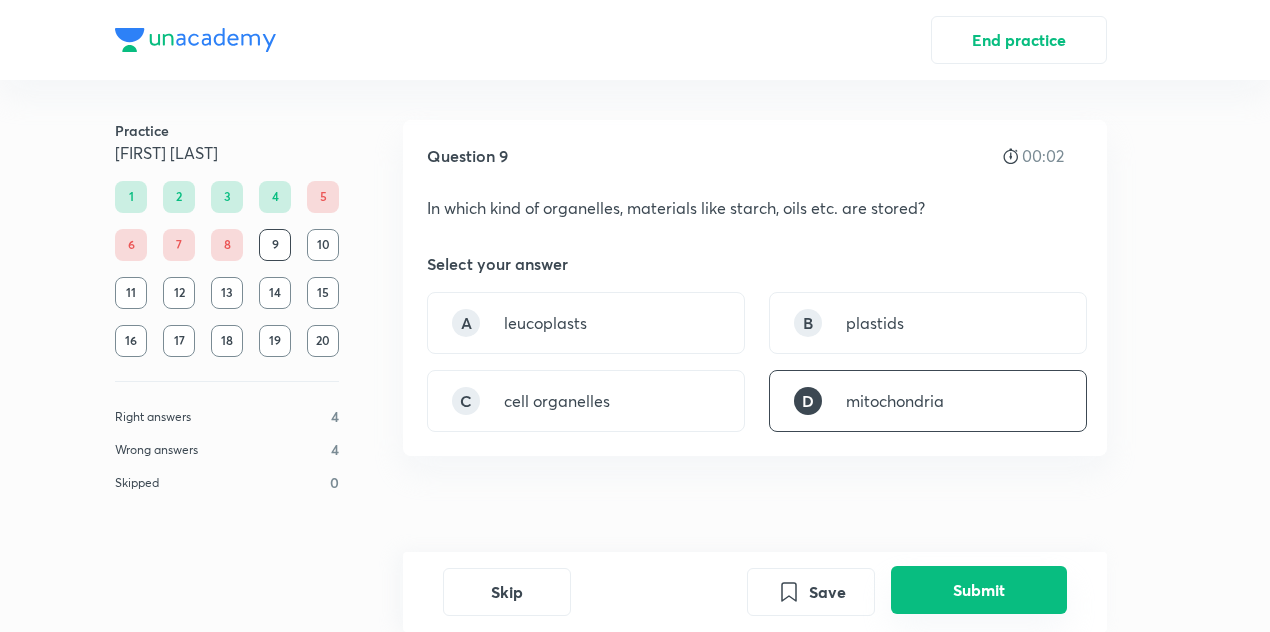 click on "Submit" at bounding box center [979, 590] 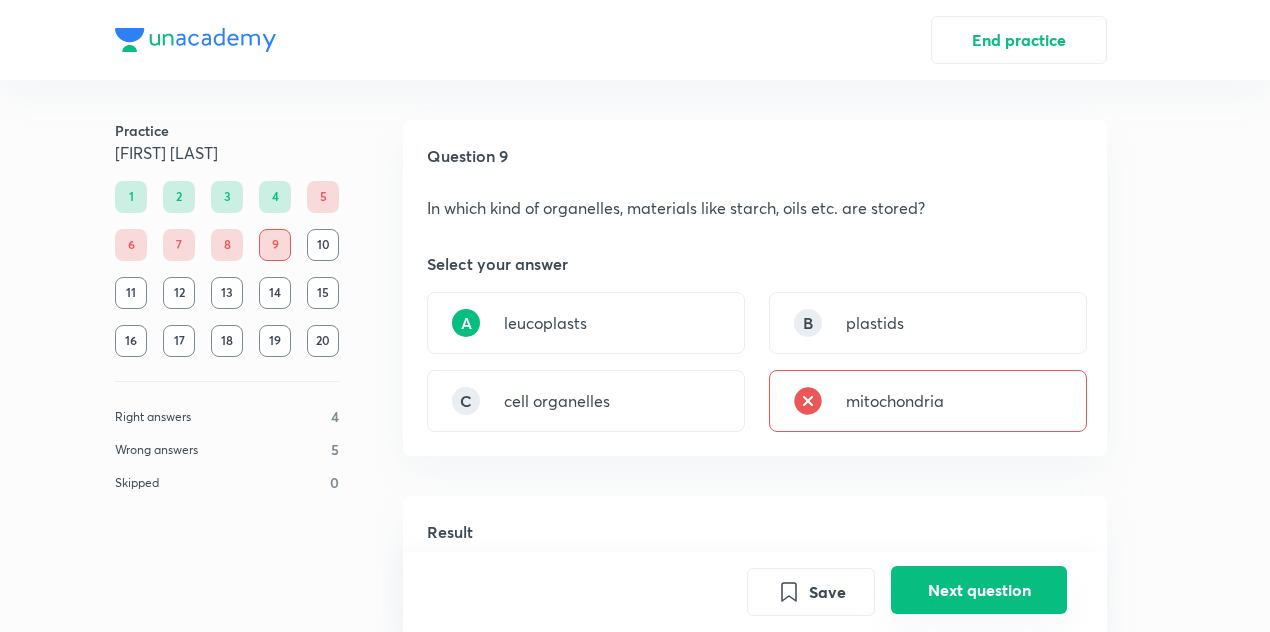 scroll, scrollTop: 494, scrollLeft: 0, axis: vertical 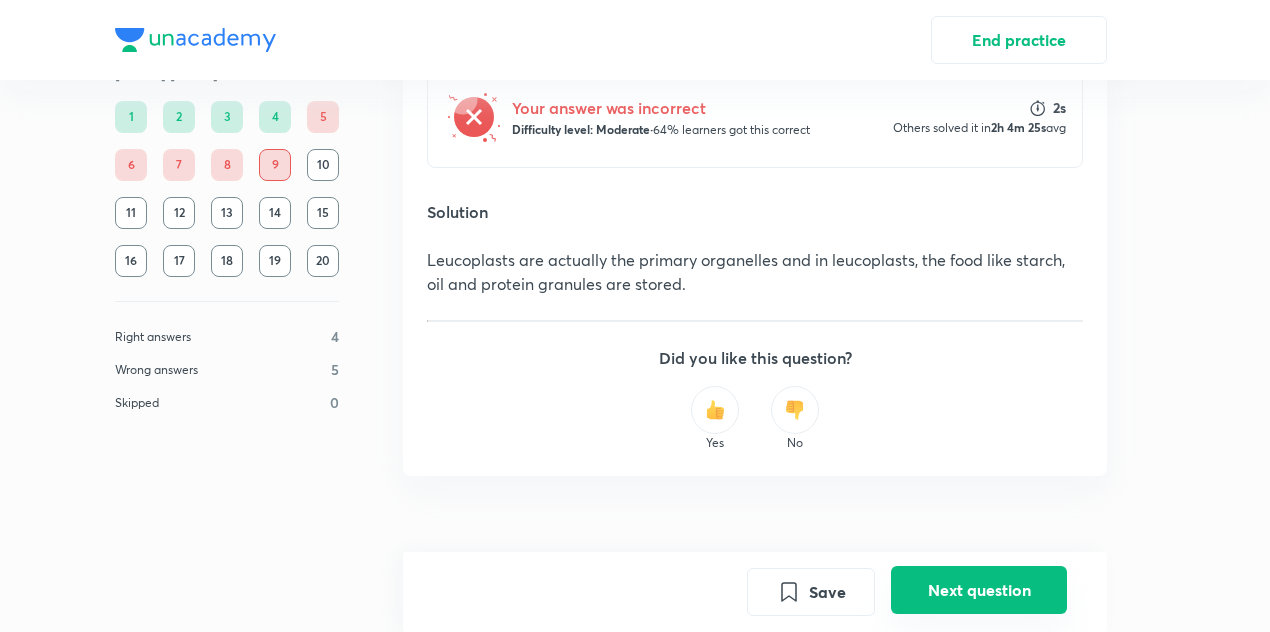 click on "Next question" at bounding box center [979, 590] 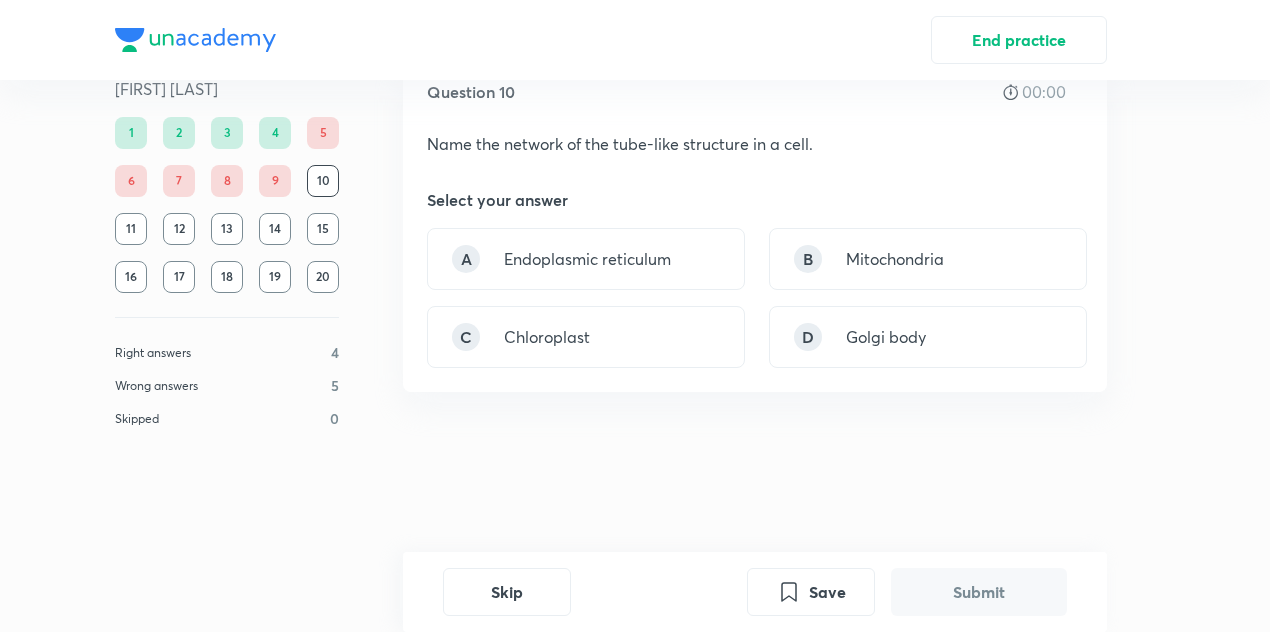 scroll, scrollTop: 0, scrollLeft: 0, axis: both 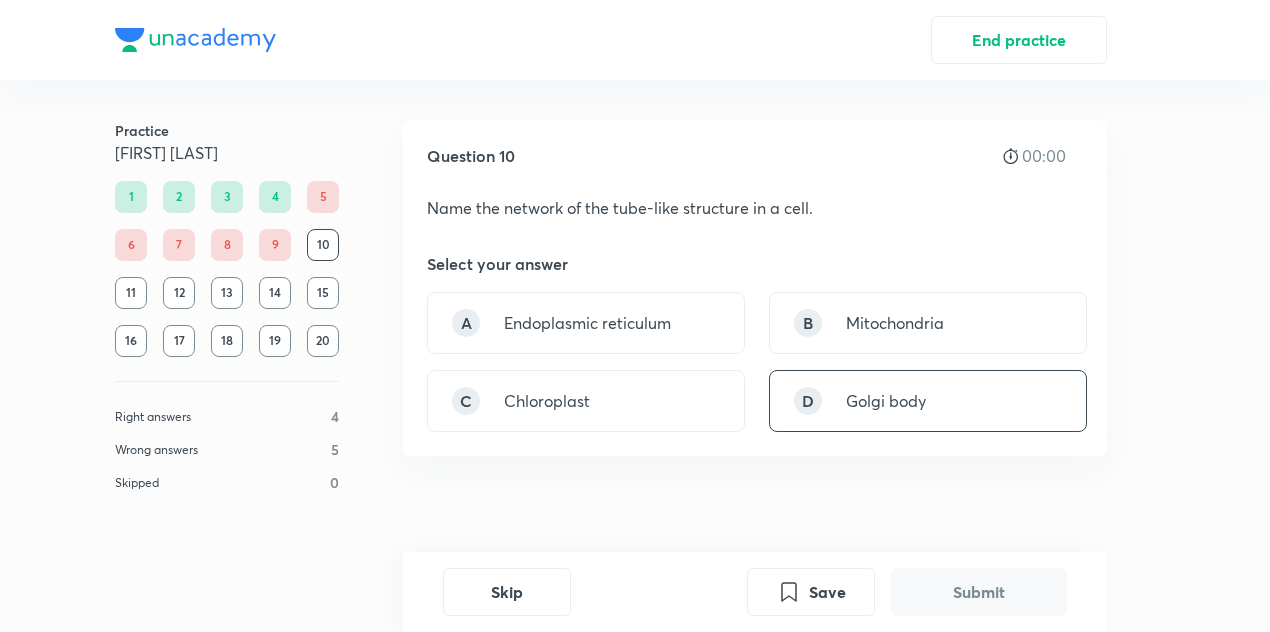 click on "D Golgi body" at bounding box center [928, 401] 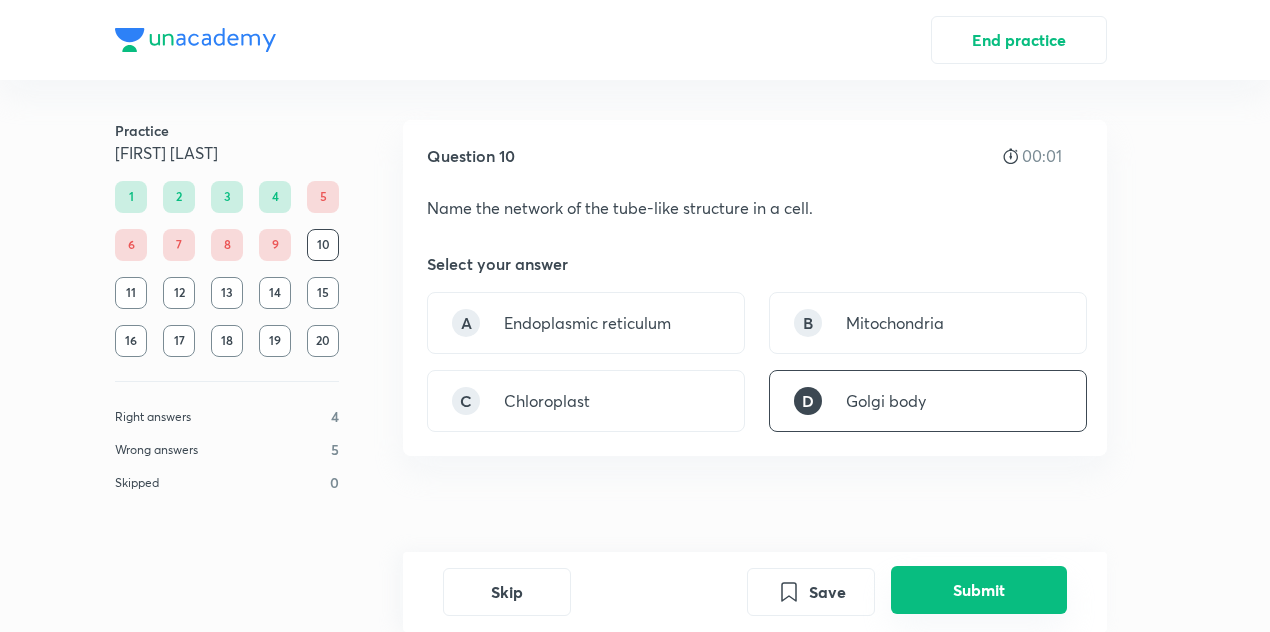 click on "Submit" at bounding box center (979, 590) 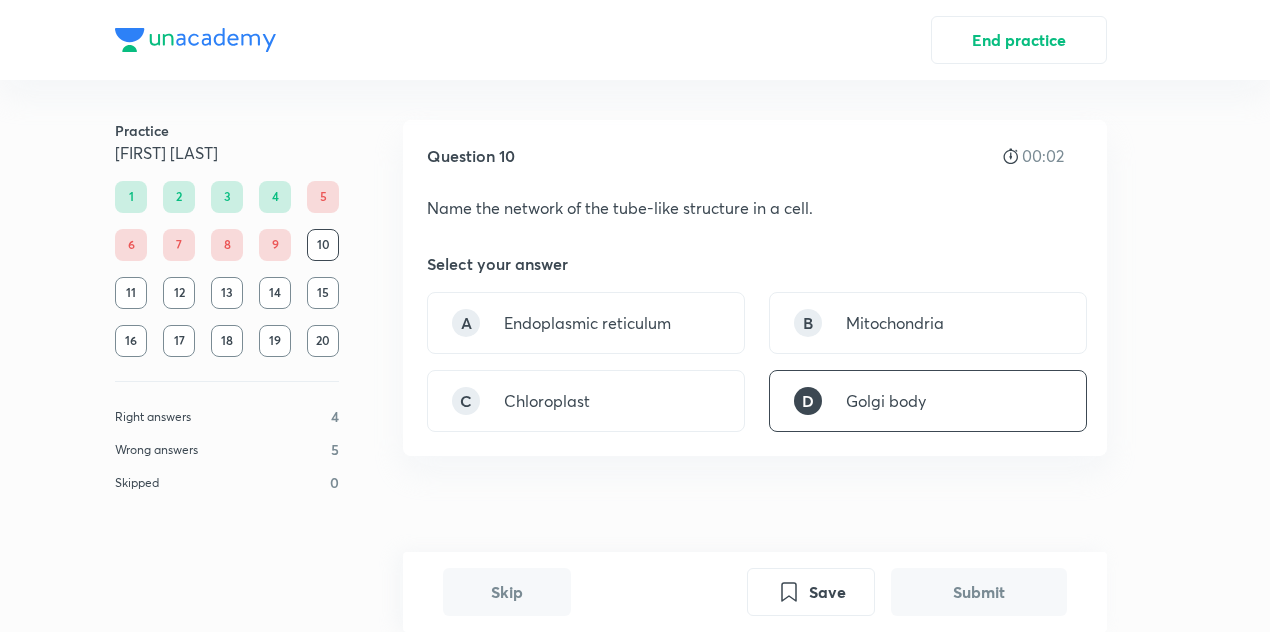 scroll, scrollTop: 471, scrollLeft: 0, axis: vertical 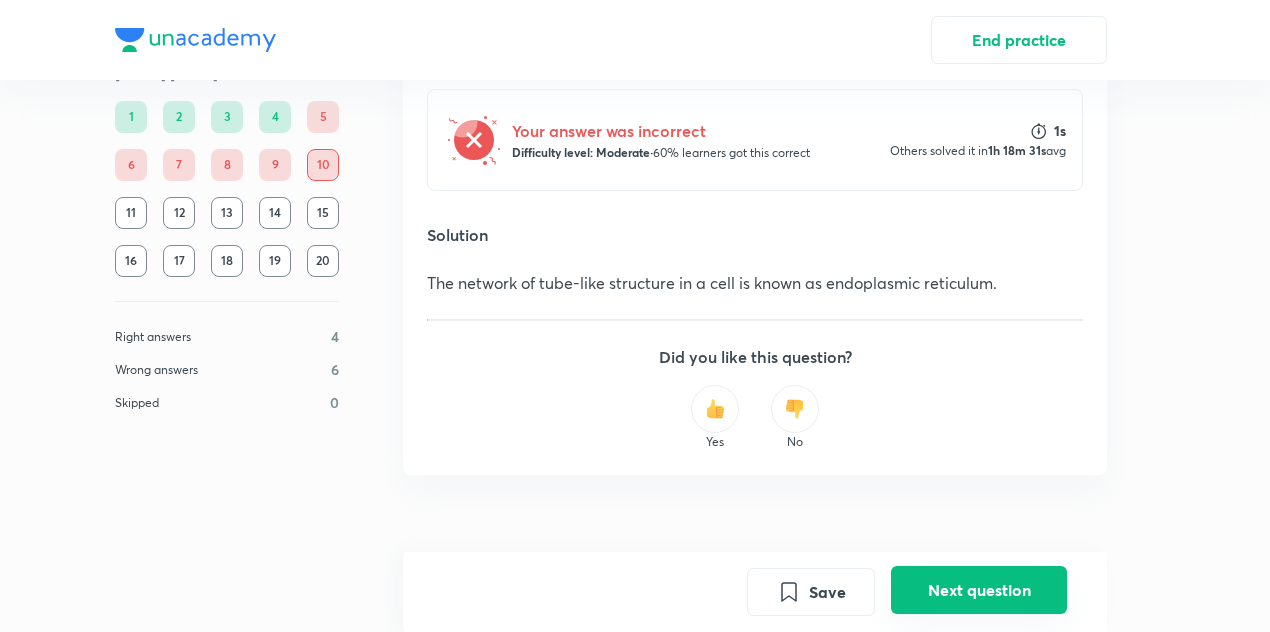 click on "Next question" at bounding box center (979, 590) 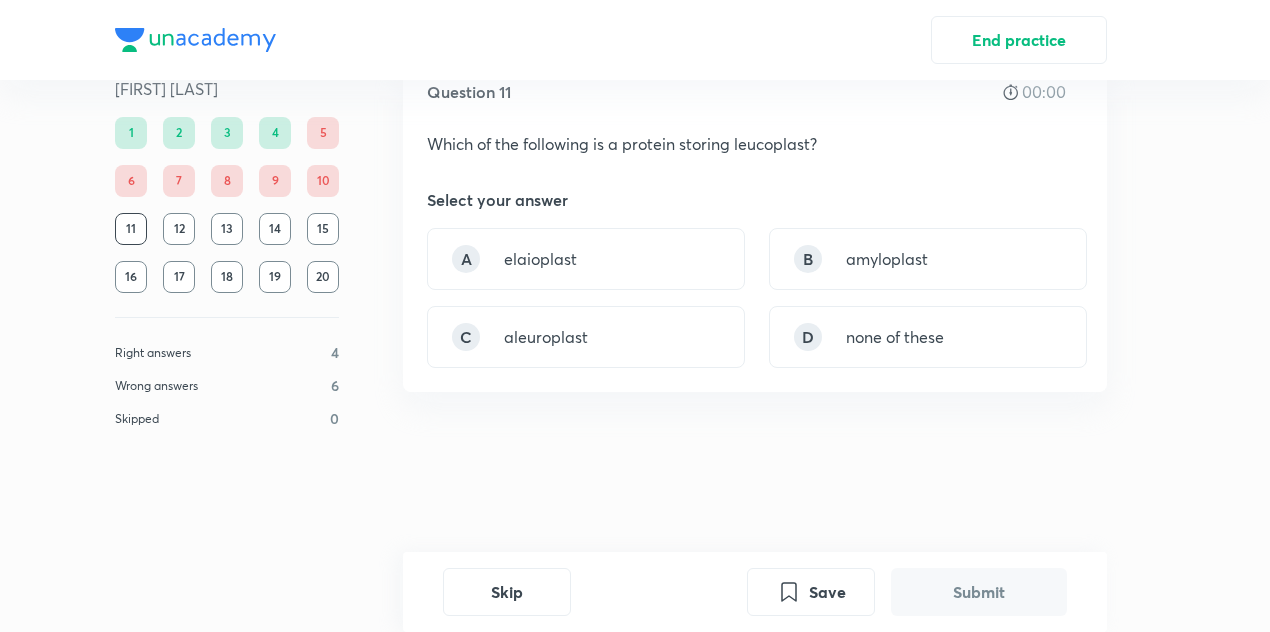 scroll, scrollTop: 0, scrollLeft: 0, axis: both 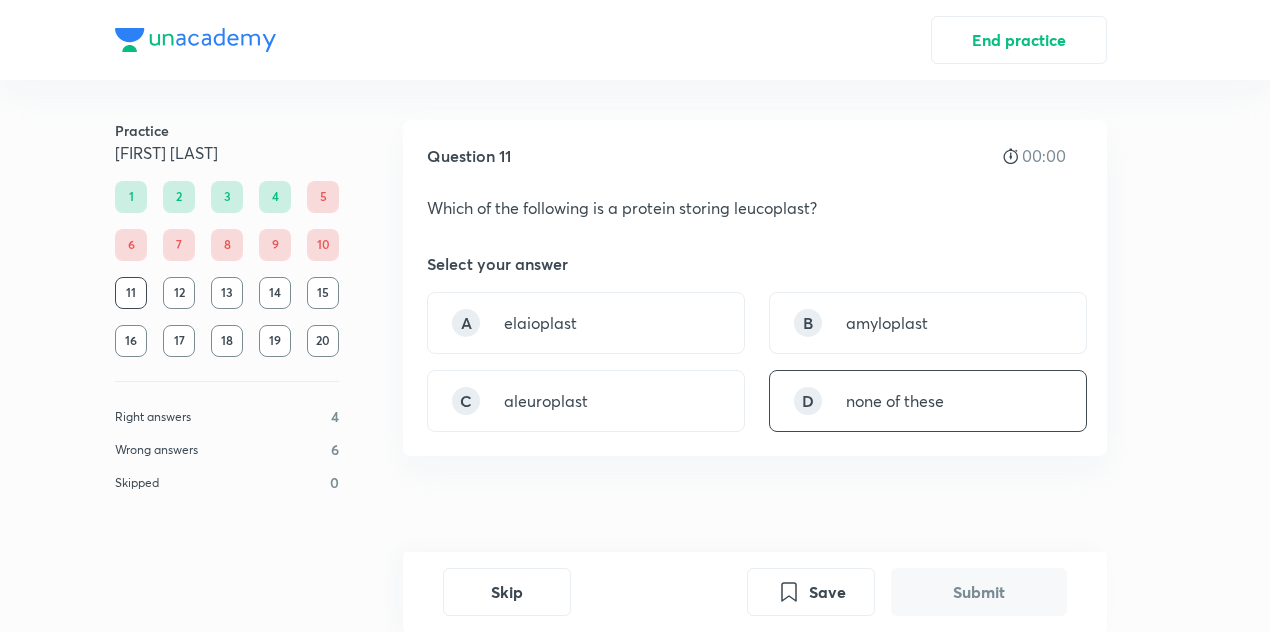 click on "D none of these" at bounding box center [928, 401] 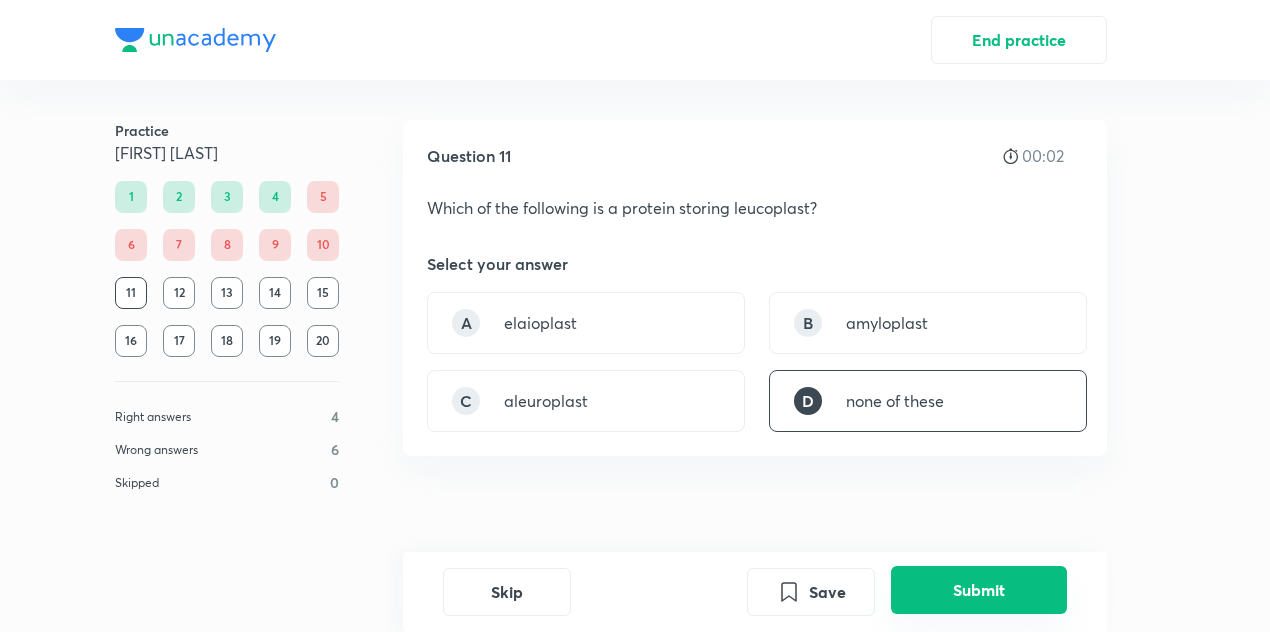 click on "Submit" at bounding box center [979, 590] 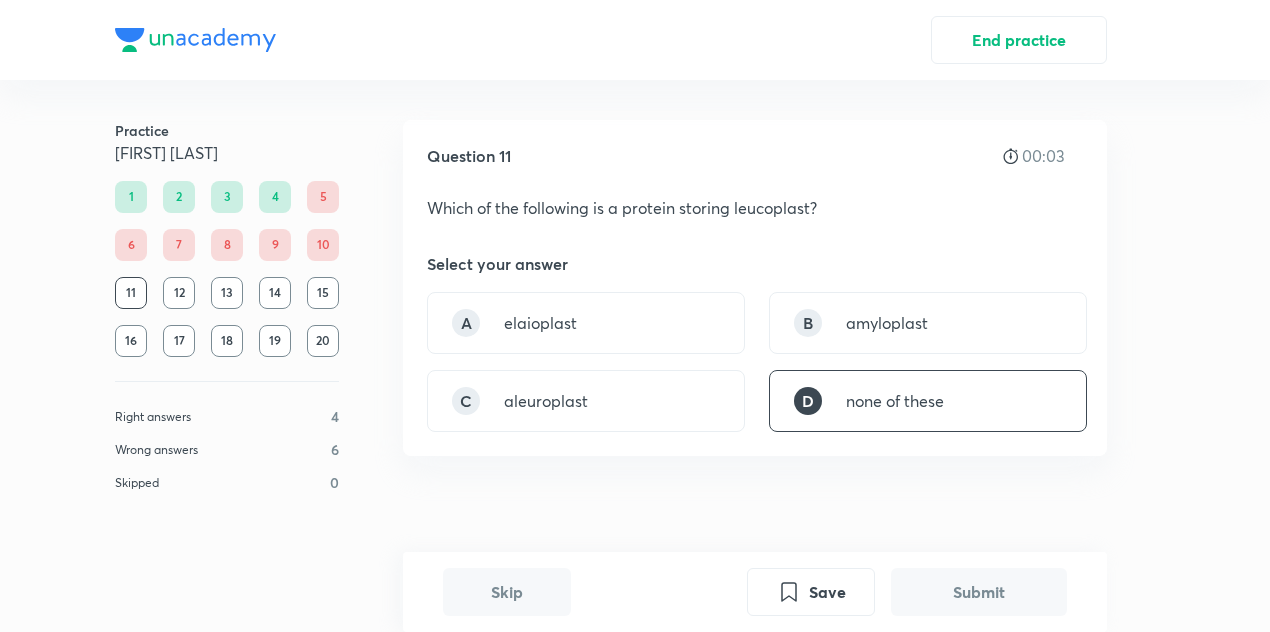scroll, scrollTop: 494, scrollLeft: 0, axis: vertical 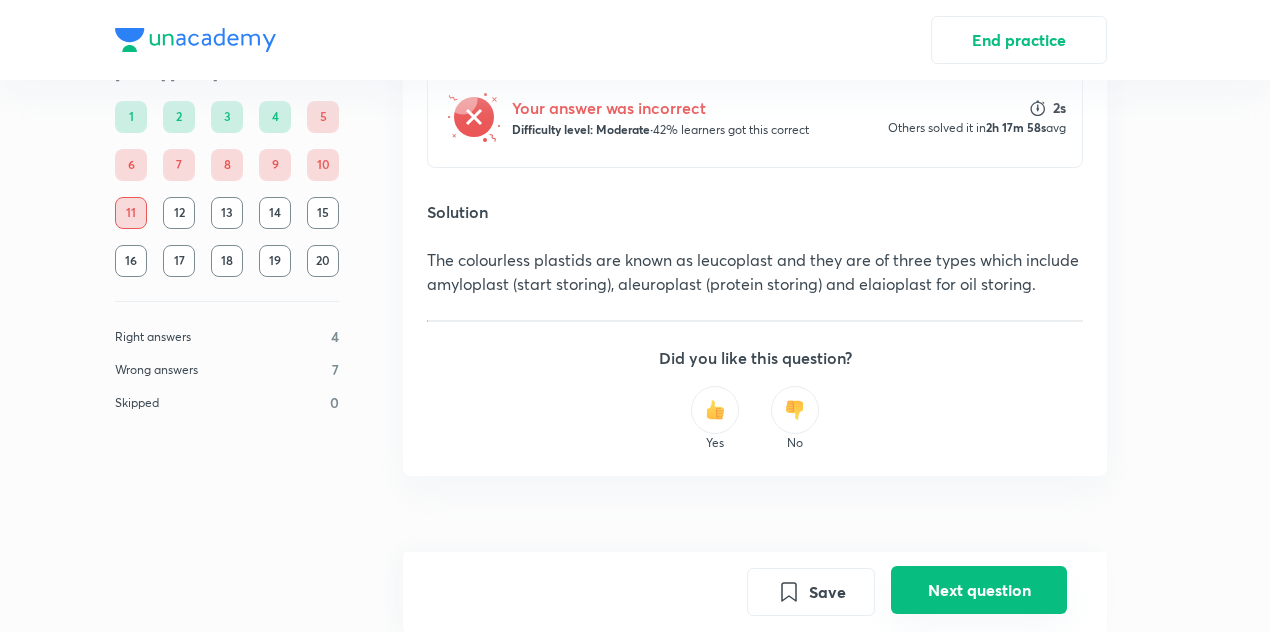 click on "Next question" at bounding box center [979, 590] 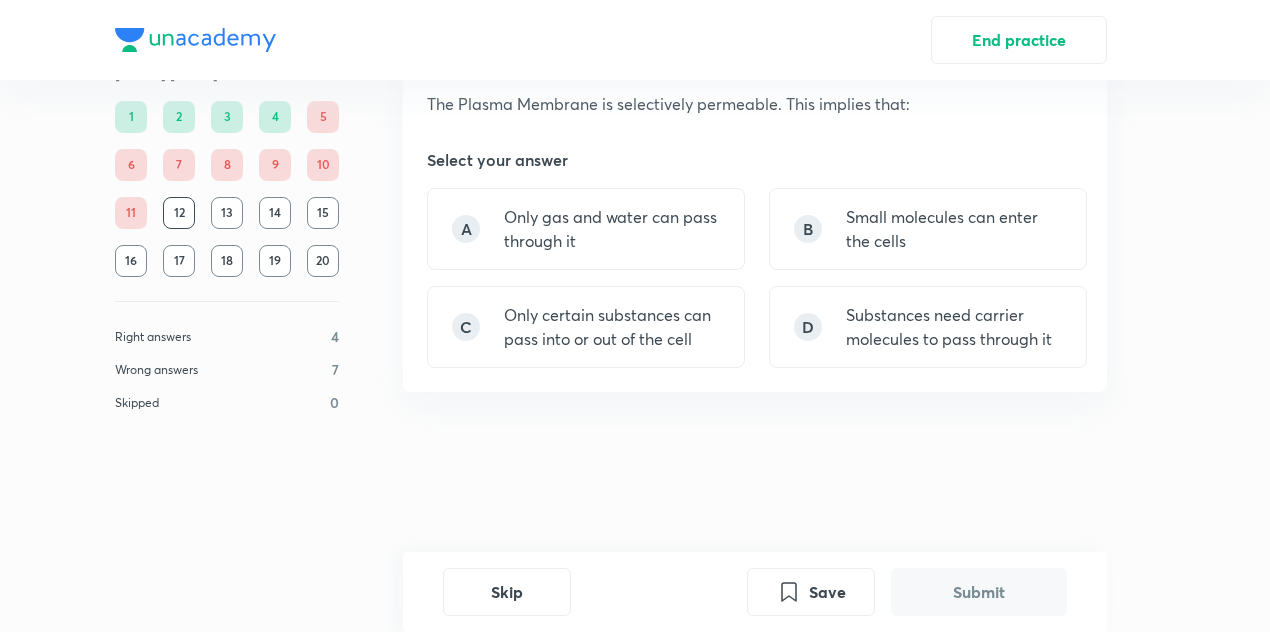 scroll, scrollTop: 0, scrollLeft: 0, axis: both 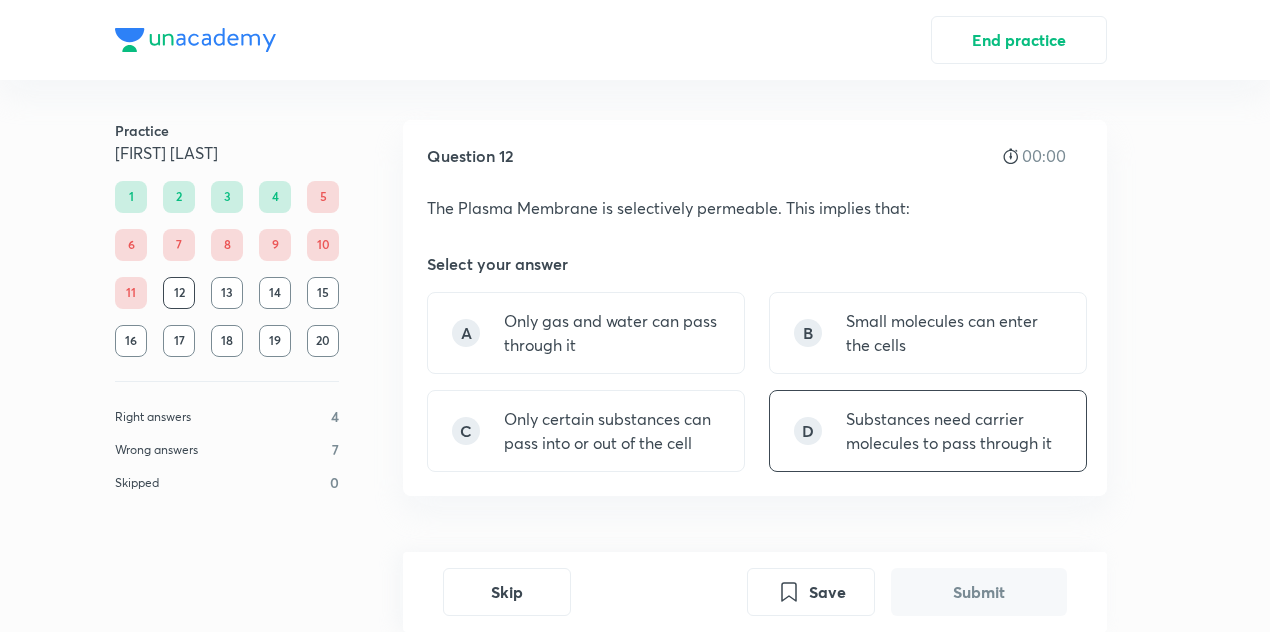 click on "Substances need carrier molecules to pass through it" at bounding box center (954, 431) 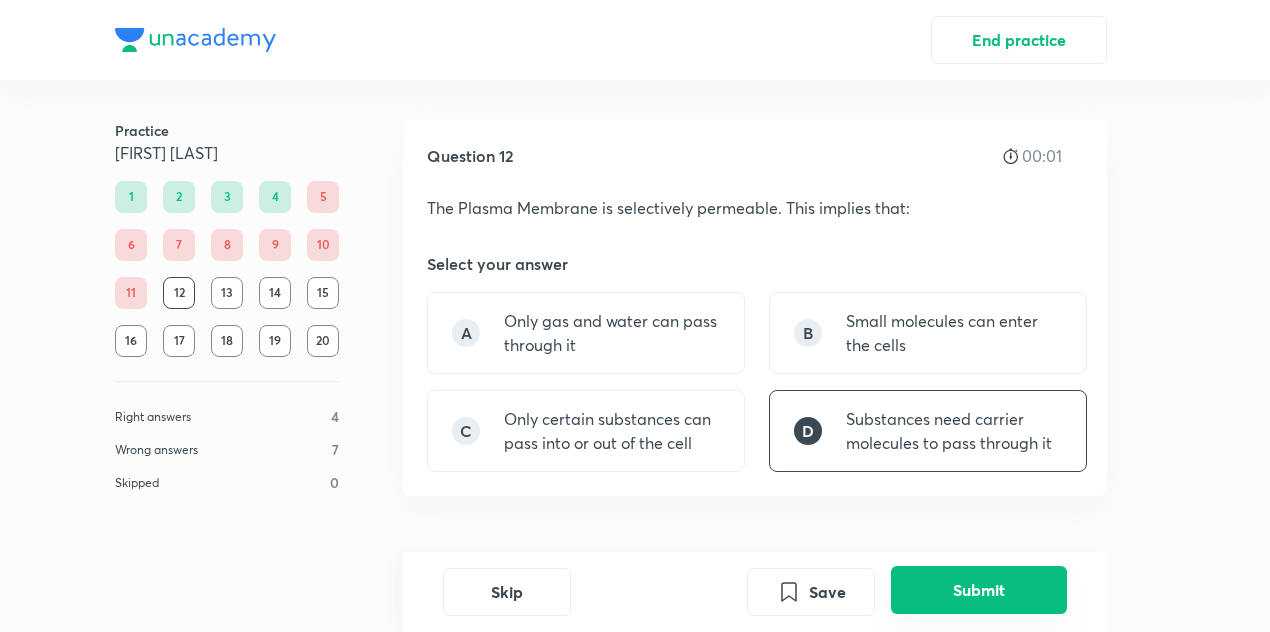 click on "Submit" at bounding box center [979, 590] 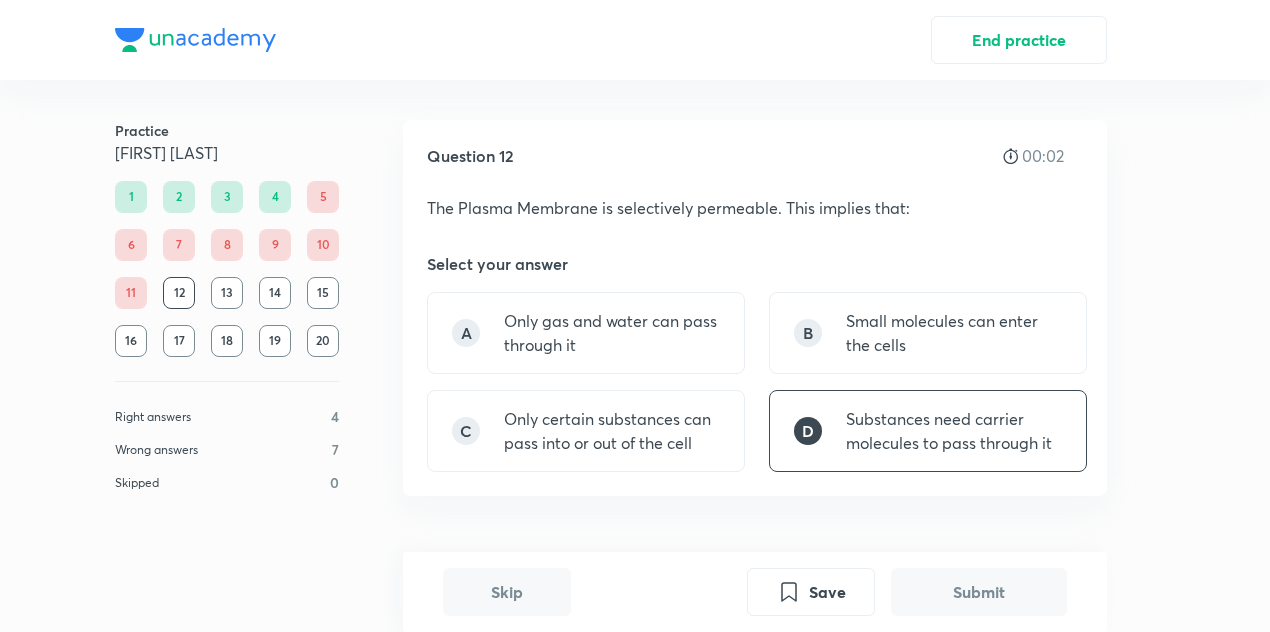 scroll, scrollTop: 534, scrollLeft: 0, axis: vertical 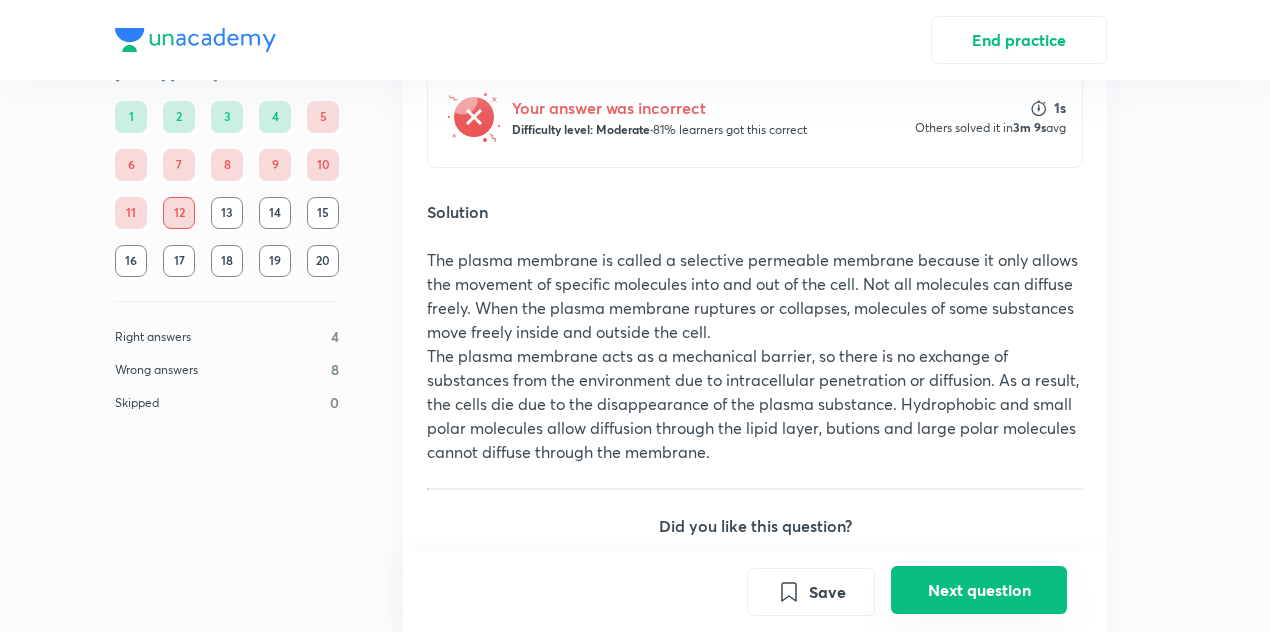 click on "Next question" at bounding box center [979, 590] 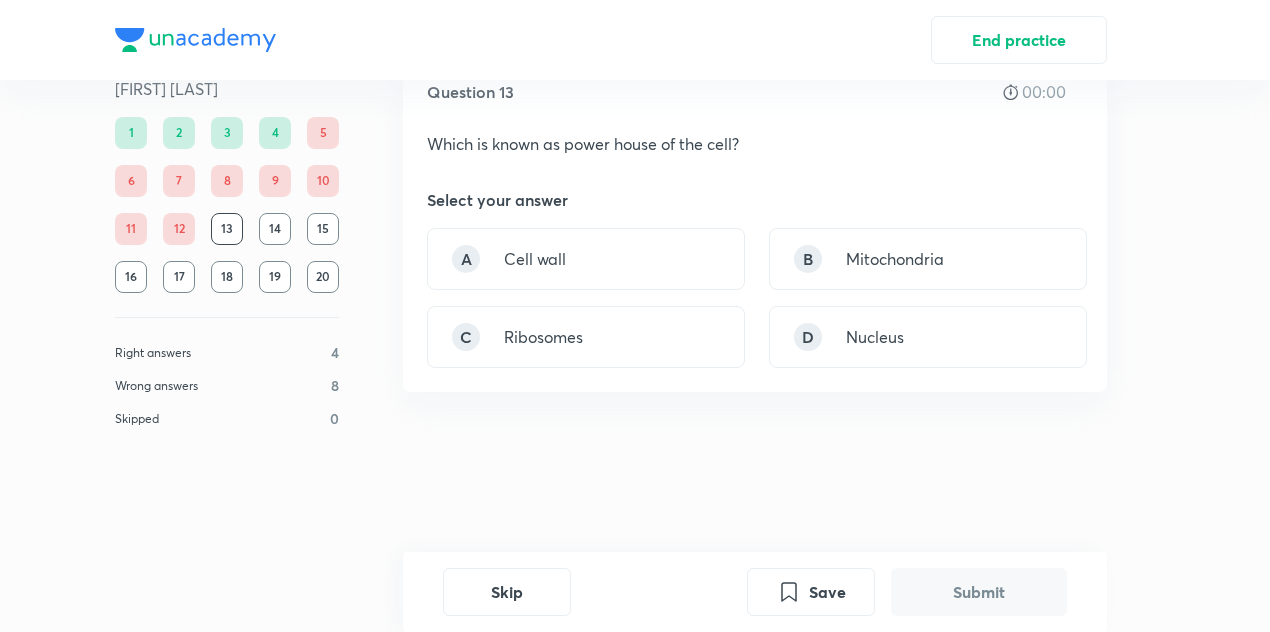 scroll, scrollTop: 0, scrollLeft: 0, axis: both 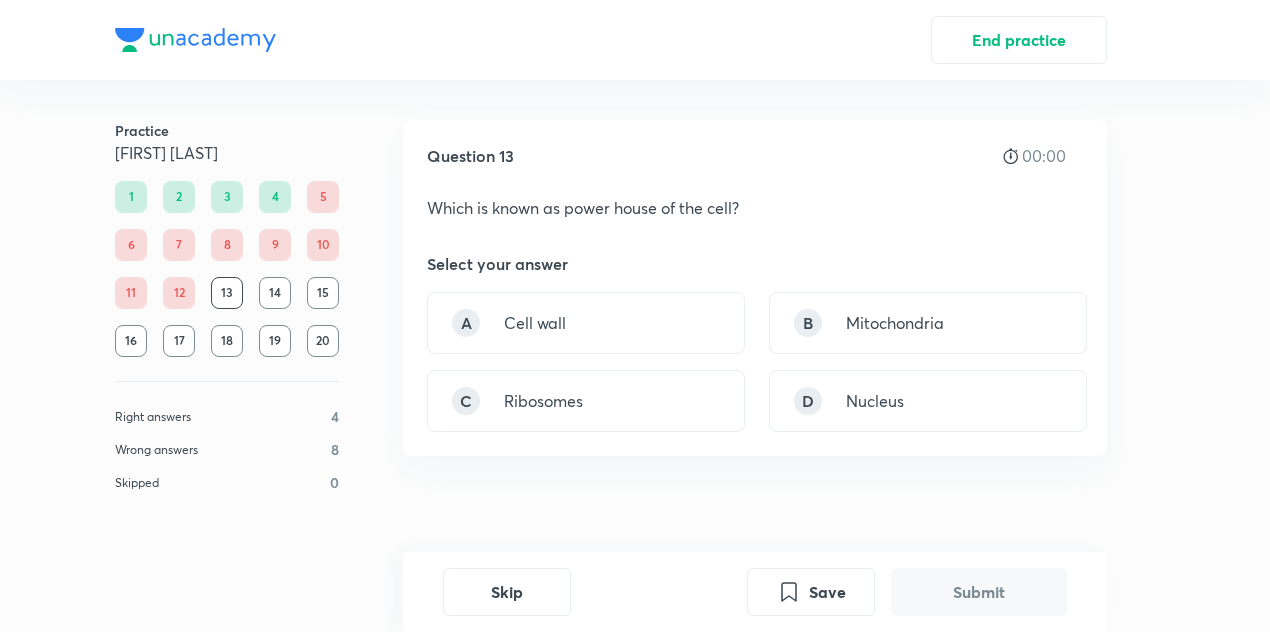click on "A Cell wall B Mitochondria C Ribosomes D Nucleus" at bounding box center [755, 362] 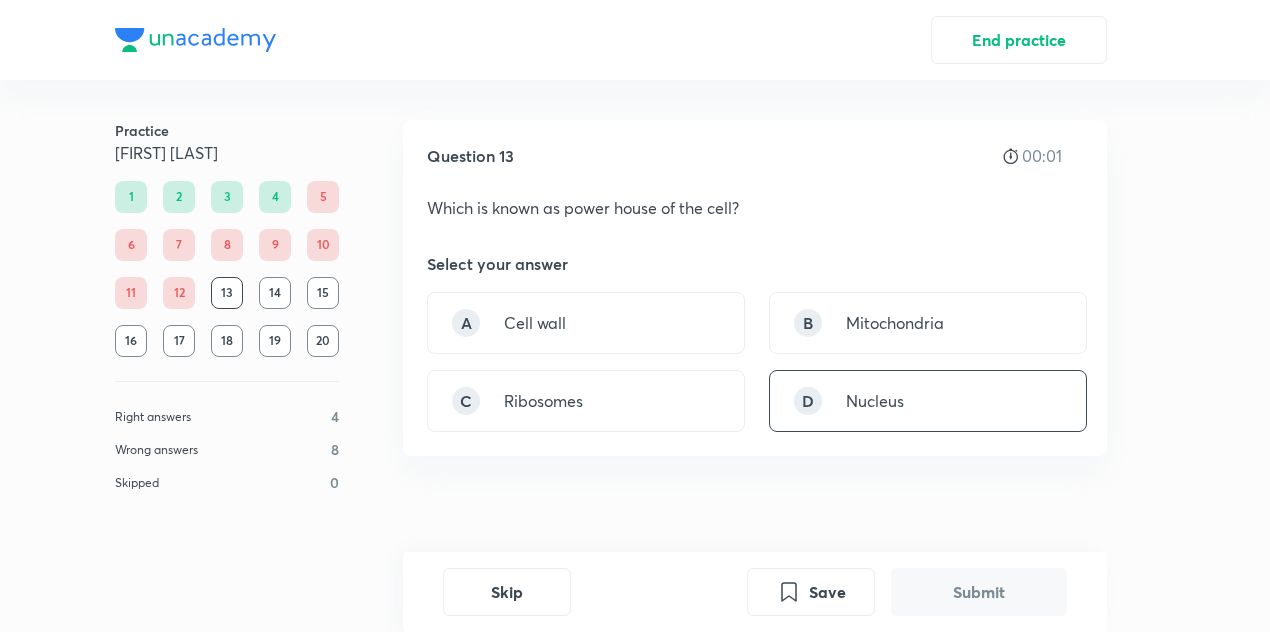 click on "D Nucleus" at bounding box center [928, 401] 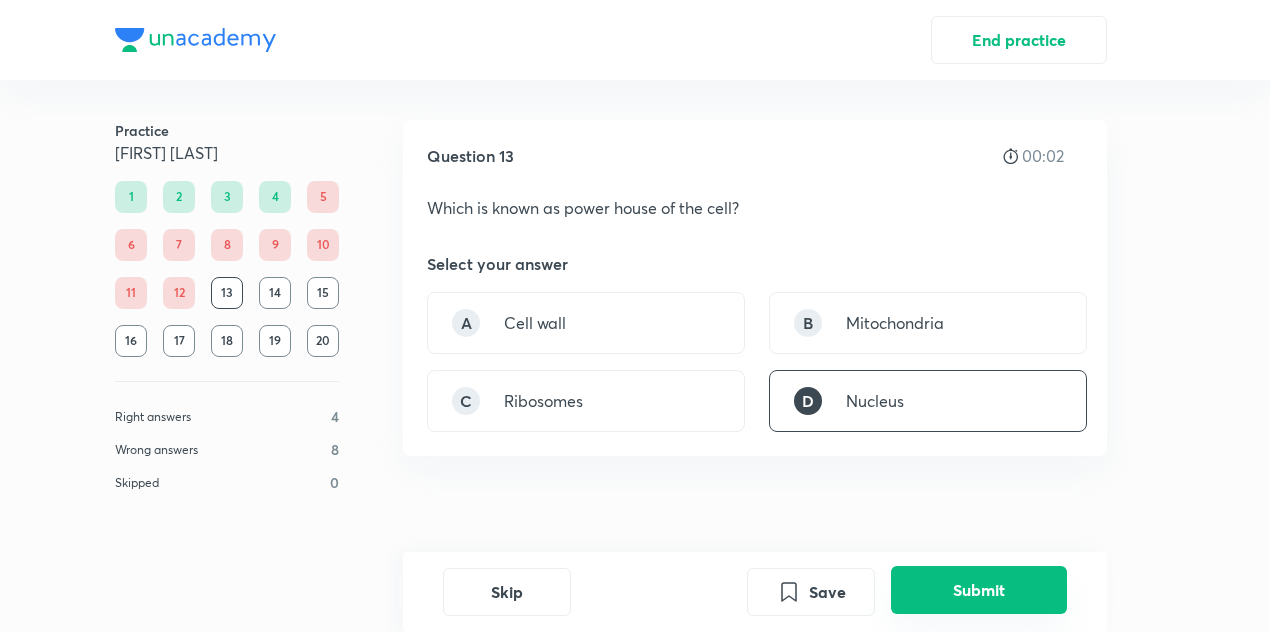 click on "Submit" at bounding box center (979, 590) 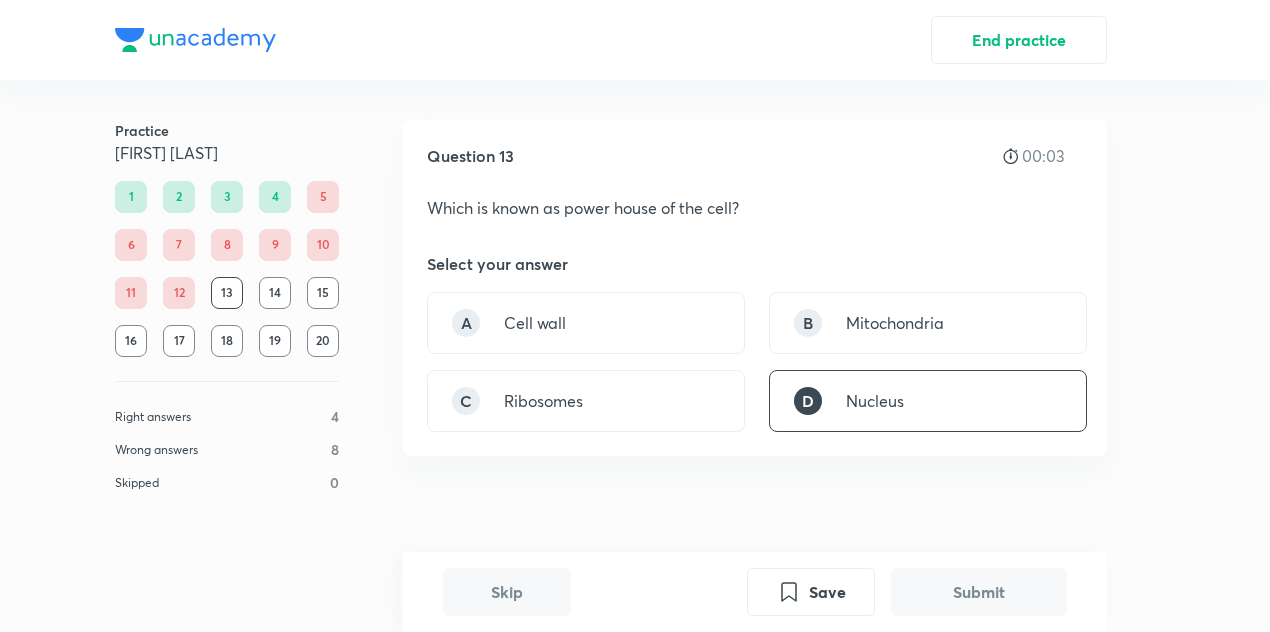 scroll, scrollTop: 494, scrollLeft: 0, axis: vertical 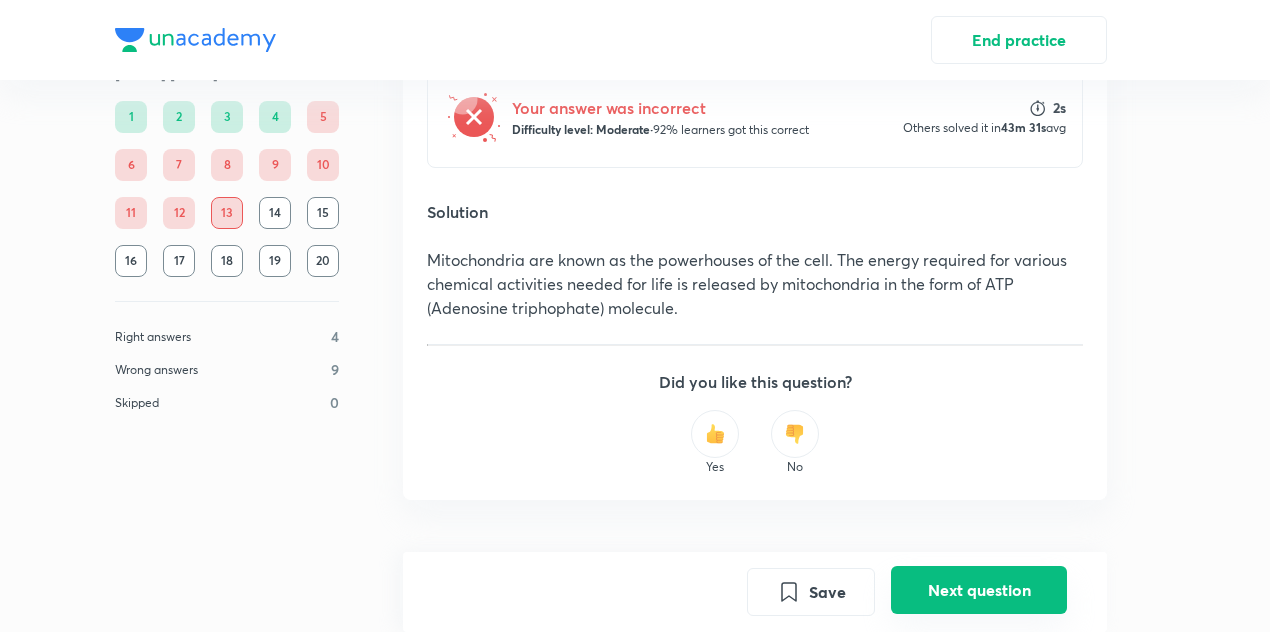 click on "Next question" at bounding box center (979, 590) 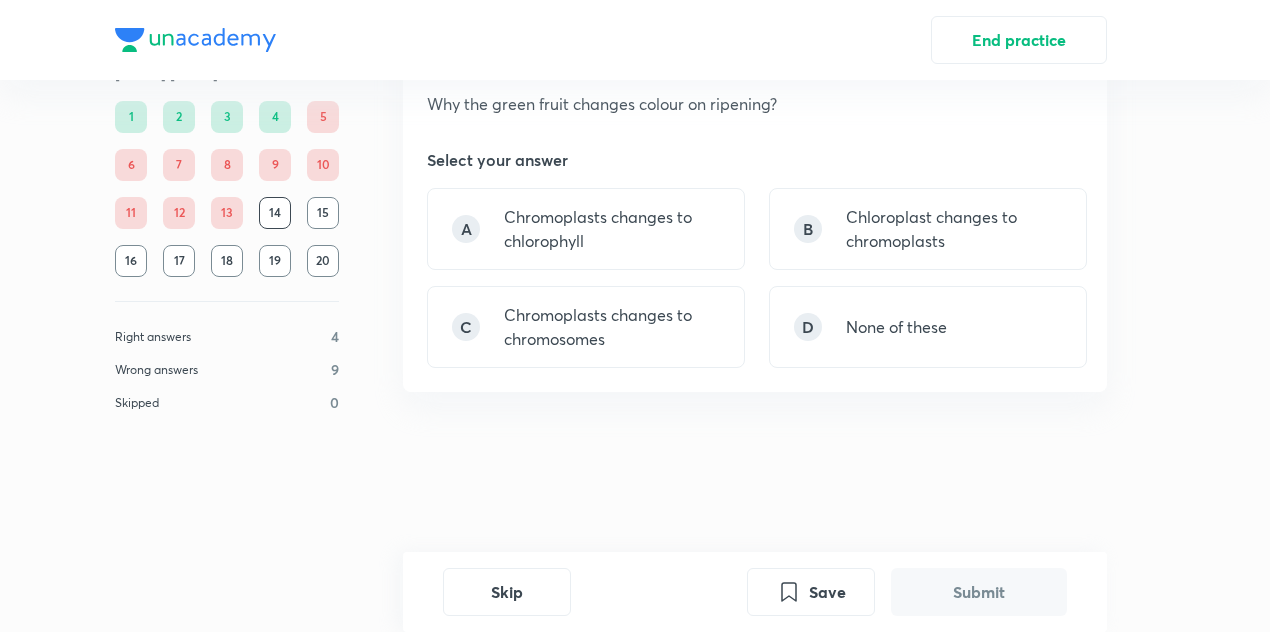 scroll, scrollTop: 0, scrollLeft: 0, axis: both 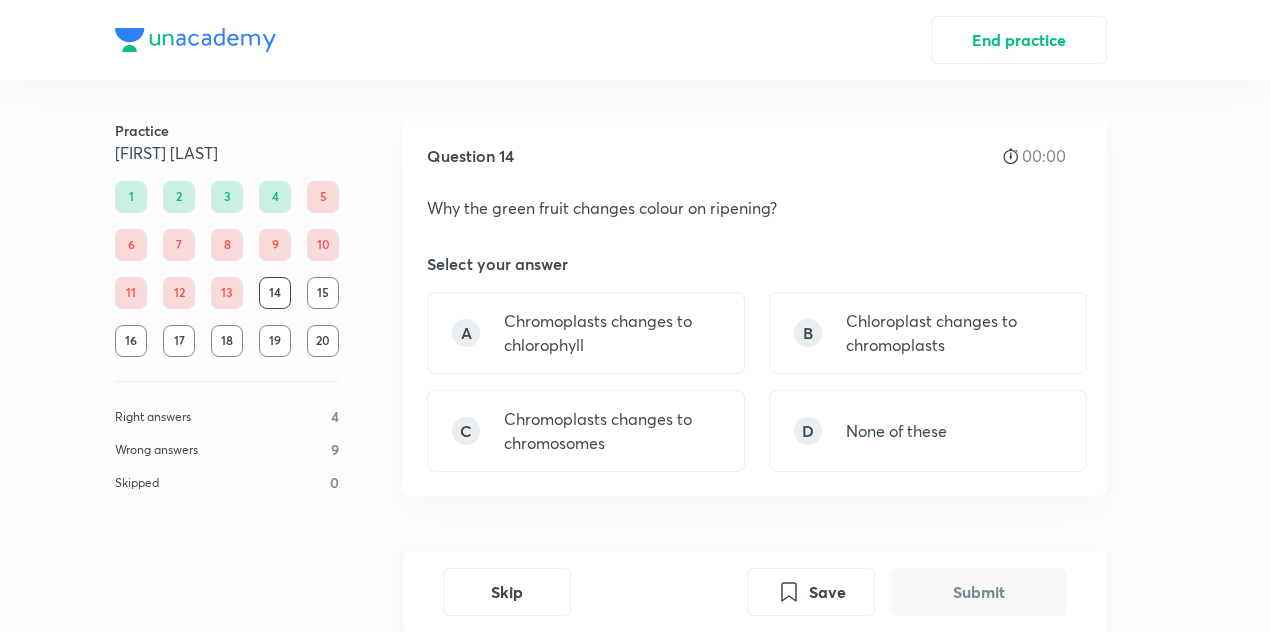 click on "A Chromoplasts changes to chlorophyll B Chloroplast changes to chromoplasts C Chromoplasts changes to chromosomes D None of these" at bounding box center (755, 382) 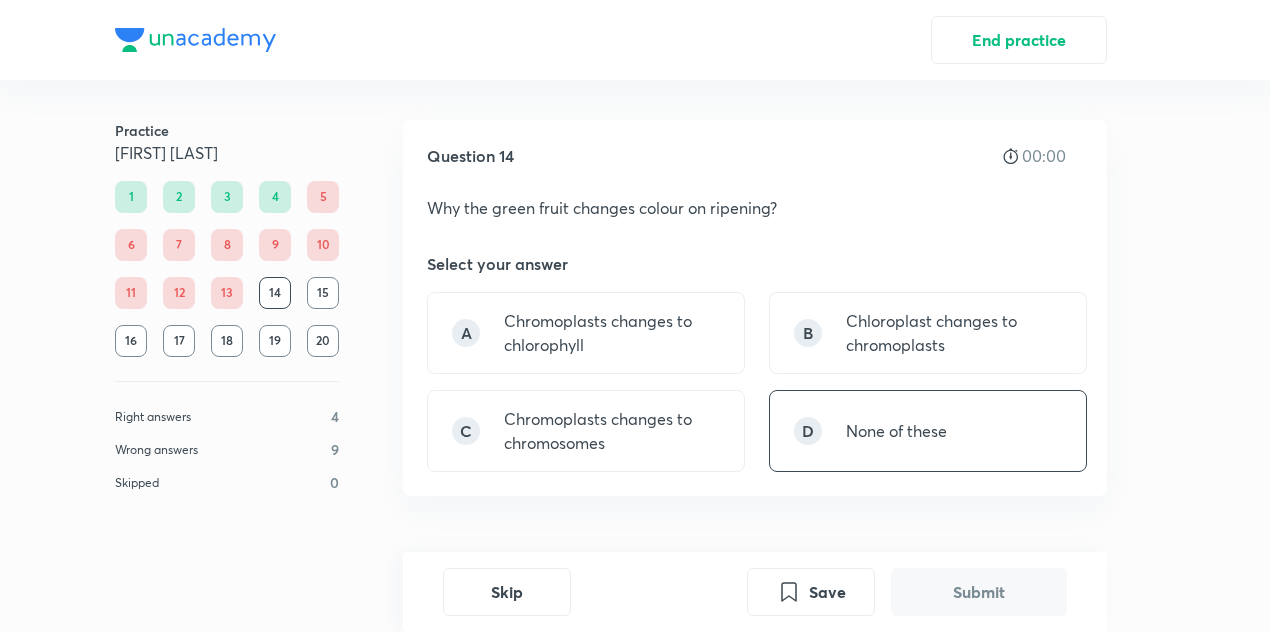 click on "D None of these" at bounding box center (928, 431) 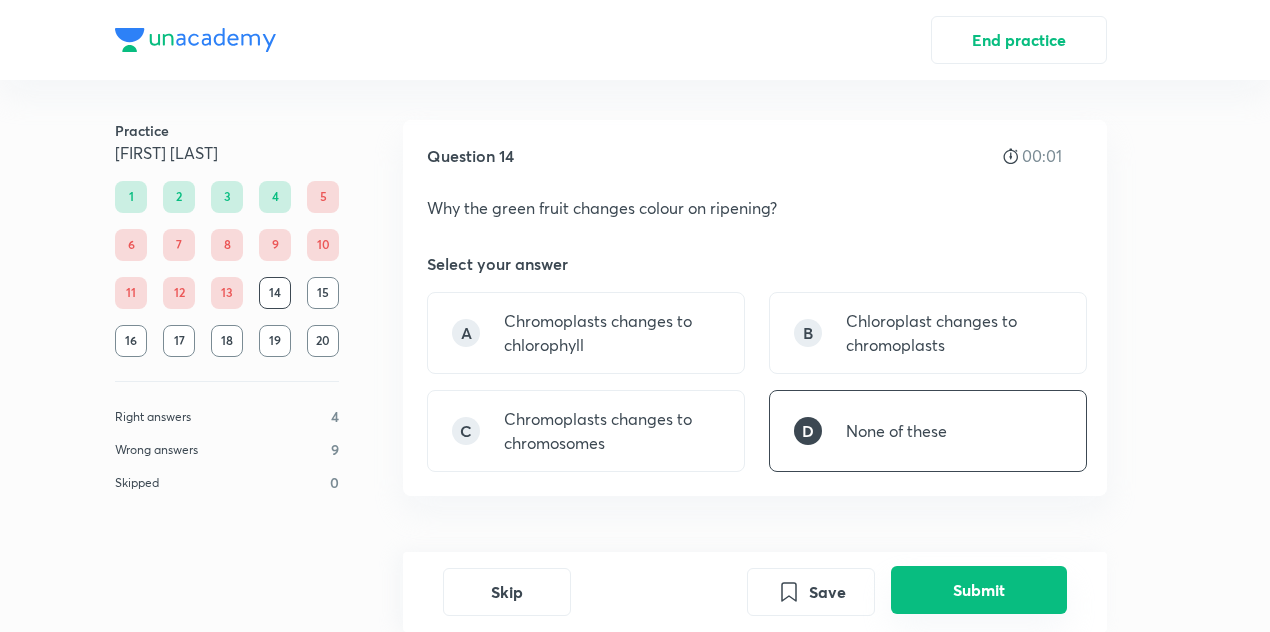 click on "Submit" at bounding box center [979, 590] 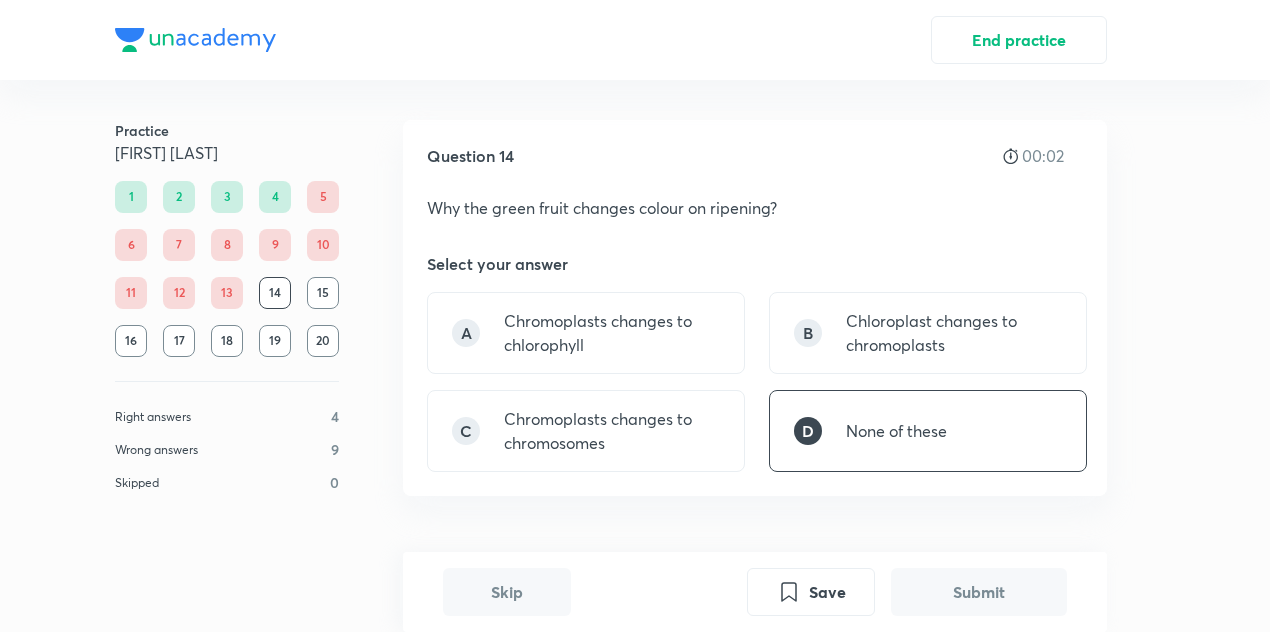 scroll, scrollTop: 534, scrollLeft: 0, axis: vertical 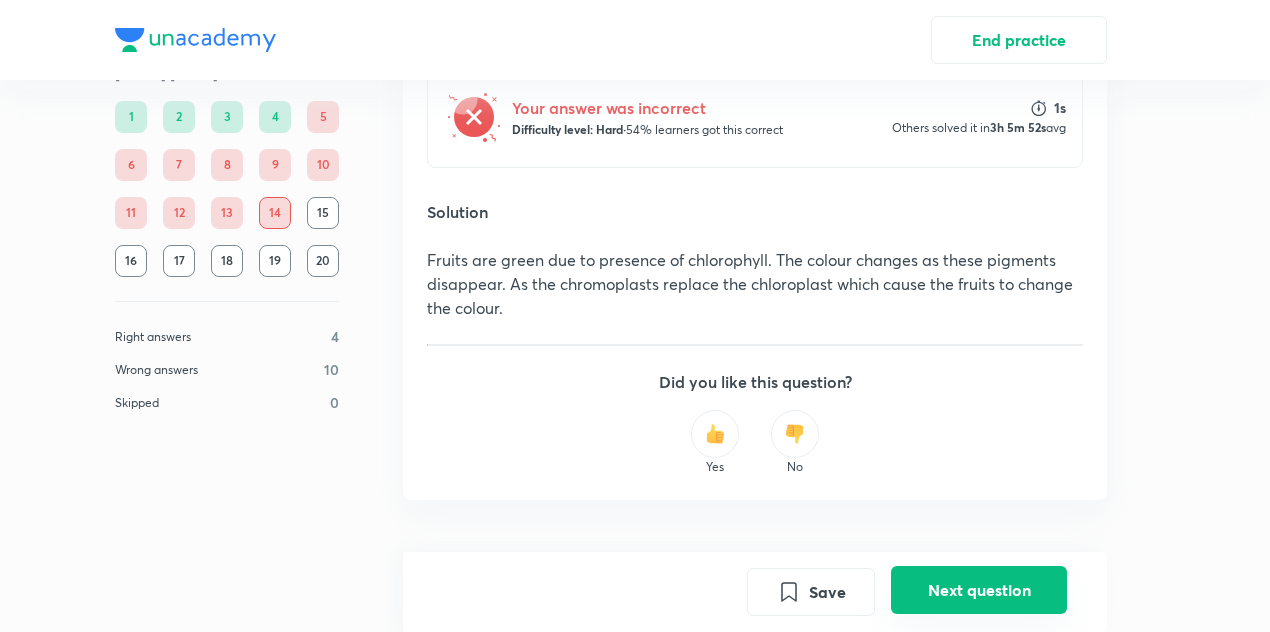 click on "Next question" at bounding box center [979, 590] 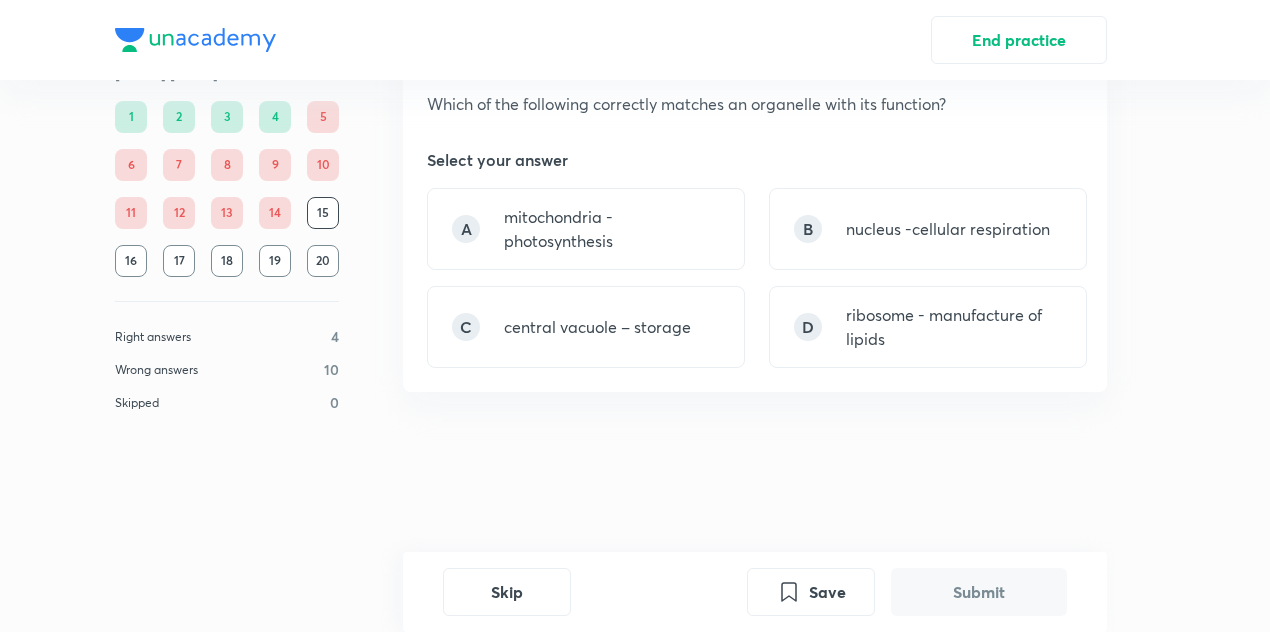 scroll, scrollTop: 0, scrollLeft: 0, axis: both 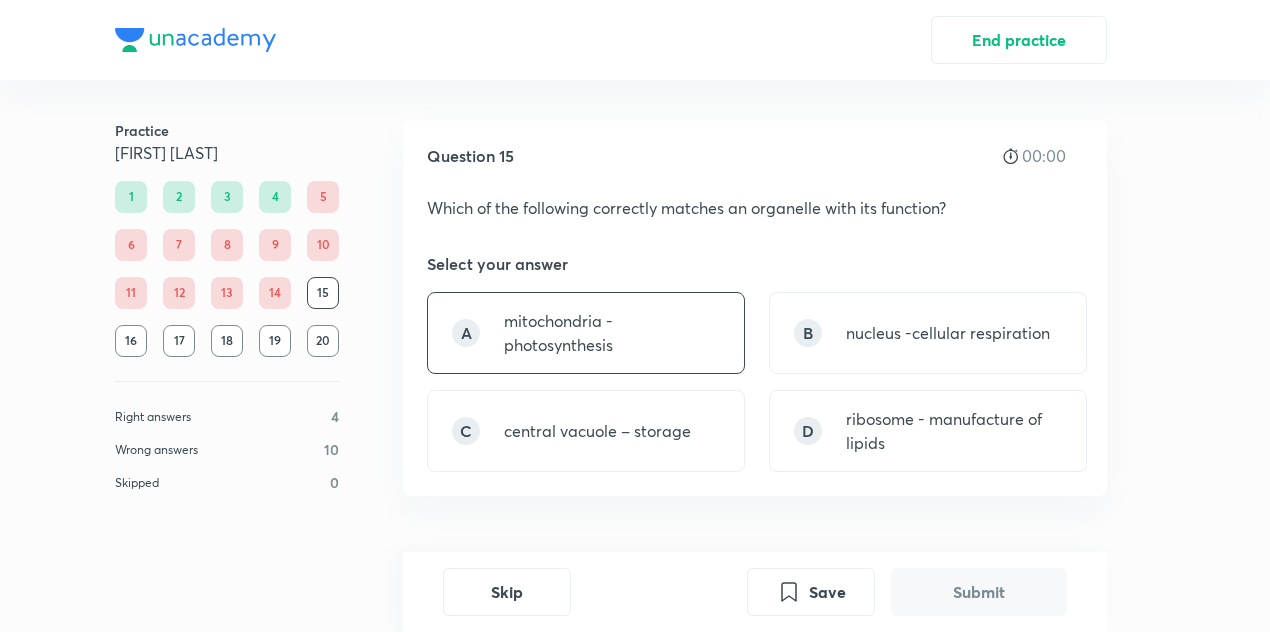 click on "mitochondria - photosynthesis" at bounding box center [612, 333] 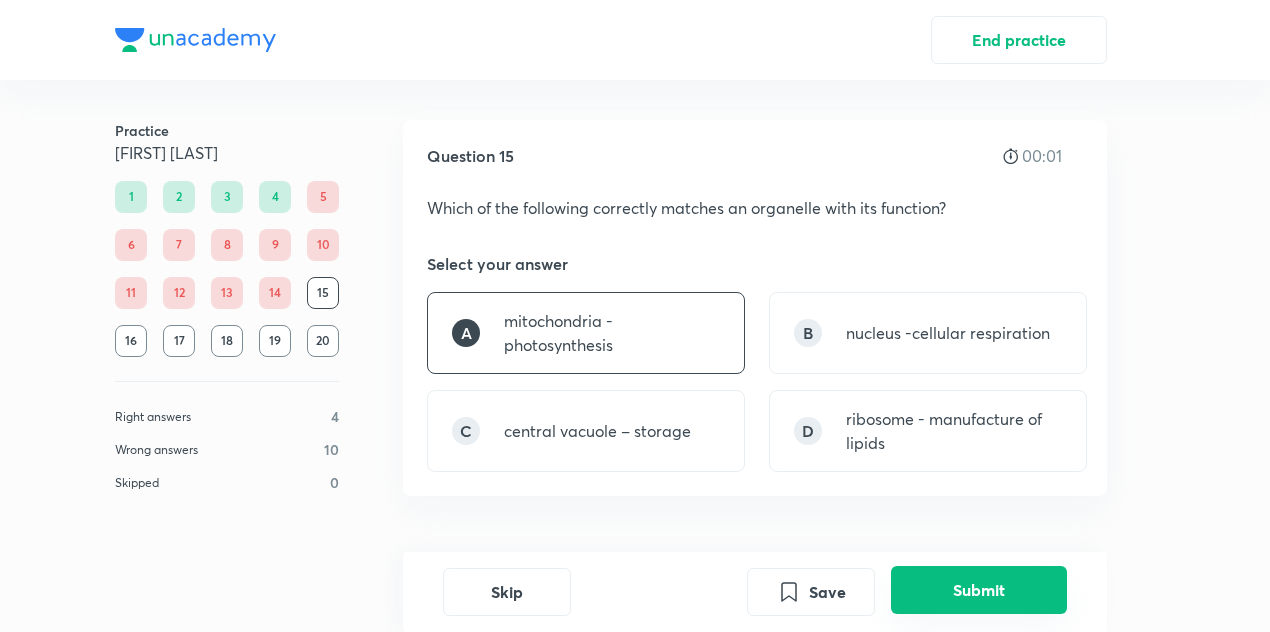 click on "Submit" at bounding box center [979, 590] 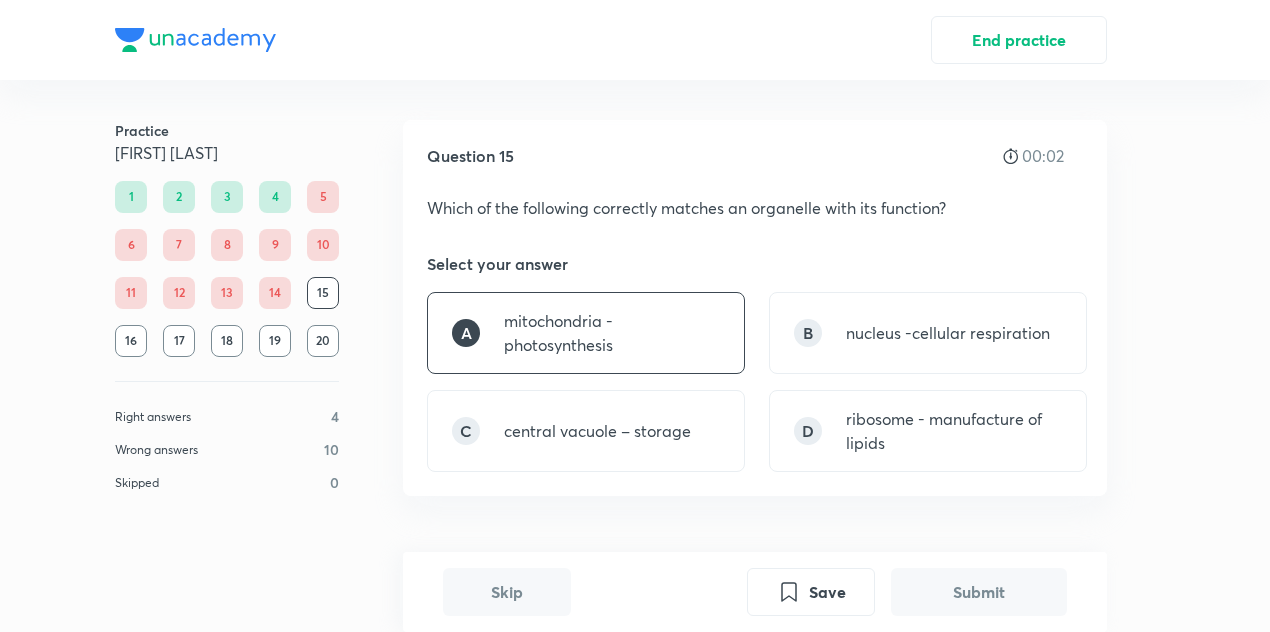 scroll, scrollTop: 534, scrollLeft: 0, axis: vertical 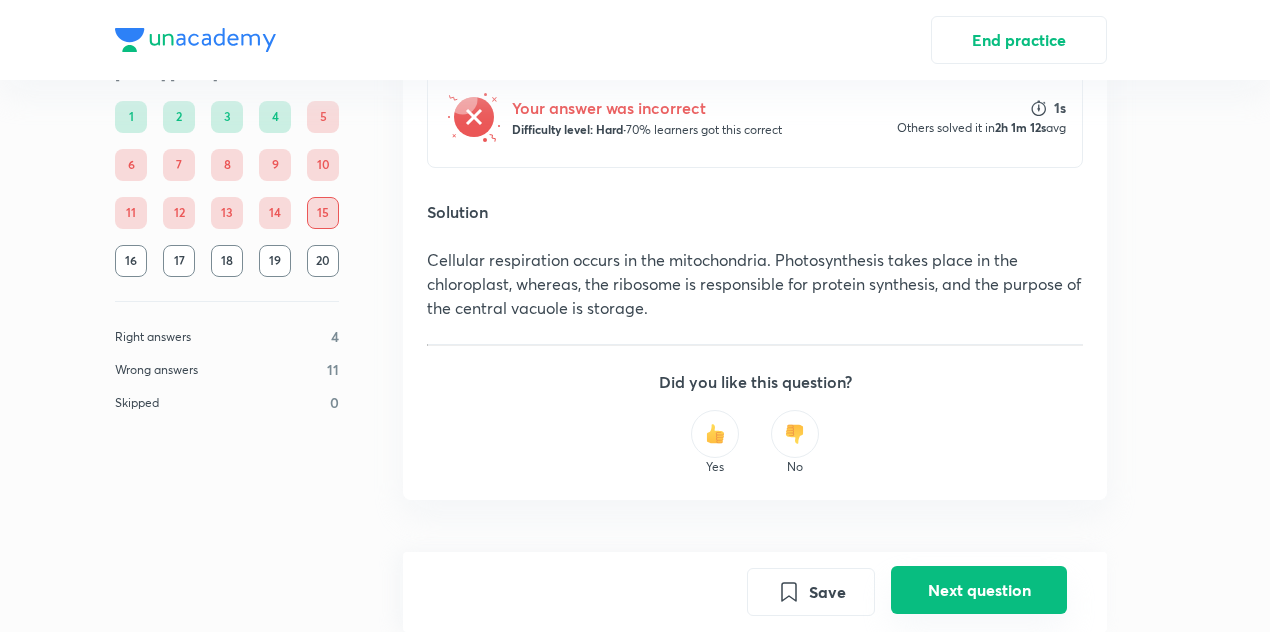 click on "Next question" at bounding box center (979, 590) 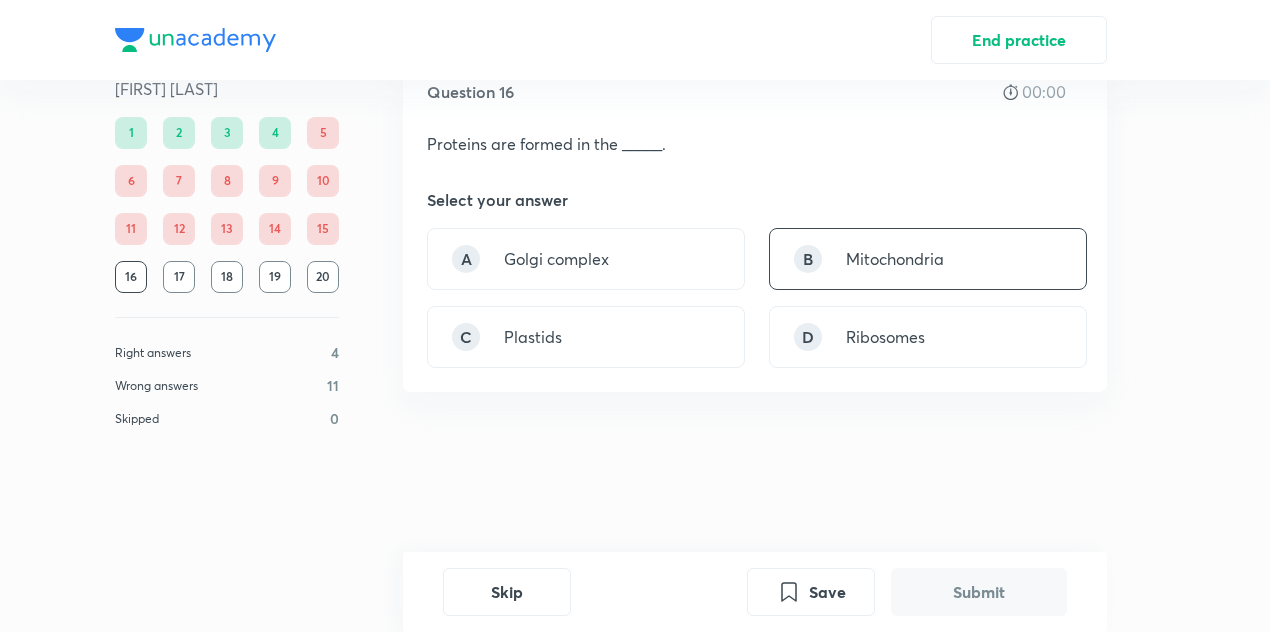 scroll, scrollTop: 0, scrollLeft: 0, axis: both 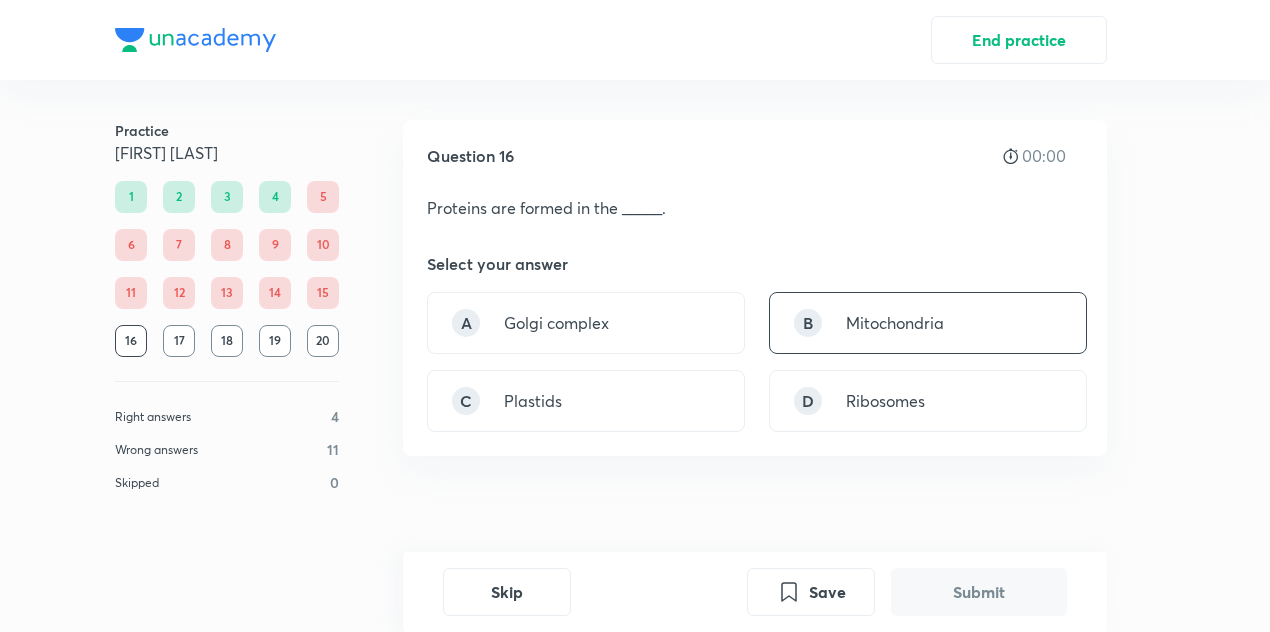click on "Mitochondria" at bounding box center (895, 323) 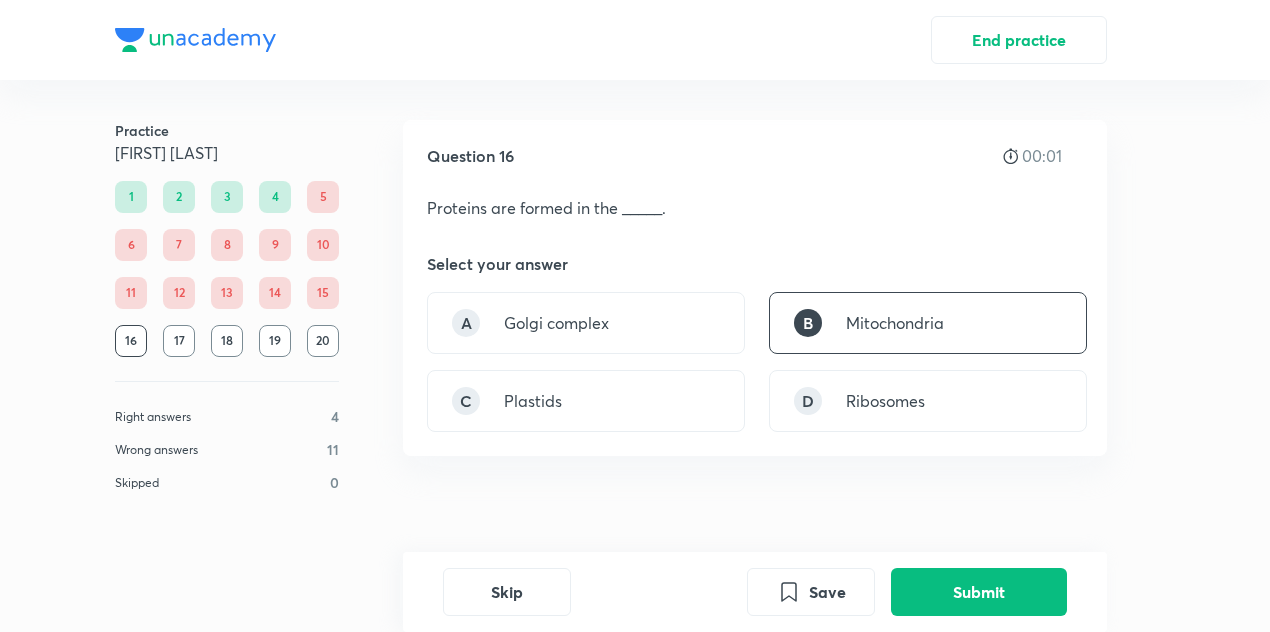 click on "Skip Save Submit" at bounding box center [755, 592] 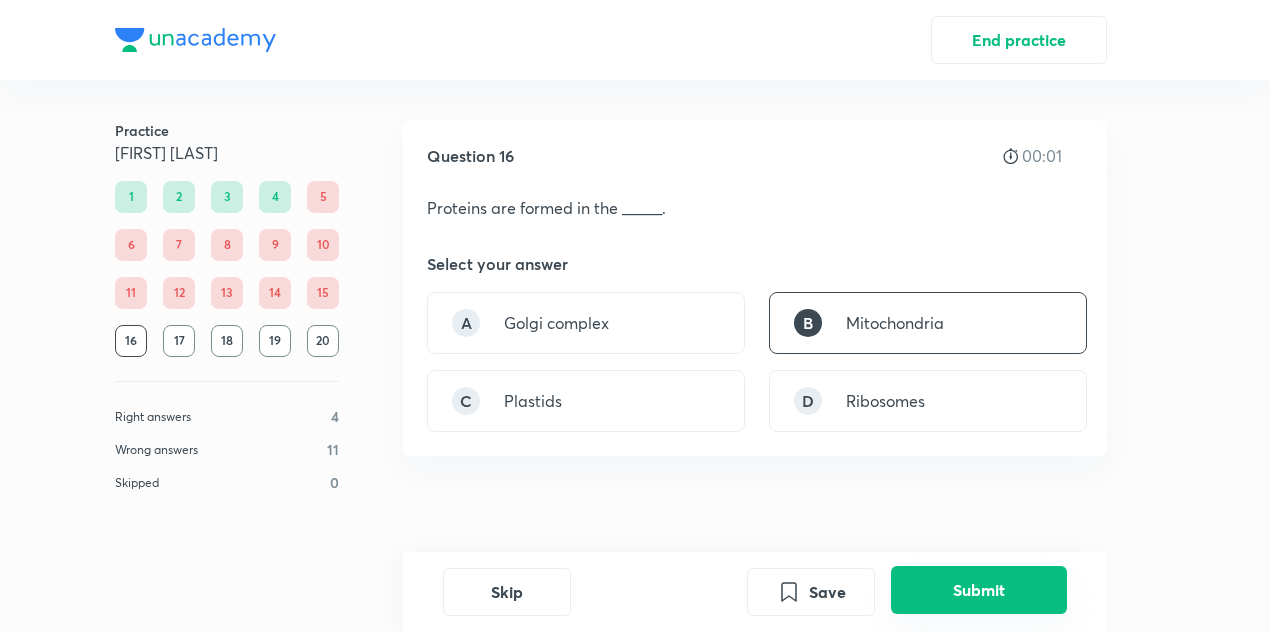 click on "Submit" at bounding box center [979, 590] 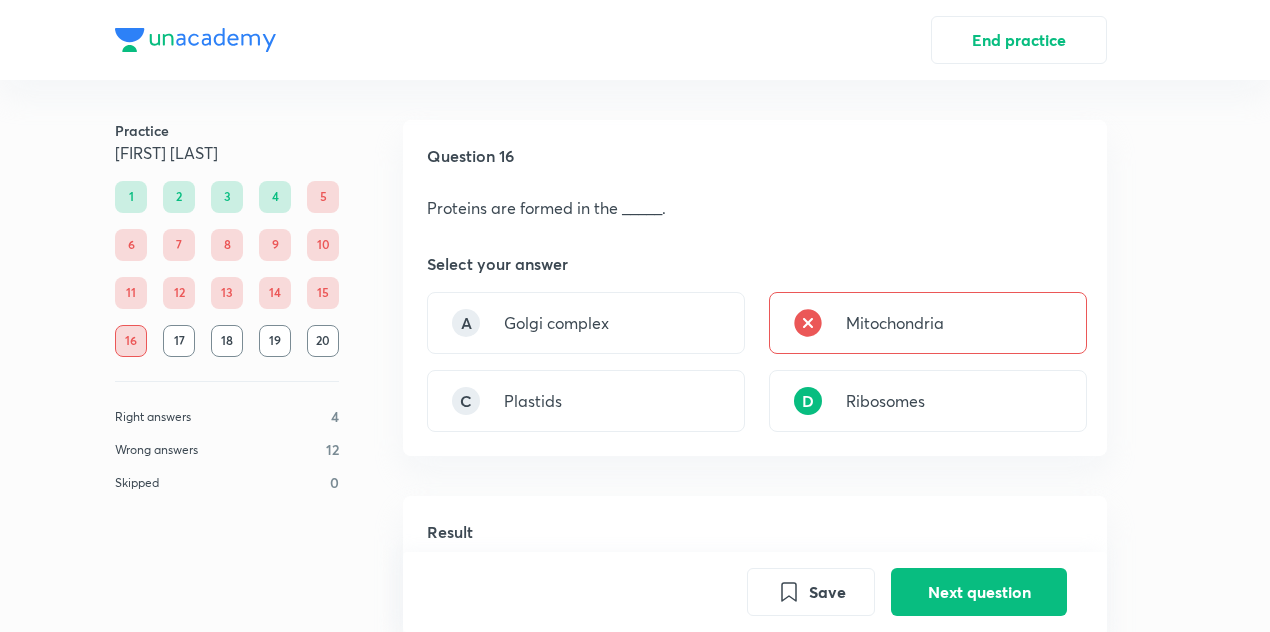 scroll, scrollTop: 494, scrollLeft: 0, axis: vertical 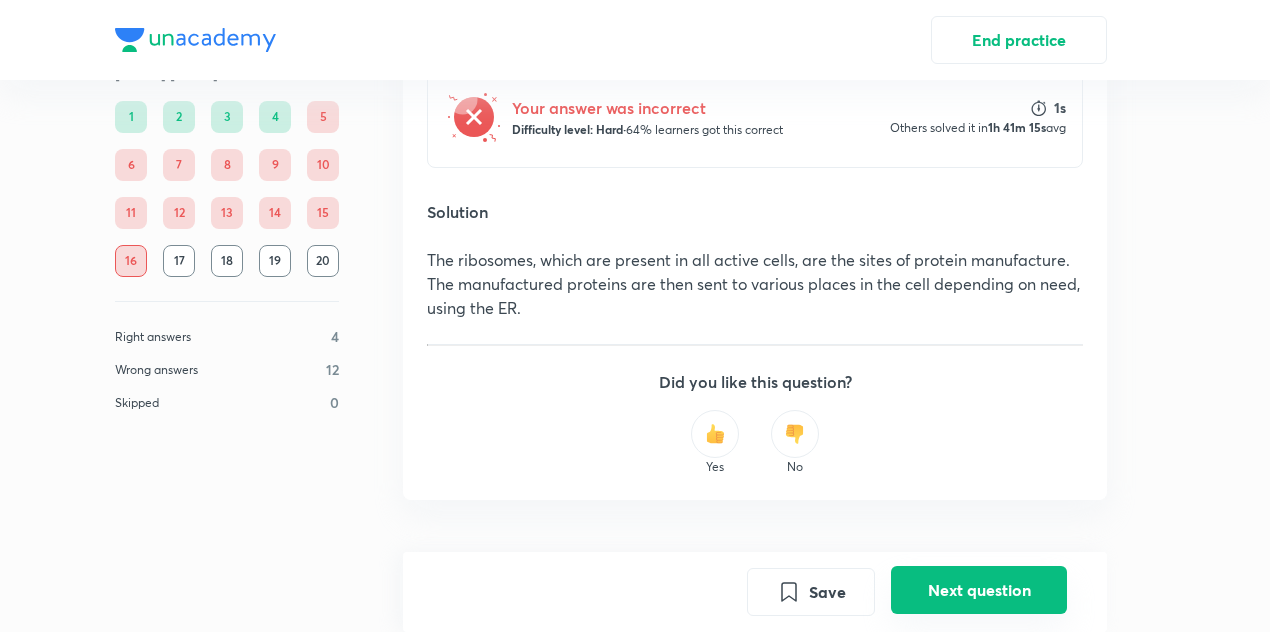 click on "Next question" at bounding box center (979, 590) 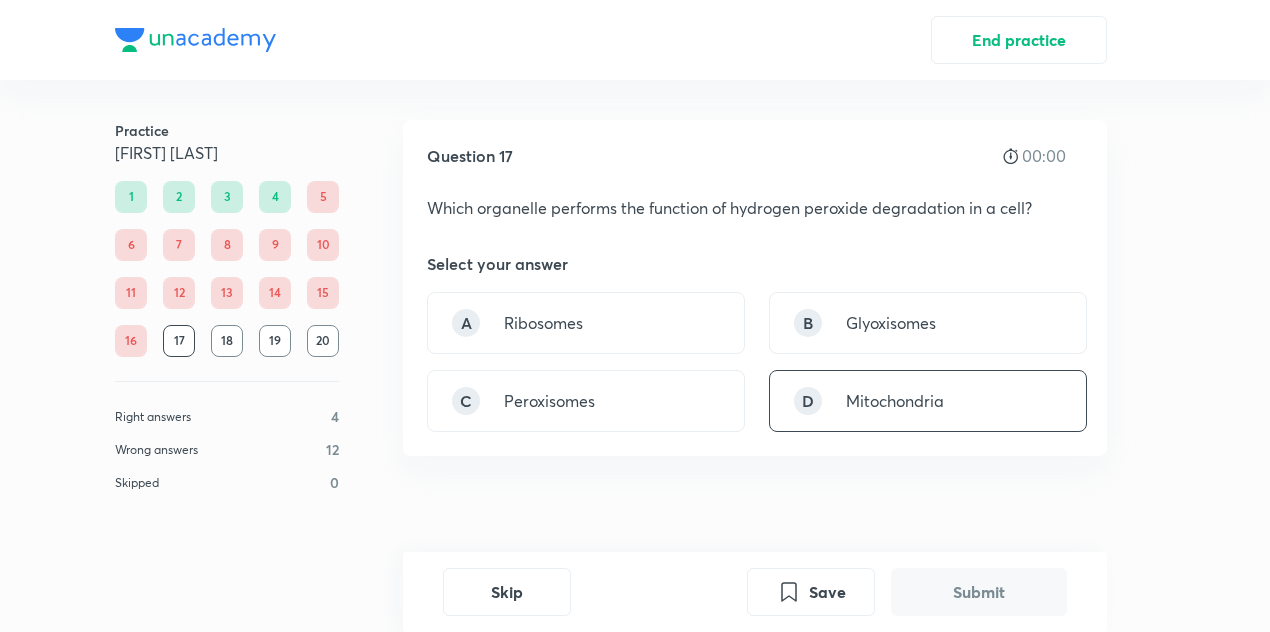 click on "D Mitochondria" at bounding box center (928, 401) 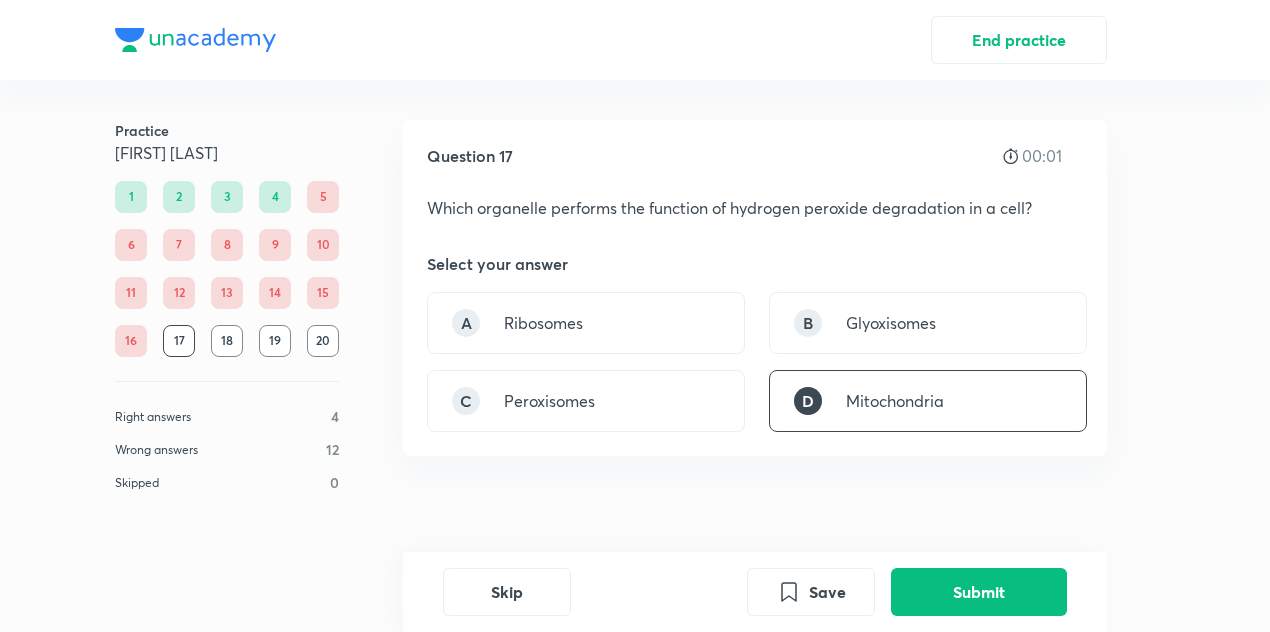 click on "Save Submit" at bounding box center (907, 592) 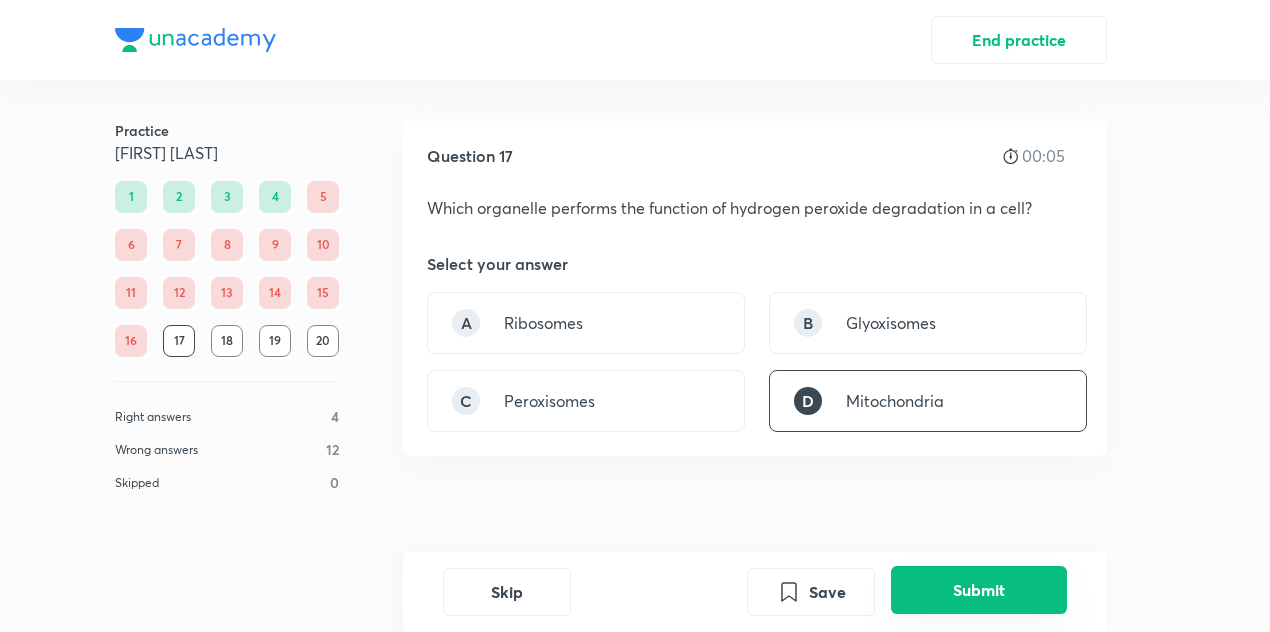 click on "Submit" at bounding box center (979, 590) 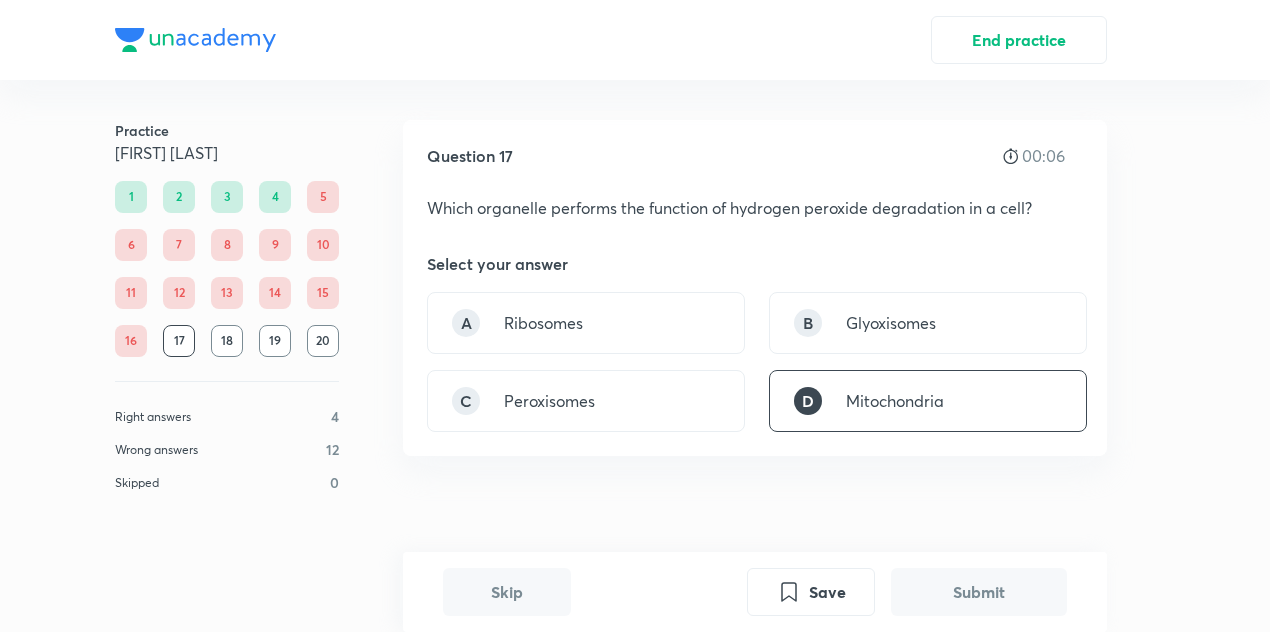 scroll, scrollTop: 494, scrollLeft: 0, axis: vertical 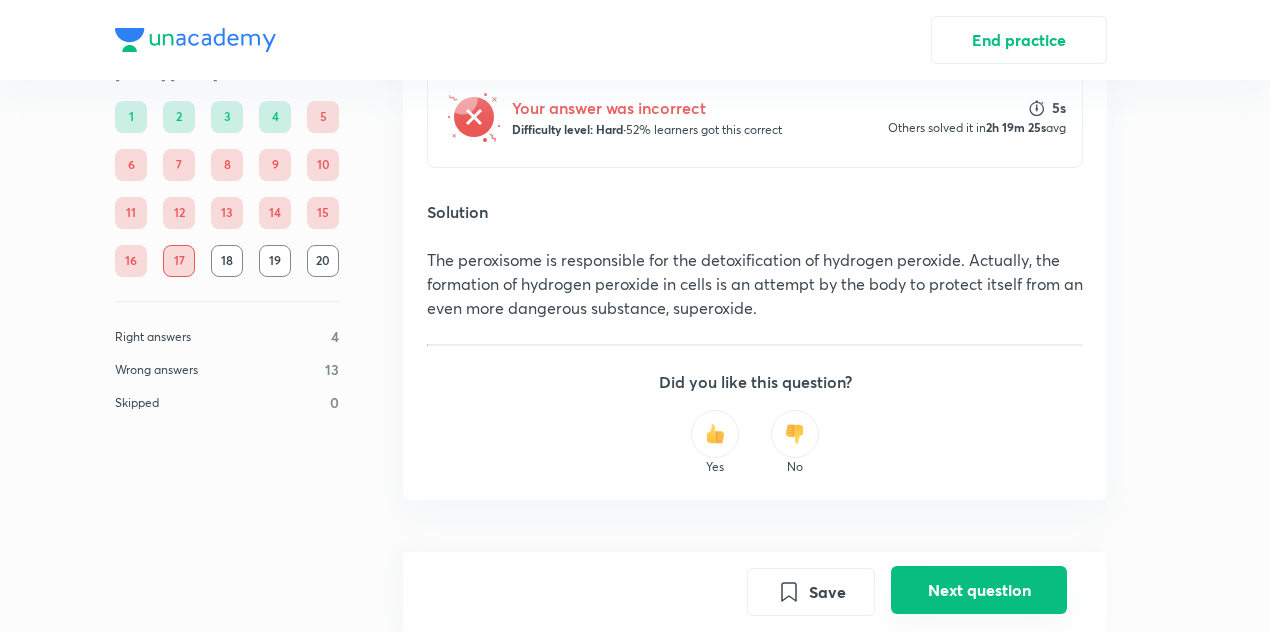 click on "Next question" at bounding box center [979, 590] 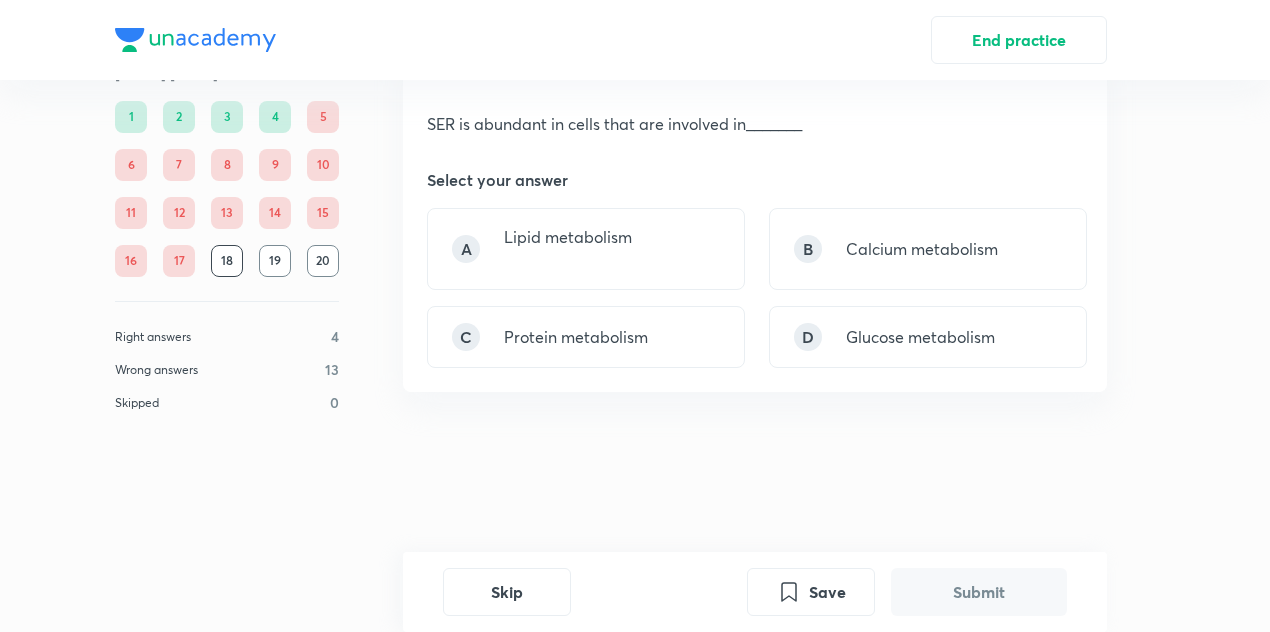 scroll, scrollTop: 0, scrollLeft: 0, axis: both 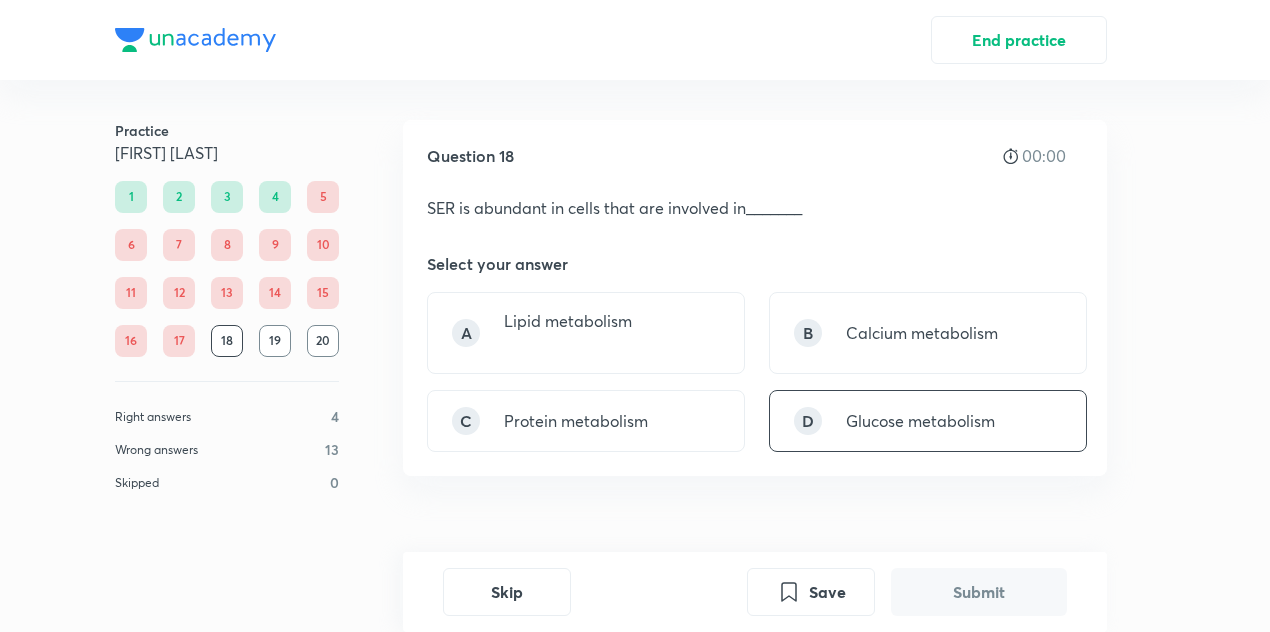 click on "Glucose metabolism" at bounding box center [920, 421] 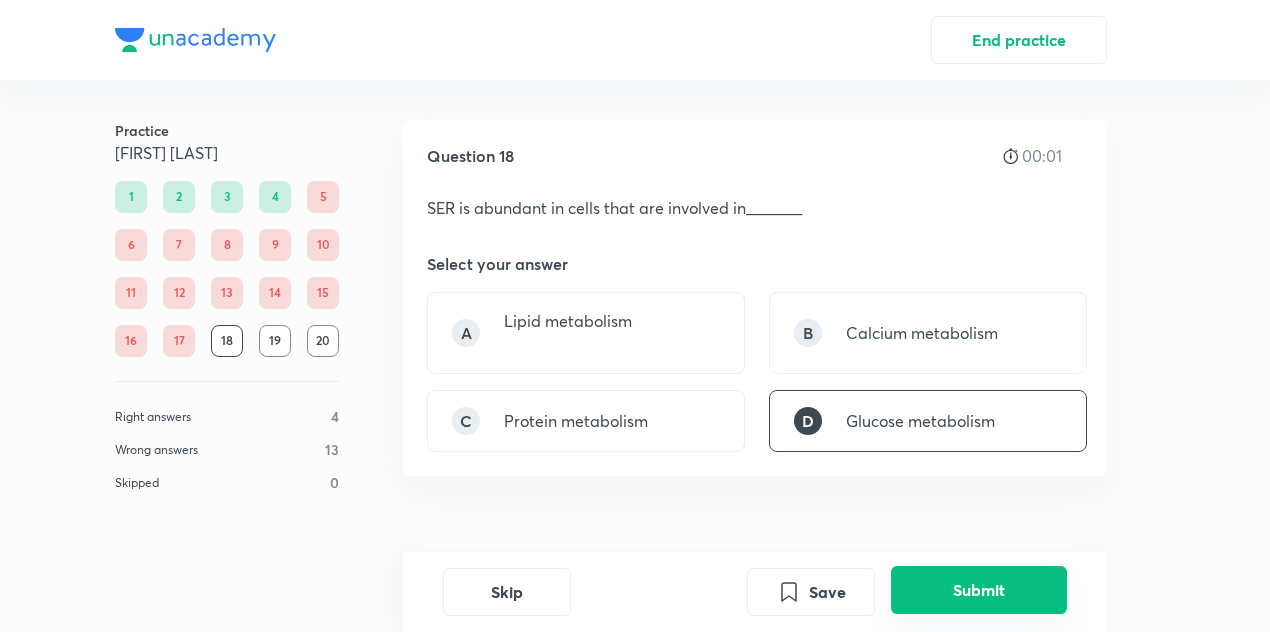 click on "Submit" at bounding box center [979, 590] 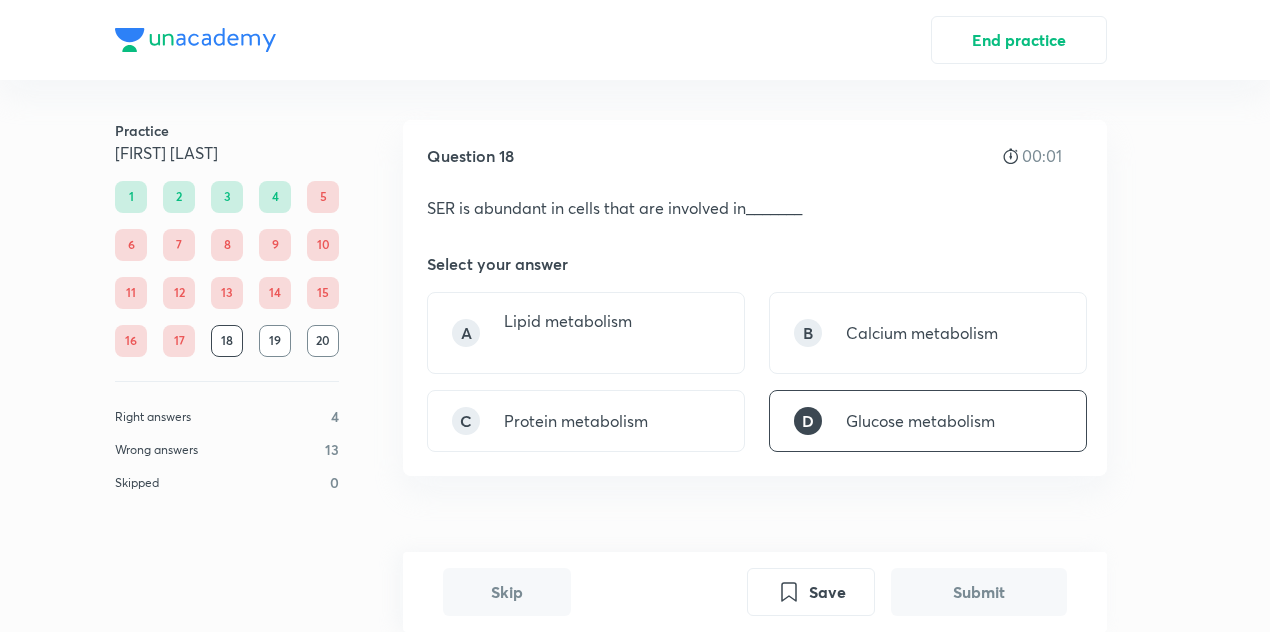 click on "Submit" at bounding box center [979, 592] 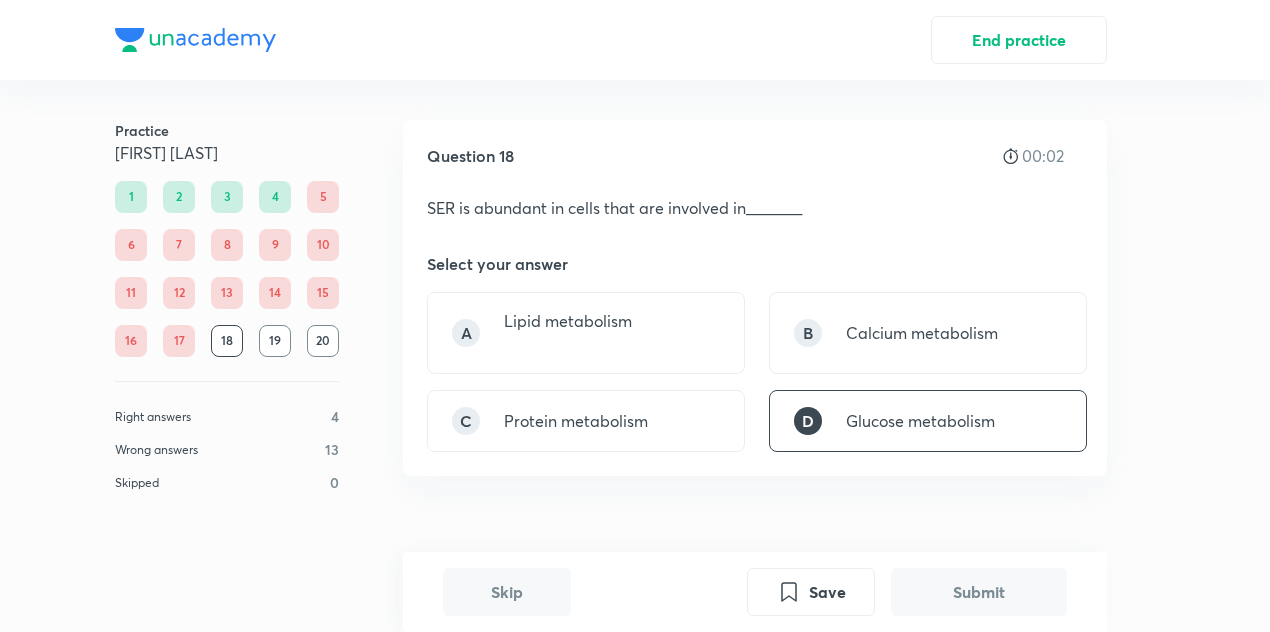 scroll, scrollTop: 514, scrollLeft: 0, axis: vertical 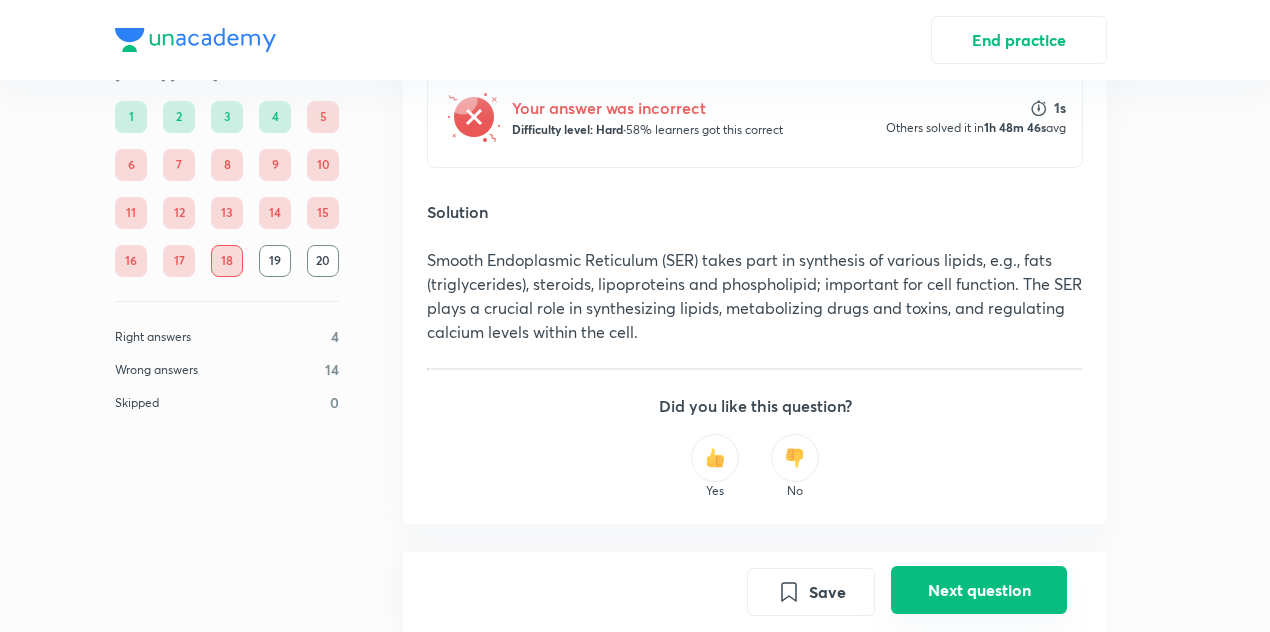 click on "Next question" at bounding box center [979, 590] 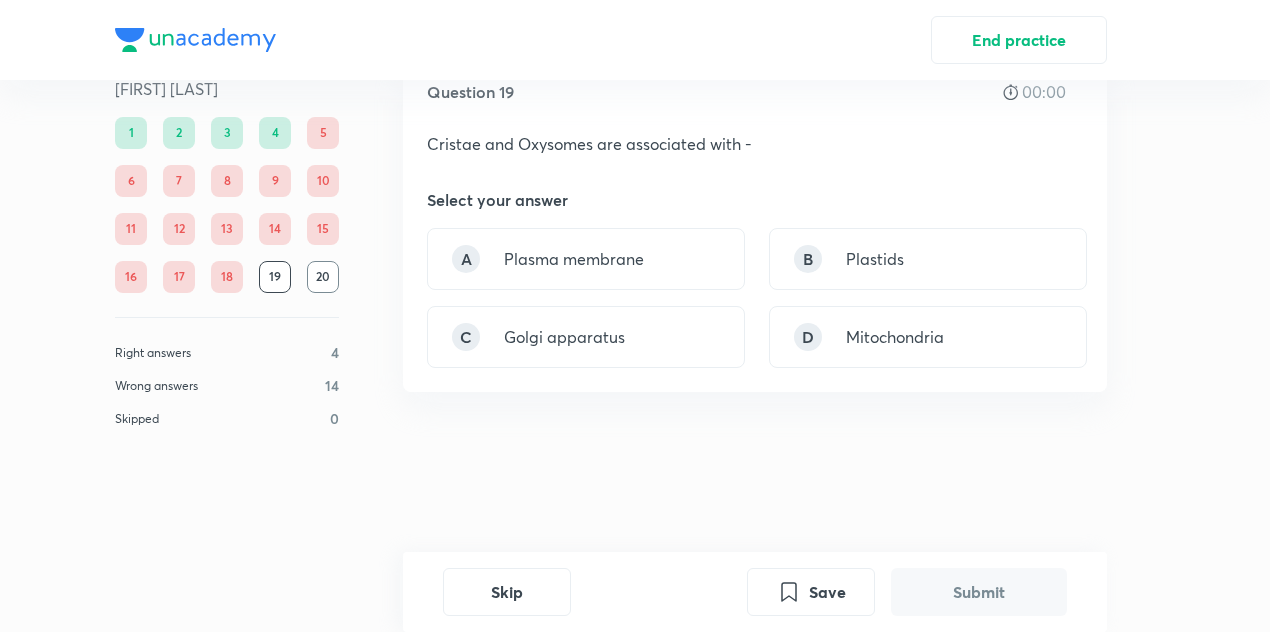 scroll, scrollTop: 0, scrollLeft: 0, axis: both 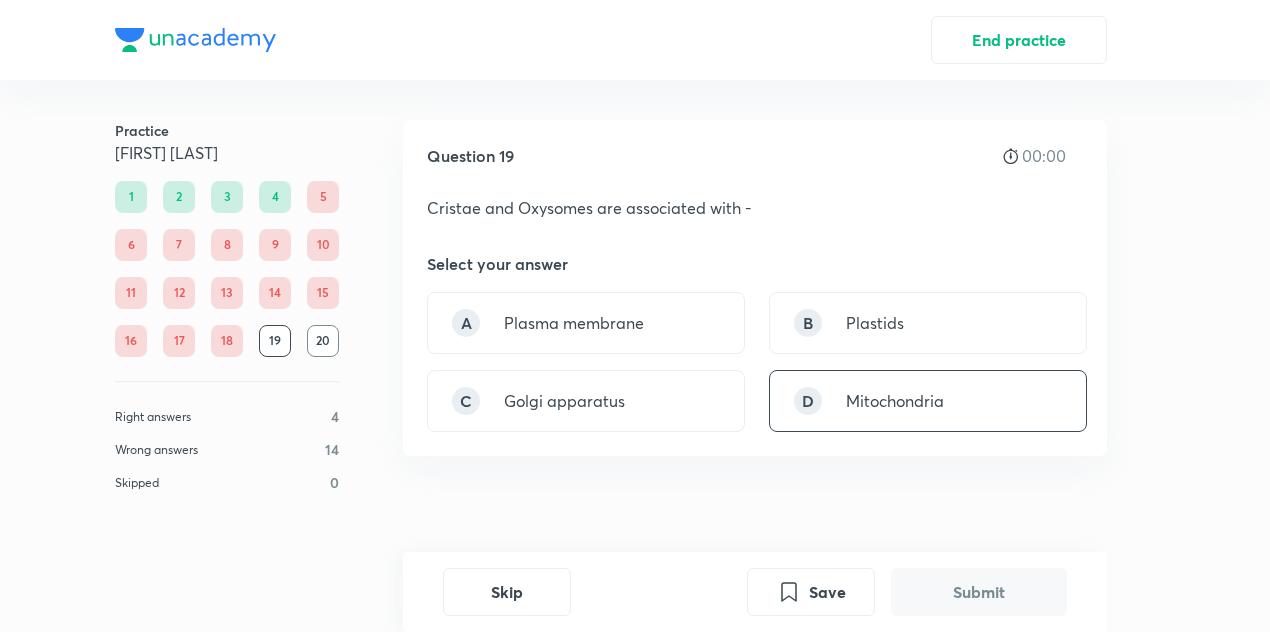click on "D Mitochondria" at bounding box center (928, 401) 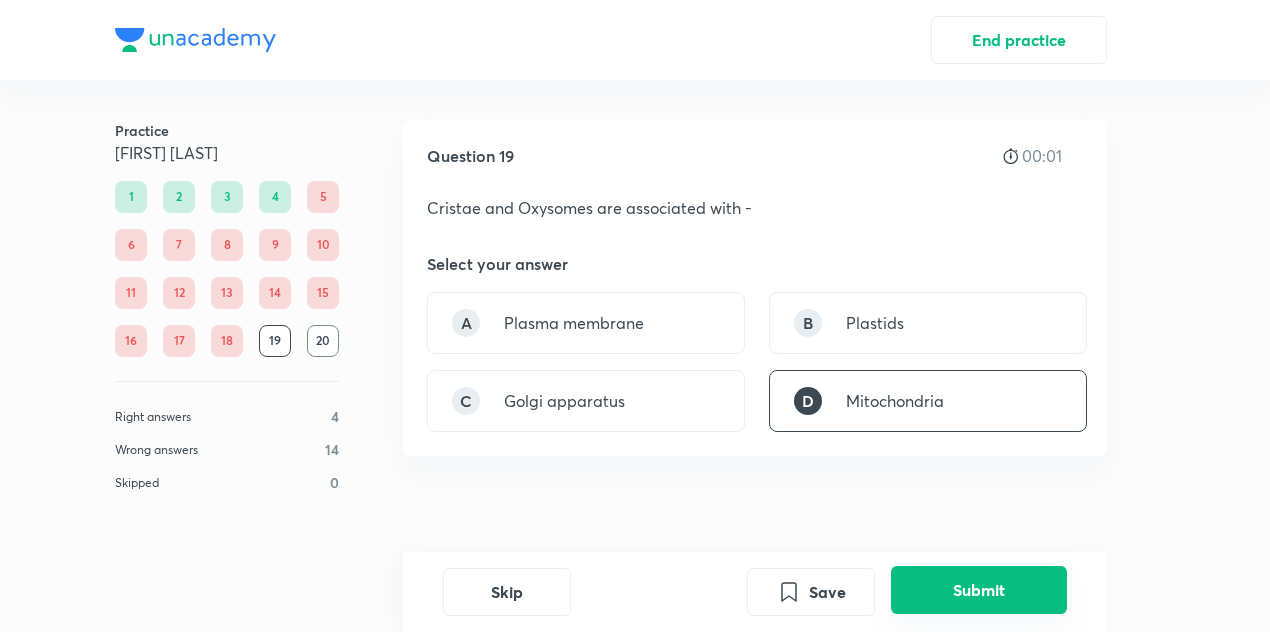 click on "Submit" at bounding box center (979, 590) 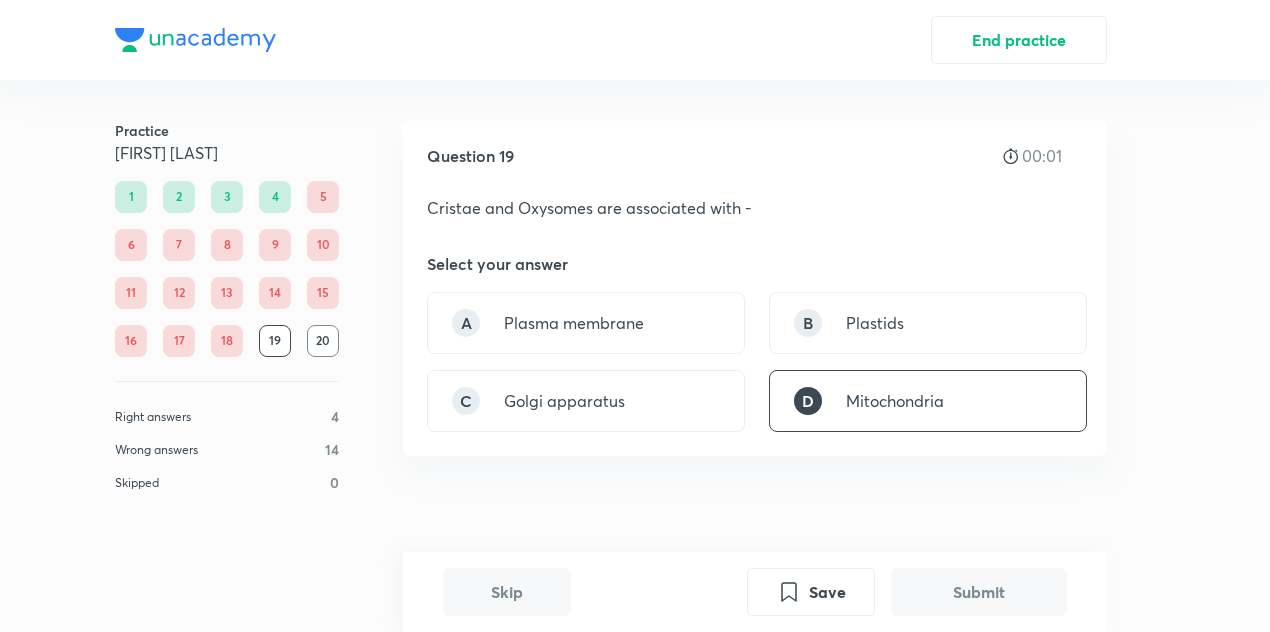 click on "Submit" at bounding box center [979, 592] 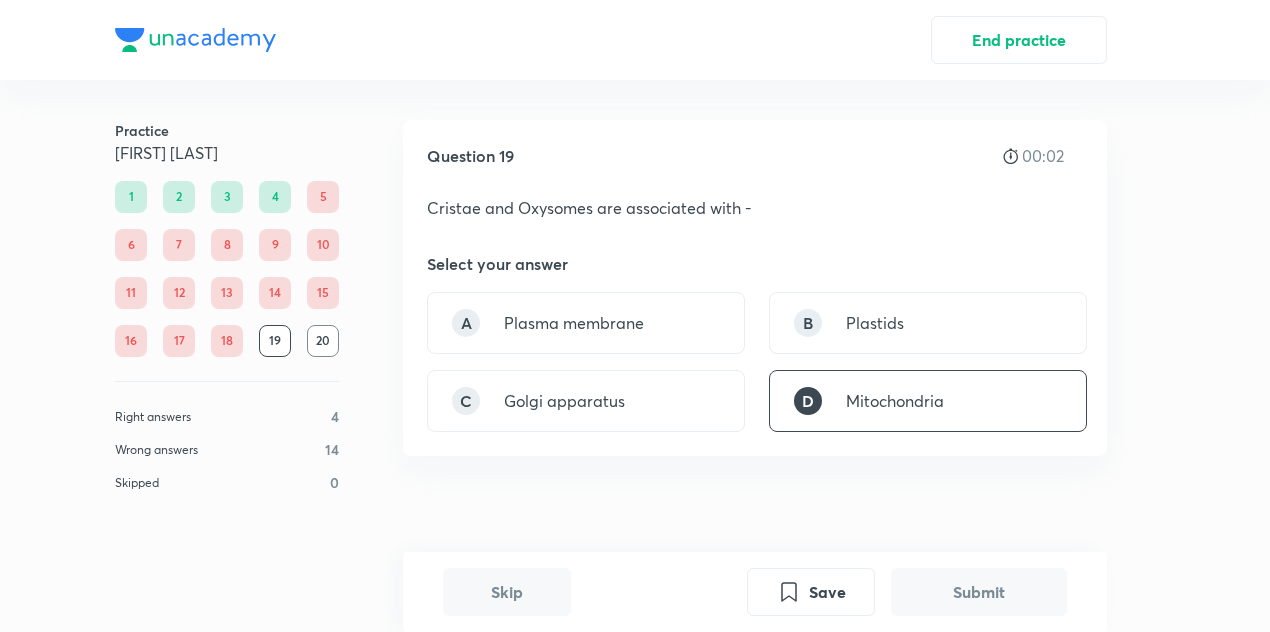 click on "Submit" at bounding box center [979, 592] 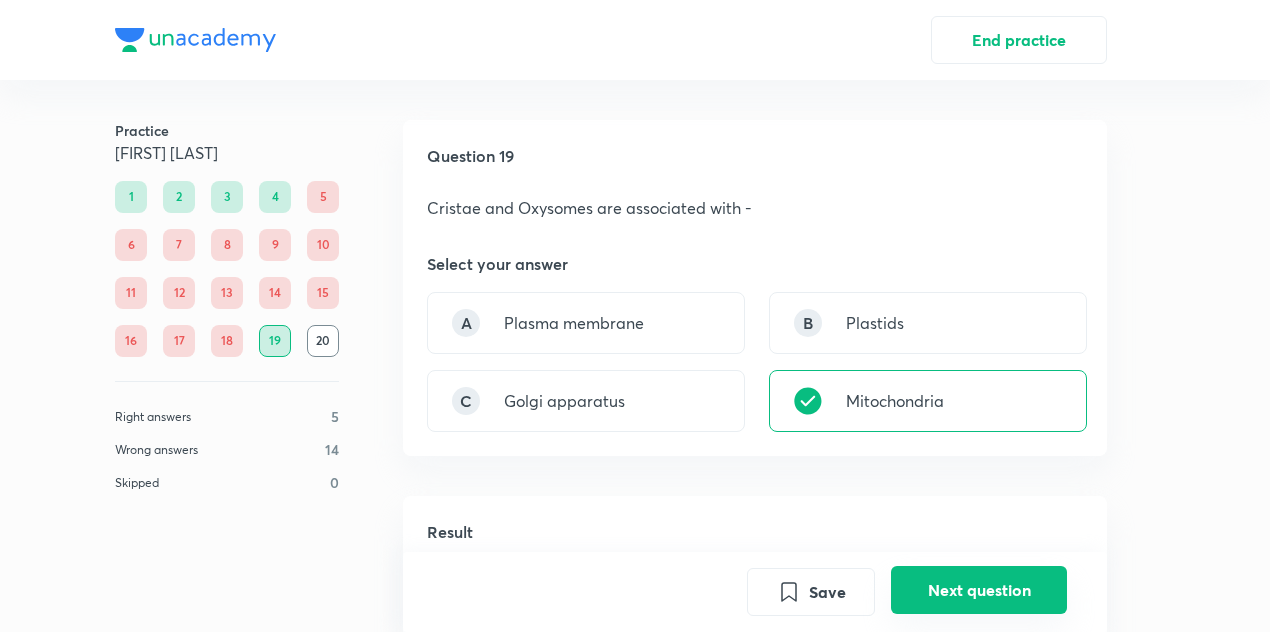 scroll, scrollTop: 0, scrollLeft: 0, axis: both 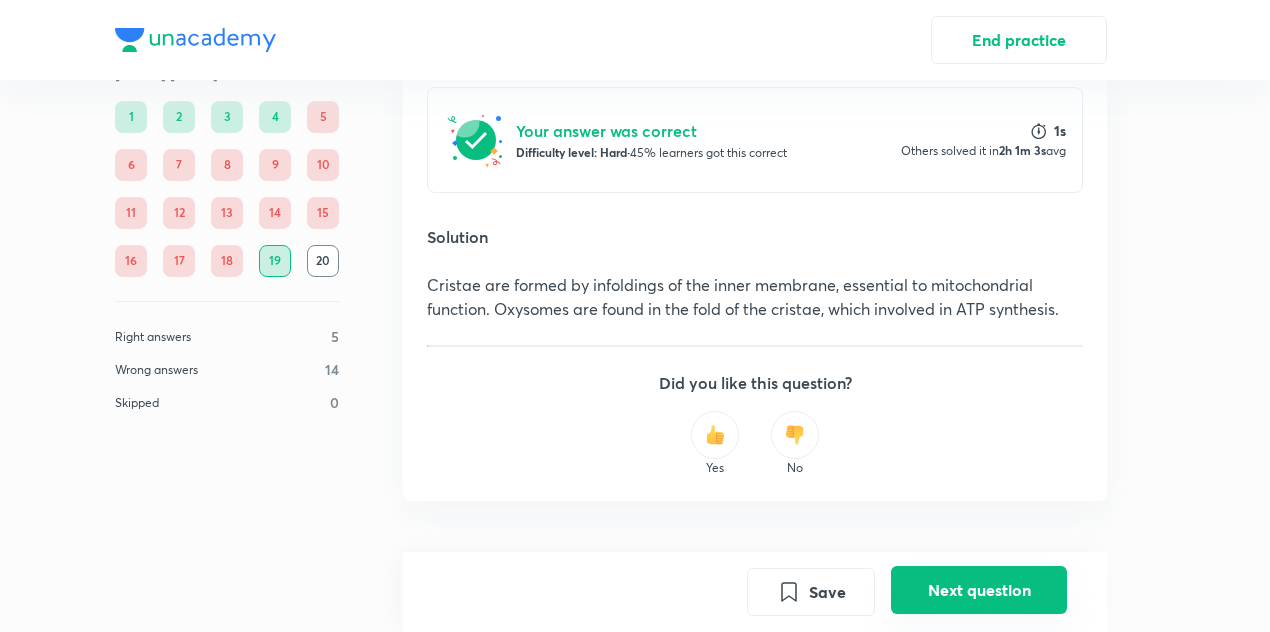 click on "Next question" at bounding box center [979, 590] 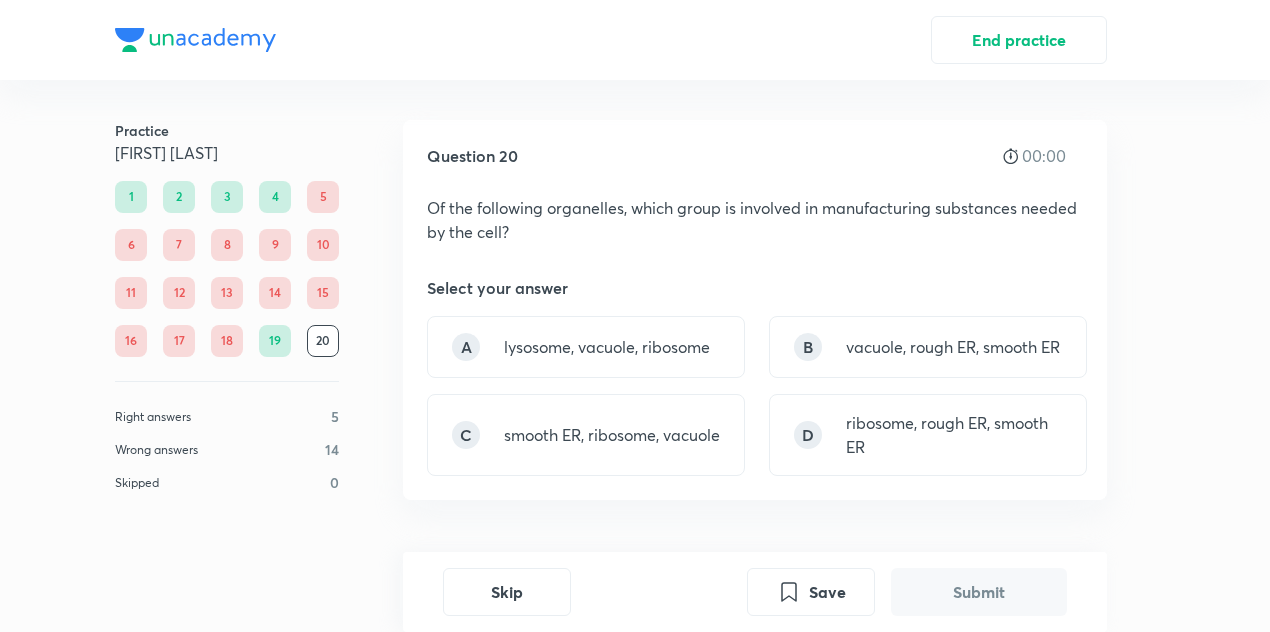 click on "Submit" at bounding box center (979, 592) 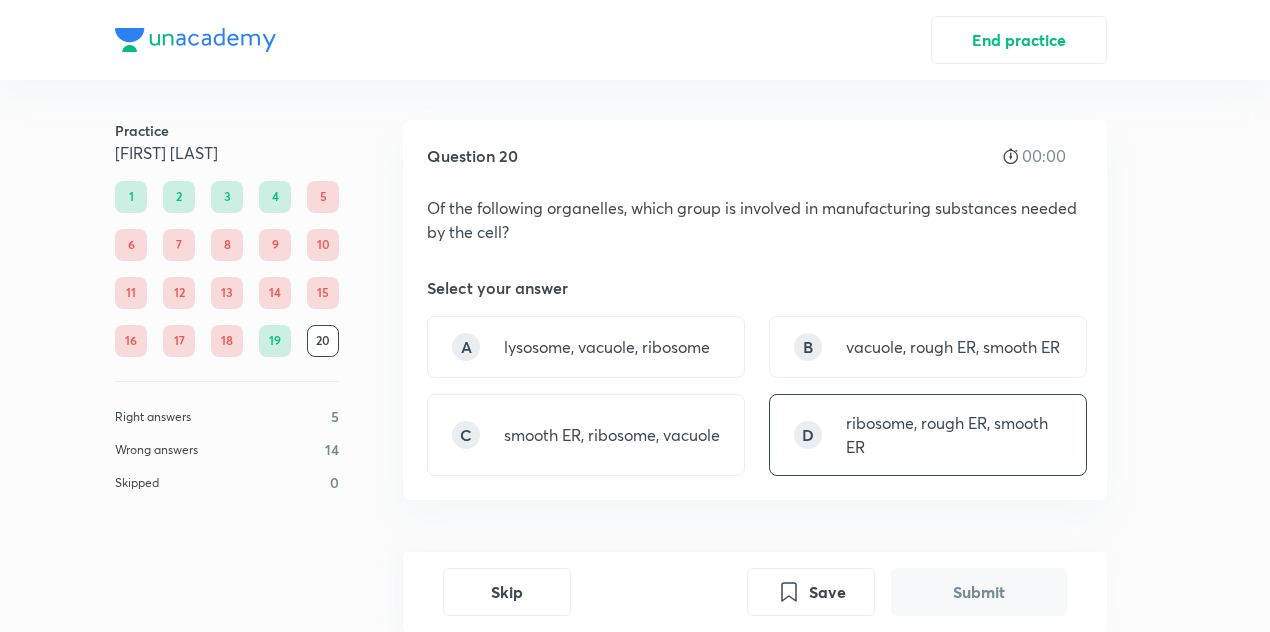 click on "ribosome, rough ER, smooth ER" at bounding box center [954, 435] 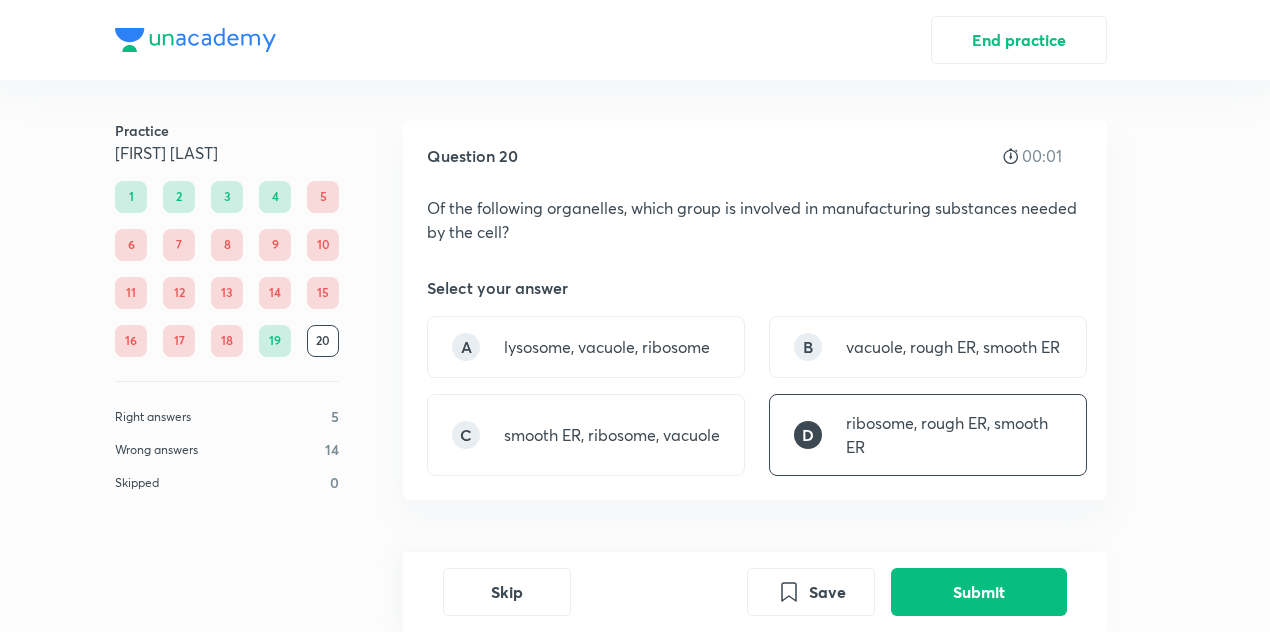 click on "Question 20 00:01 Of the following organelles, which group is involved in manufacturing substances needed by the cell? Select your answer A lysosome, vacuole, ribosome B vacuole, rough ER, smooth ER C smooth ER, ribosome, vacuole D ribosome, rough ER, smooth ER" at bounding box center [755, 370] 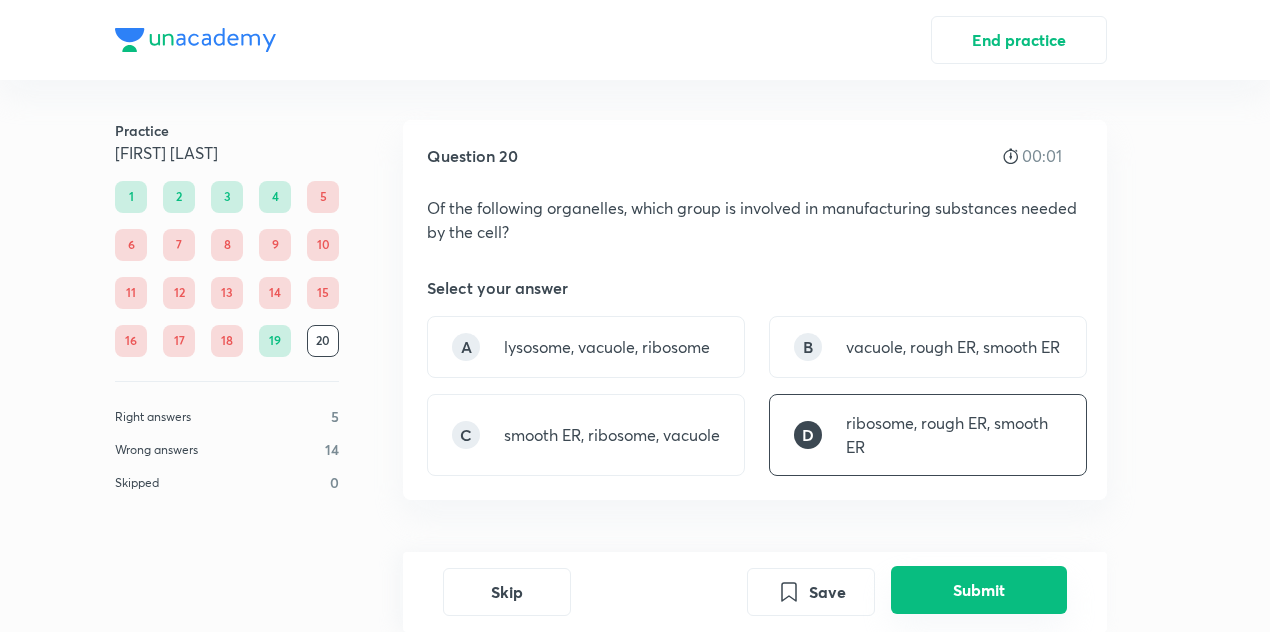 click on "Submit" at bounding box center (979, 590) 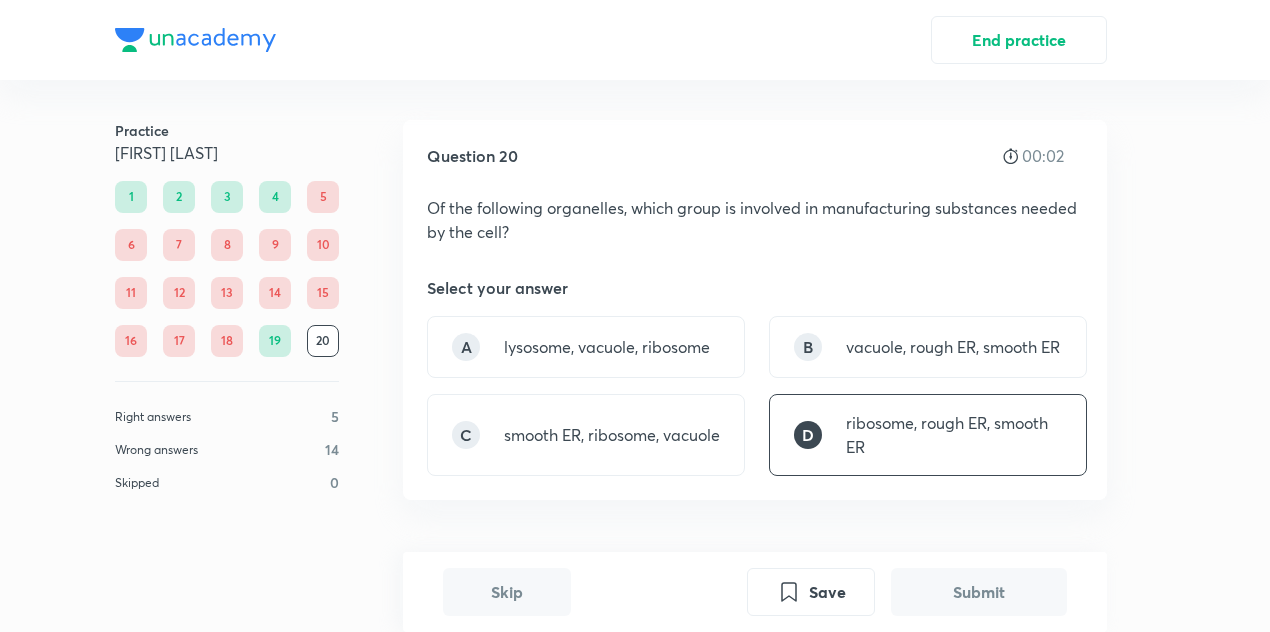 click on "Submit" at bounding box center [979, 592] 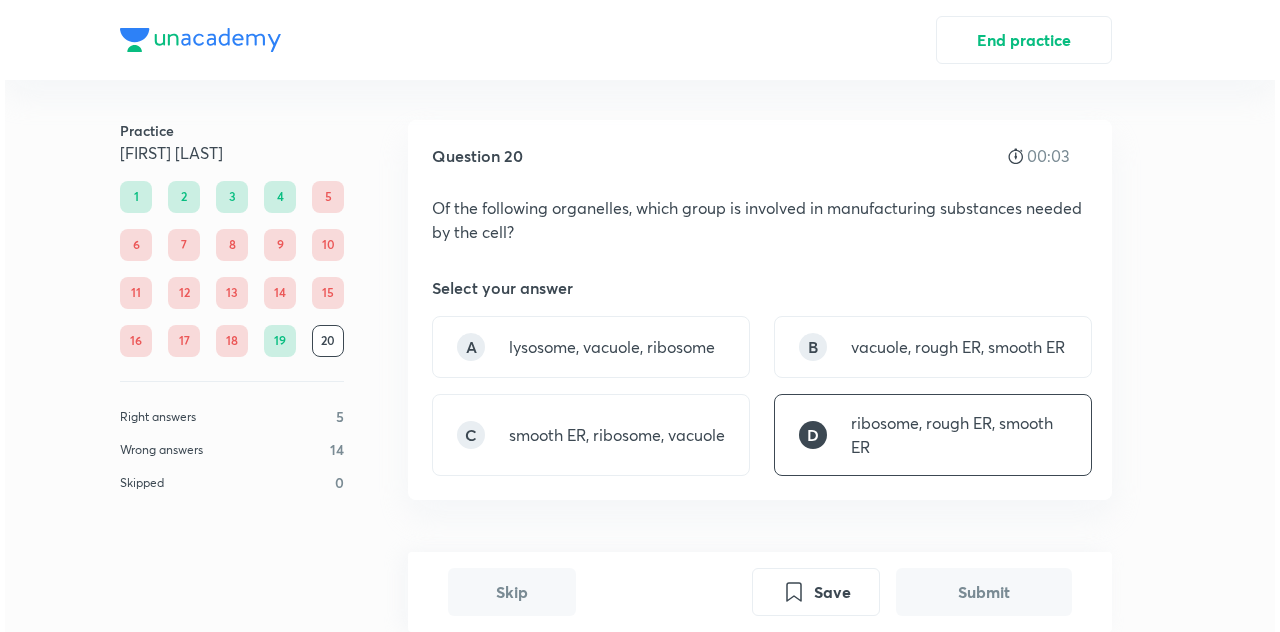 scroll, scrollTop: 558, scrollLeft: 0, axis: vertical 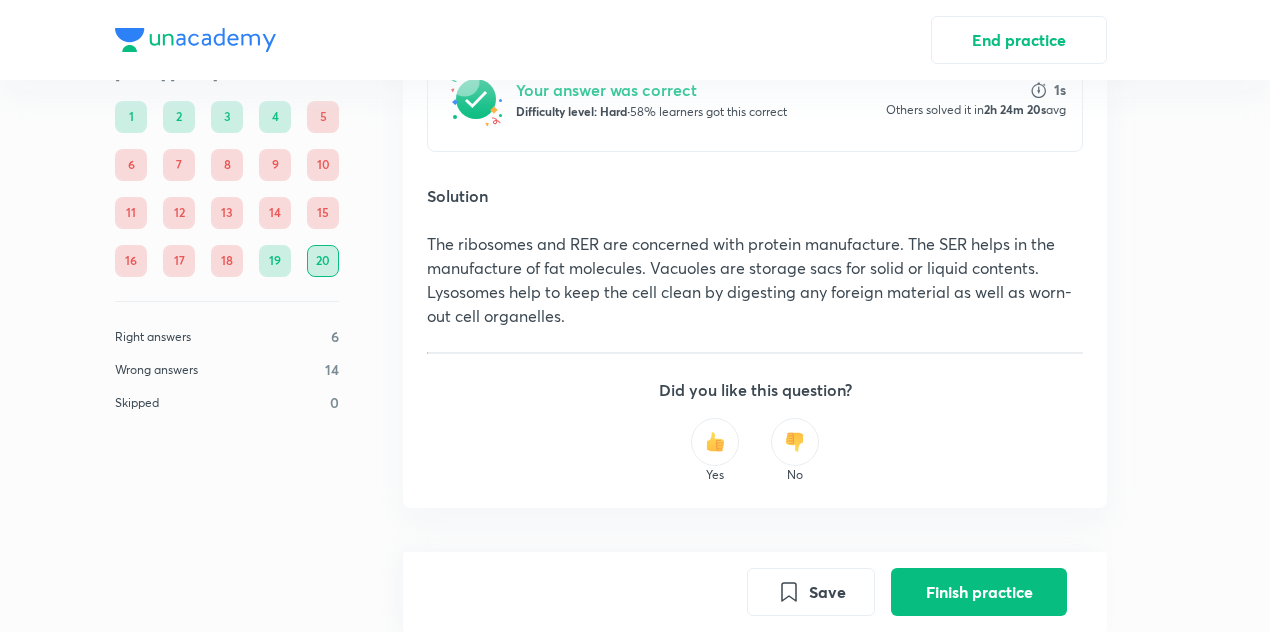 click on "Finish practice" at bounding box center (979, 592) 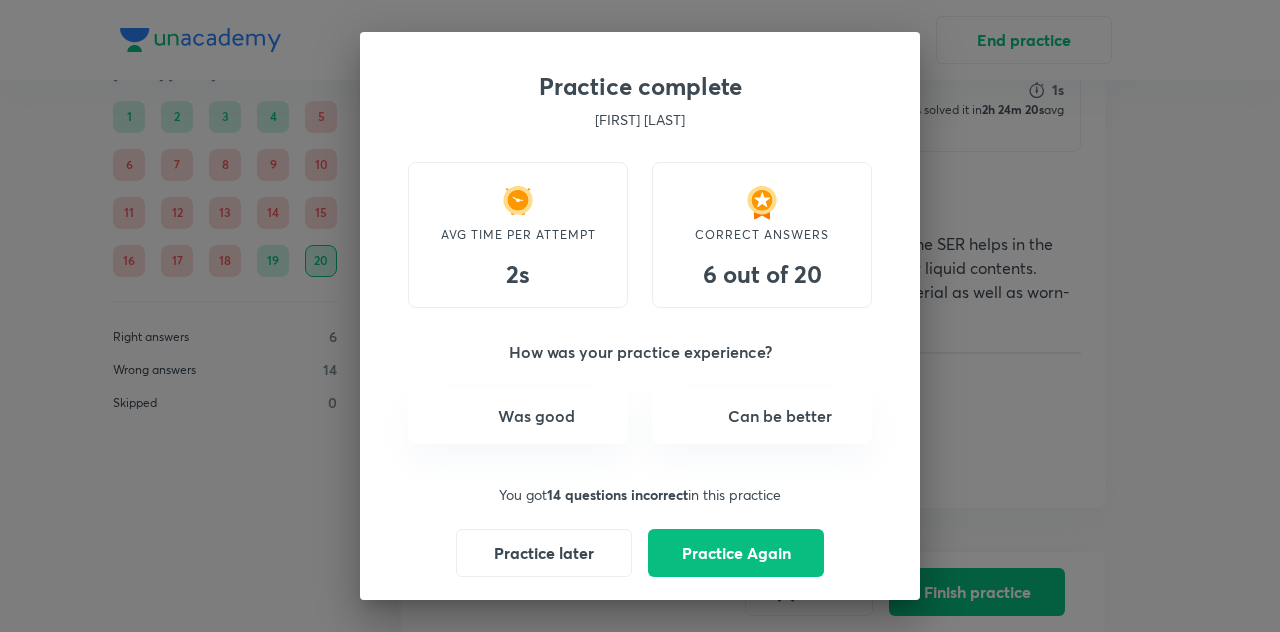 click on "Practice complete Nikita Shukla AVG TIME PER ATTEMPT 2s CORRECT ANSWERS 6 out of 20 How was your practice experience? Was good Can be better You got  14 questions incorrect  in this practice Practice later Practice Again" at bounding box center [640, 316] 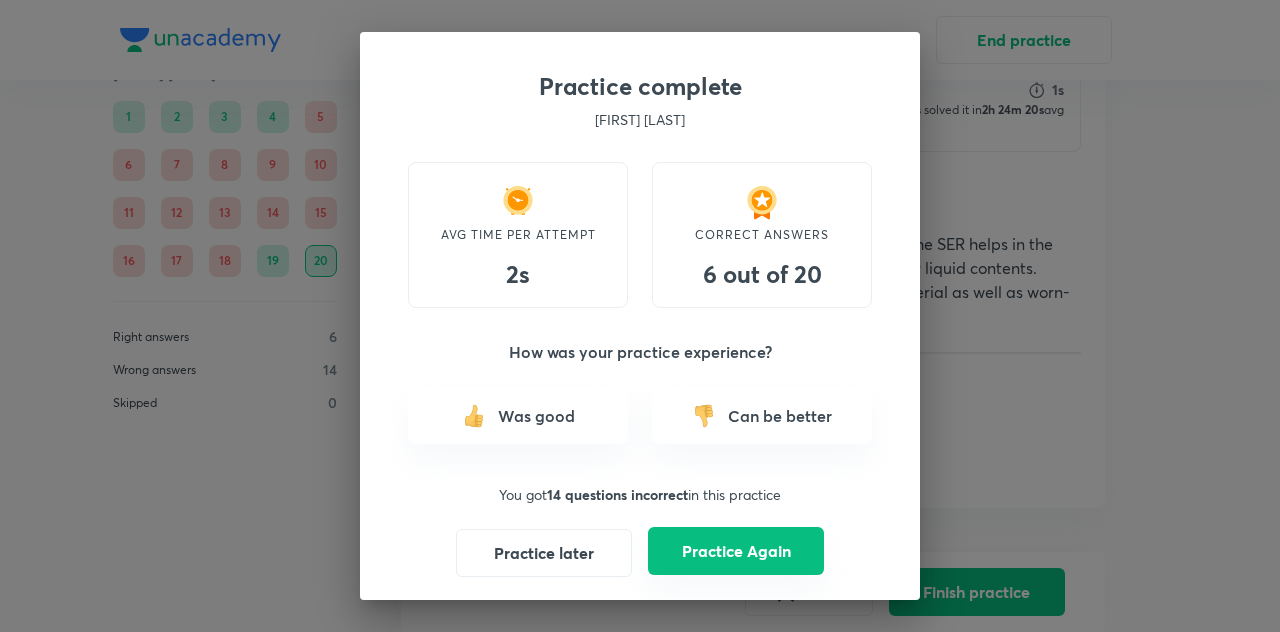 click on "Practice Again" at bounding box center [736, 551] 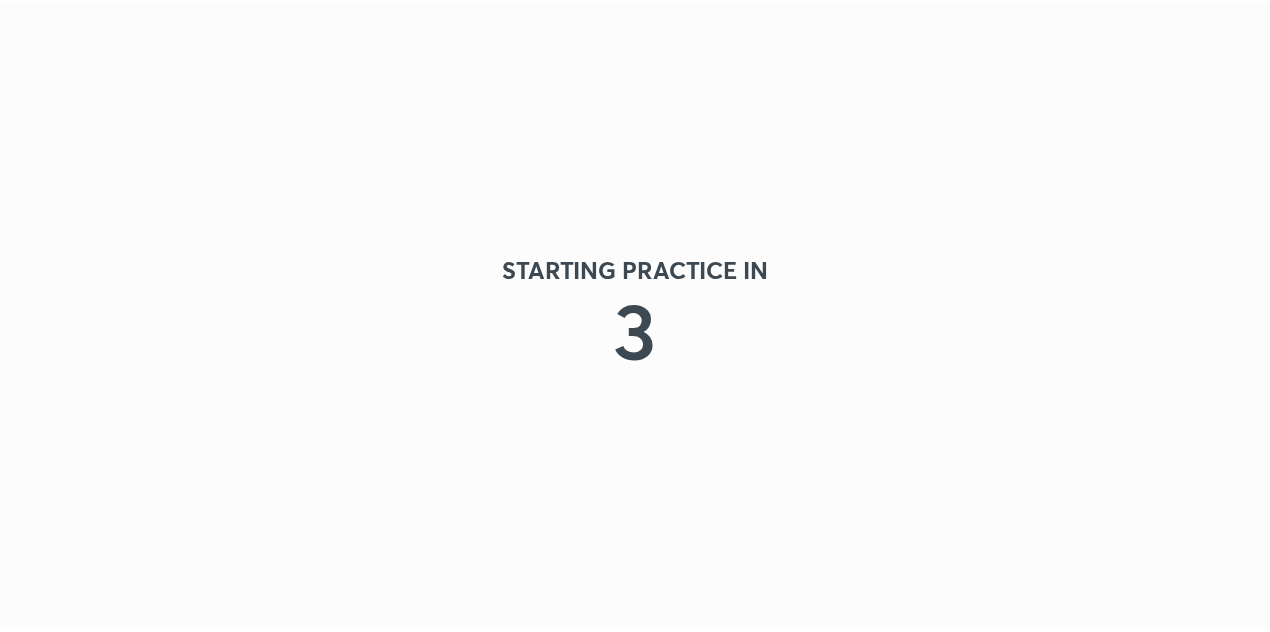 scroll, scrollTop: 0, scrollLeft: 0, axis: both 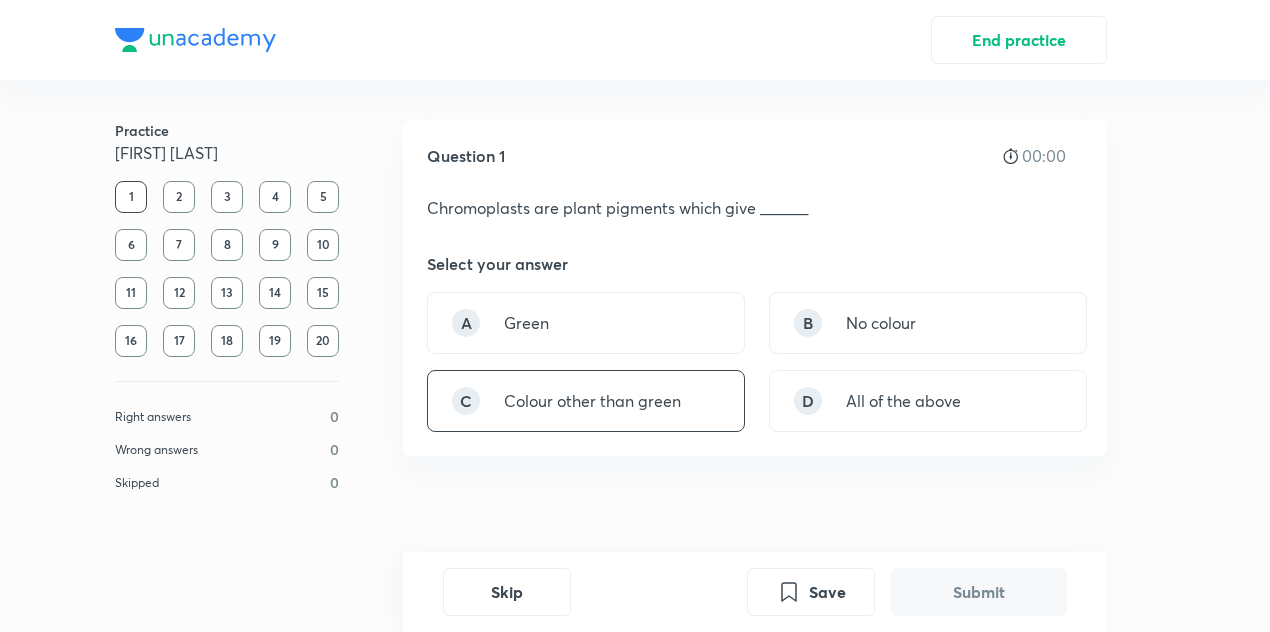 click on "Colour other than green" at bounding box center (592, 401) 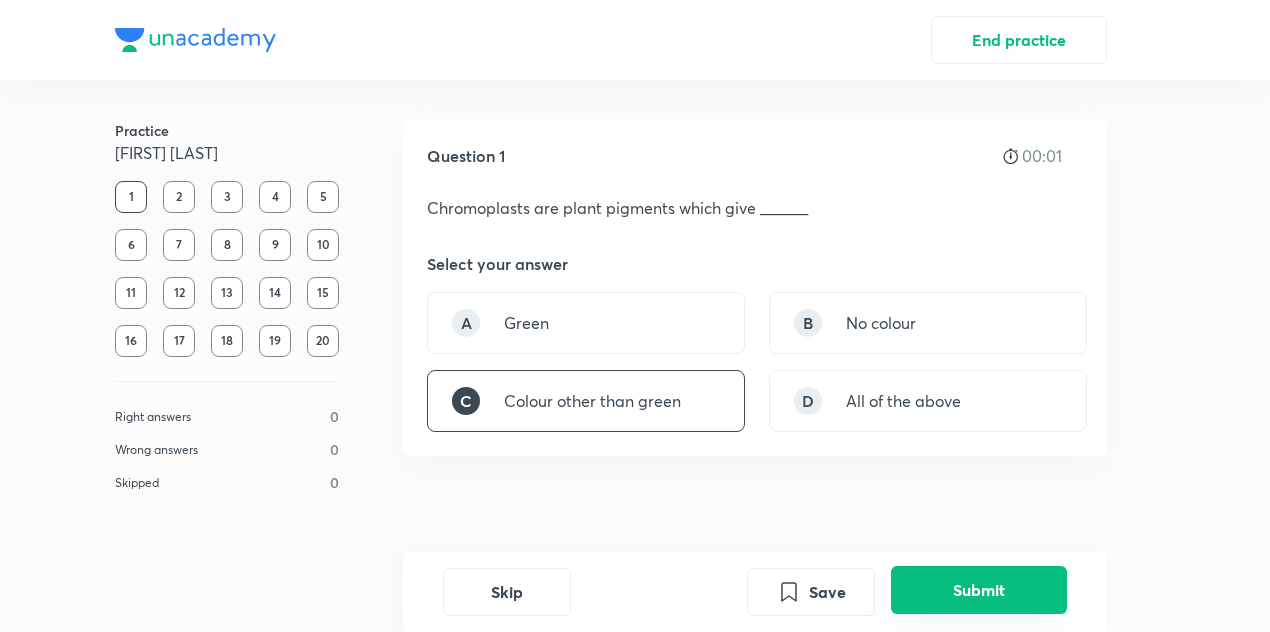 click on "Submit" at bounding box center [979, 590] 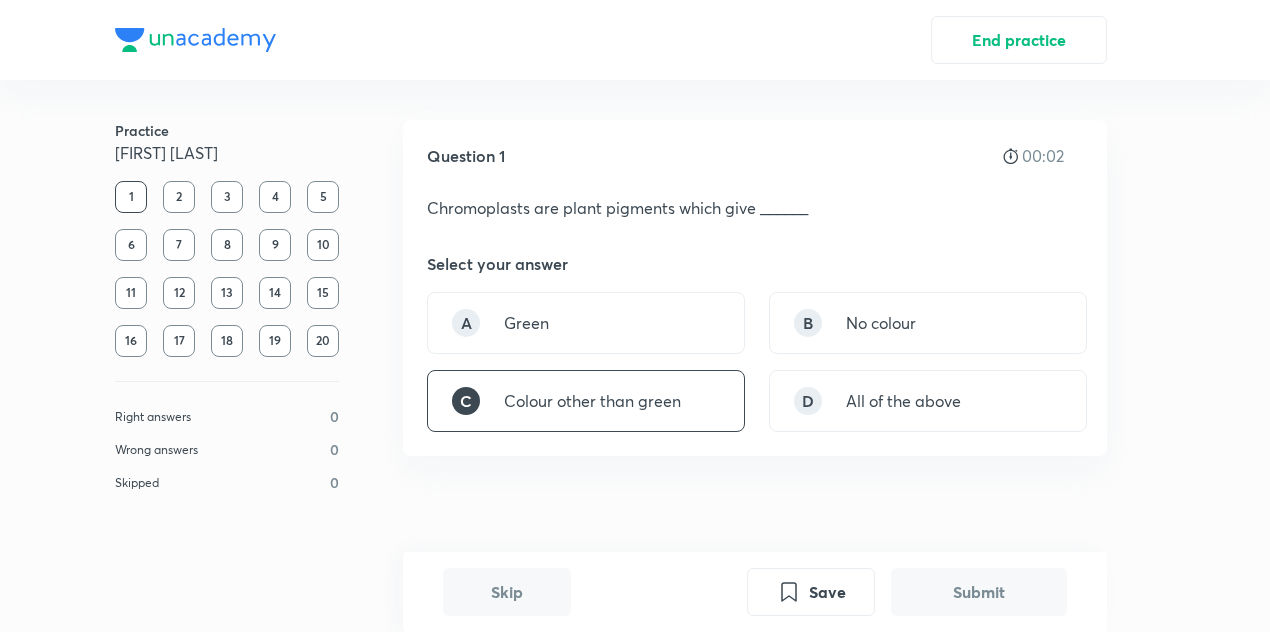 scroll, scrollTop: 475, scrollLeft: 0, axis: vertical 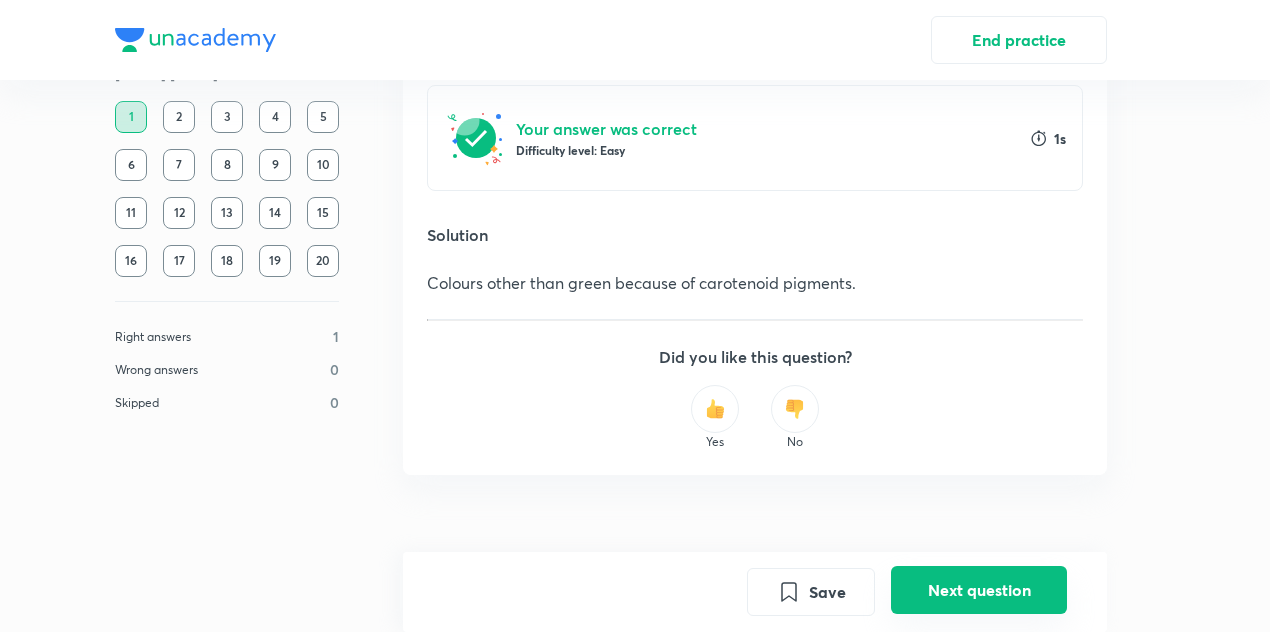 click on "Next question" at bounding box center (979, 590) 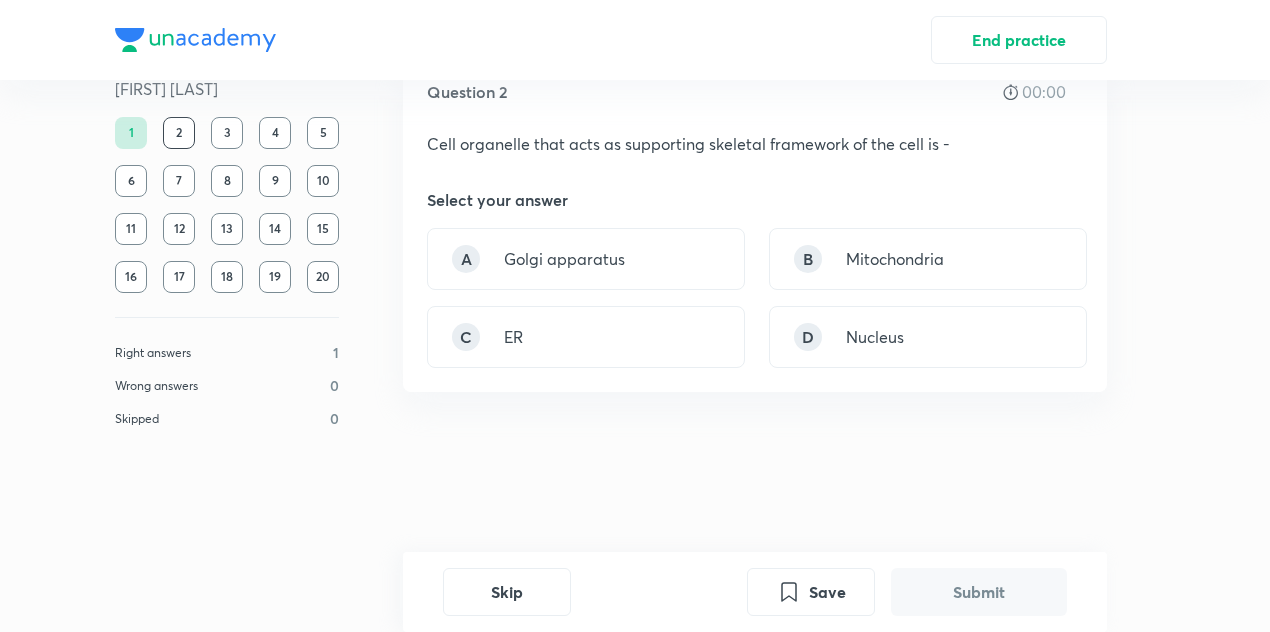 scroll, scrollTop: 0, scrollLeft: 0, axis: both 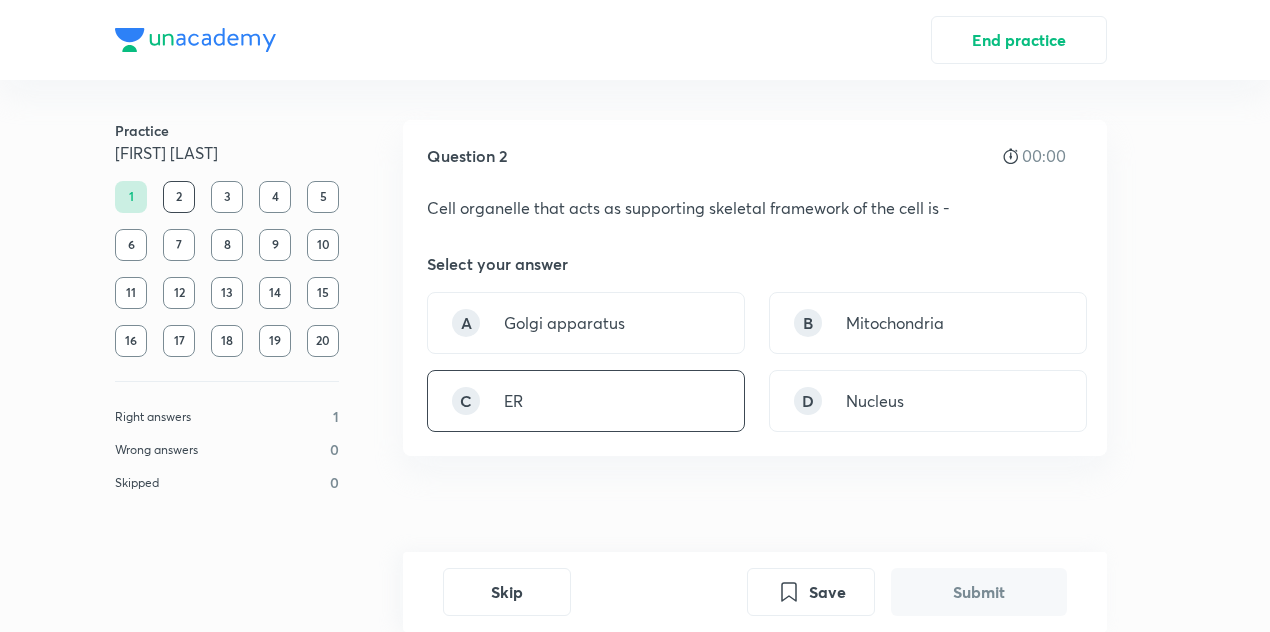 click on "C  ER" at bounding box center (586, 401) 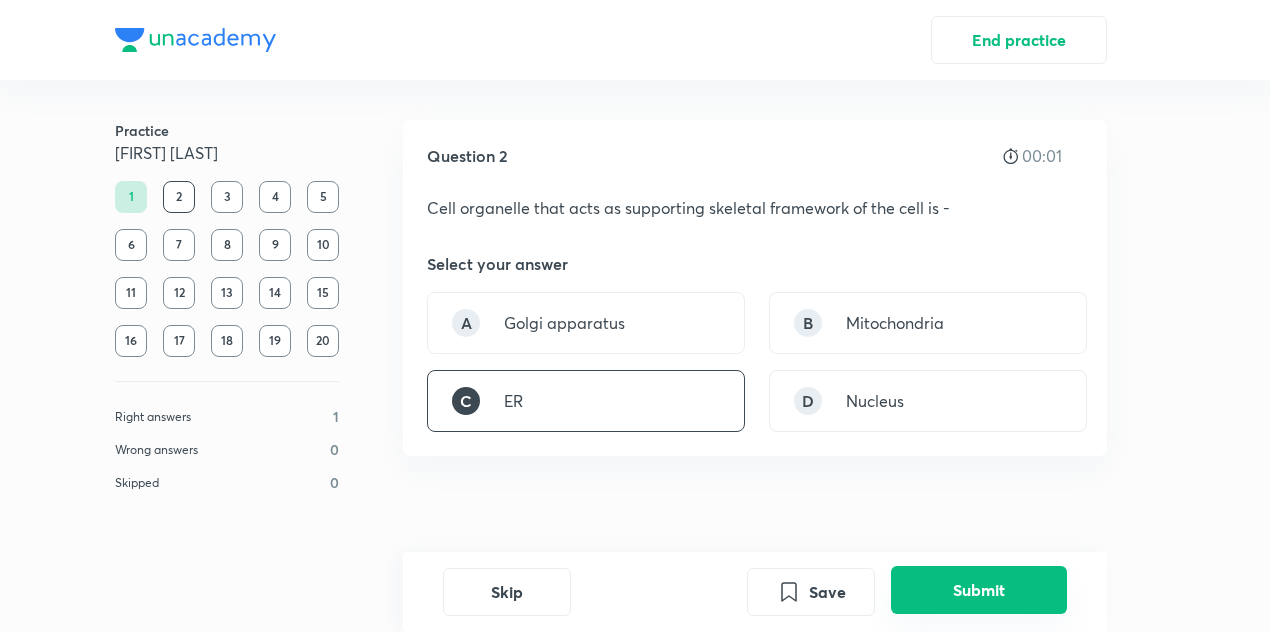 click on "Submit" at bounding box center (979, 590) 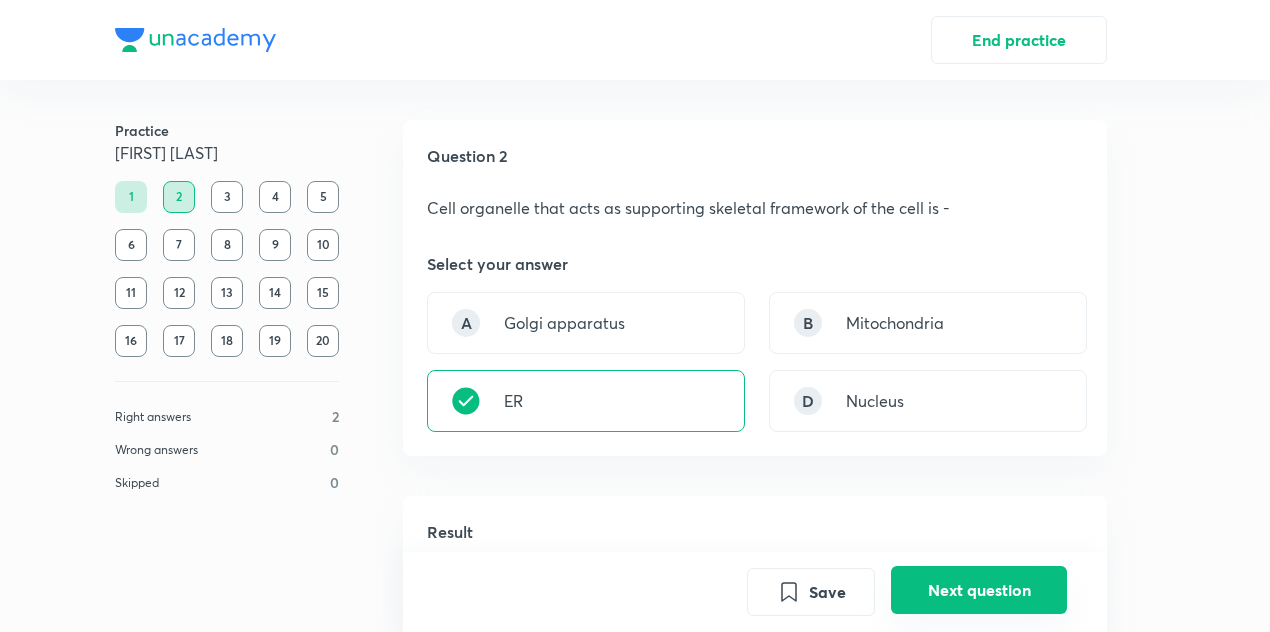 scroll, scrollTop: 494, scrollLeft: 0, axis: vertical 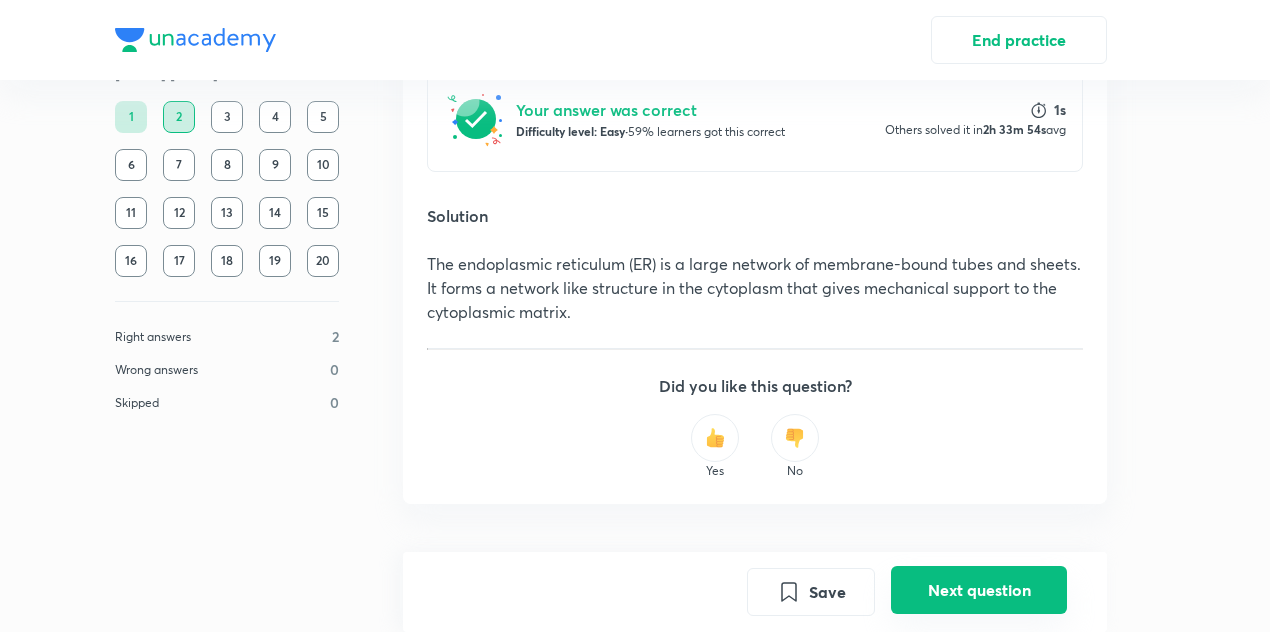 click on "Next question" at bounding box center (979, 590) 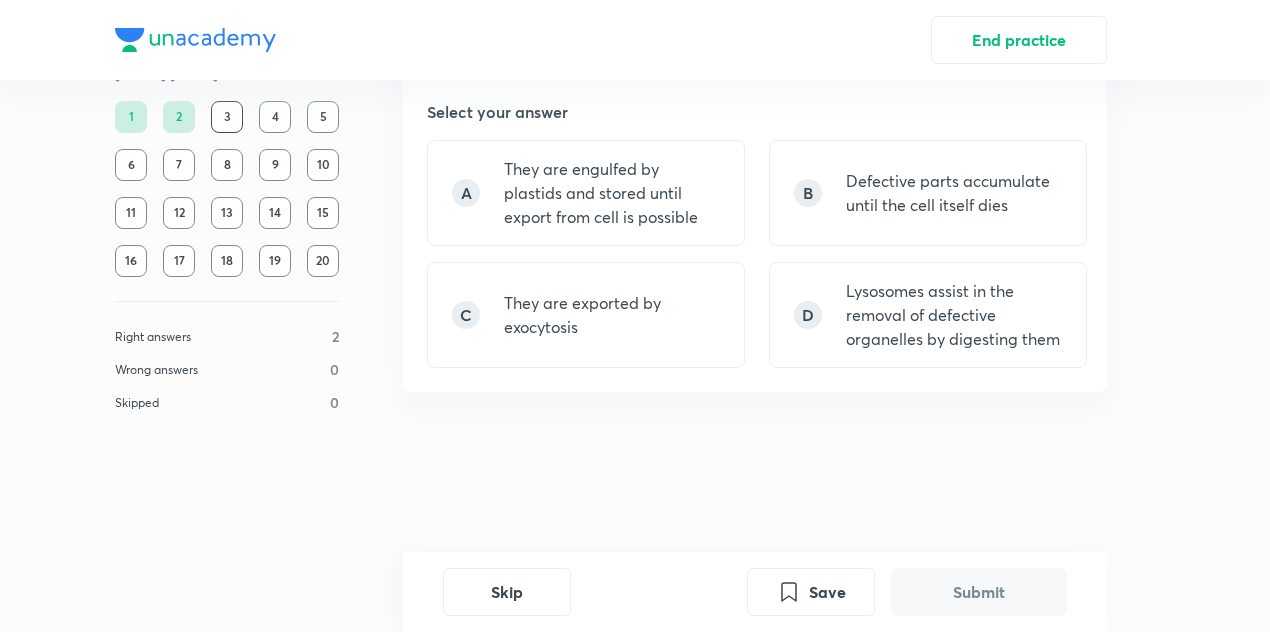 scroll, scrollTop: 0, scrollLeft: 0, axis: both 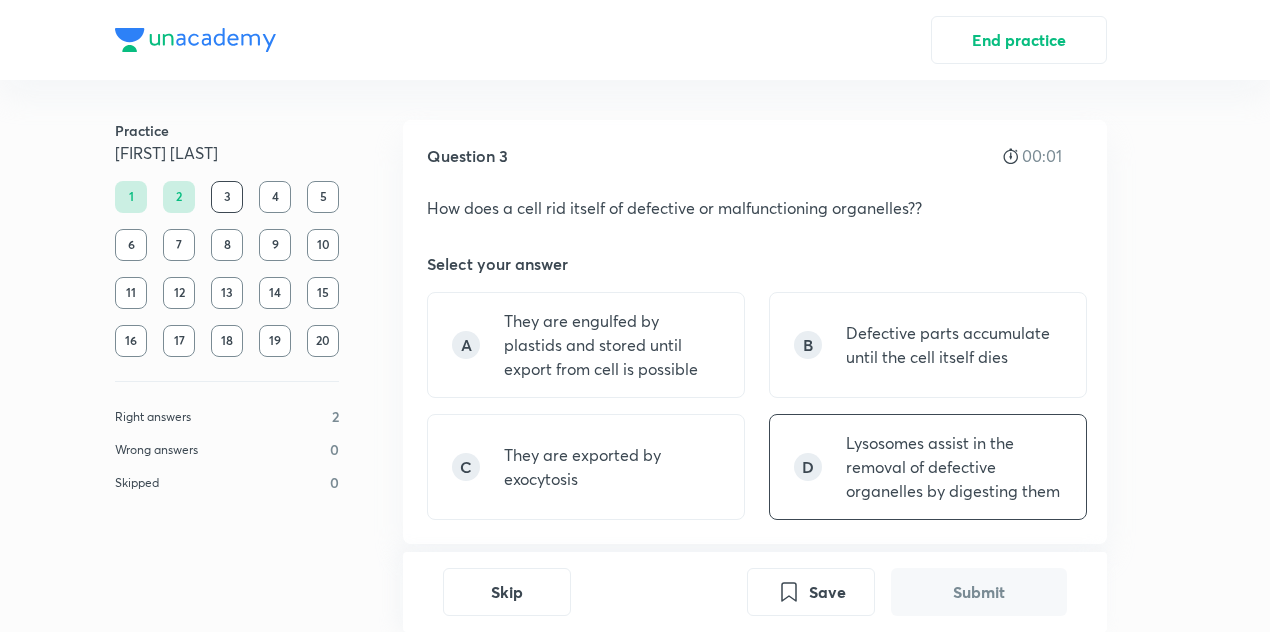 click on "Lysosomes assist in the removal of defective organelles by digesting them" at bounding box center (954, 467) 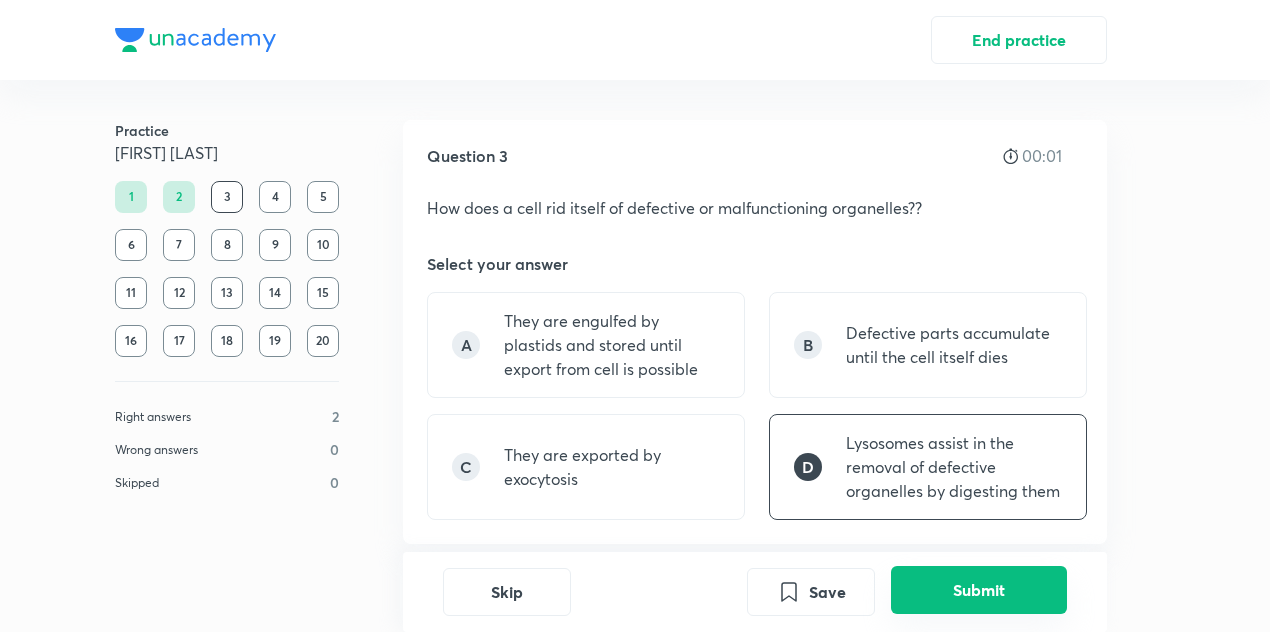 click on "Submit" at bounding box center [979, 590] 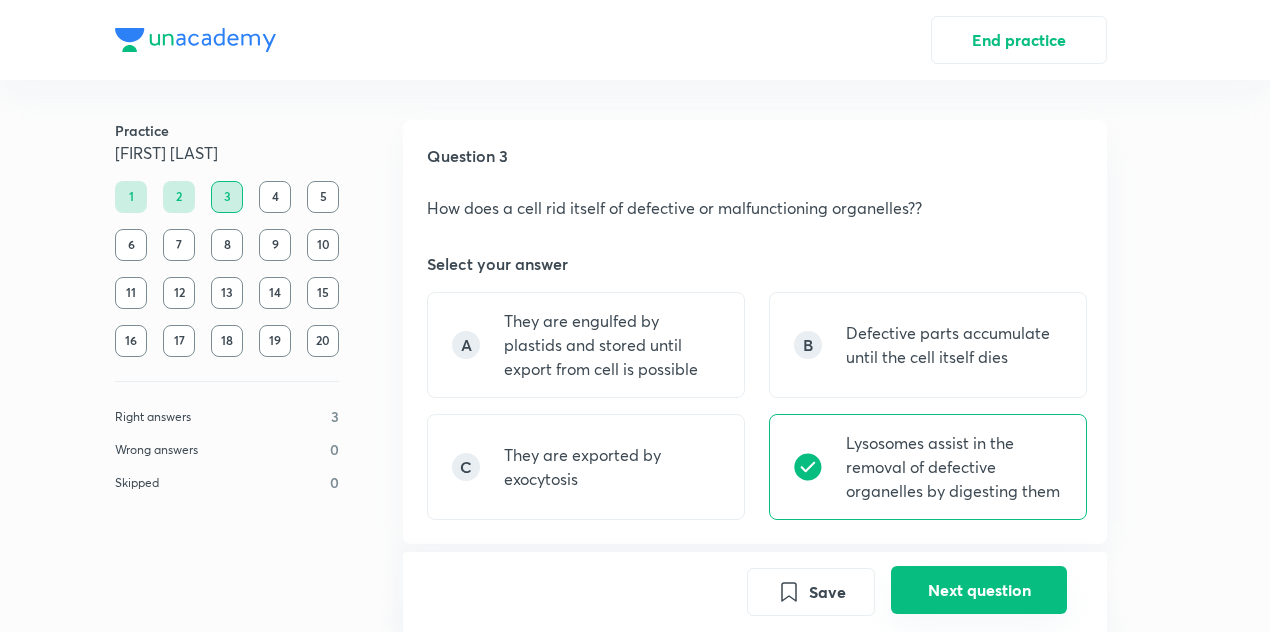 scroll, scrollTop: 582, scrollLeft: 0, axis: vertical 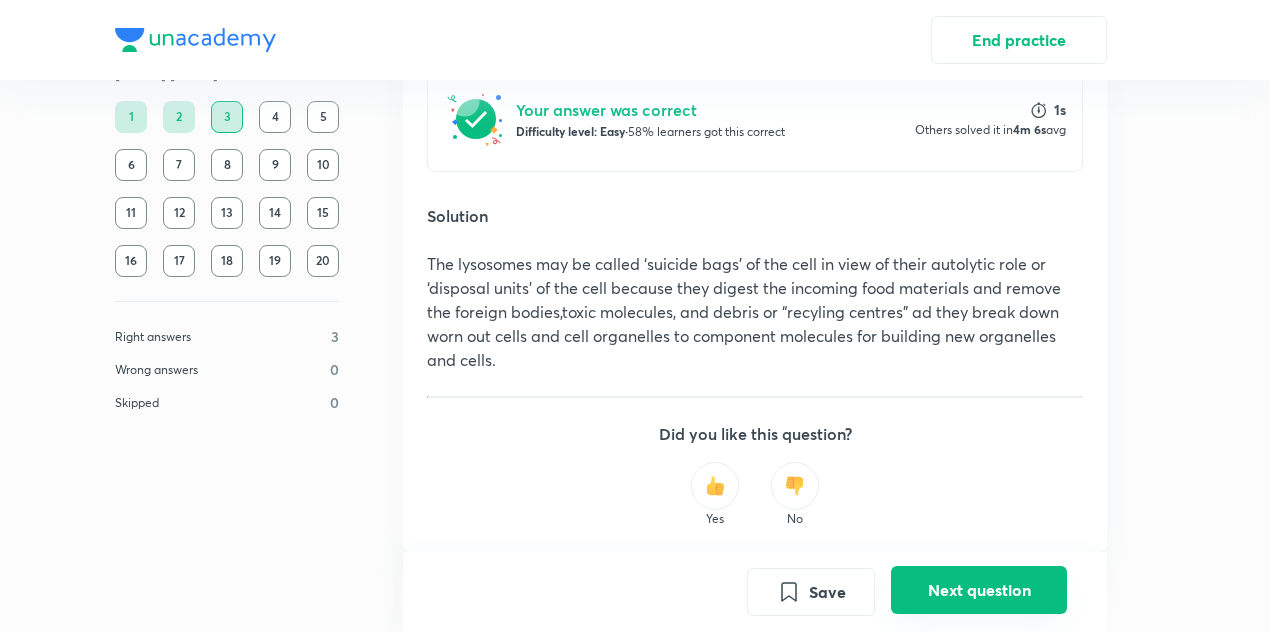 click on "Next question" at bounding box center [979, 590] 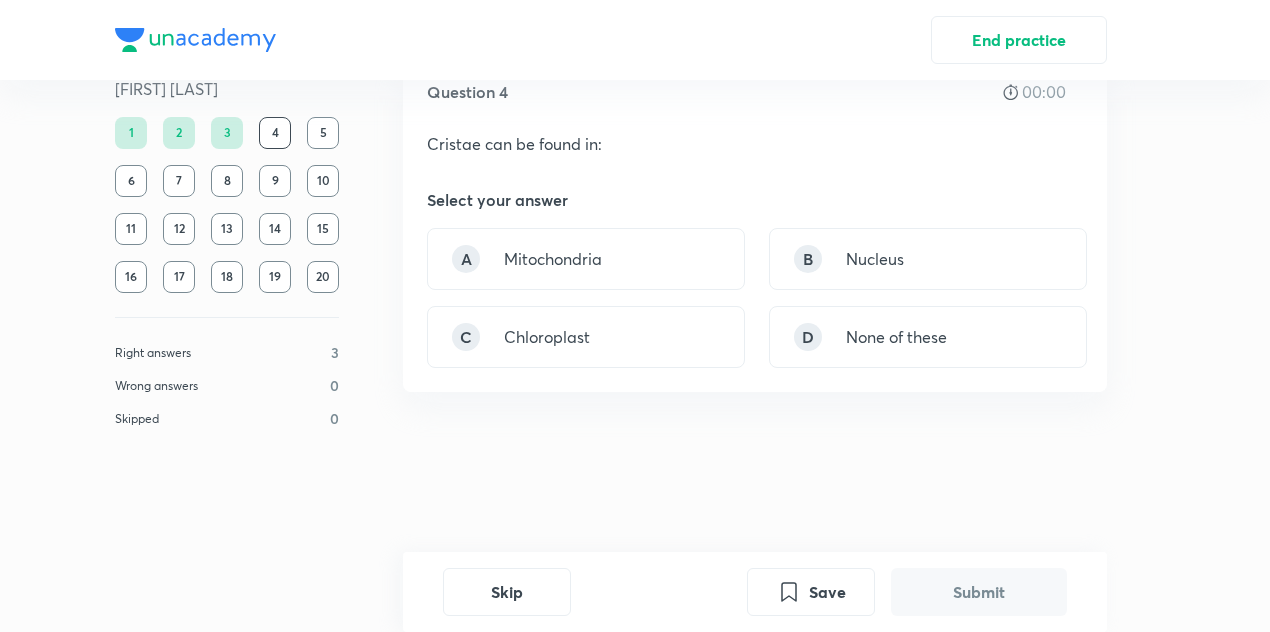 scroll, scrollTop: 0, scrollLeft: 0, axis: both 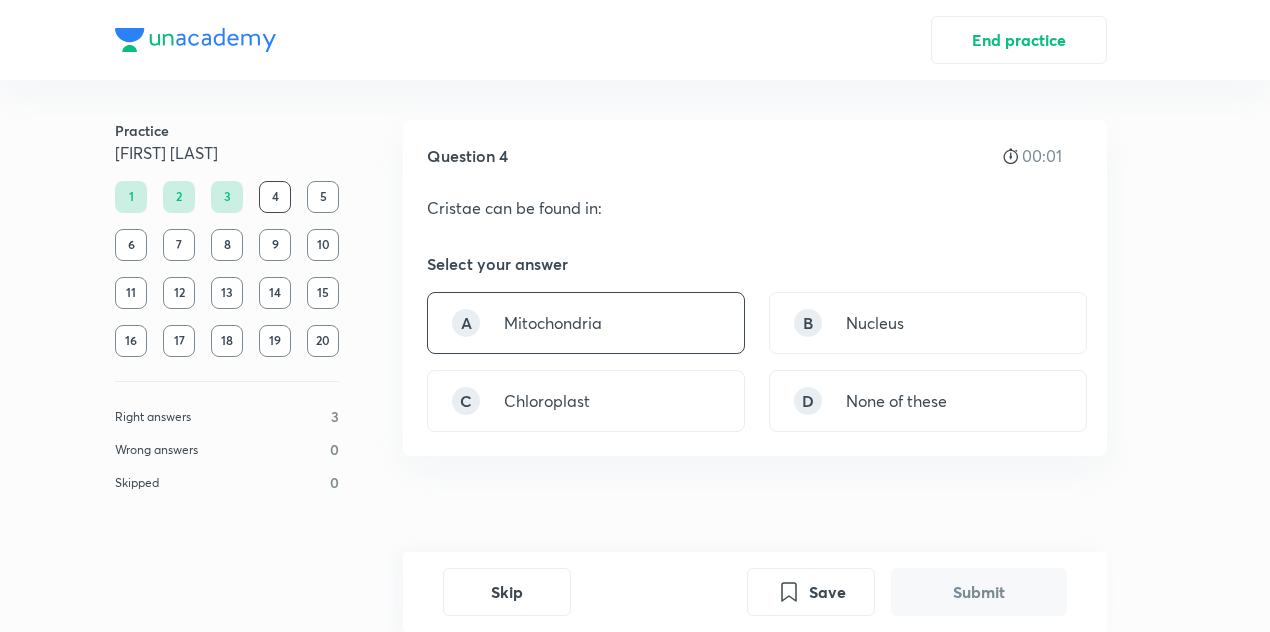 click on "Mitochondria" at bounding box center (553, 323) 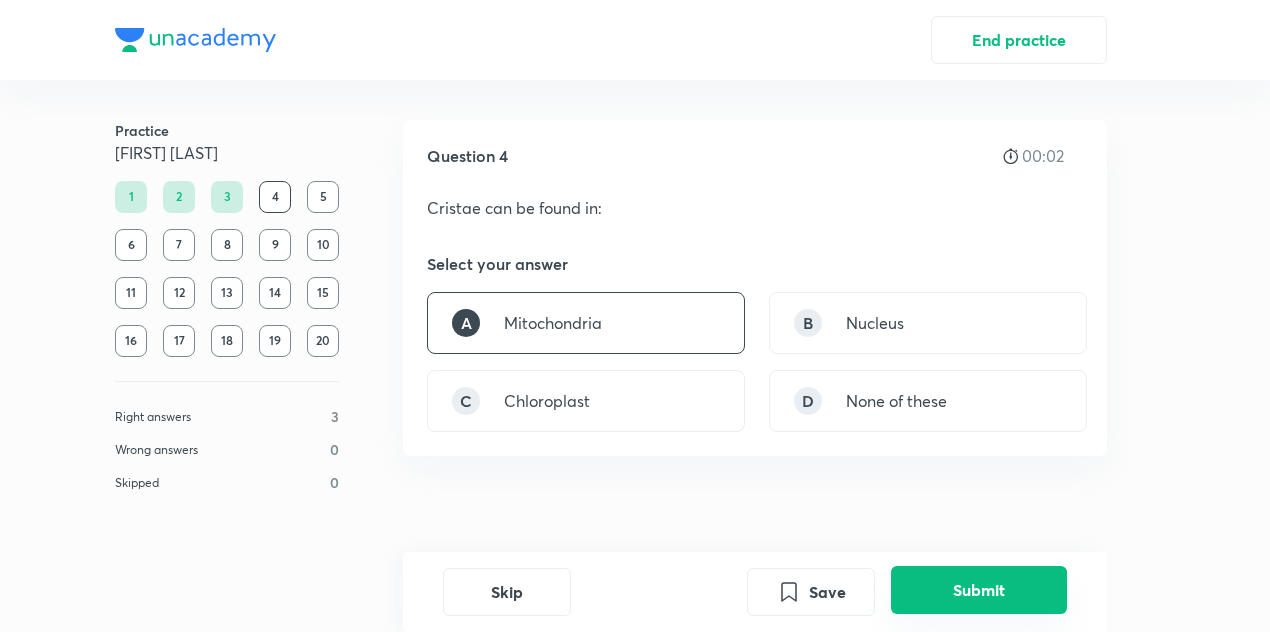 click on "Submit" at bounding box center (979, 590) 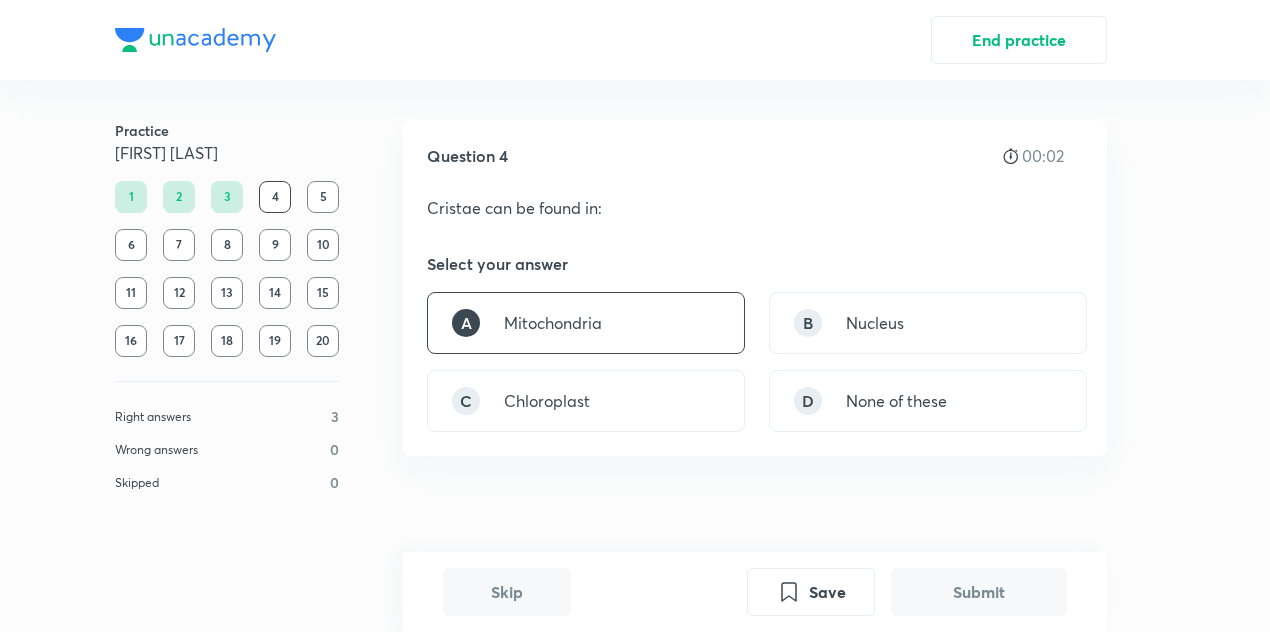 click on "Submit" at bounding box center (979, 592) 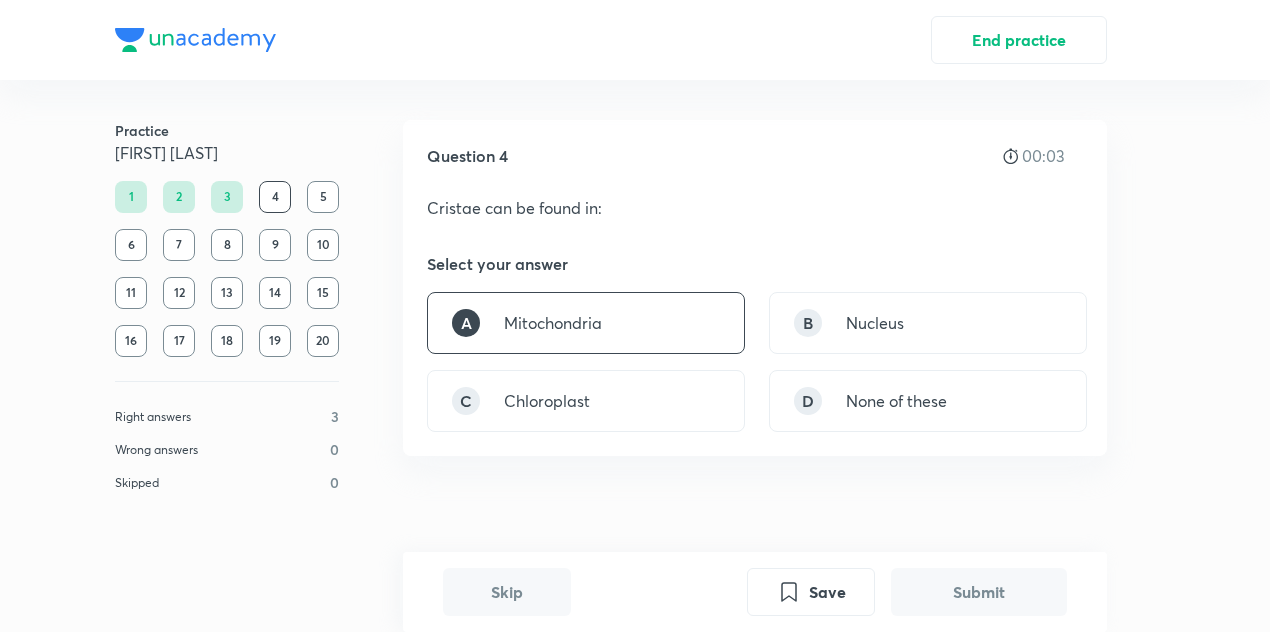 click on "Submit" at bounding box center [979, 592] 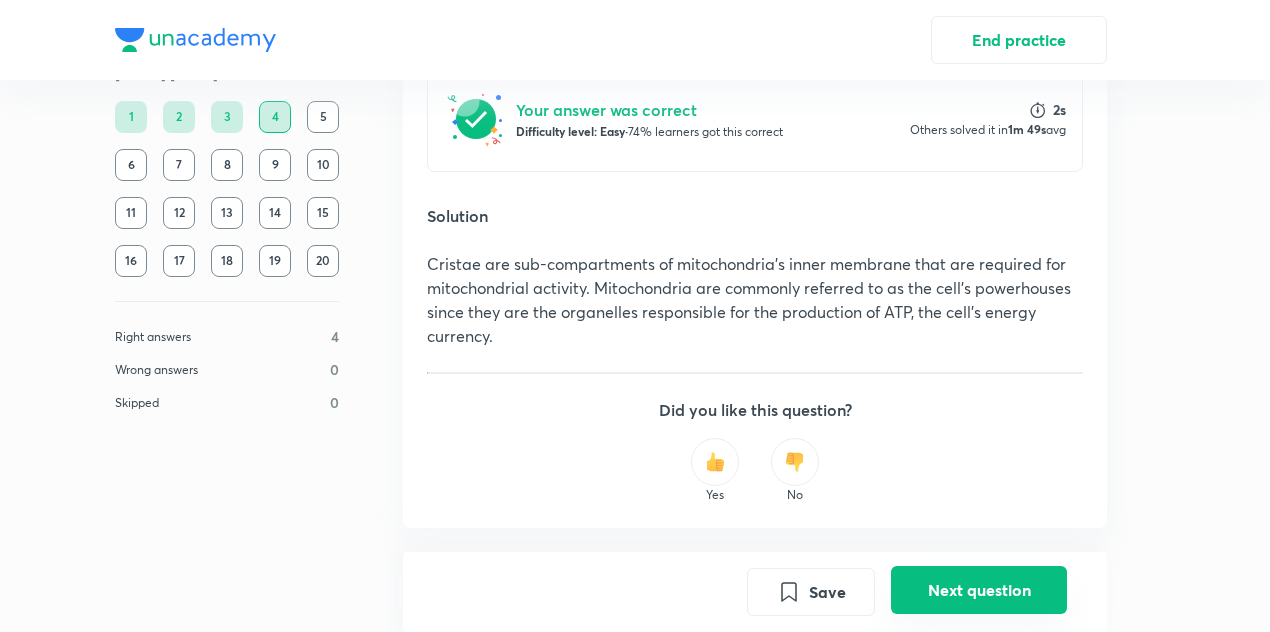 click on "Next question" at bounding box center (979, 590) 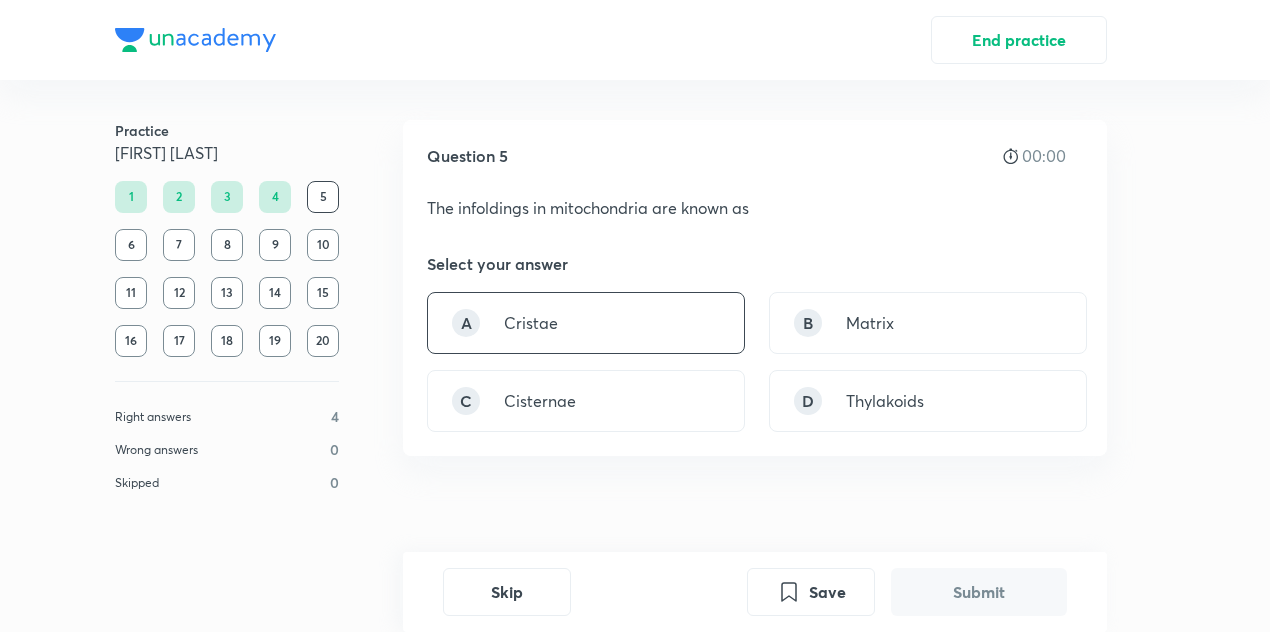 click on "A Cristae" at bounding box center (586, 323) 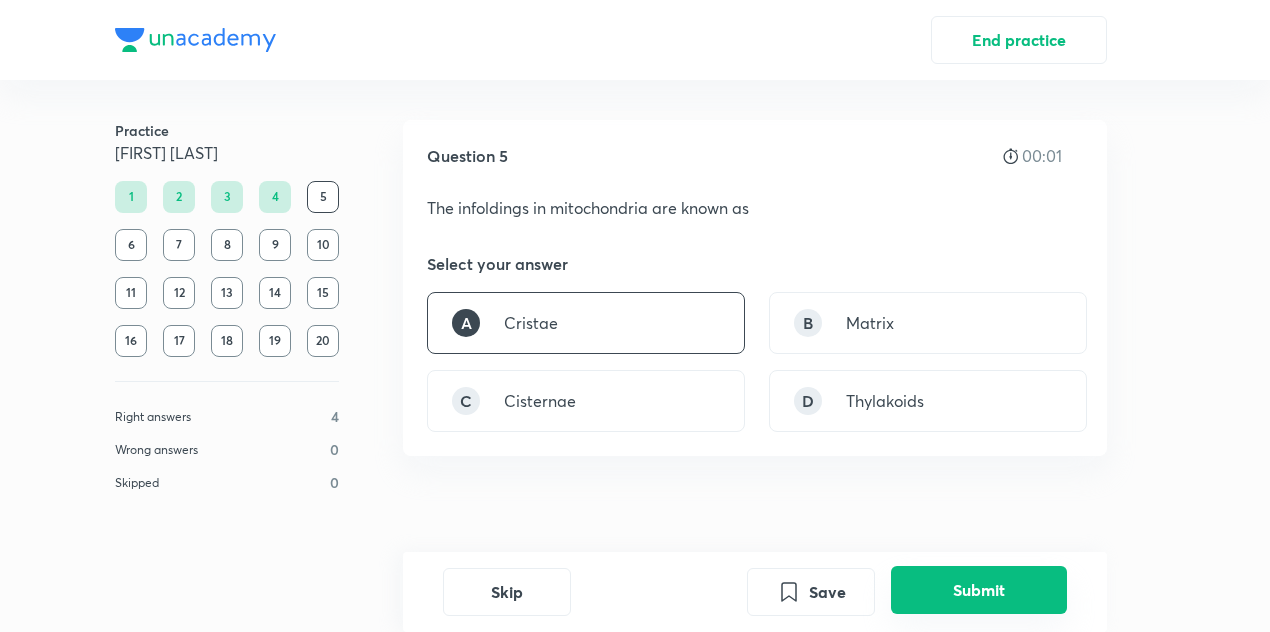 click on "Submit" at bounding box center [979, 590] 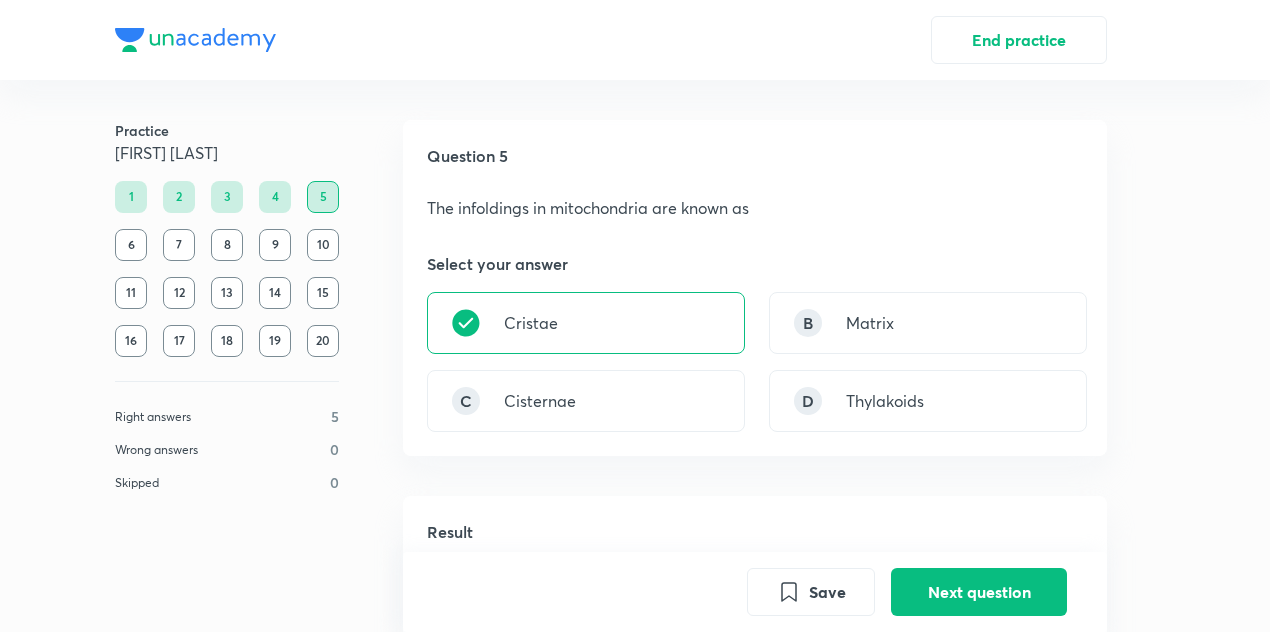 scroll, scrollTop: 494, scrollLeft: 0, axis: vertical 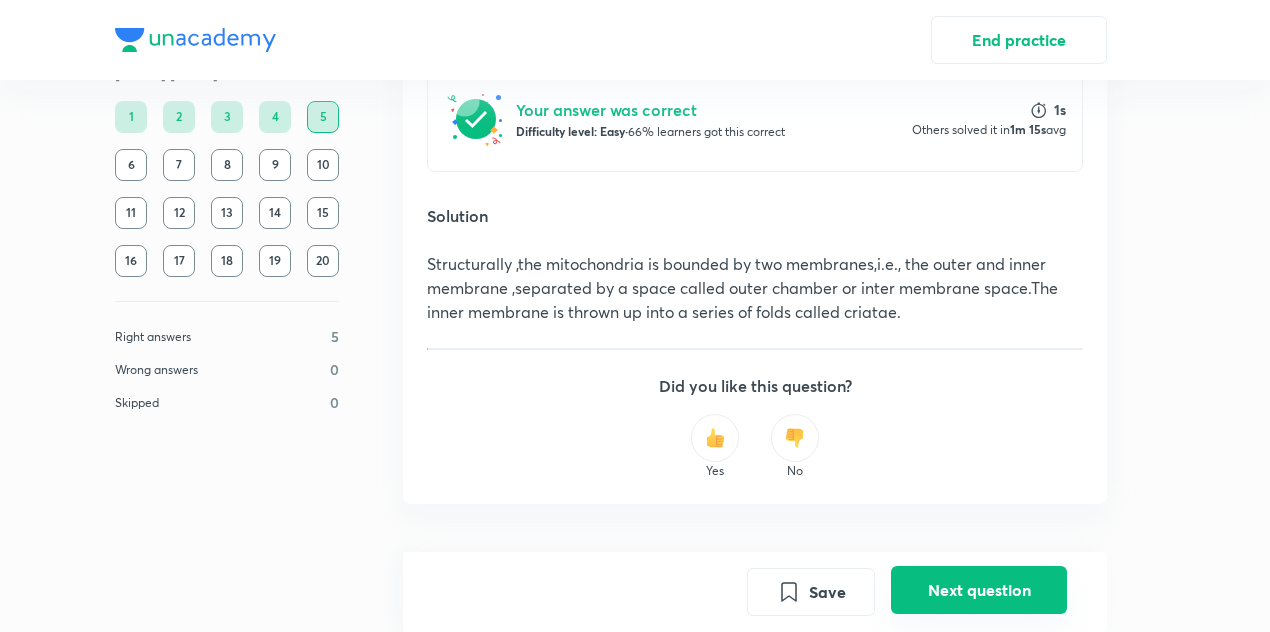 click on "Next question" at bounding box center (979, 590) 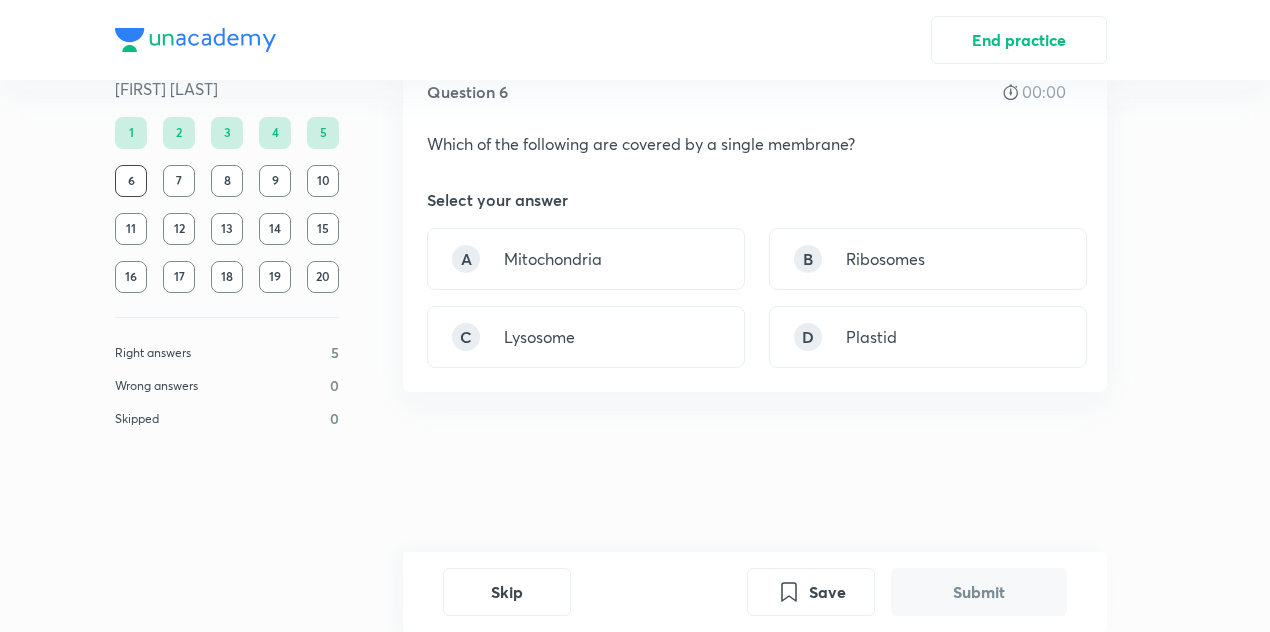 scroll, scrollTop: 0, scrollLeft: 0, axis: both 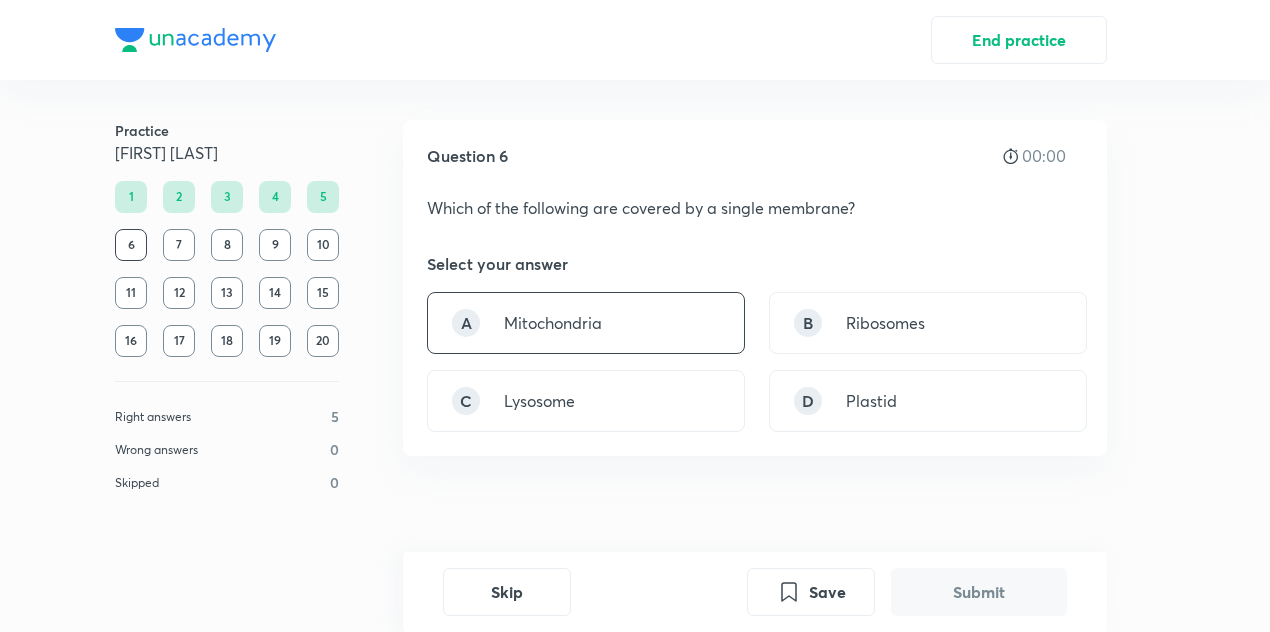 click on "Mitochondria" at bounding box center [553, 323] 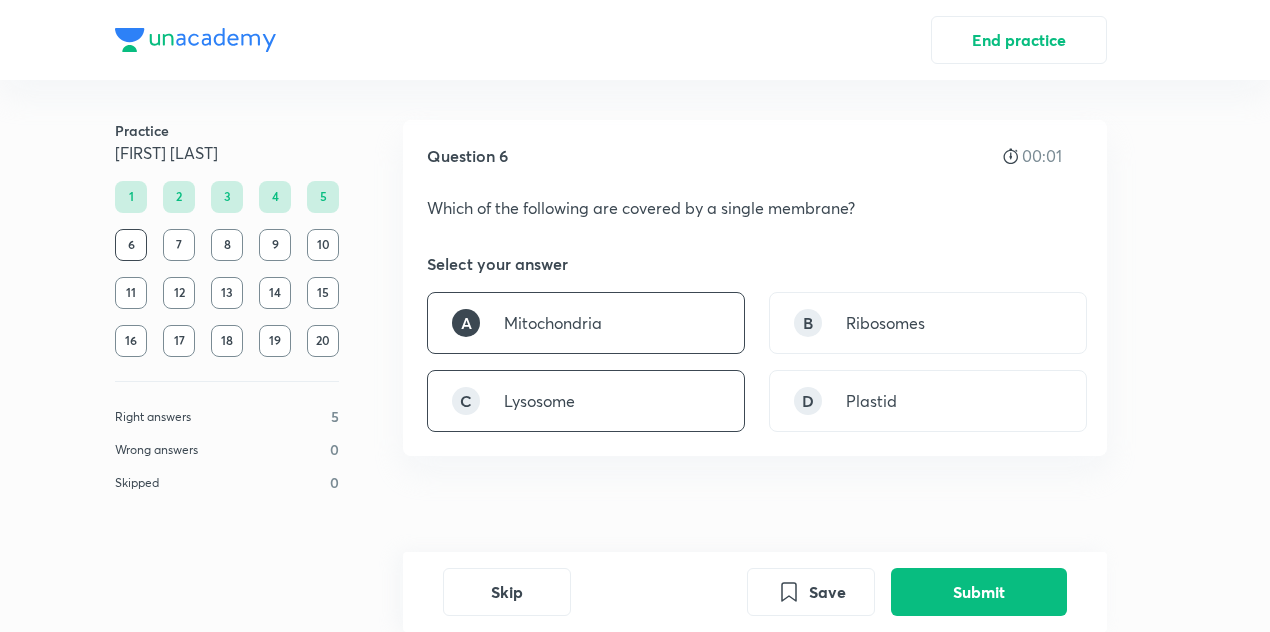 click on "C Lysosome" at bounding box center [586, 401] 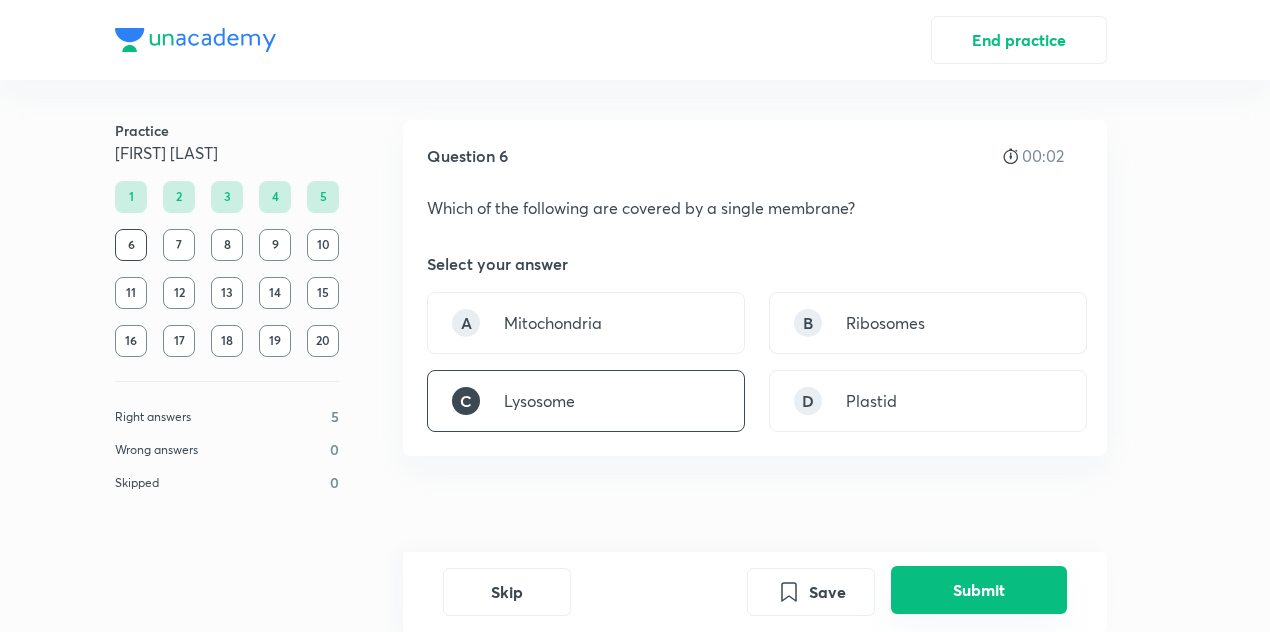 click on "Submit" at bounding box center [979, 590] 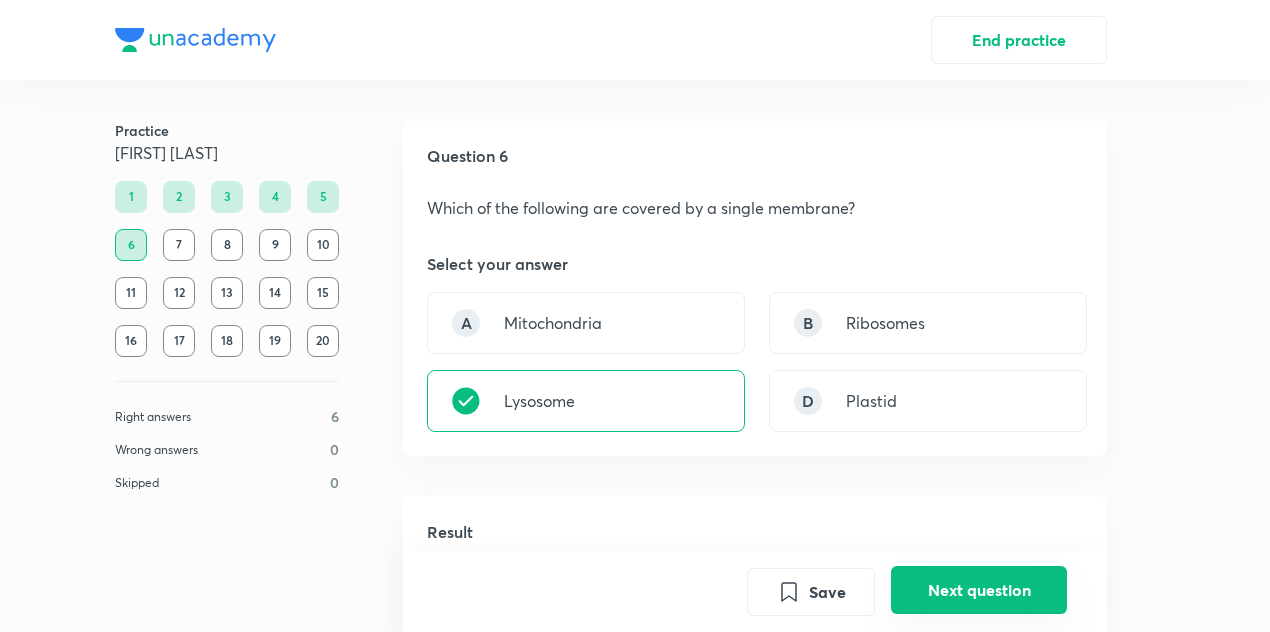 scroll, scrollTop: 453, scrollLeft: 0, axis: vertical 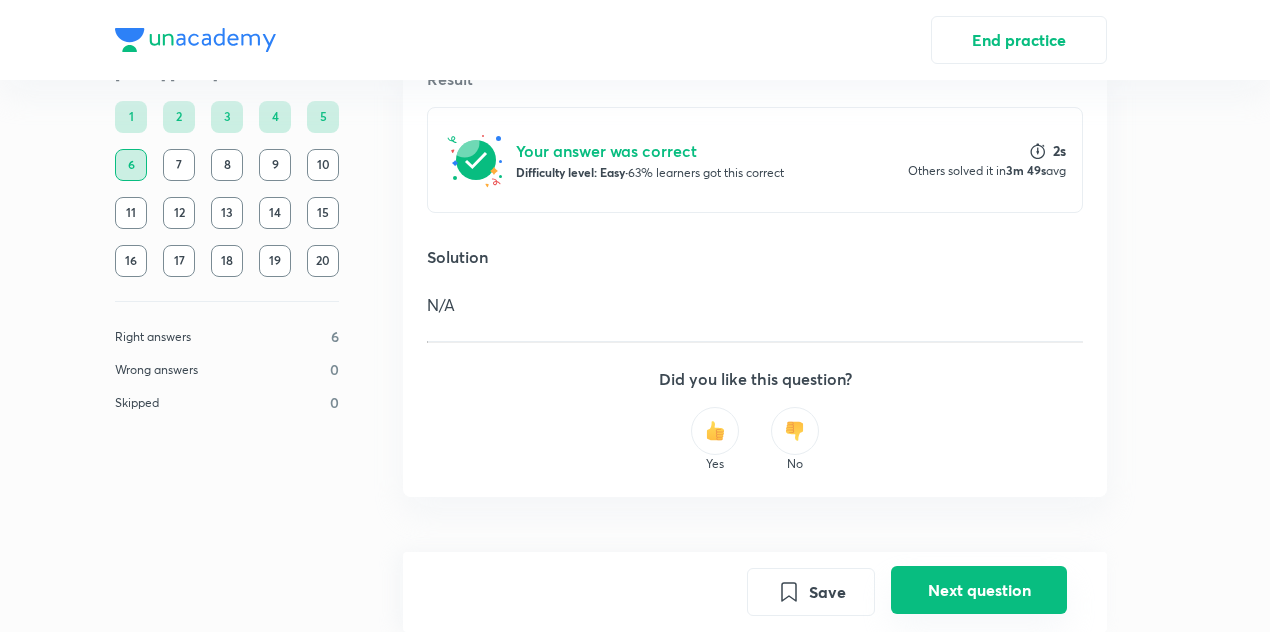 click on "Next question" at bounding box center [979, 590] 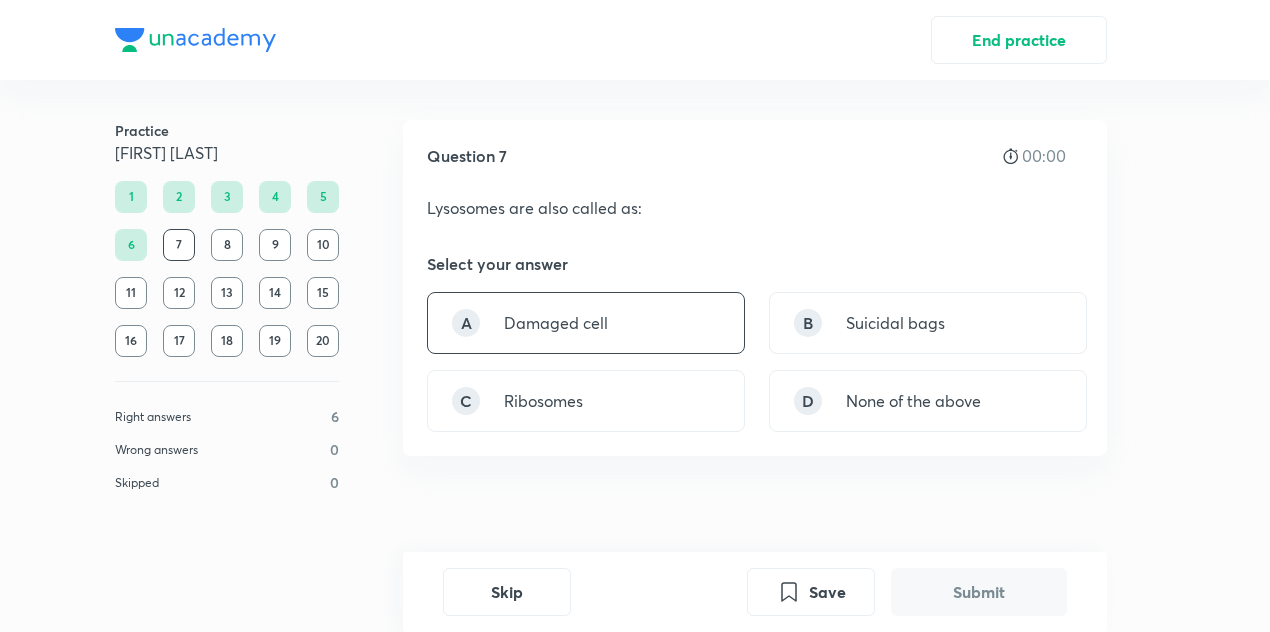click on "A Damaged cell" at bounding box center [586, 323] 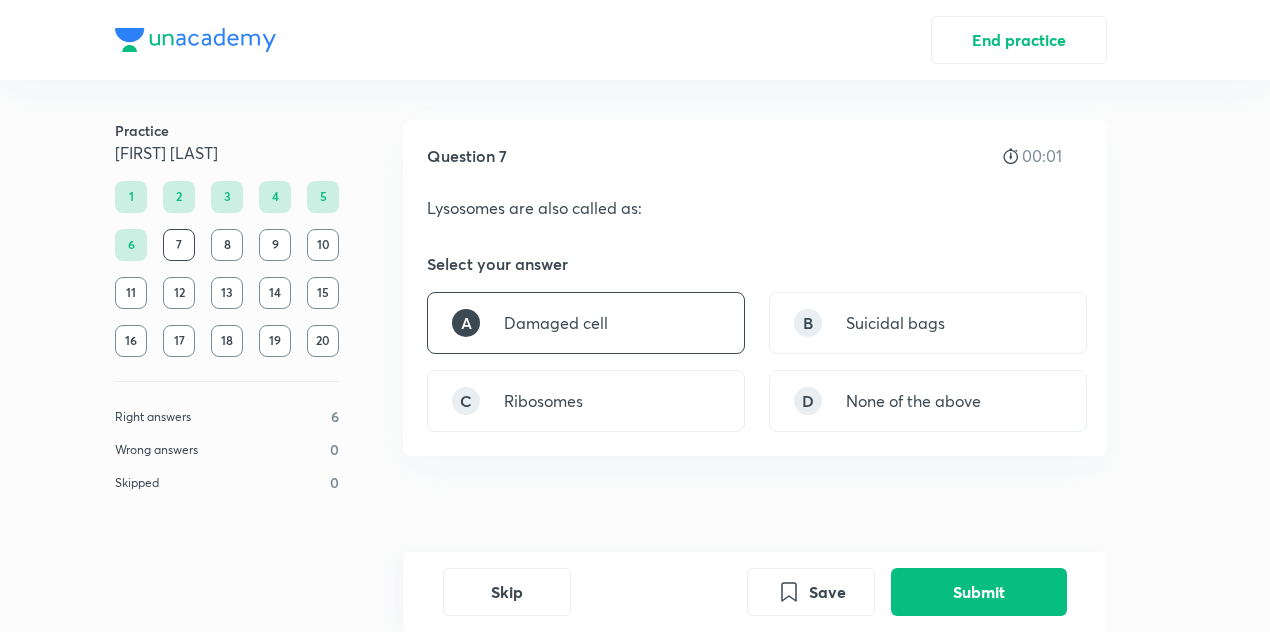 click on "A Damaged cell B Suicidal bags C Ribosomes D None of the above" at bounding box center (755, 362) 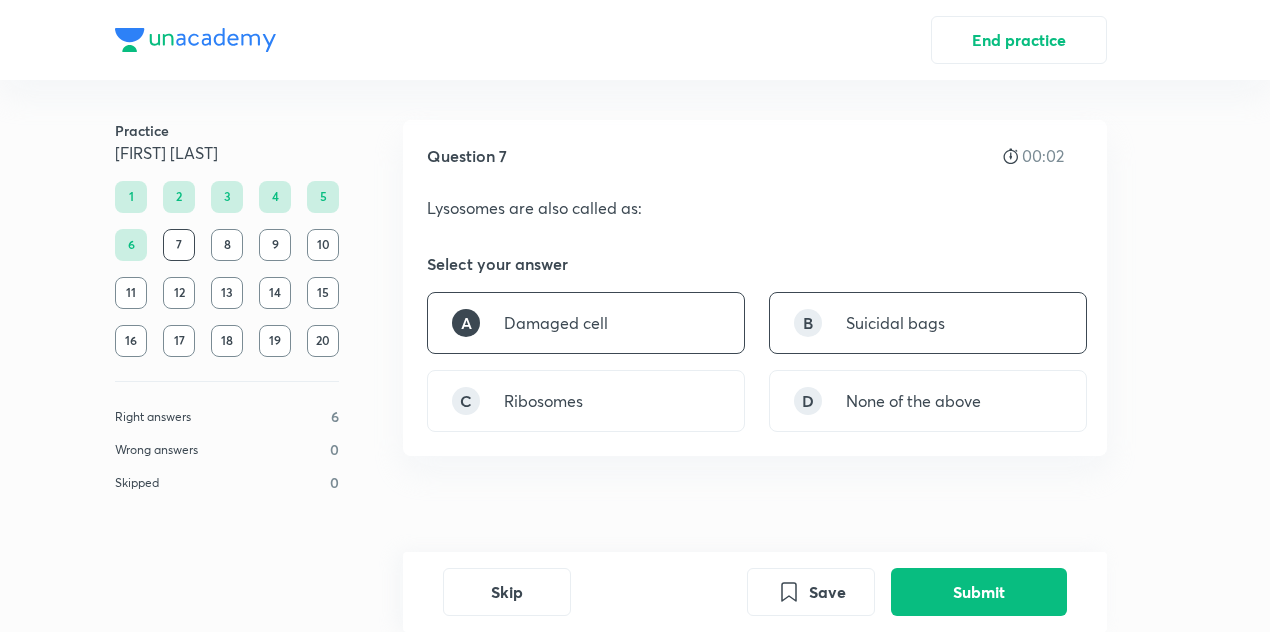 click on "B Suicidal bags" at bounding box center (928, 323) 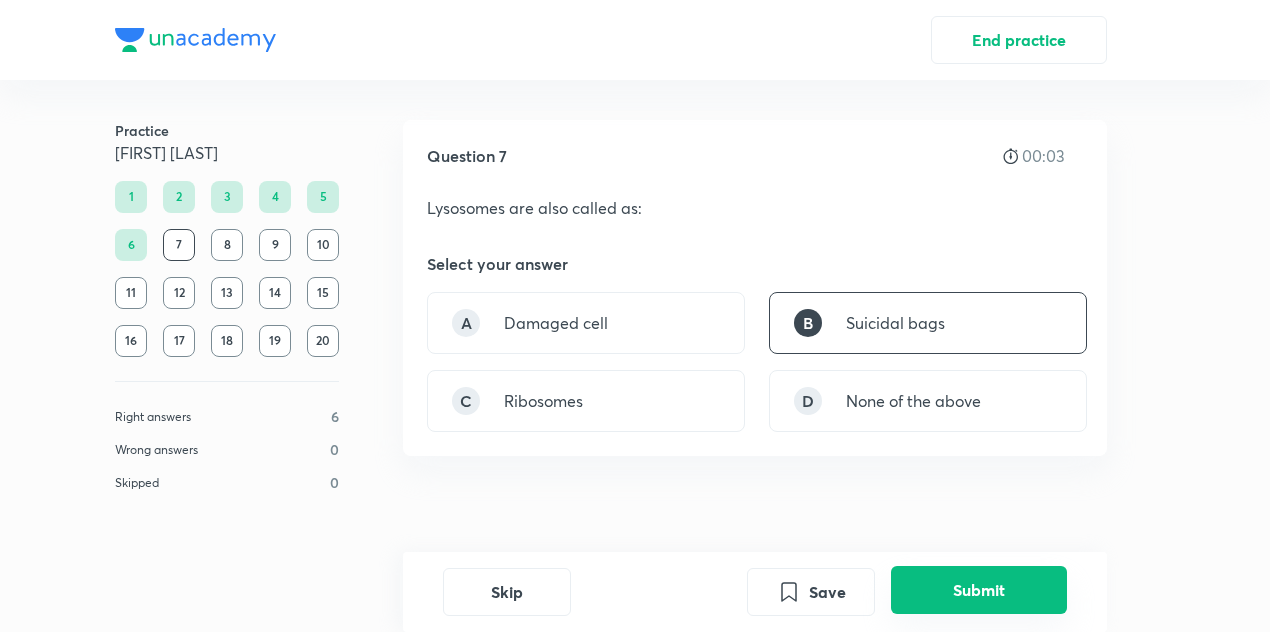 click on "Submit" at bounding box center [979, 590] 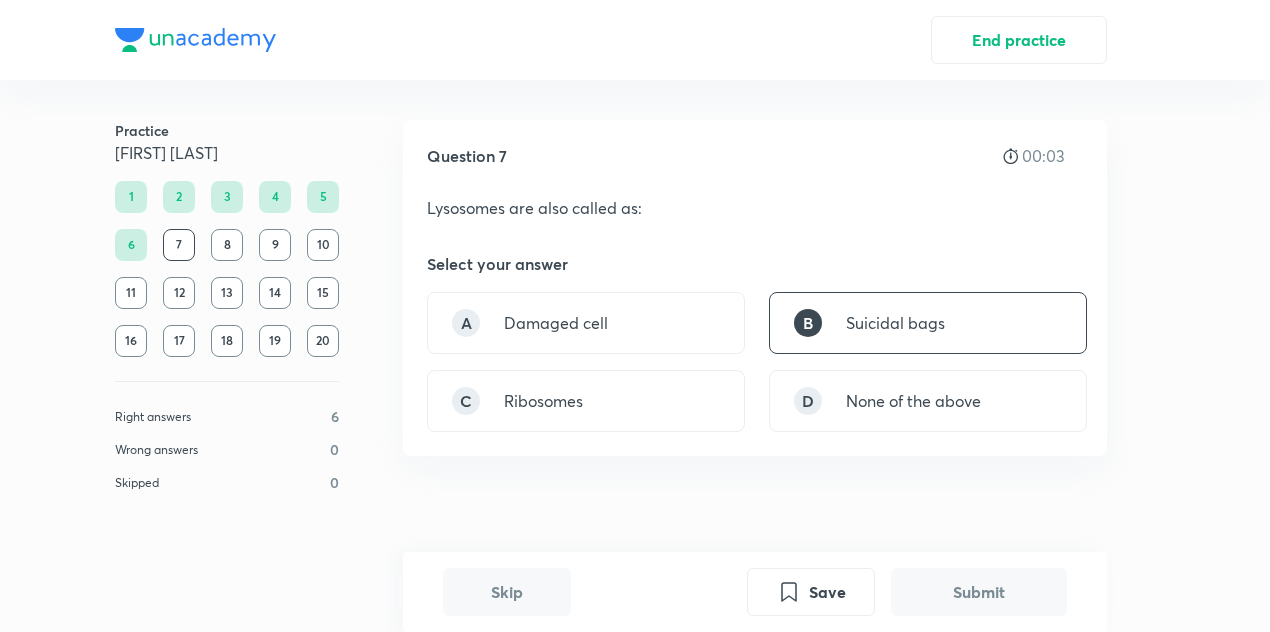 click on "Submit" at bounding box center (979, 592) 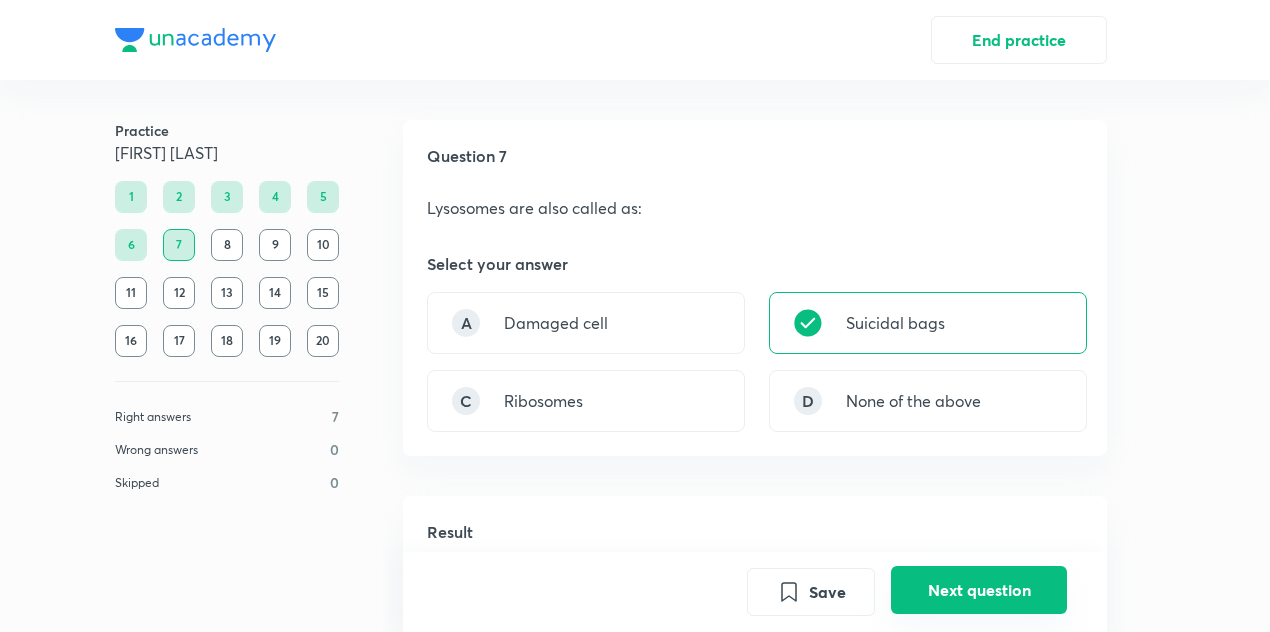 scroll, scrollTop: 494, scrollLeft: 0, axis: vertical 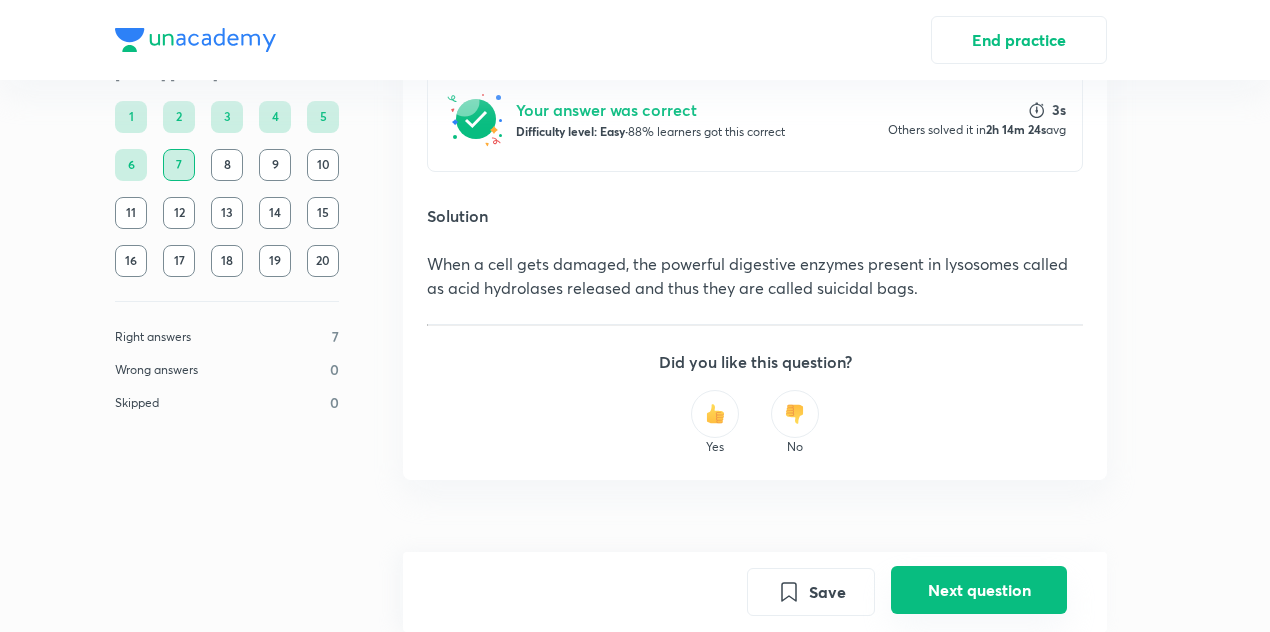click on "Next question" at bounding box center [979, 590] 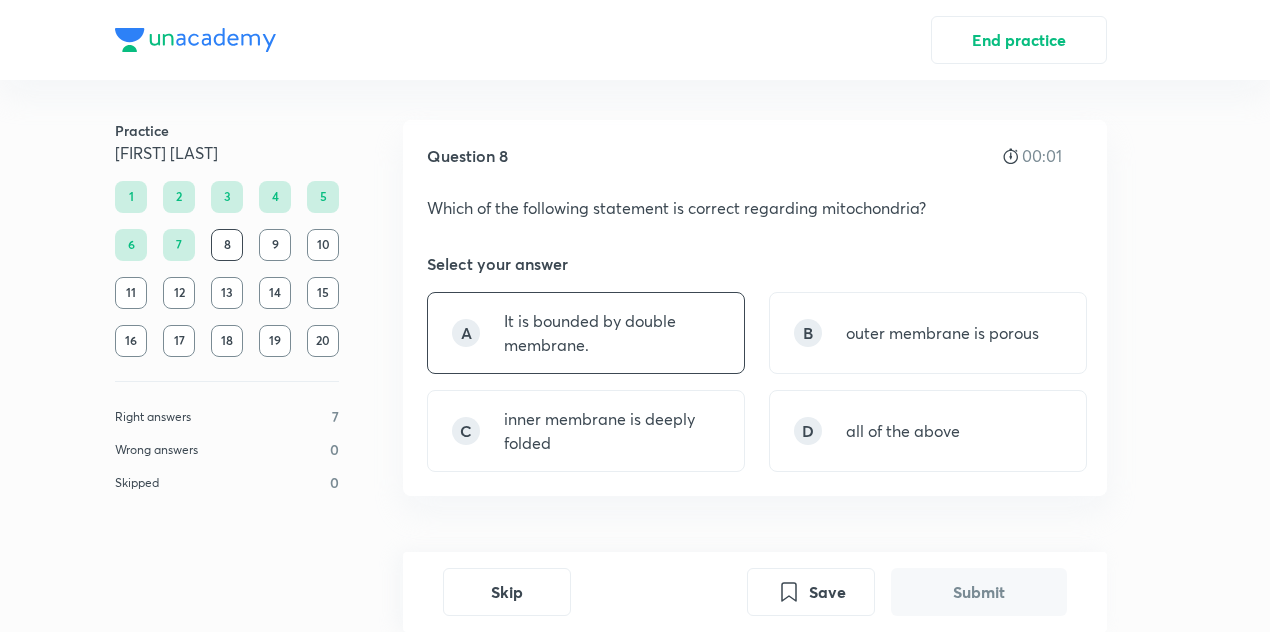 click on "It is bounded by double membrane." at bounding box center [612, 333] 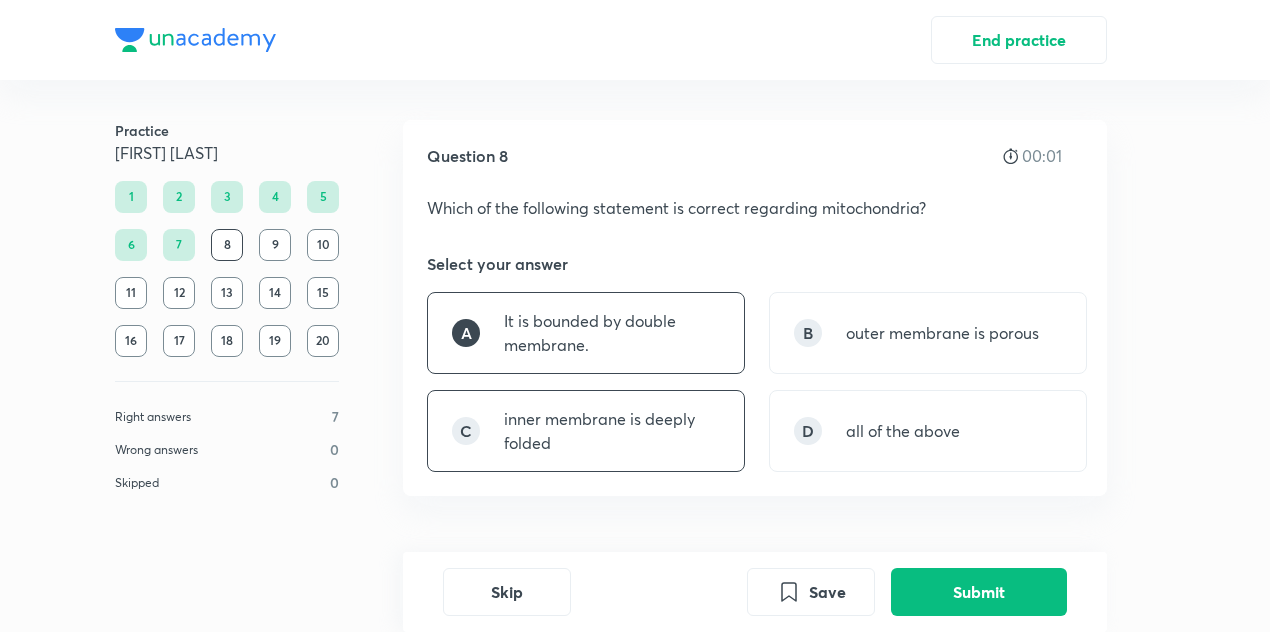 click on "inner membrane is deeply folded" at bounding box center (612, 431) 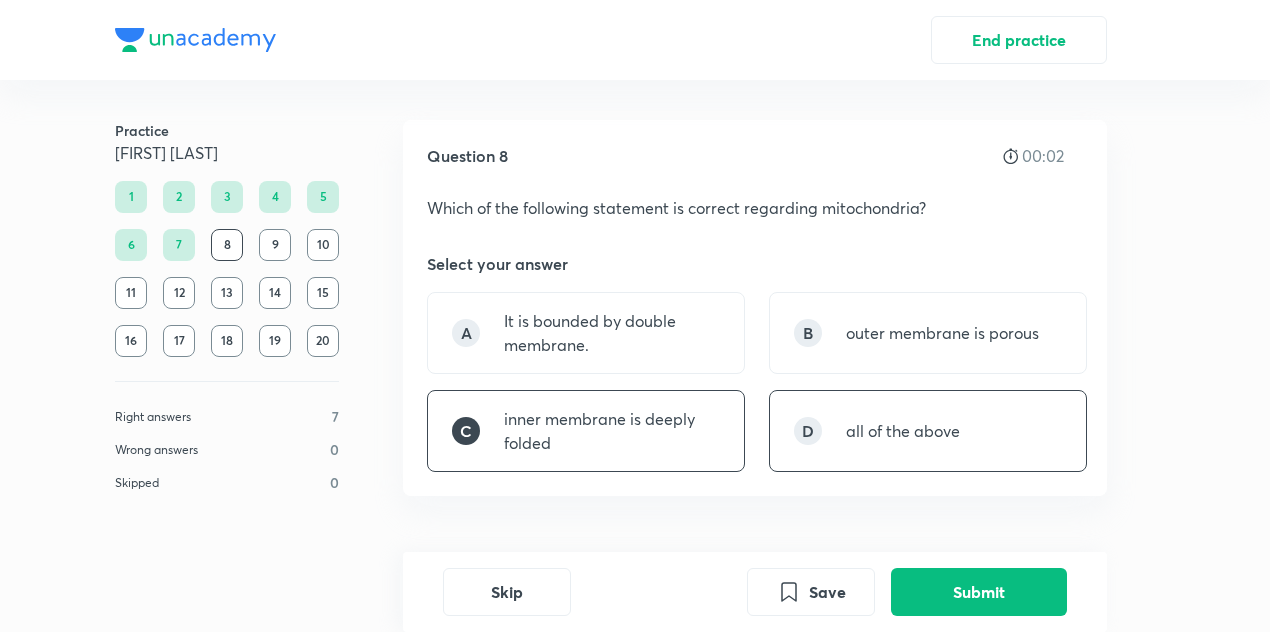 click on "D all of the above" at bounding box center (928, 431) 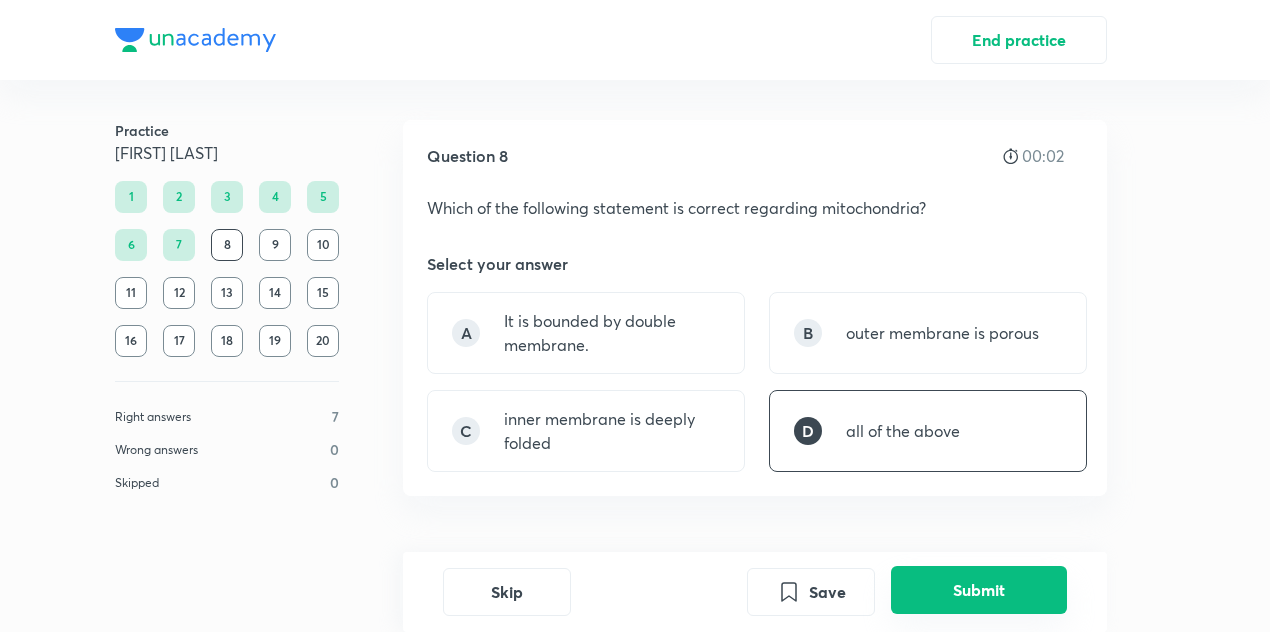 click on "Submit" at bounding box center [979, 590] 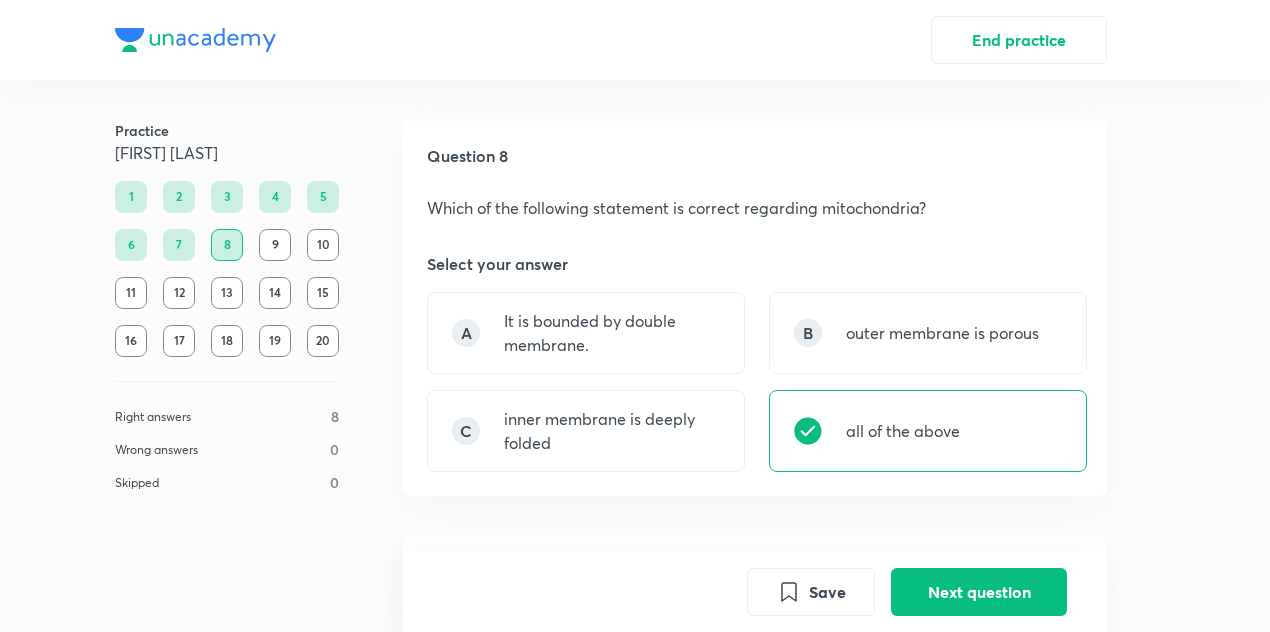 scroll, scrollTop: 534, scrollLeft: 0, axis: vertical 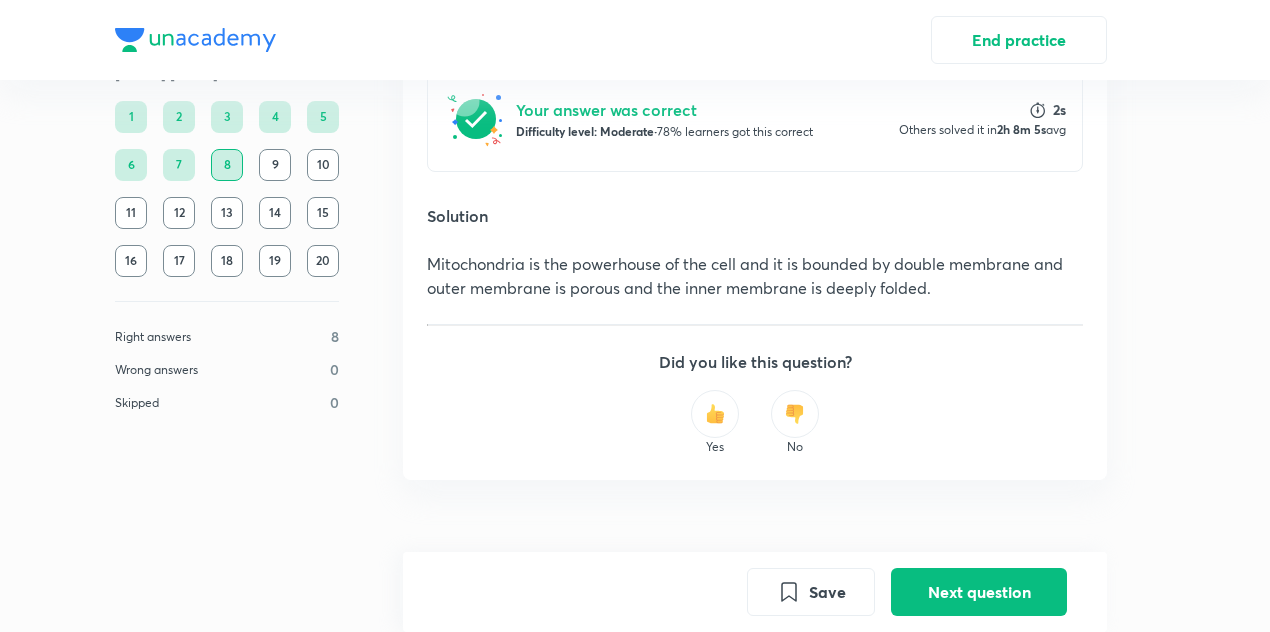 click on "Save Next question" at bounding box center [755, 592] 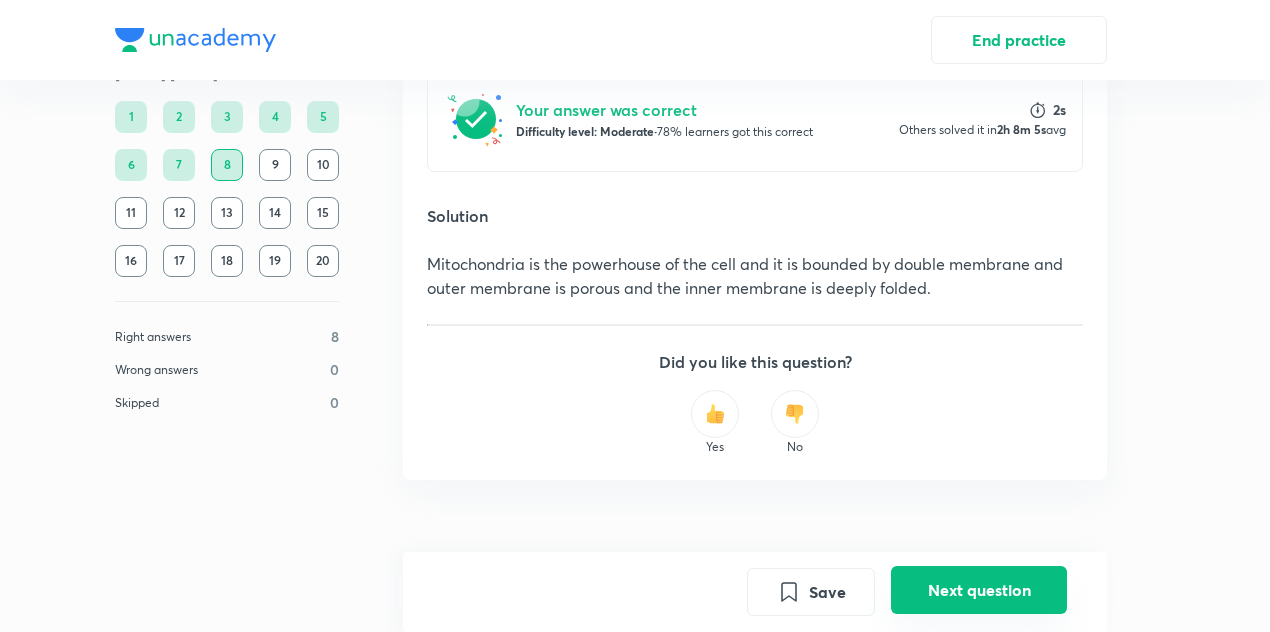 click on "Next question" at bounding box center [979, 590] 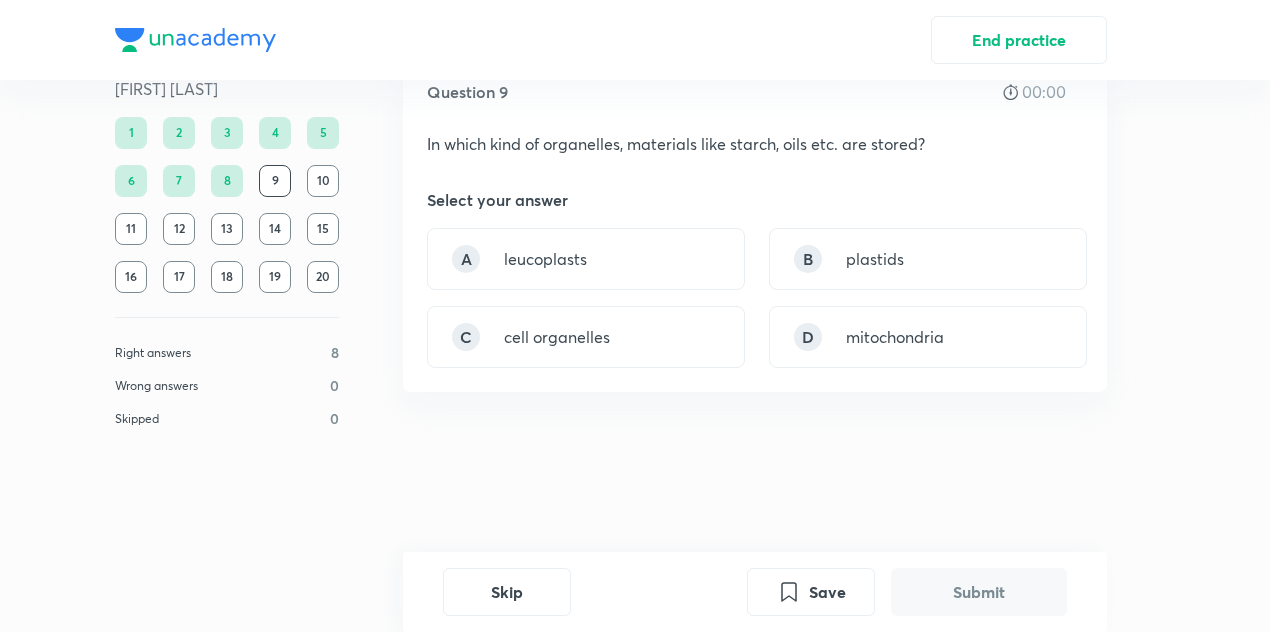 scroll, scrollTop: 0, scrollLeft: 0, axis: both 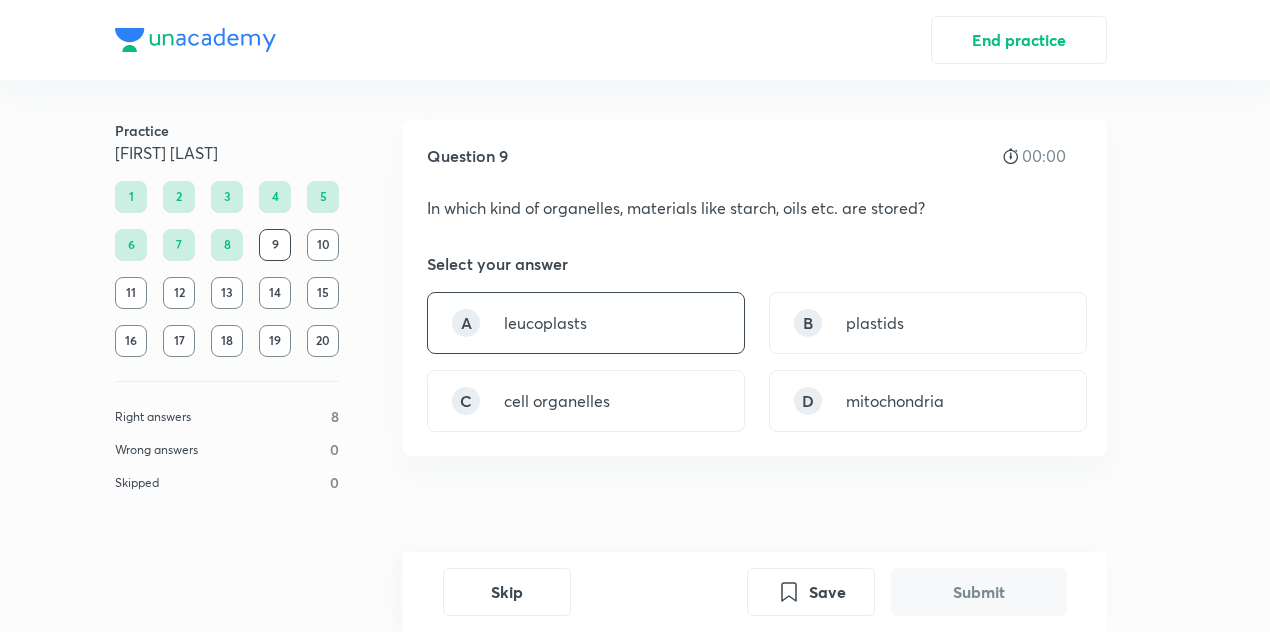 click on "A leucoplasts" at bounding box center [586, 323] 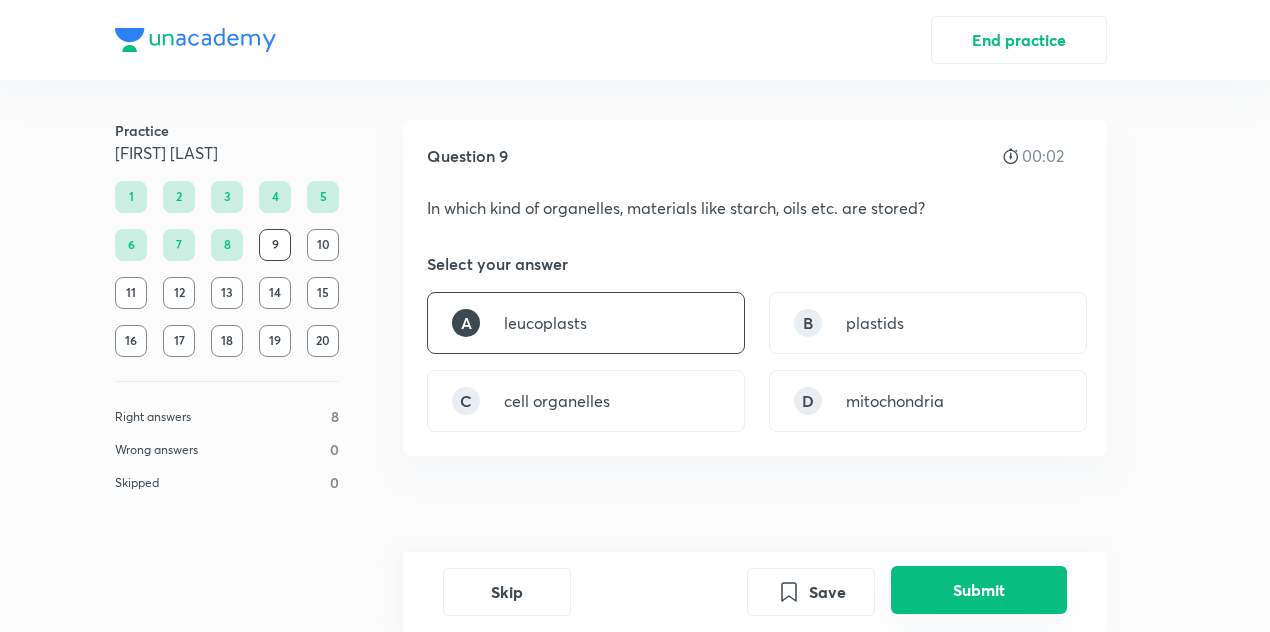 click on "Submit" at bounding box center (979, 590) 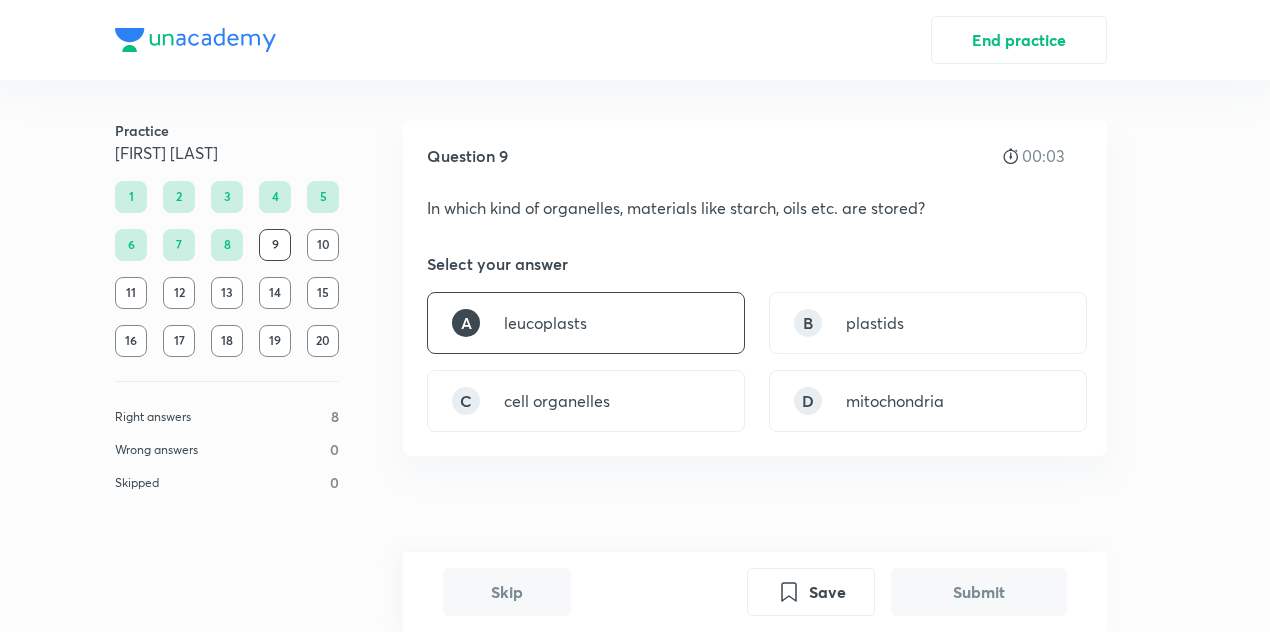 scroll, scrollTop: 494, scrollLeft: 0, axis: vertical 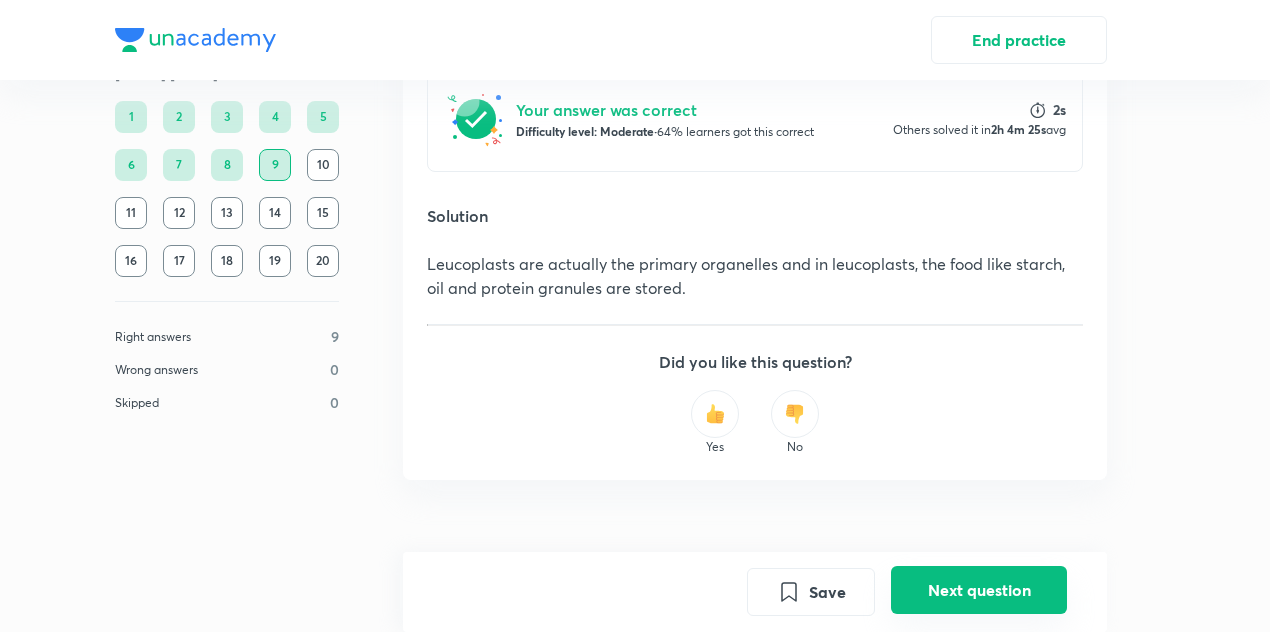 click on "Next question" at bounding box center (979, 590) 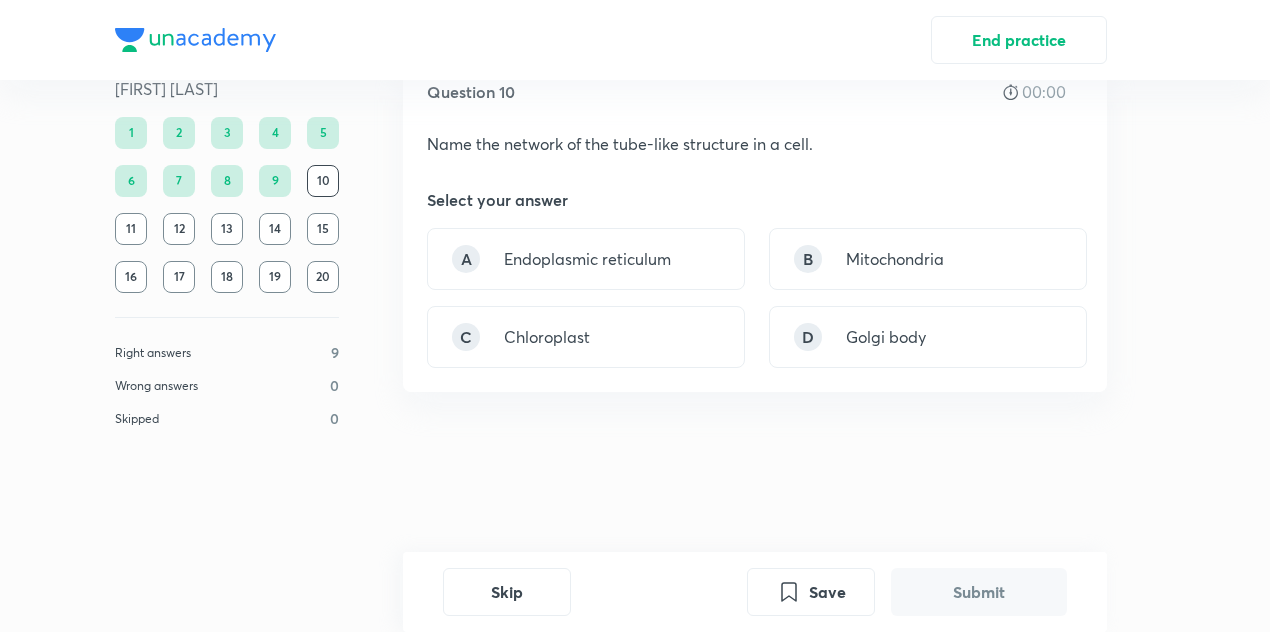 scroll, scrollTop: 0, scrollLeft: 0, axis: both 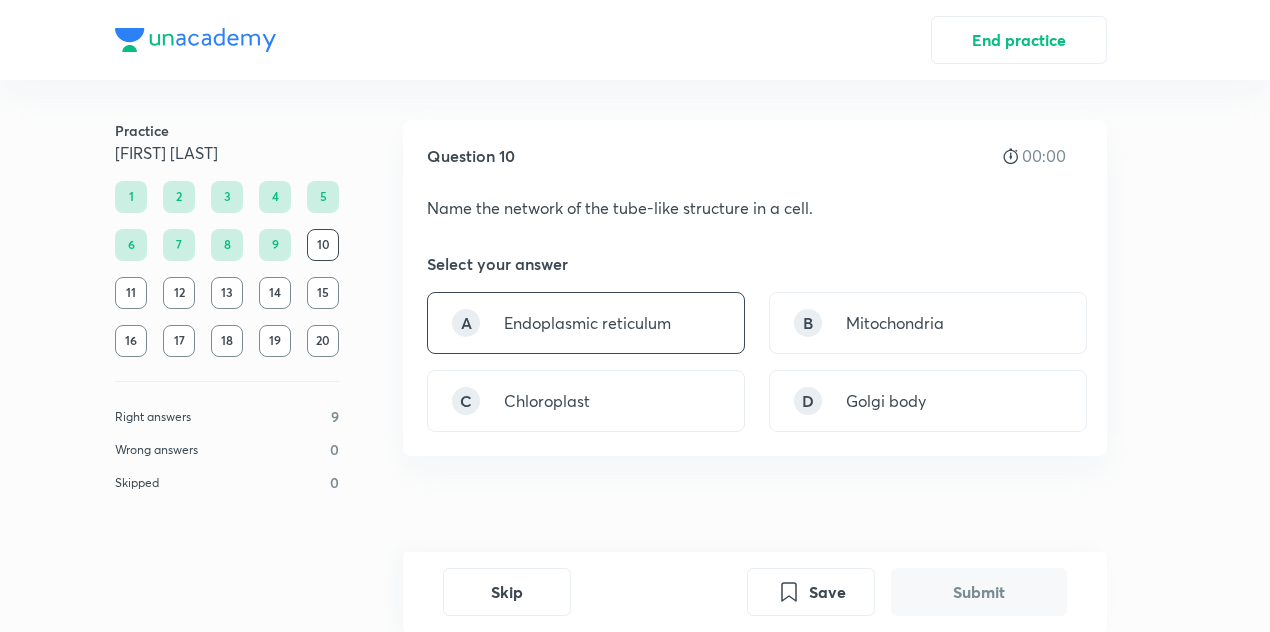 click on "Endoplasmic reticulum" at bounding box center [587, 323] 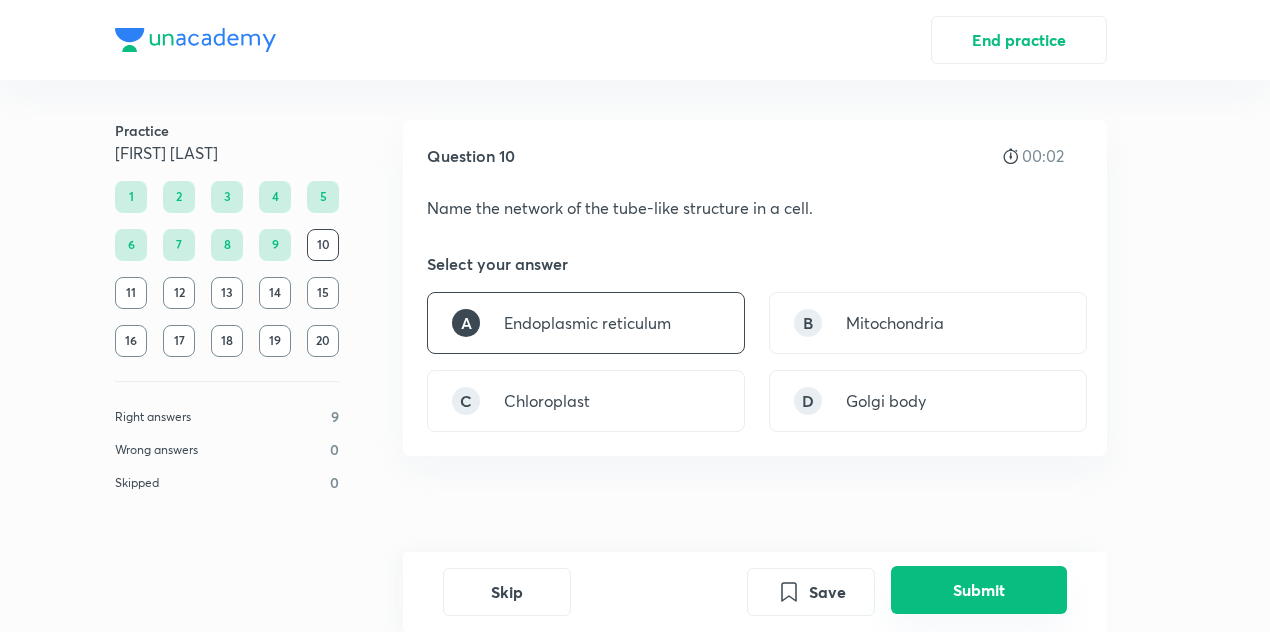 click on "Submit" at bounding box center [979, 590] 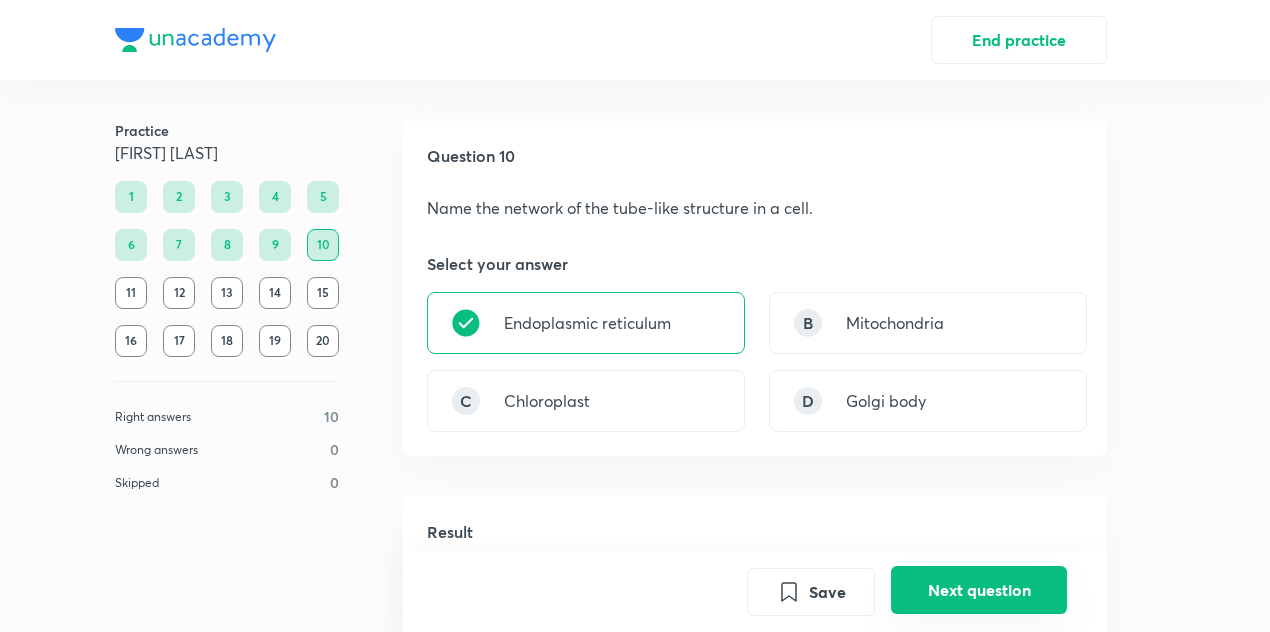 scroll, scrollTop: 475, scrollLeft: 0, axis: vertical 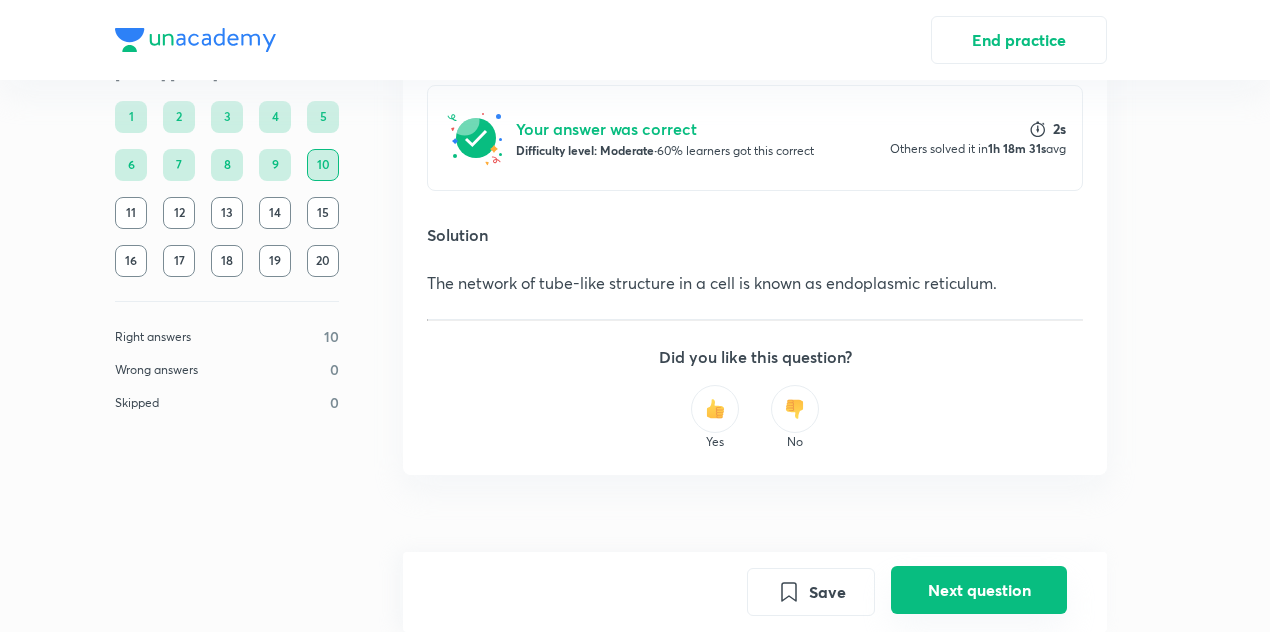 click on "Next question" at bounding box center [979, 590] 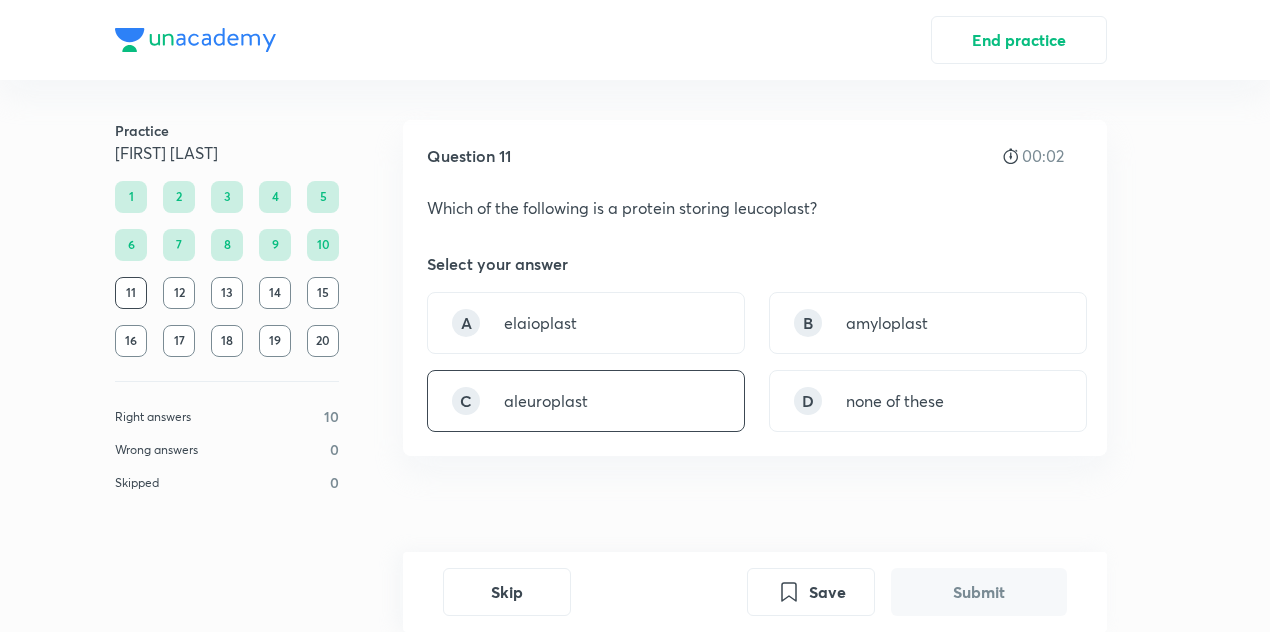 click on "C aleuroplast" at bounding box center (586, 401) 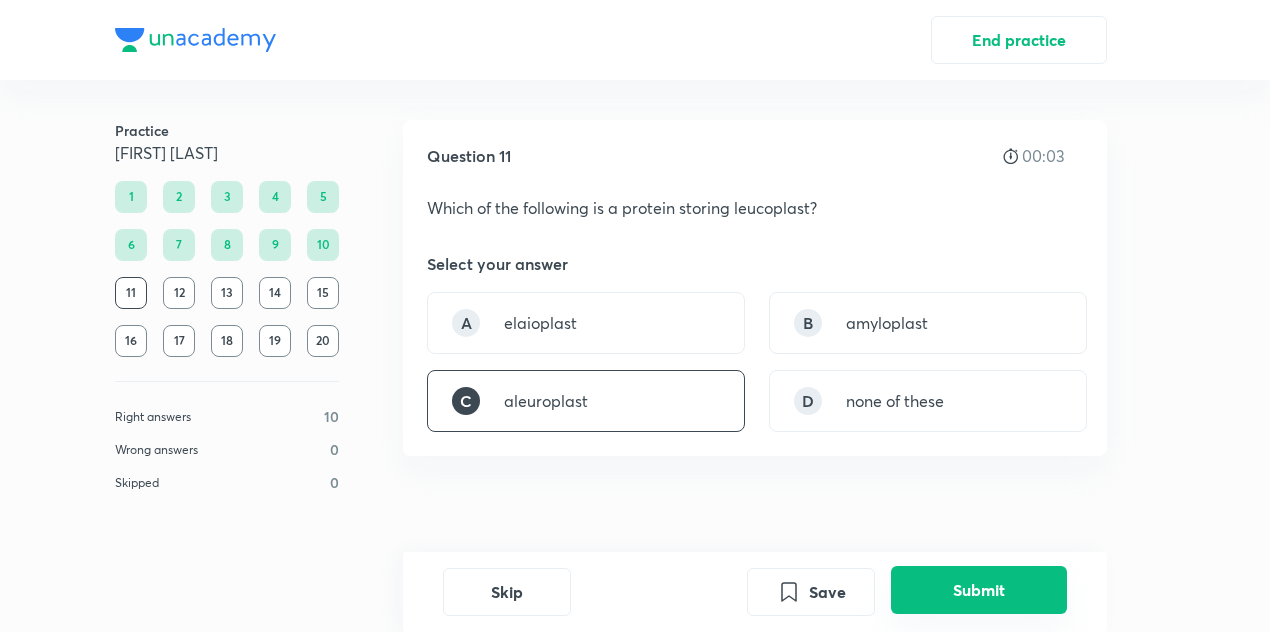 click on "Submit" at bounding box center [979, 590] 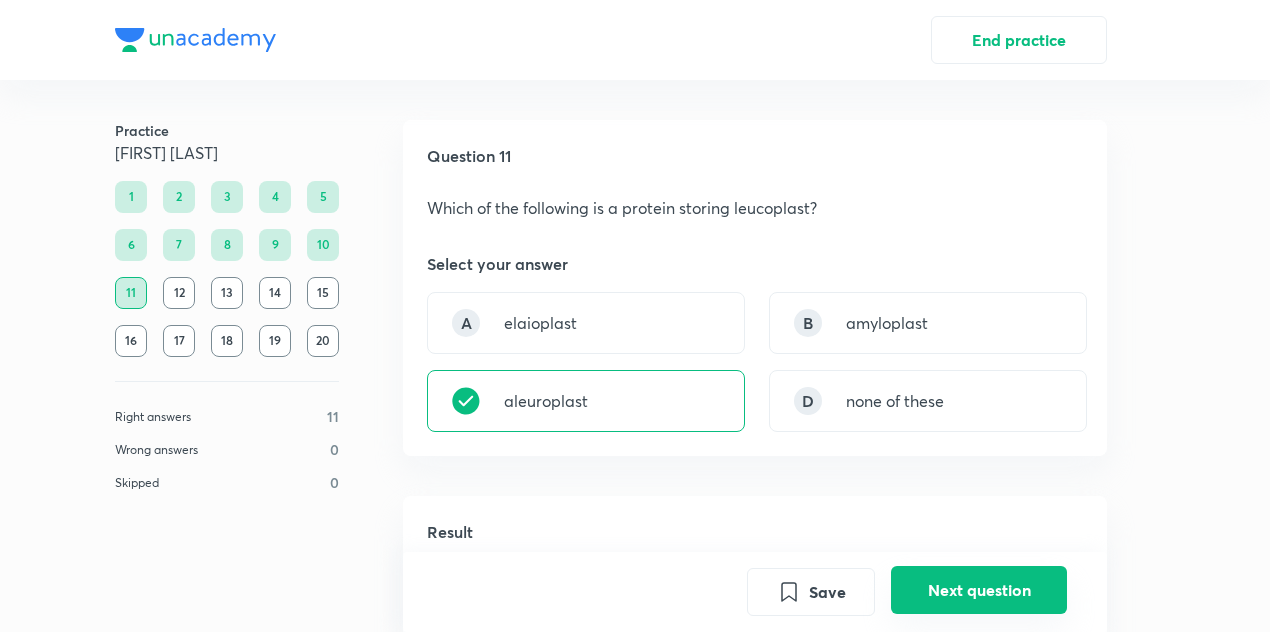 scroll, scrollTop: 494, scrollLeft: 0, axis: vertical 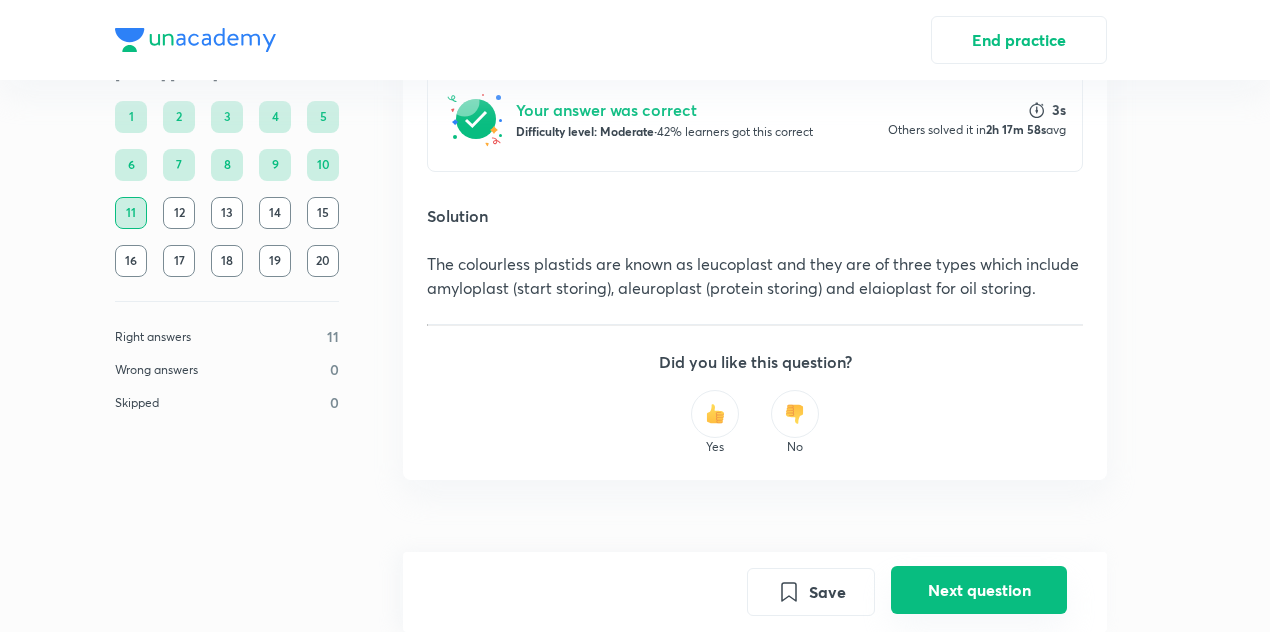 click on "Next question" at bounding box center (979, 590) 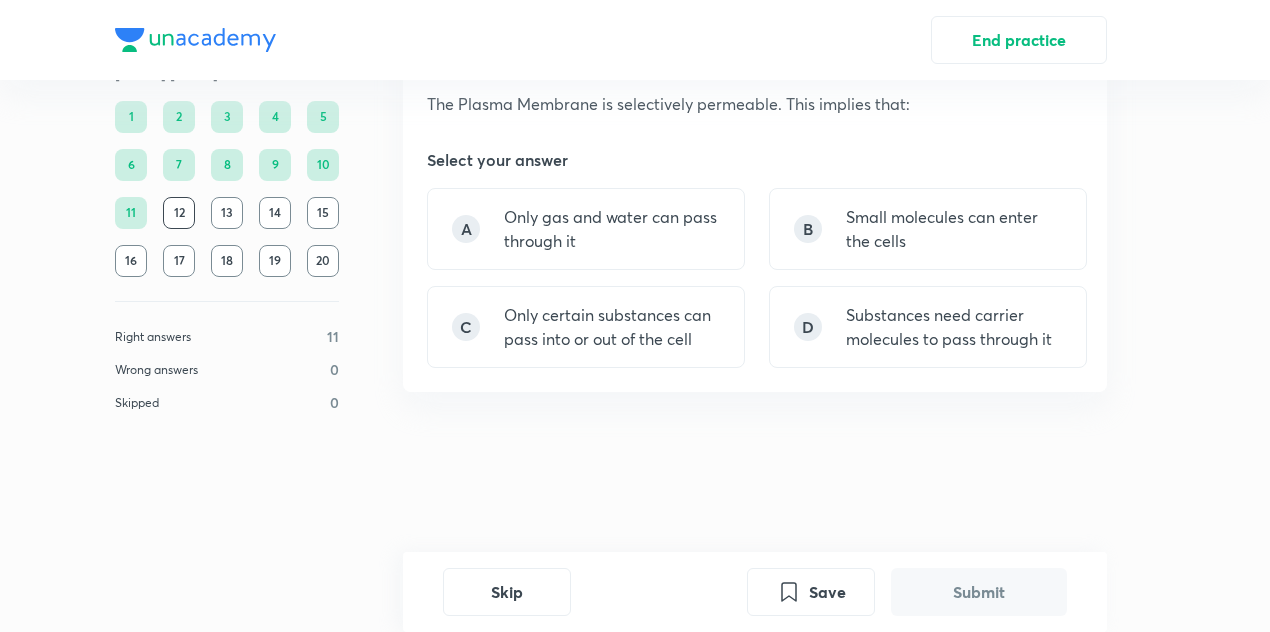 scroll, scrollTop: 0, scrollLeft: 0, axis: both 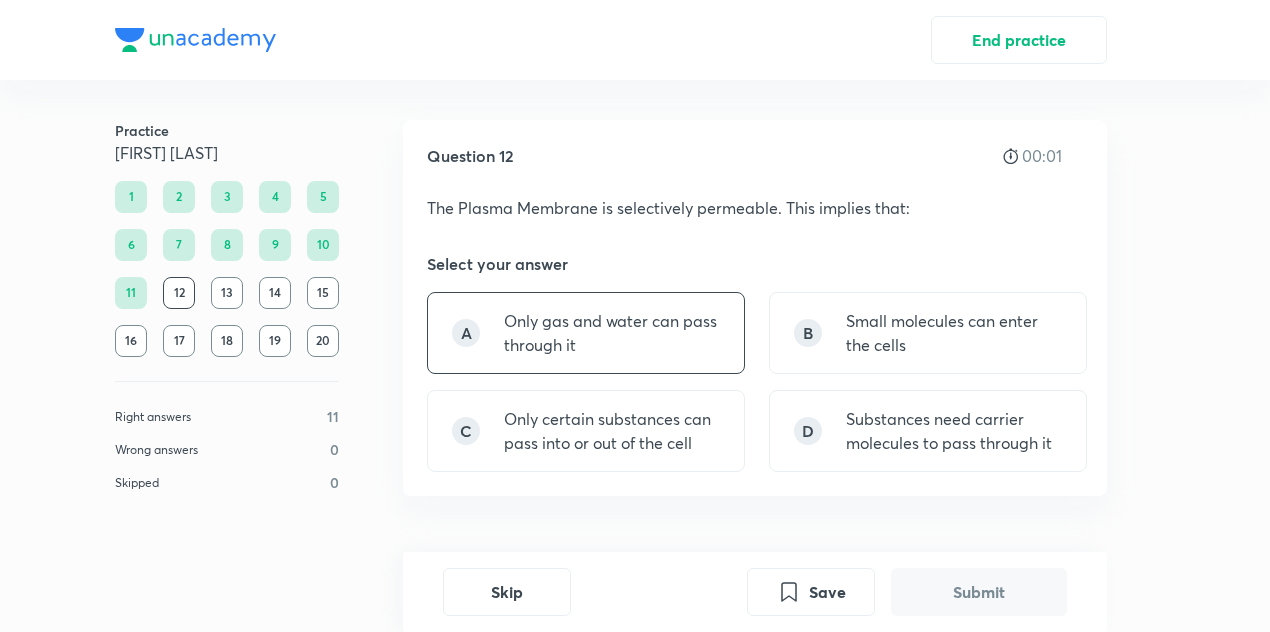click on "A Only gas and water can pass through it" at bounding box center [586, 333] 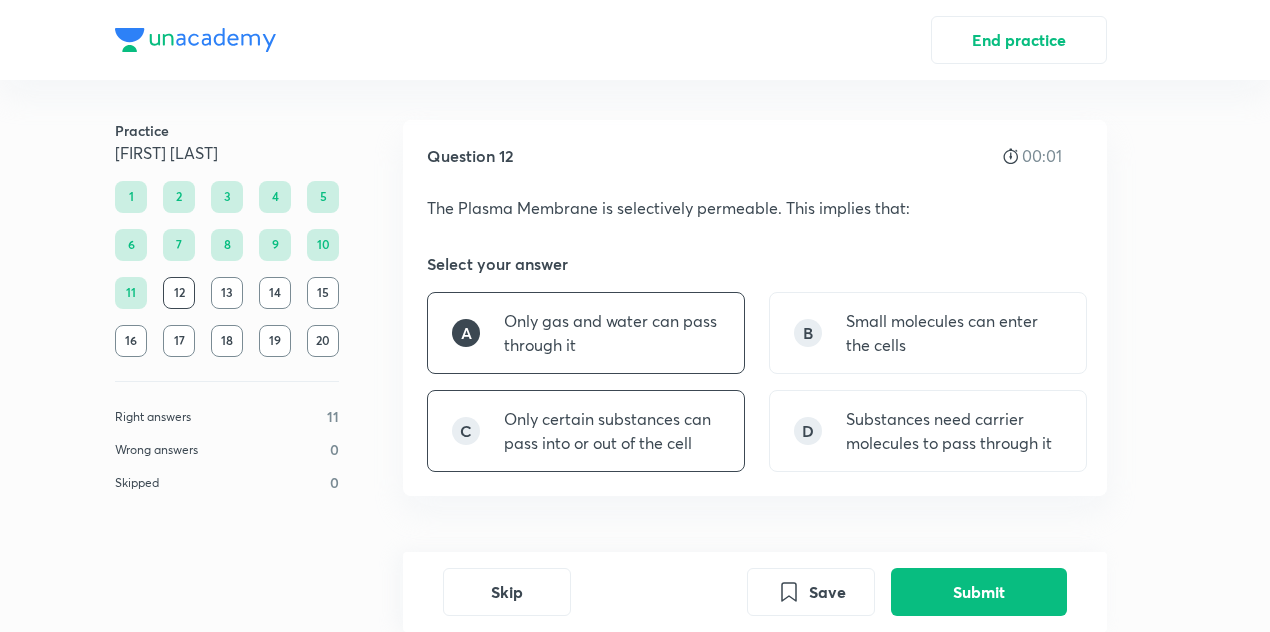 click on "Only certain substances can pass into or out of the cell" at bounding box center (612, 431) 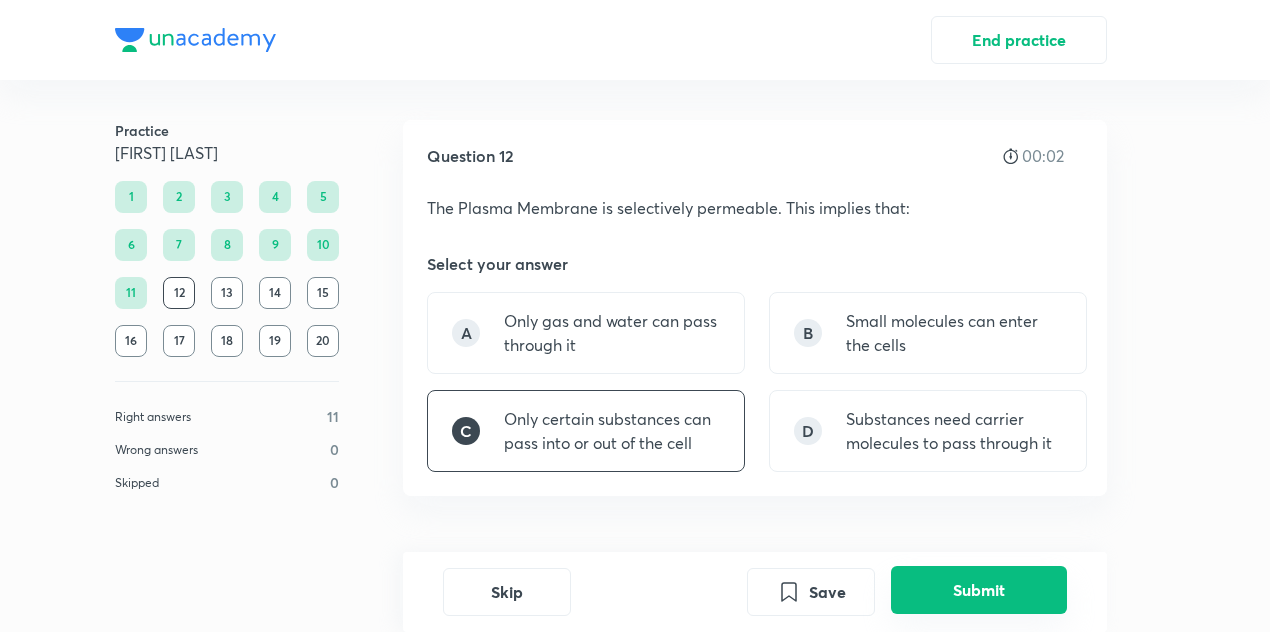 click on "Submit" at bounding box center (979, 590) 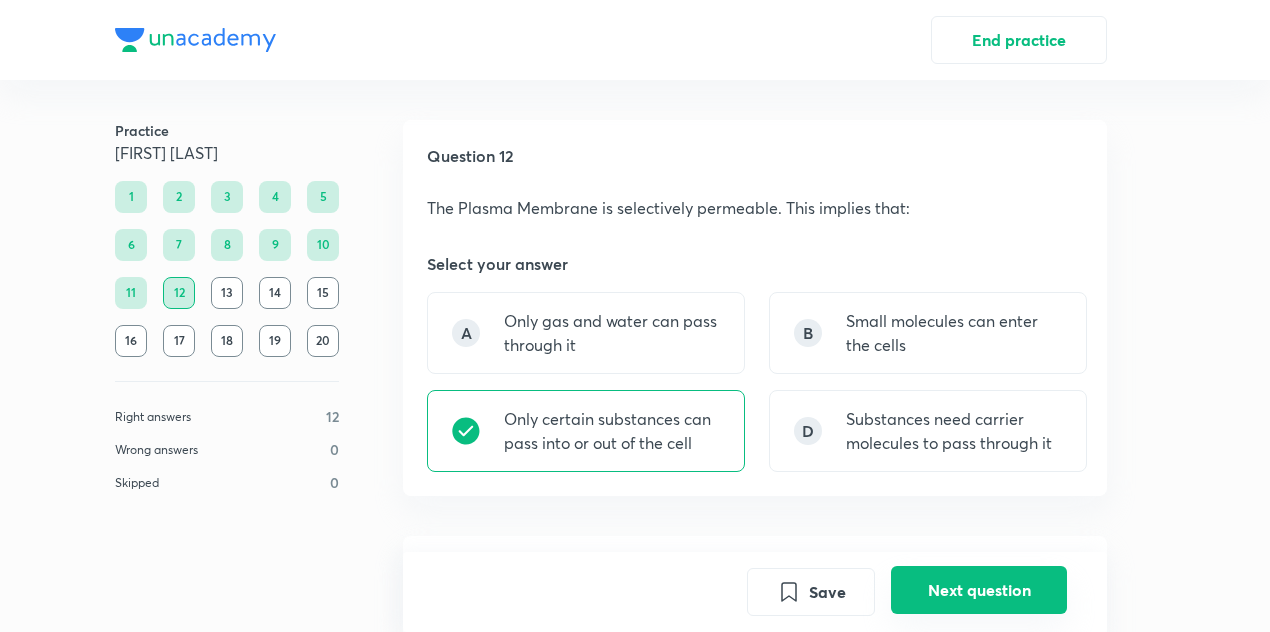 scroll, scrollTop: 534, scrollLeft: 0, axis: vertical 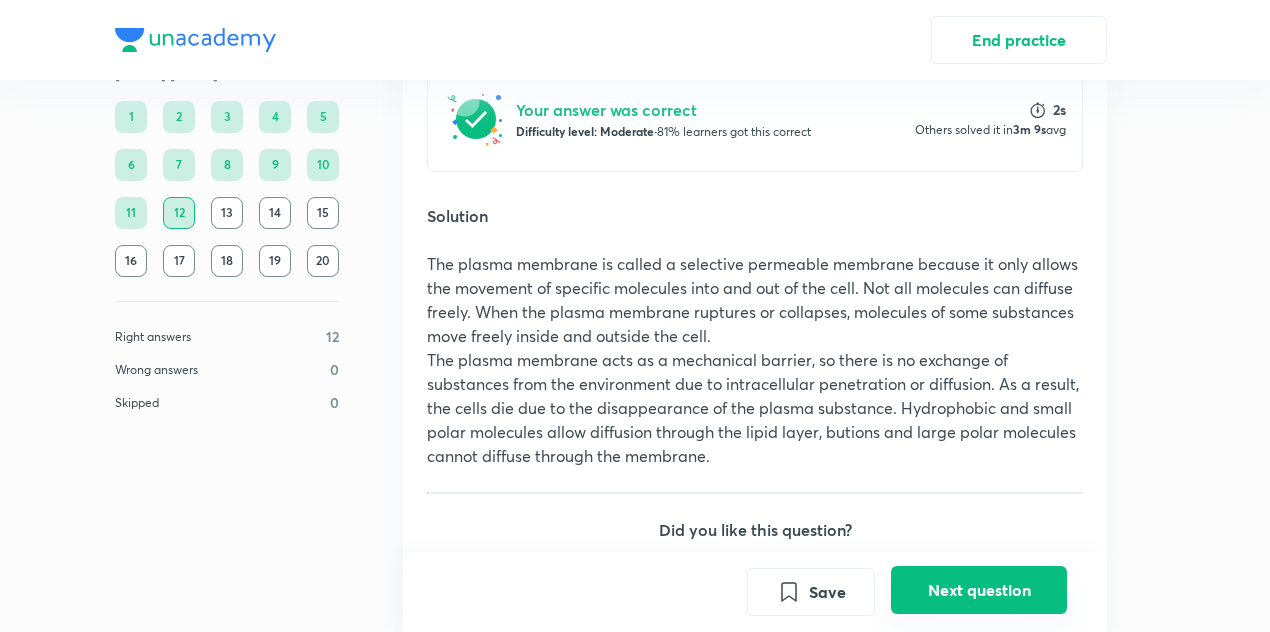 click on "Next question" at bounding box center (979, 590) 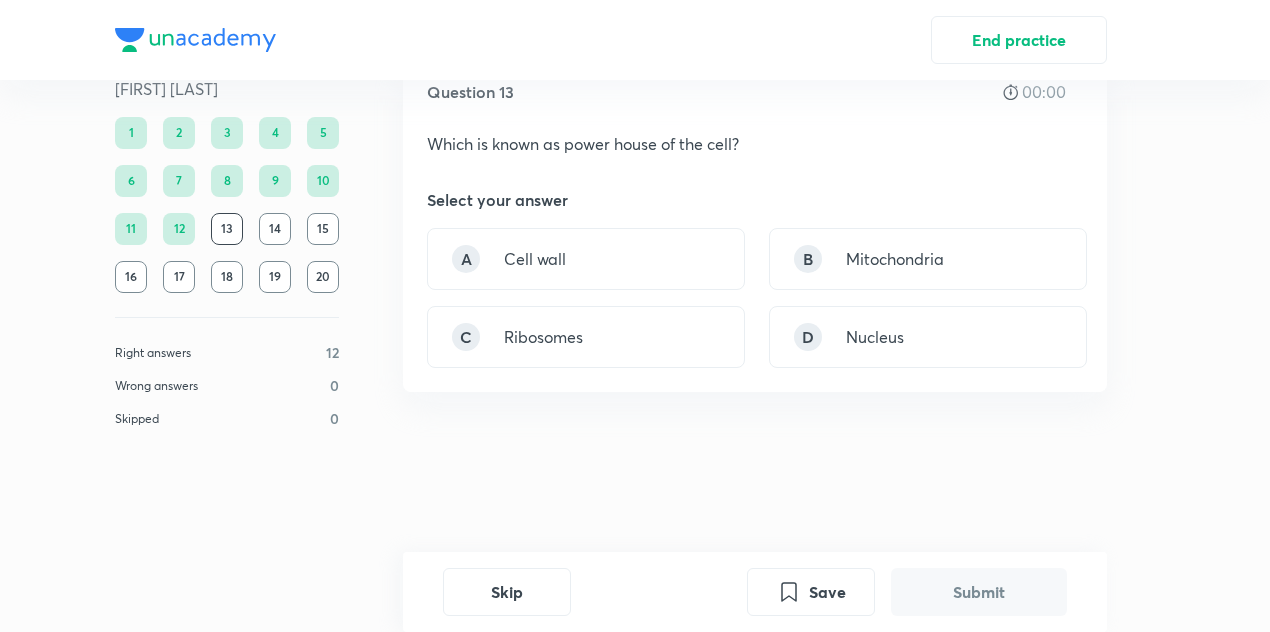 scroll, scrollTop: 0, scrollLeft: 0, axis: both 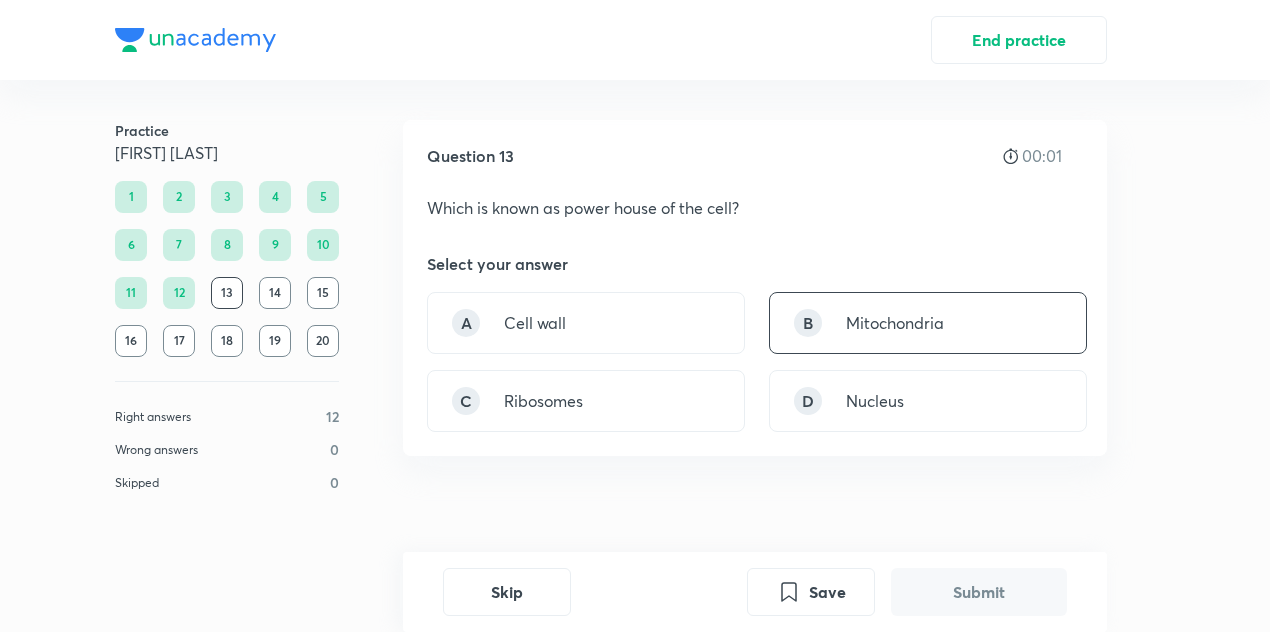 click on "B Mitochondria" at bounding box center (928, 323) 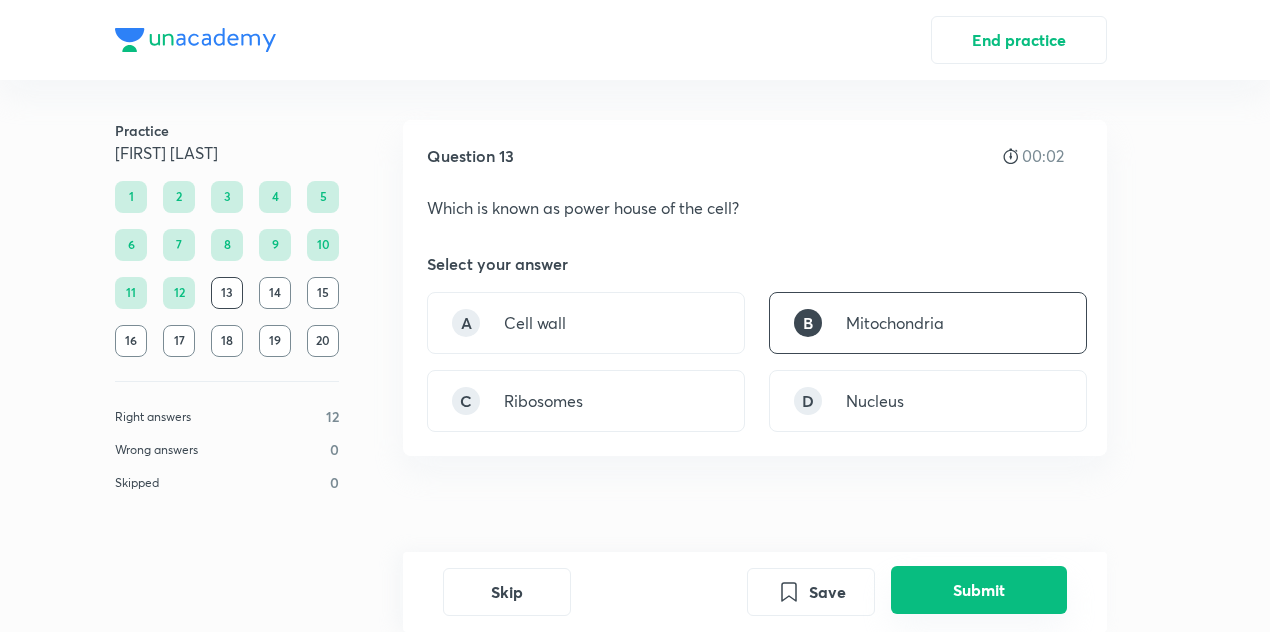 click on "Submit" at bounding box center (979, 590) 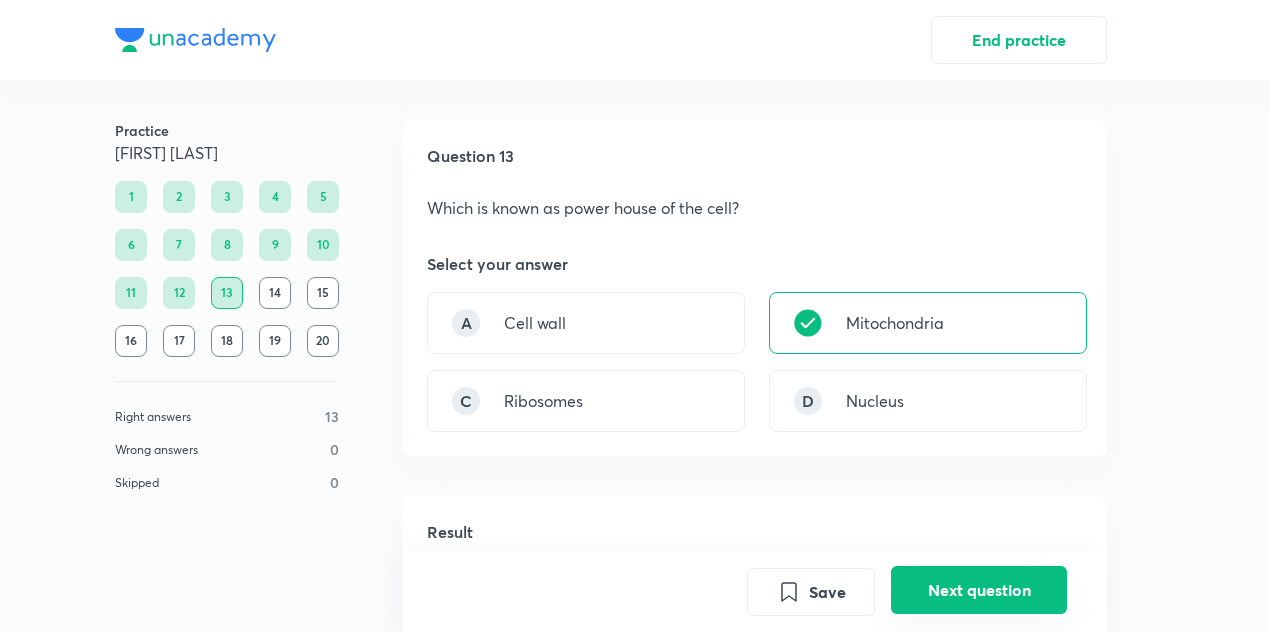 scroll, scrollTop: 494, scrollLeft: 0, axis: vertical 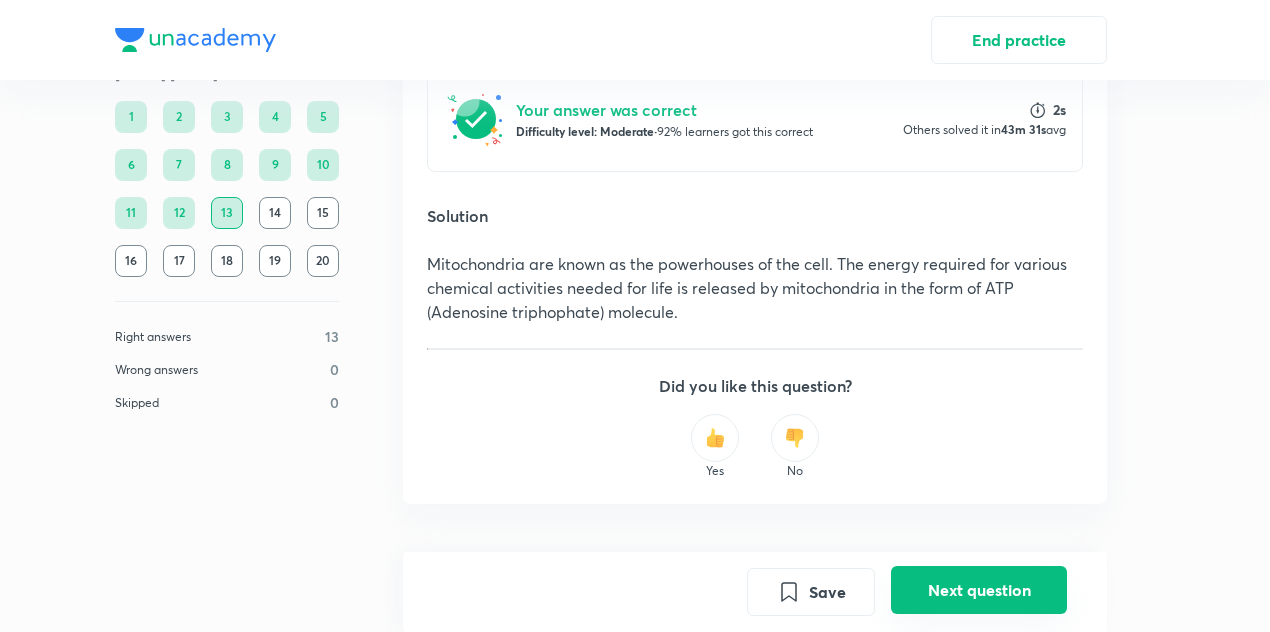click on "Next question" at bounding box center (979, 590) 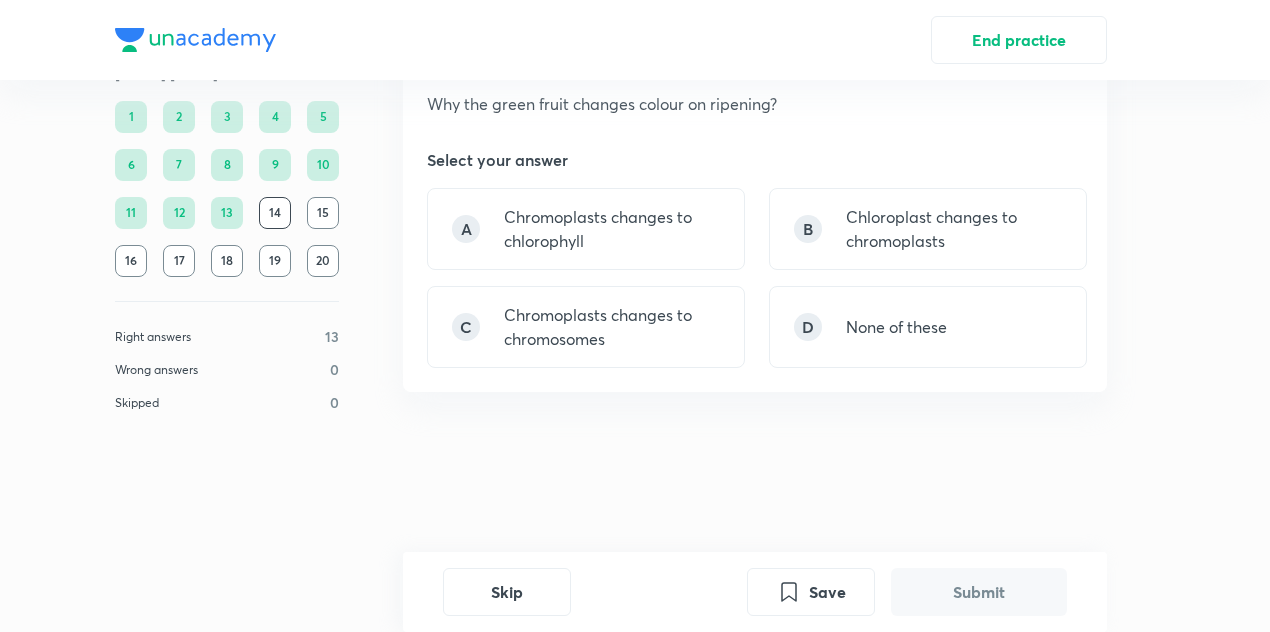 scroll, scrollTop: 0, scrollLeft: 0, axis: both 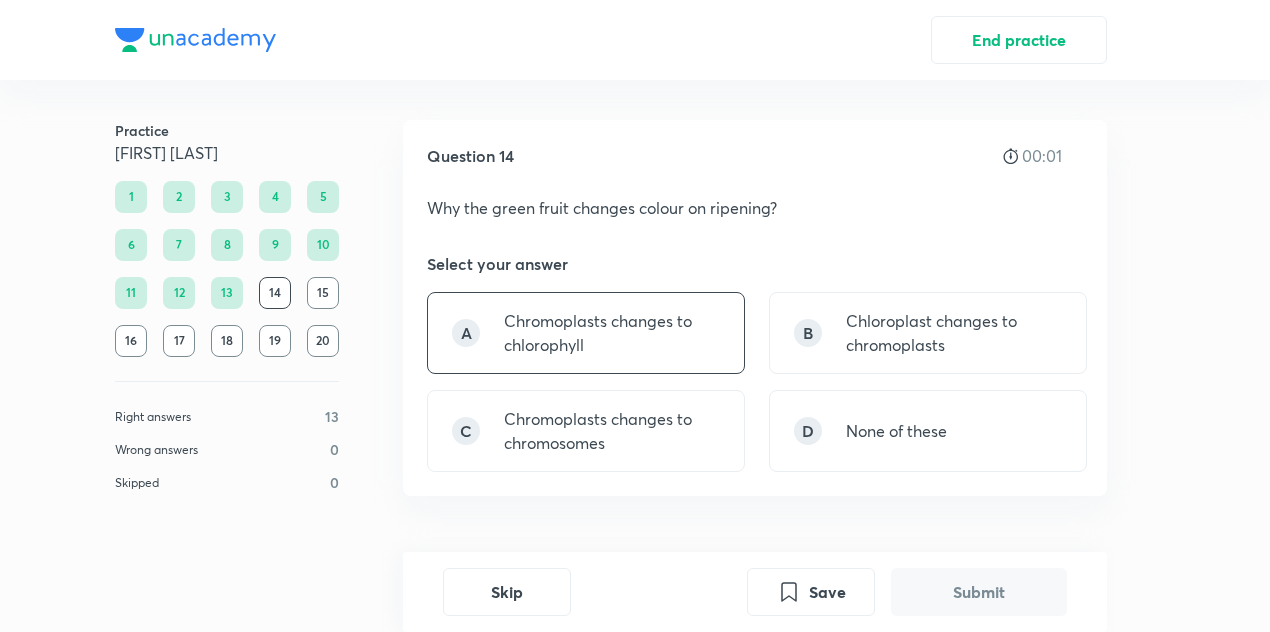 click on "Chromoplasts changes to chlorophyll" at bounding box center (612, 333) 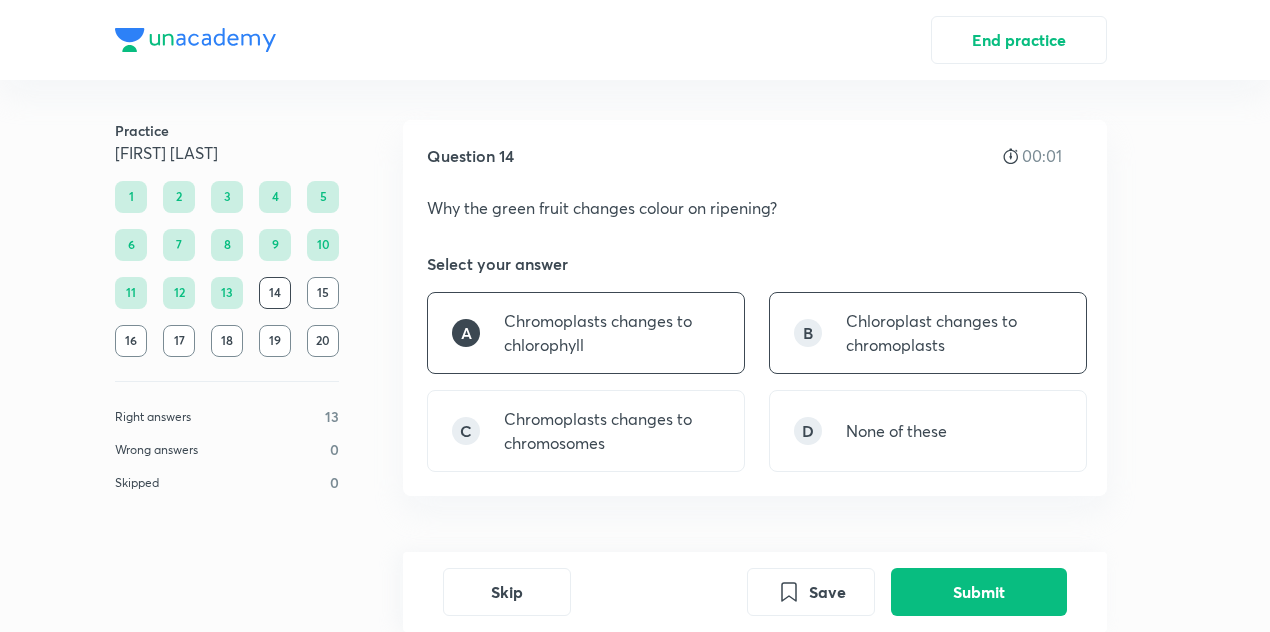 click on "B Chloroplast changes to chromoplasts" at bounding box center (928, 333) 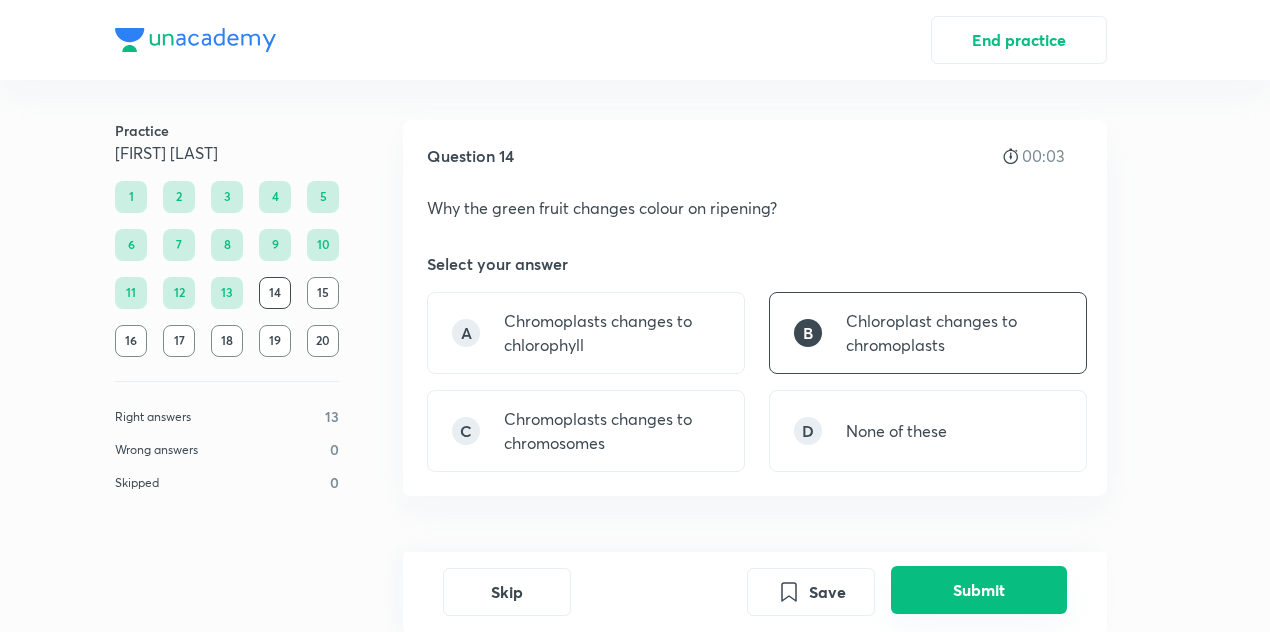 click on "Submit" at bounding box center [979, 590] 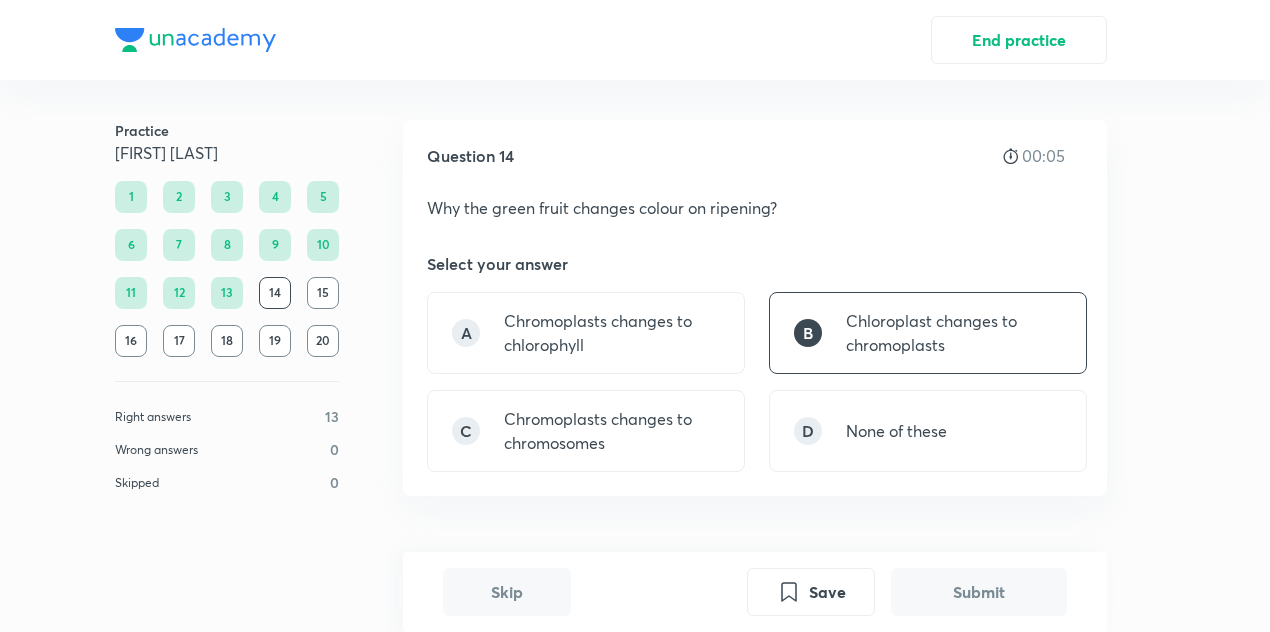 scroll, scrollTop: 534, scrollLeft: 0, axis: vertical 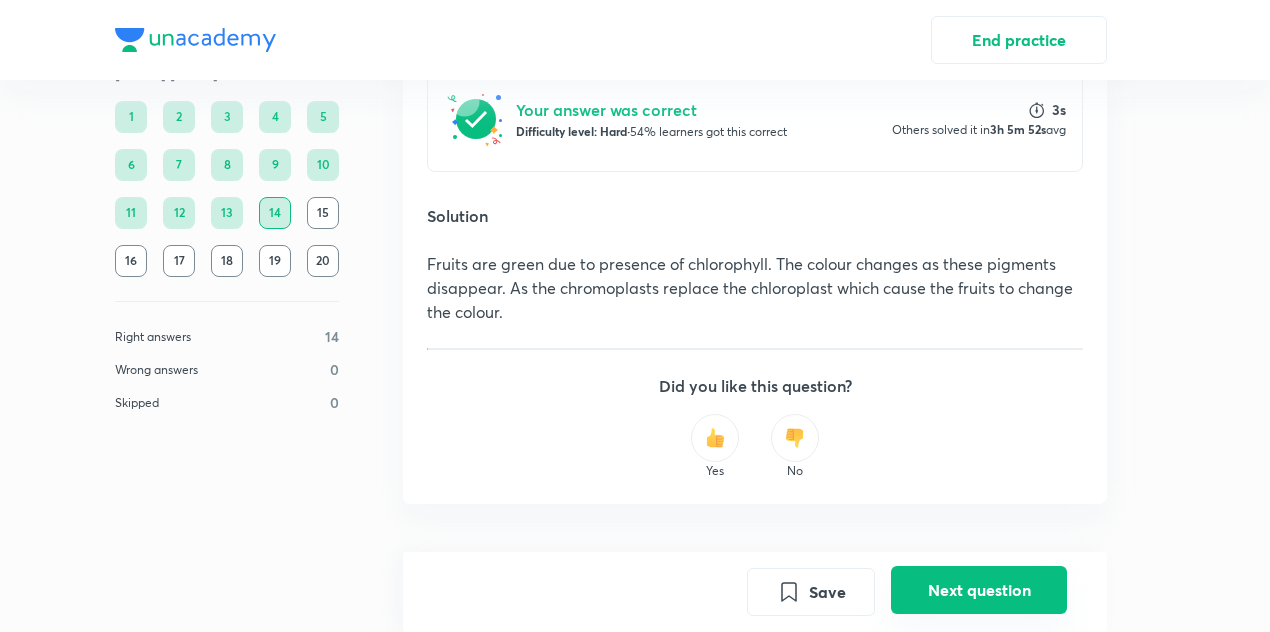 click on "Next question" at bounding box center [979, 590] 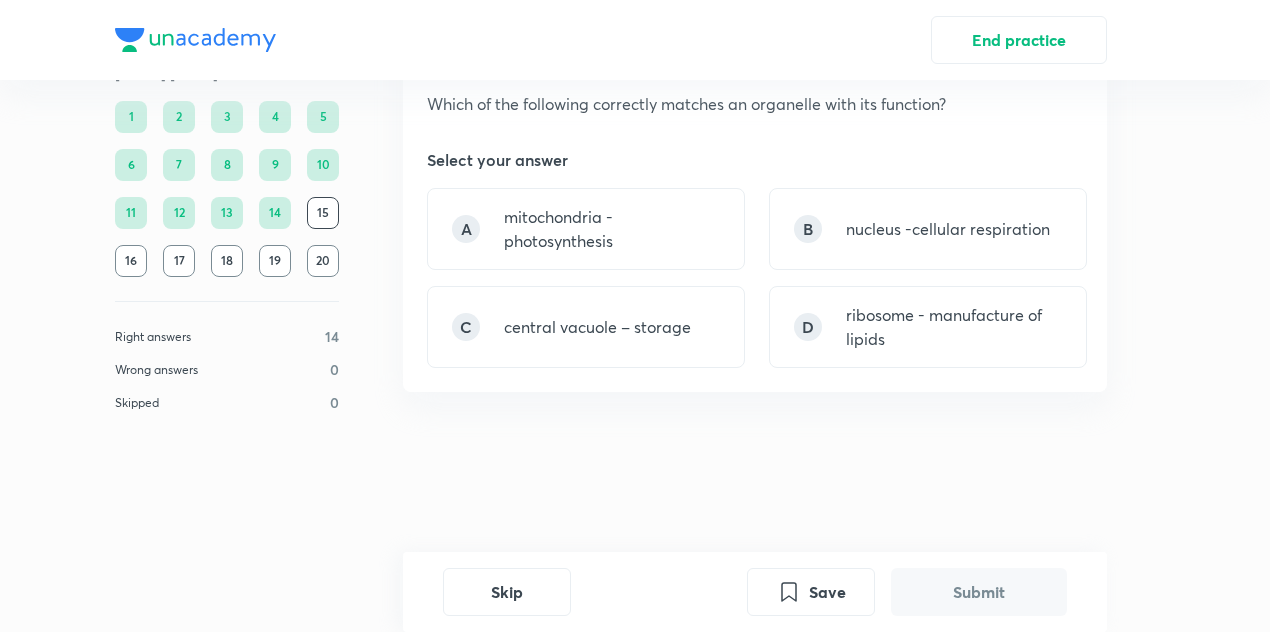 scroll, scrollTop: 0, scrollLeft: 0, axis: both 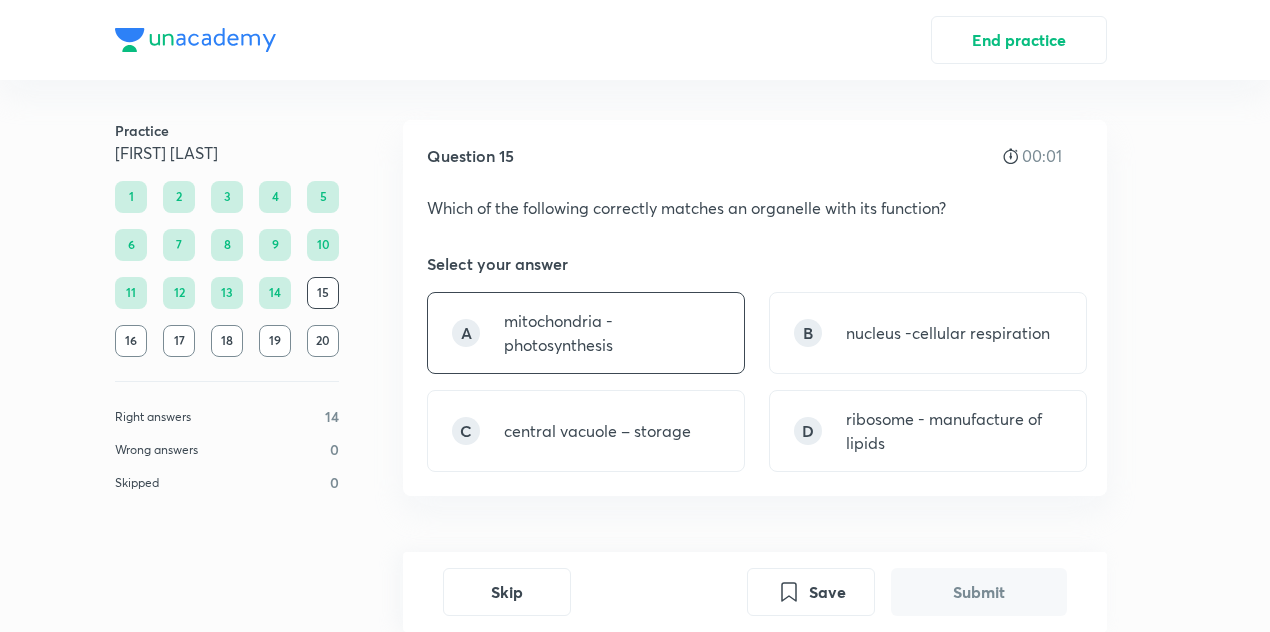click on "mitochondria - photosynthesis" at bounding box center [612, 333] 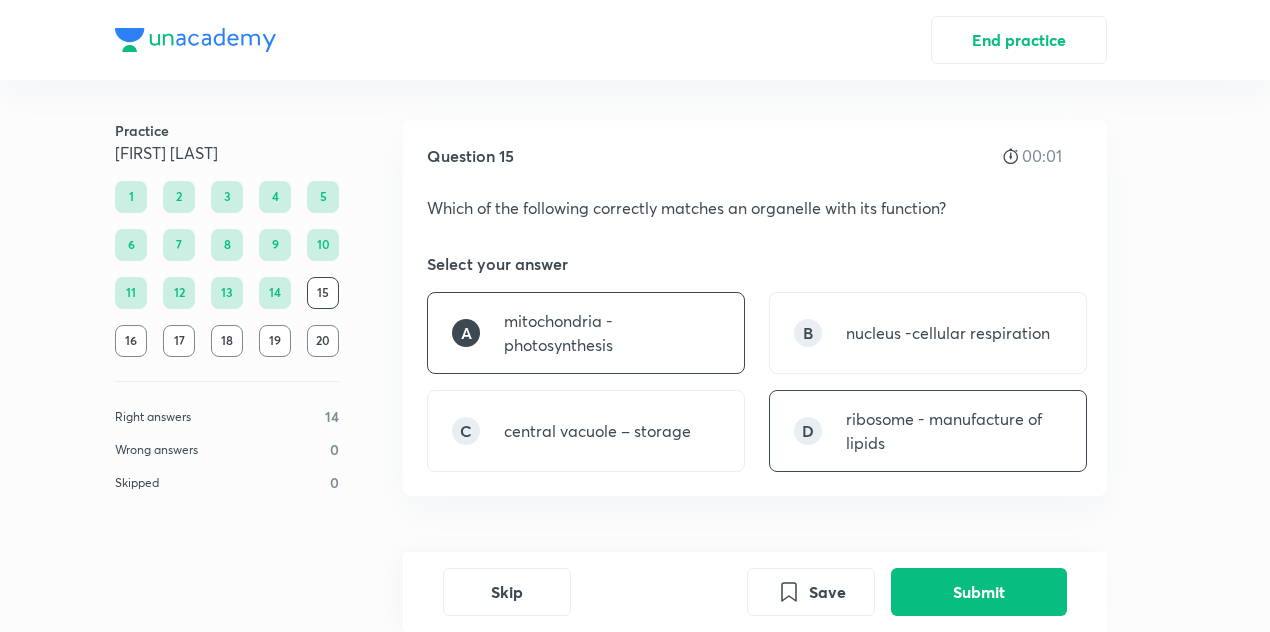 click on "D ribosome - manufacture of lipids" at bounding box center (928, 431) 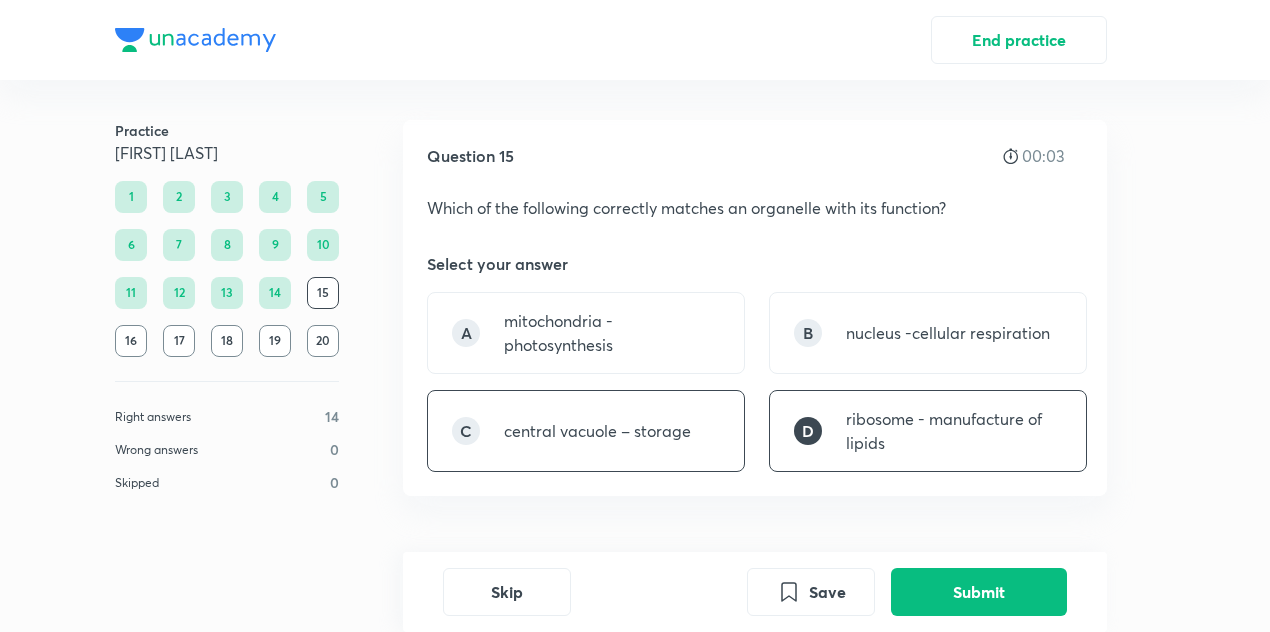 click on "C central vacuole – storage" at bounding box center [586, 431] 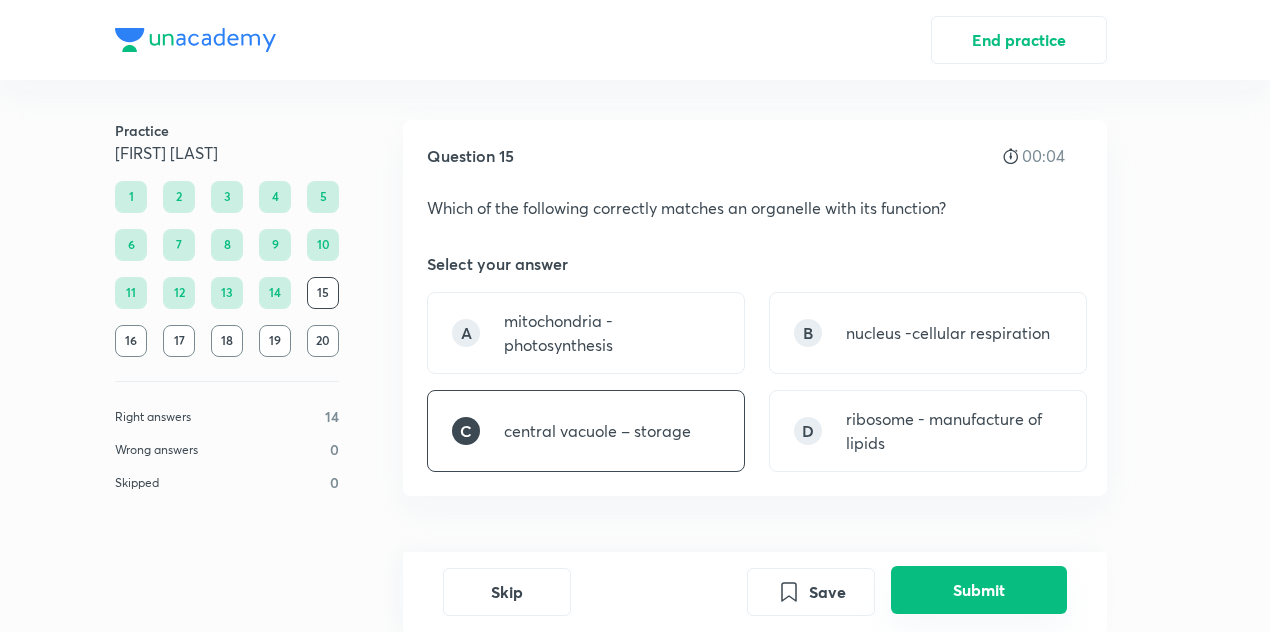click on "Submit" at bounding box center (979, 590) 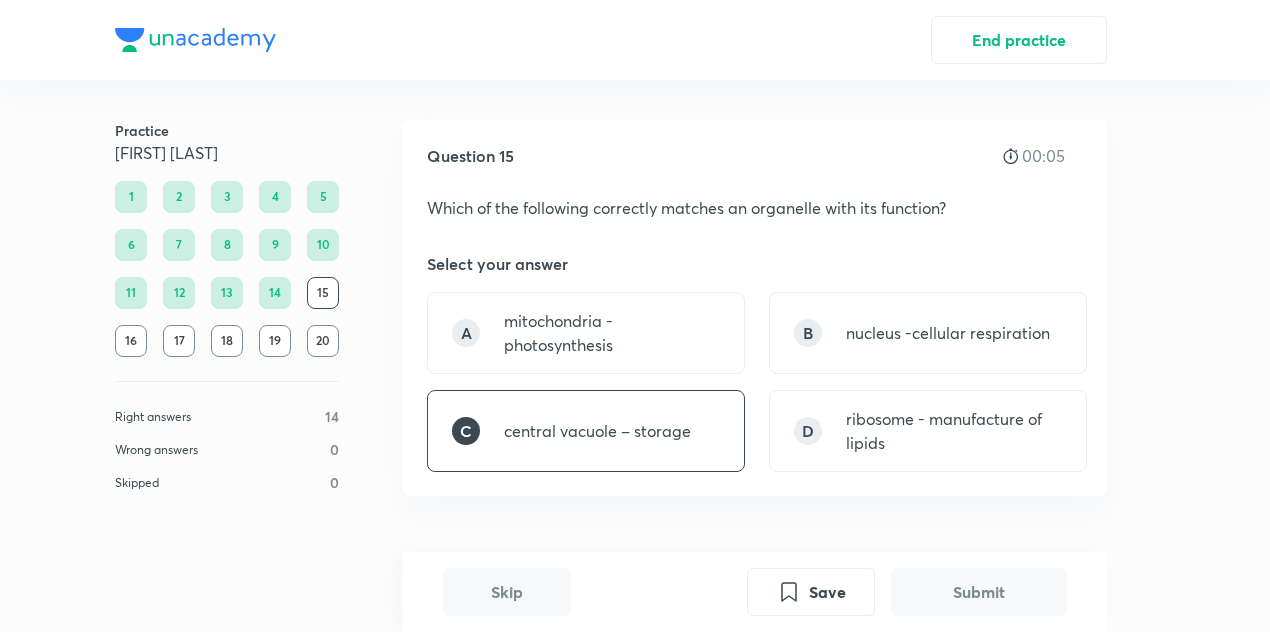 scroll, scrollTop: 534, scrollLeft: 0, axis: vertical 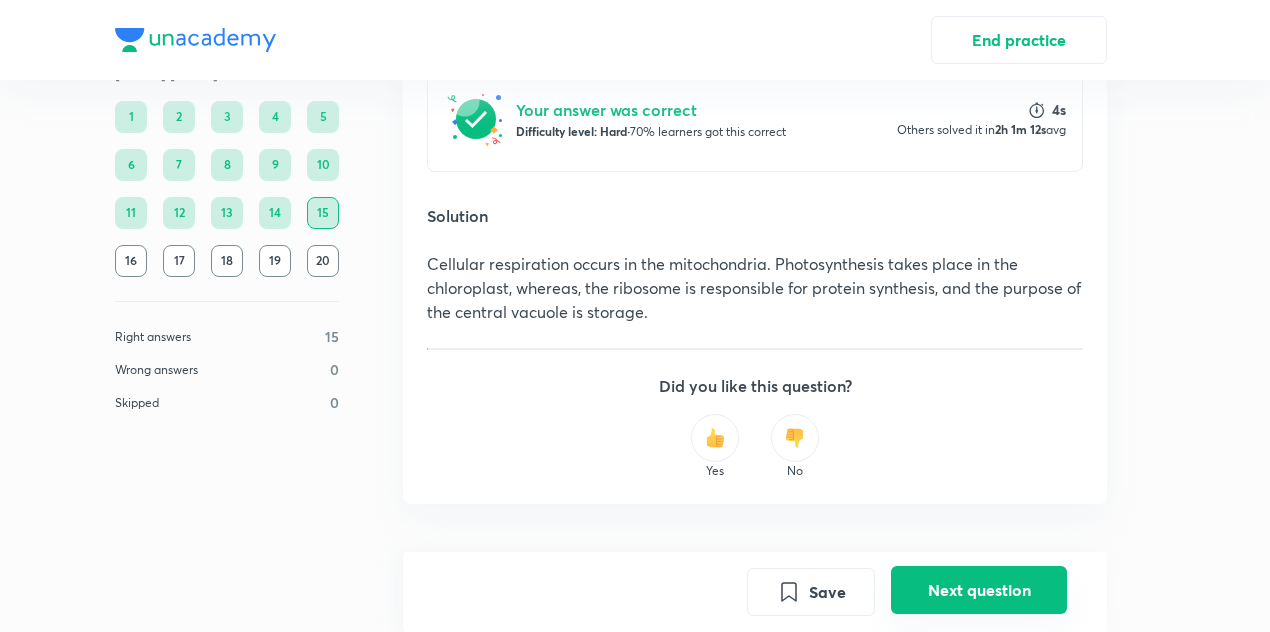 click on "Next question" at bounding box center (979, 590) 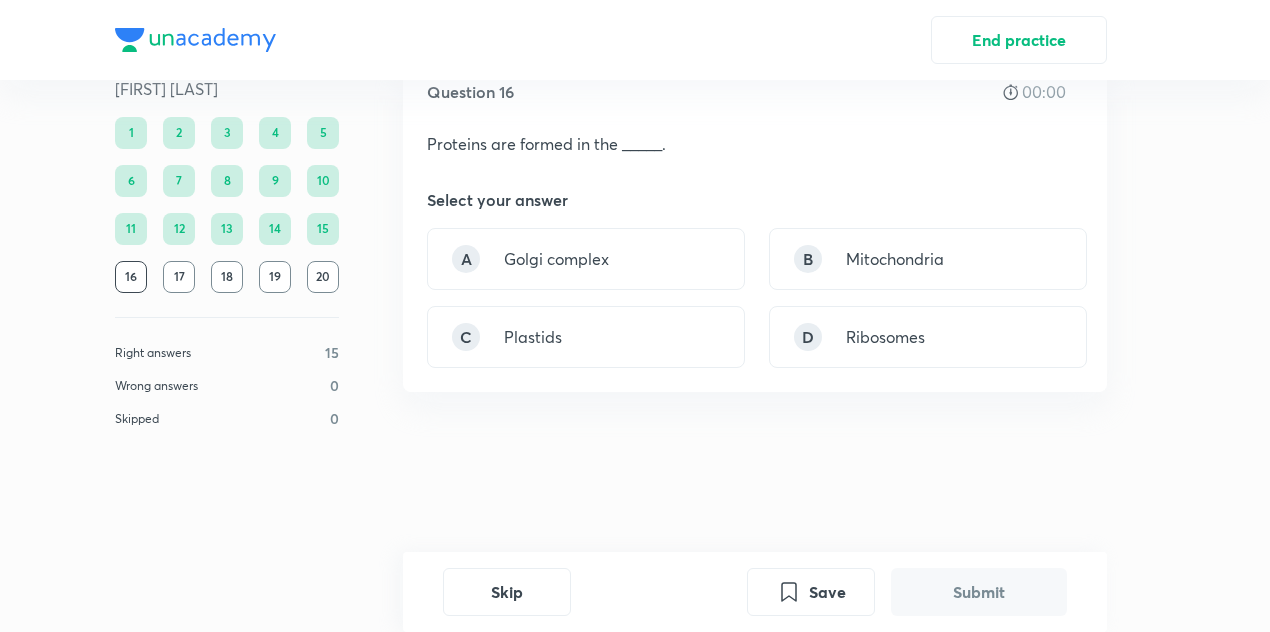 scroll, scrollTop: 0, scrollLeft: 0, axis: both 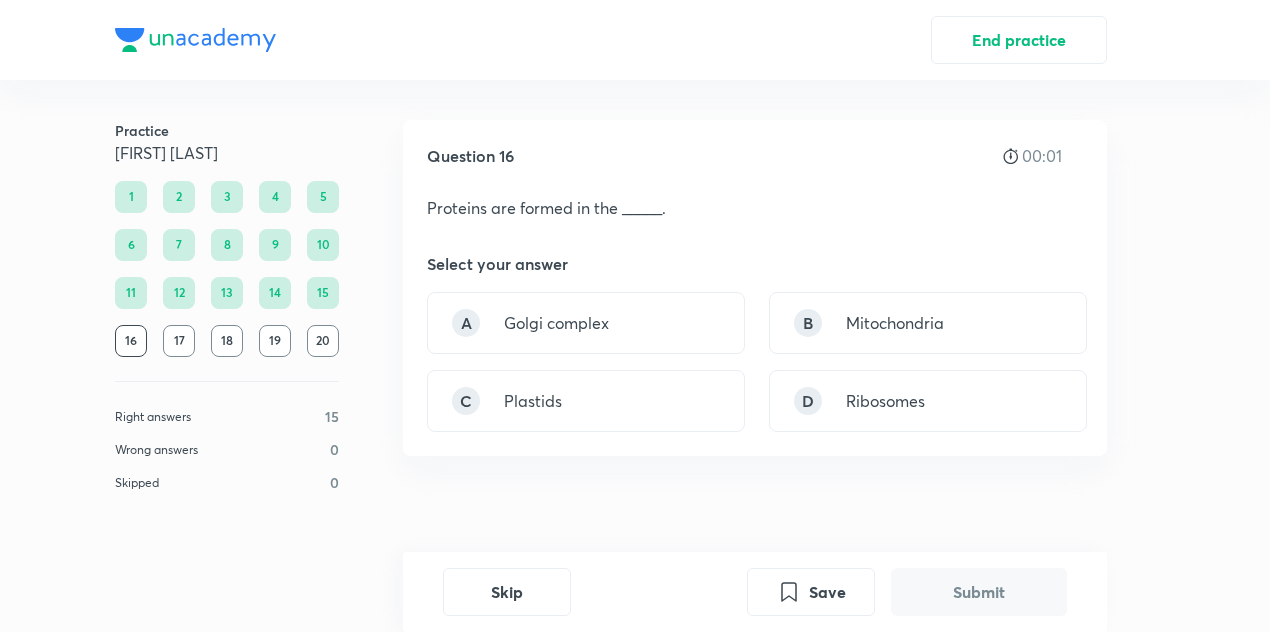click on "Question 16 00:01 Proteins are formed in the _____. Select your answer A Golgi complex B Mitochondria C  Plastids D Ribosomes" at bounding box center [755, 288] 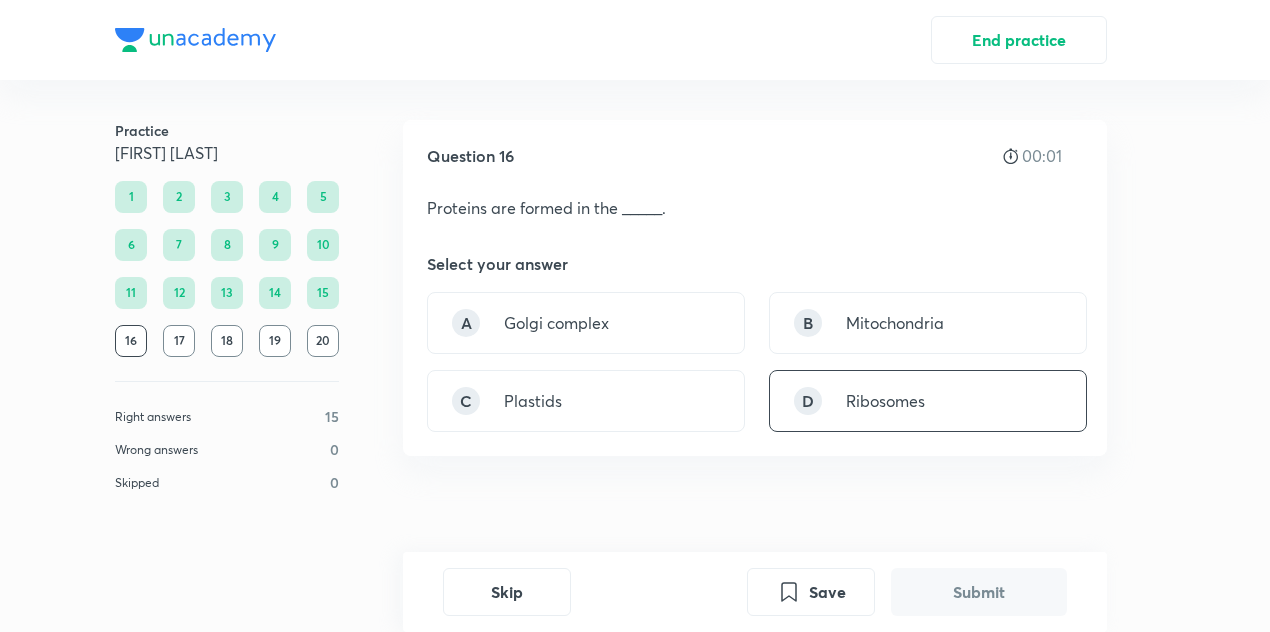 click on "Ribosomes" at bounding box center (885, 401) 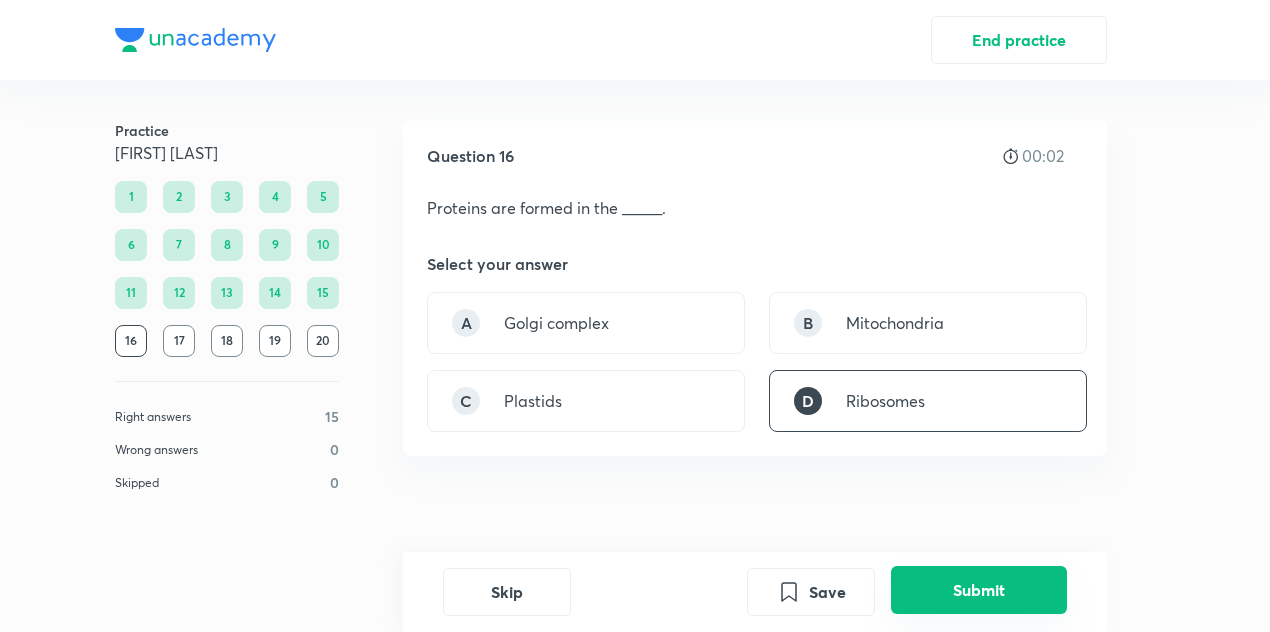 click on "Submit" at bounding box center [979, 590] 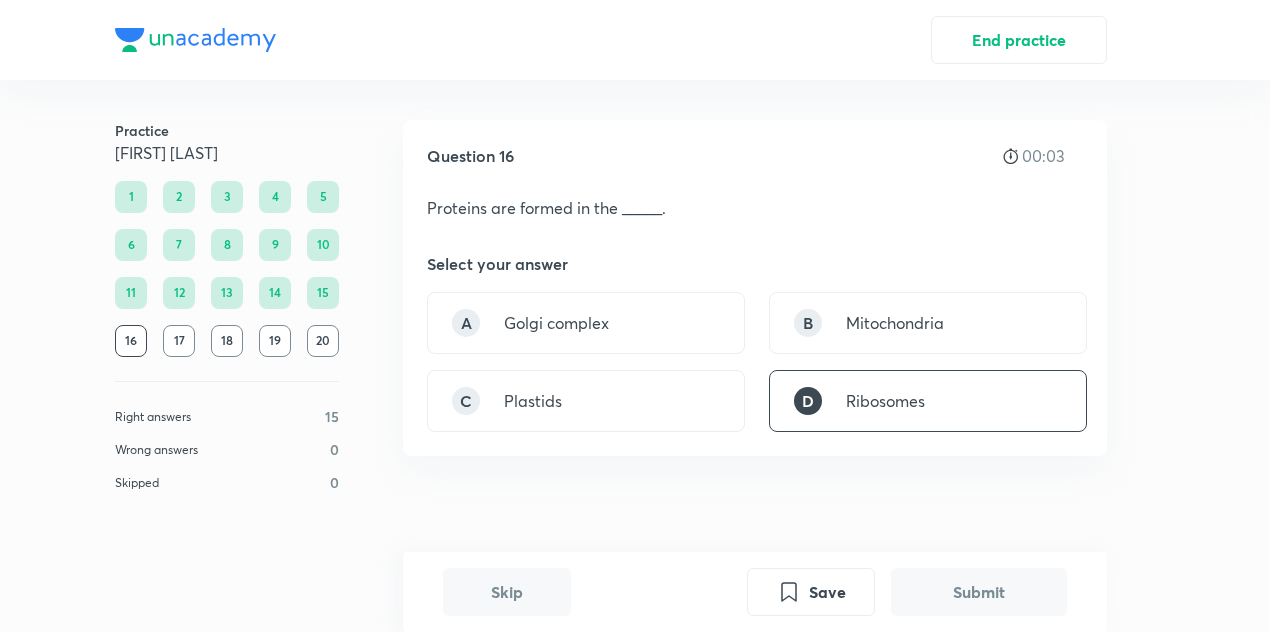 scroll, scrollTop: 494, scrollLeft: 0, axis: vertical 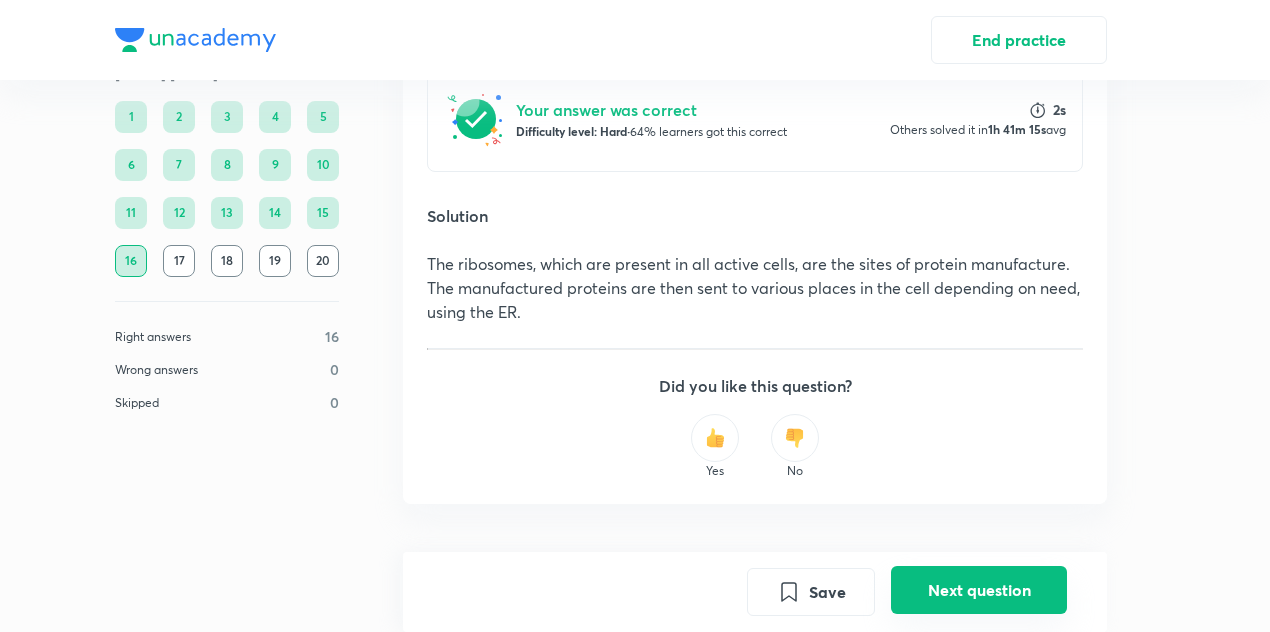 click on "Next question" at bounding box center [979, 590] 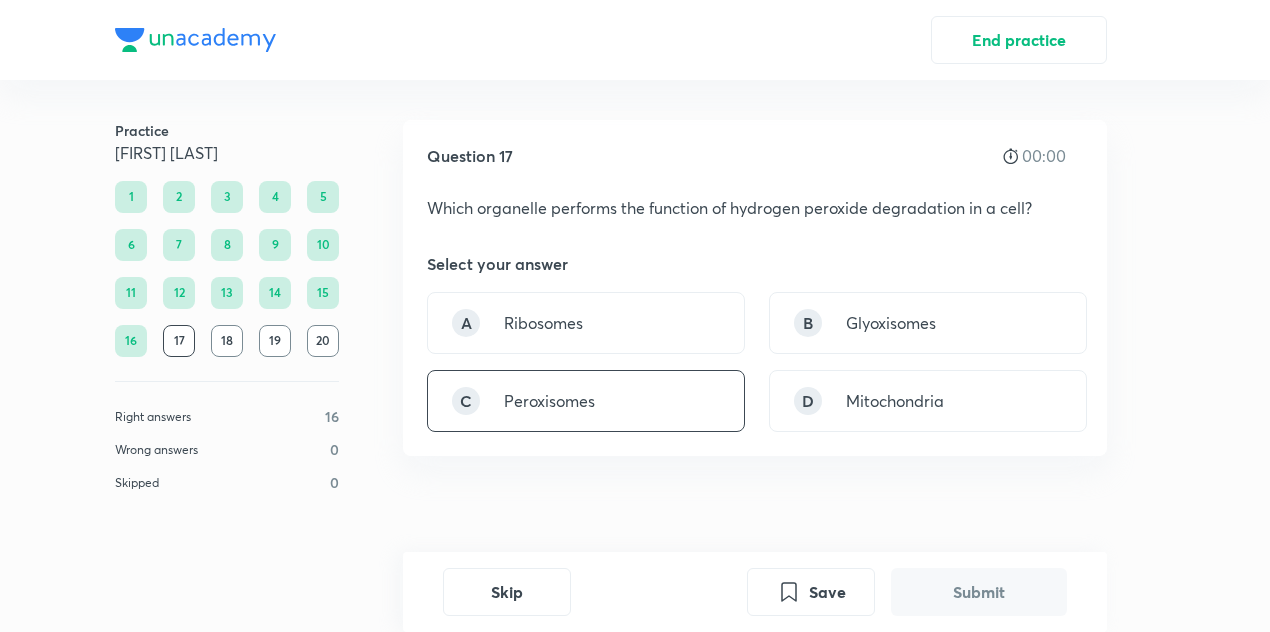 click on "C Peroxisomes" at bounding box center (586, 401) 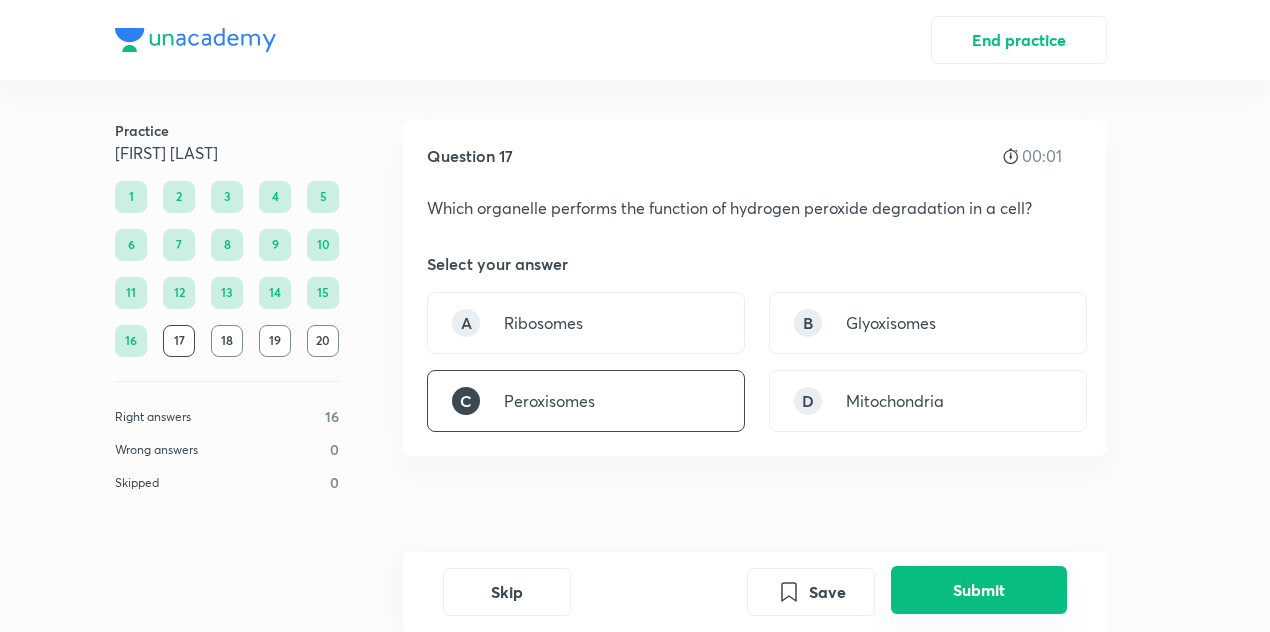 click on "Submit" at bounding box center [979, 590] 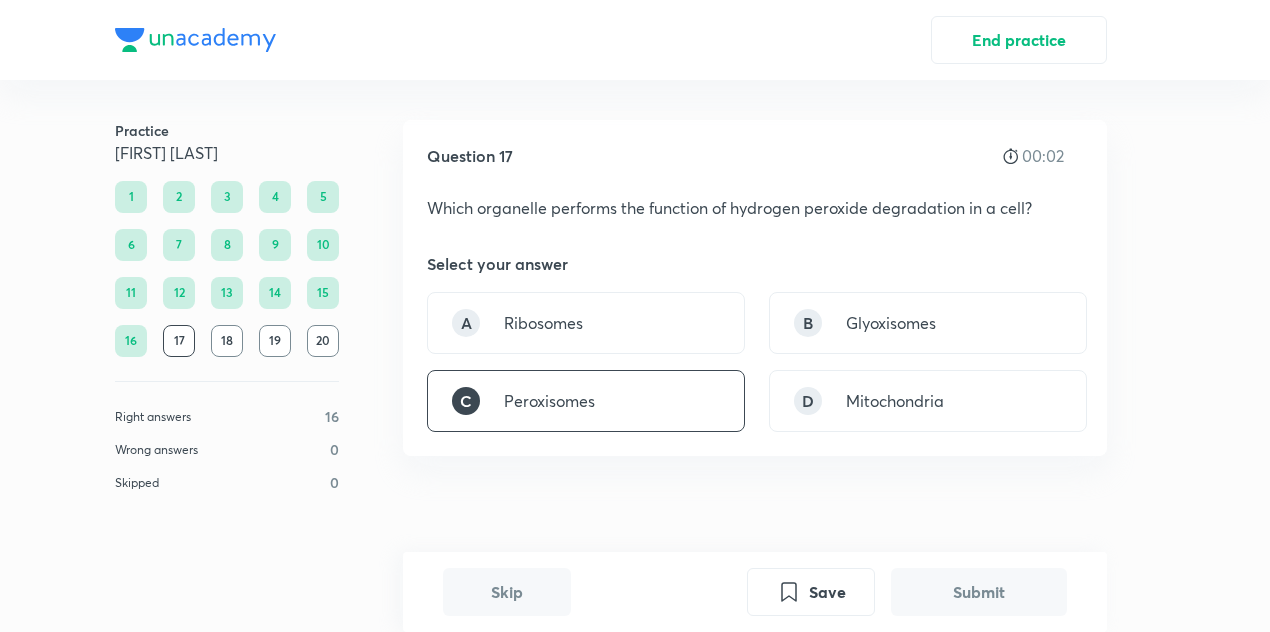 scroll, scrollTop: 494, scrollLeft: 0, axis: vertical 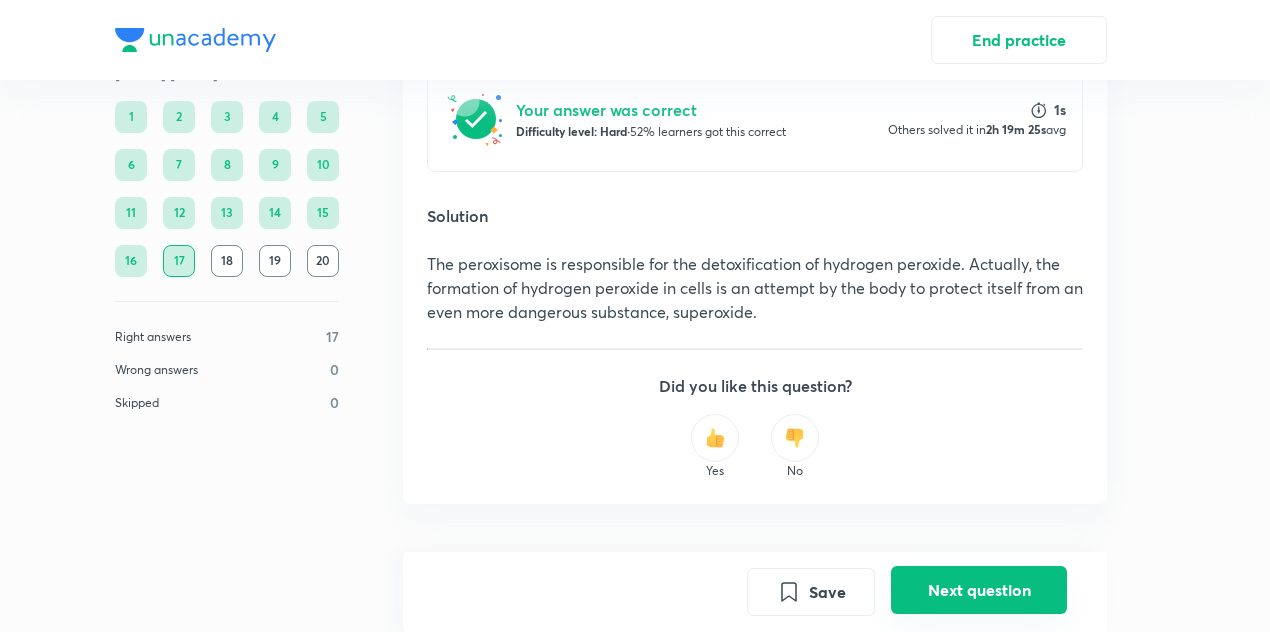 click on "Next question" at bounding box center [979, 590] 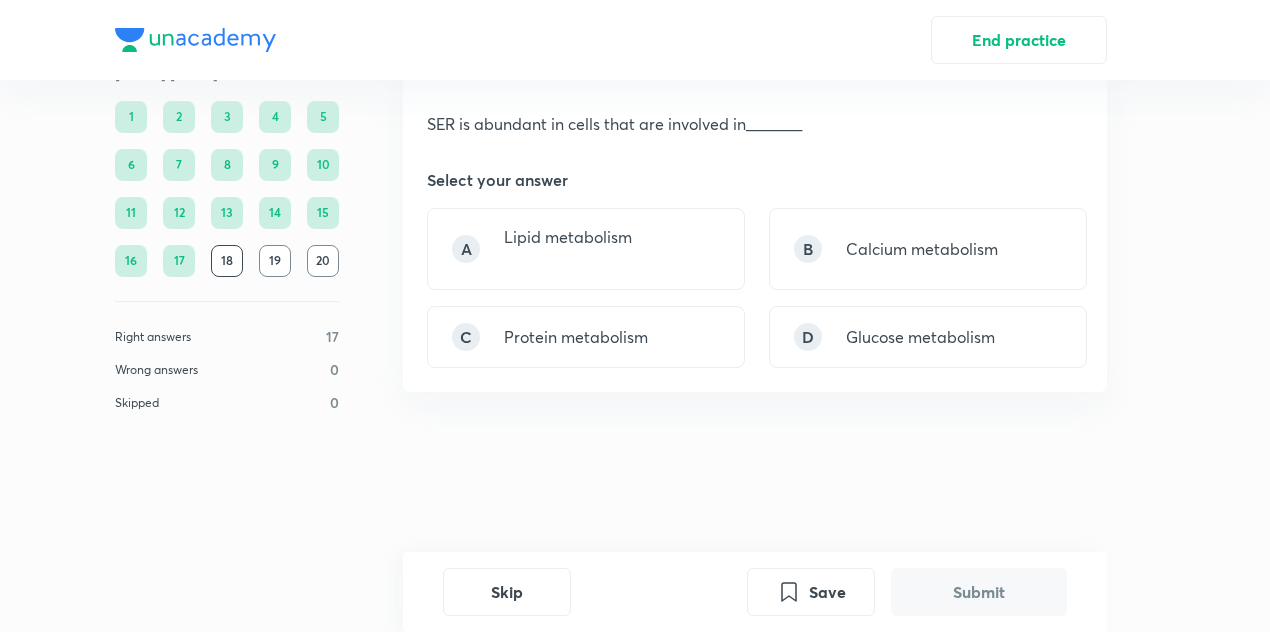 scroll, scrollTop: 0, scrollLeft: 0, axis: both 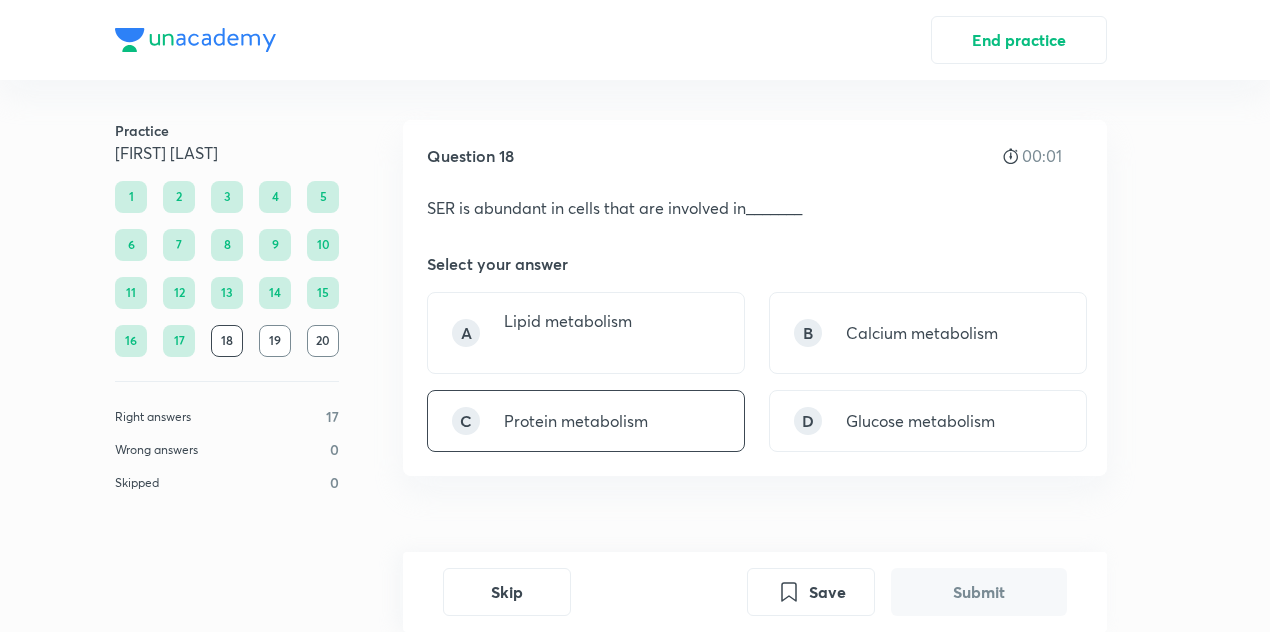 click on "C Protein metabolism" at bounding box center [586, 421] 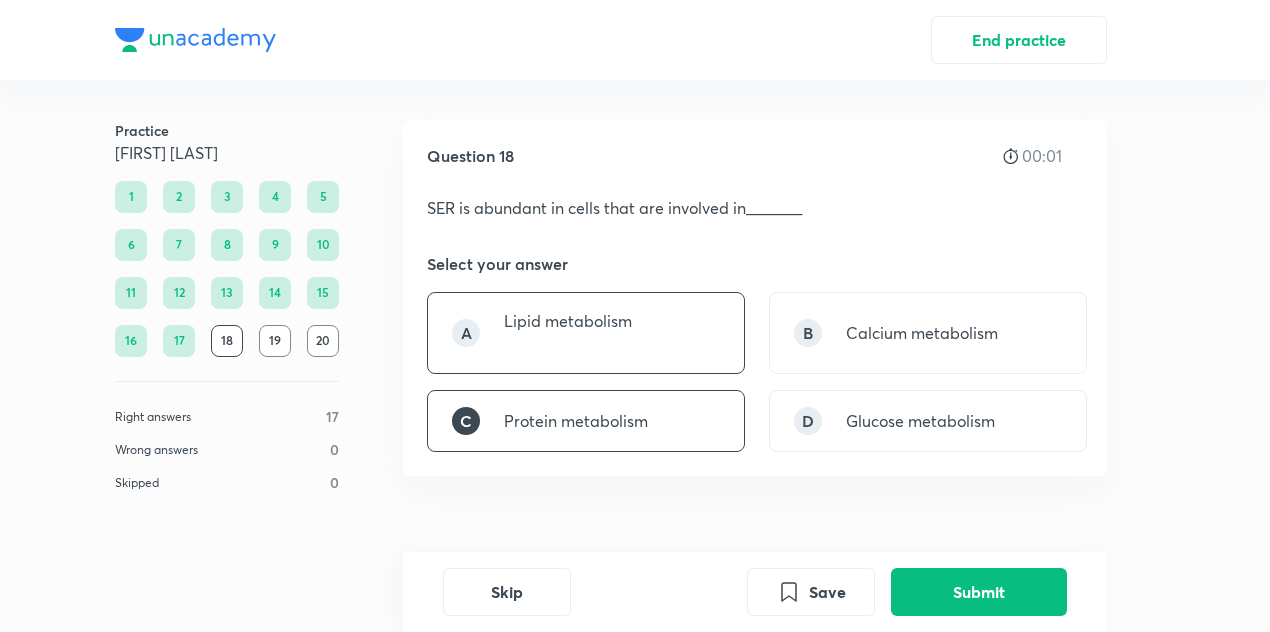 click at bounding box center [568, 345] 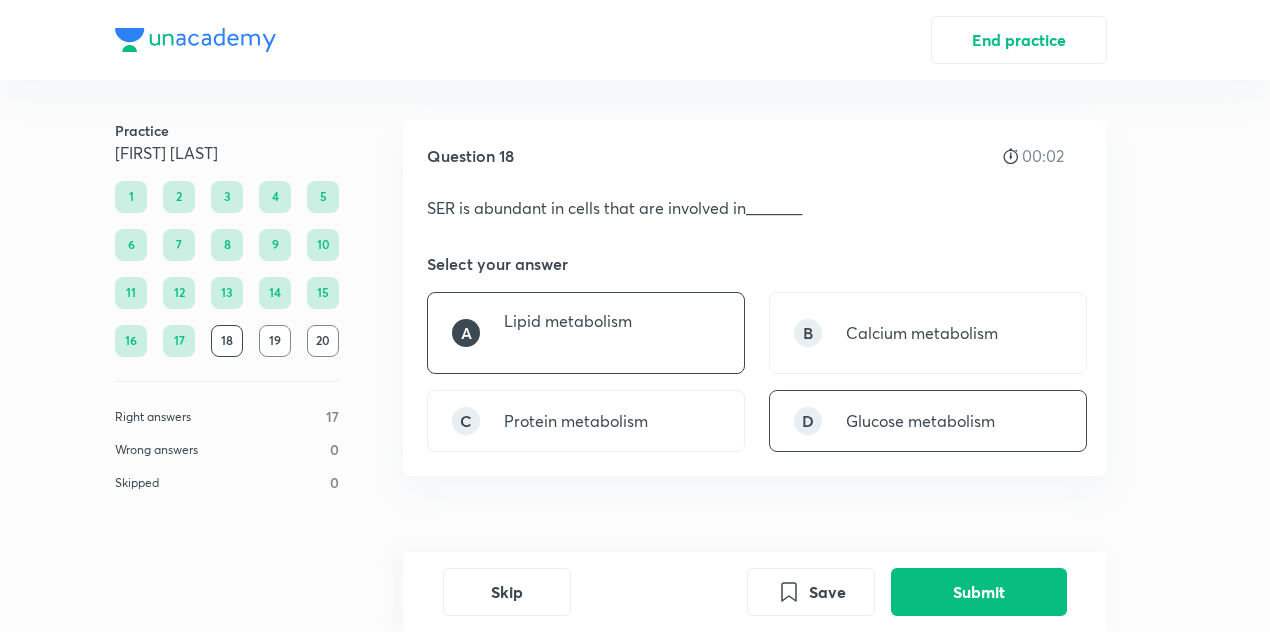 click on "D Glucose metabolism" at bounding box center [928, 421] 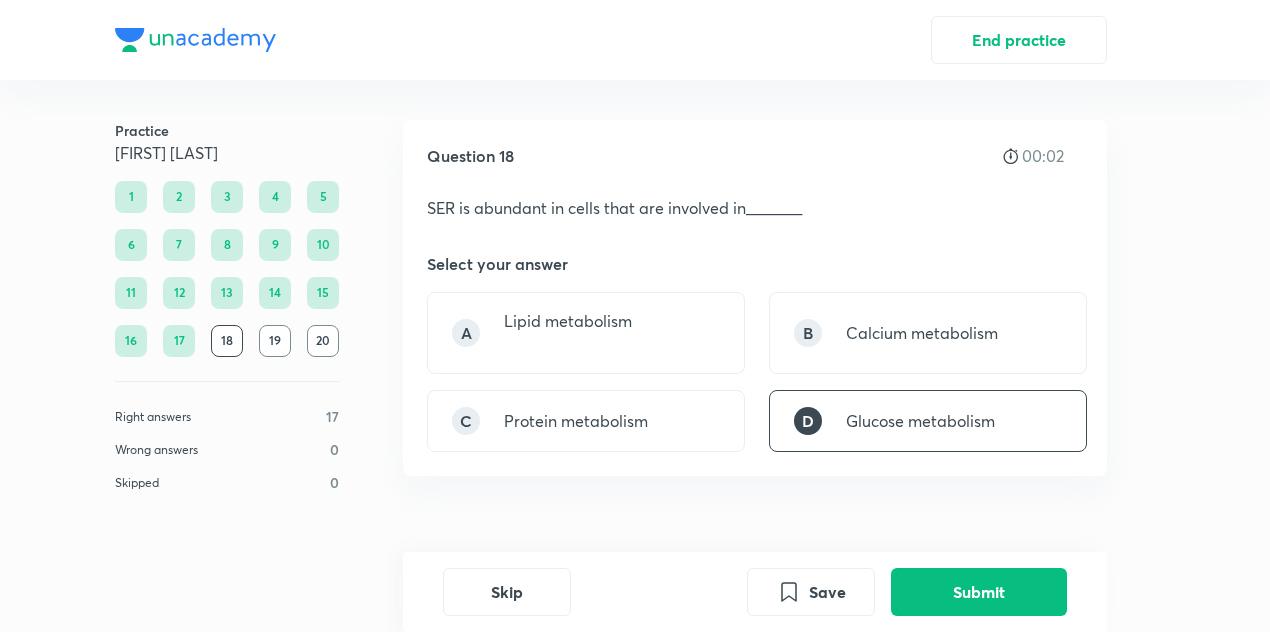 click on "D Glucose metabolism" at bounding box center (928, 421) 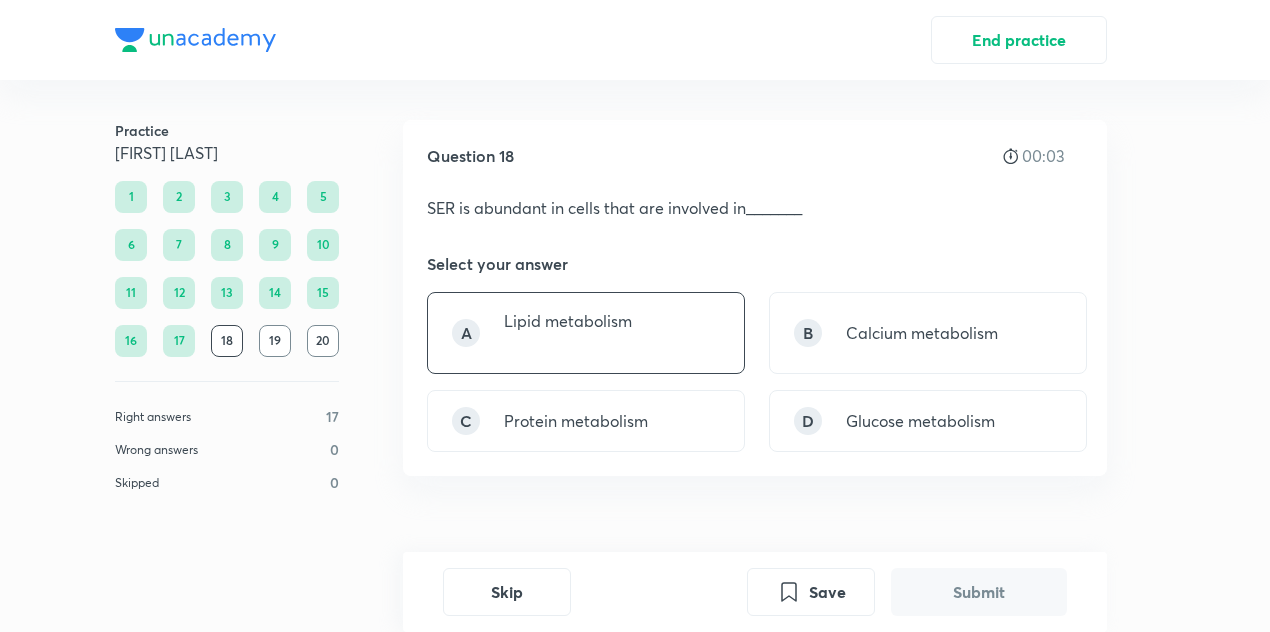 click on "Lipid metabolism" at bounding box center [568, 321] 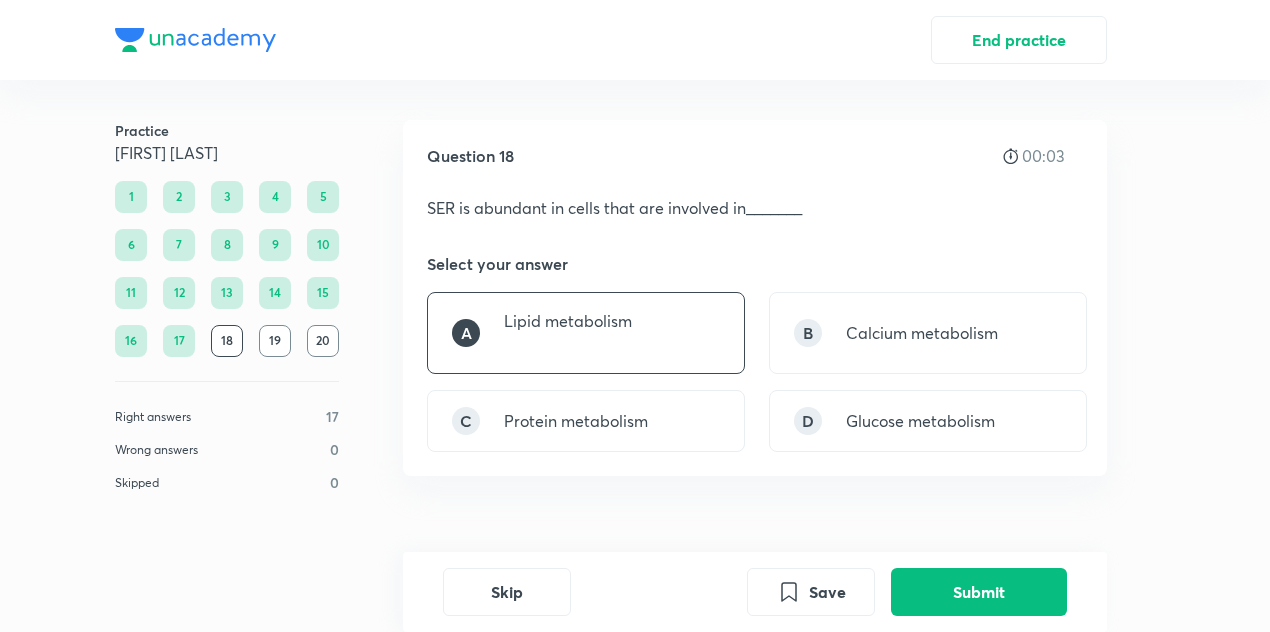 click on "Skip Save Submit" at bounding box center (755, 592) 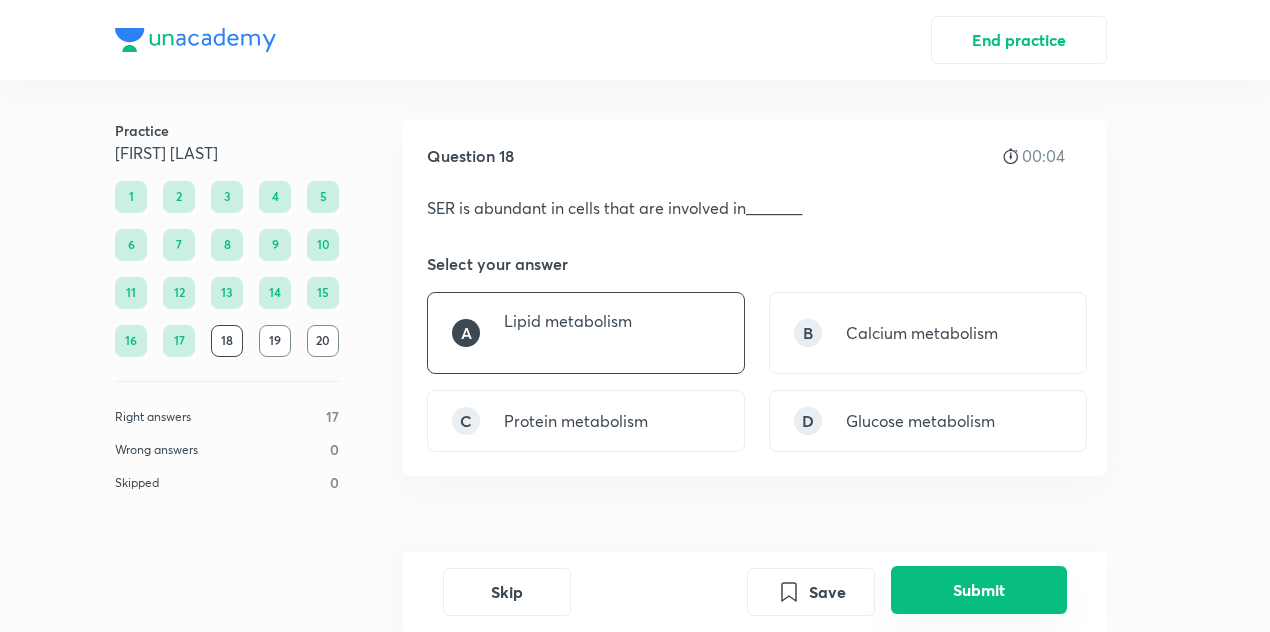 click on "Submit" at bounding box center (979, 590) 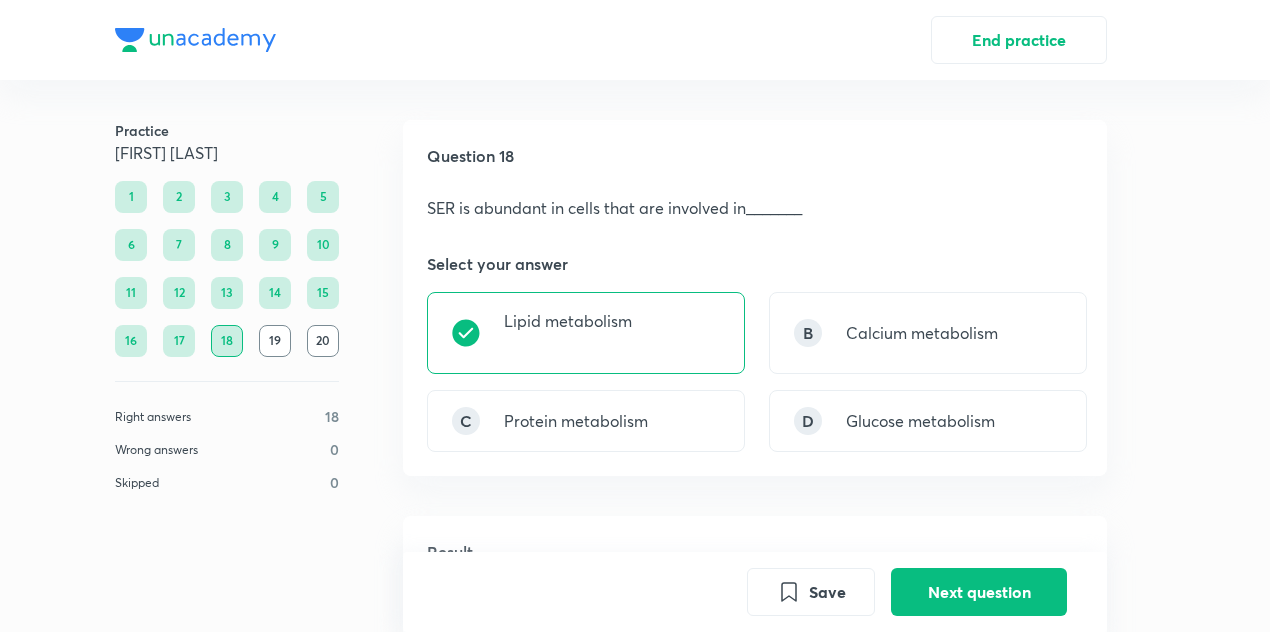scroll, scrollTop: 514, scrollLeft: 0, axis: vertical 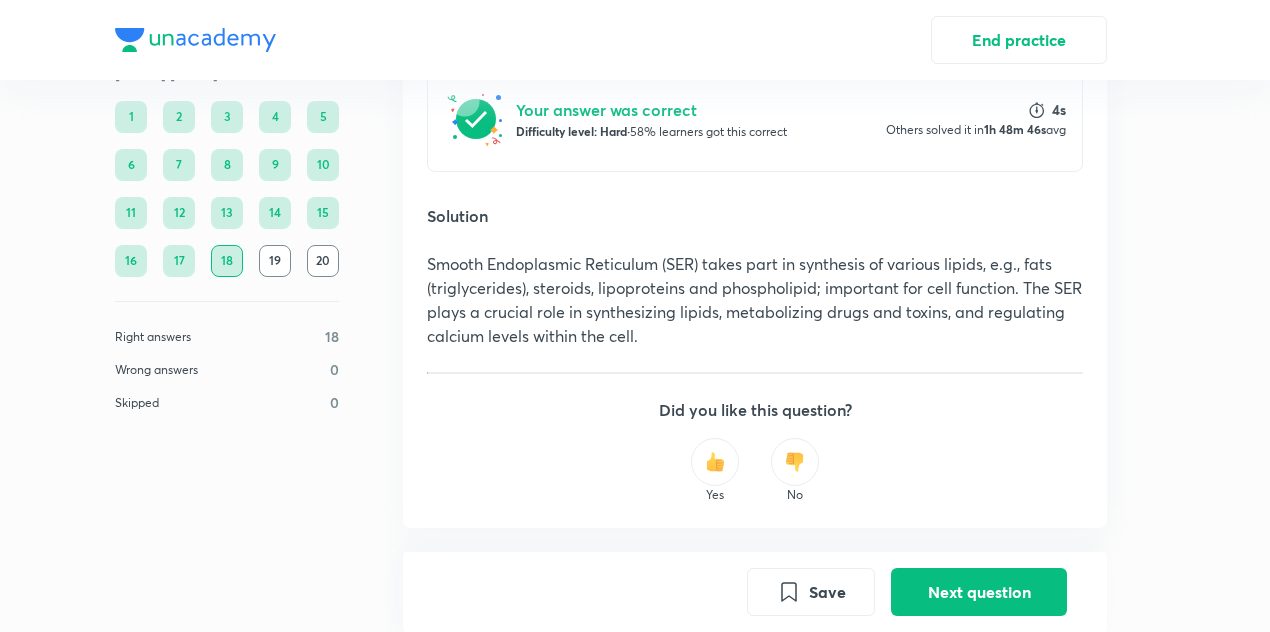 click on "Question 18 00:00 SER is abundant in cells that are involved in_______ Select your answer Lipid metabolism                                 B Calcium metabolism C Protein metabolism  D Glucose metabolism    Result Your answer was correct Difficulty level: Hard  ·   58% learners got this correct  4s  Others solved it in  1h 48m 46s  avg Solution Smooth Endoplasmic Reticulum (SER) takes part in synthesis of various lipids, e.g., fats (triglycerides), steroids, lipoproteins and phospholipid; important for cell function. The SER plays a crucial role in synthesizing lipids, metabolizing drugs and toxins, and regulating calcium levels within the cell. Did you like this question? Yes No" at bounding box center (755, 107) 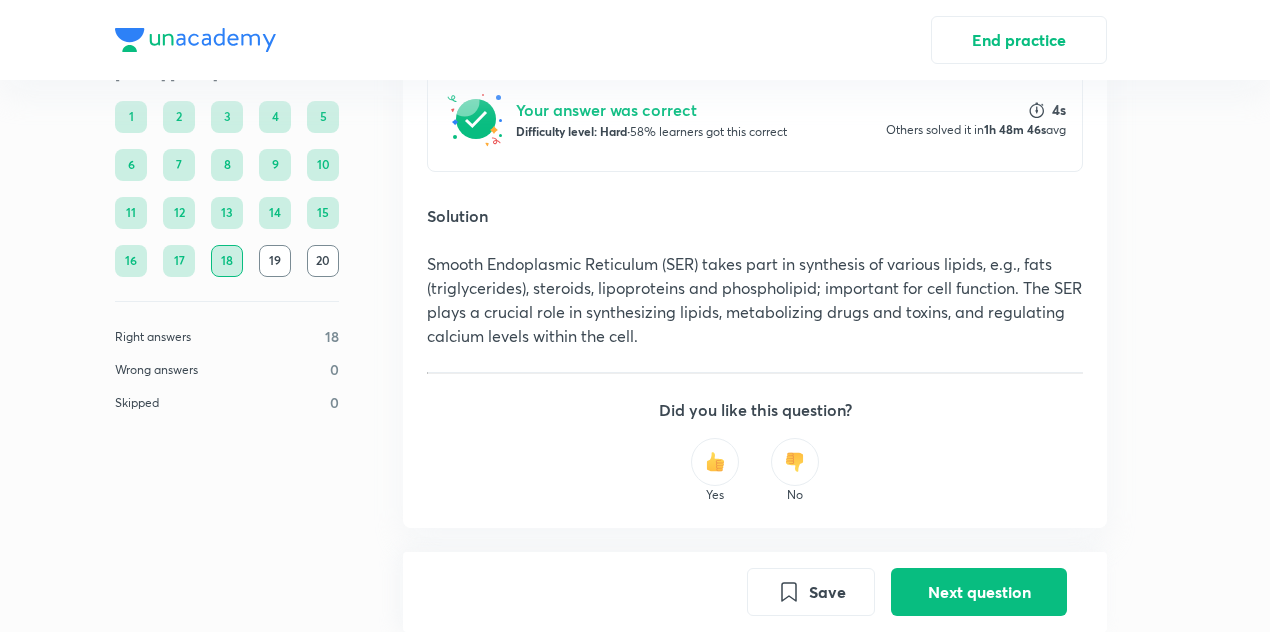 click on "Save Next question" at bounding box center (907, 592) 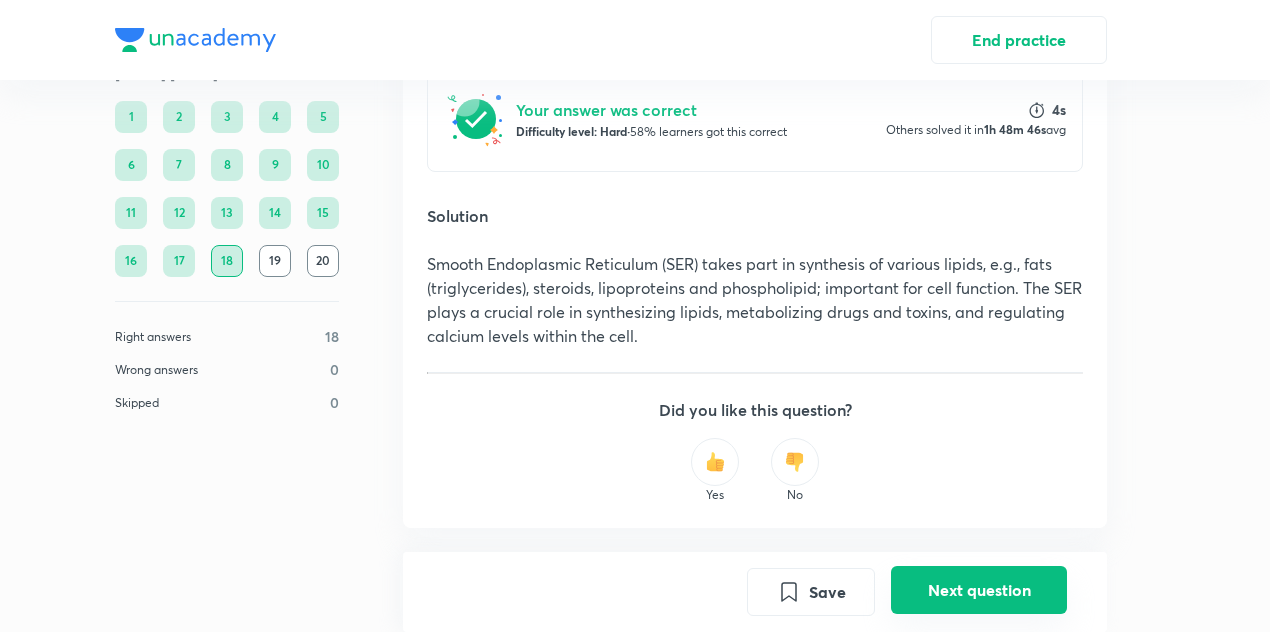 click on "Next question" at bounding box center [979, 590] 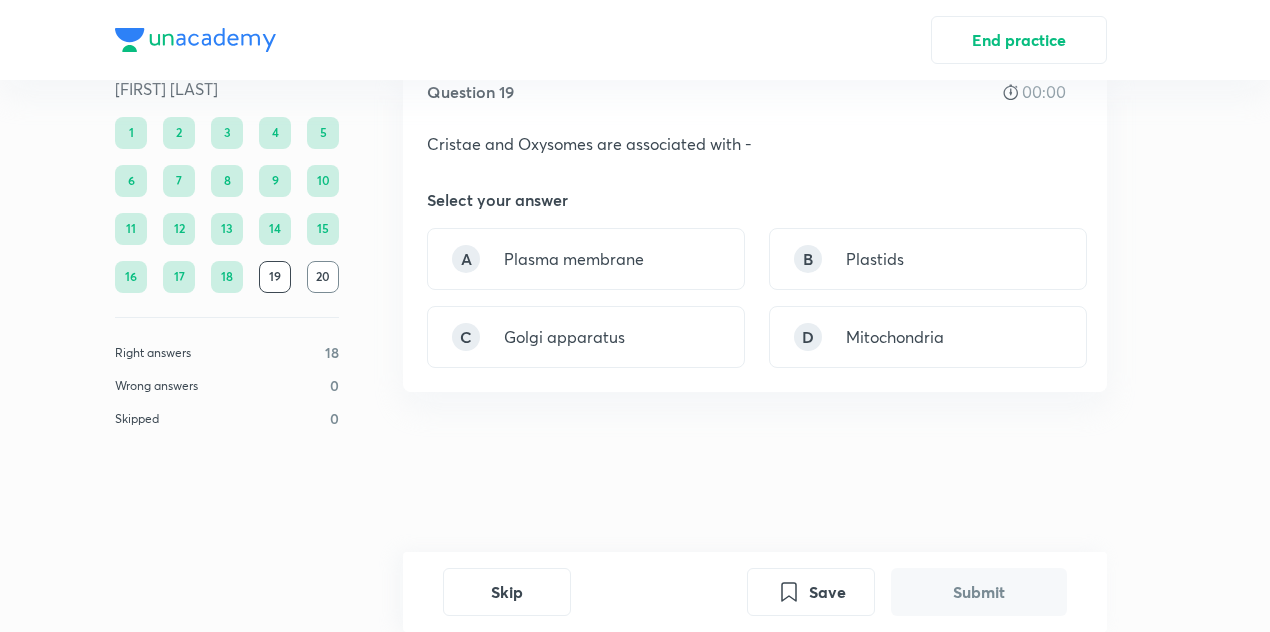 scroll, scrollTop: 0, scrollLeft: 0, axis: both 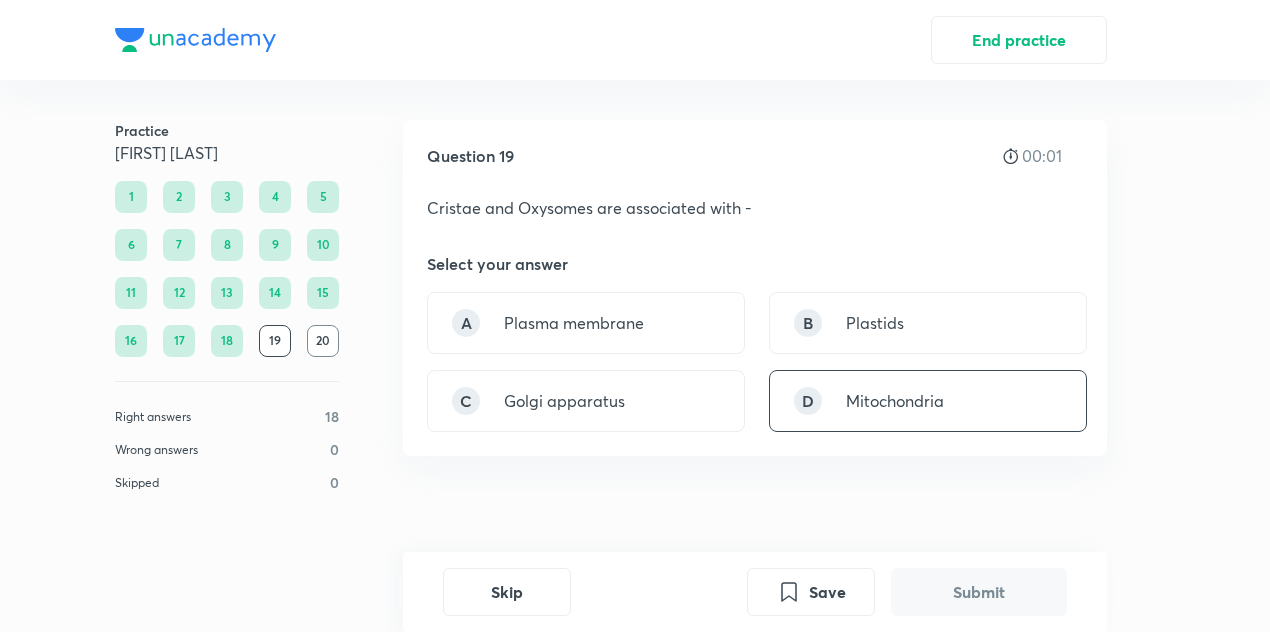 click on "D Mitochondria" at bounding box center (928, 401) 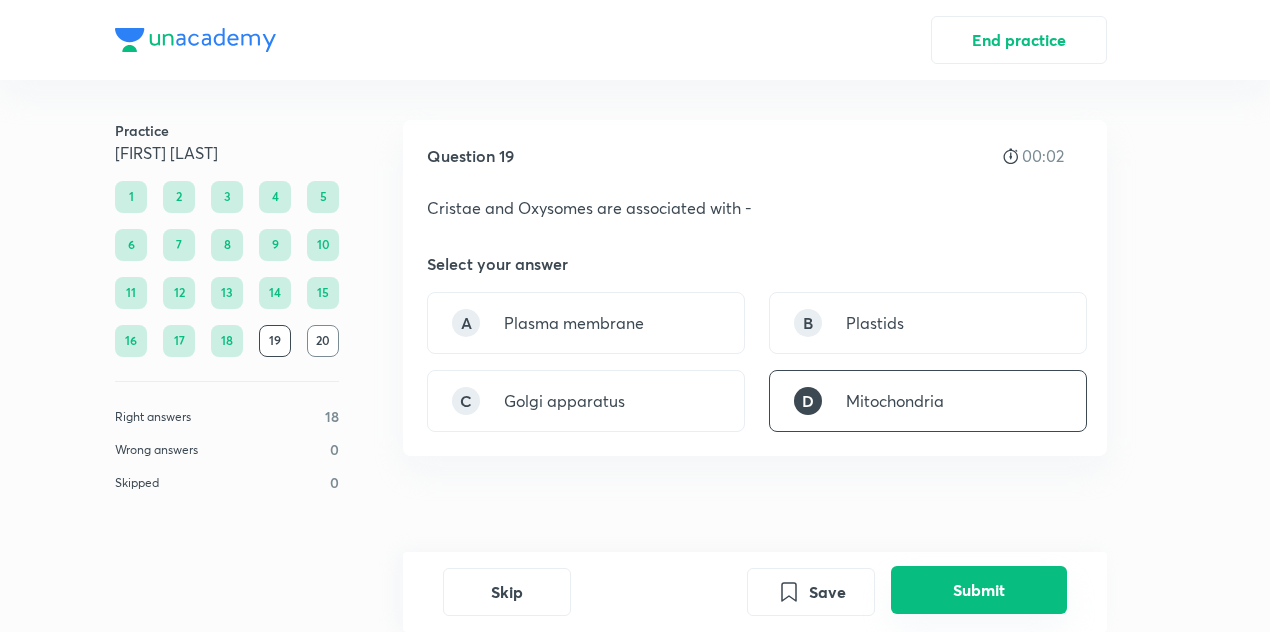 click on "Submit" at bounding box center (979, 590) 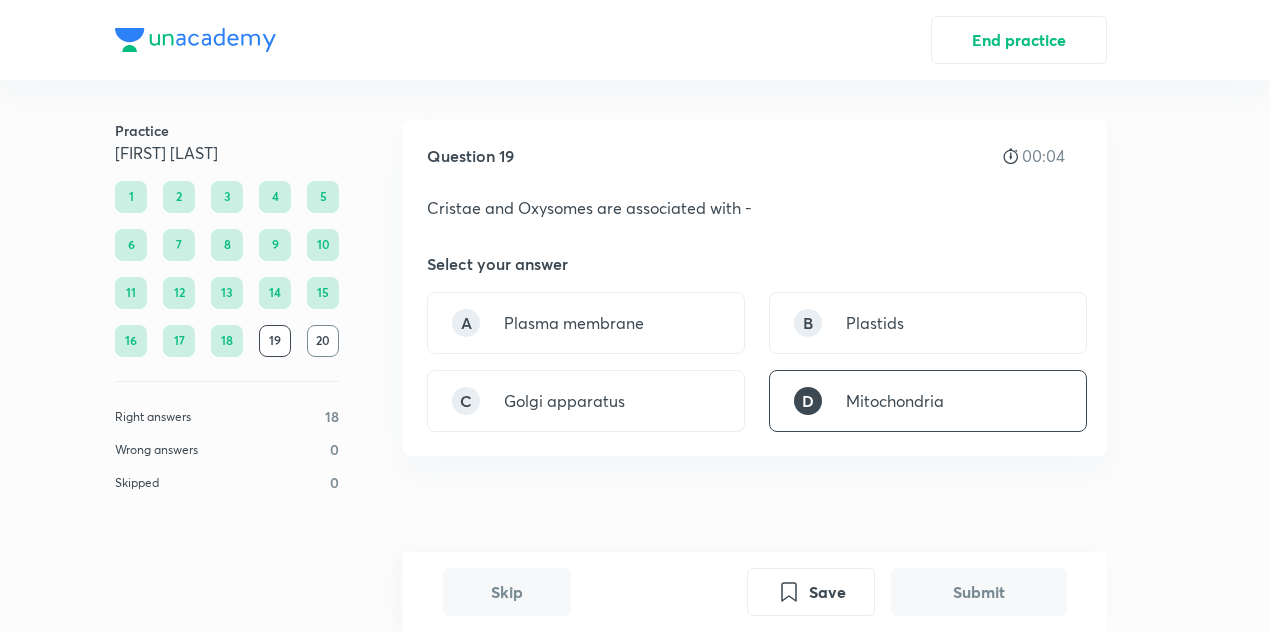 scroll, scrollTop: 494, scrollLeft: 0, axis: vertical 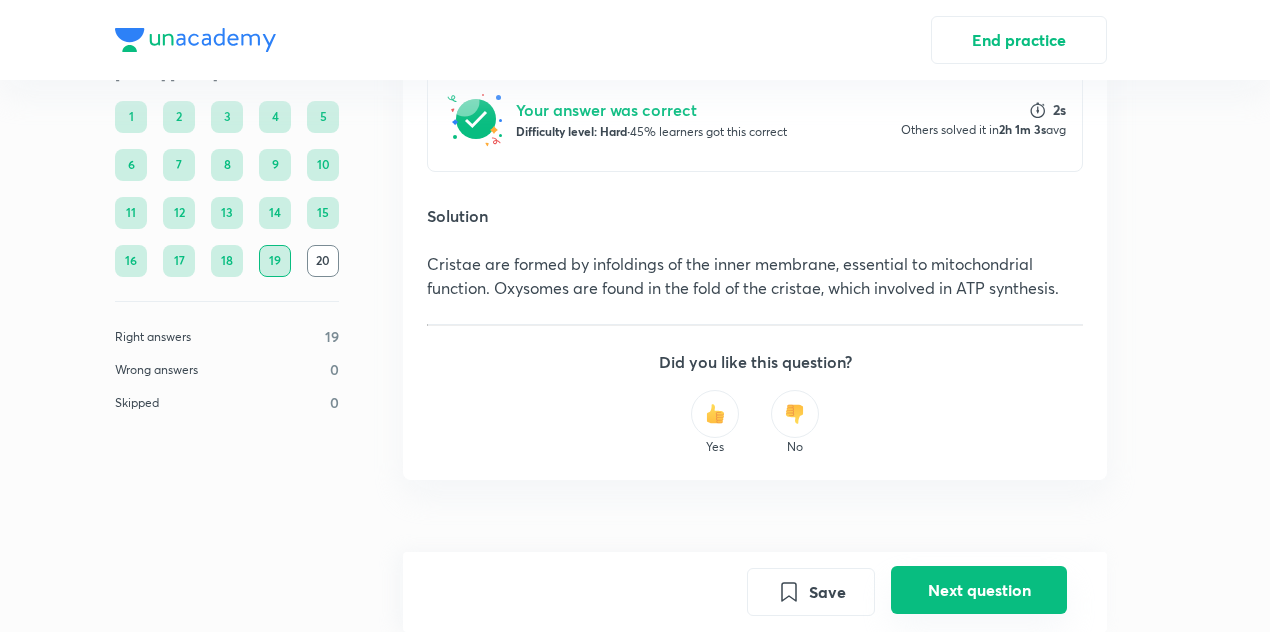 click on "Next question" at bounding box center [979, 590] 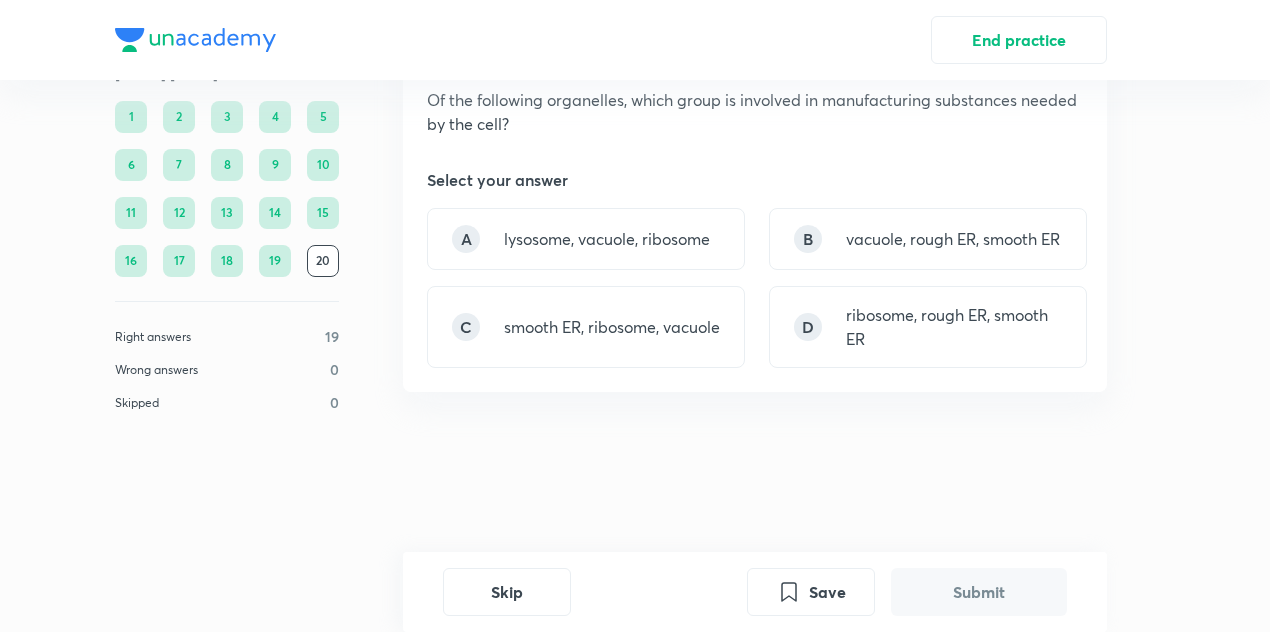 scroll, scrollTop: 0, scrollLeft: 0, axis: both 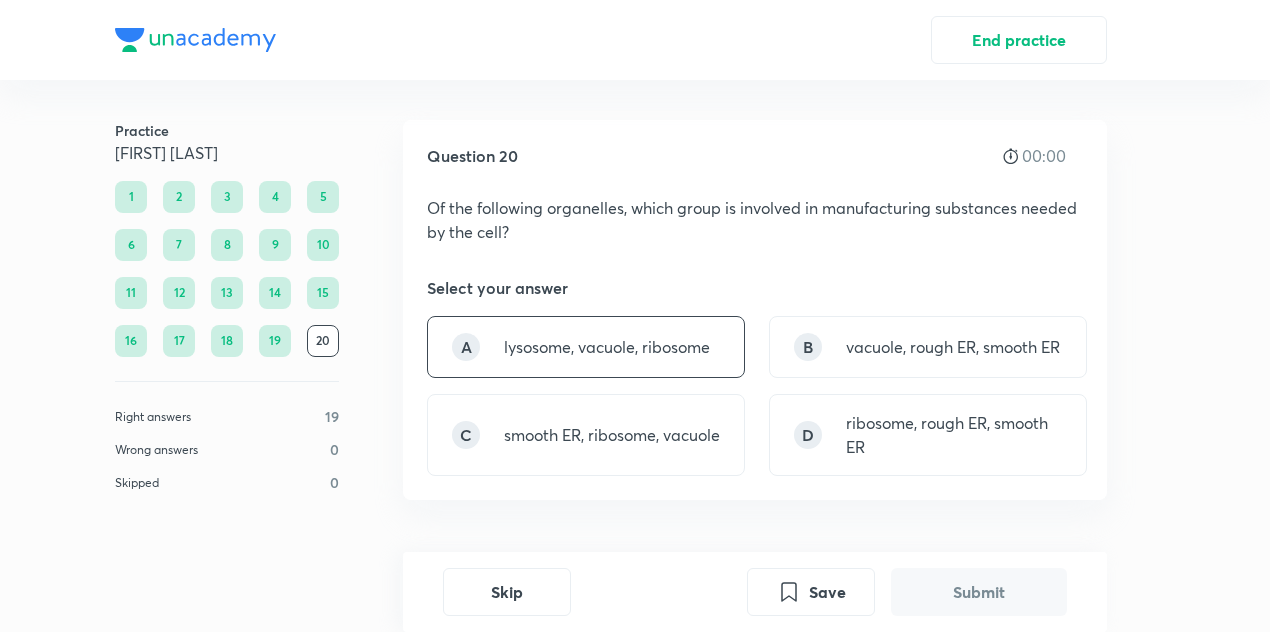 click on "A lysosome, vacuole, ribosome" at bounding box center [586, 347] 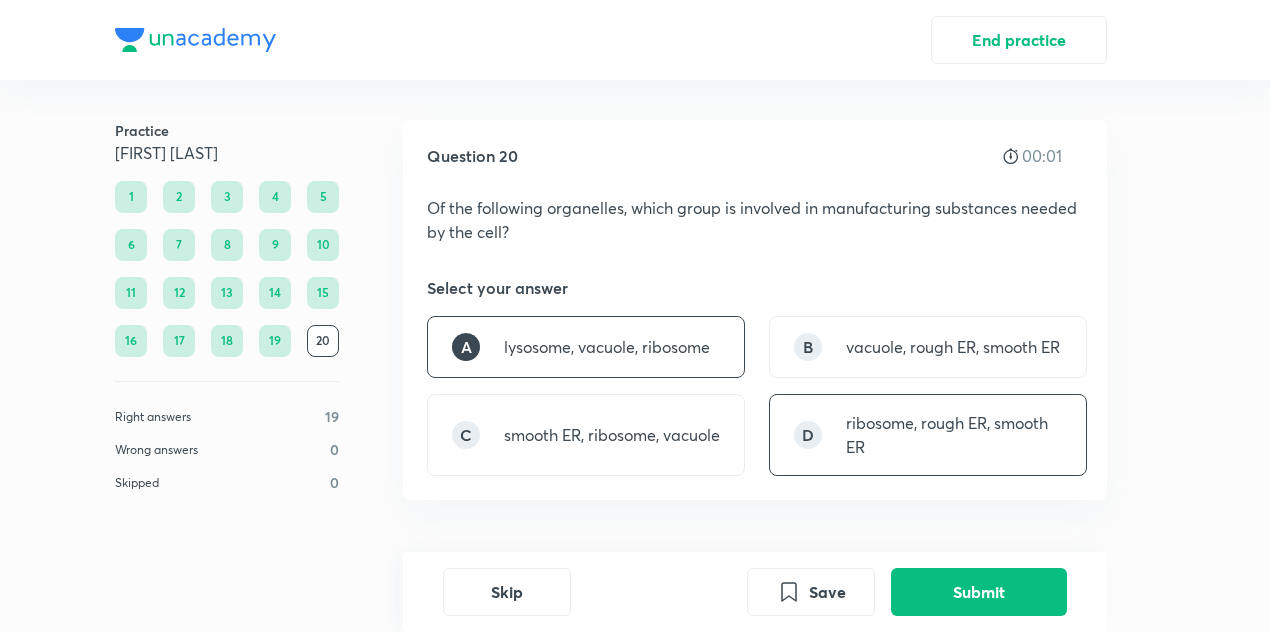 click on "D ribosome, rough ER, smooth ER" at bounding box center (928, 435) 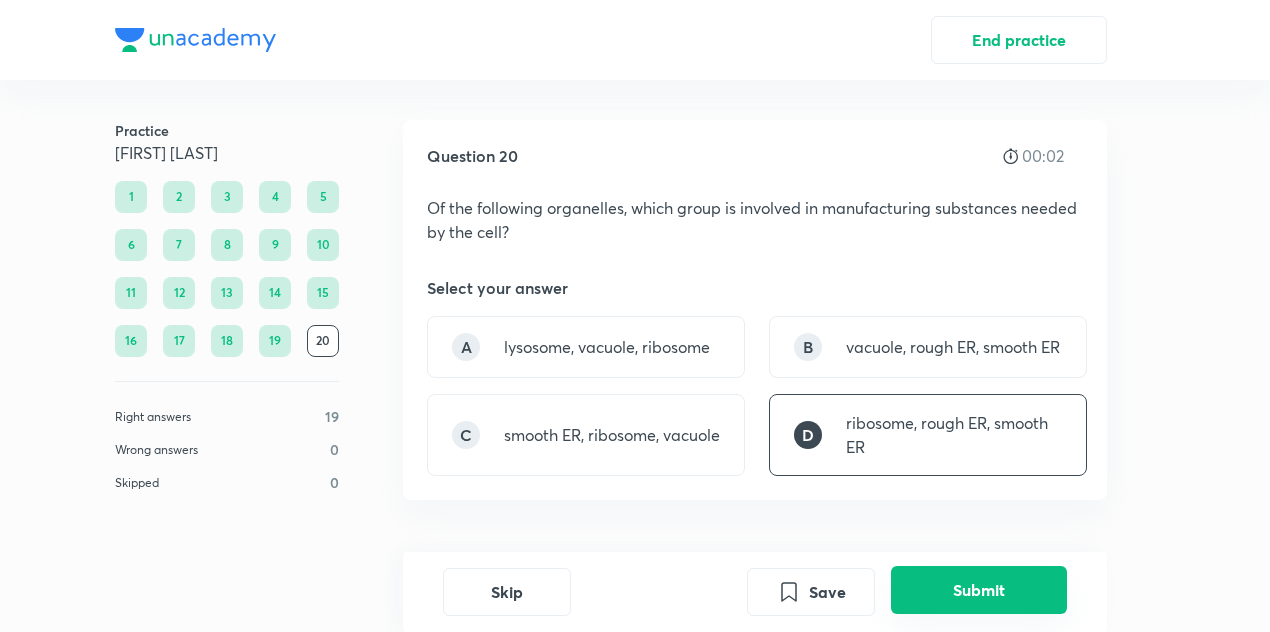 click on "Submit" at bounding box center (979, 590) 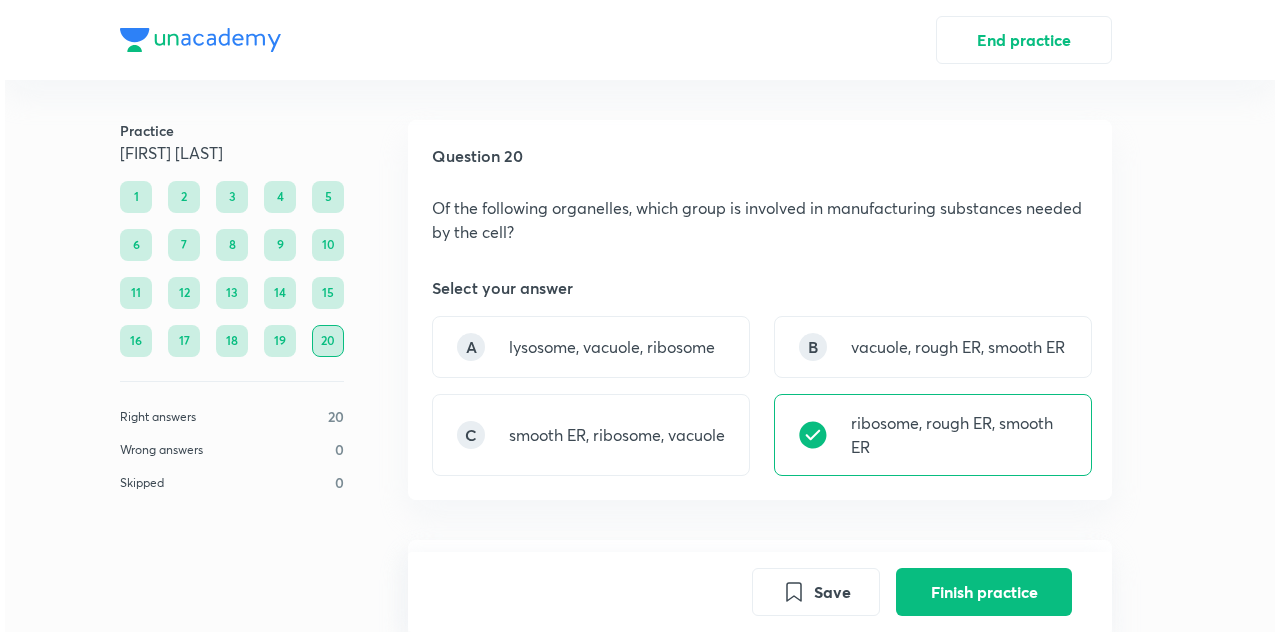 scroll, scrollTop: 558, scrollLeft: 0, axis: vertical 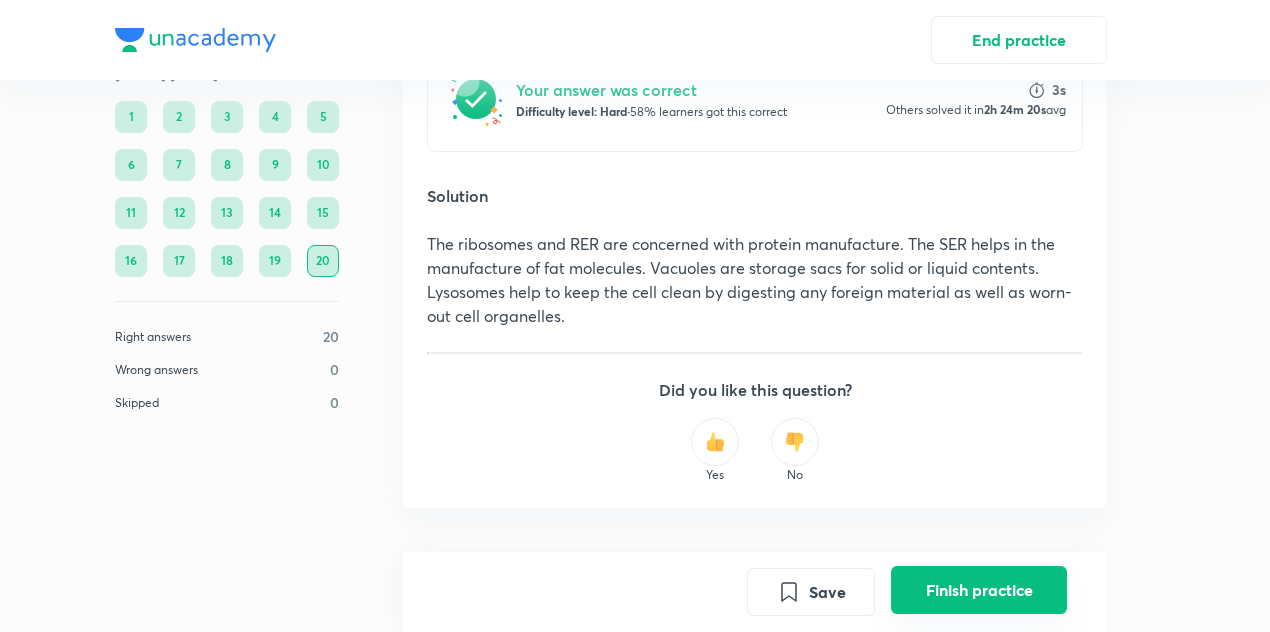 click on "Finish practice" at bounding box center [979, 590] 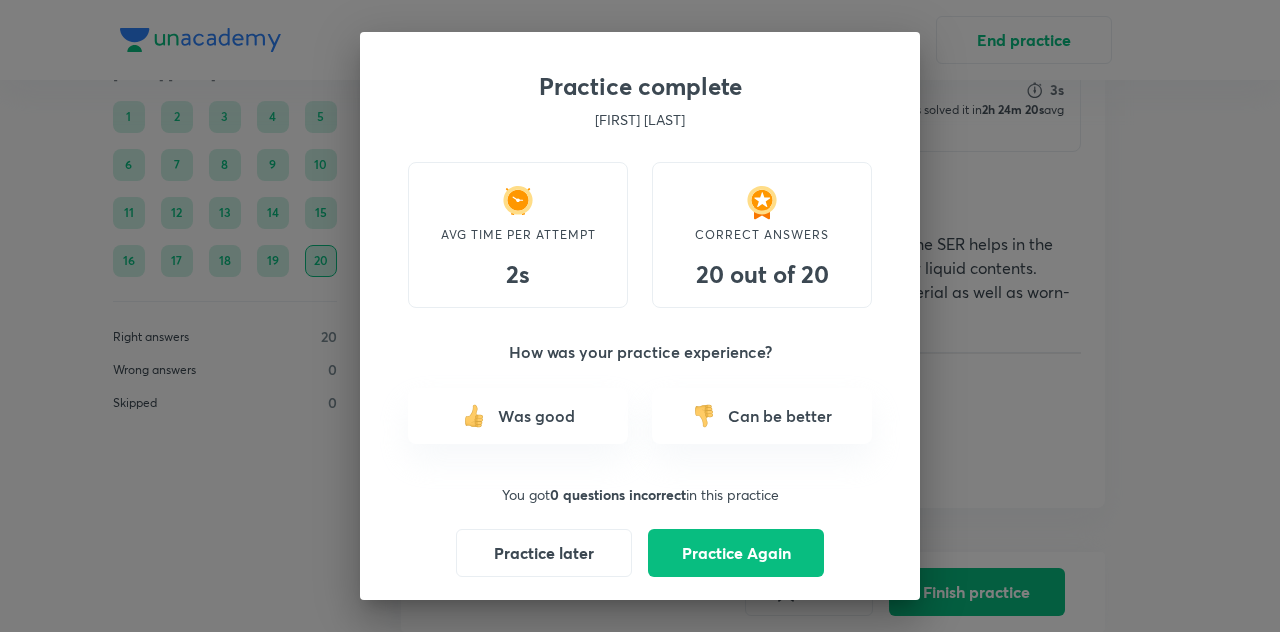 click on "Was good" at bounding box center (536, 416) 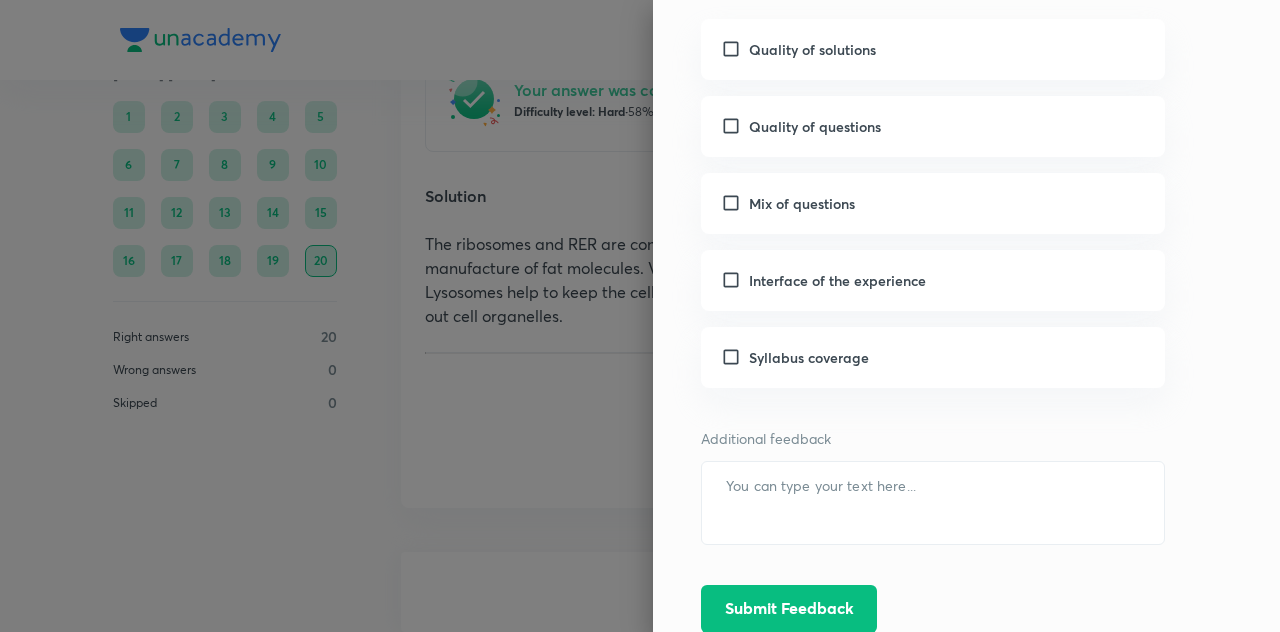 scroll, scrollTop: 0, scrollLeft: 0, axis: both 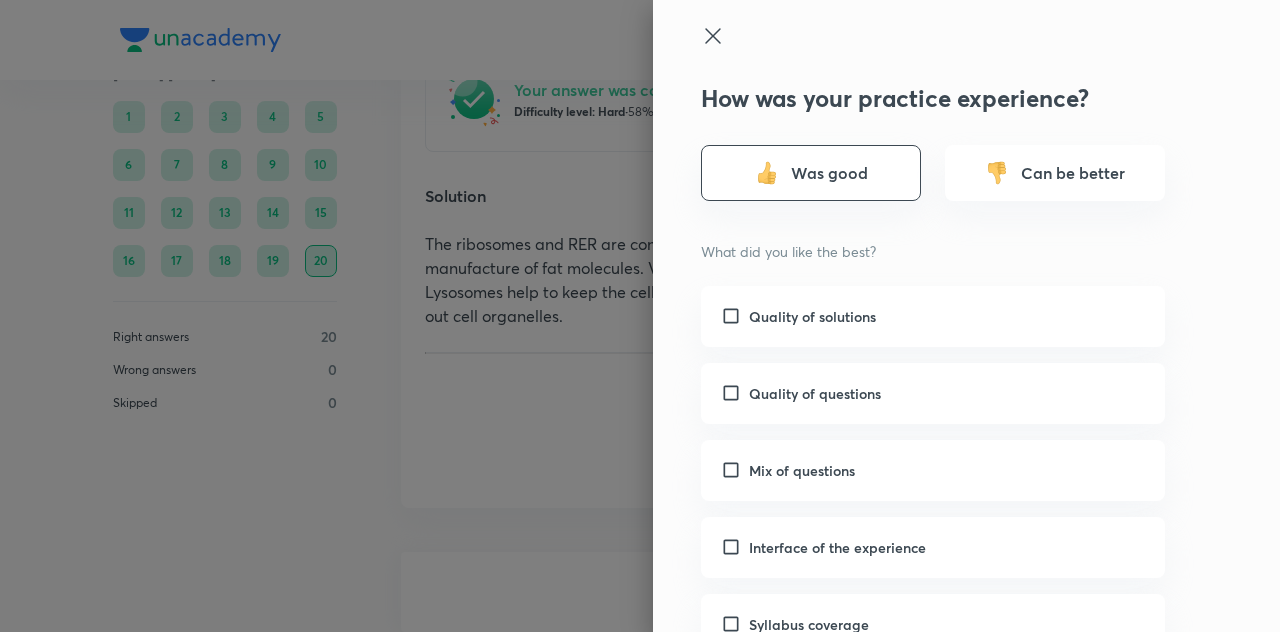 click 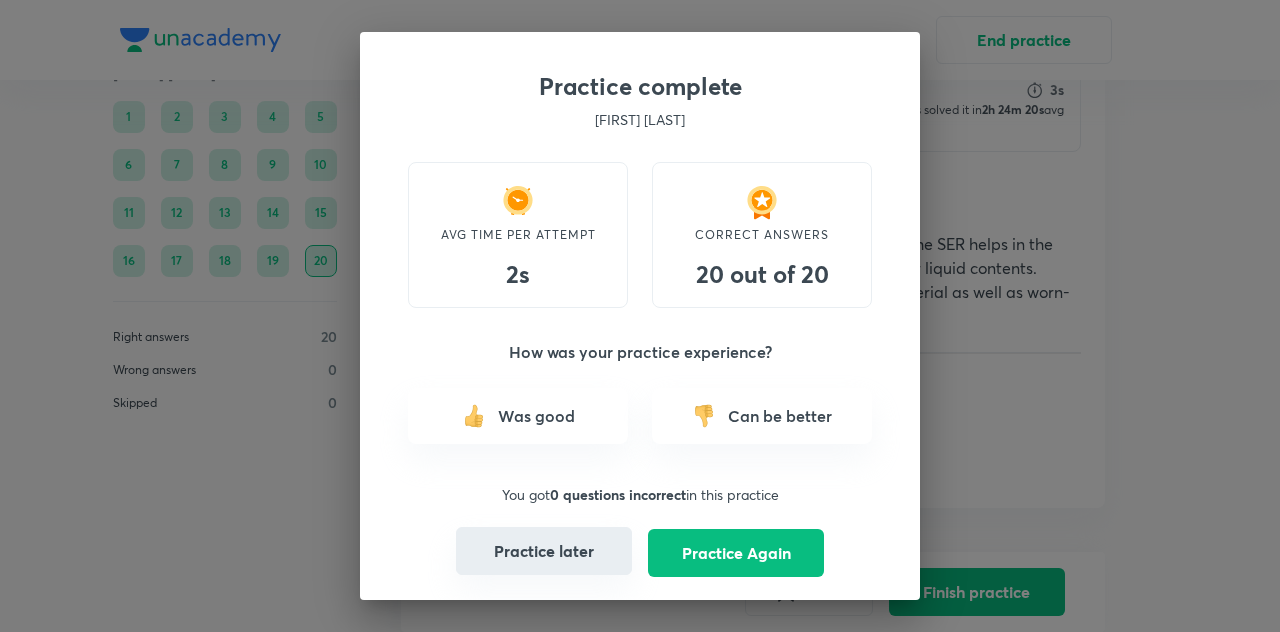 click on "Practice later" at bounding box center [544, 551] 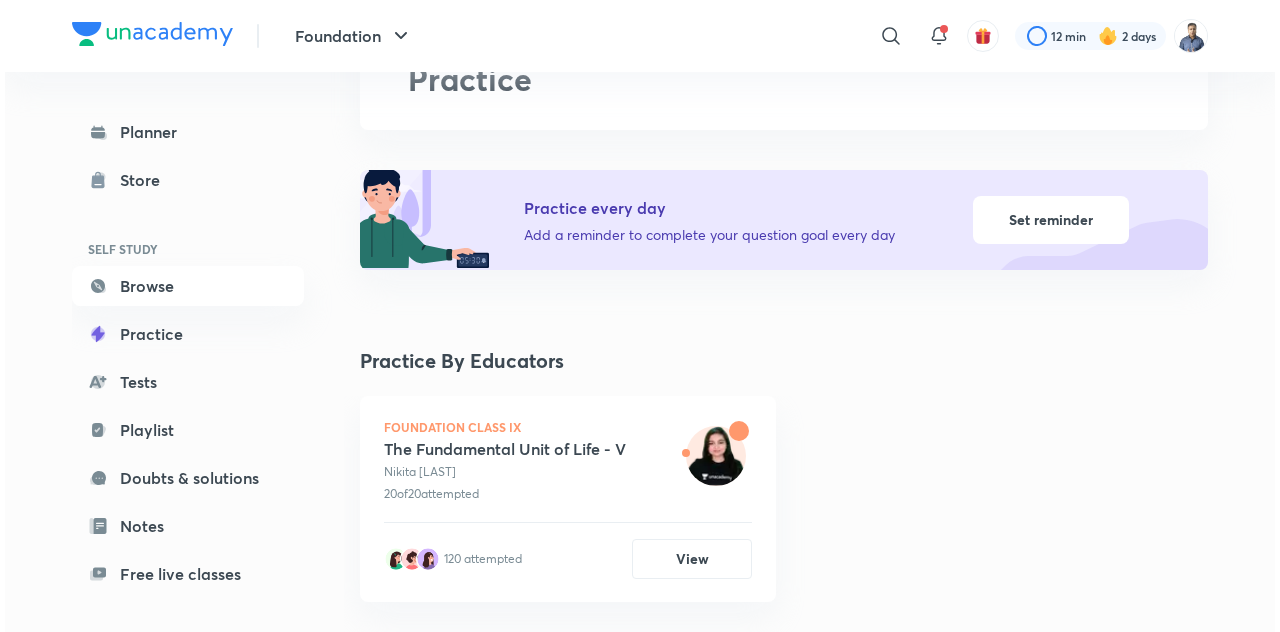 scroll, scrollTop: 97, scrollLeft: 0, axis: vertical 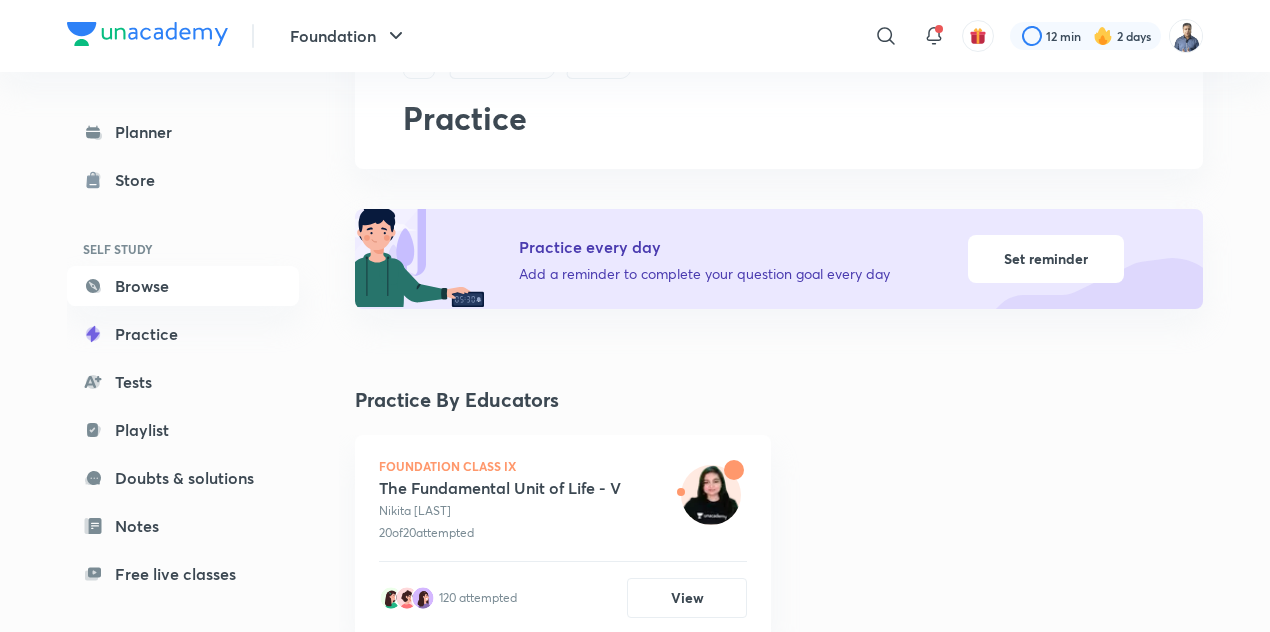 click on "Set reminder" at bounding box center [1046, 259] 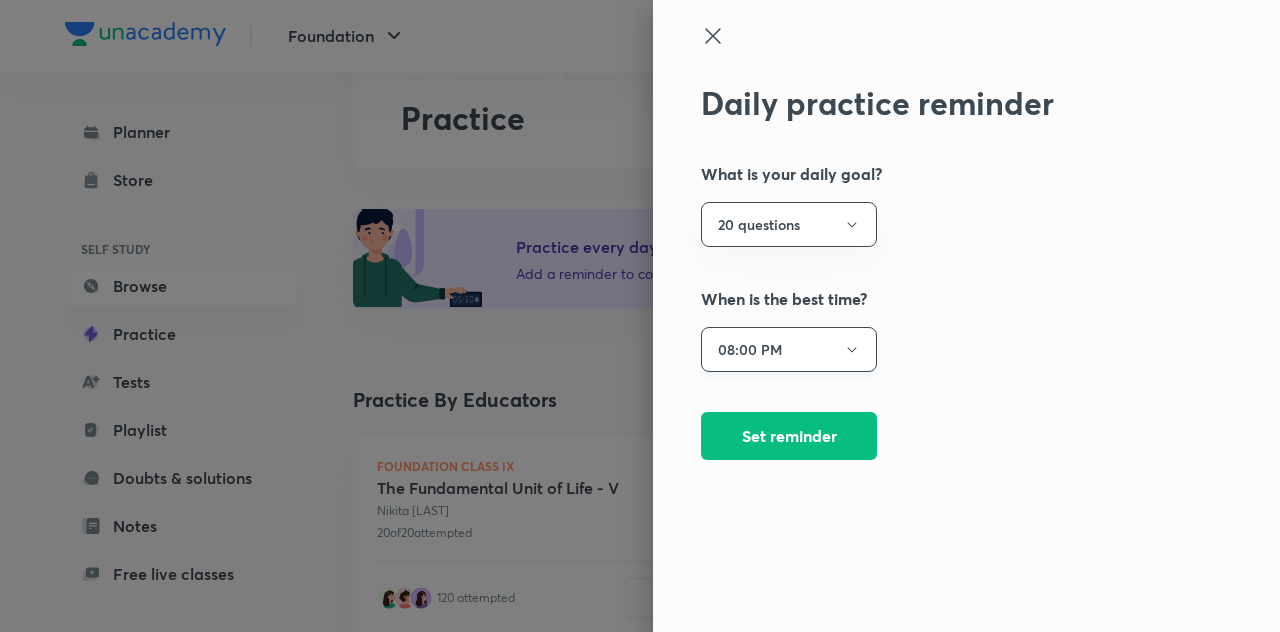 click on "08:00 PM" at bounding box center [789, 349] 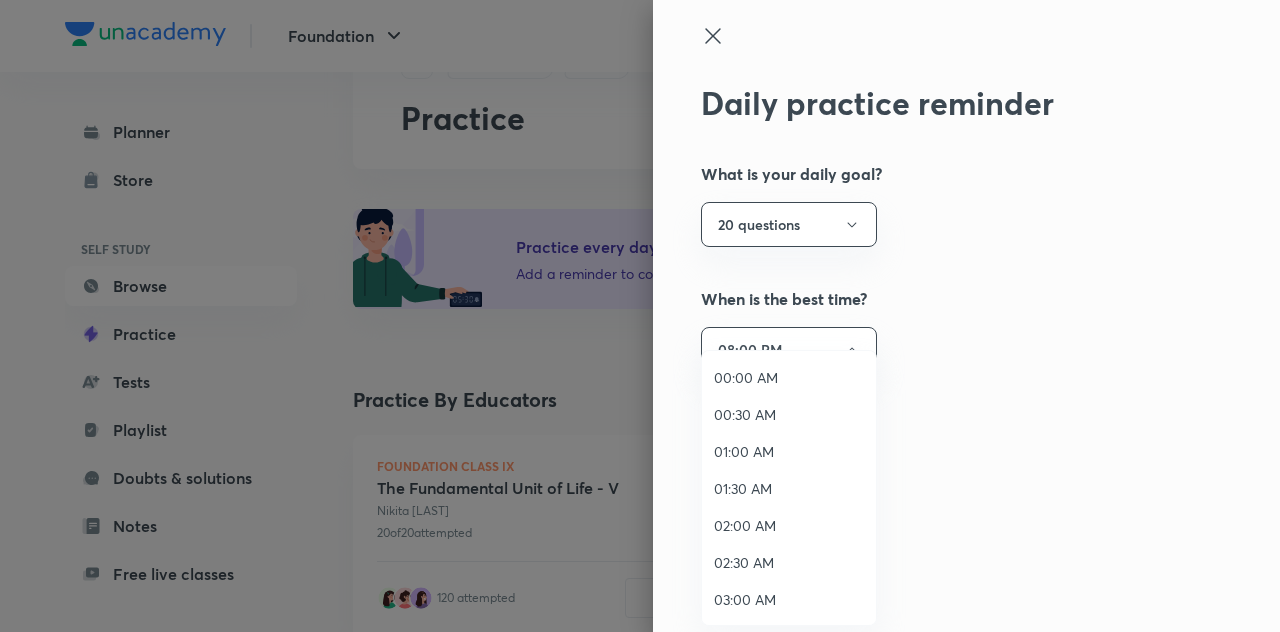 click at bounding box center (640, 316) 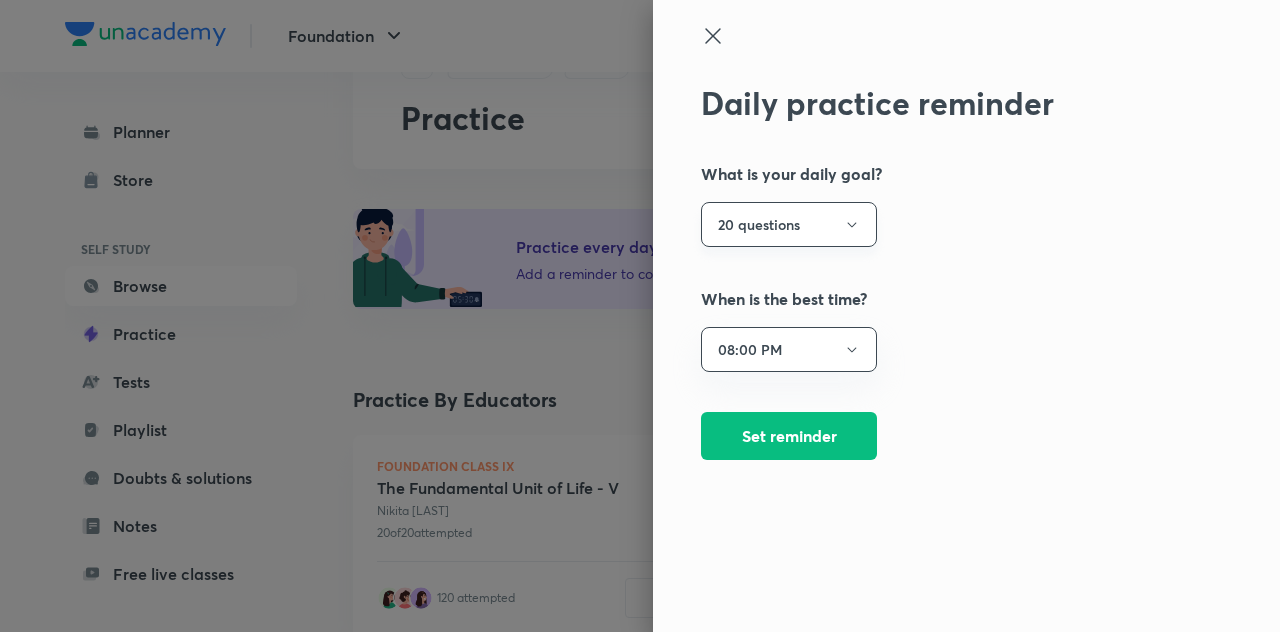 click on "20 questions" at bounding box center (789, 224) 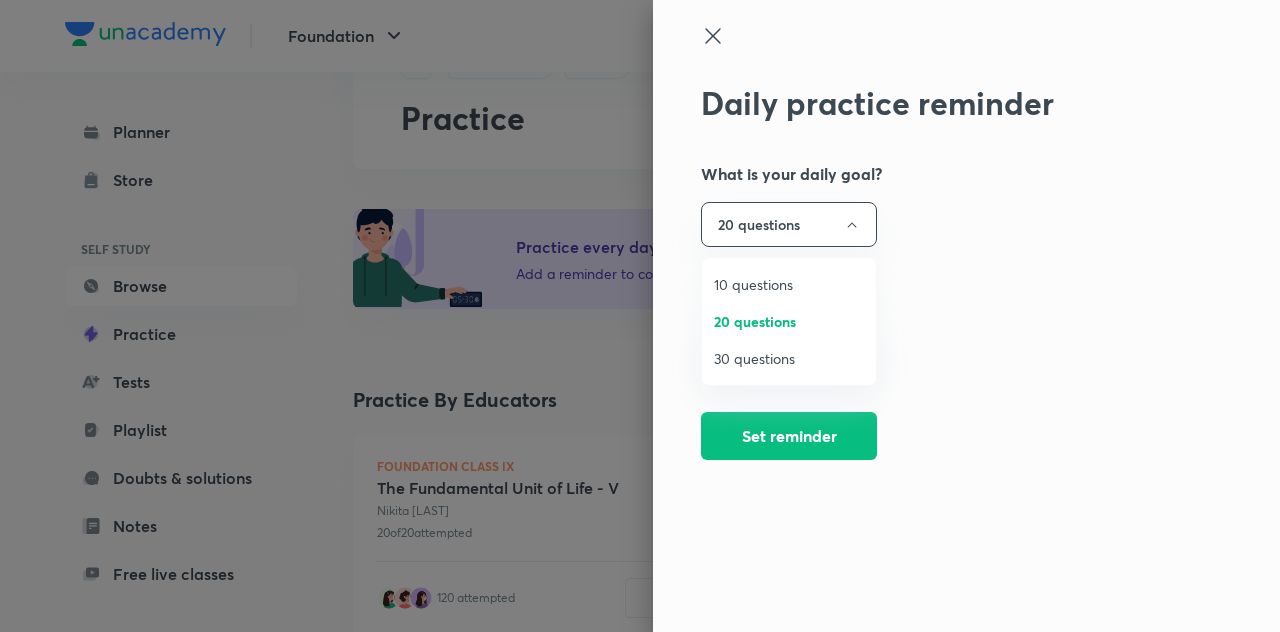 click on "30 questions" at bounding box center [789, 358] 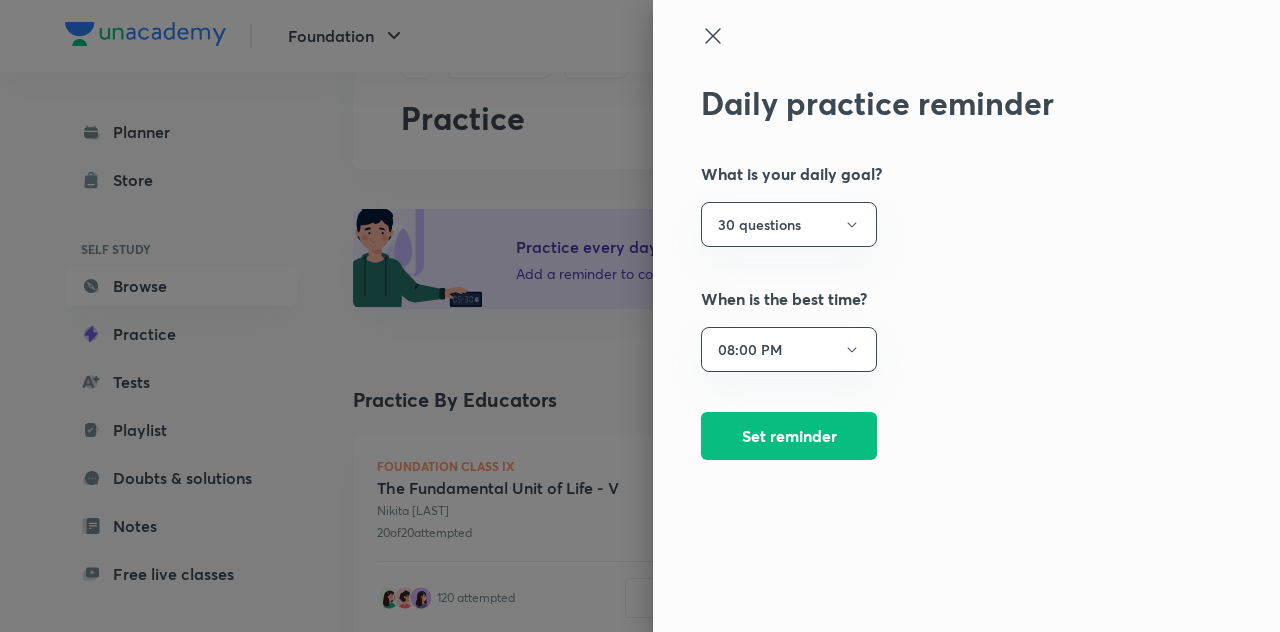click on "Daily practice reminder What is your daily goal? 30 questions When is the best time? 08:00 PM Set reminder" at bounding box center (933, 272) 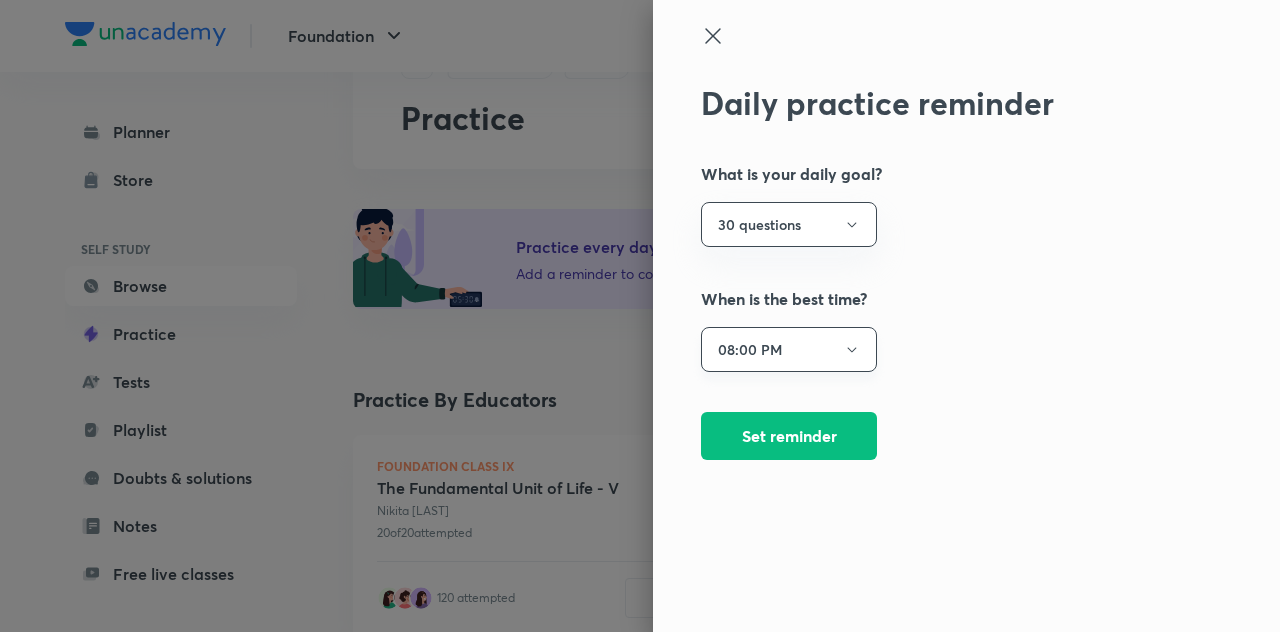click on "08:00 PM" at bounding box center [789, 349] 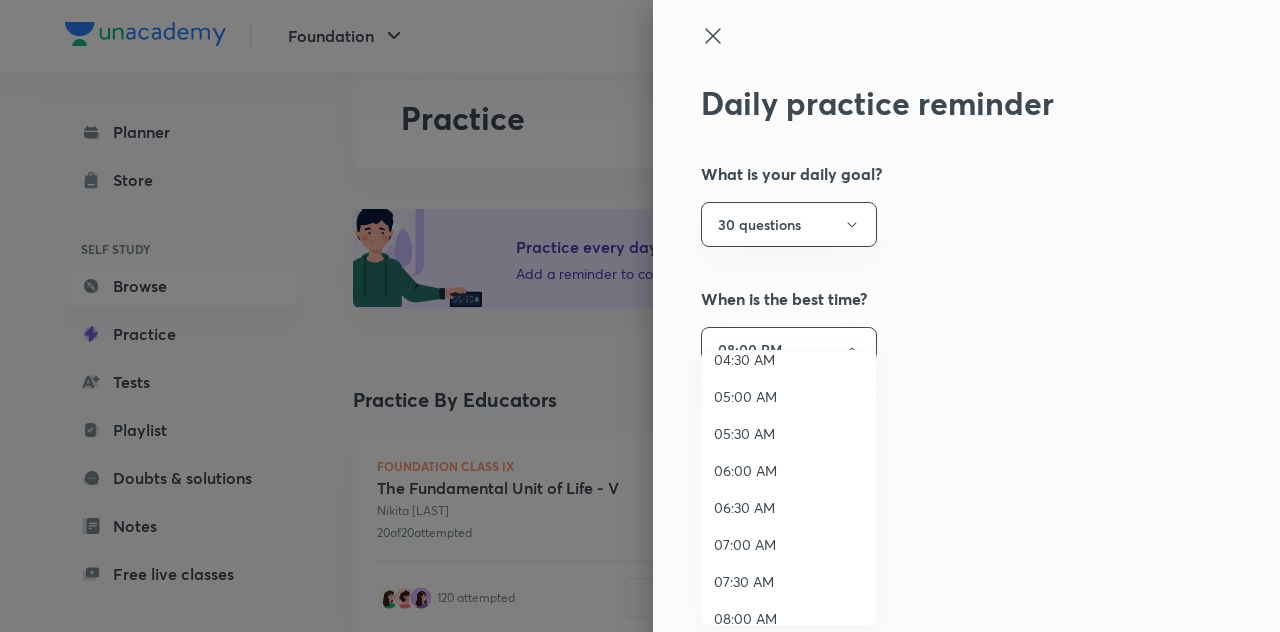 scroll, scrollTop: 353, scrollLeft: 0, axis: vertical 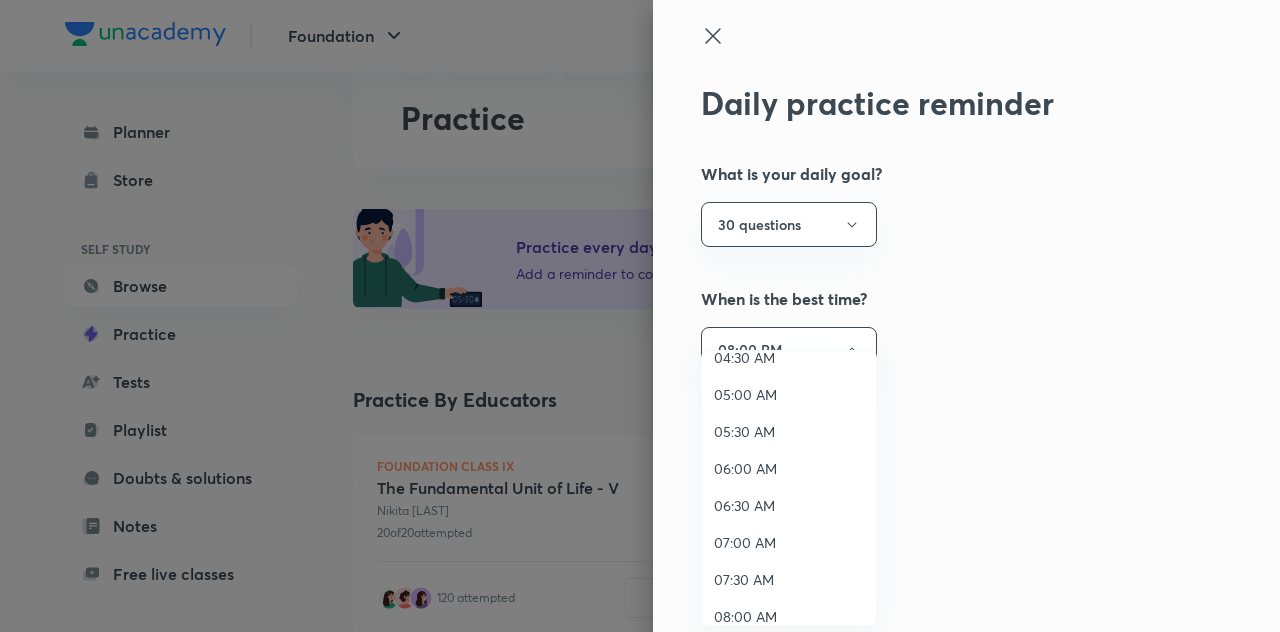 click on "05:00 AM" at bounding box center [789, 394] 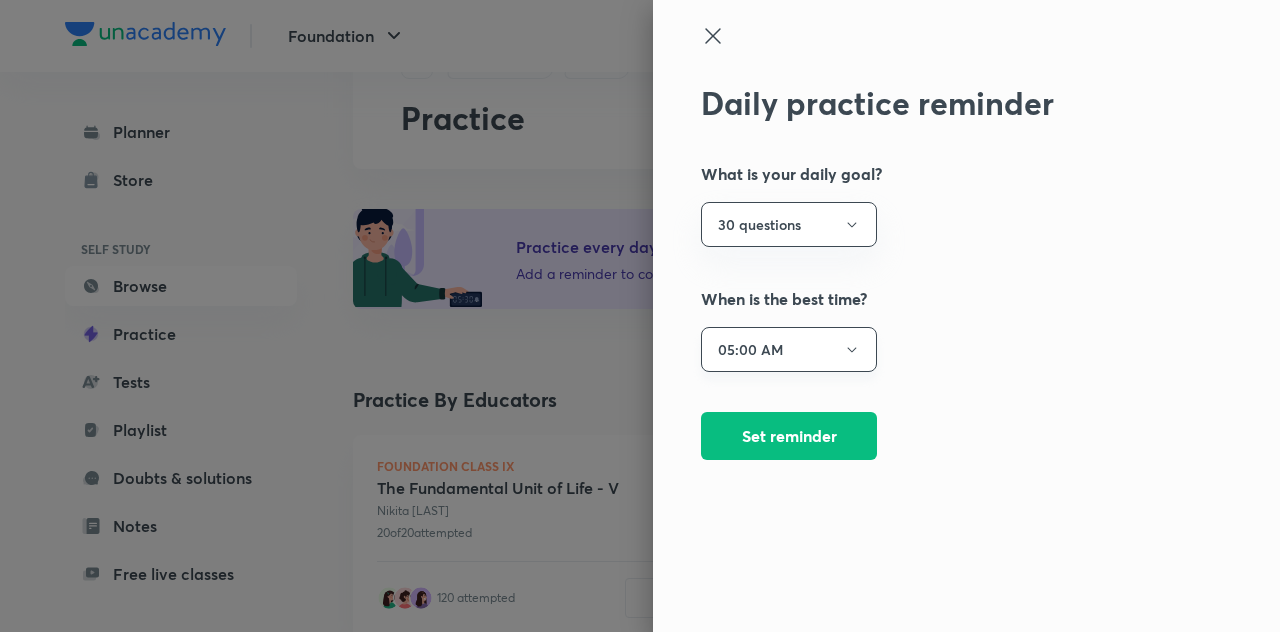 click on "05:00 AM" at bounding box center (789, 349) 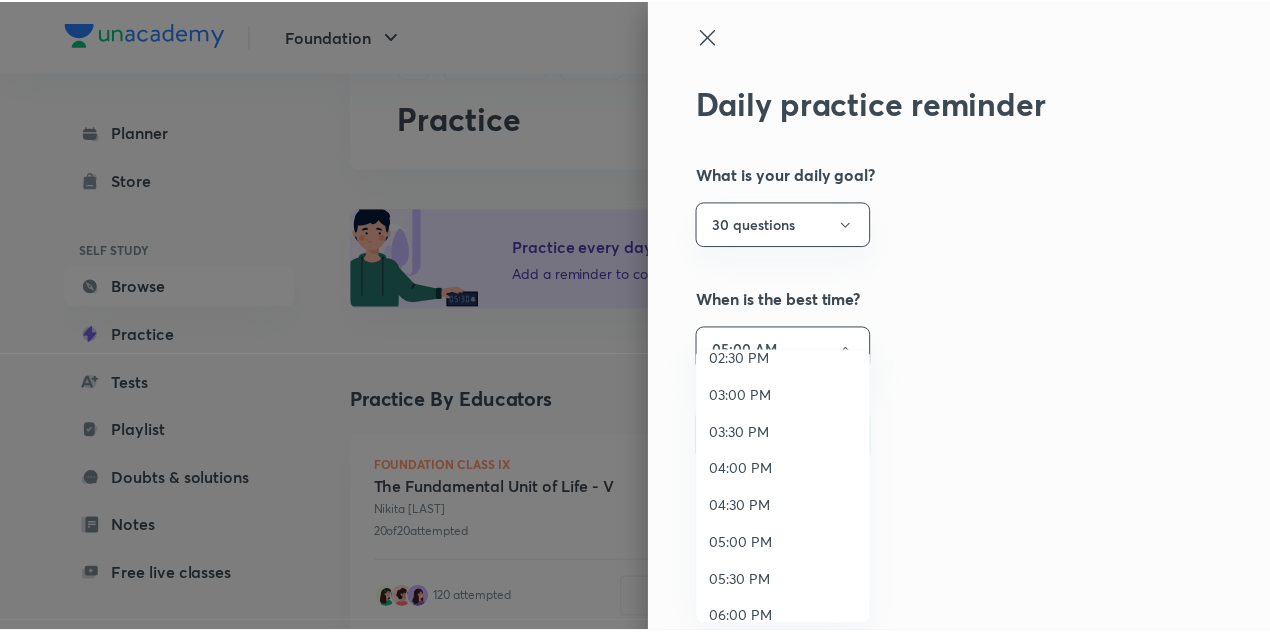 scroll, scrollTop: 1125, scrollLeft: 0, axis: vertical 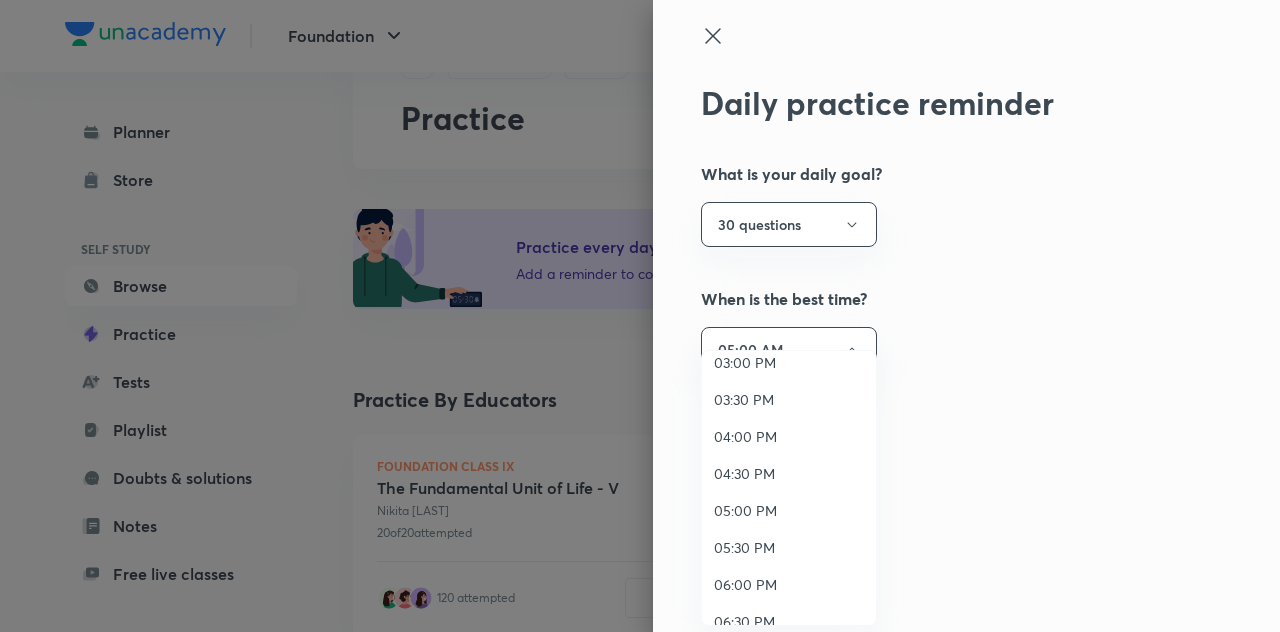 click on "05:00 PM" at bounding box center [789, 510] 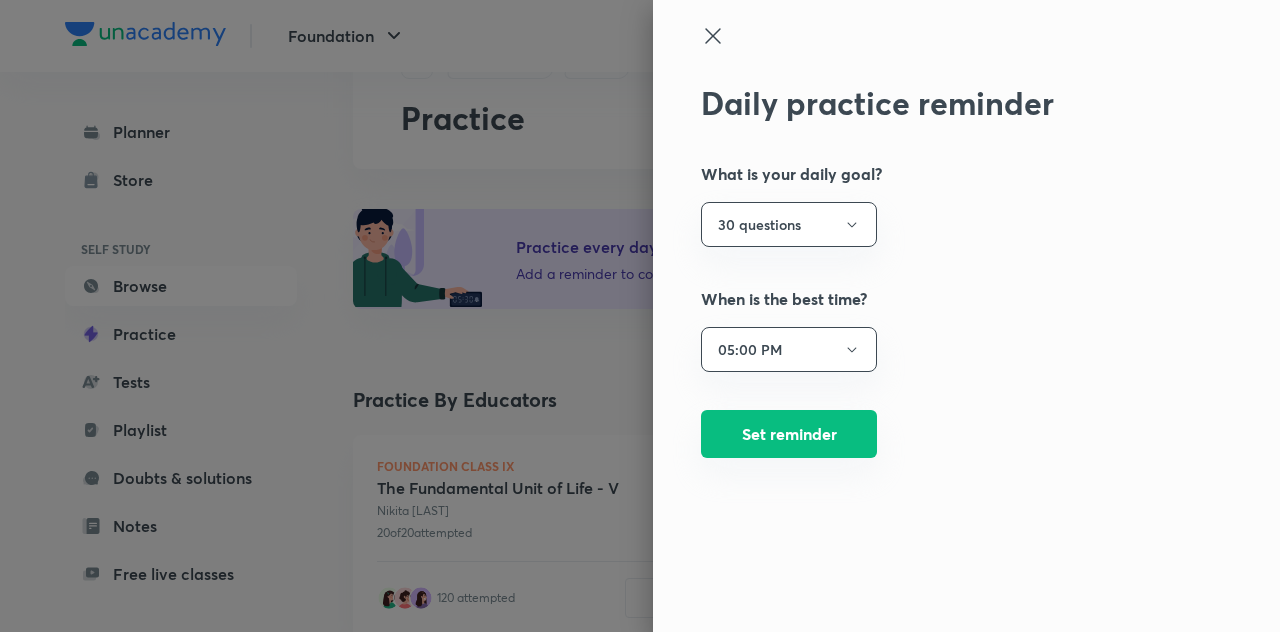 click on "Set reminder" at bounding box center [789, 434] 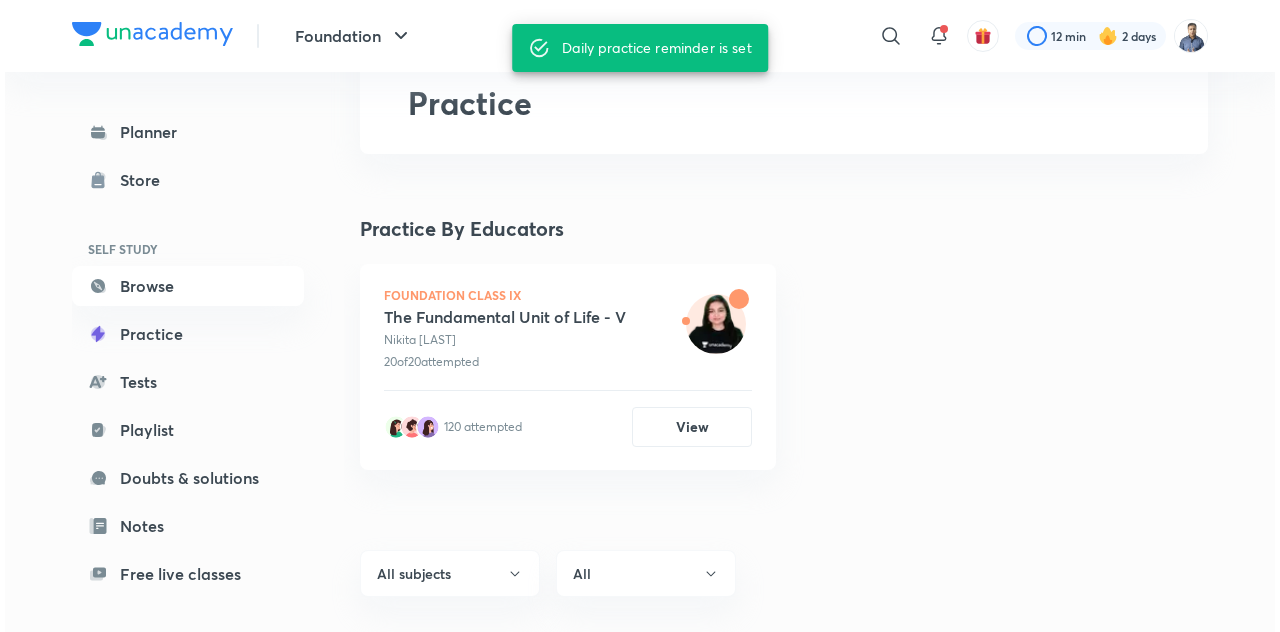 scroll, scrollTop: 117, scrollLeft: 0, axis: vertical 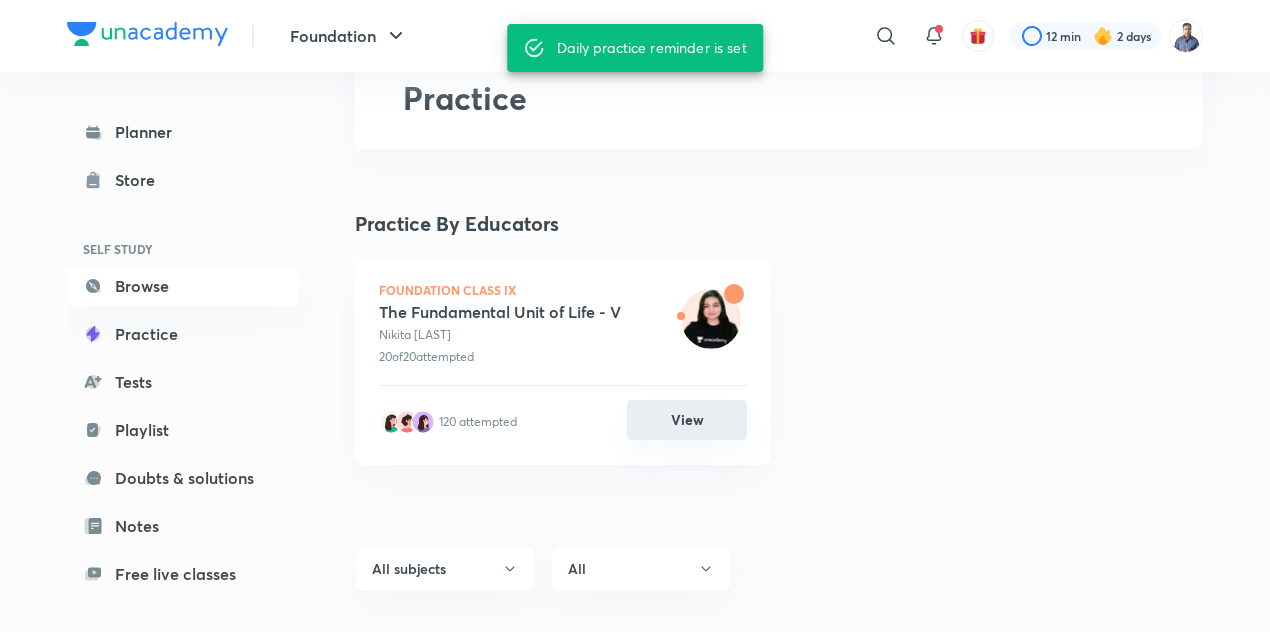click on "View" at bounding box center (687, 420) 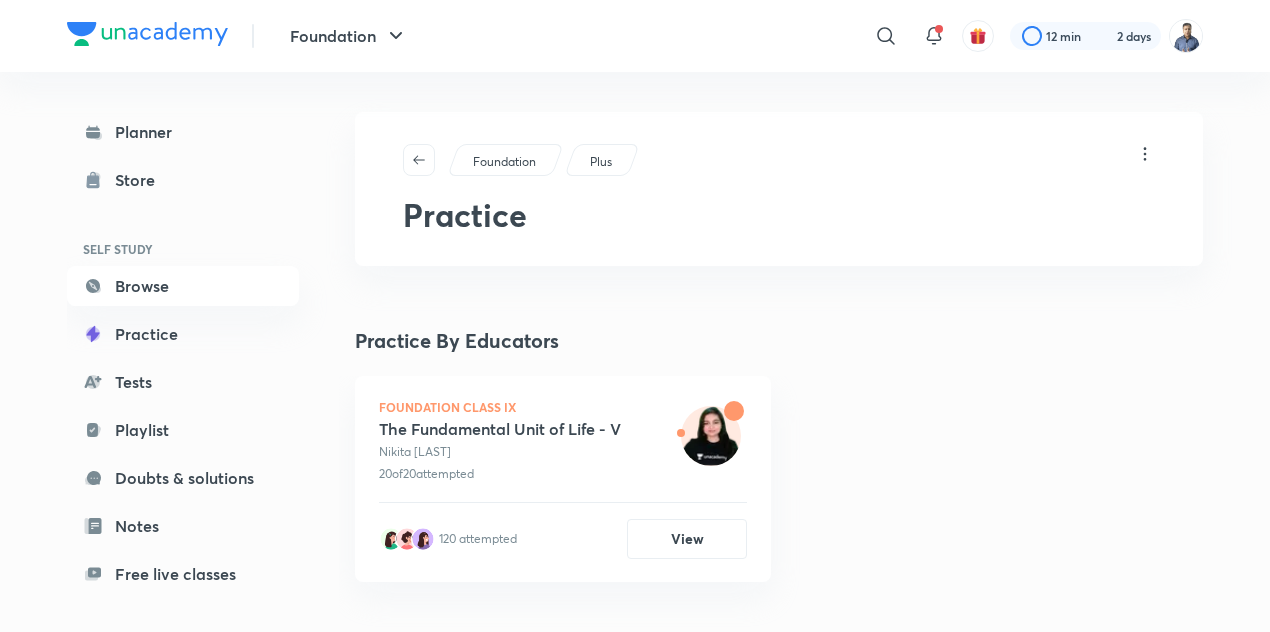 scroll, scrollTop: 165, scrollLeft: 0, axis: vertical 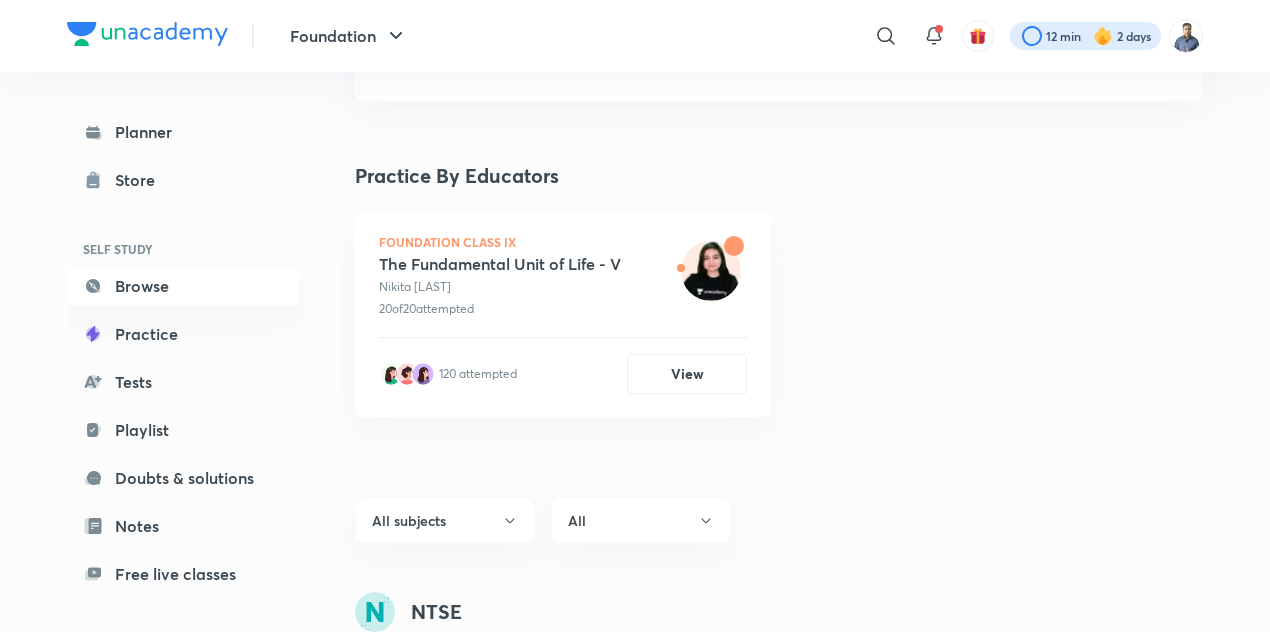 click at bounding box center [1085, 36] 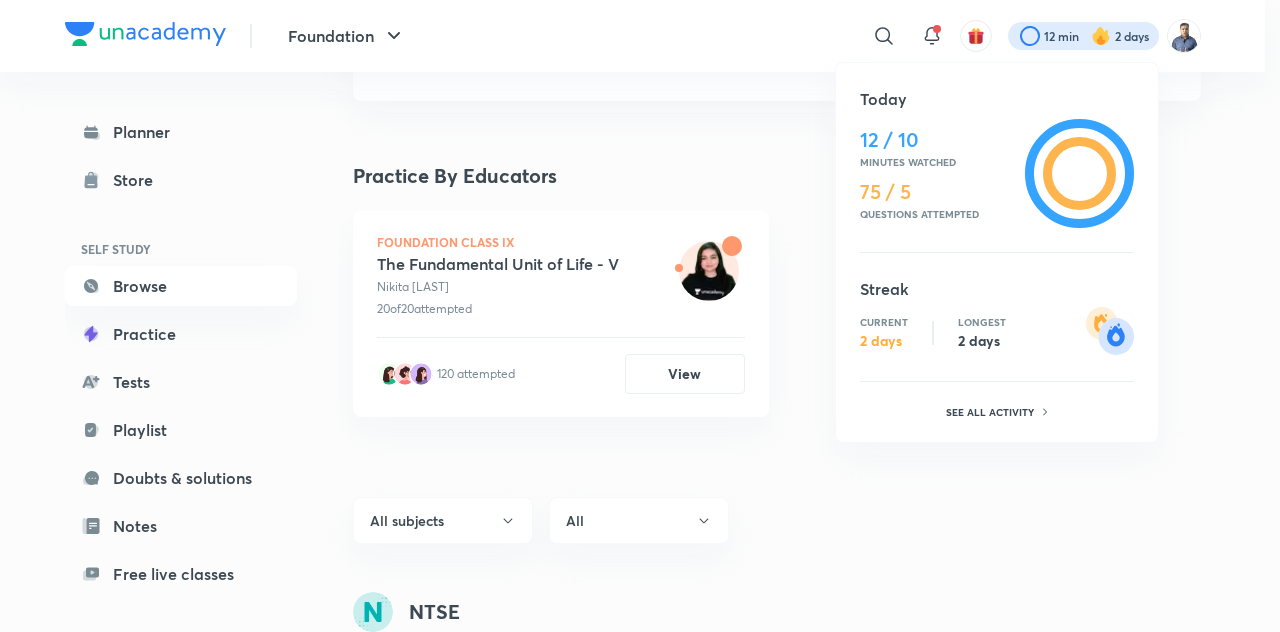 click at bounding box center (640, 316) 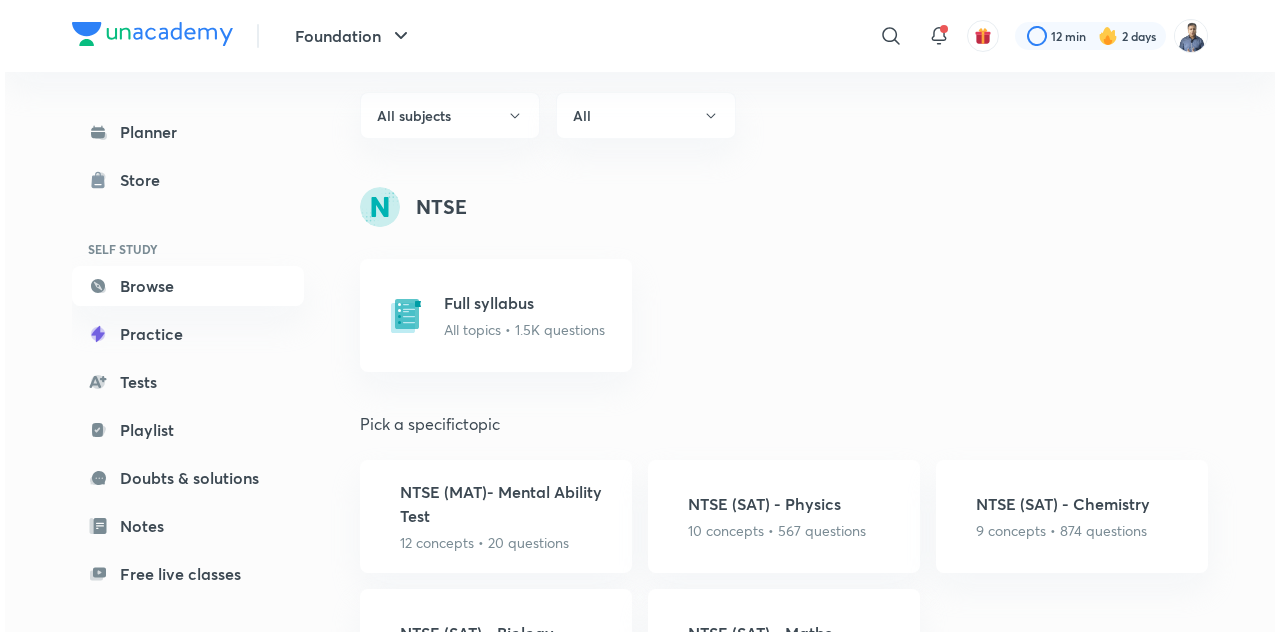 scroll, scrollTop: 572, scrollLeft: 0, axis: vertical 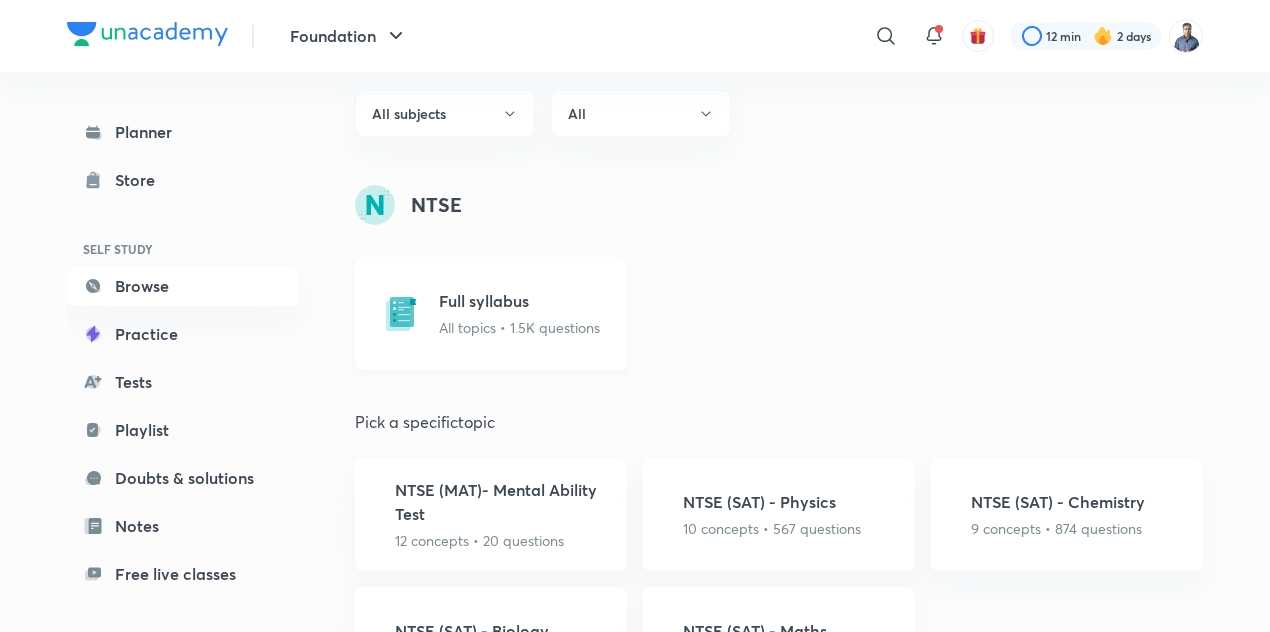 click on "All topics • 1.5K questions" at bounding box center [519, 327] 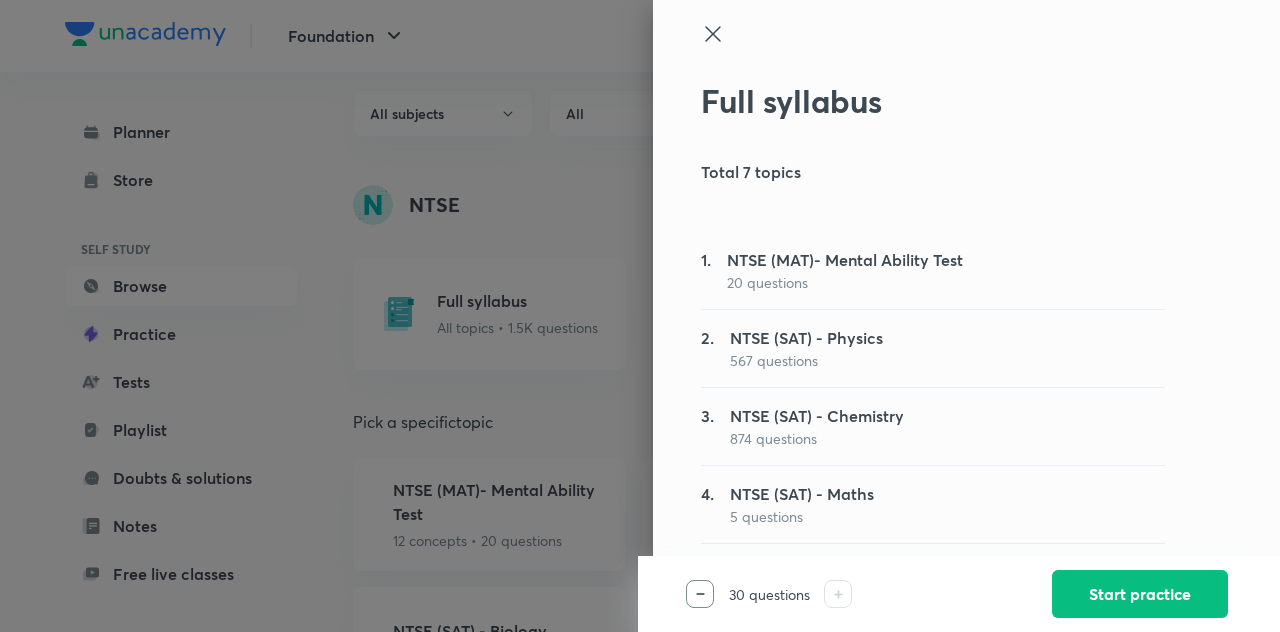 scroll, scrollTop: 1, scrollLeft: 0, axis: vertical 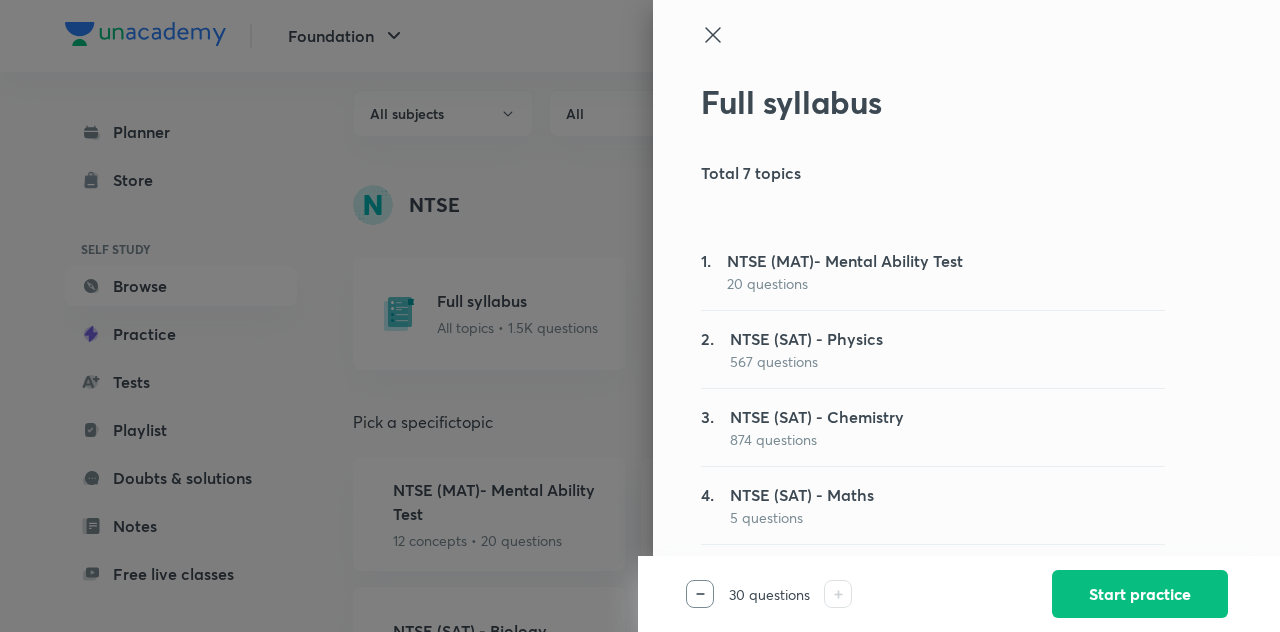 click on "20 questions" at bounding box center [845, 283] 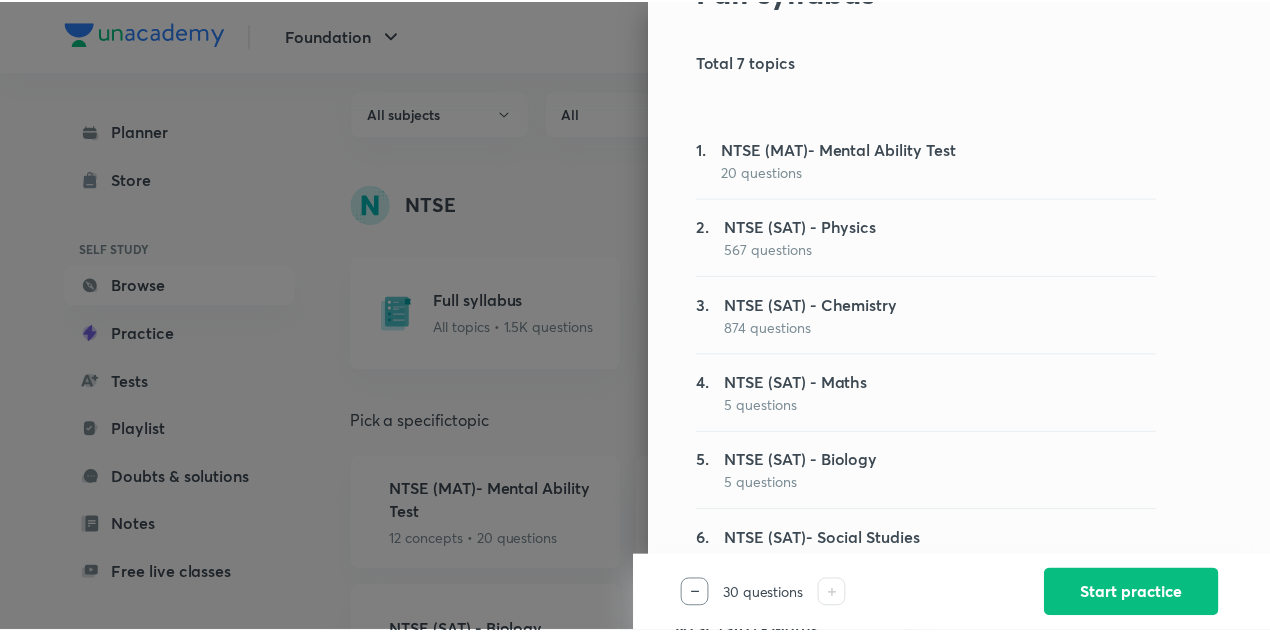 scroll, scrollTop: 115, scrollLeft: 0, axis: vertical 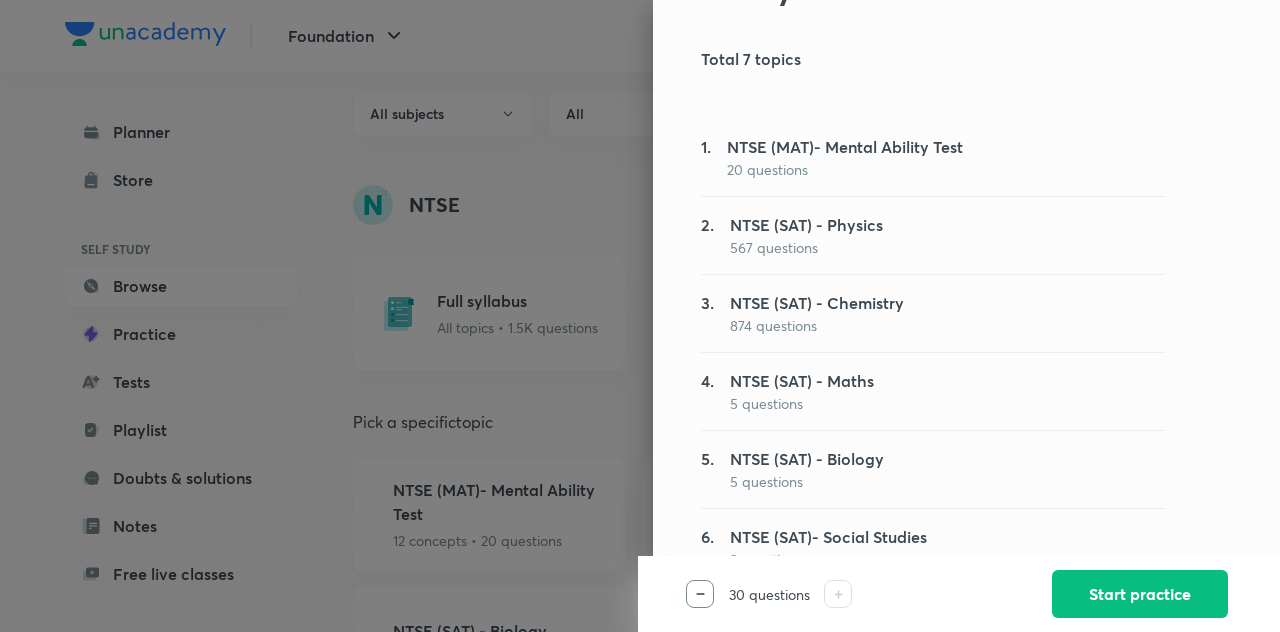 click at bounding box center (700, 594) 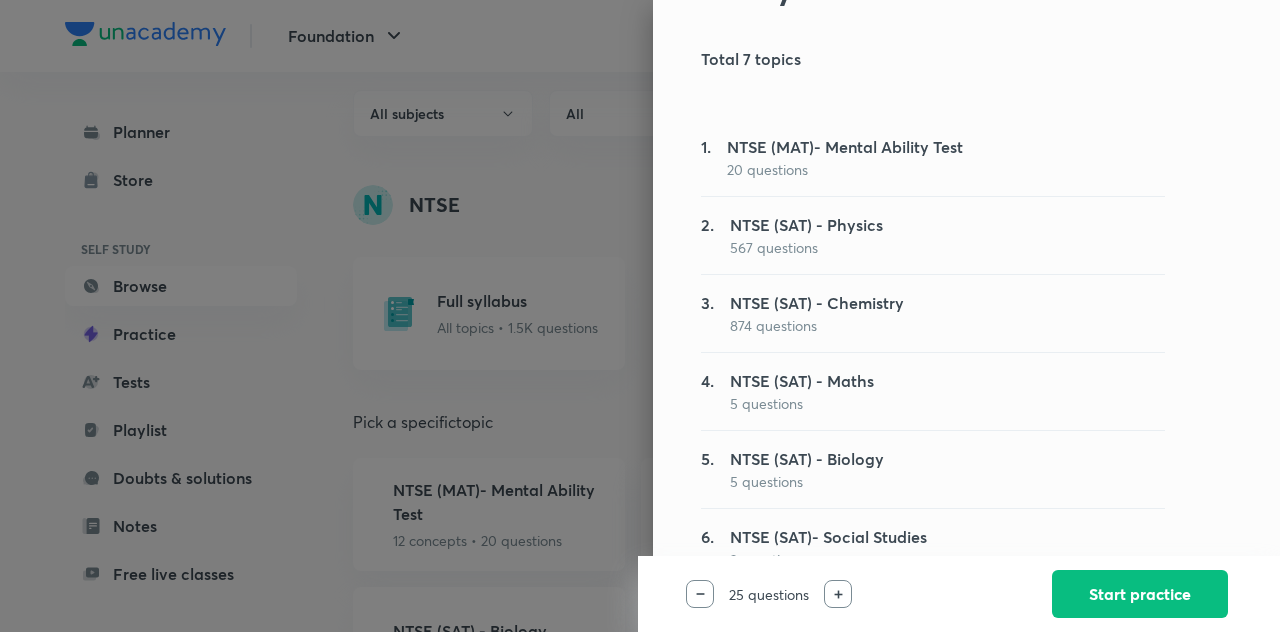click at bounding box center (700, 594) 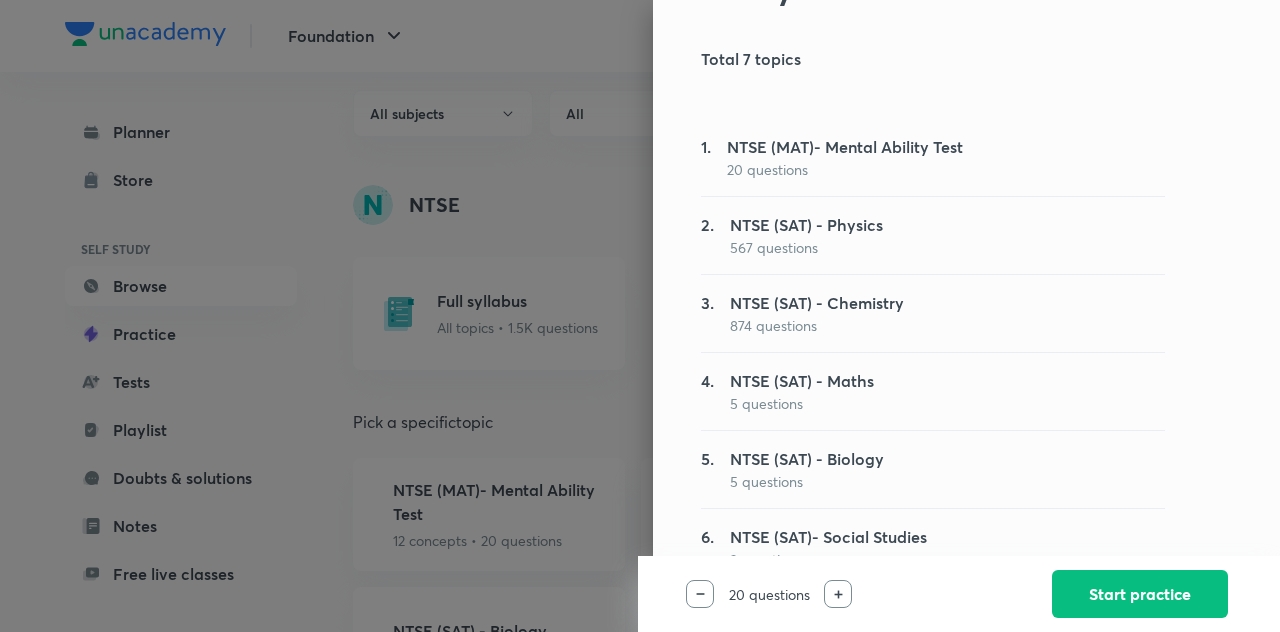 click on "20 questions" at bounding box center (863, 594) 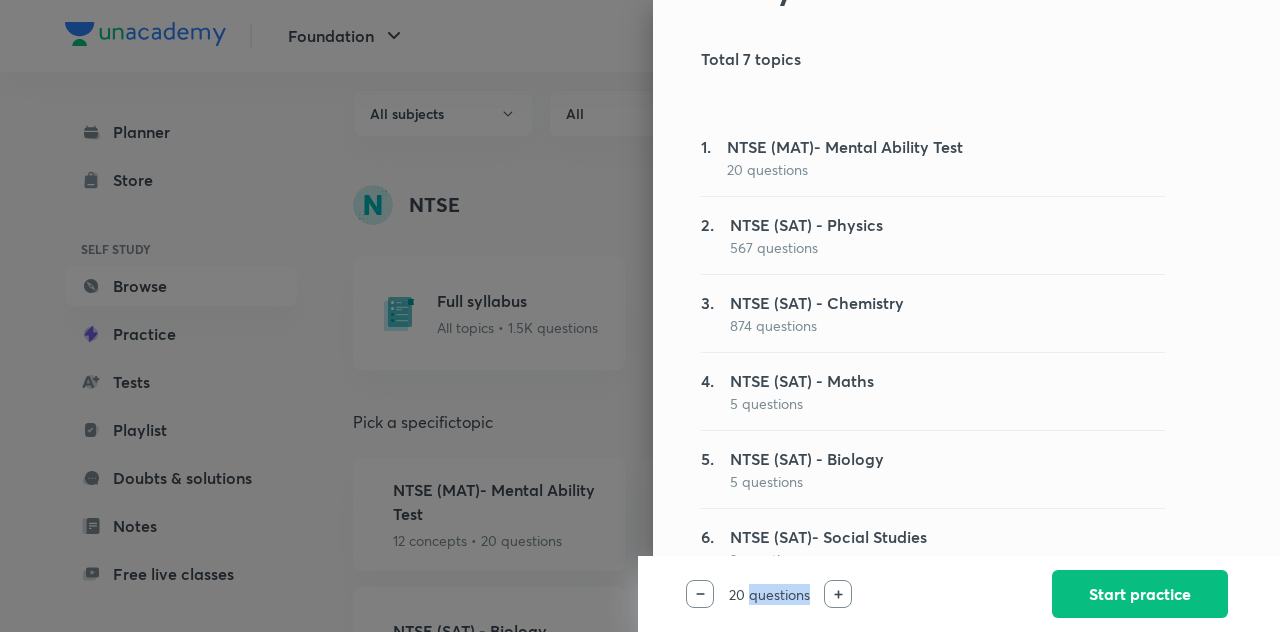 click on "20 questions" at bounding box center (863, 594) 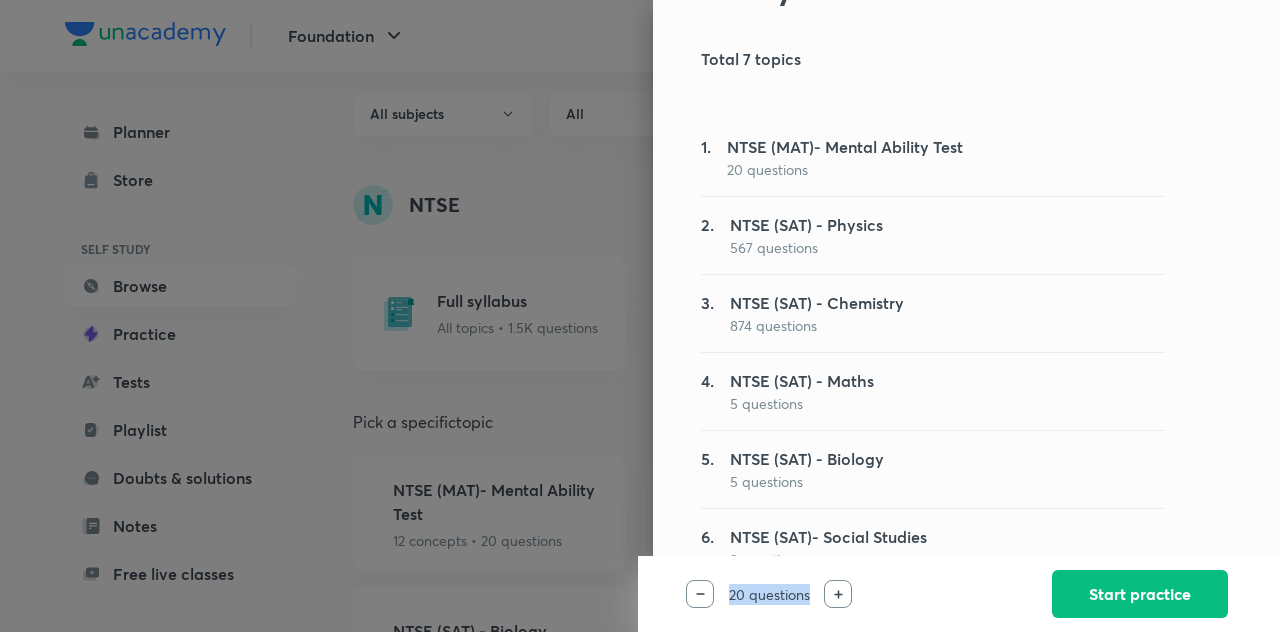 click on "20 questions" at bounding box center (863, 594) 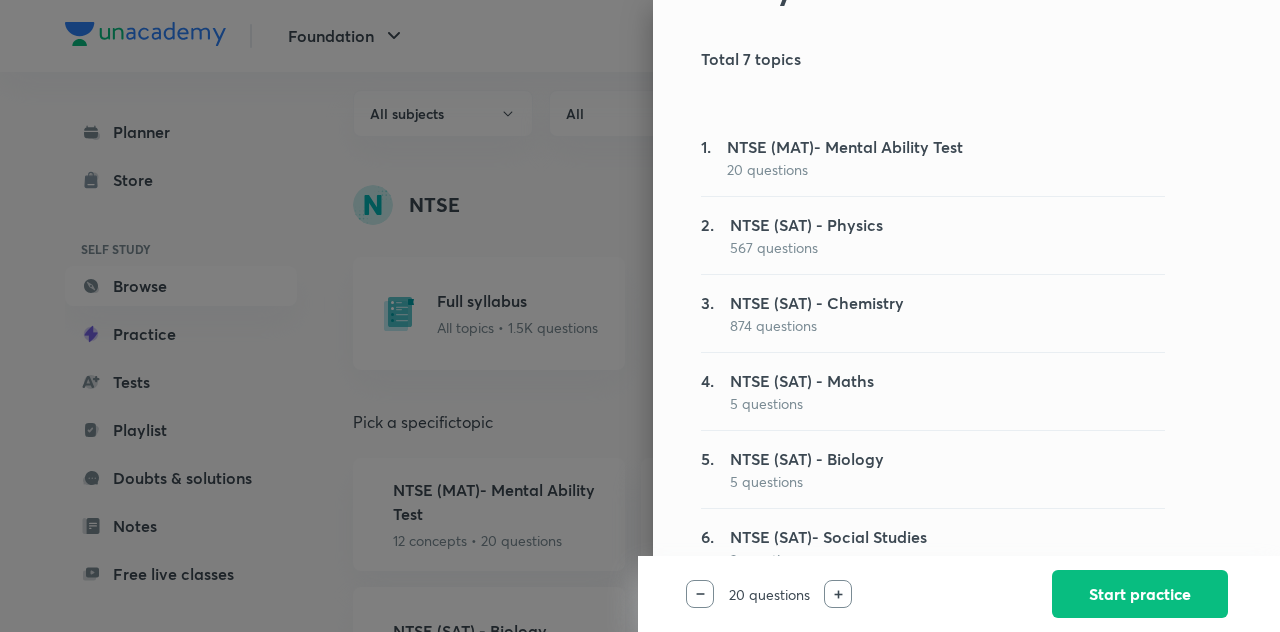 click at bounding box center [640, 316] 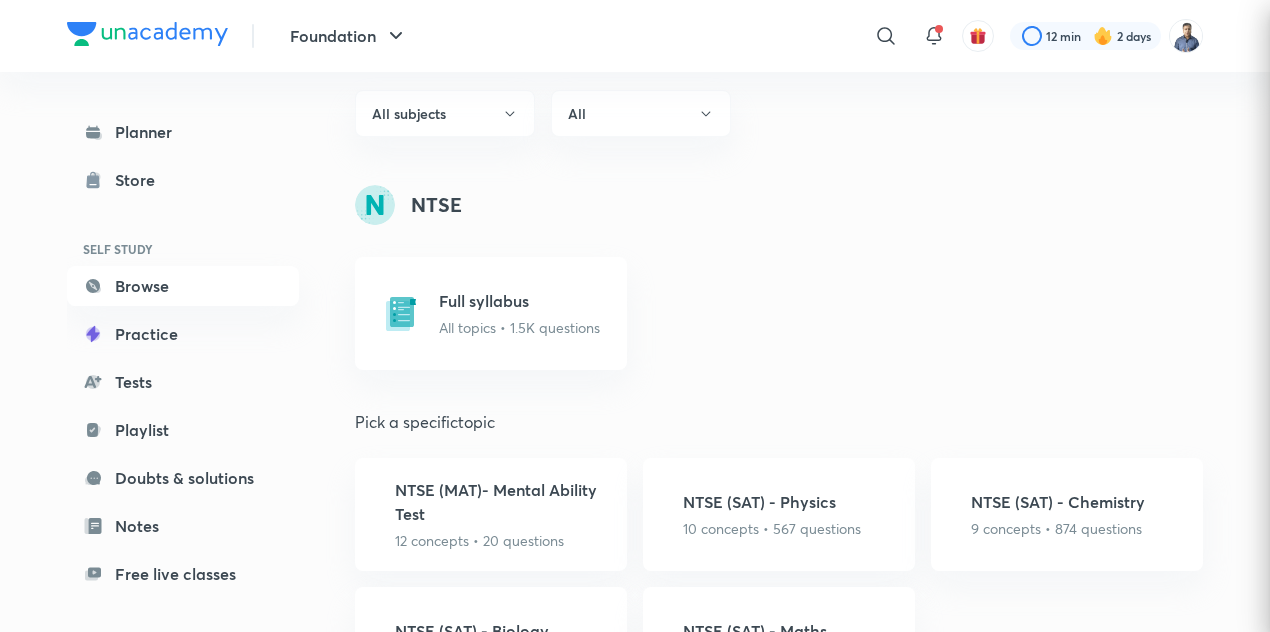 scroll, scrollTop: 0, scrollLeft: 0, axis: both 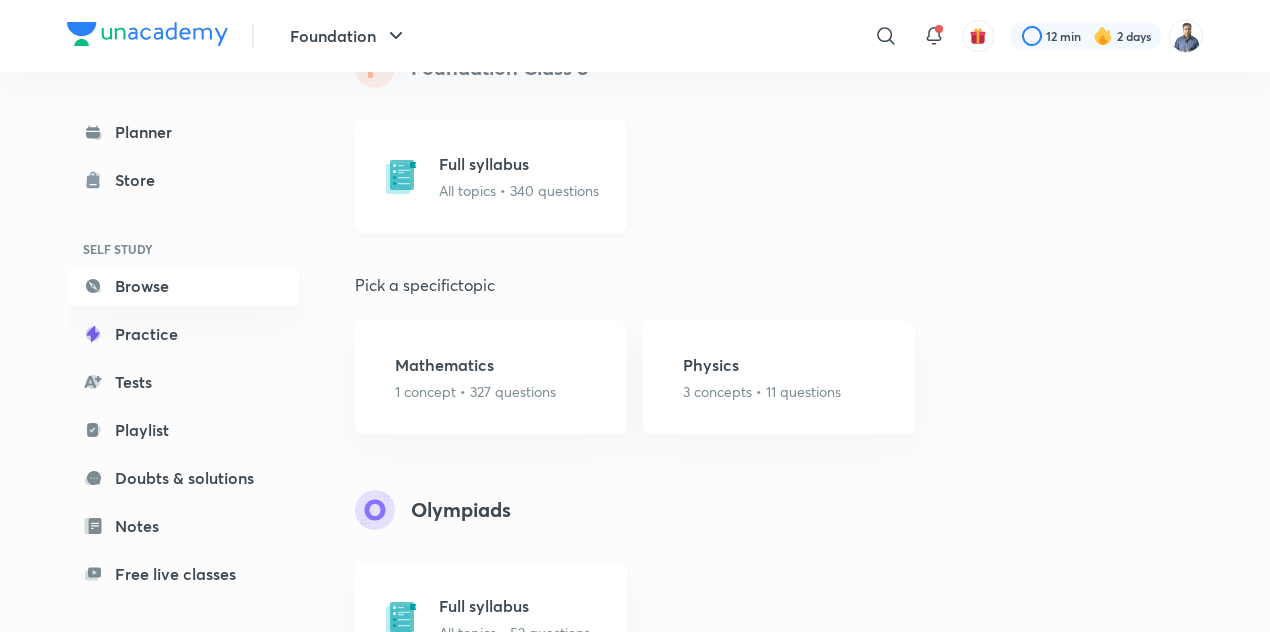 click on "All topics • 340 questions" at bounding box center (519, 190) 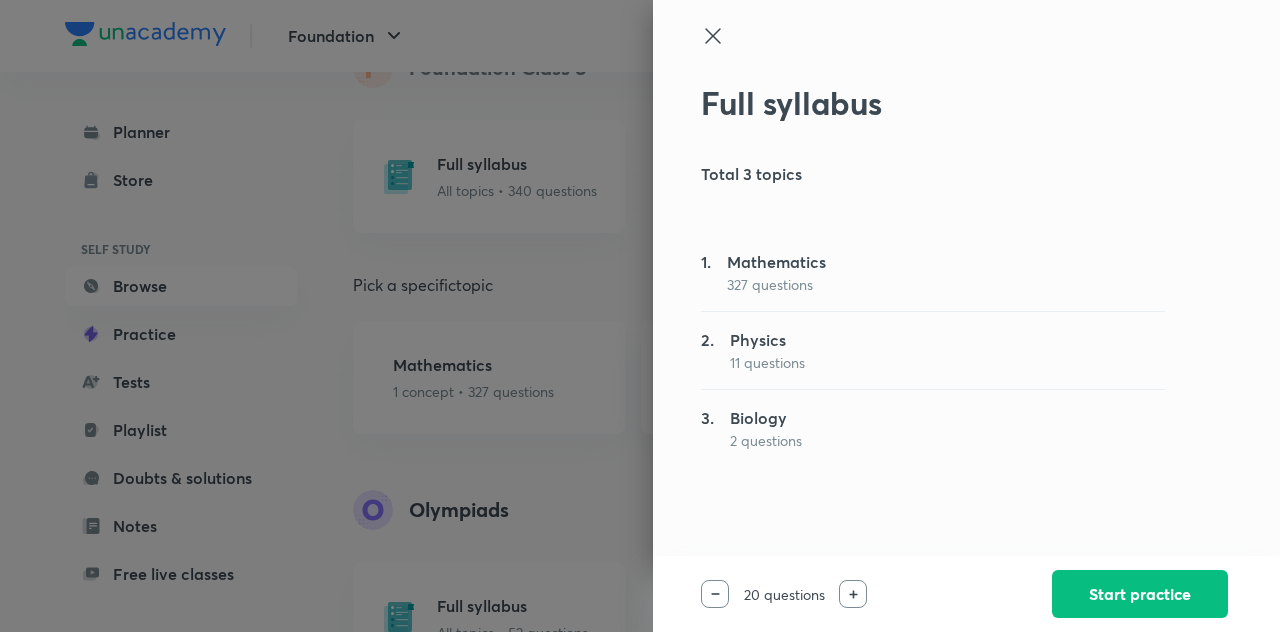 click on "Biology" at bounding box center (766, 418) 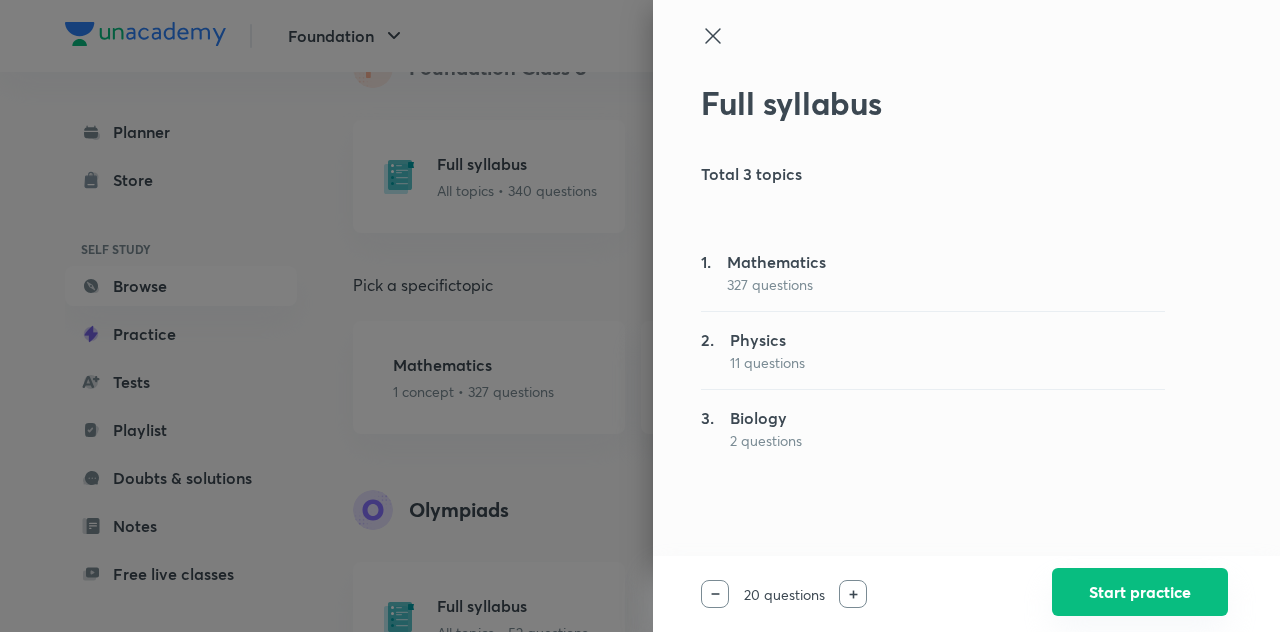 click on "Start practice" at bounding box center (1140, 592) 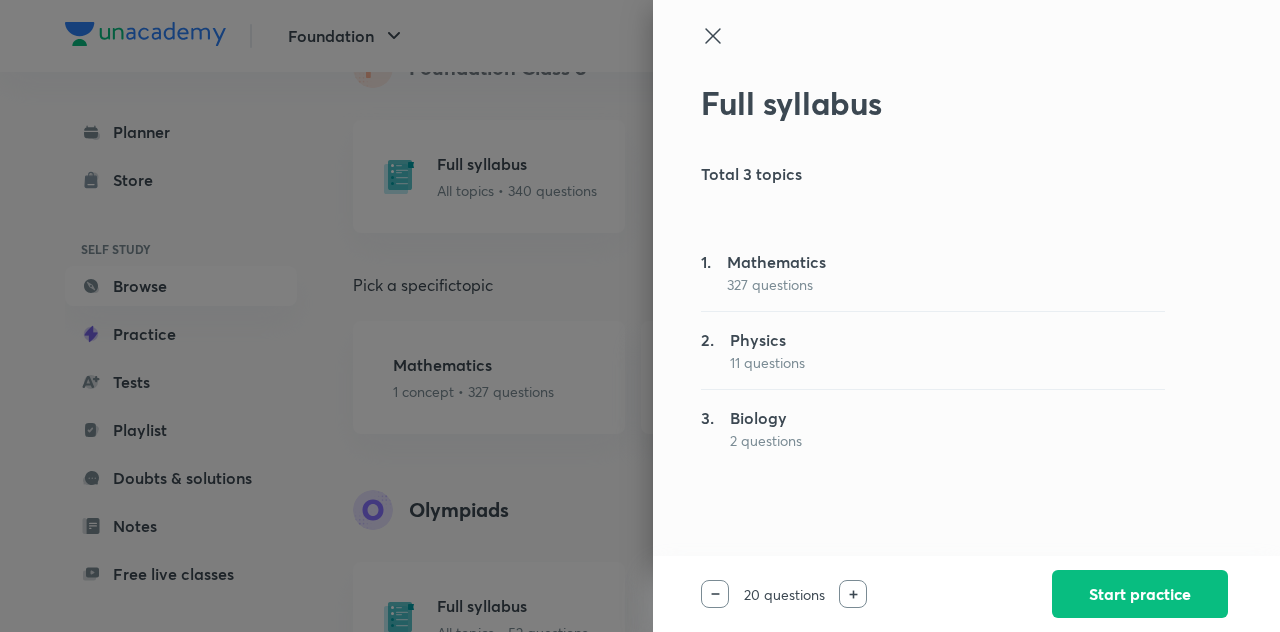 click on "20 questions" at bounding box center [784, 594] 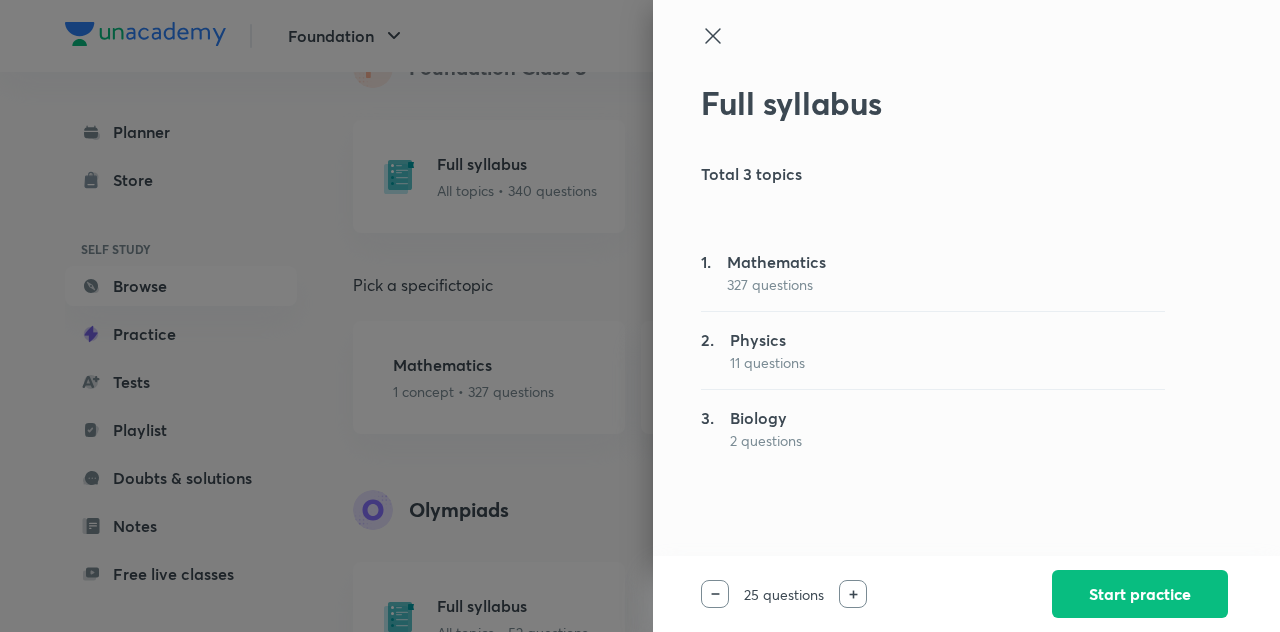 click at bounding box center [853, 594] 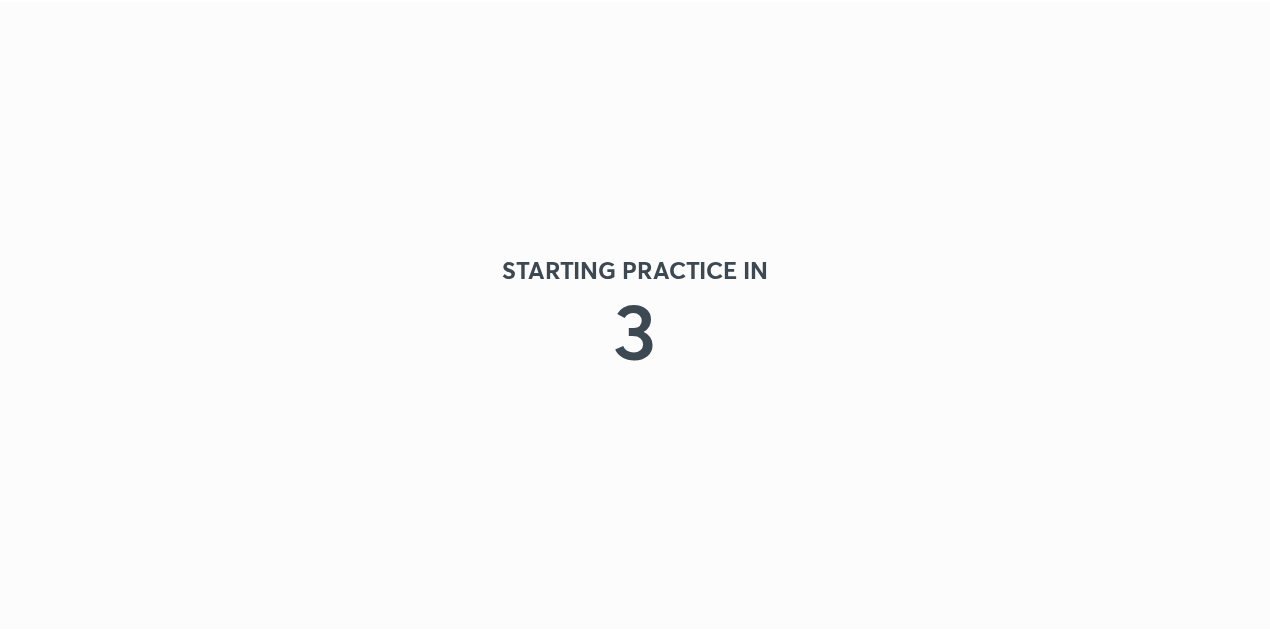 scroll, scrollTop: 0, scrollLeft: 0, axis: both 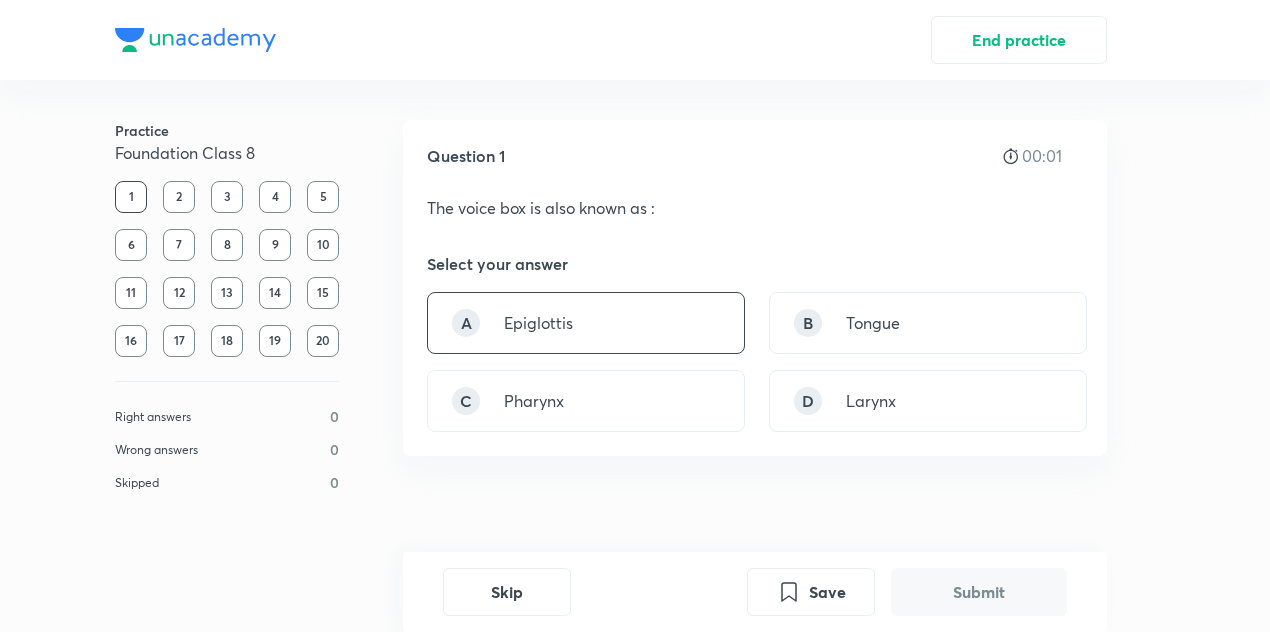 click on "A  Epiglottis" at bounding box center (586, 323) 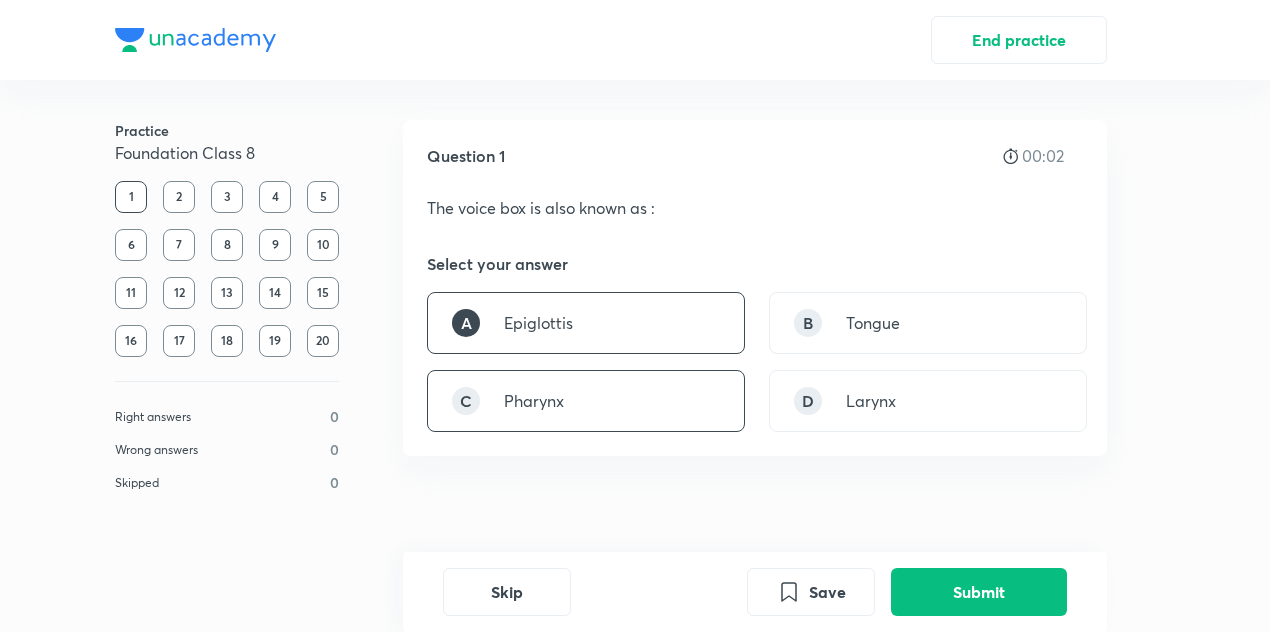 click on "C Pharynx" at bounding box center (586, 401) 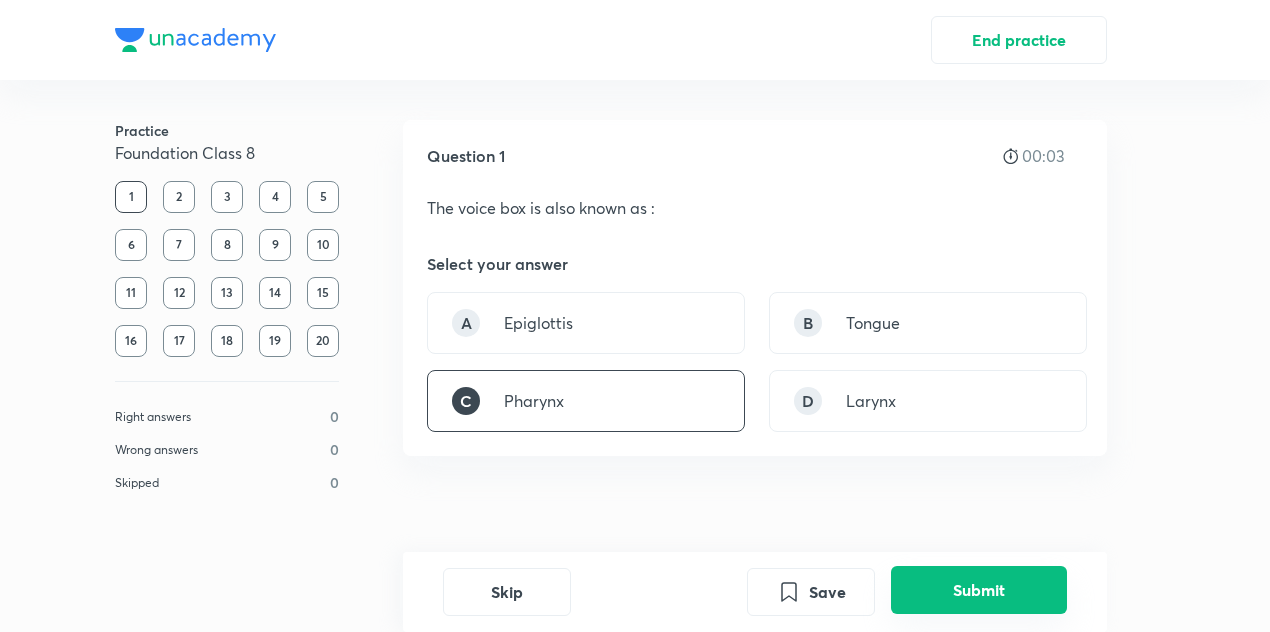 click on "Submit" at bounding box center [979, 590] 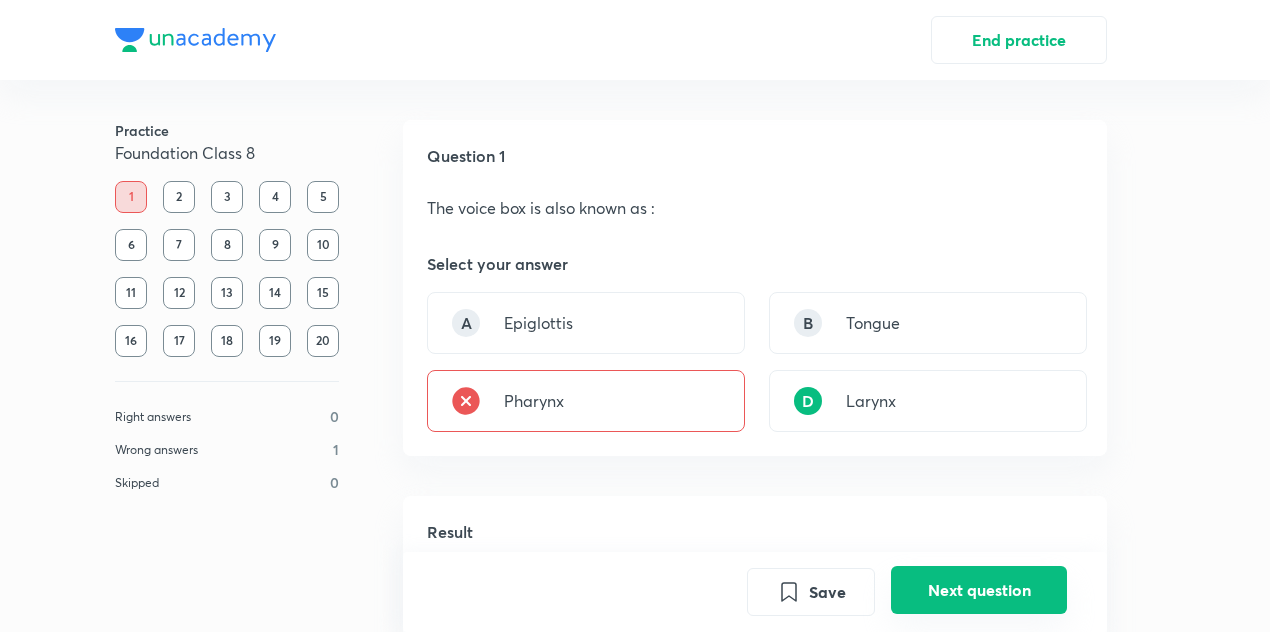 scroll, scrollTop: 494, scrollLeft: 0, axis: vertical 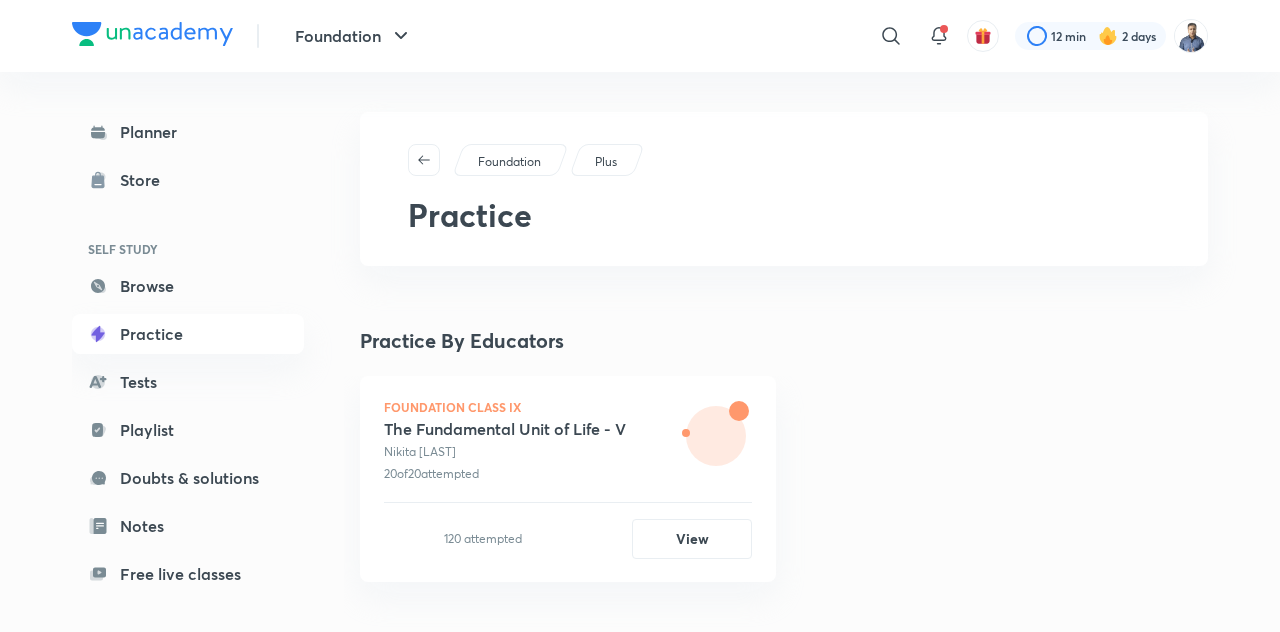 click on "Practice" at bounding box center [188, 334] 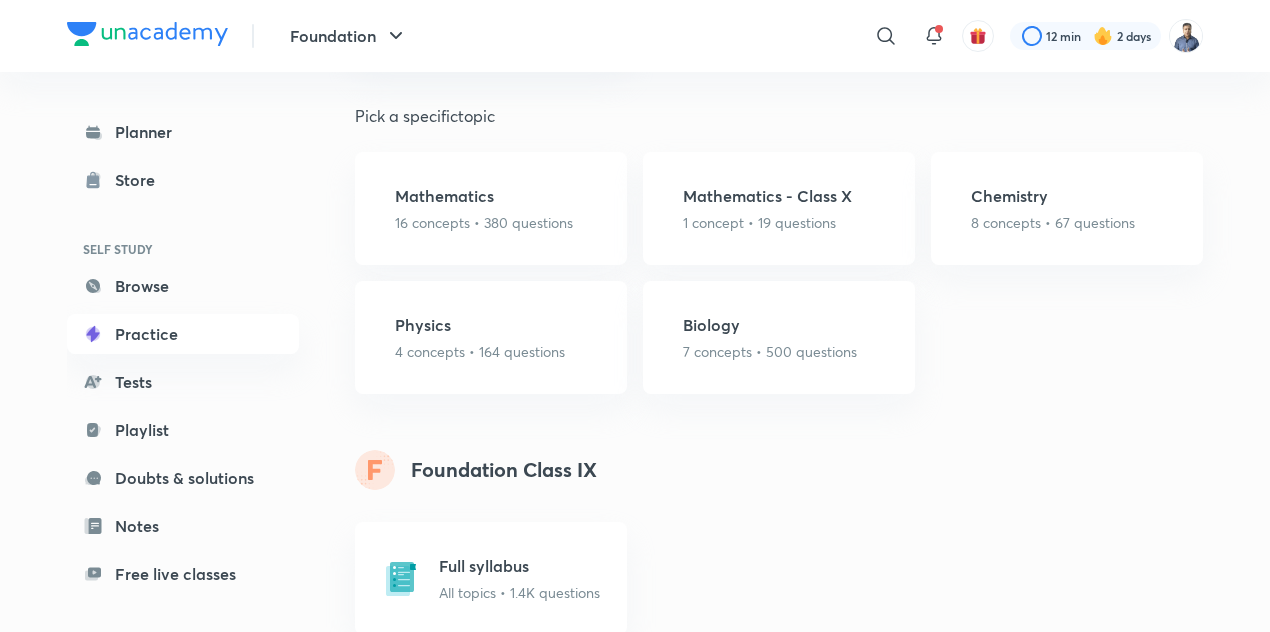 scroll, scrollTop: 2850, scrollLeft: 0, axis: vertical 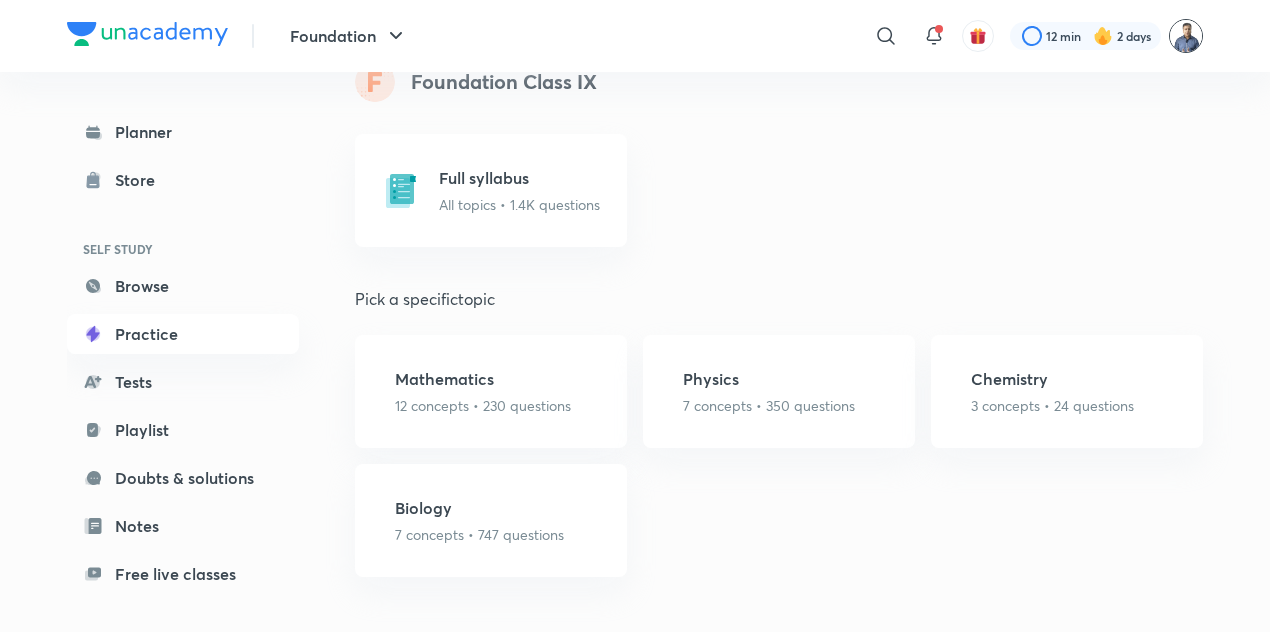 click at bounding box center (1186, 36) 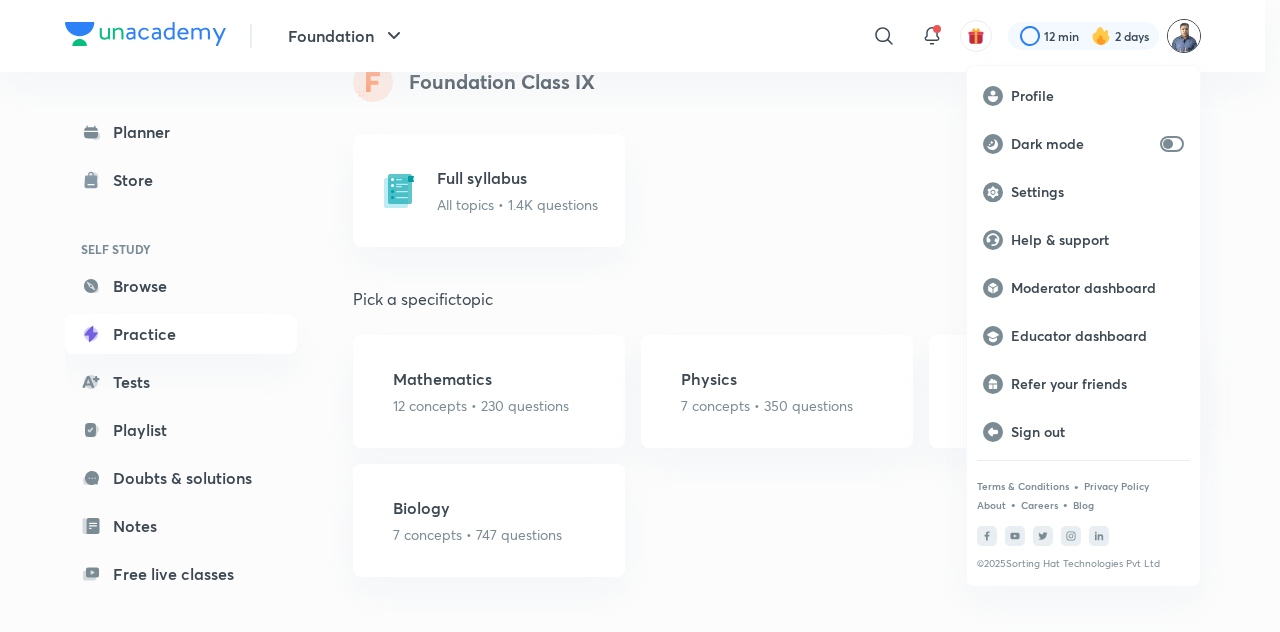 click at bounding box center [640, 316] 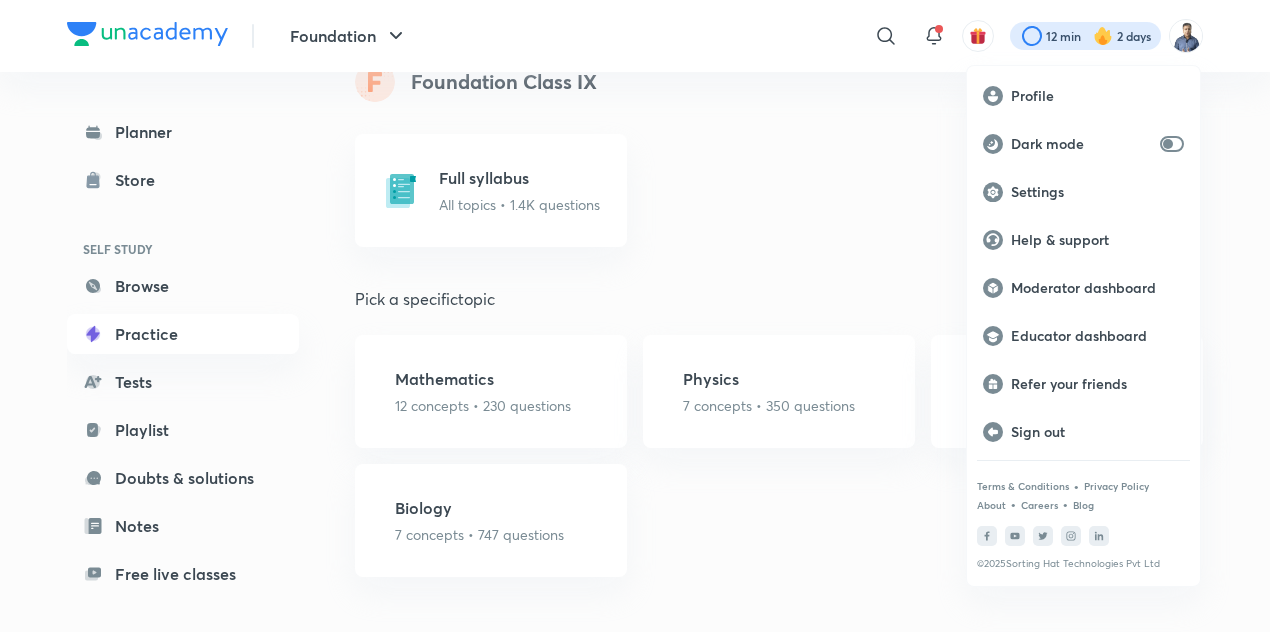 click at bounding box center (1085, 36) 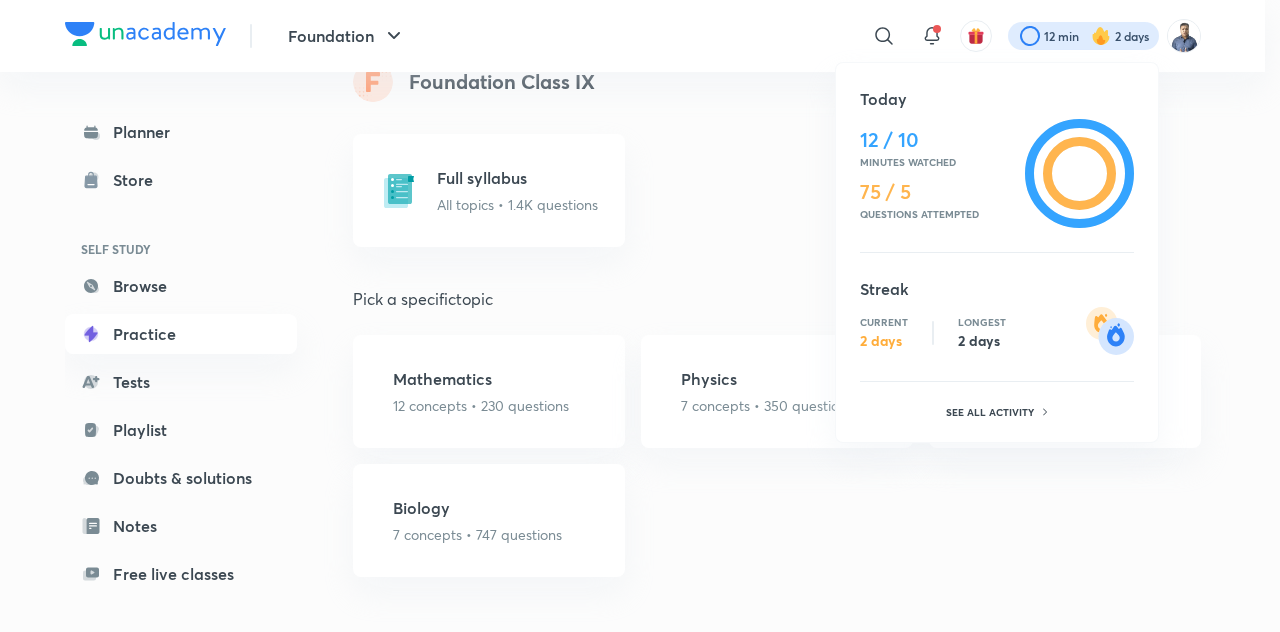 click at bounding box center (640, 316) 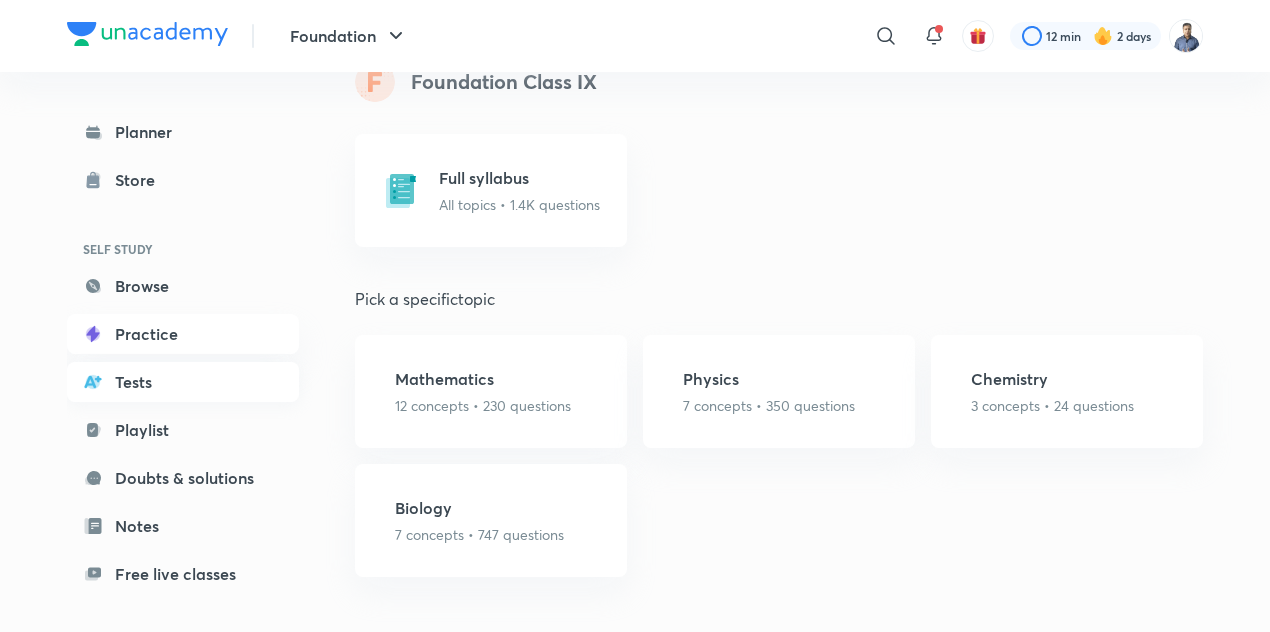 click on "Tests" at bounding box center [183, 382] 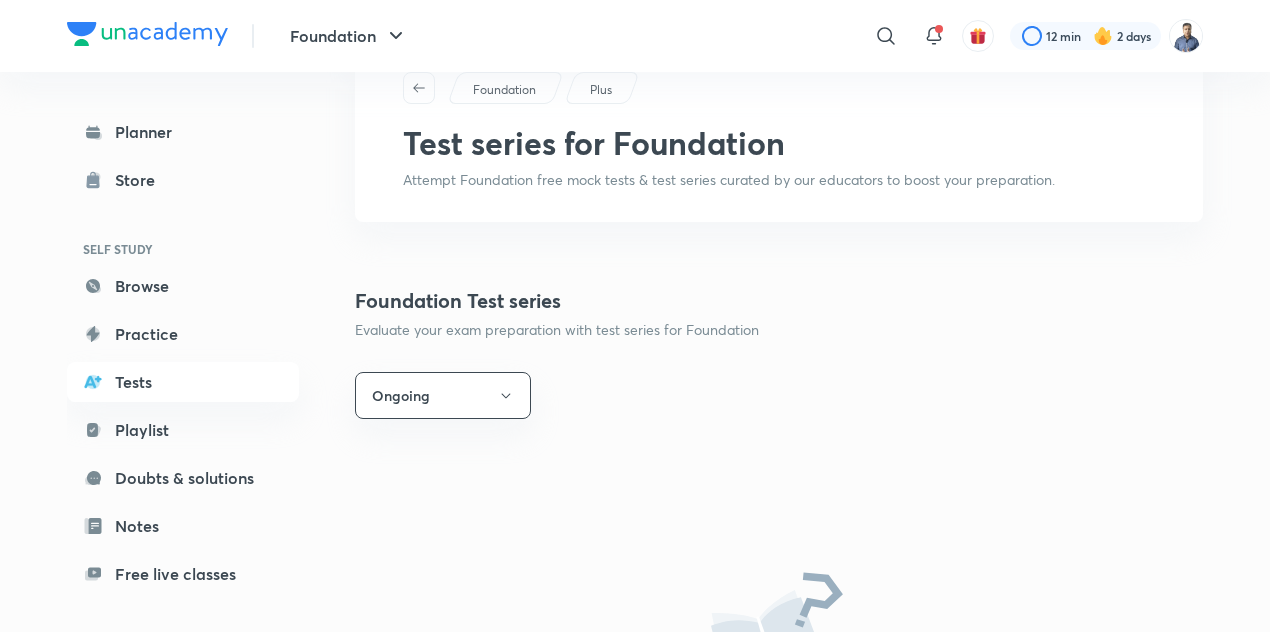 scroll, scrollTop: 102, scrollLeft: 0, axis: vertical 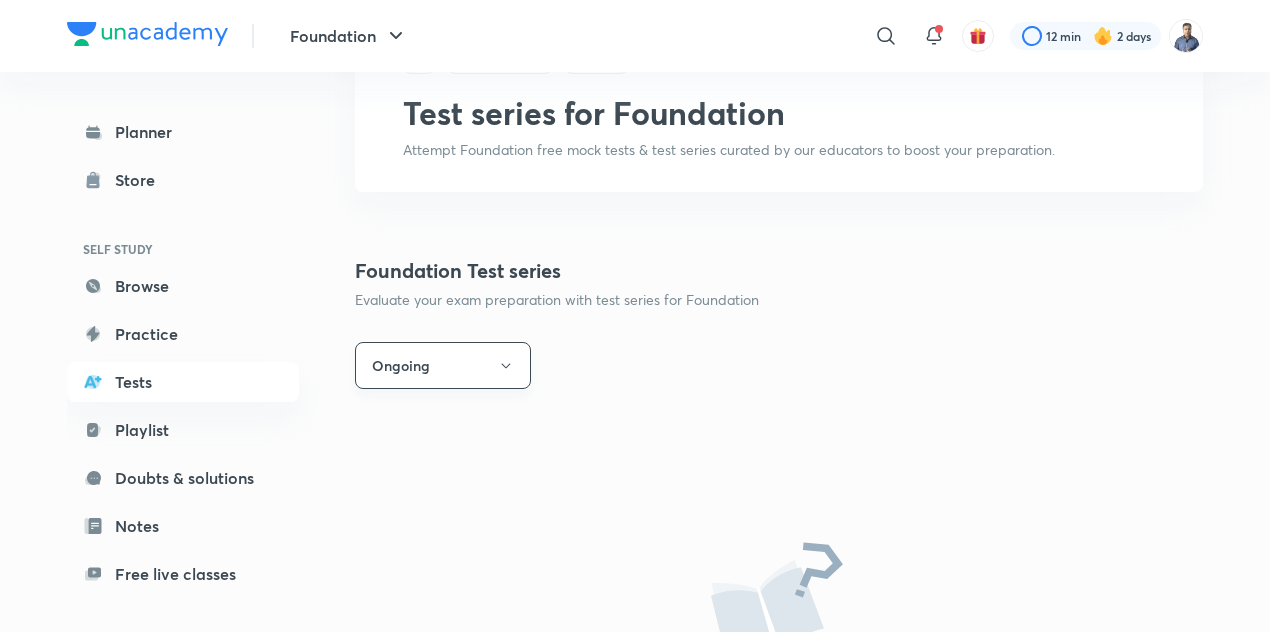 click on "Ongoing" at bounding box center [443, 365] 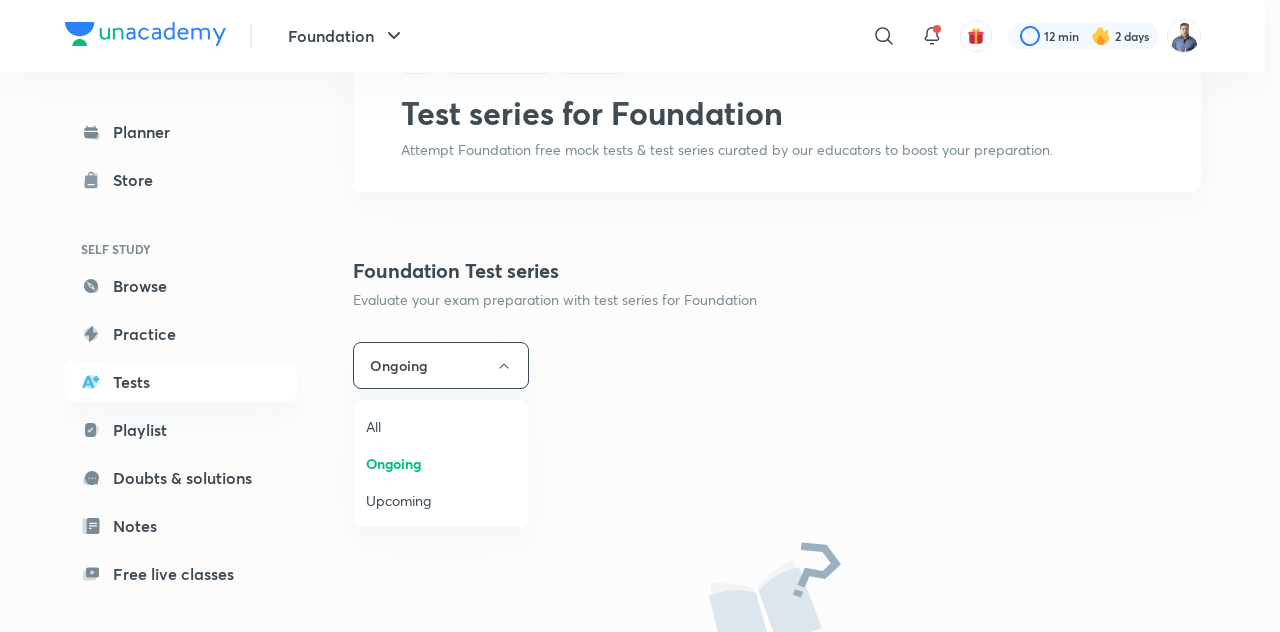 click on "All" at bounding box center (441, 426) 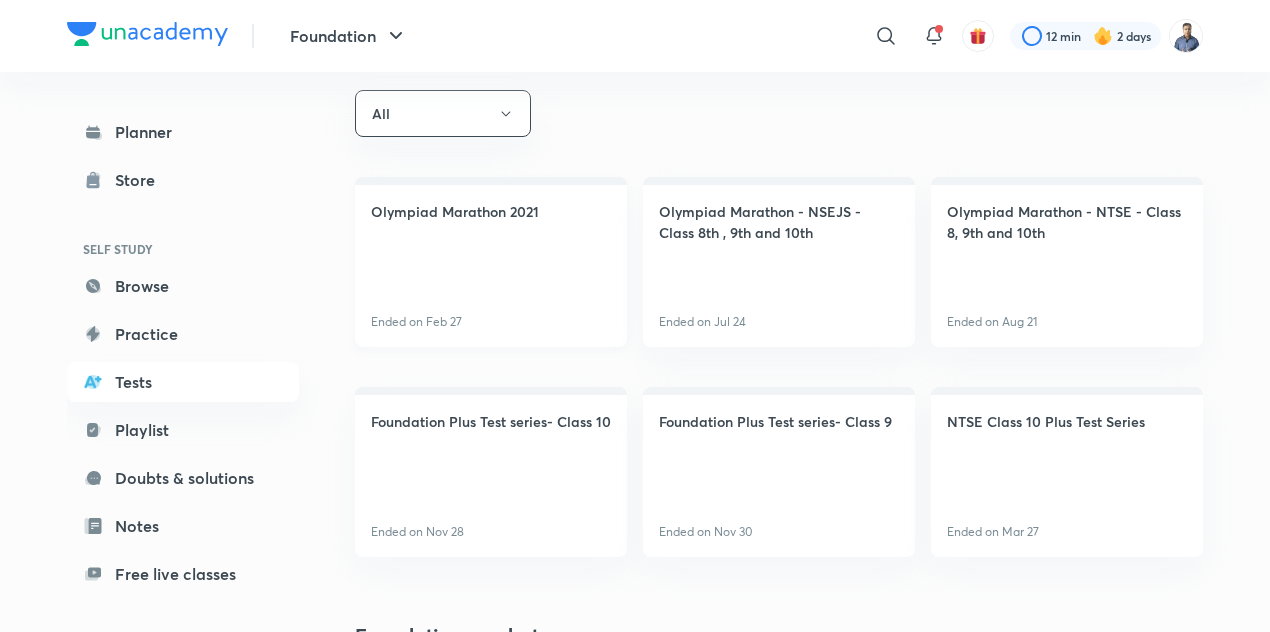 scroll, scrollTop: 353, scrollLeft: 0, axis: vertical 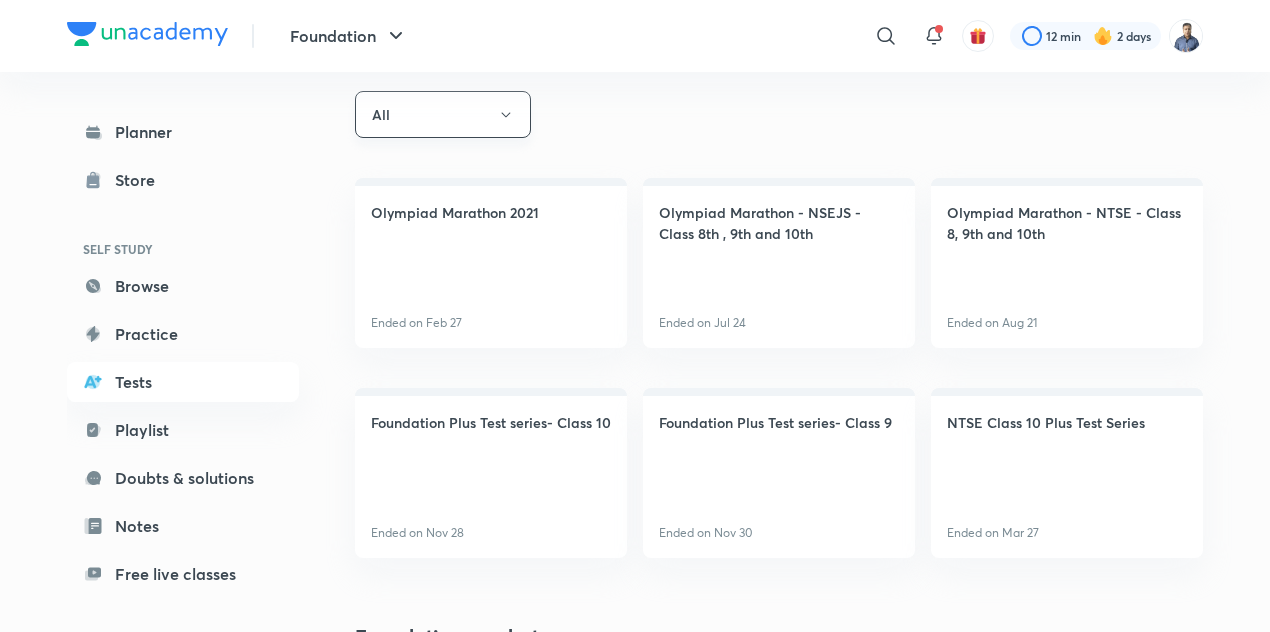 click on "All" at bounding box center (443, 114) 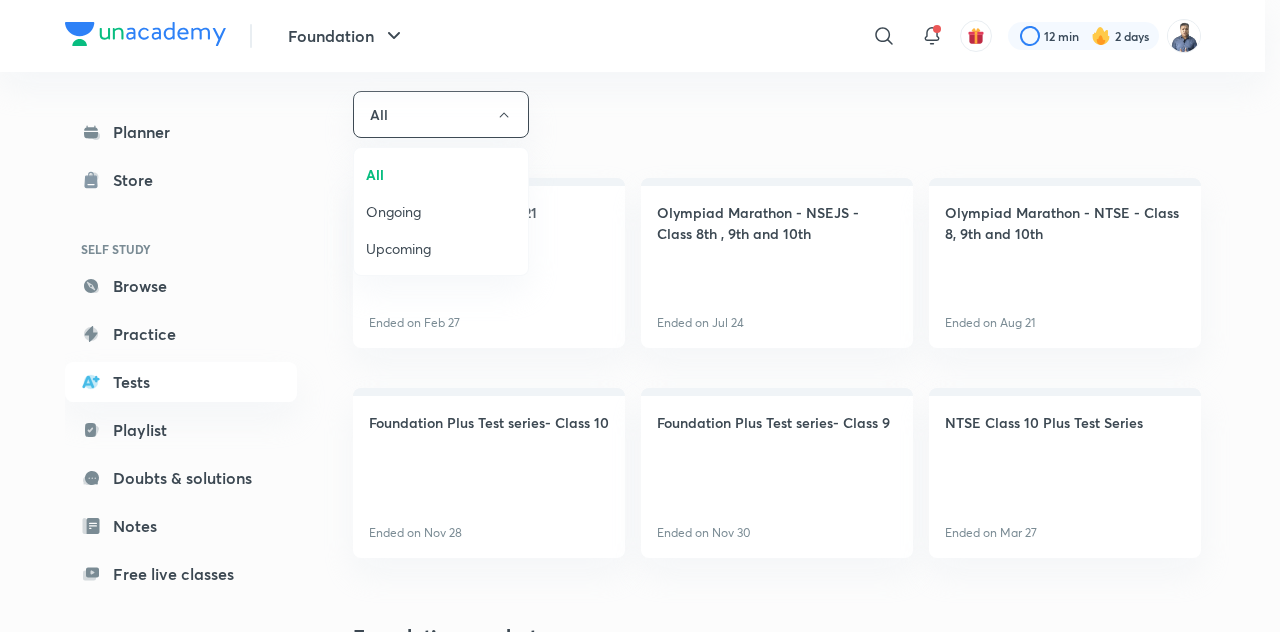 click on "Upcoming" at bounding box center [441, 248] 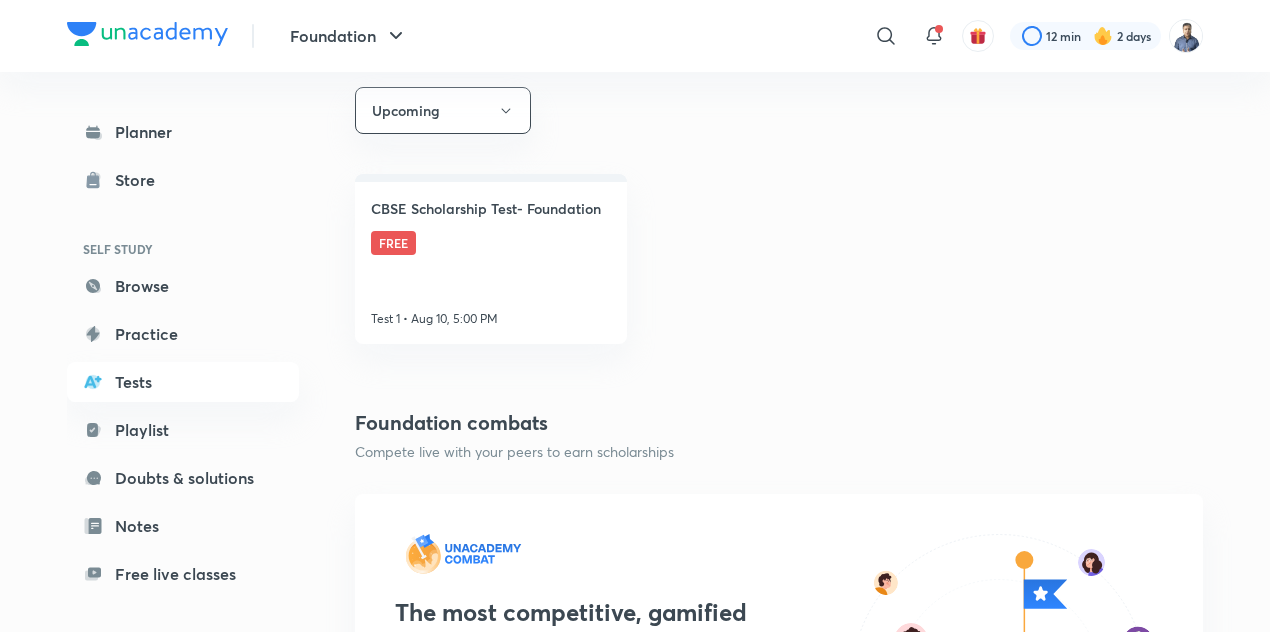 scroll, scrollTop: 374, scrollLeft: 0, axis: vertical 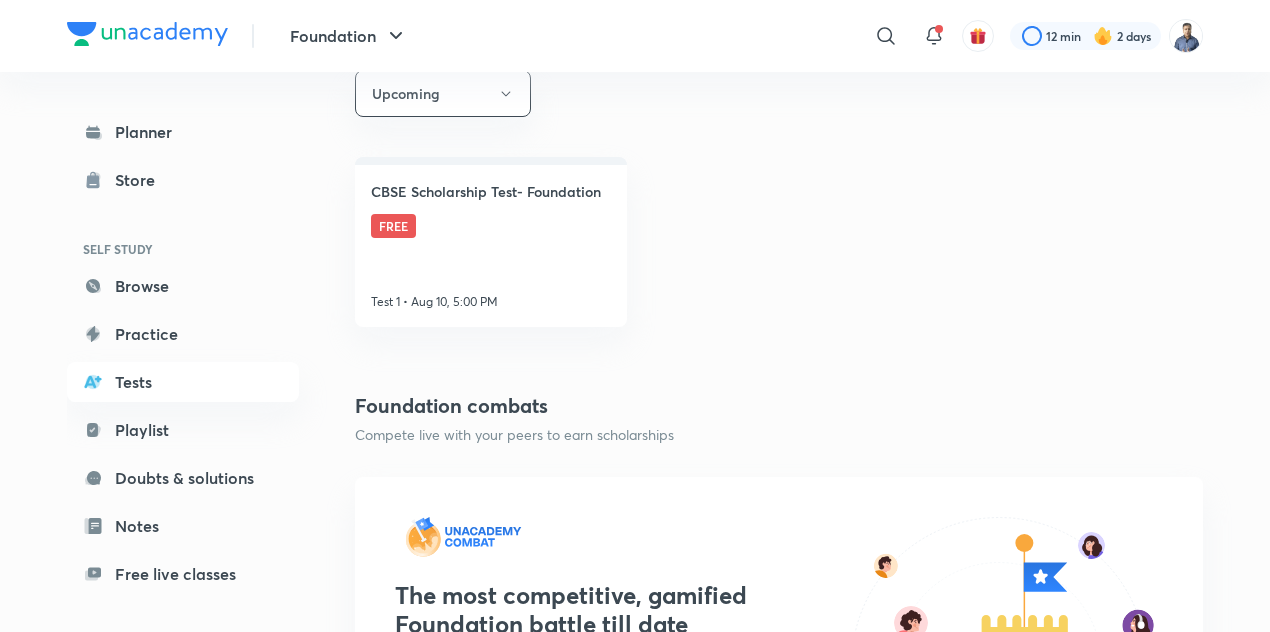 click on "CBSE Scholarship Test- Foundation FREE Test 1 • Aug 10, 5:00 PM" at bounding box center (491, 242) 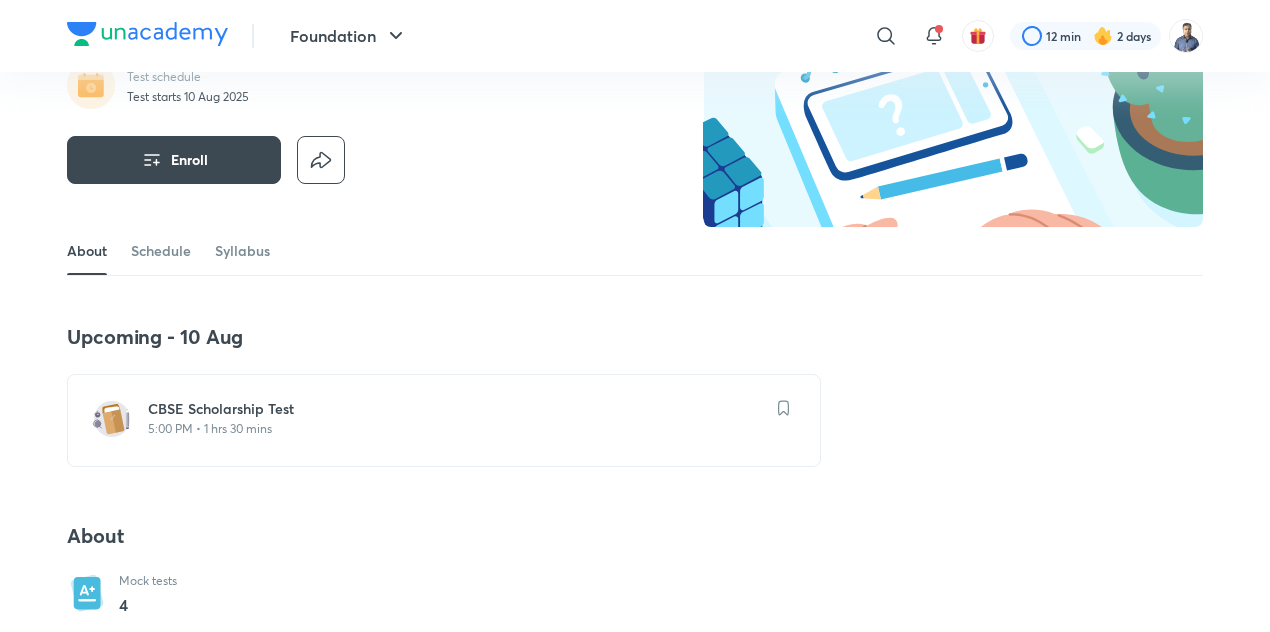 scroll, scrollTop: 169, scrollLeft: 0, axis: vertical 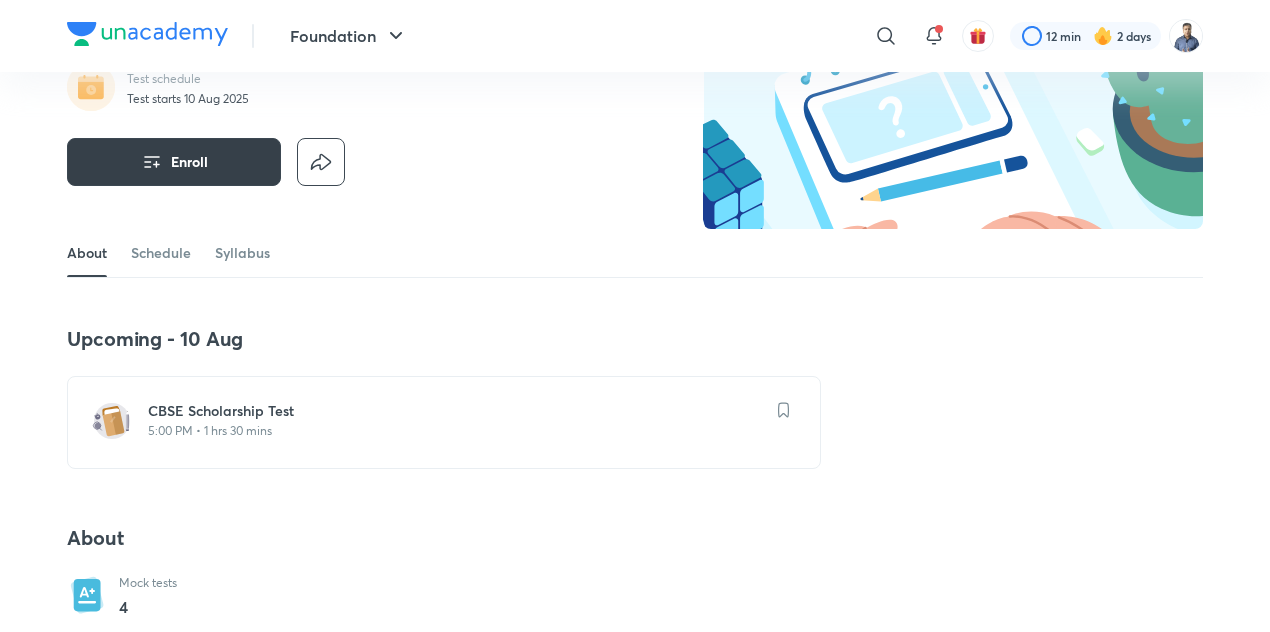 click on "Enroll" at bounding box center (189, 162) 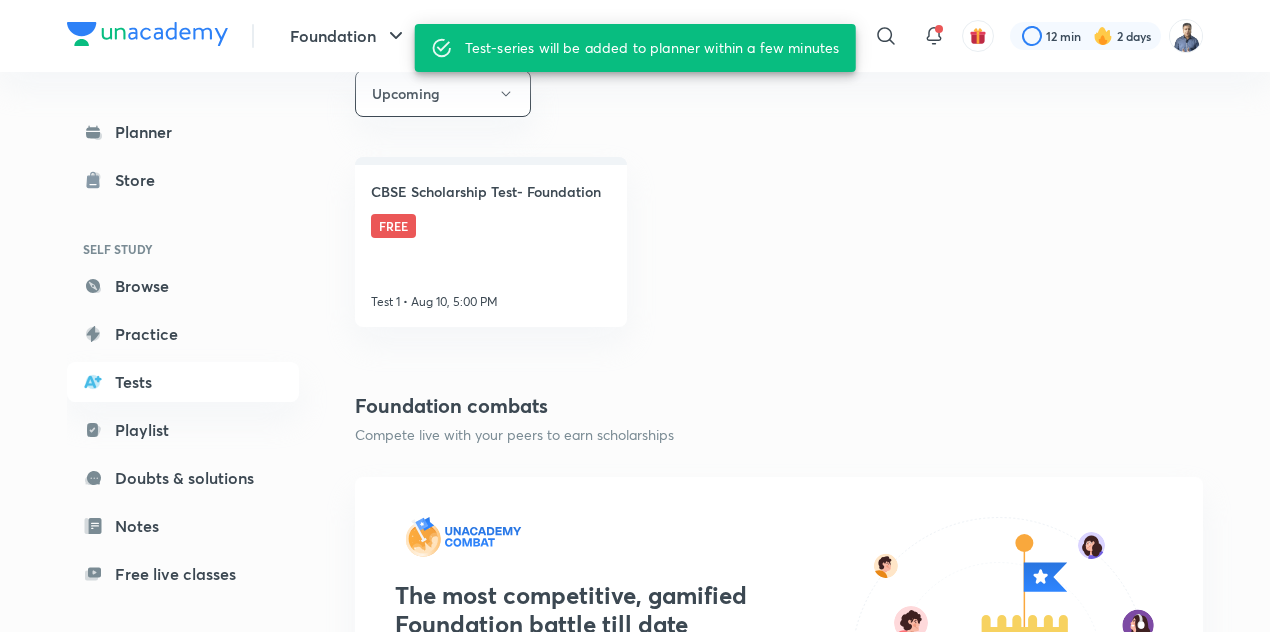 scroll, scrollTop: 0, scrollLeft: 0, axis: both 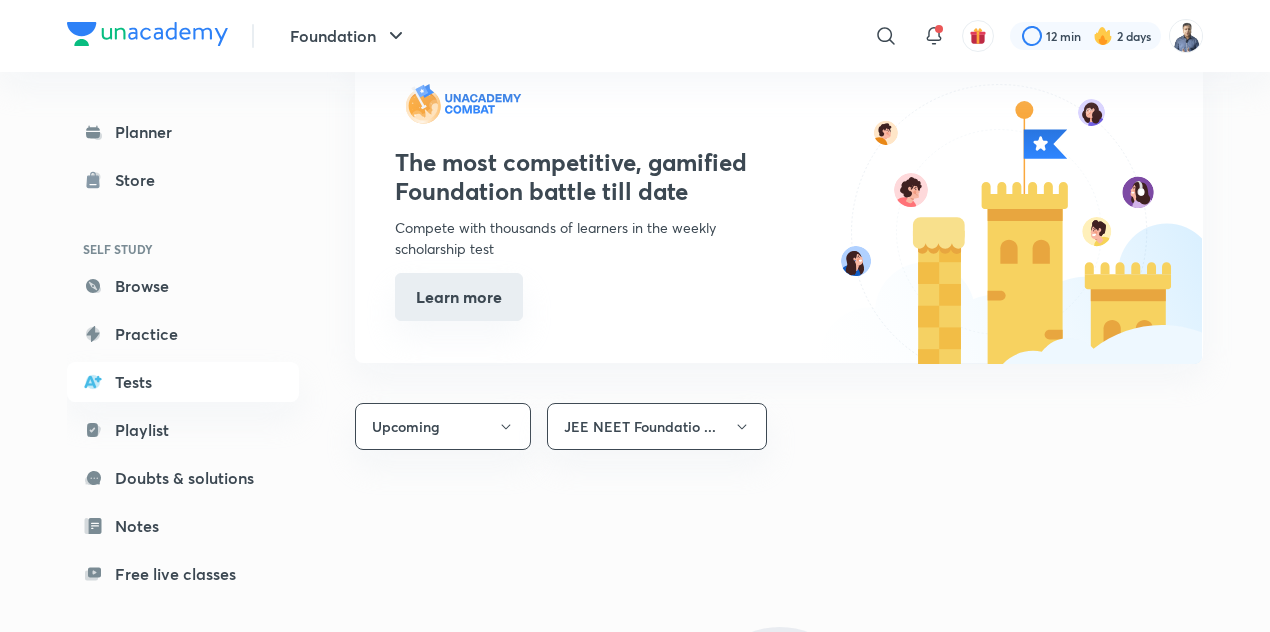 click on "Learn more" at bounding box center (459, 297) 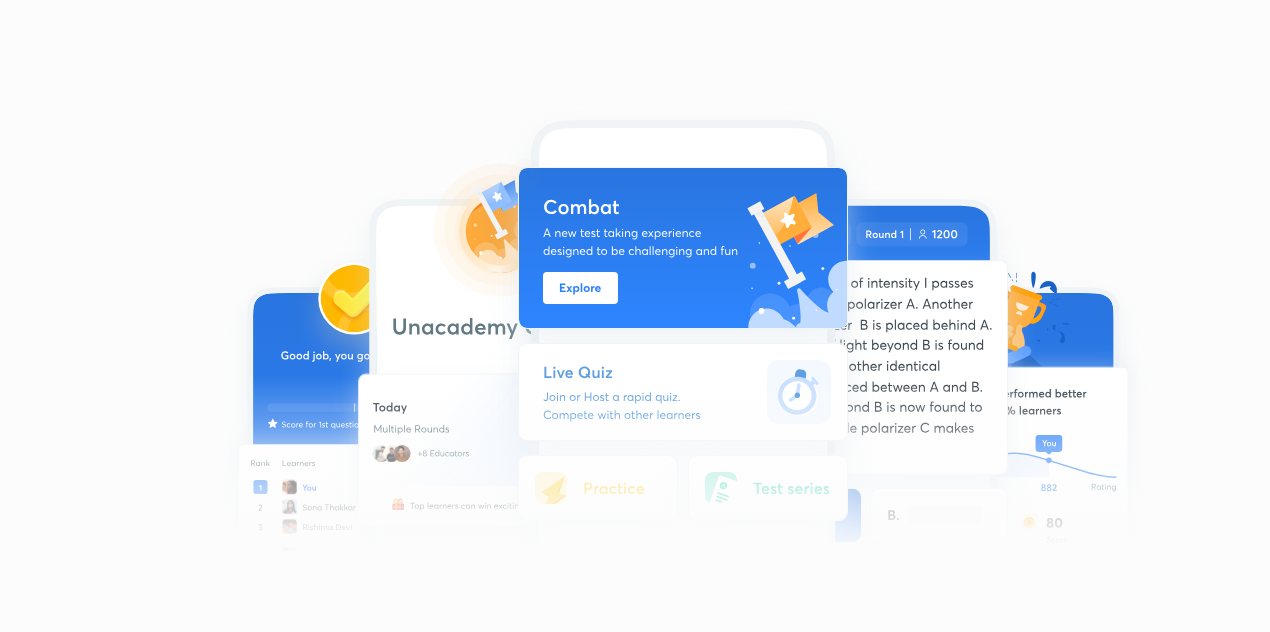scroll, scrollTop: 0, scrollLeft: 0, axis: both 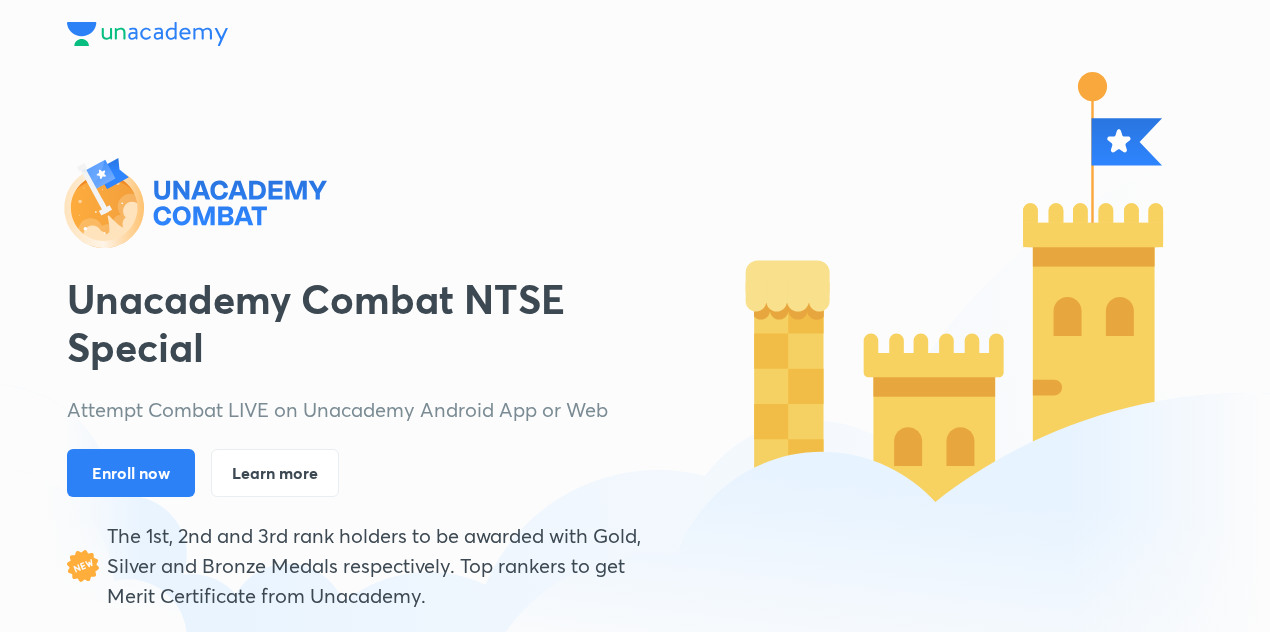 click on "Unacademy Combat NTSE Special Attempt Combat LIVE on Unacademy Android App or Web Enroll now Learn more The 1st, 2nd and 3rd rank holders to be awarded with Gold, Silver and Bronze Medals respectively. Top rankers to get Merit Certificate from Unacademy." at bounding box center [357, 341] 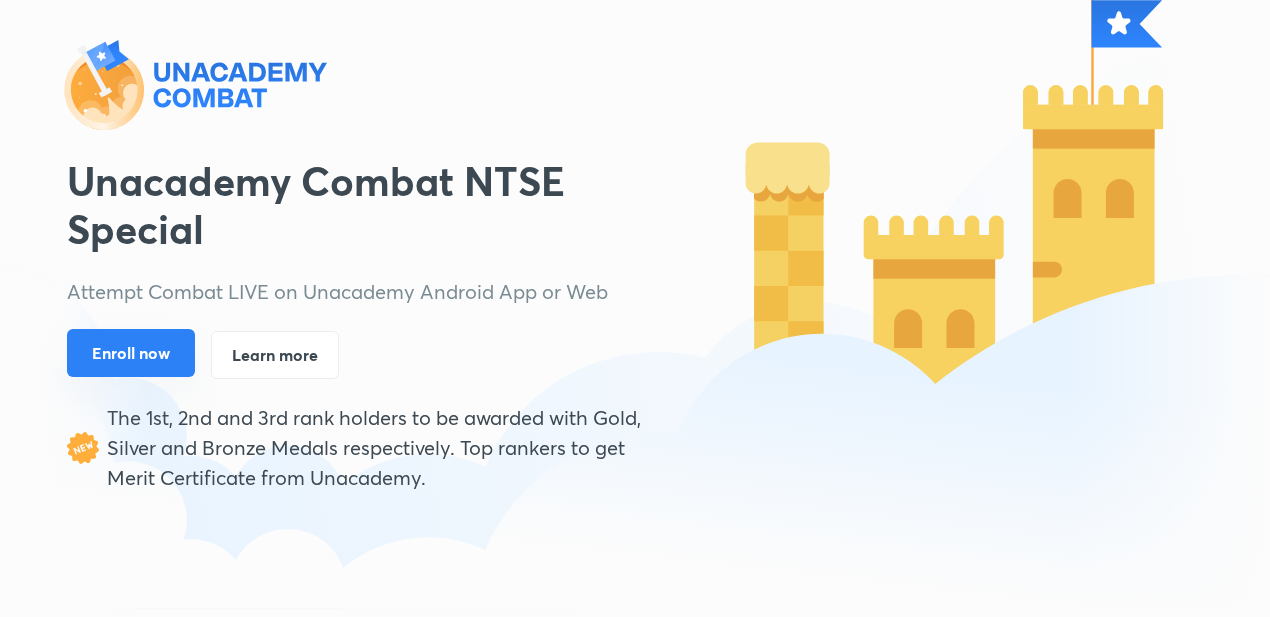 click on "Enroll now" at bounding box center [131, 353] 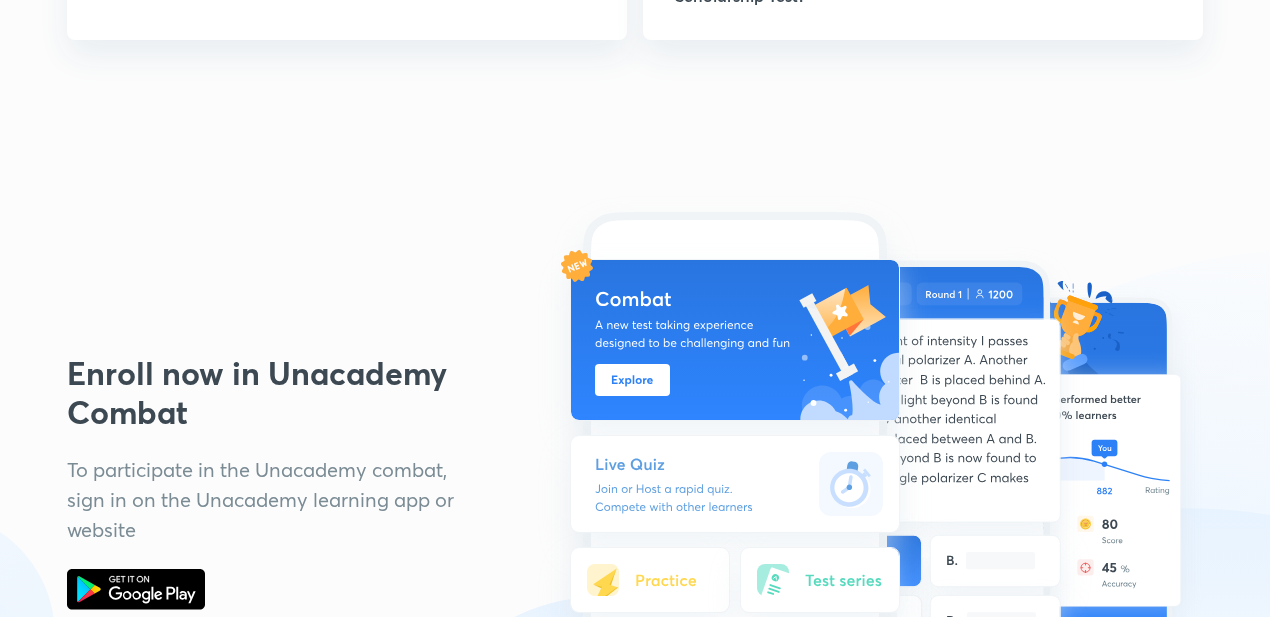 scroll, scrollTop: 10306, scrollLeft: 0, axis: vertical 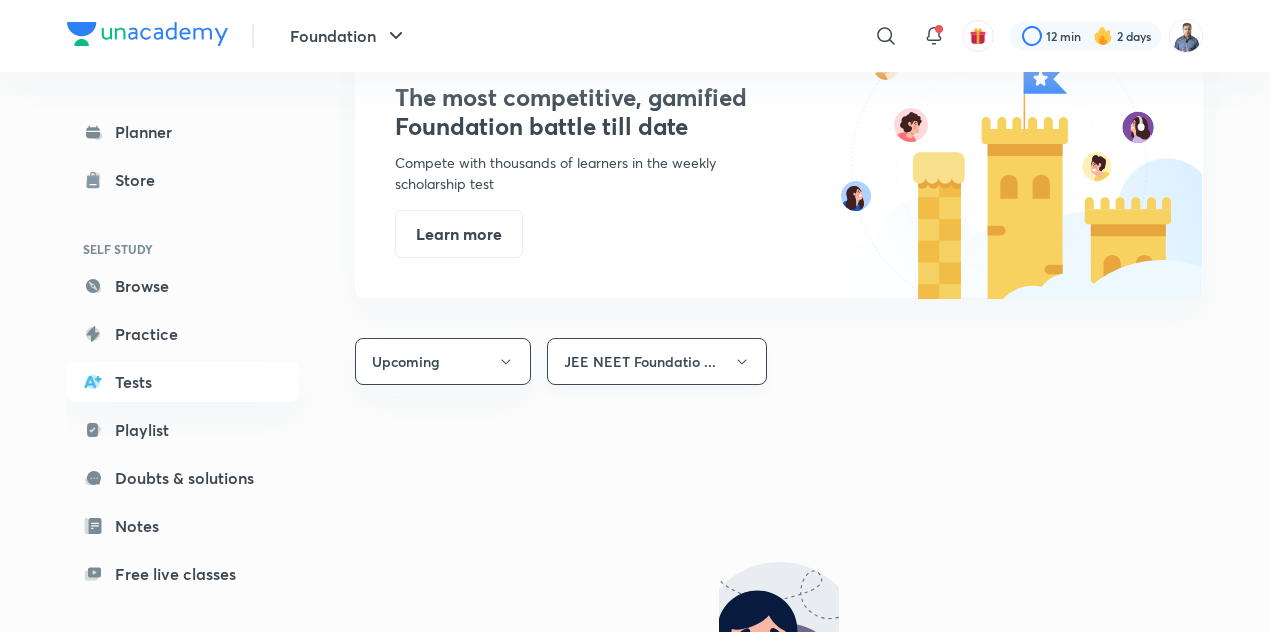 click on "JEE NEET Foundatio ..." at bounding box center [657, 361] 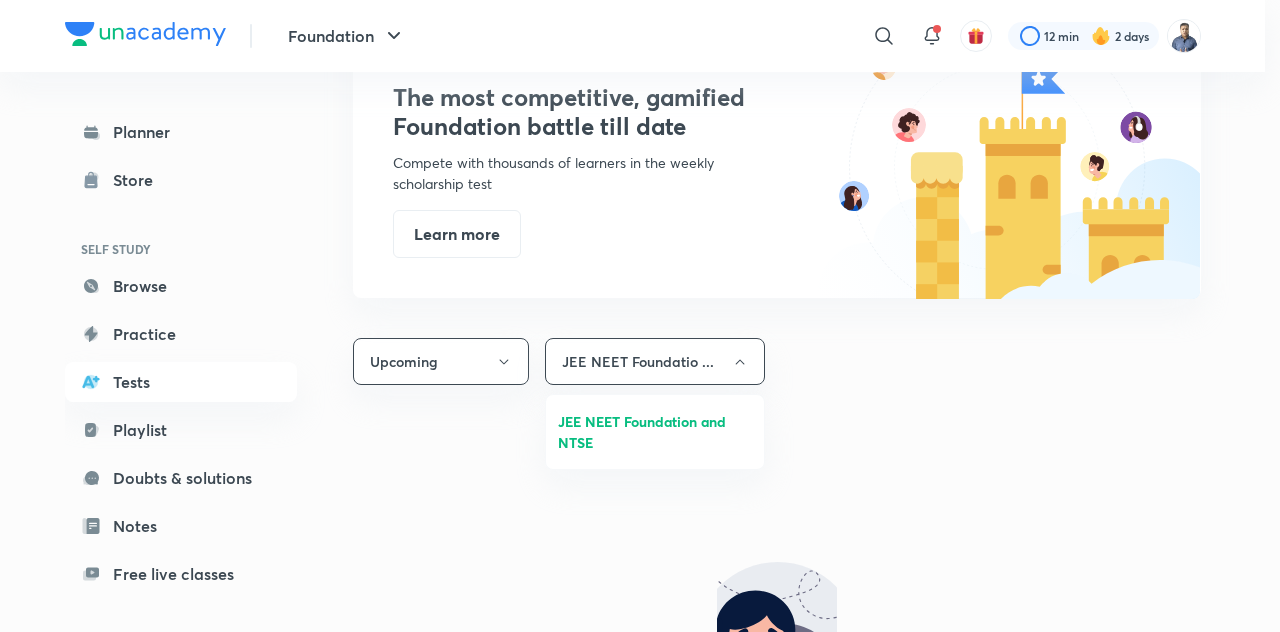 click at bounding box center [640, 316] 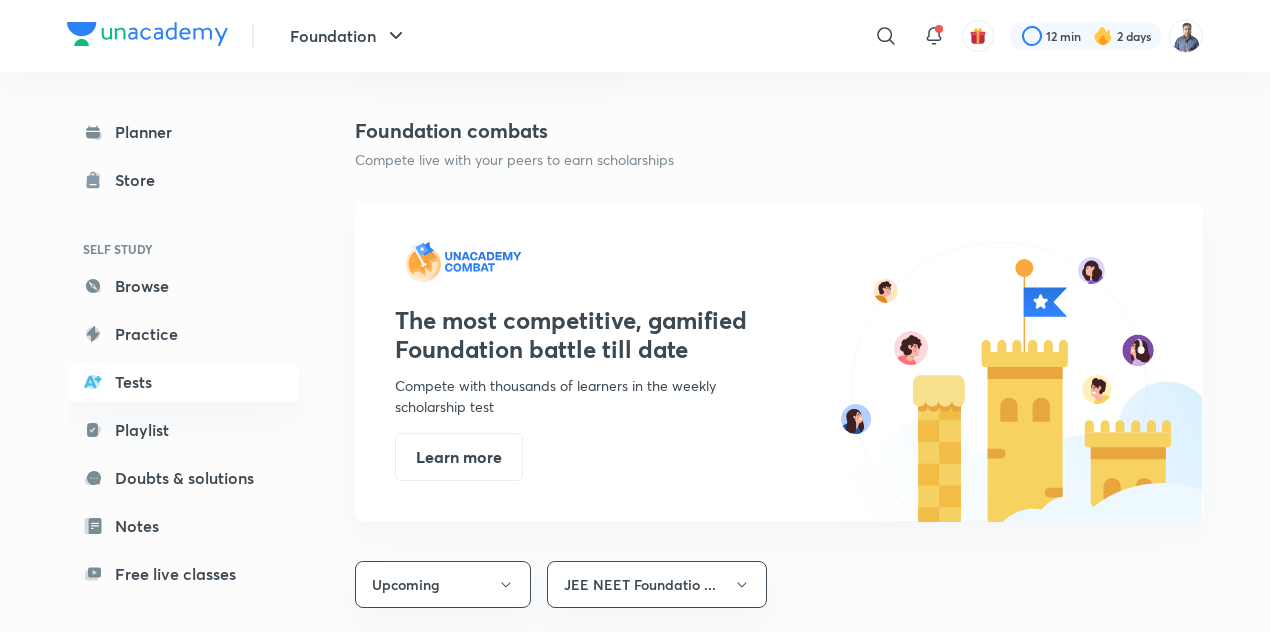 scroll, scrollTop: 666, scrollLeft: 0, axis: vertical 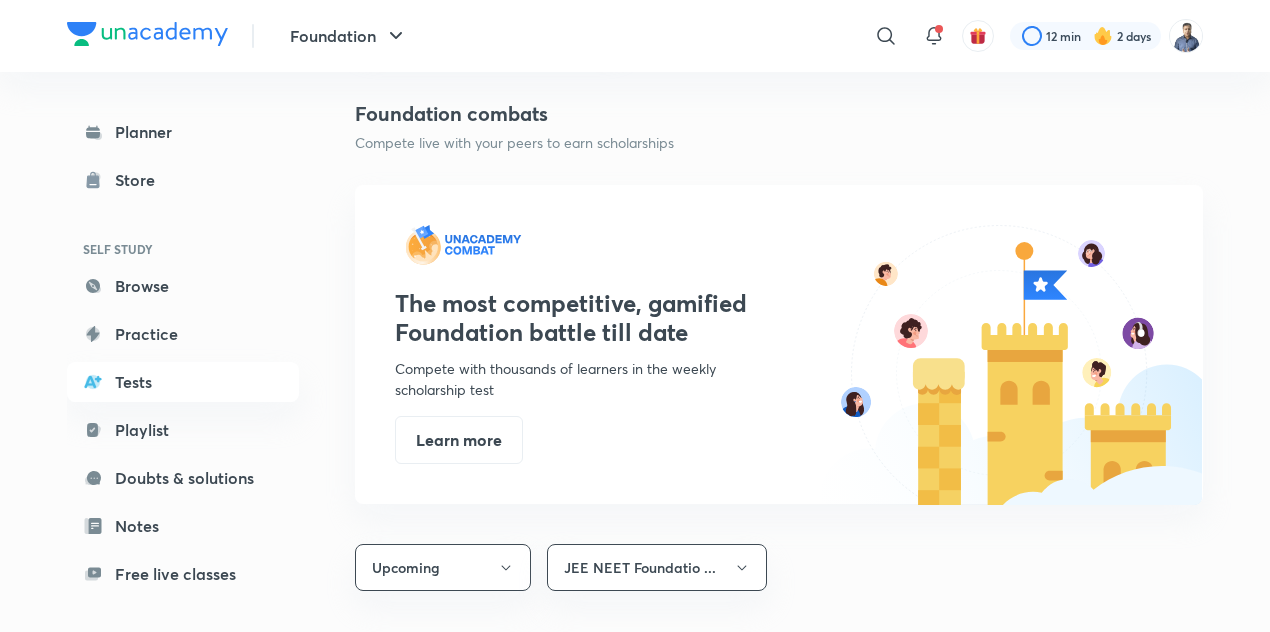 click on "The most competitive, gamified Foundation battle till date Compete with thousands of learners in the weekly scholarship test Learn more" at bounding box center (779, 344) 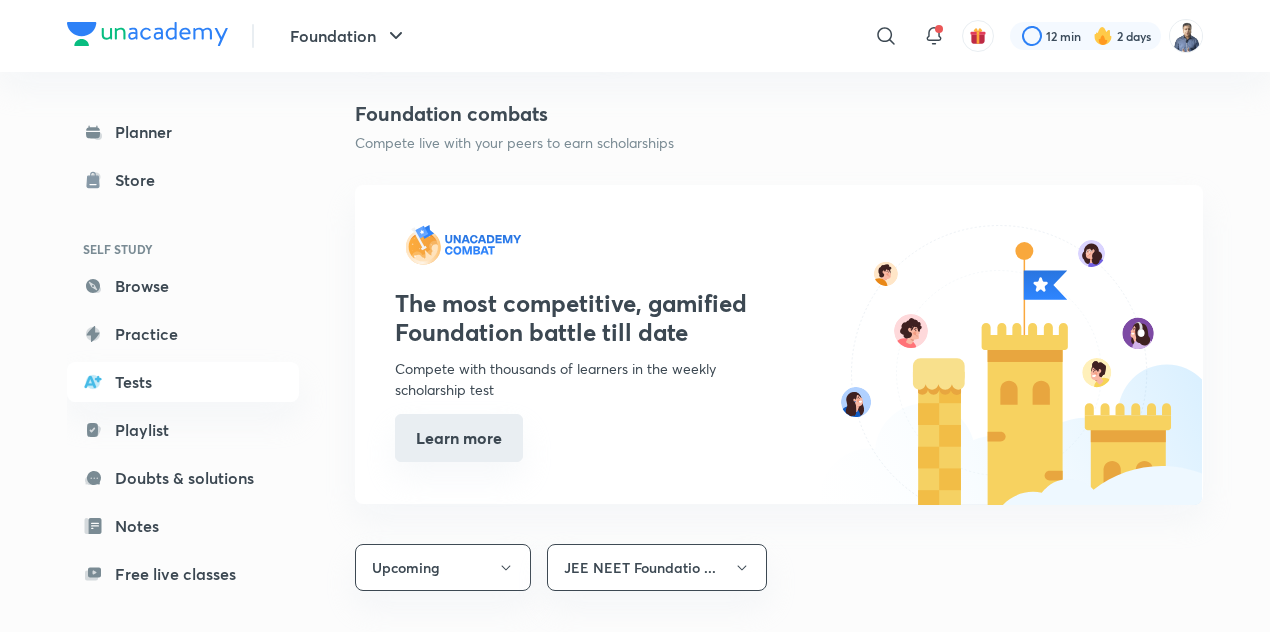 click on "Learn more" at bounding box center [459, 438] 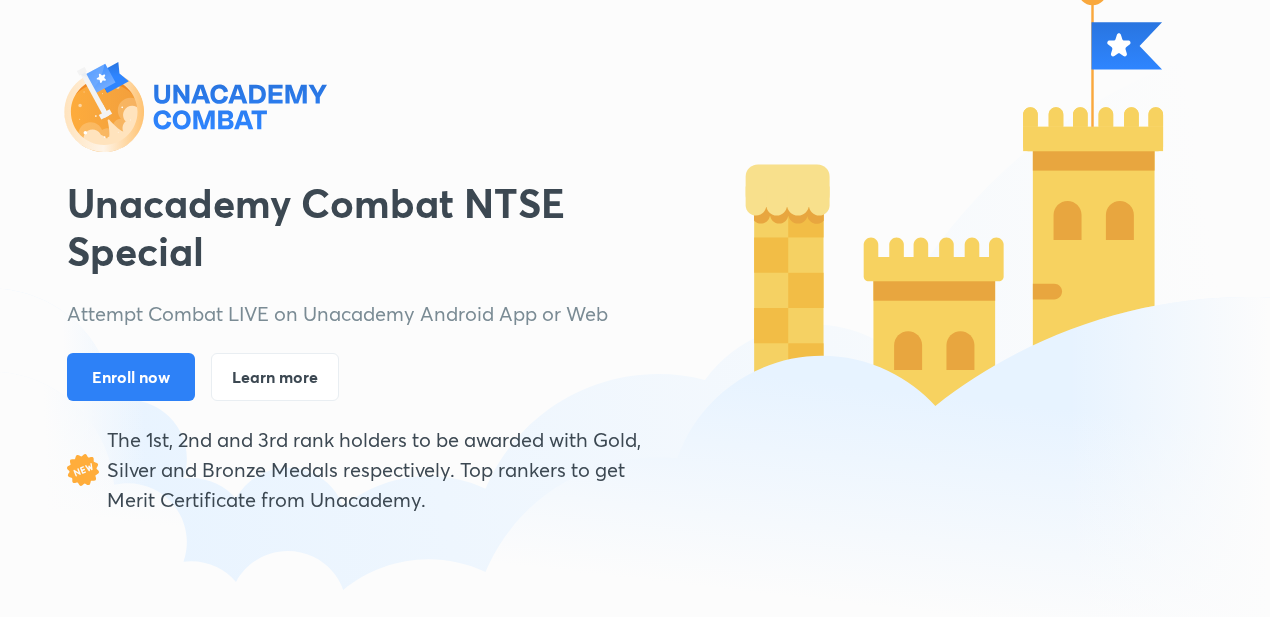 scroll, scrollTop: 92, scrollLeft: 0, axis: vertical 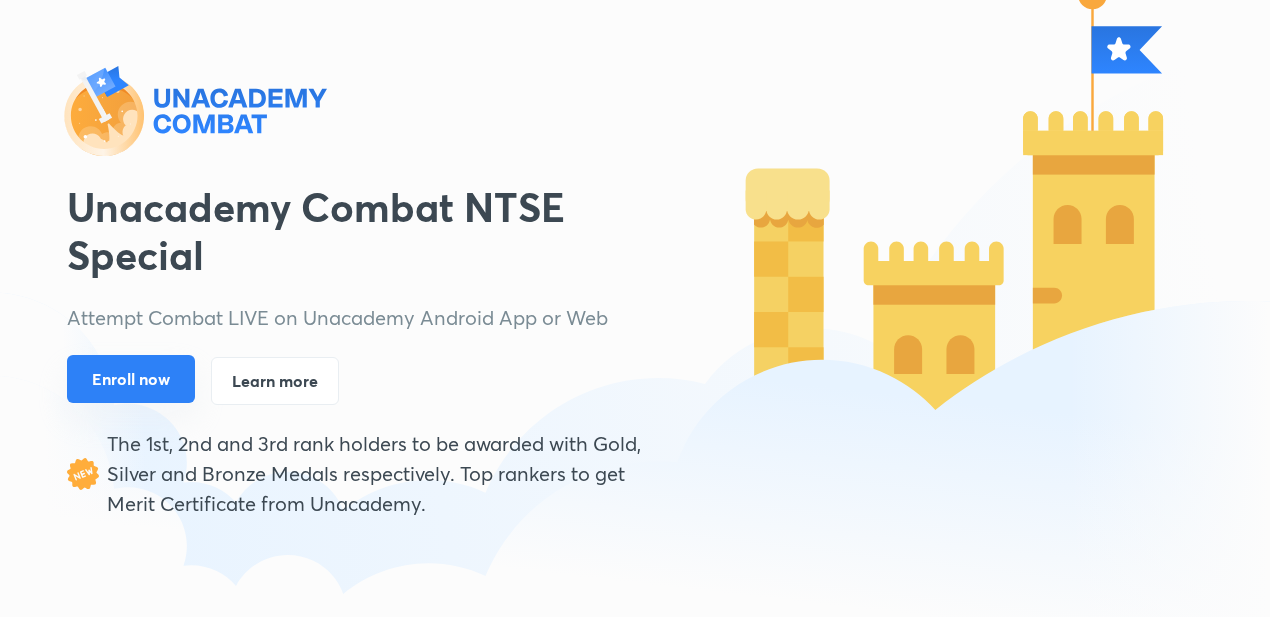 click on "Enroll now" at bounding box center [131, 379] 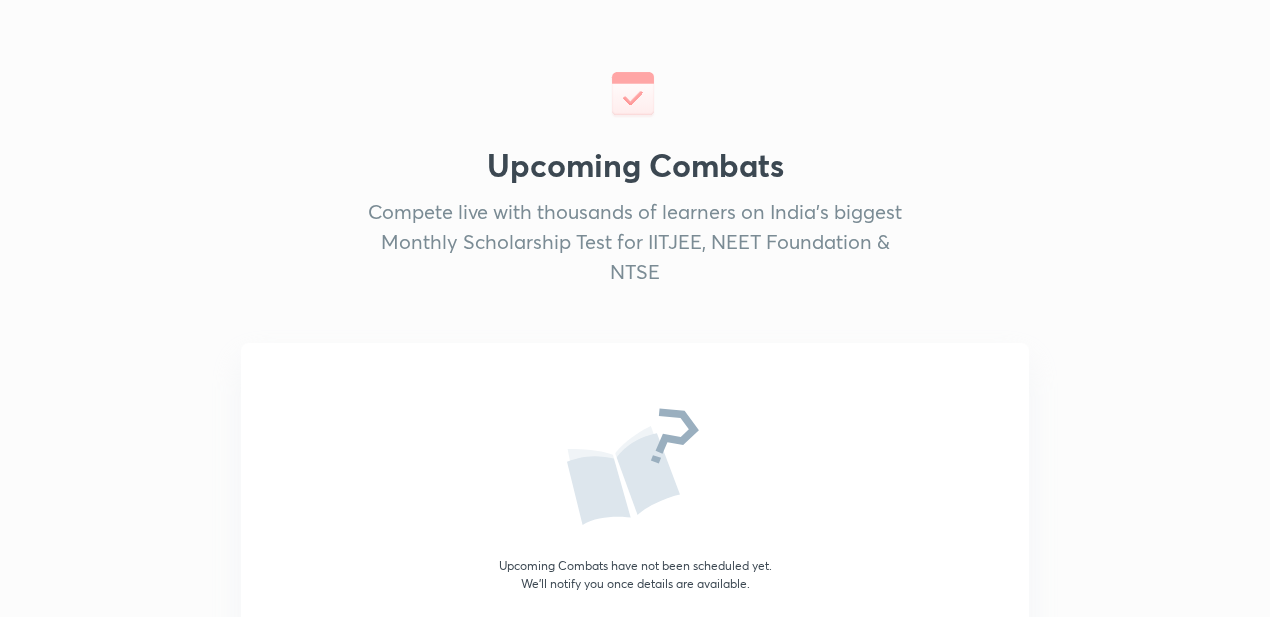 scroll, scrollTop: 8126, scrollLeft: 0, axis: vertical 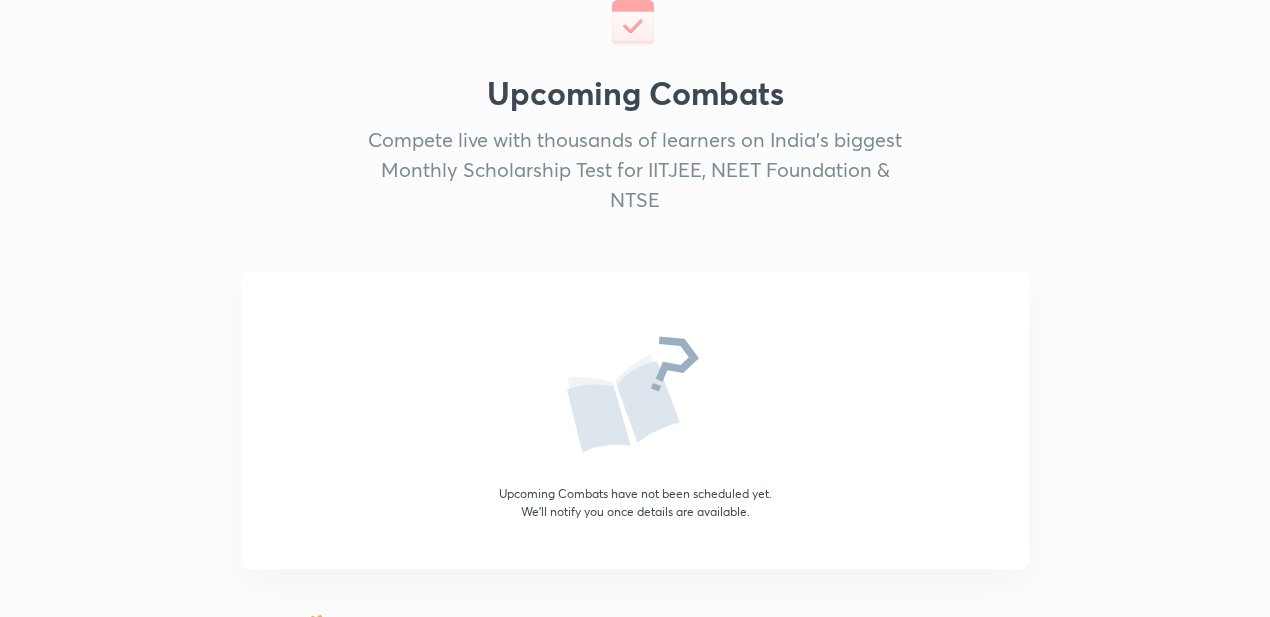 click on "Upcoming Combats have not been scheduled yet. We’ll notify you once details are available." at bounding box center [635, 420] 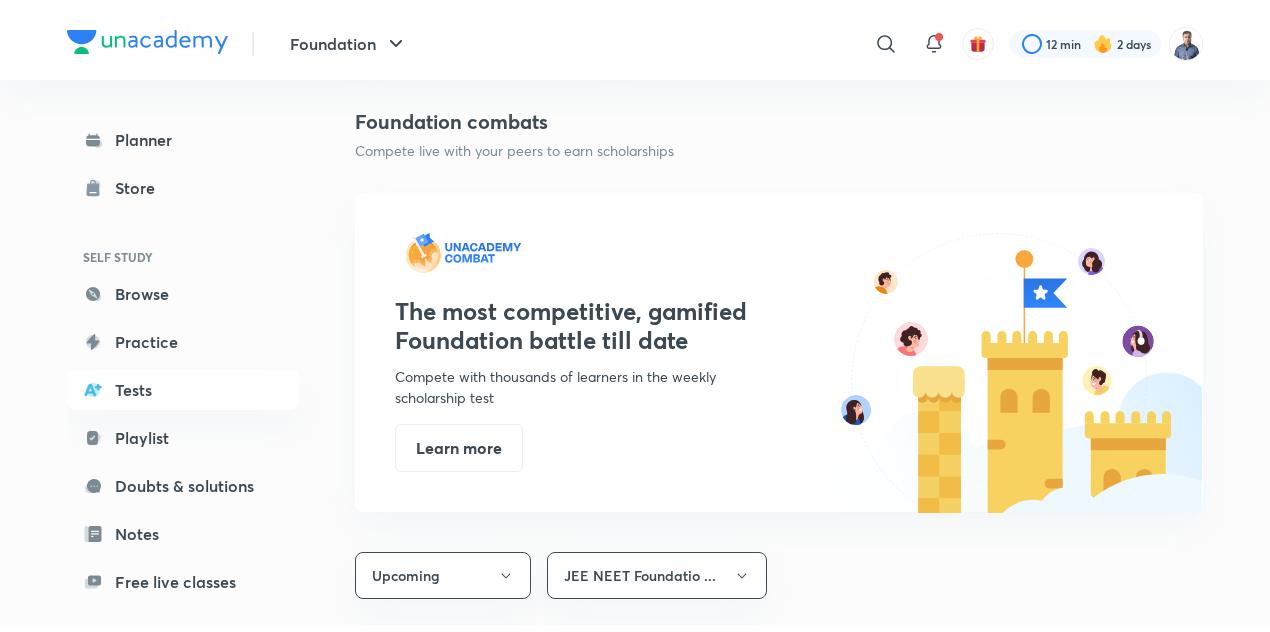 scroll, scrollTop: 0, scrollLeft: 0, axis: both 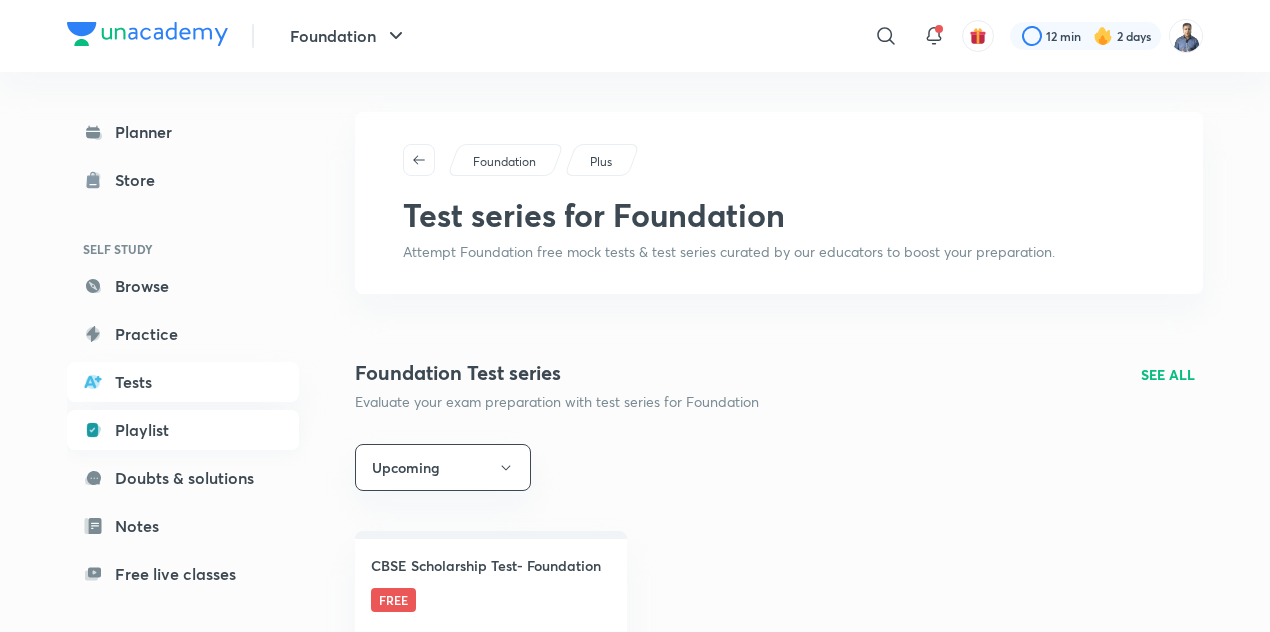 click on "Playlist" at bounding box center (183, 430) 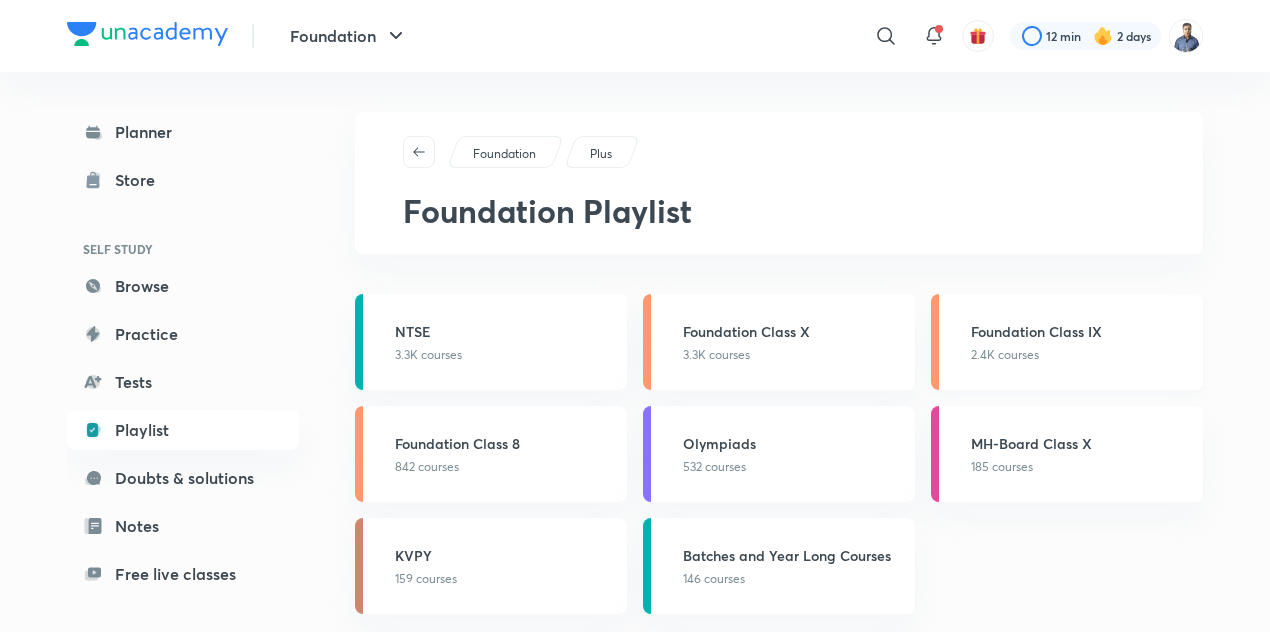 click on "Foundation Class IX 2.4K courses" at bounding box center [1067, 342] 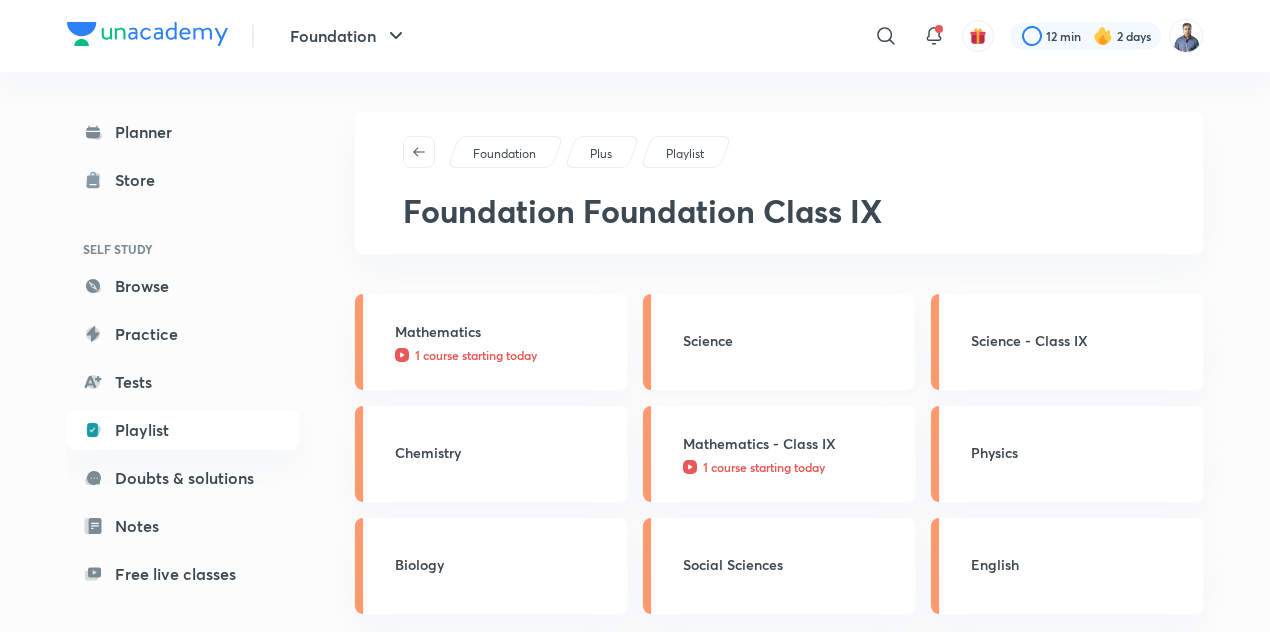 click on "Science" at bounding box center (779, 342) 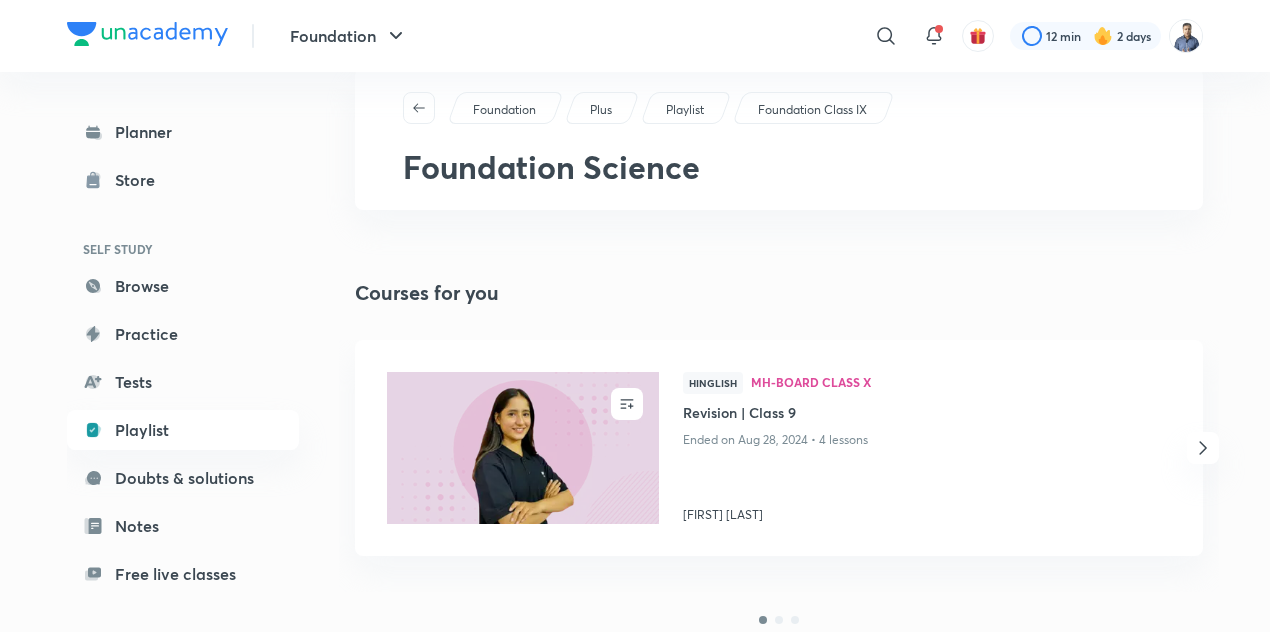 scroll, scrollTop: 60, scrollLeft: 0, axis: vertical 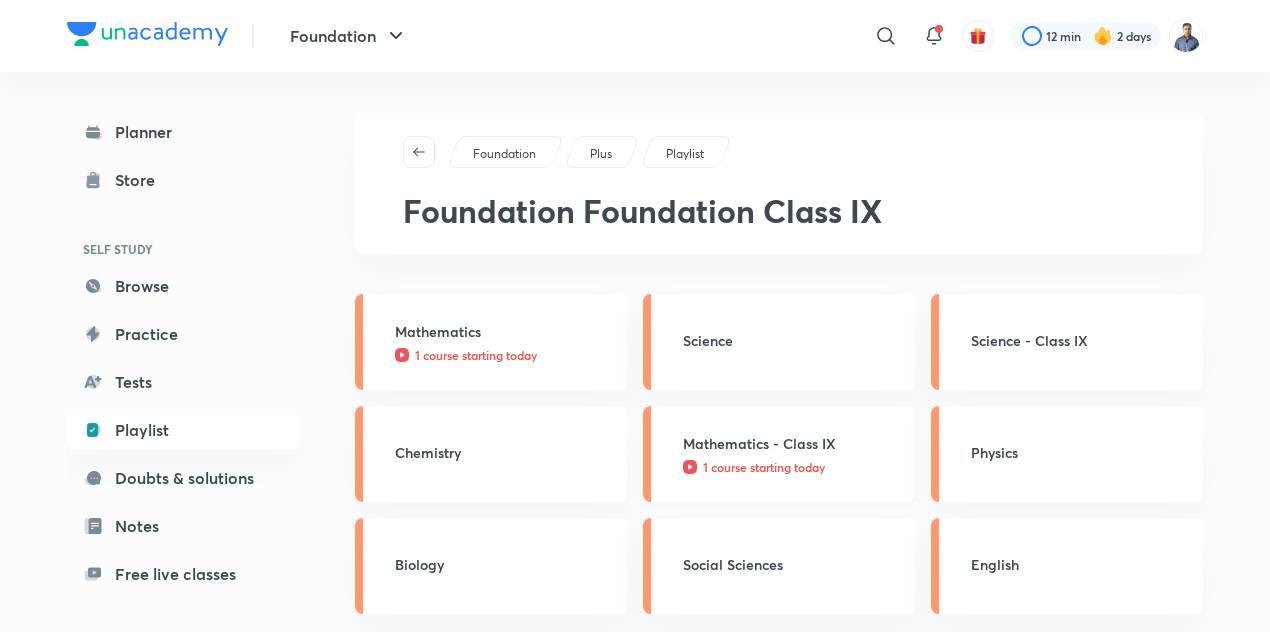 click on "Mathematics - Class IX" at bounding box center (793, 443) 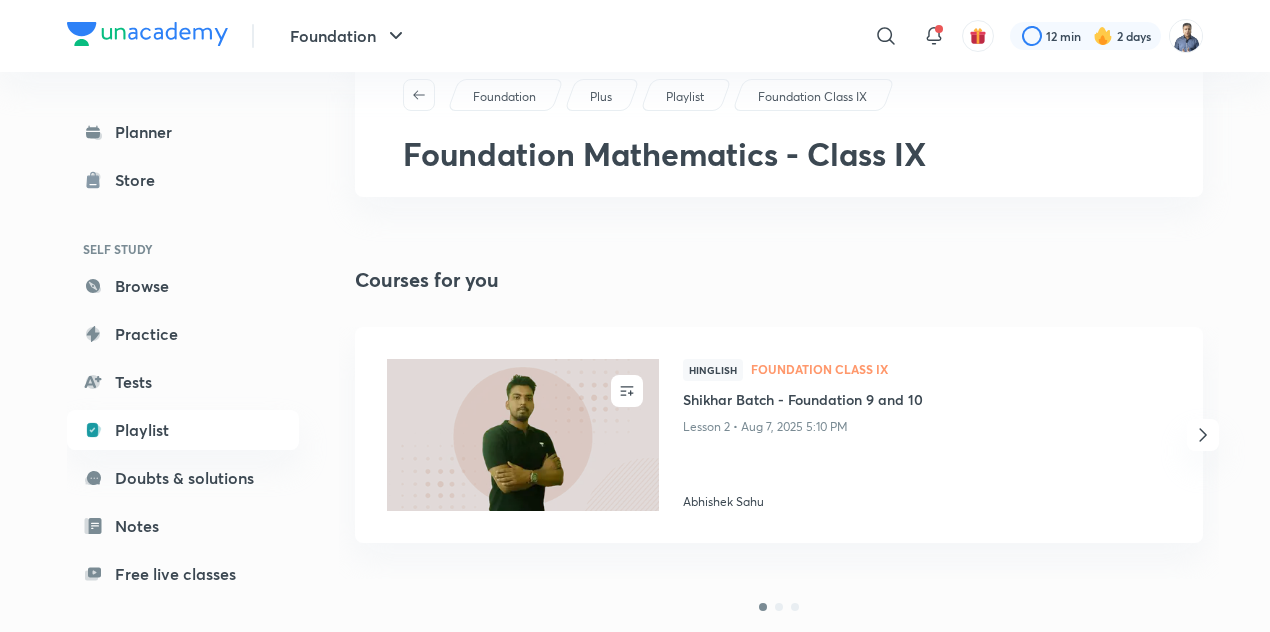 scroll, scrollTop: 56, scrollLeft: 0, axis: vertical 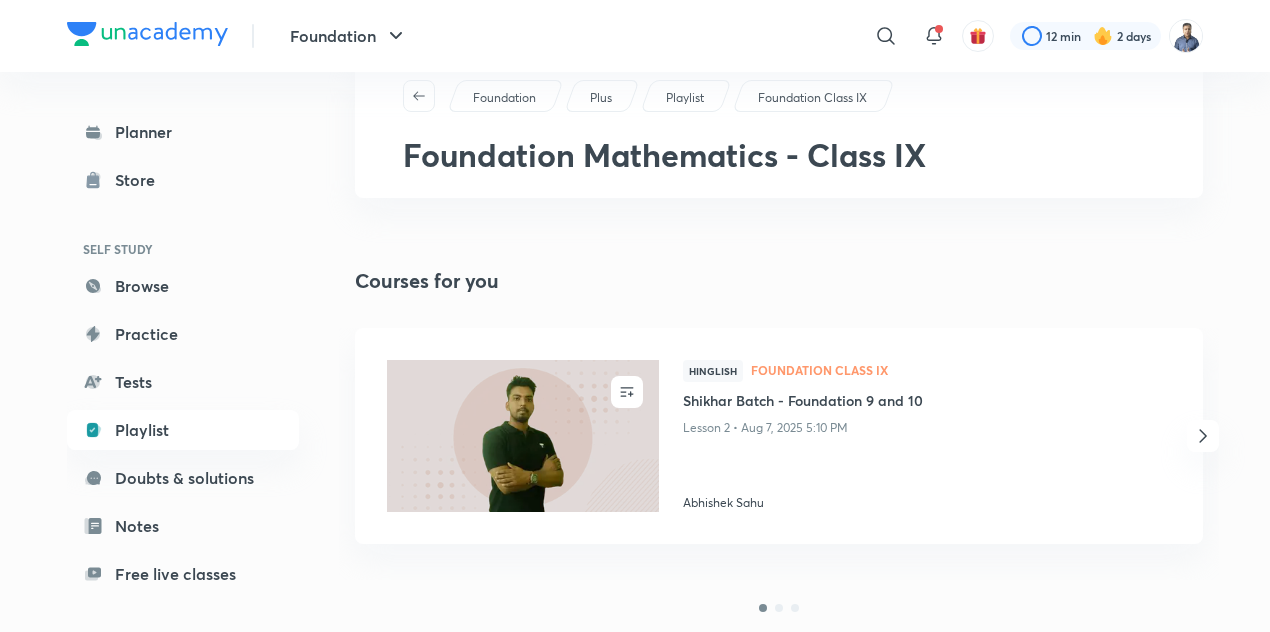 click 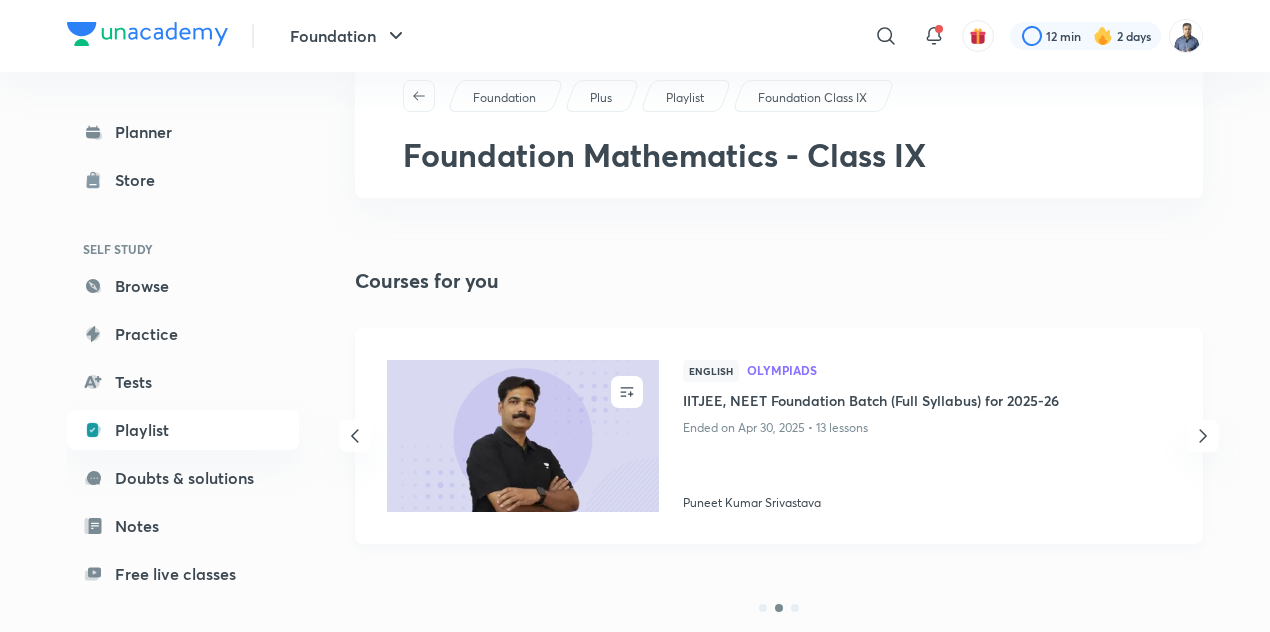 scroll, scrollTop: 0, scrollLeft: 0, axis: both 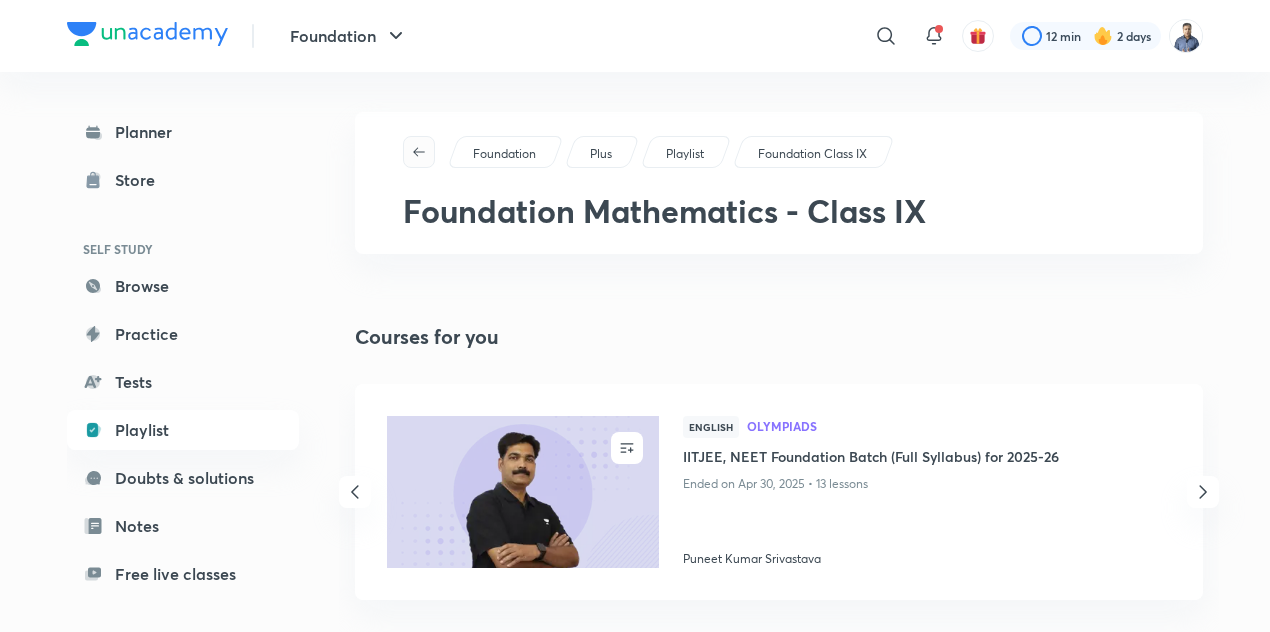 click at bounding box center (419, 152) 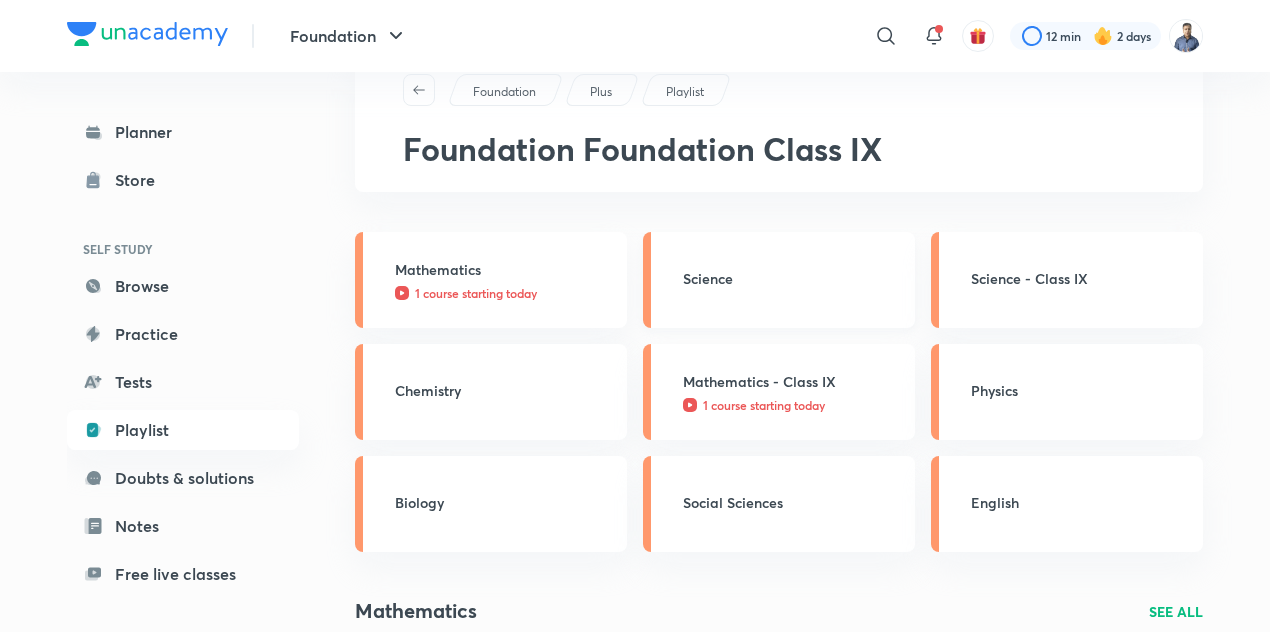 scroll, scrollTop: 0, scrollLeft: 0, axis: both 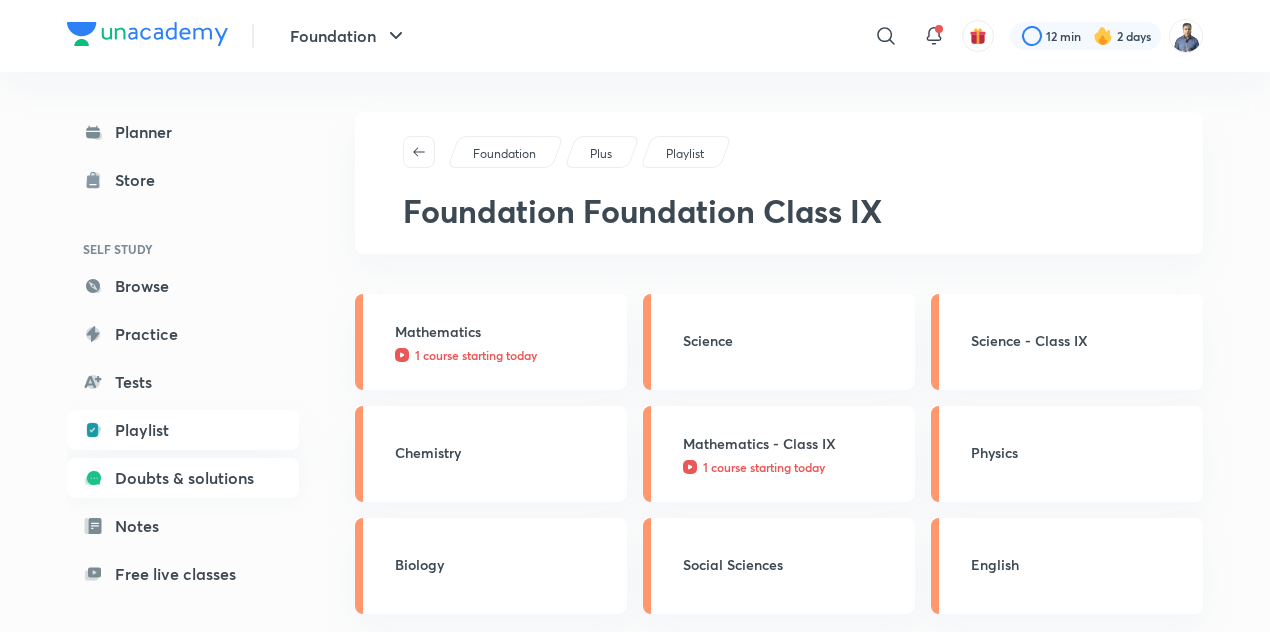 click on "Doubts & solutions" at bounding box center [183, 478] 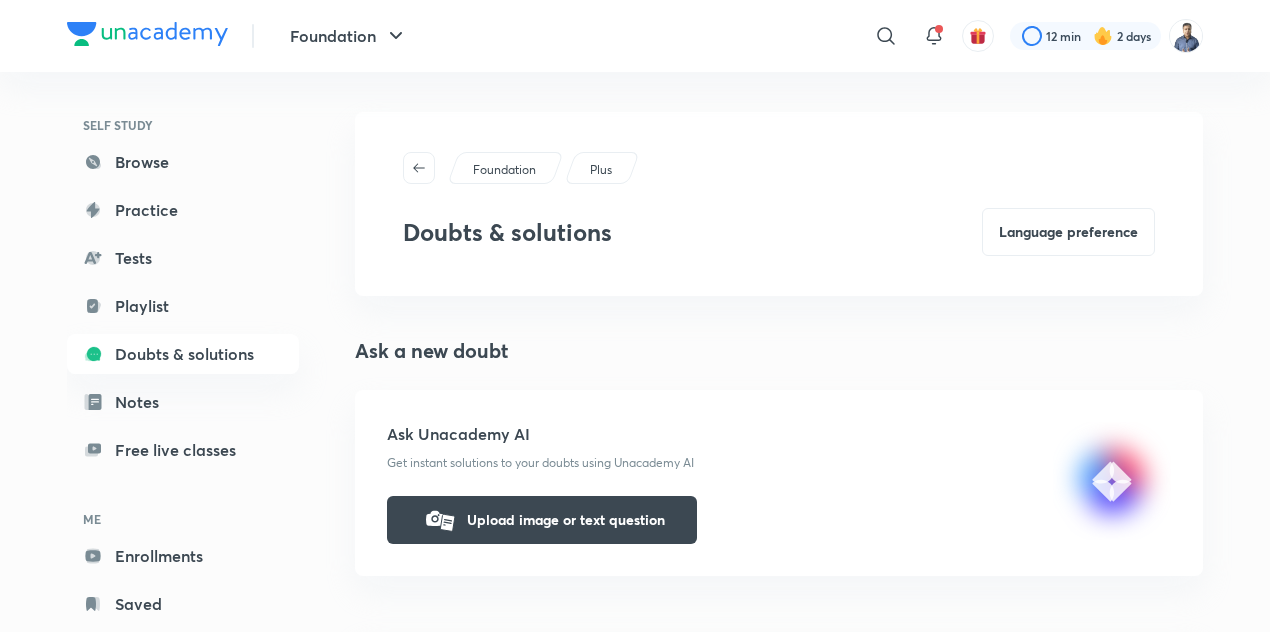 scroll, scrollTop: 172, scrollLeft: 0, axis: vertical 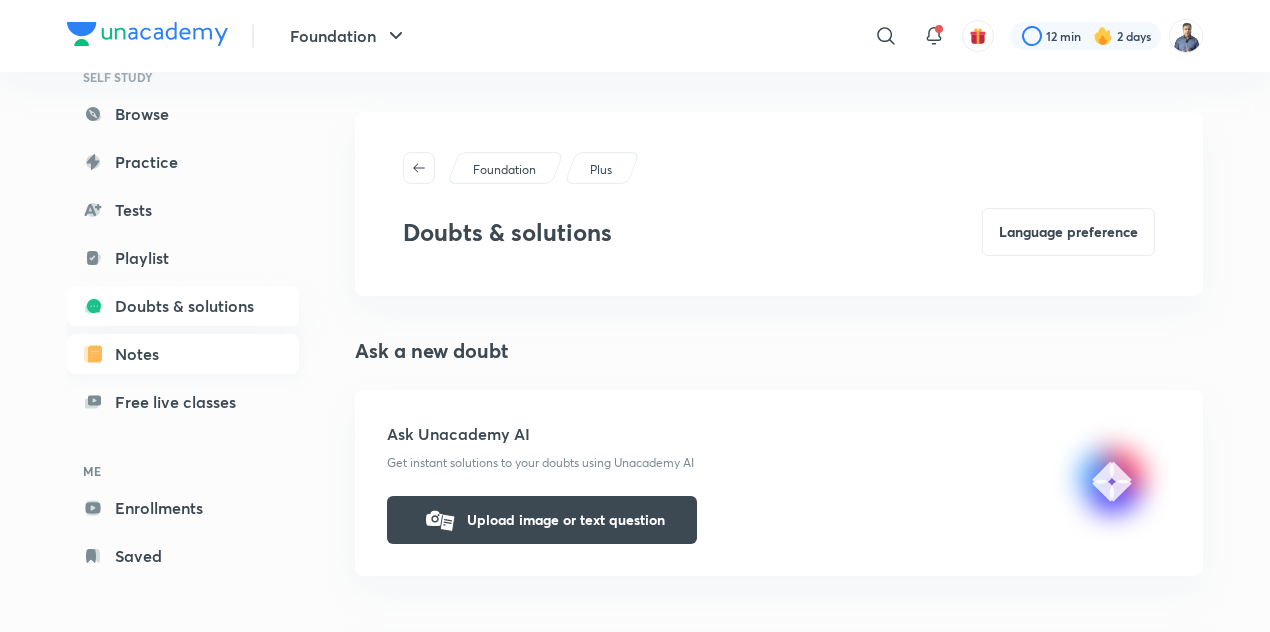 click on "Notes" at bounding box center [183, 354] 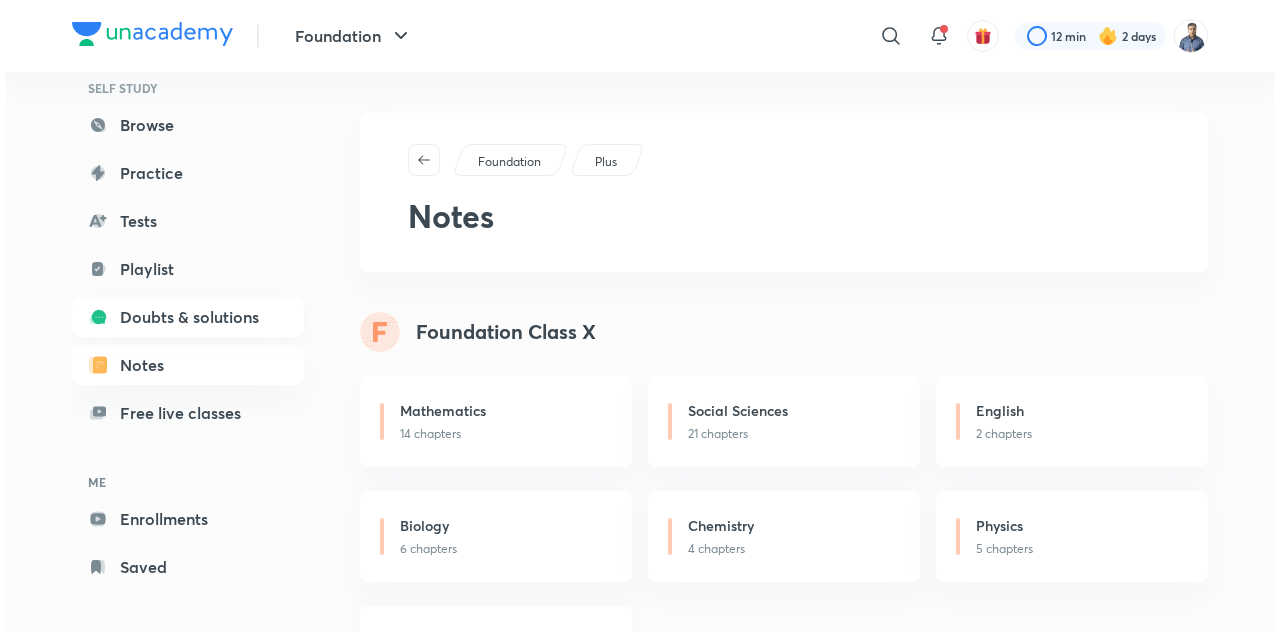 scroll, scrollTop: 172, scrollLeft: 0, axis: vertical 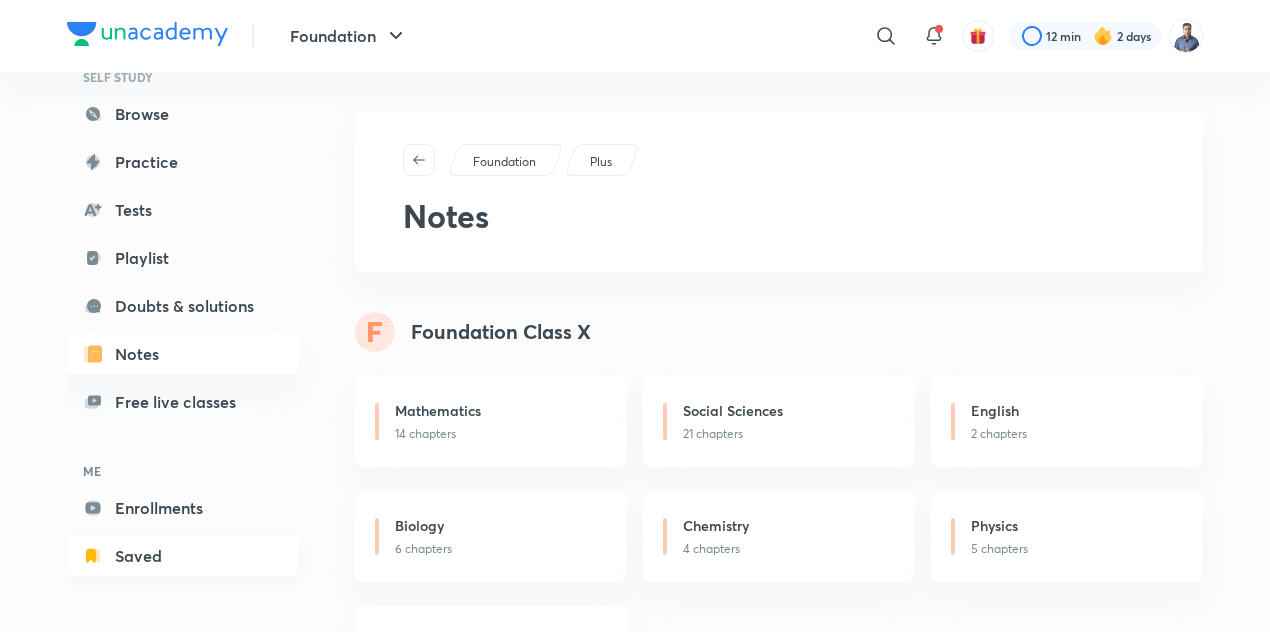 click on "Saved" at bounding box center (183, 556) 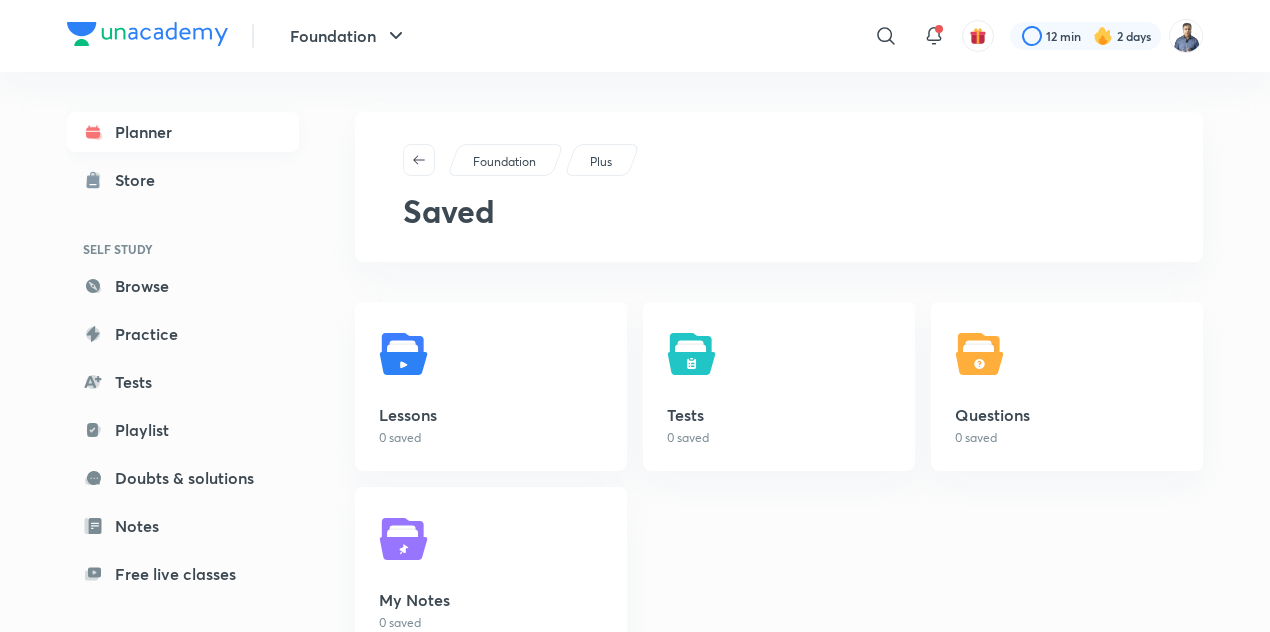 click on "Planner" at bounding box center [183, 132] 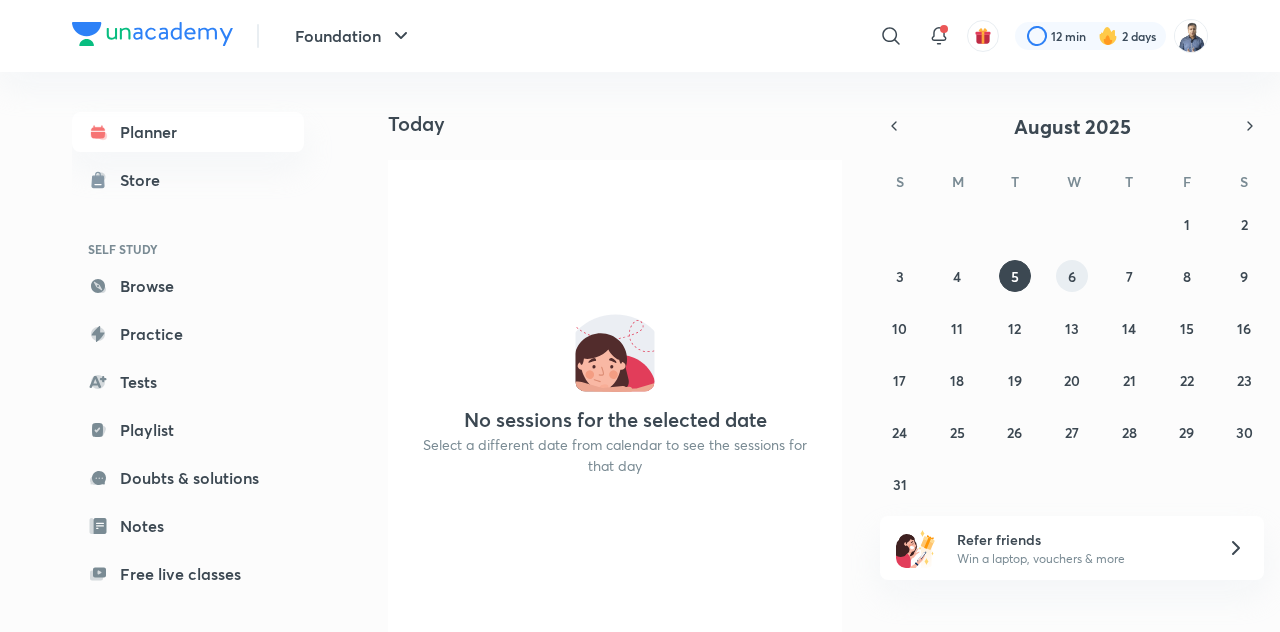click on "6" at bounding box center (1072, 276) 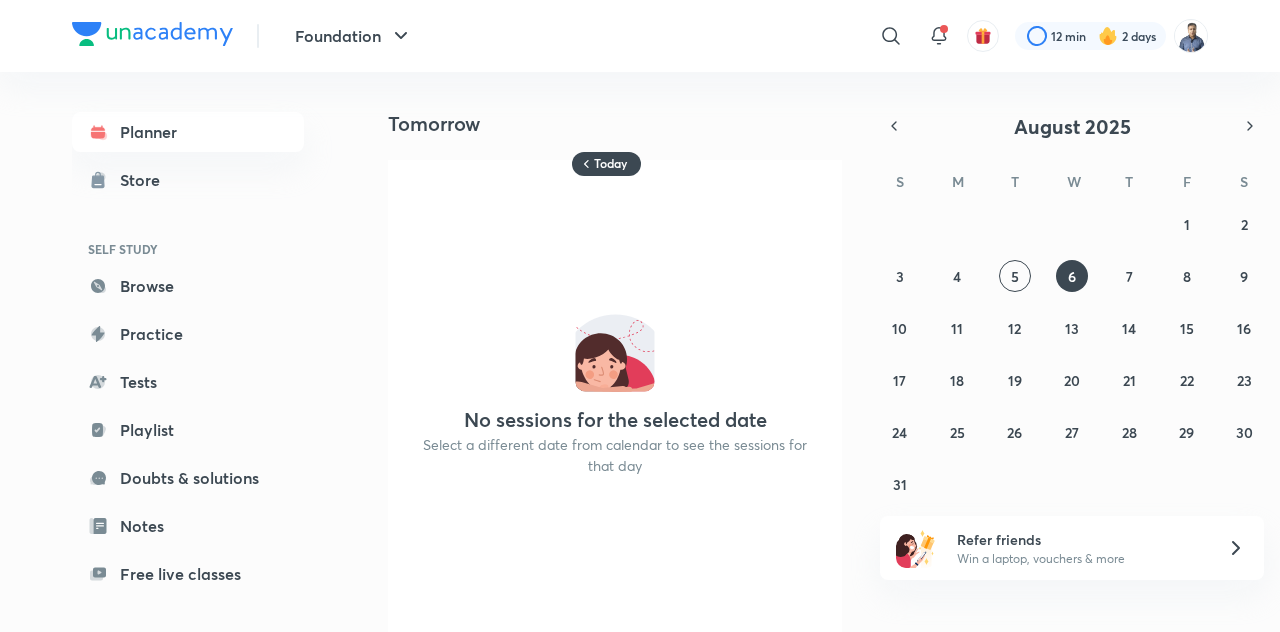 click on "27 28 29 30 31 1 2 3 4 5 6 7 8 9 10 11 12 13 14 15 16 17 18 19 20 21 22 23 24 25 26 27 28 29 30 31 1 2 3 4 5 6" at bounding box center (1072, 354) 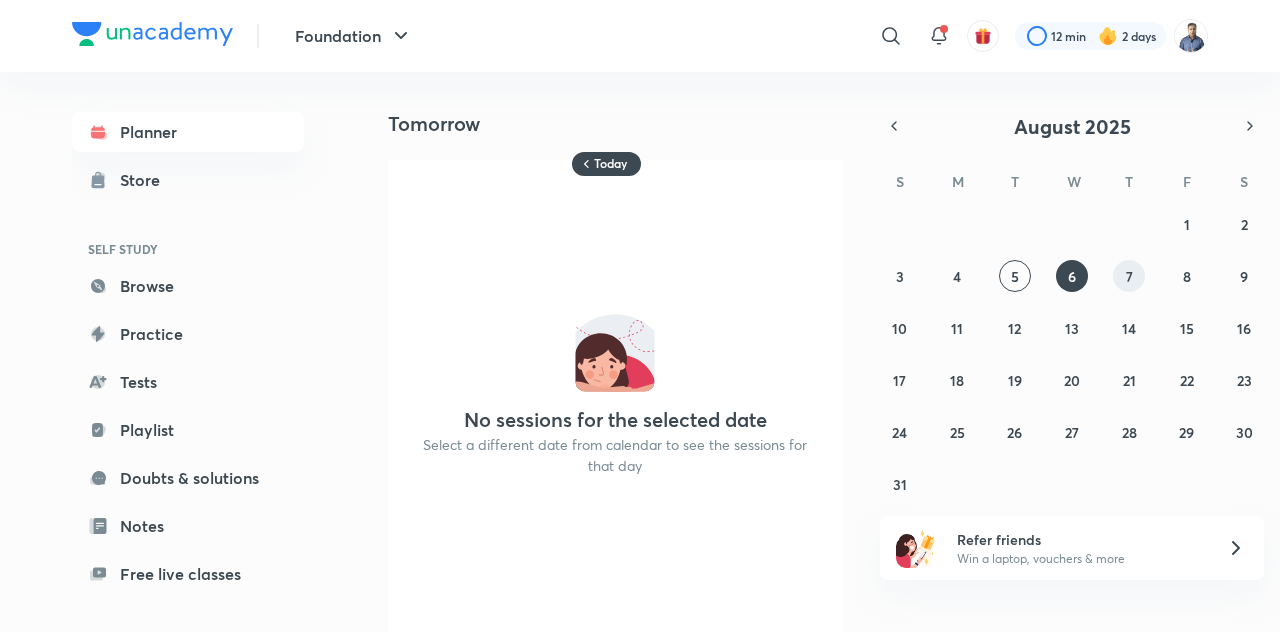 click on "7" at bounding box center (1129, 276) 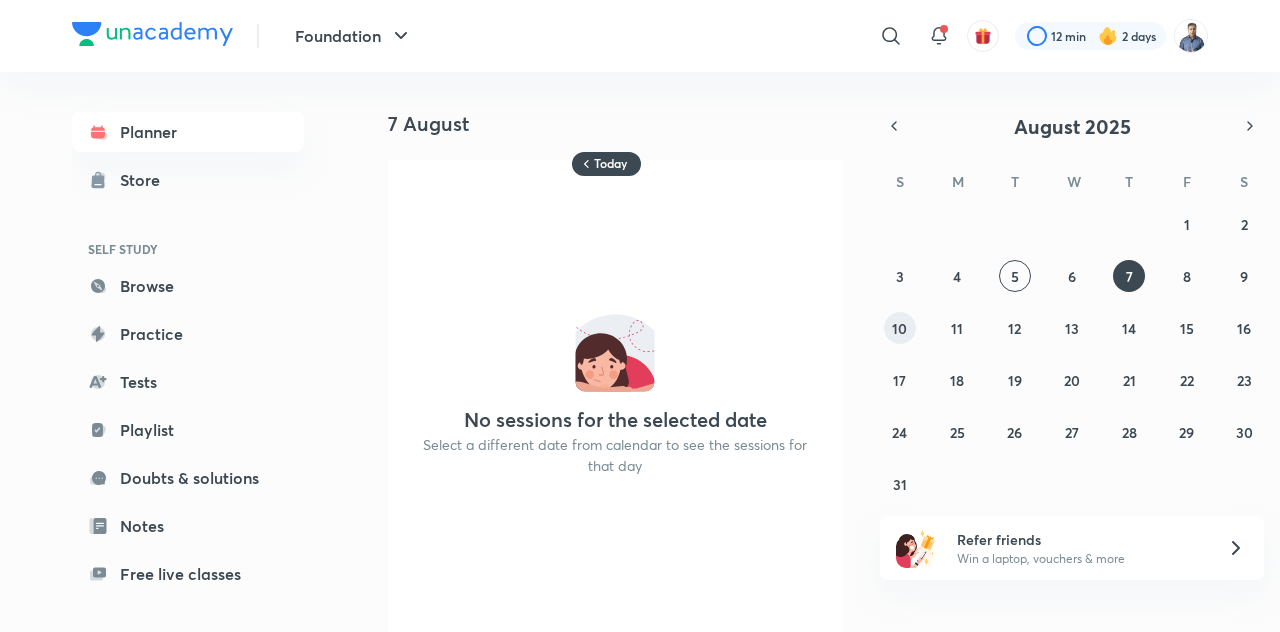 click on "10" at bounding box center [899, 328] 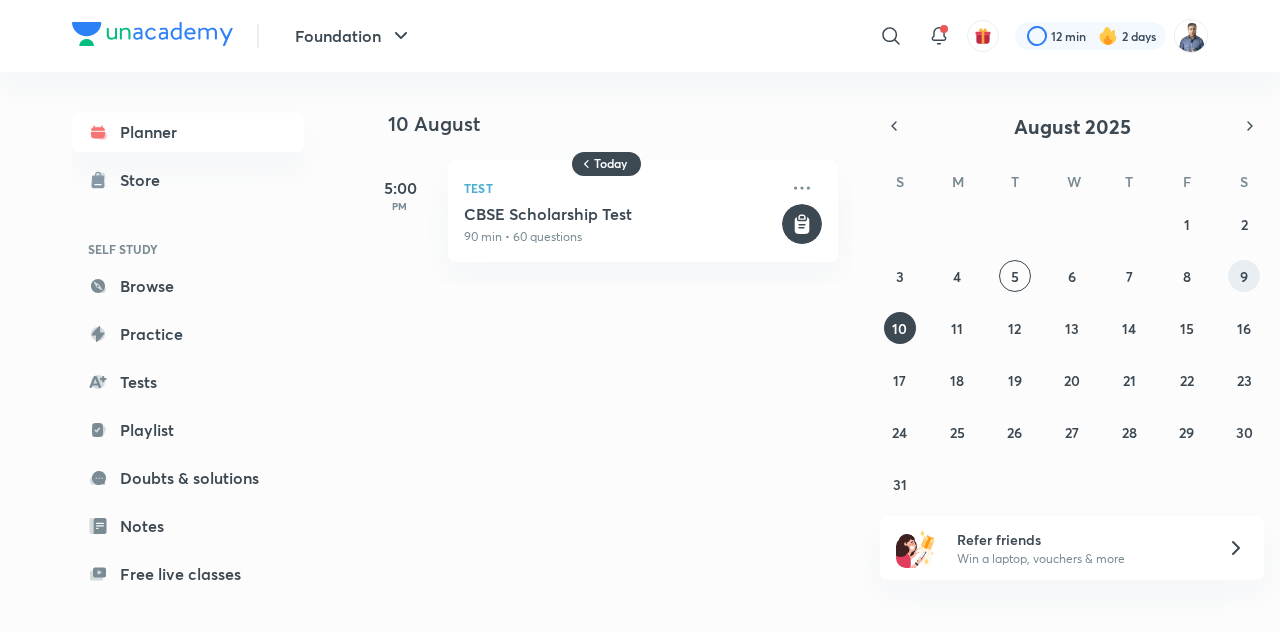 click on "9" at bounding box center (1244, 276) 